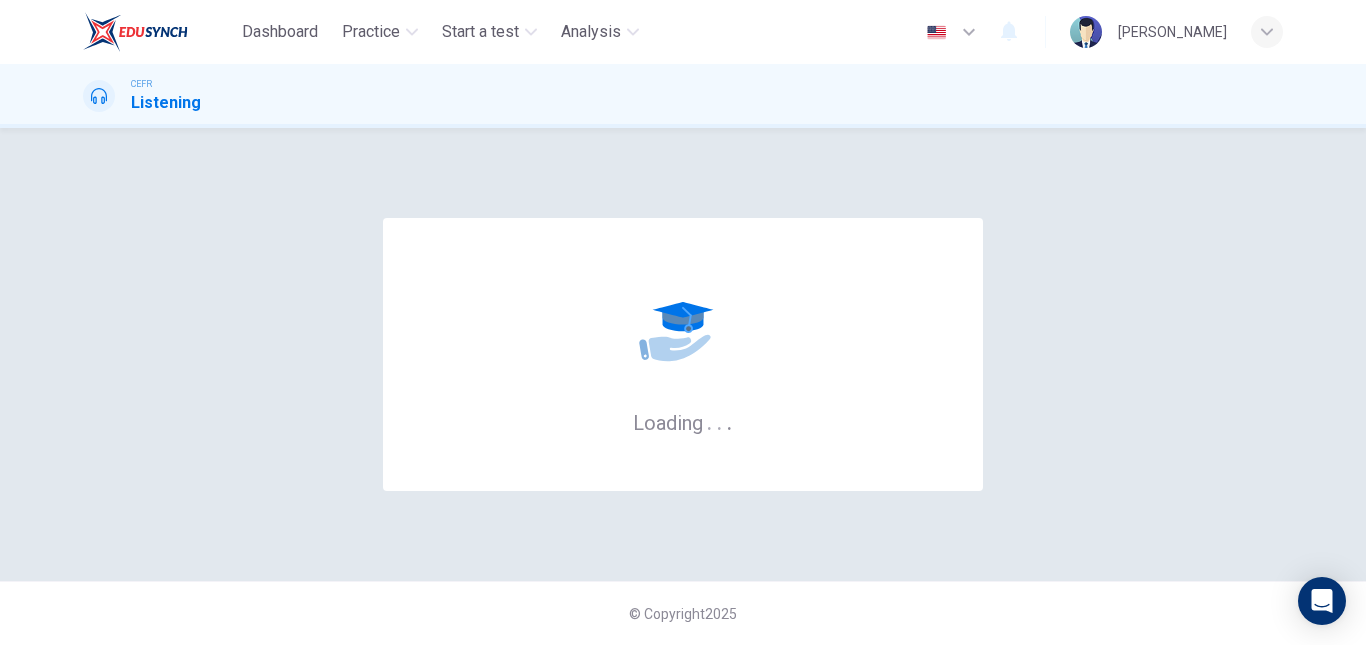scroll, scrollTop: 0, scrollLeft: 0, axis: both 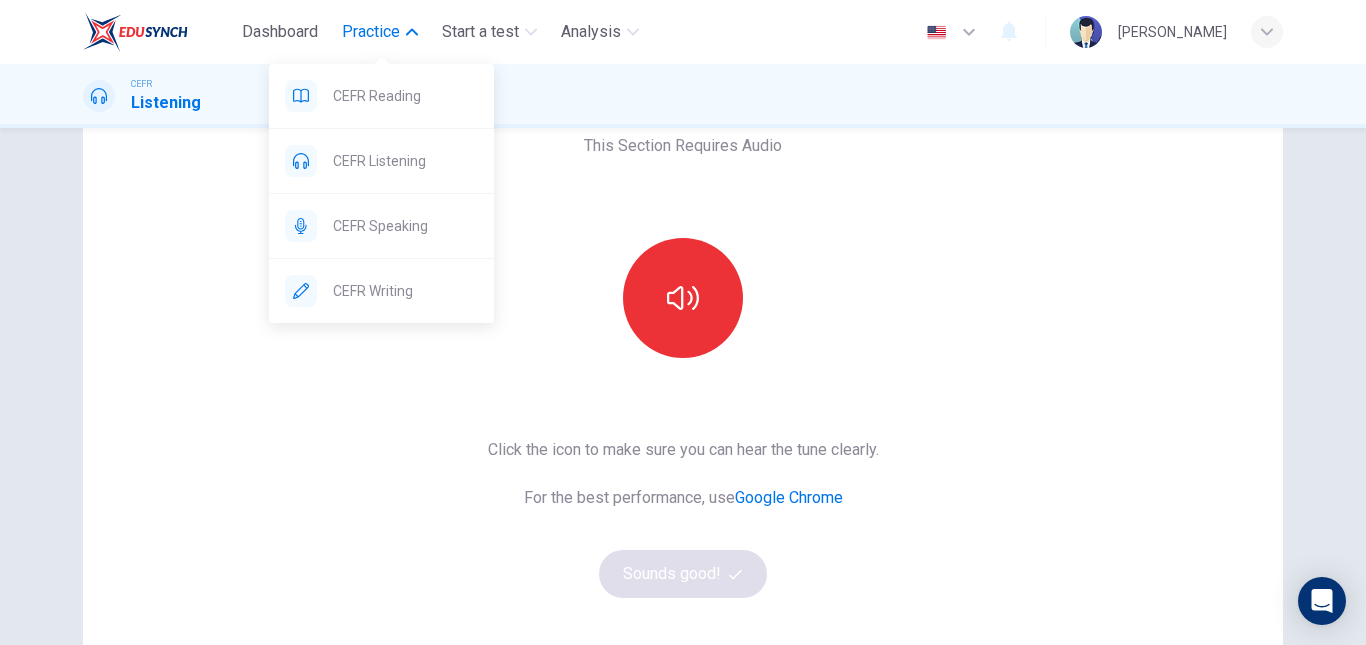 click on "Practice" at bounding box center (371, 32) 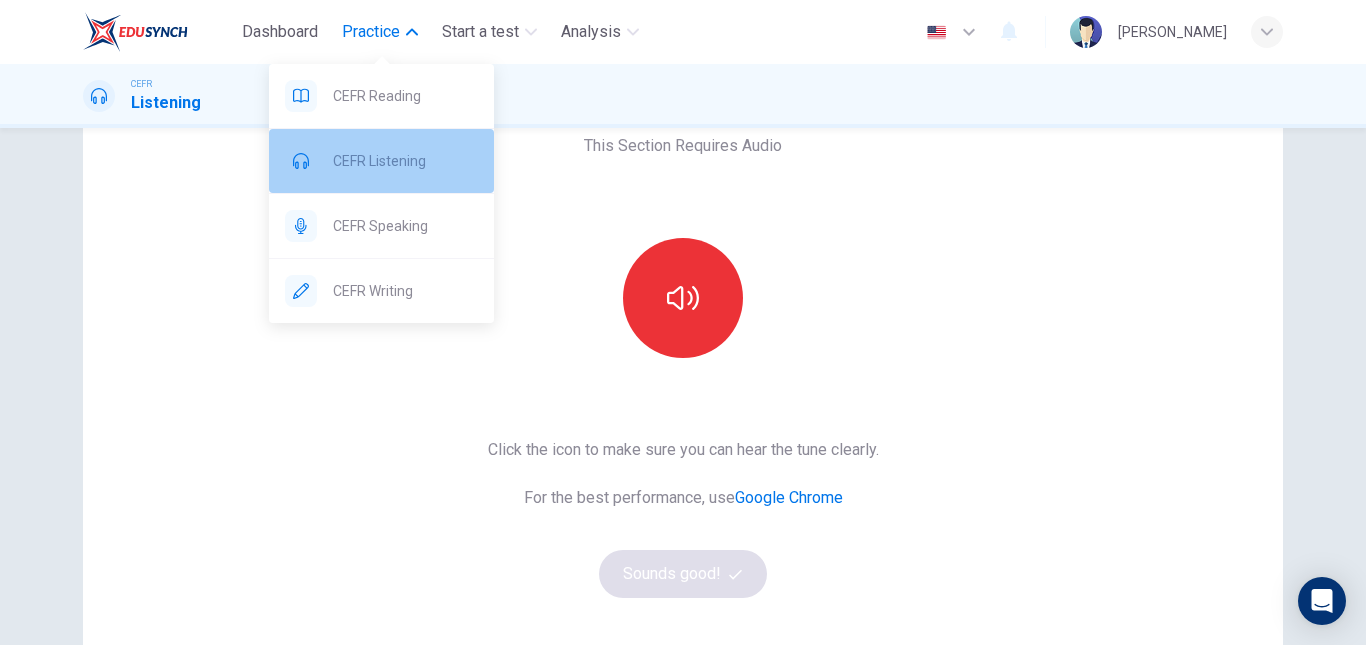 click on "CEFR Listening" at bounding box center [381, 161] 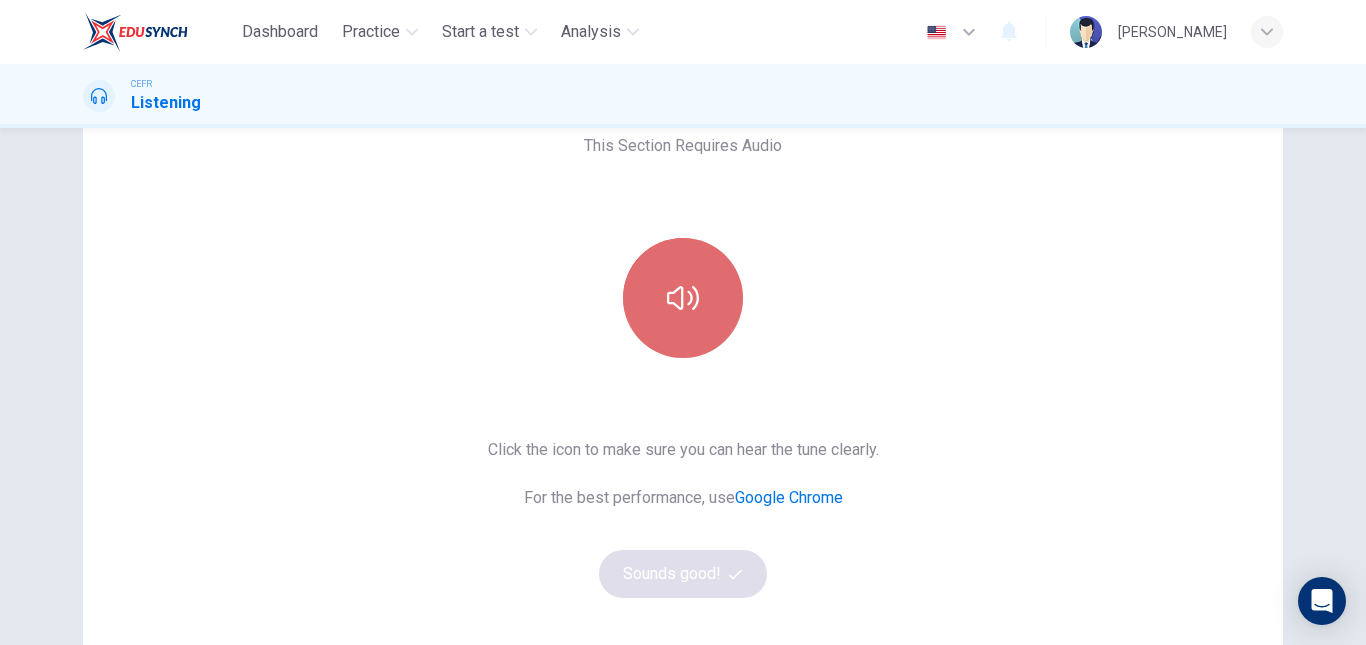 click at bounding box center (683, 298) 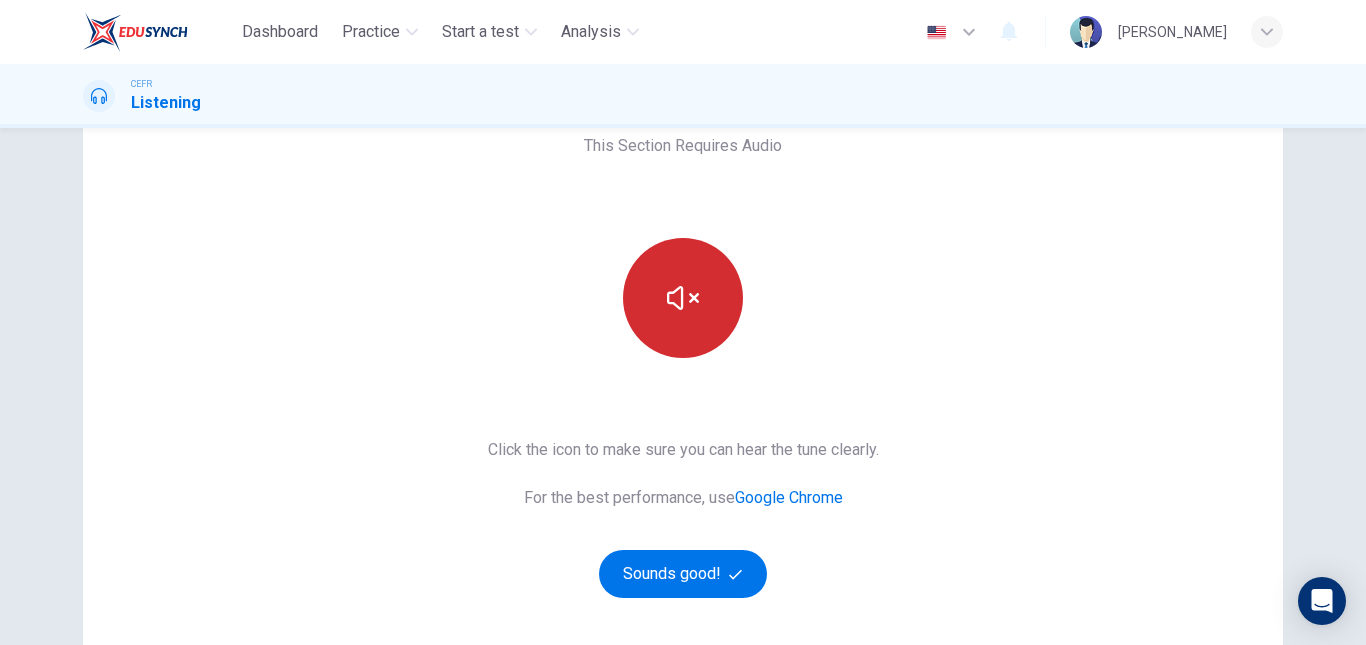 type 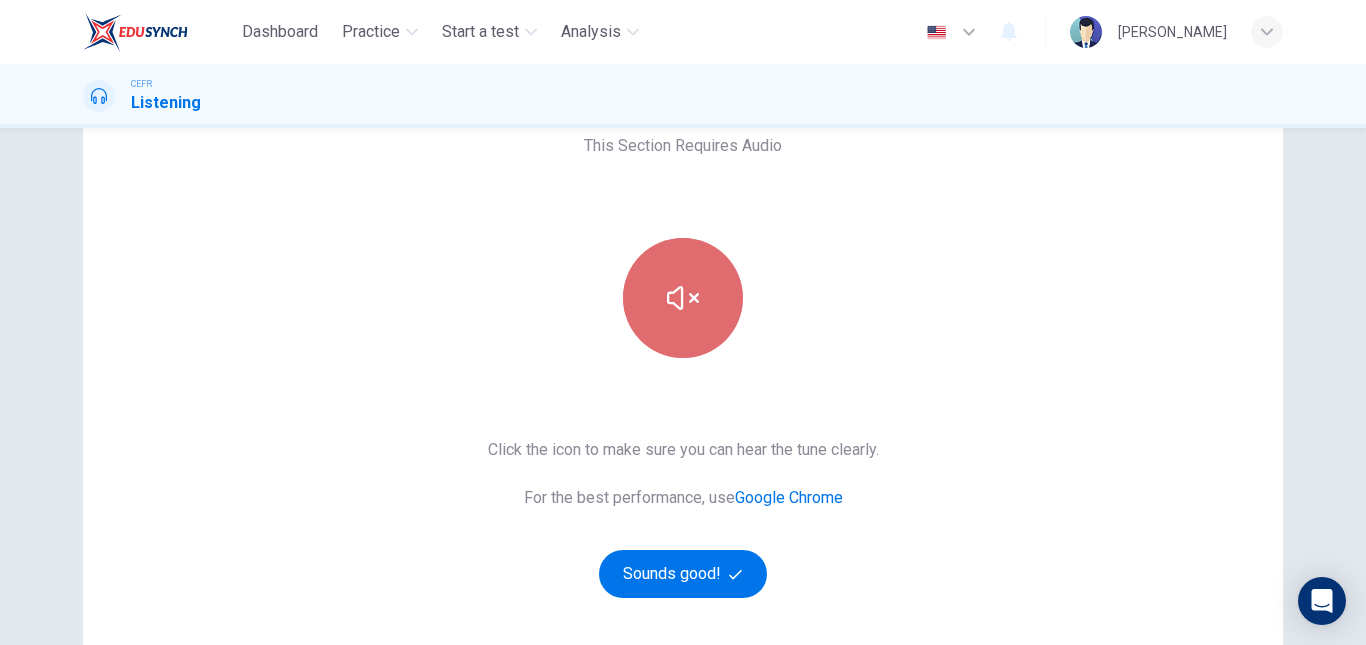 click 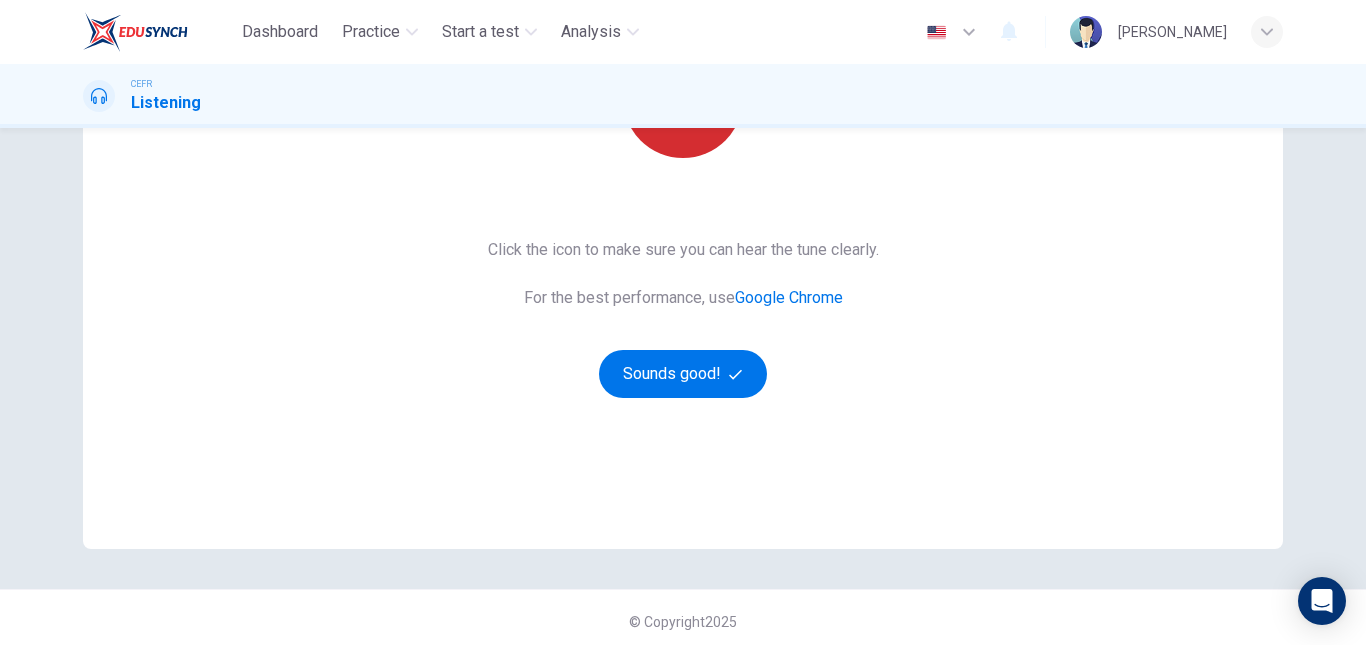 scroll, scrollTop: 319, scrollLeft: 0, axis: vertical 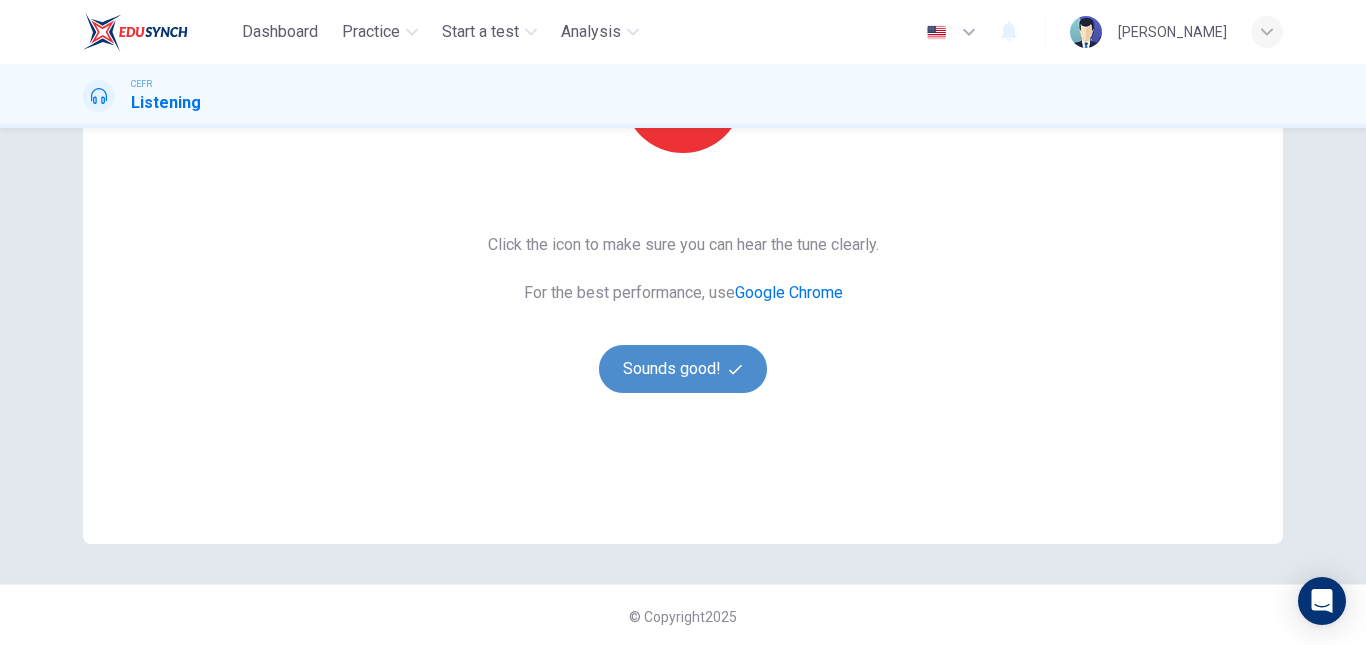 click on "Sounds good!" at bounding box center [683, 369] 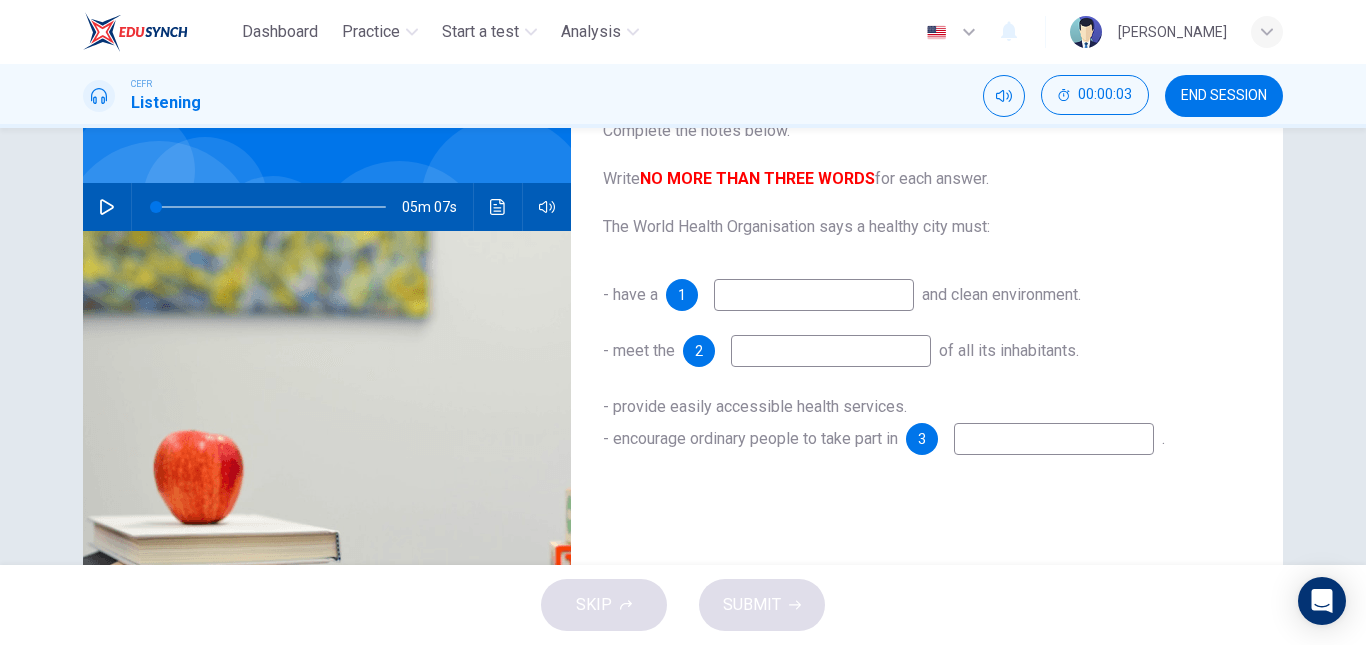 scroll, scrollTop: 129, scrollLeft: 0, axis: vertical 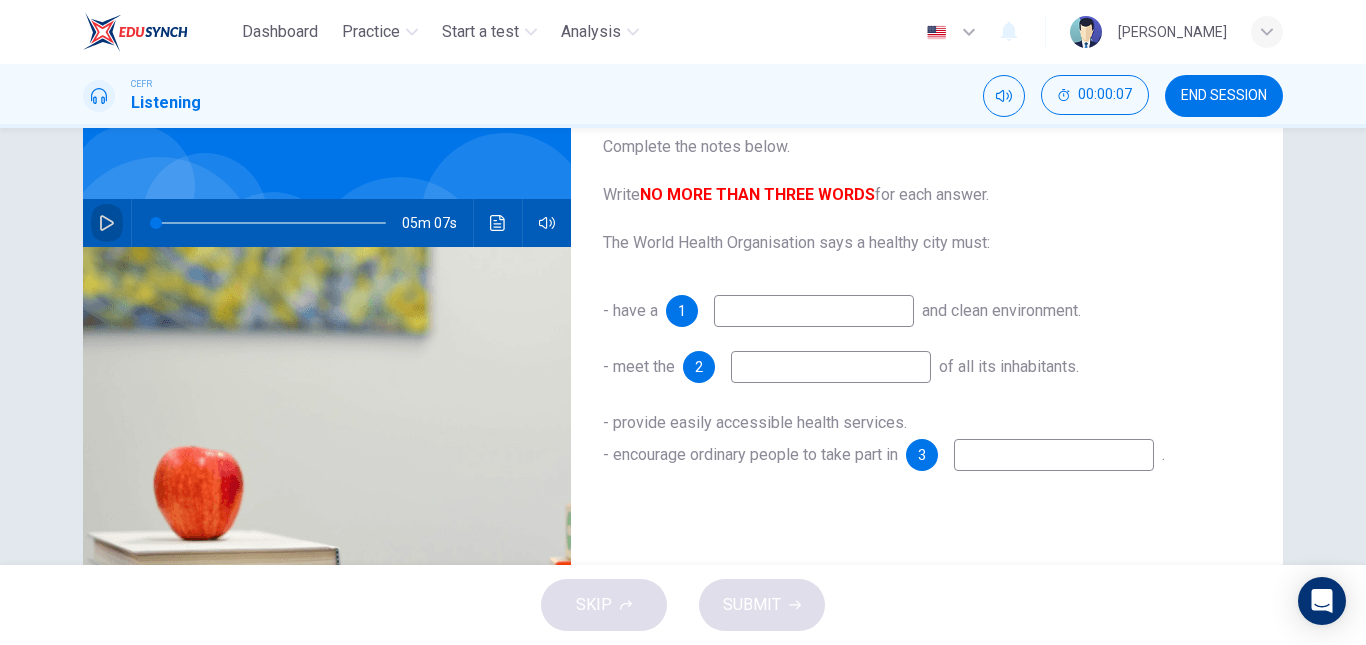click 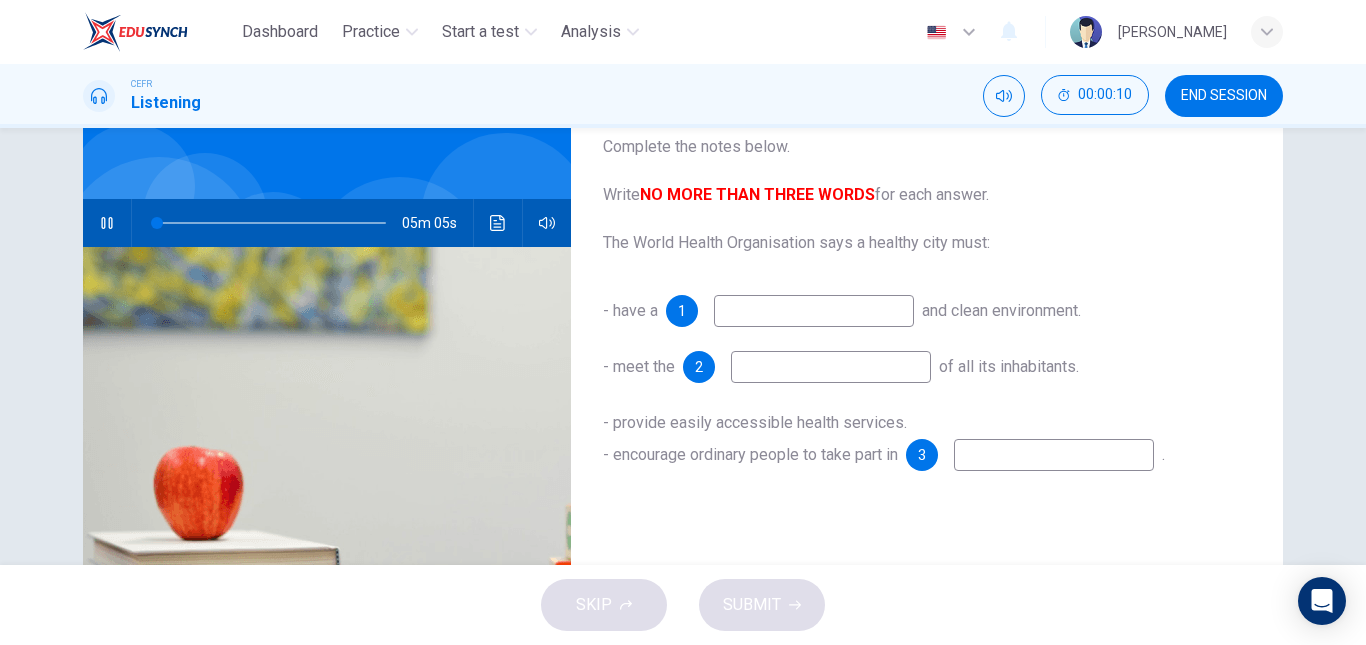 click at bounding box center [814, 311] 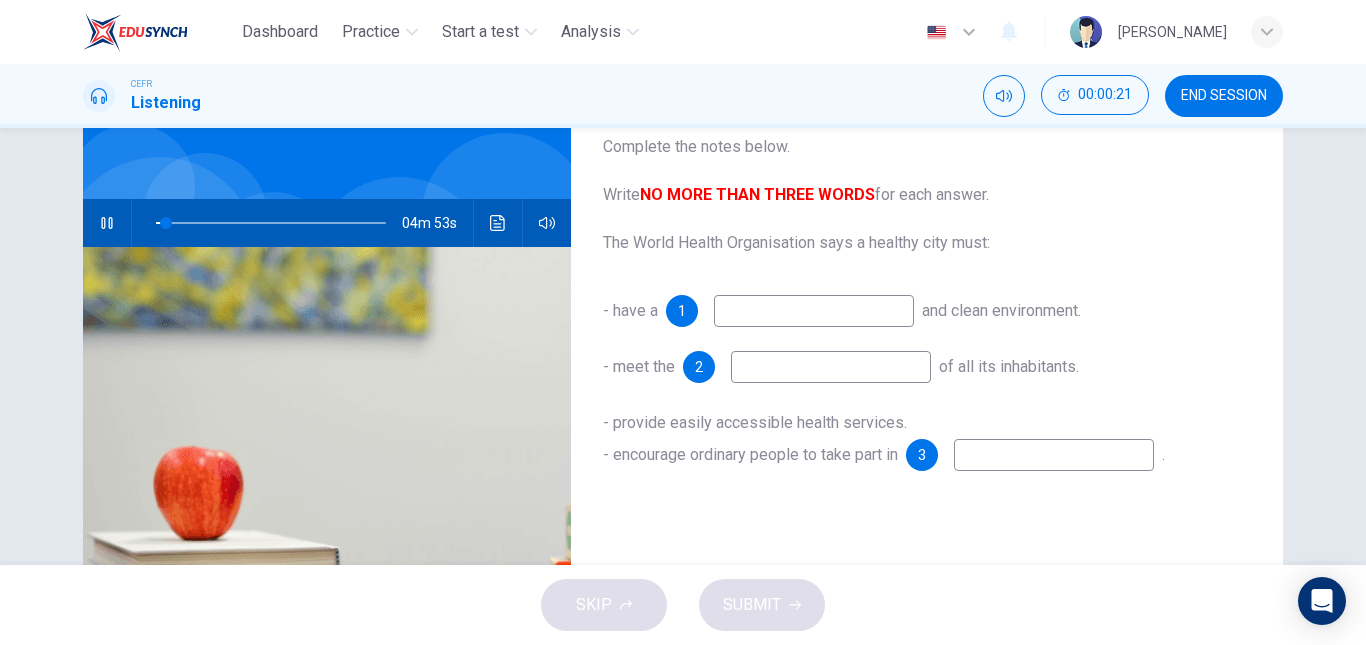 scroll, scrollTop: 79, scrollLeft: 0, axis: vertical 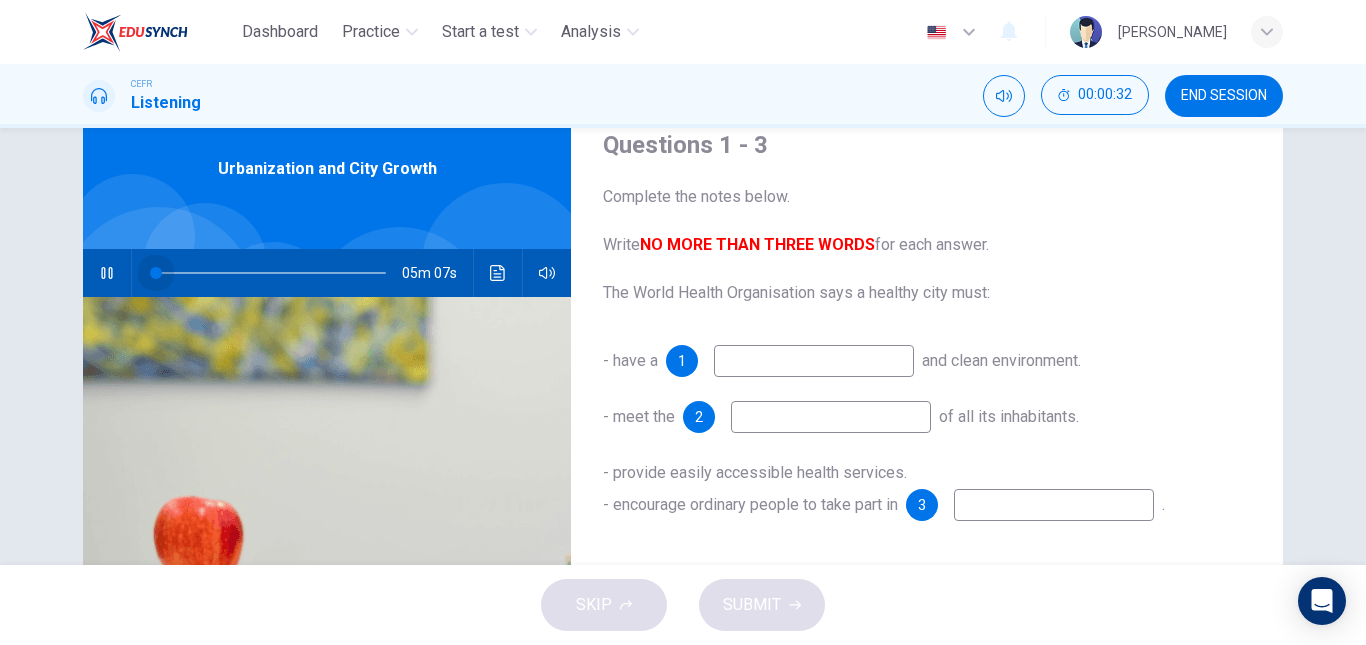 drag, startPoint x: 176, startPoint y: 273, endPoint x: 131, endPoint y: 279, distance: 45.39824 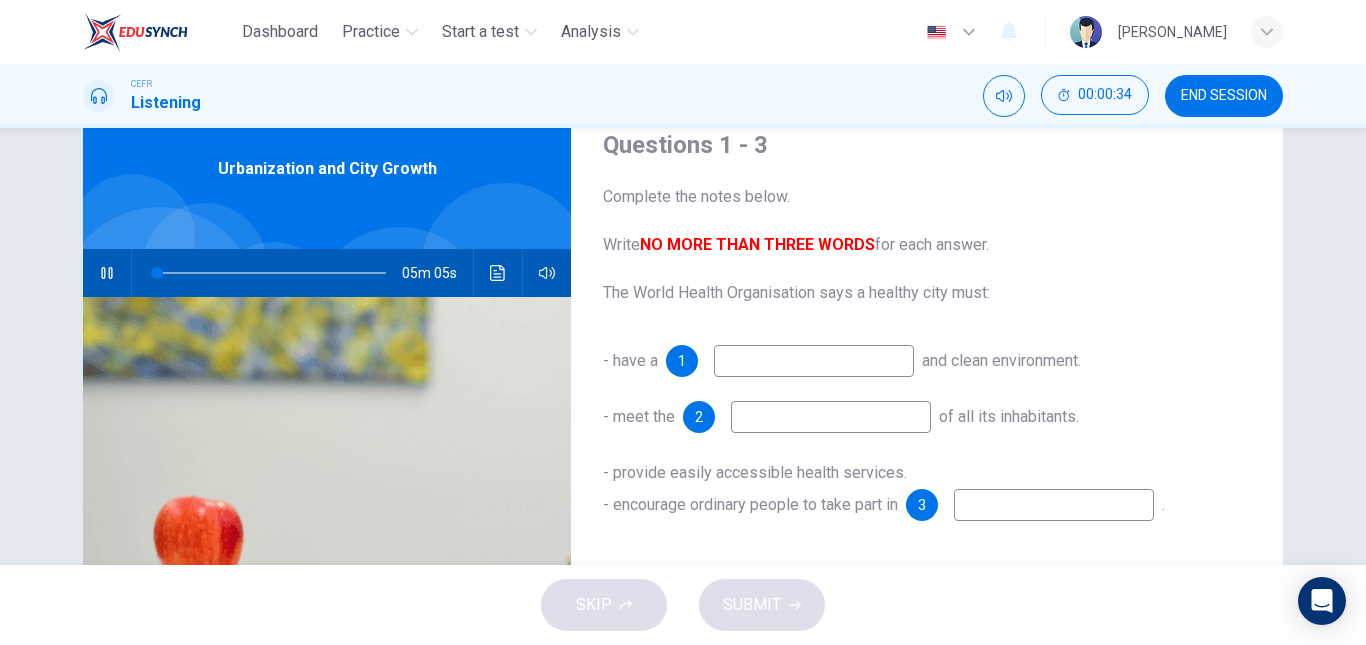 click at bounding box center [814, 361] 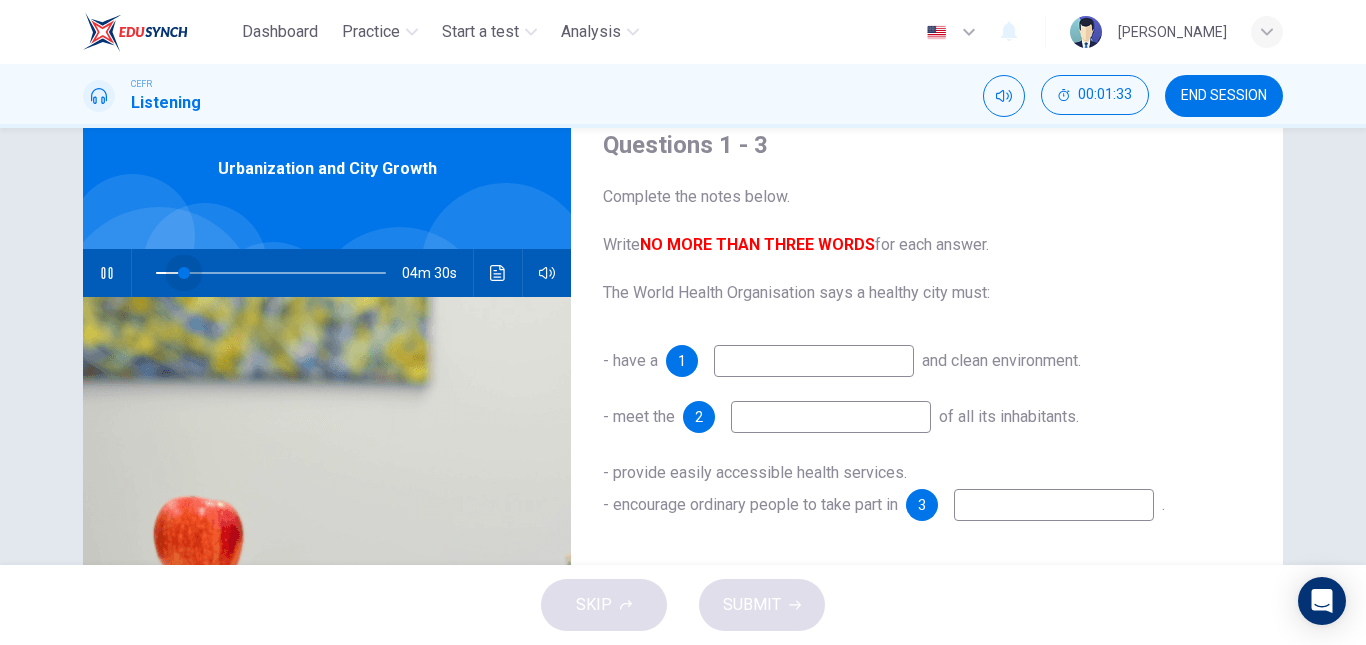 click at bounding box center (184, 273) 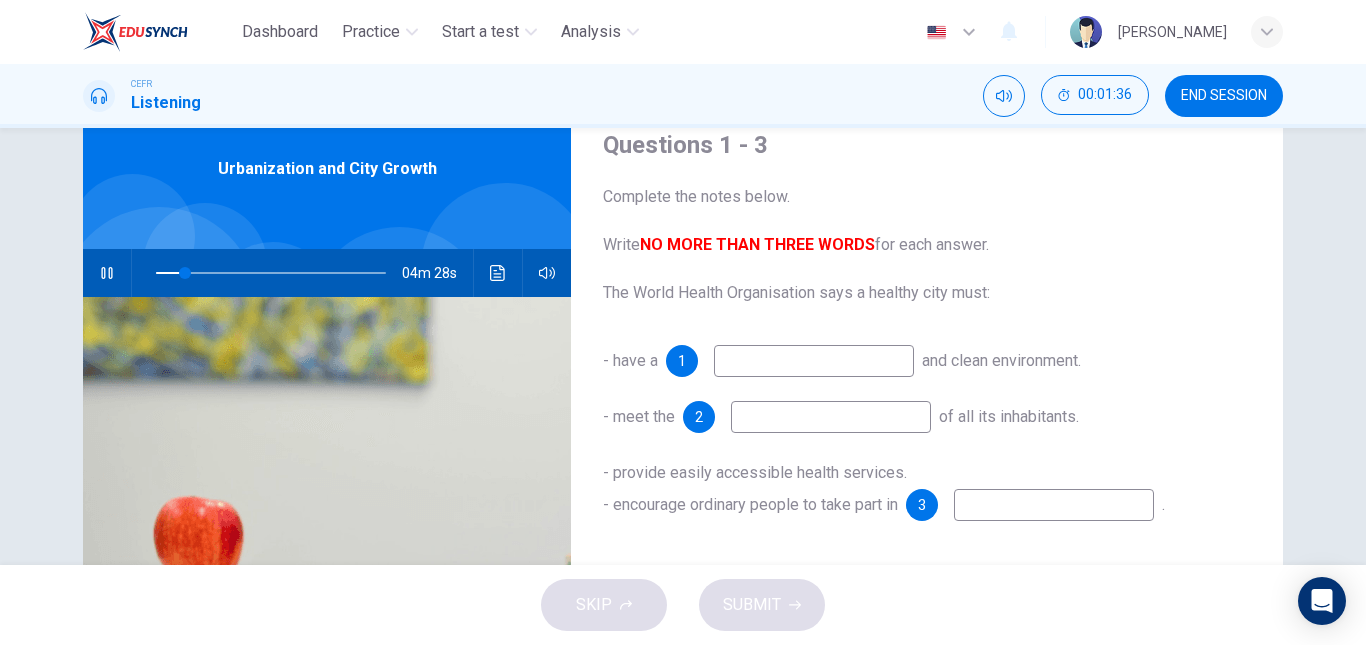 click at bounding box center [831, 417] 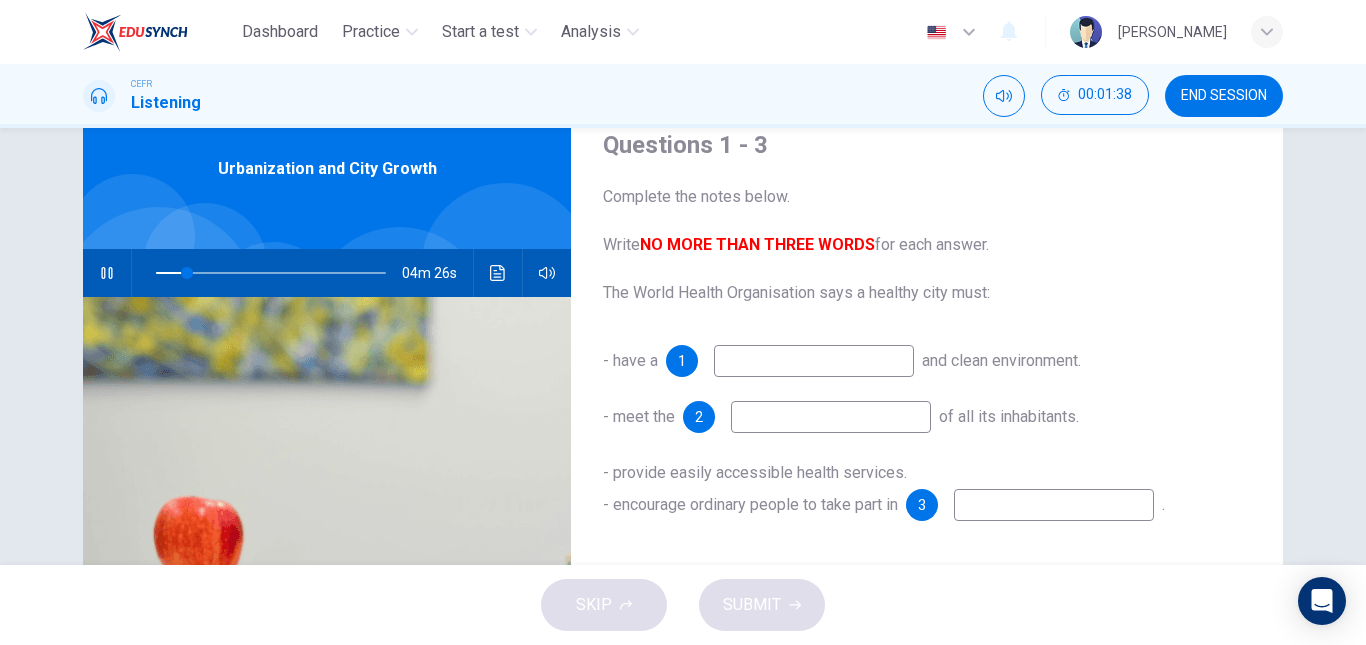 type on "14" 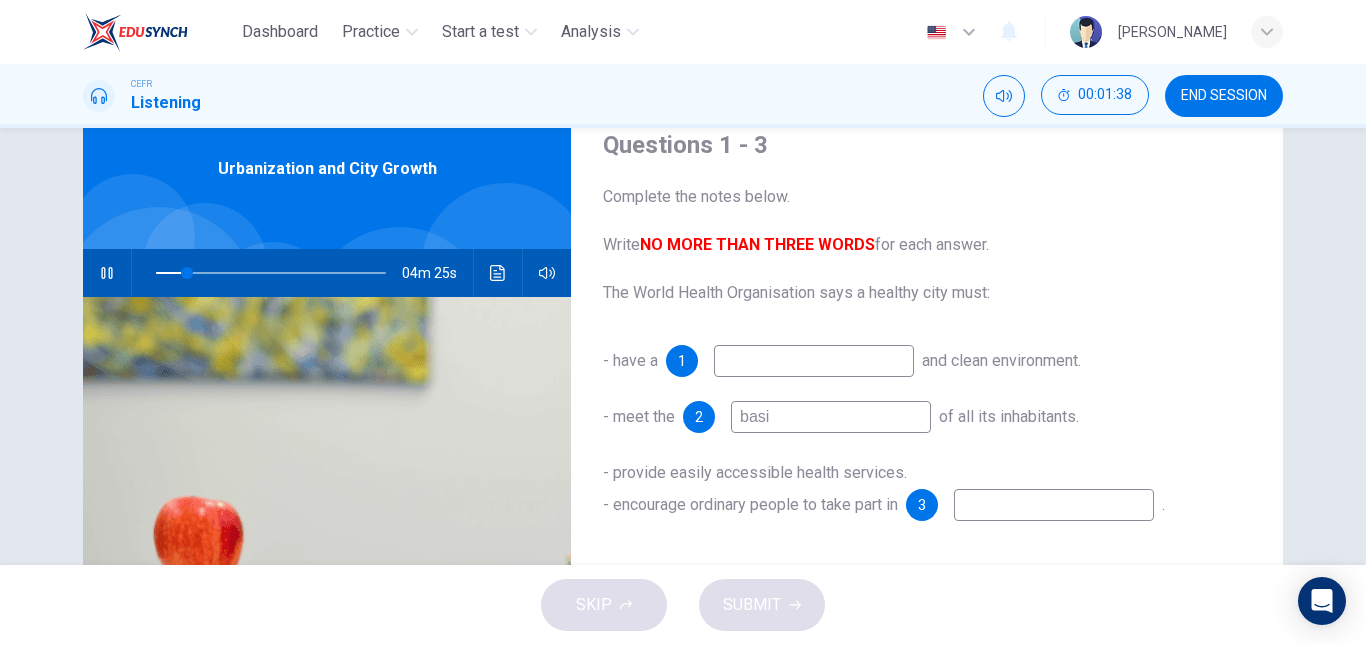 type on "basic" 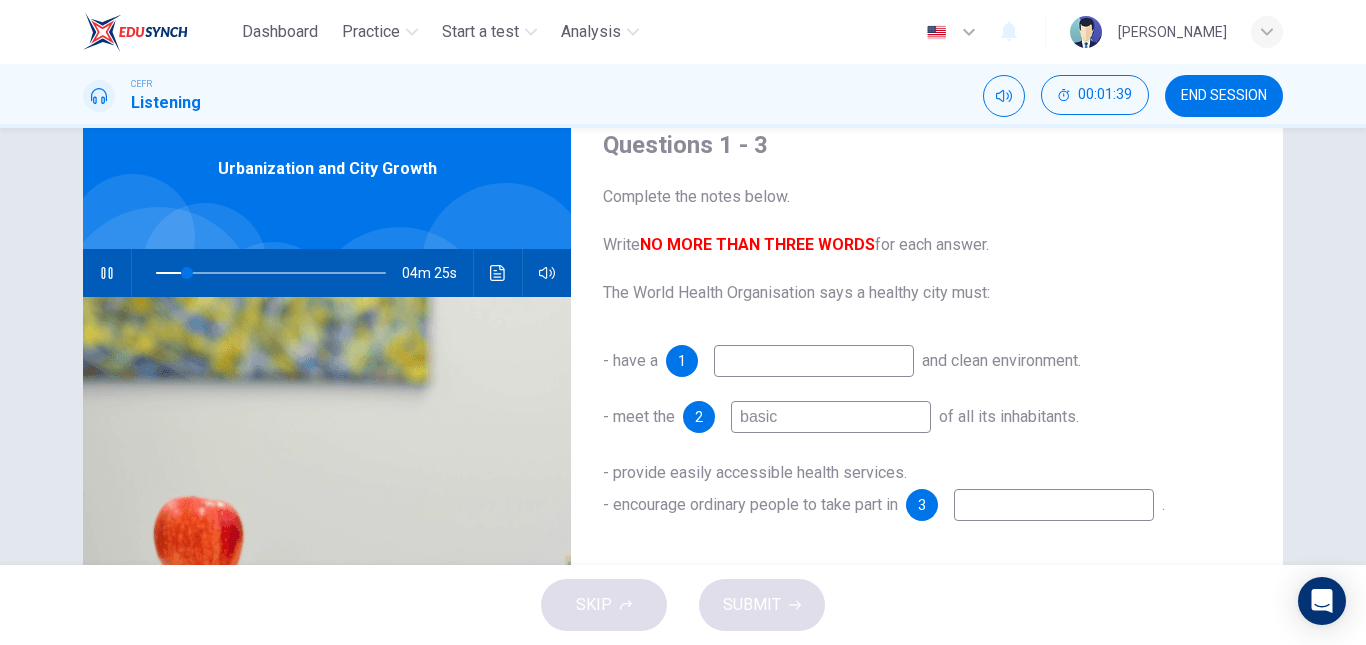 type on "14" 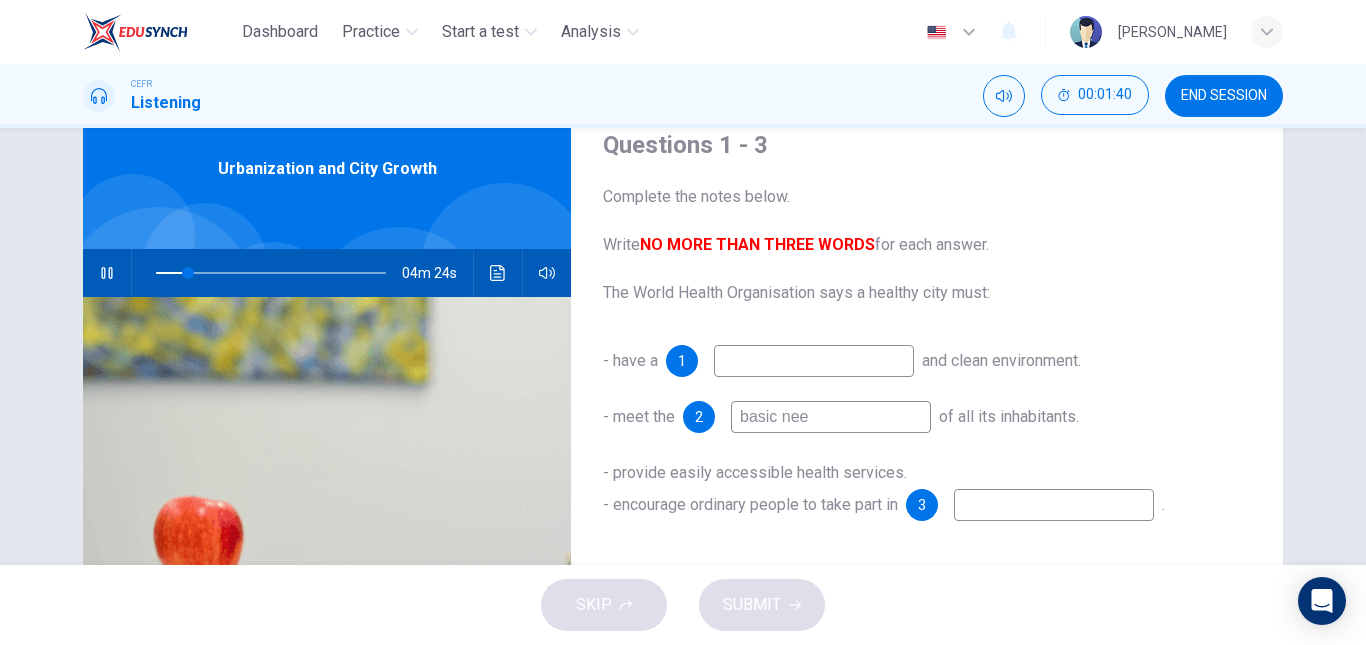 type on "basic need" 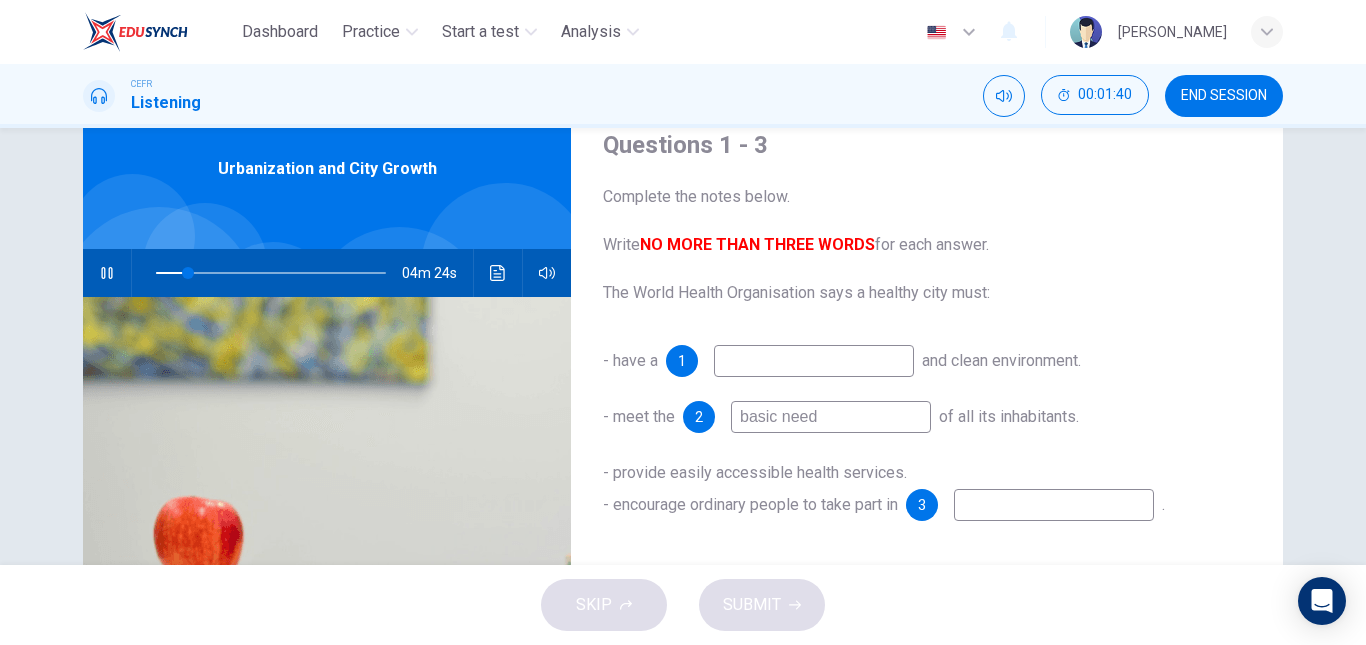type on "14" 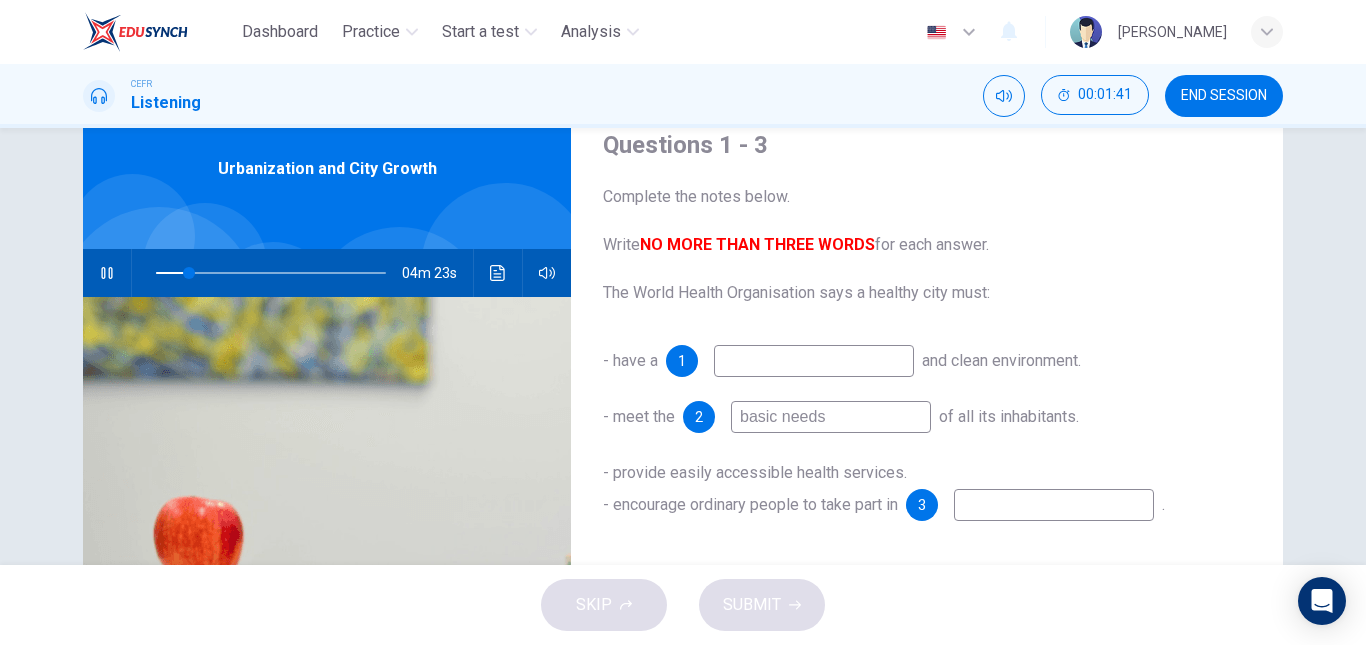 type on "15" 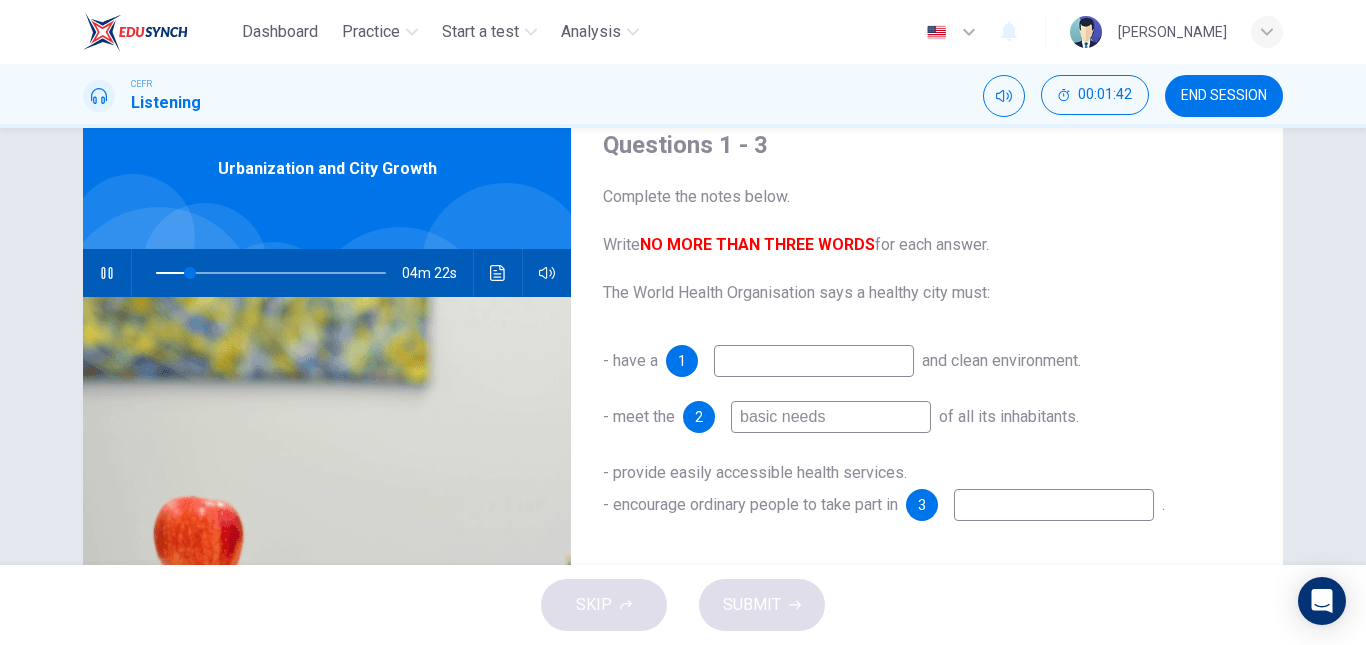 type on "basic needs" 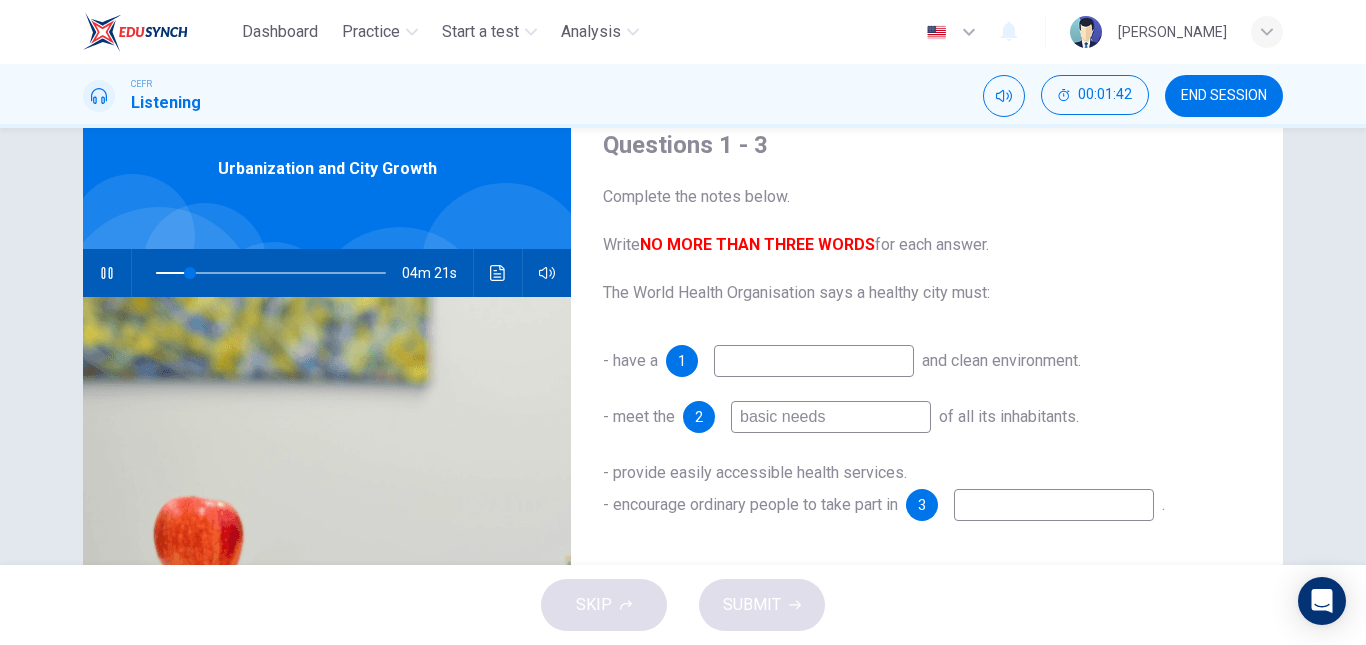 click at bounding box center [814, 361] 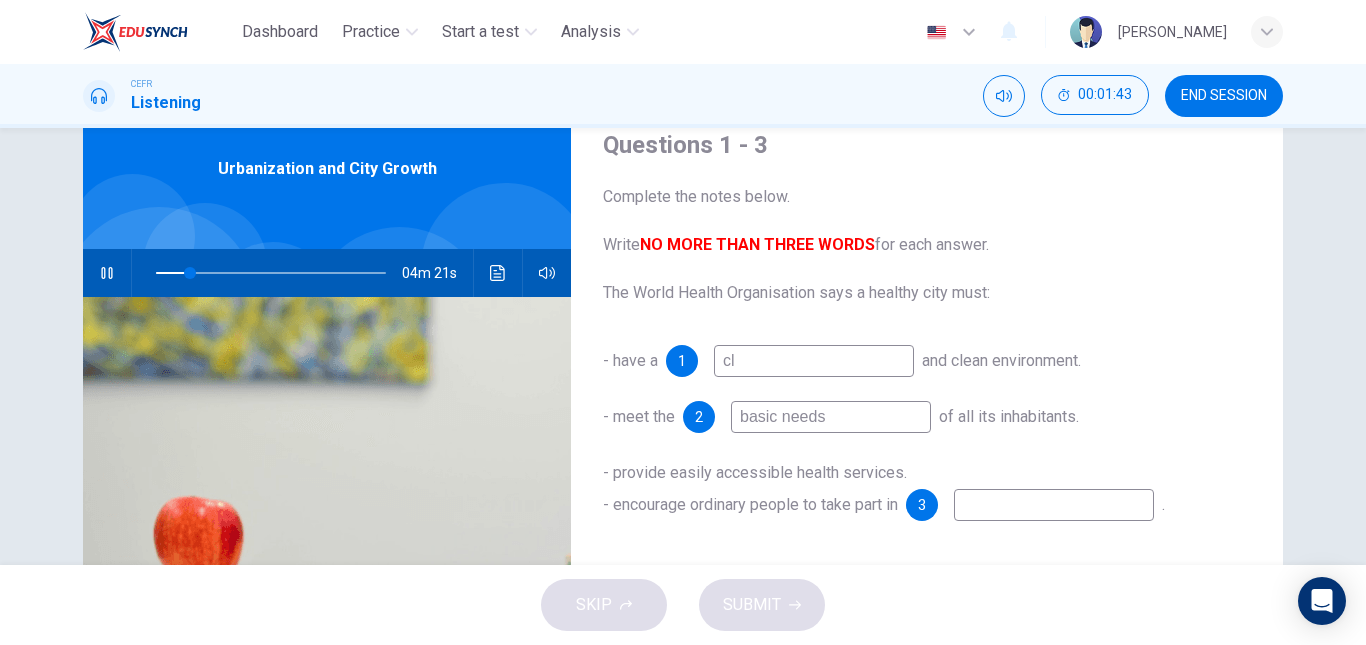 type on "cle" 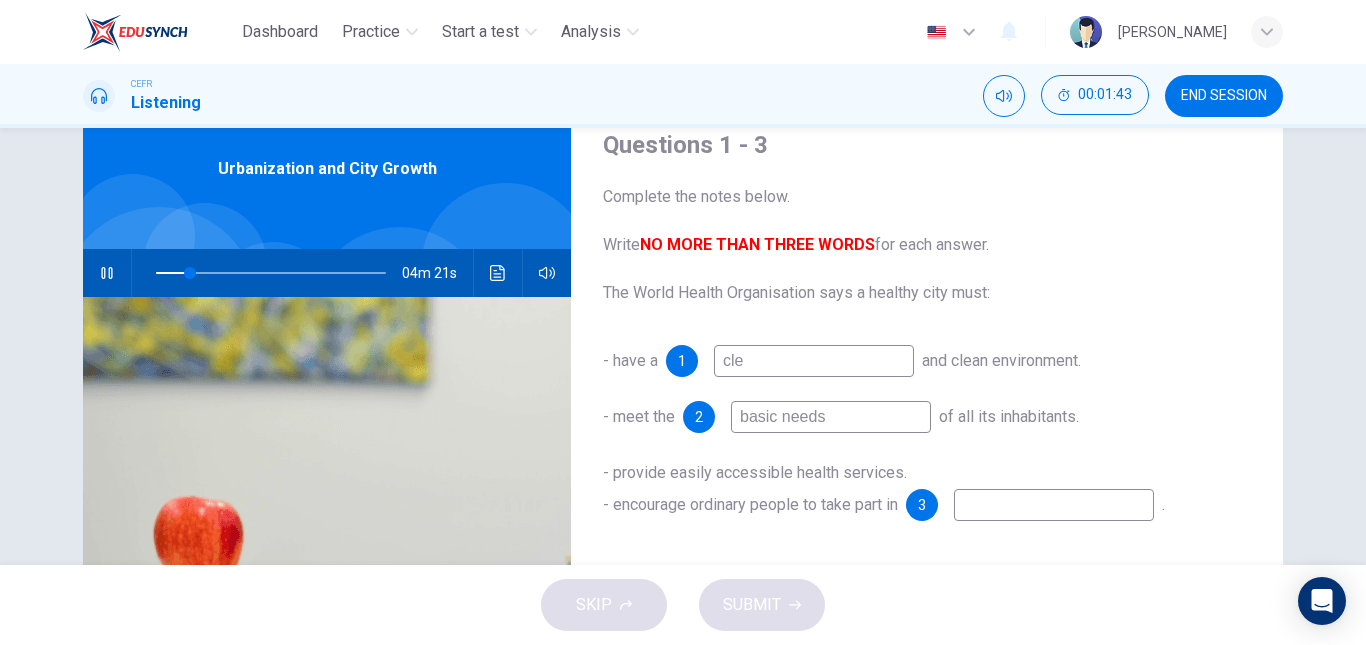 type on "15" 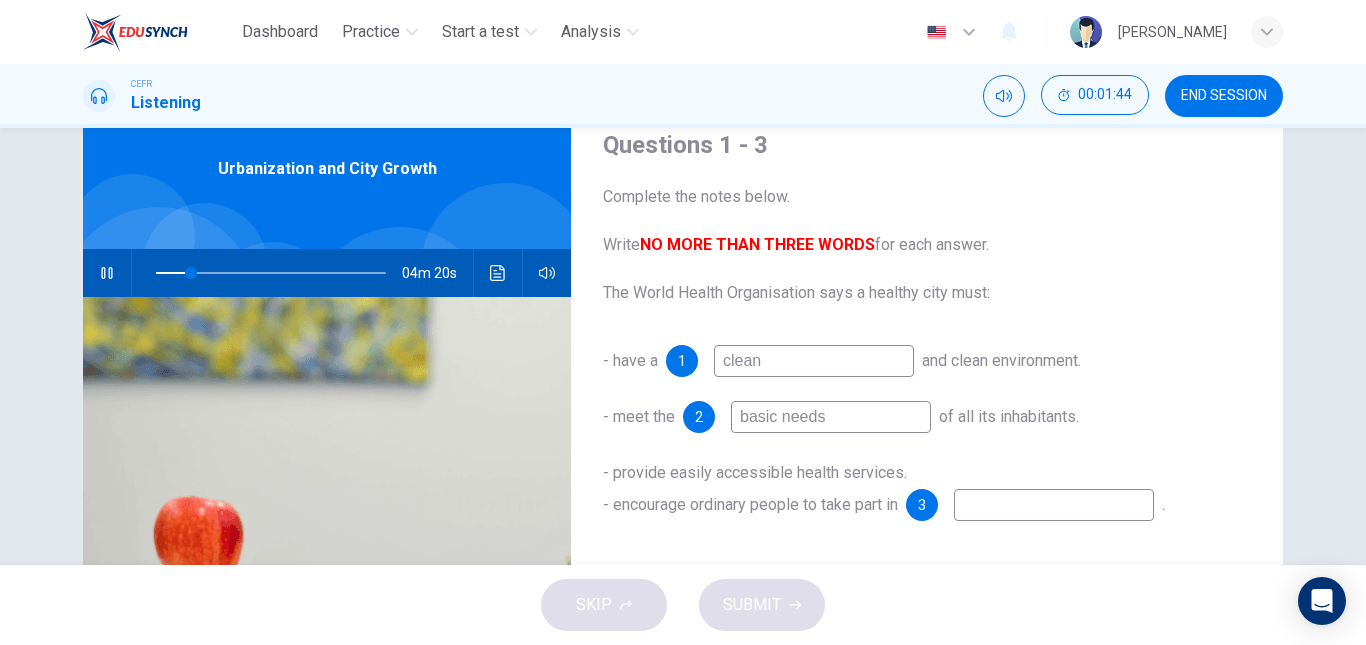 type on "clea" 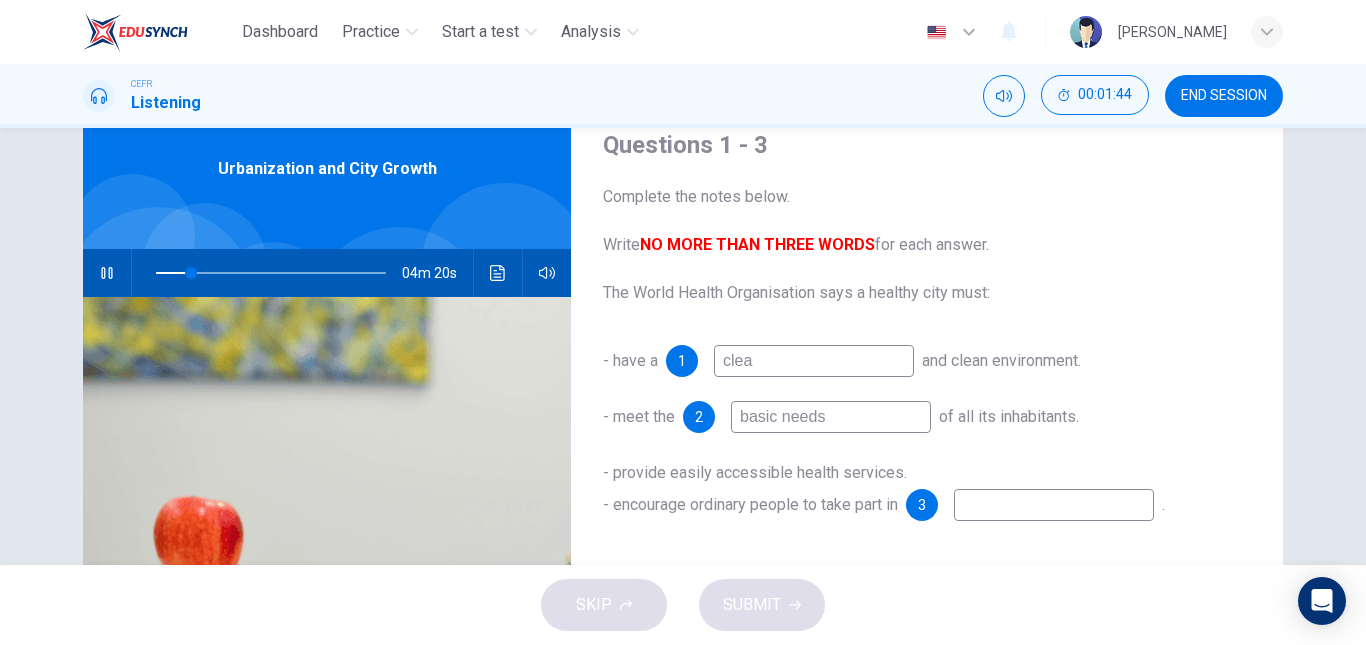 type on "16" 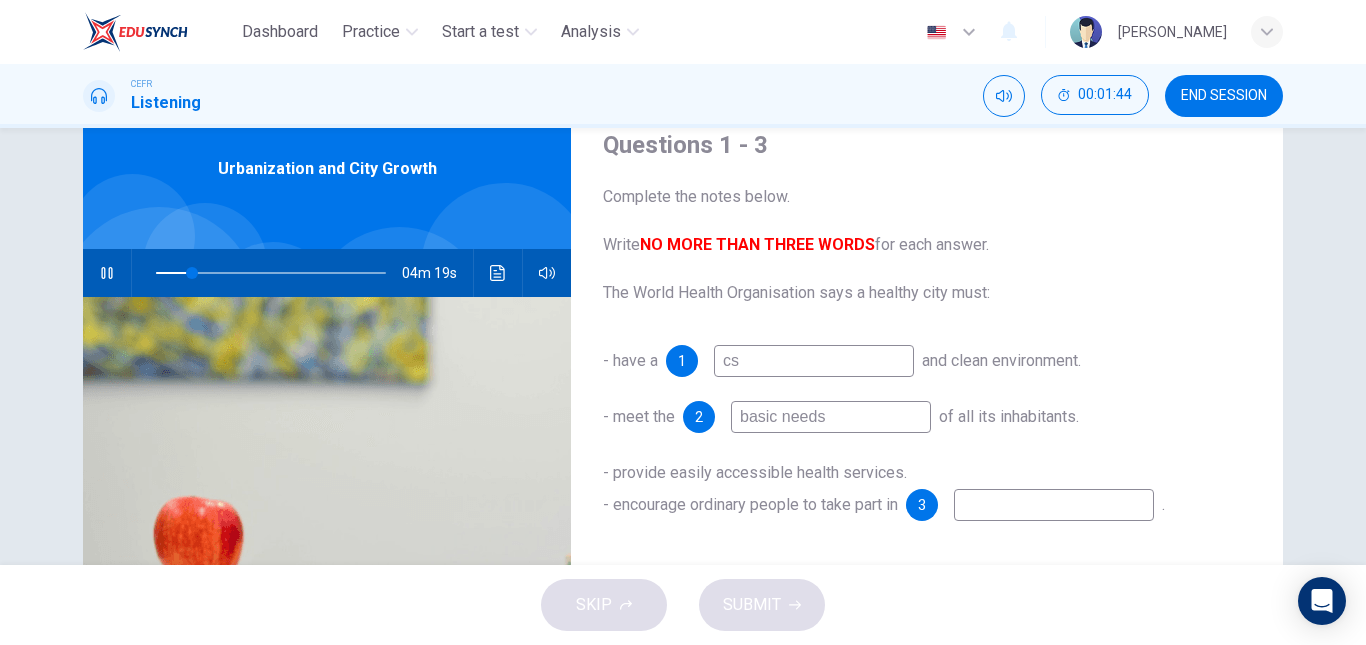 type on "csa" 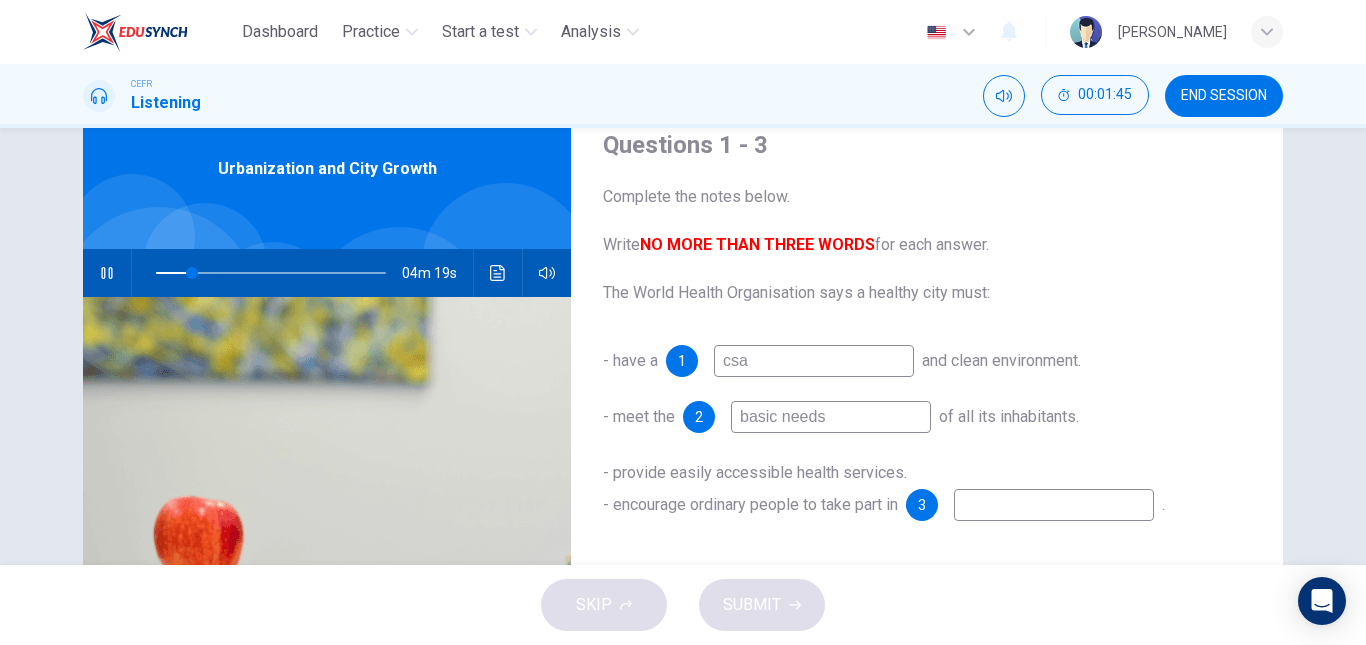 type on "16" 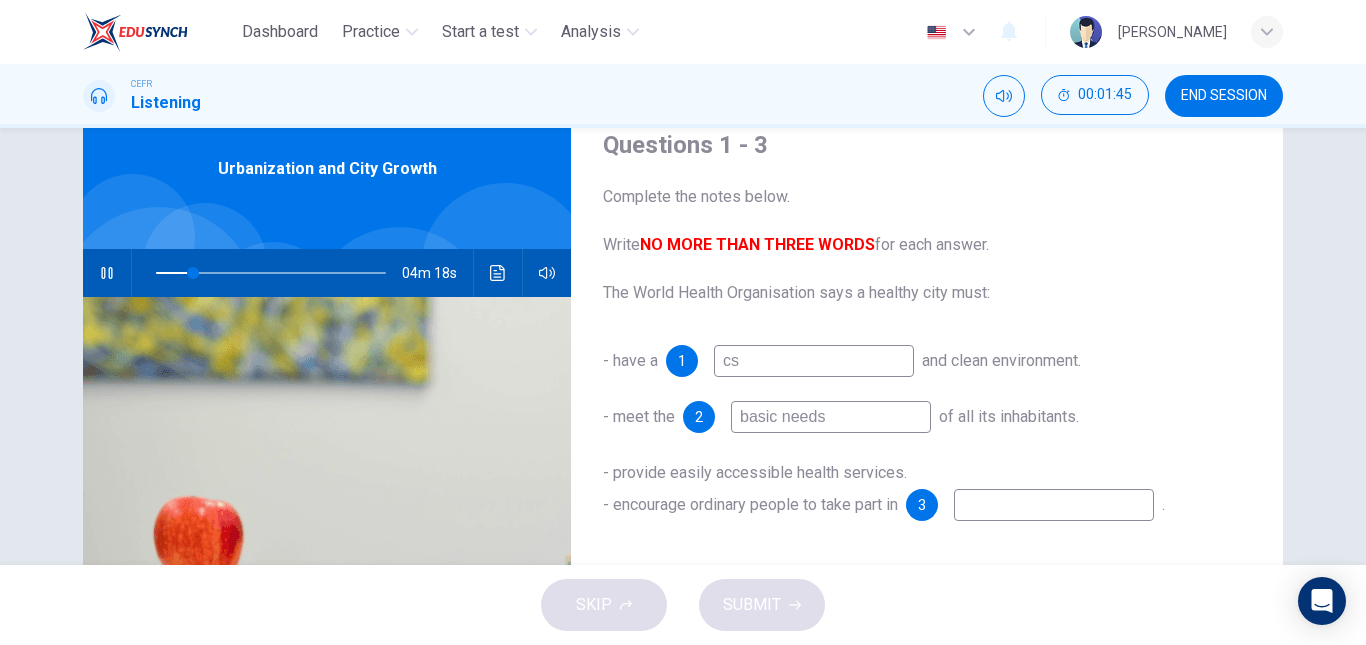 type on "c" 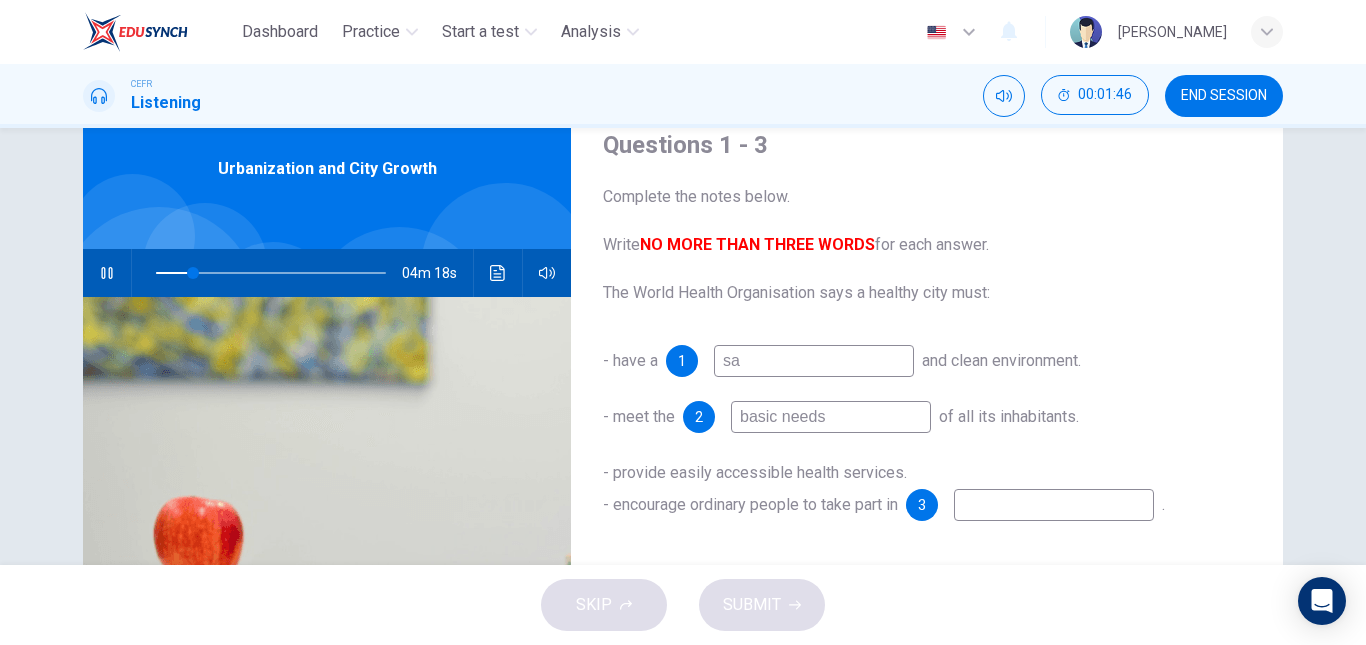 type on "saf" 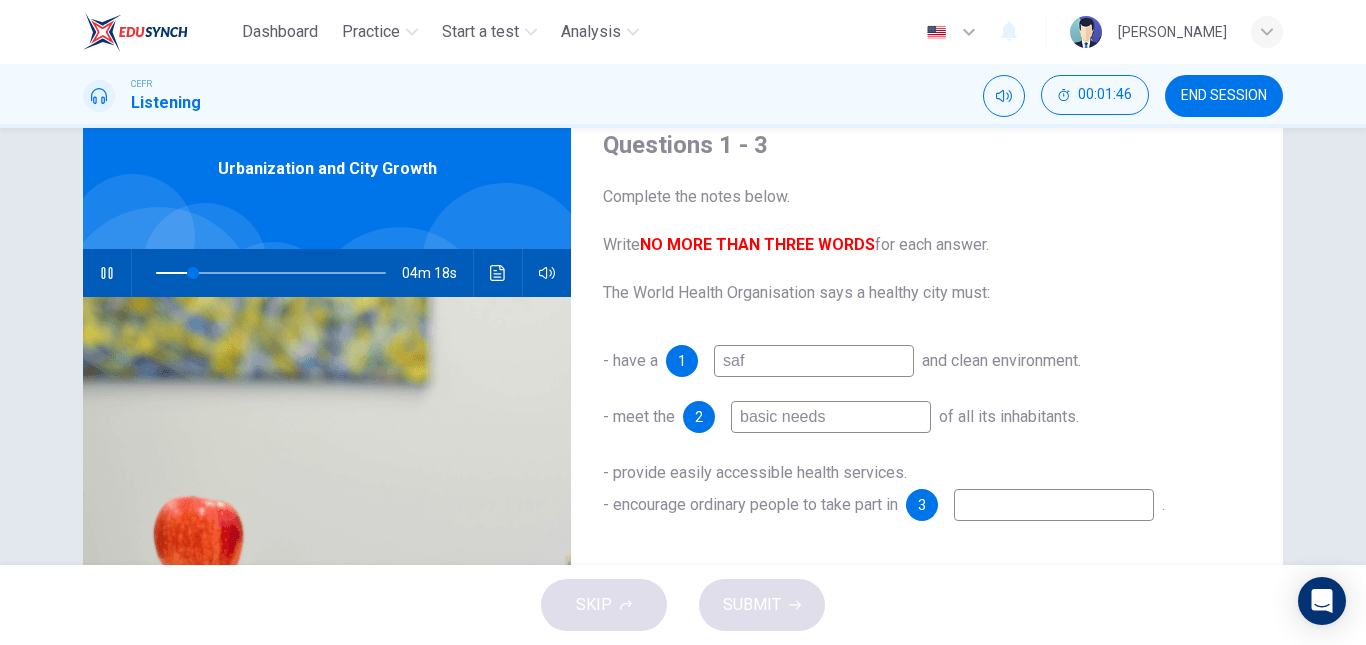 type on "16" 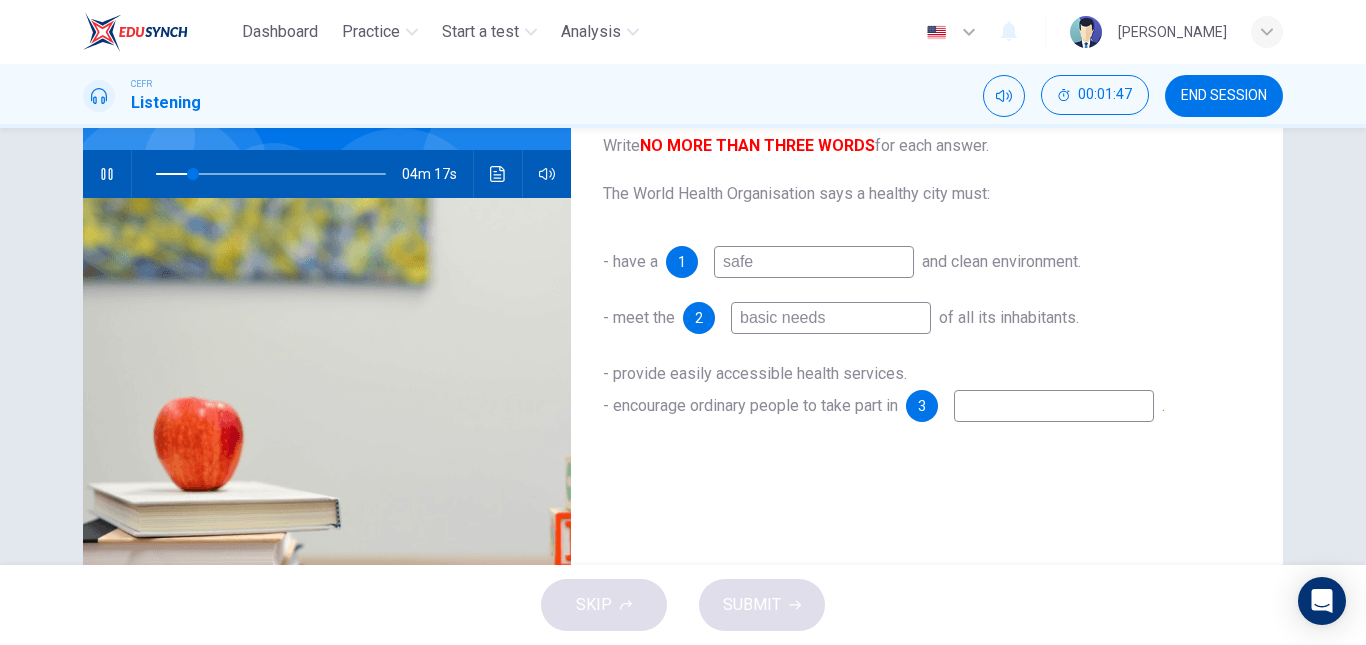 scroll, scrollTop: 179, scrollLeft: 0, axis: vertical 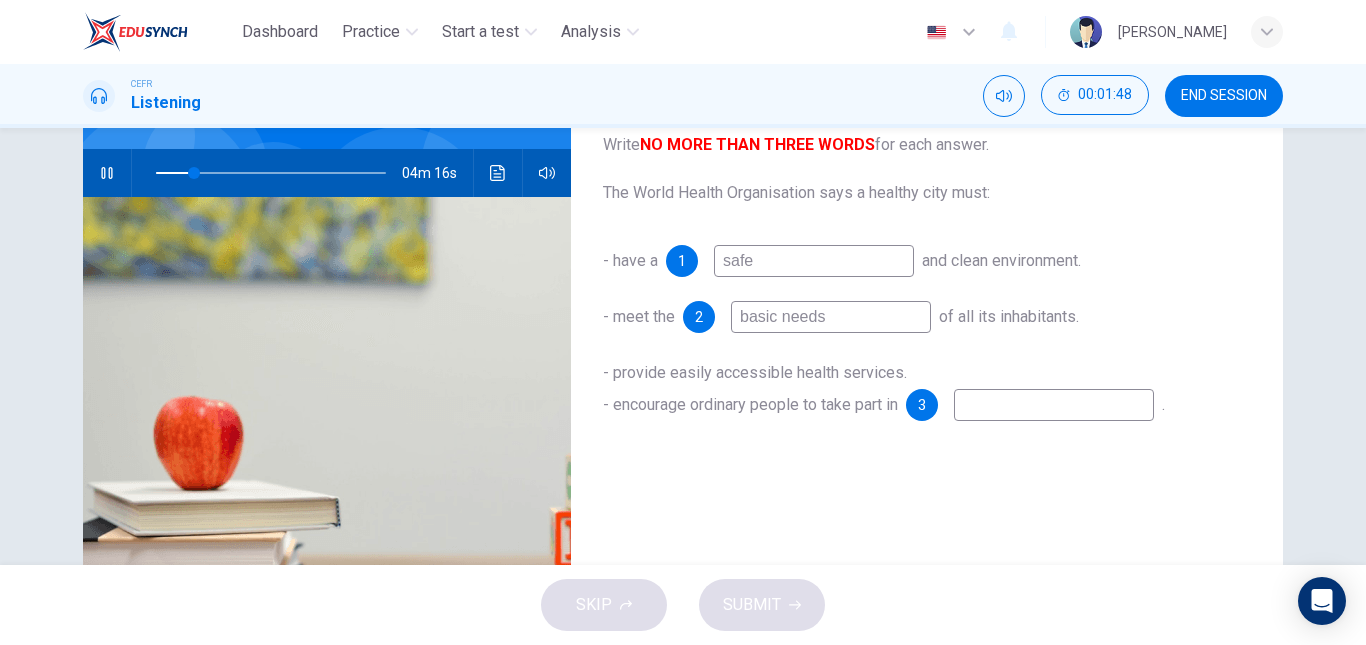 type on "17" 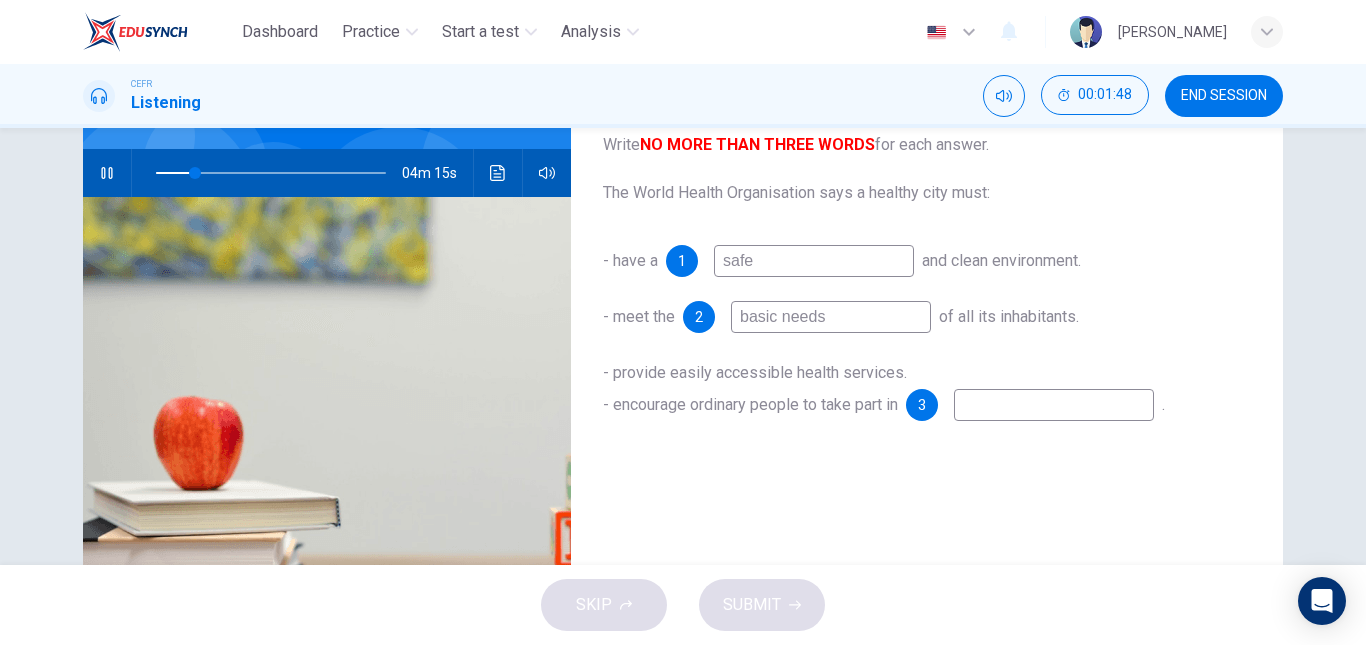 type on "safe" 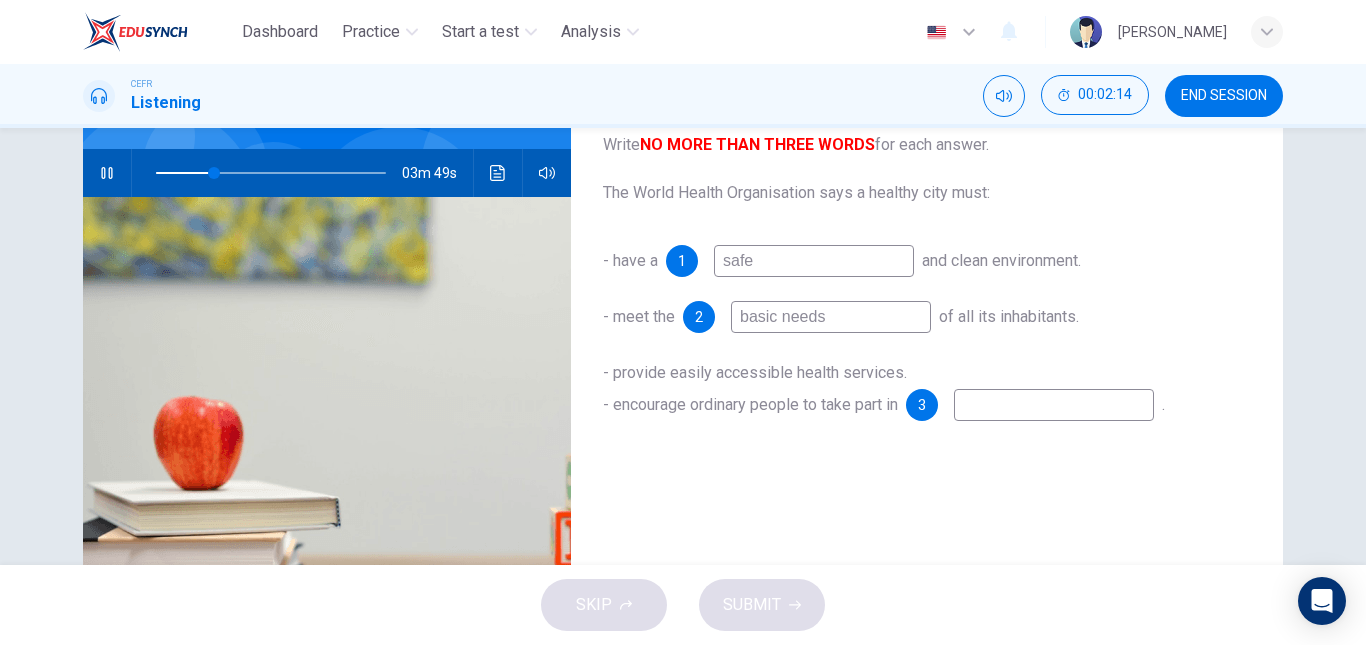 click at bounding box center [1054, 405] 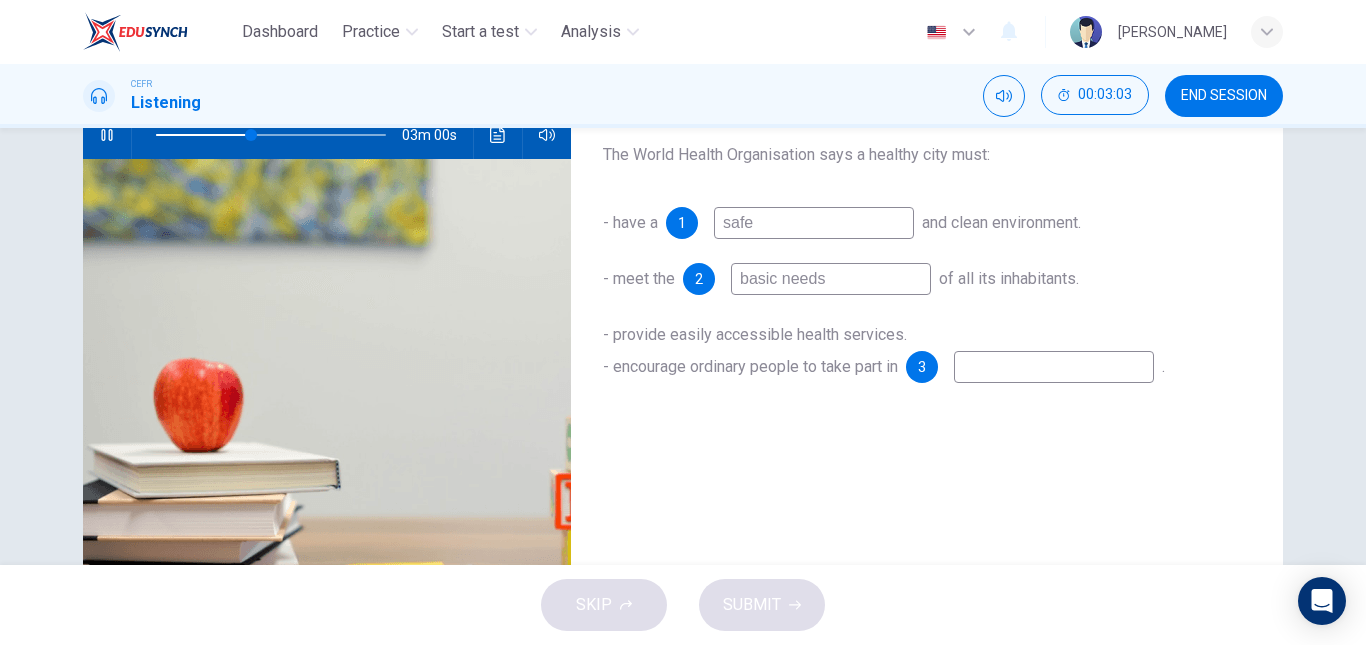 scroll, scrollTop: 216, scrollLeft: 0, axis: vertical 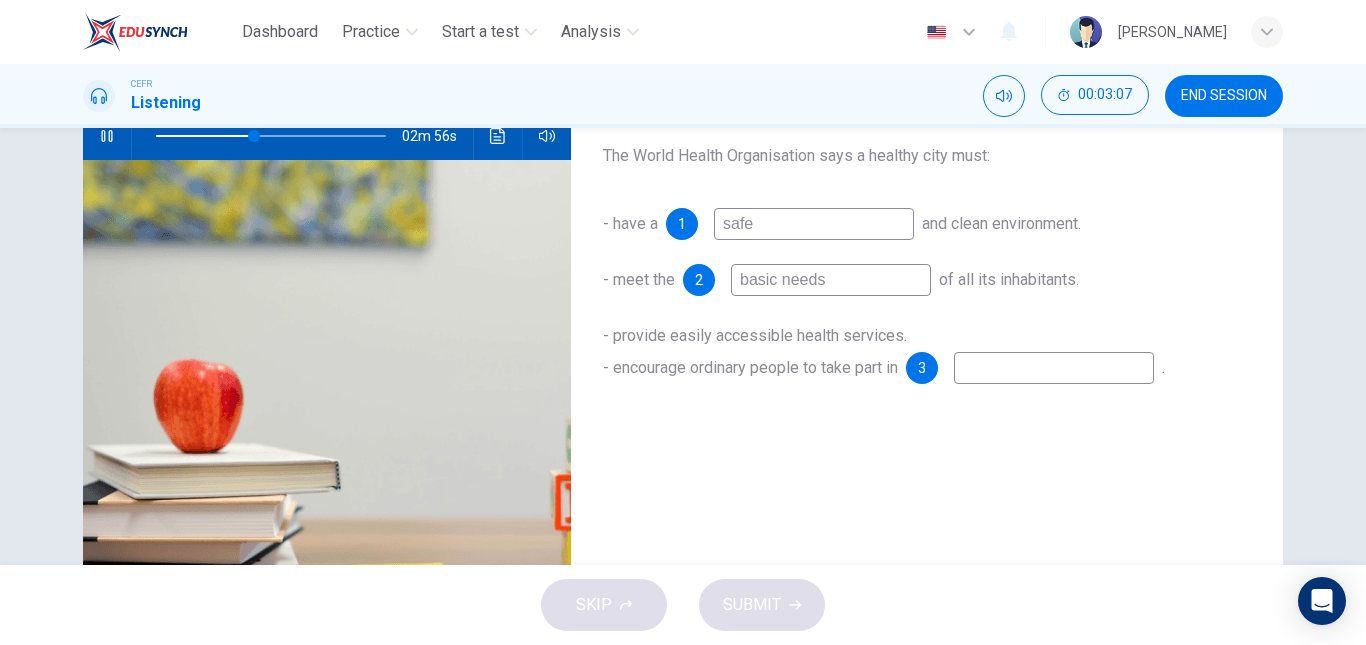 click on "3" at bounding box center [922, 368] 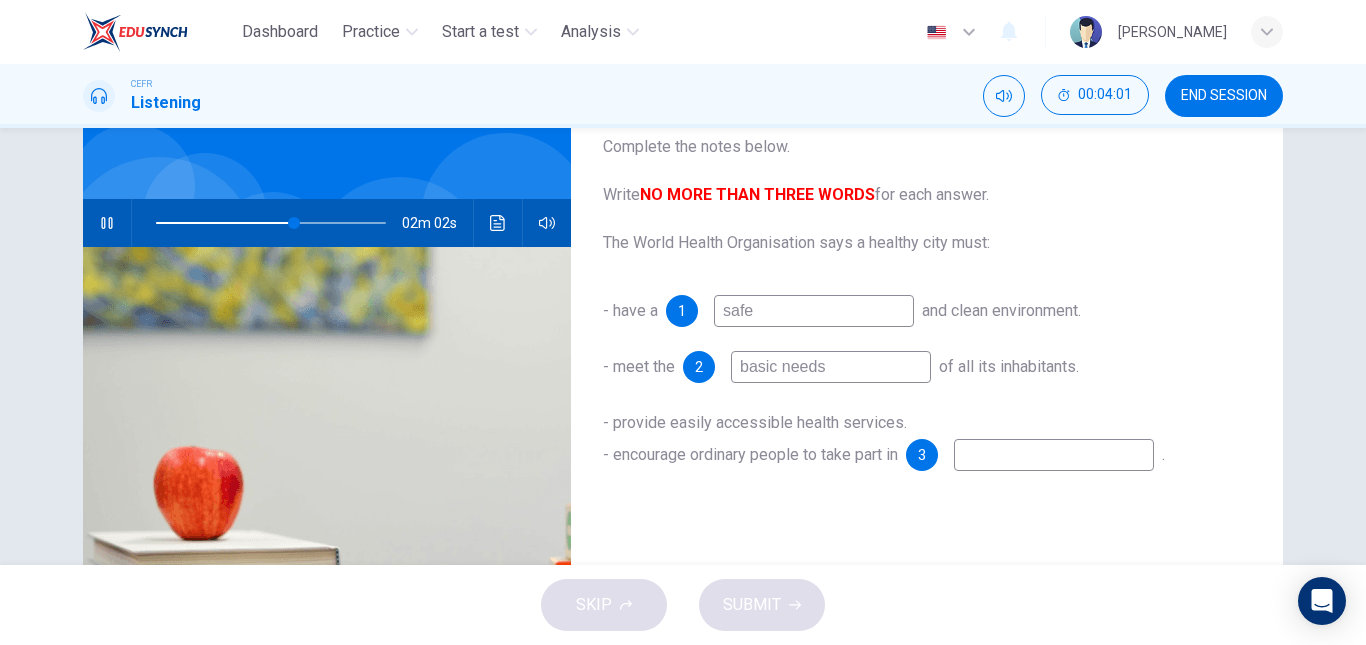 scroll, scrollTop: 129, scrollLeft: 0, axis: vertical 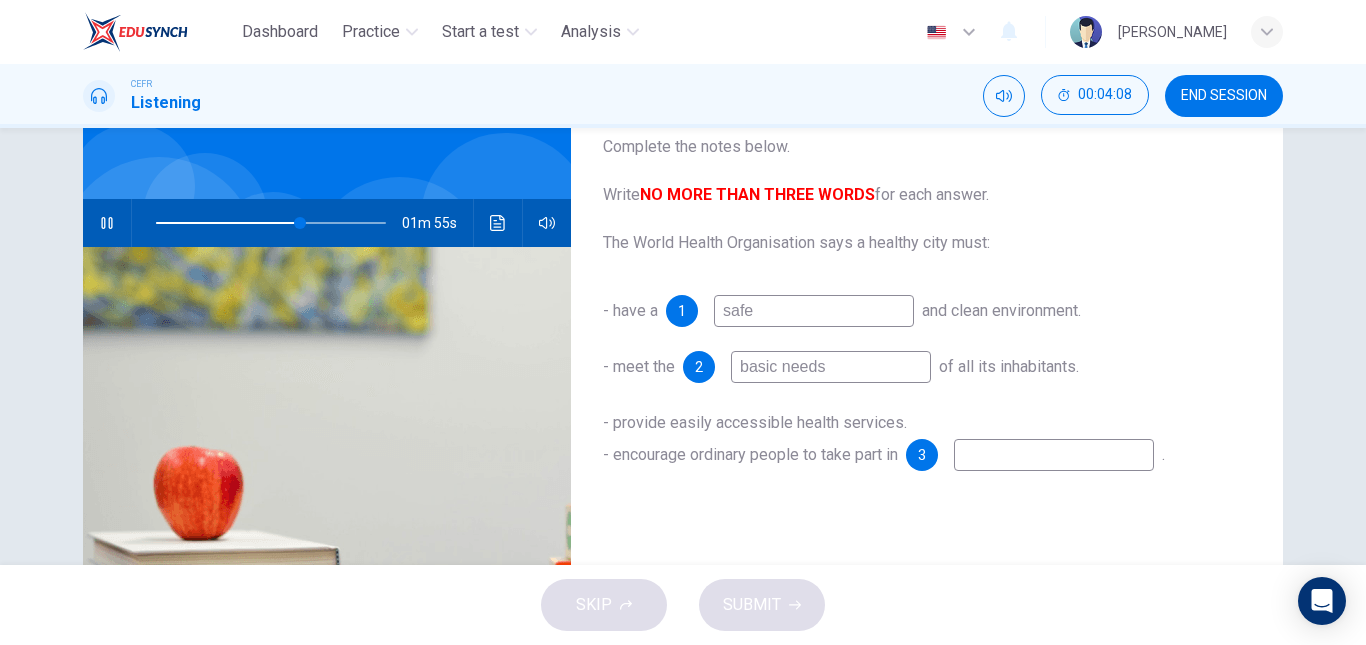 click at bounding box center [1054, 455] 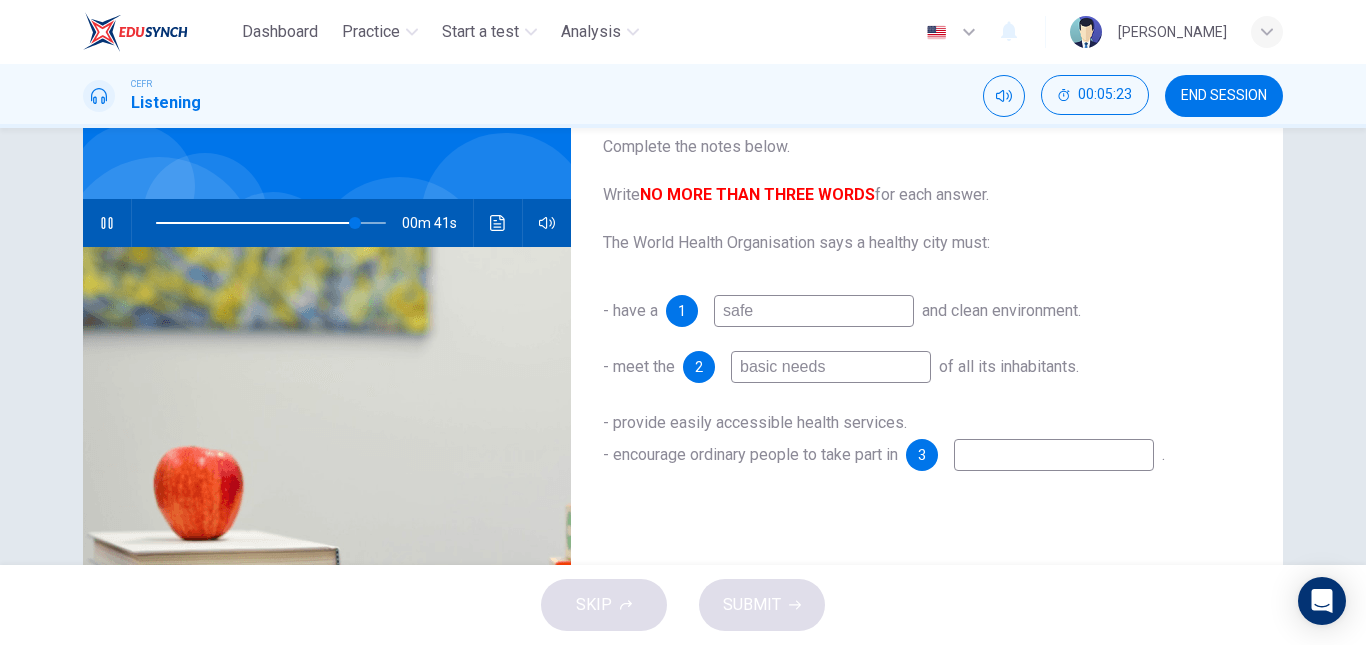 type on "87" 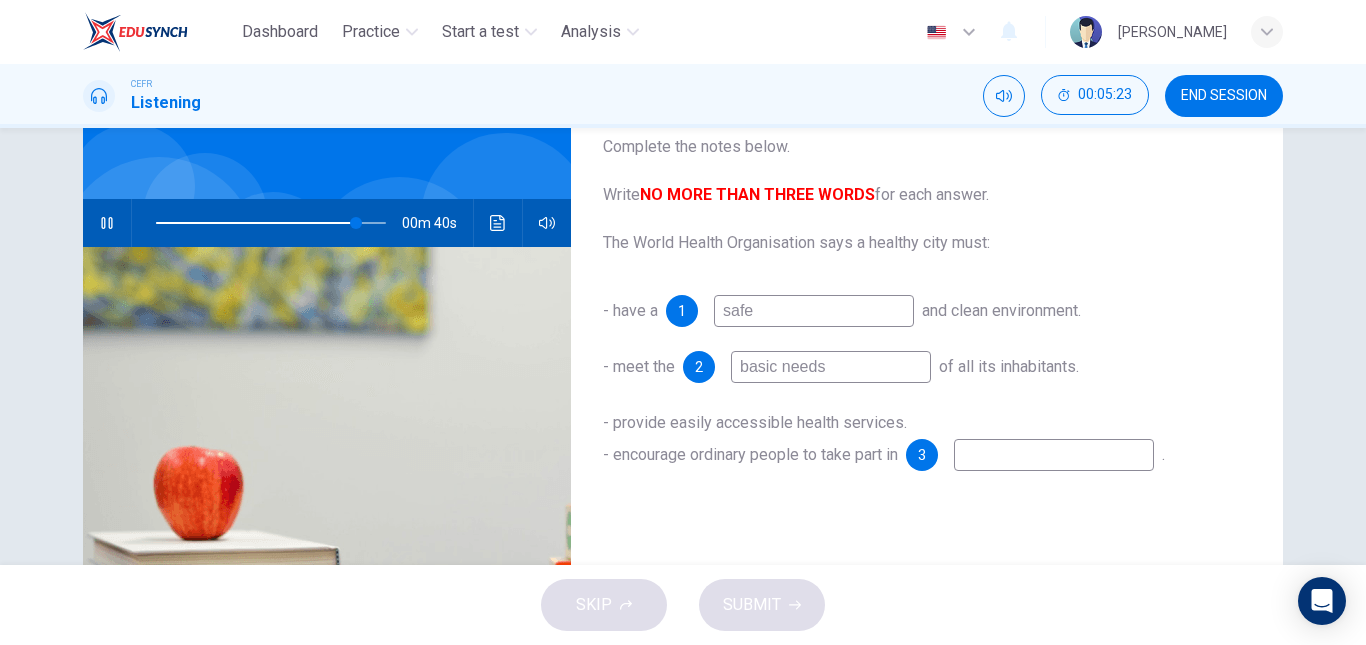 type on "c" 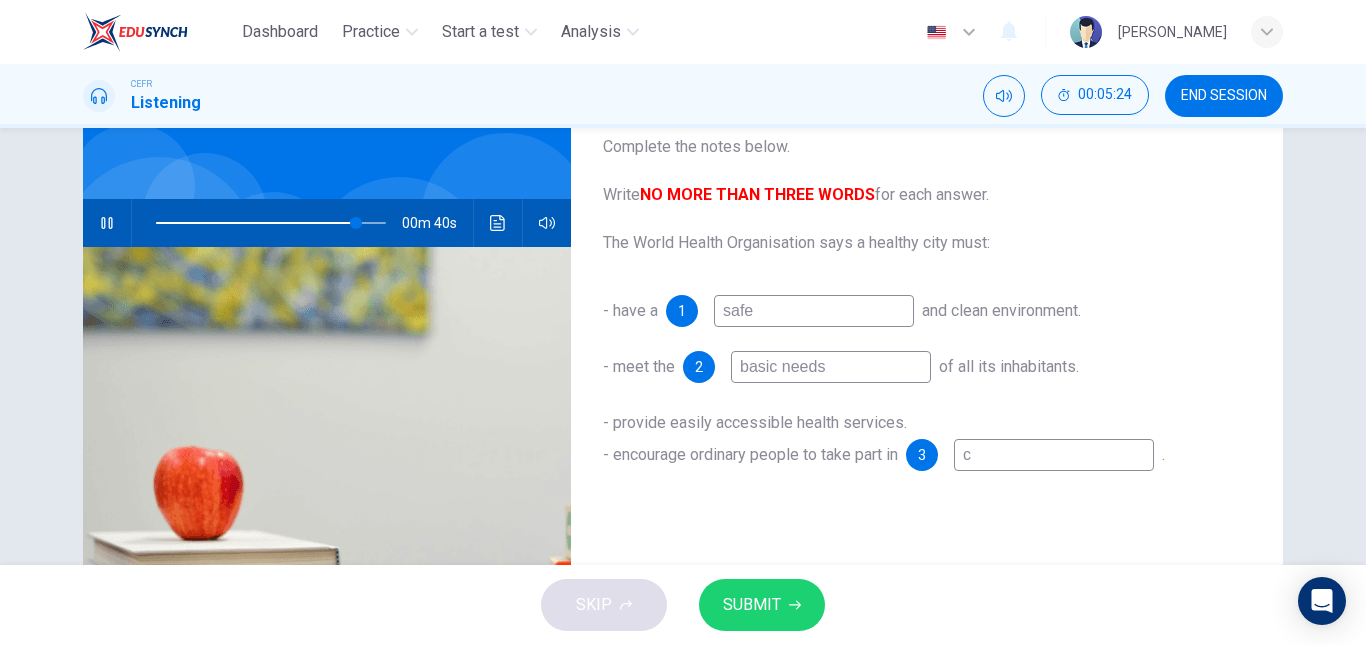 type on "87" 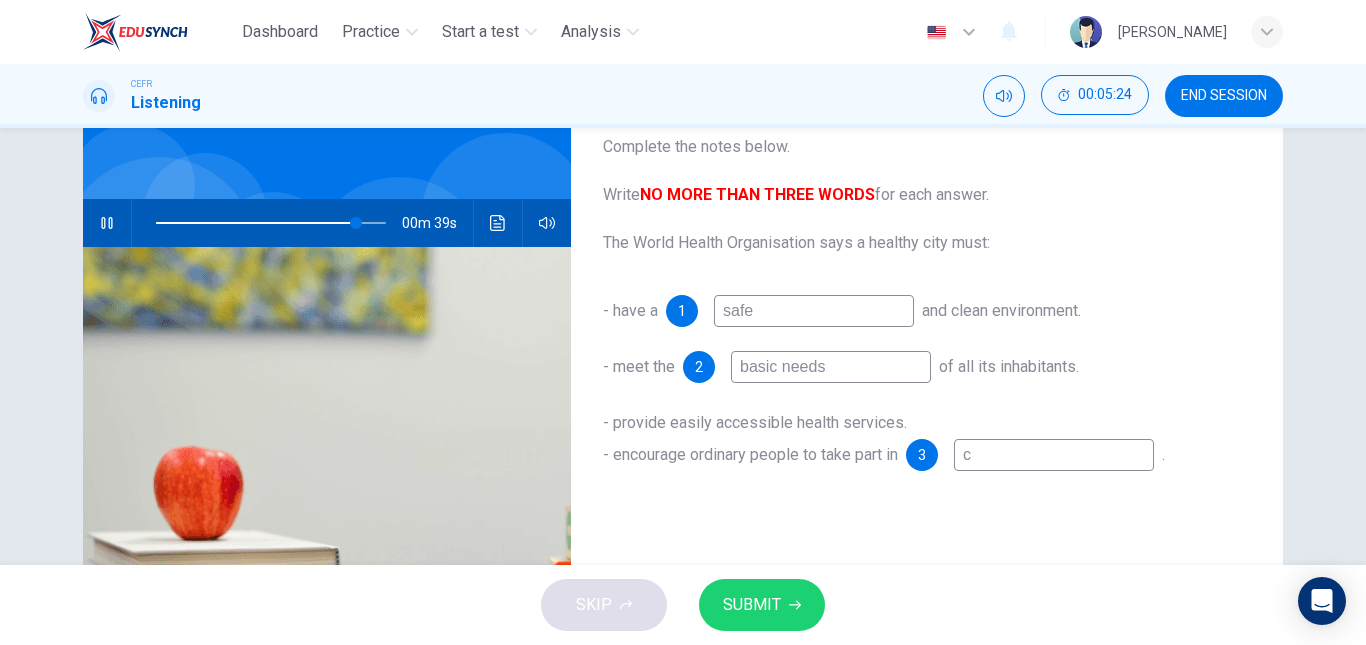 type 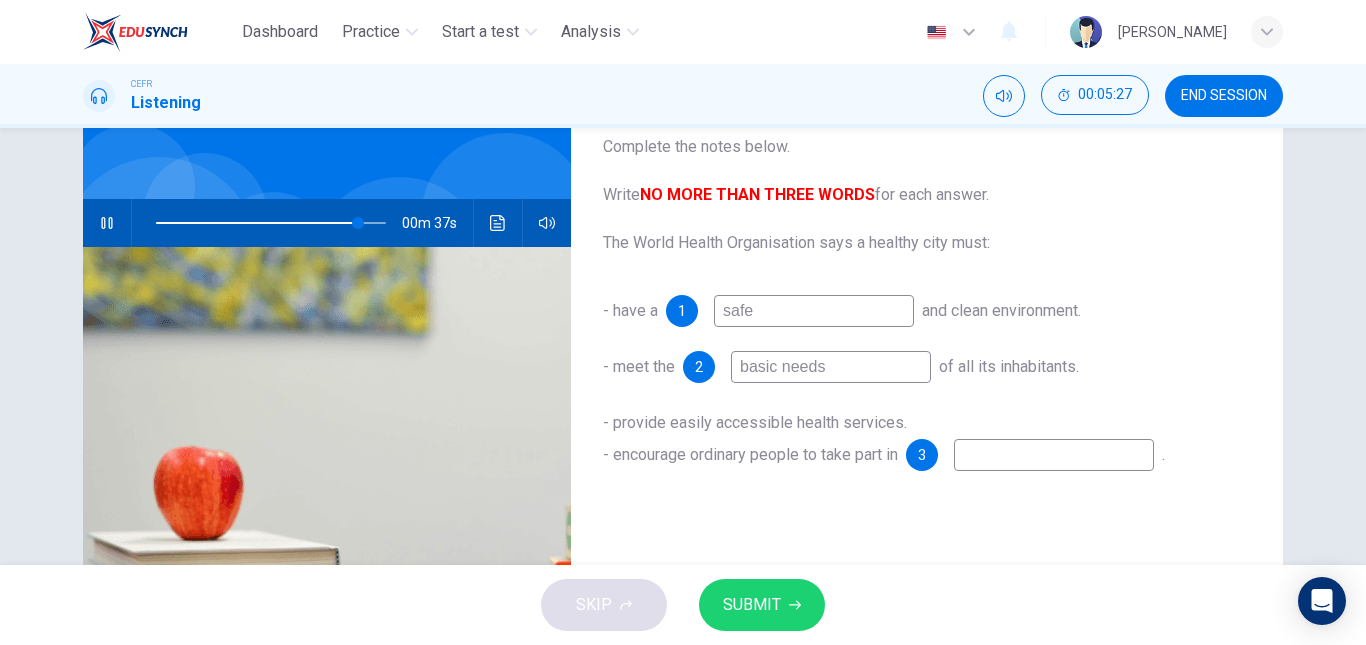 type on "88" 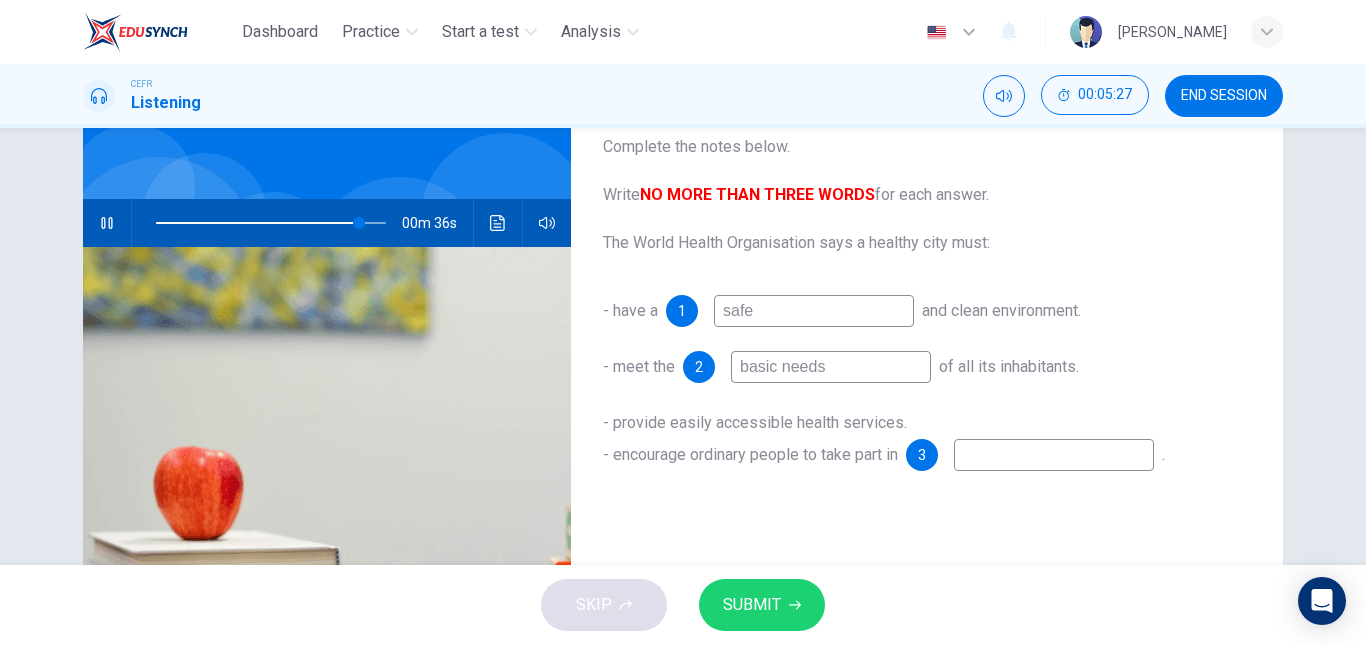 type on "p" 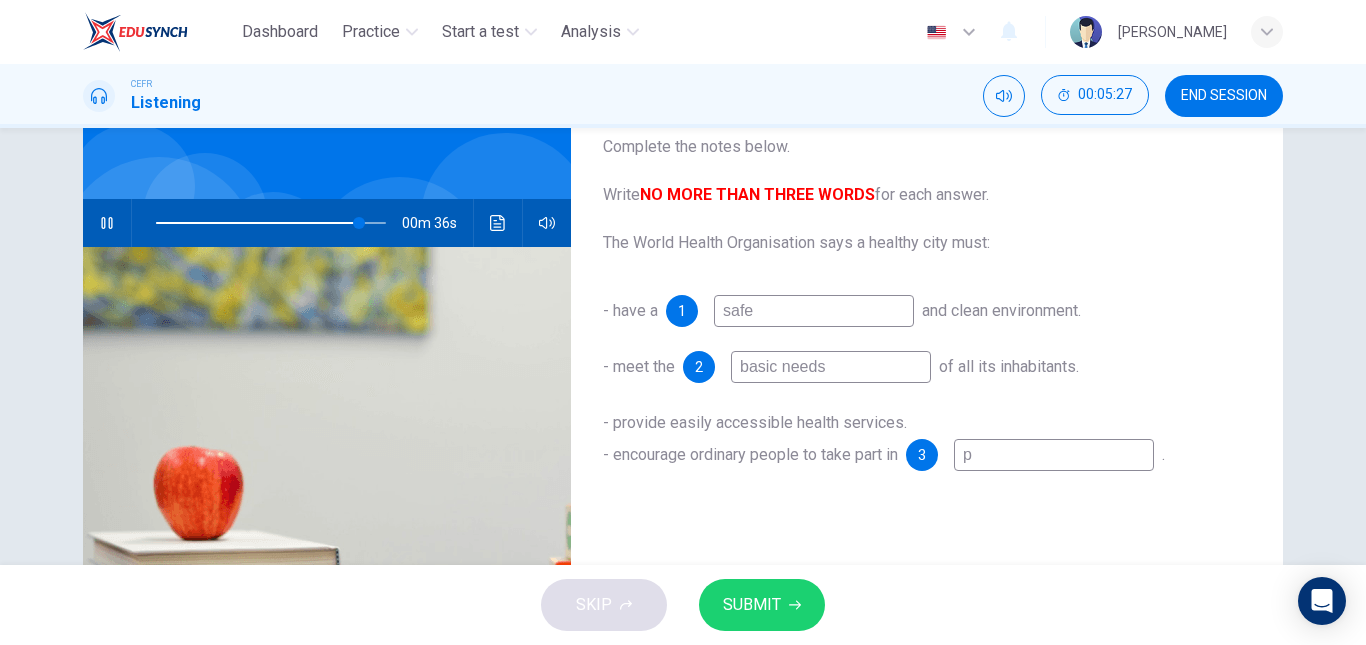 type on "pr" 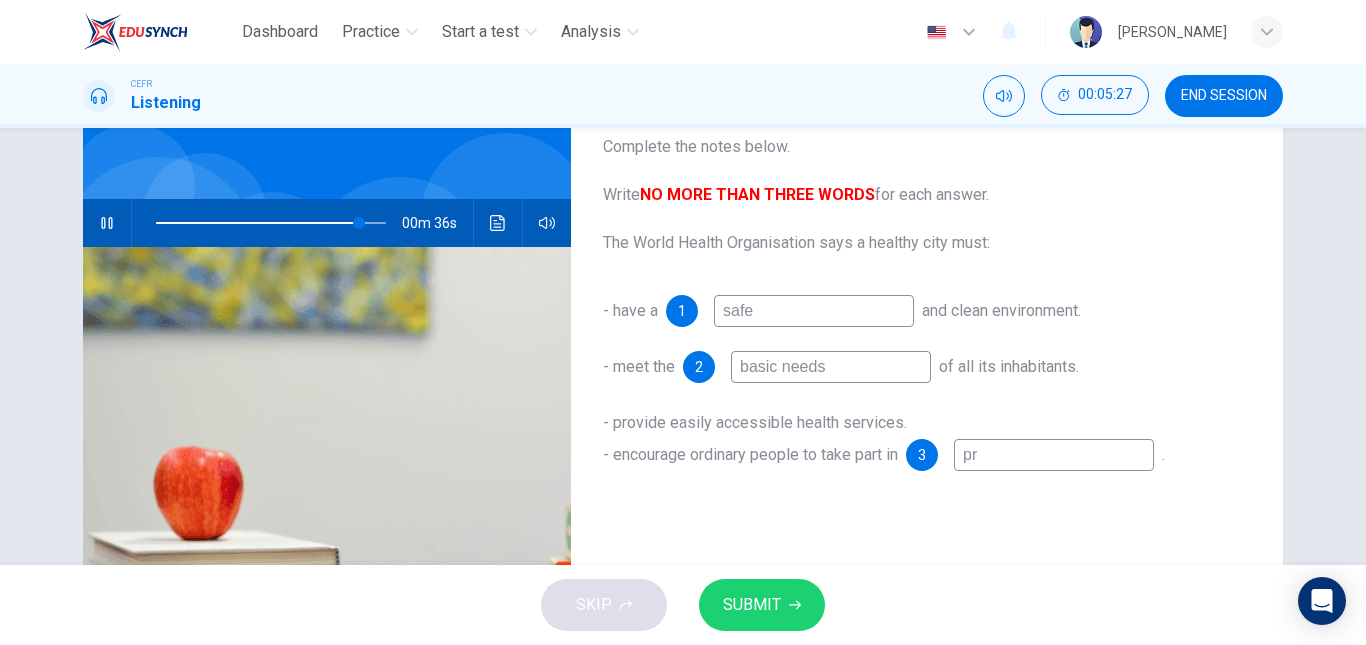 type on "88" 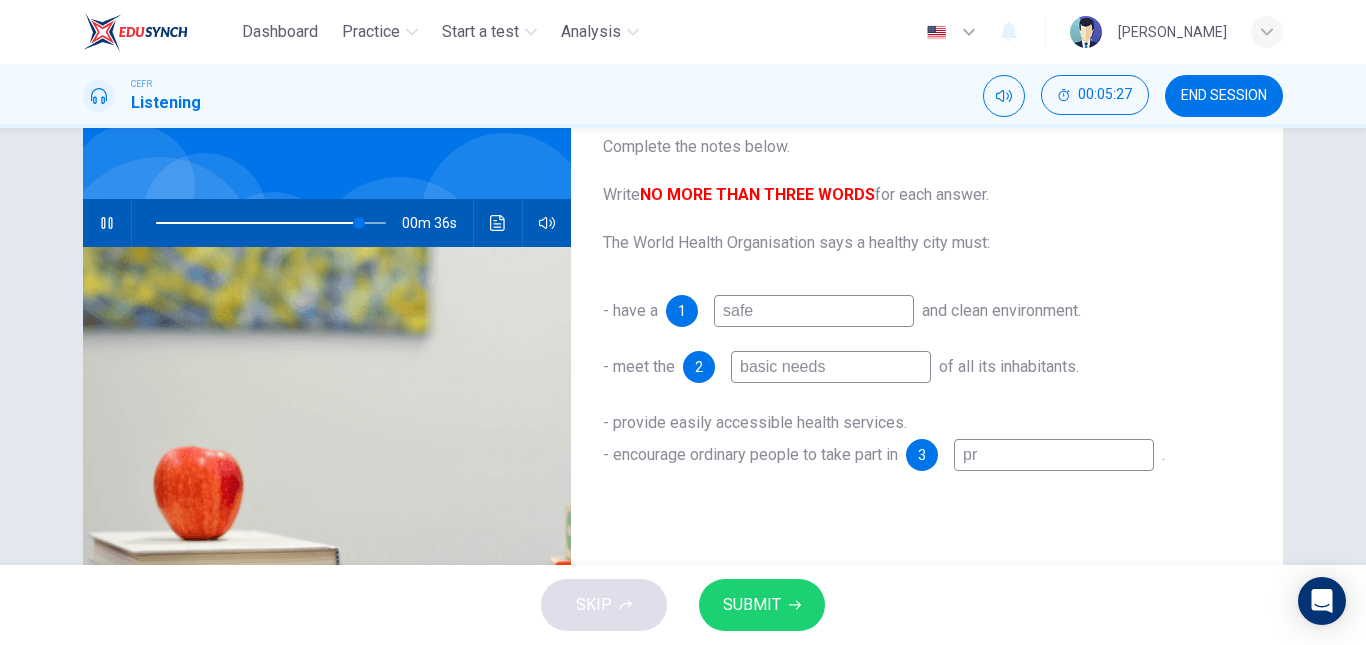 type on "pro" 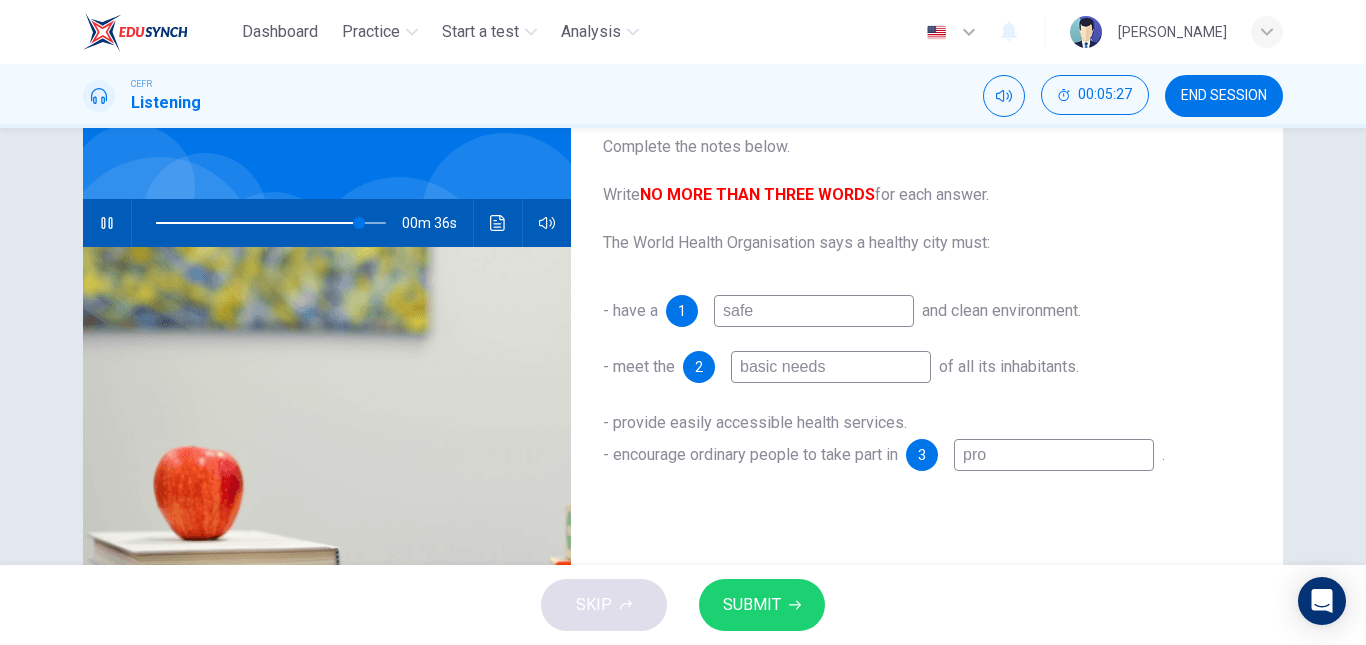 type on "88" 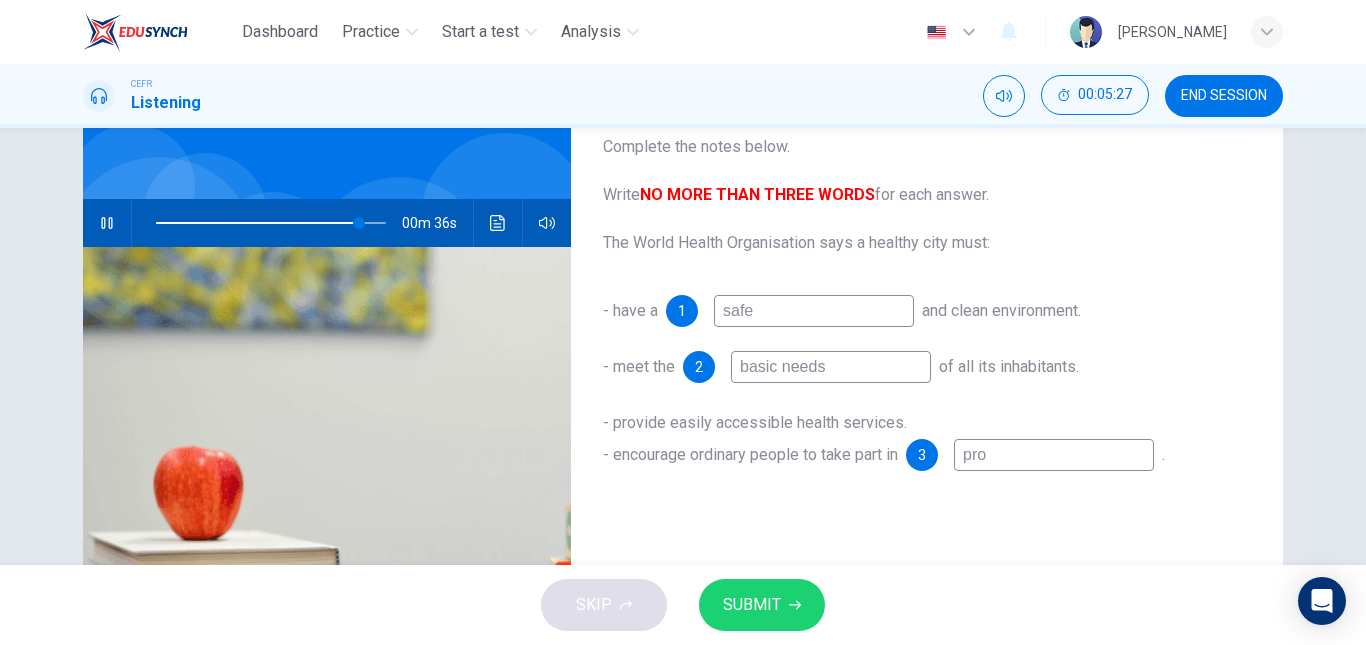type on "prog" 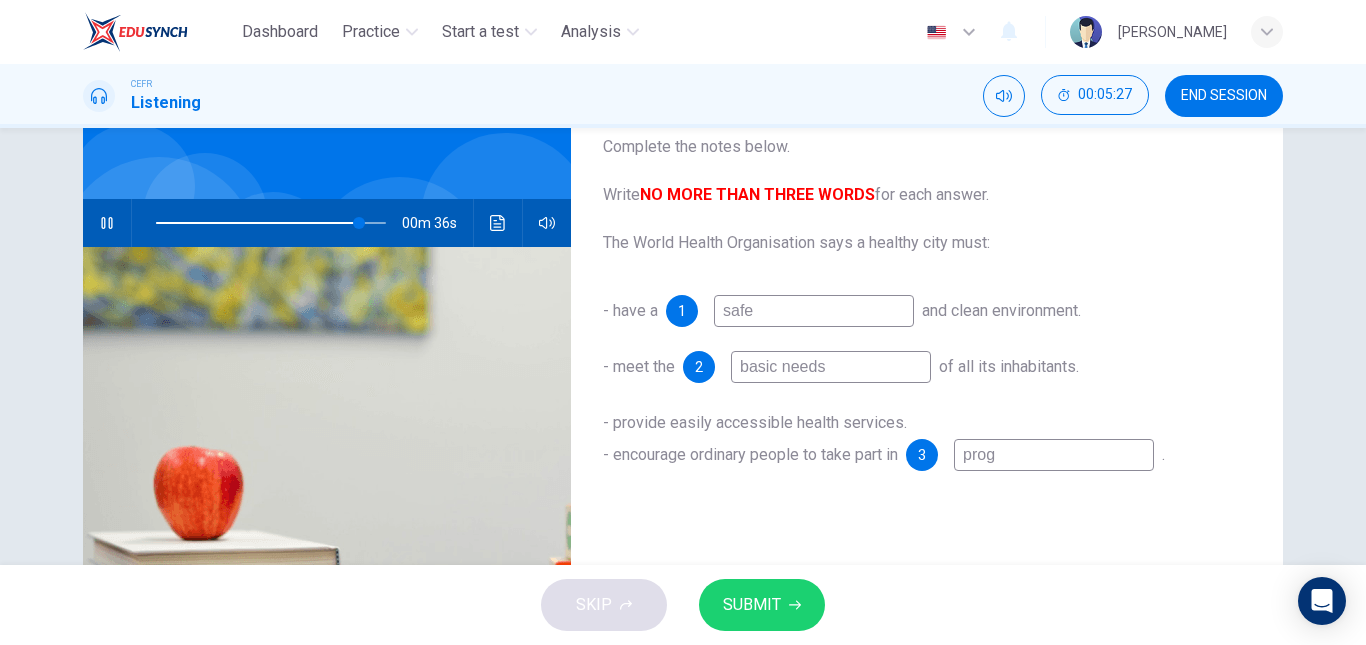 type on "88" 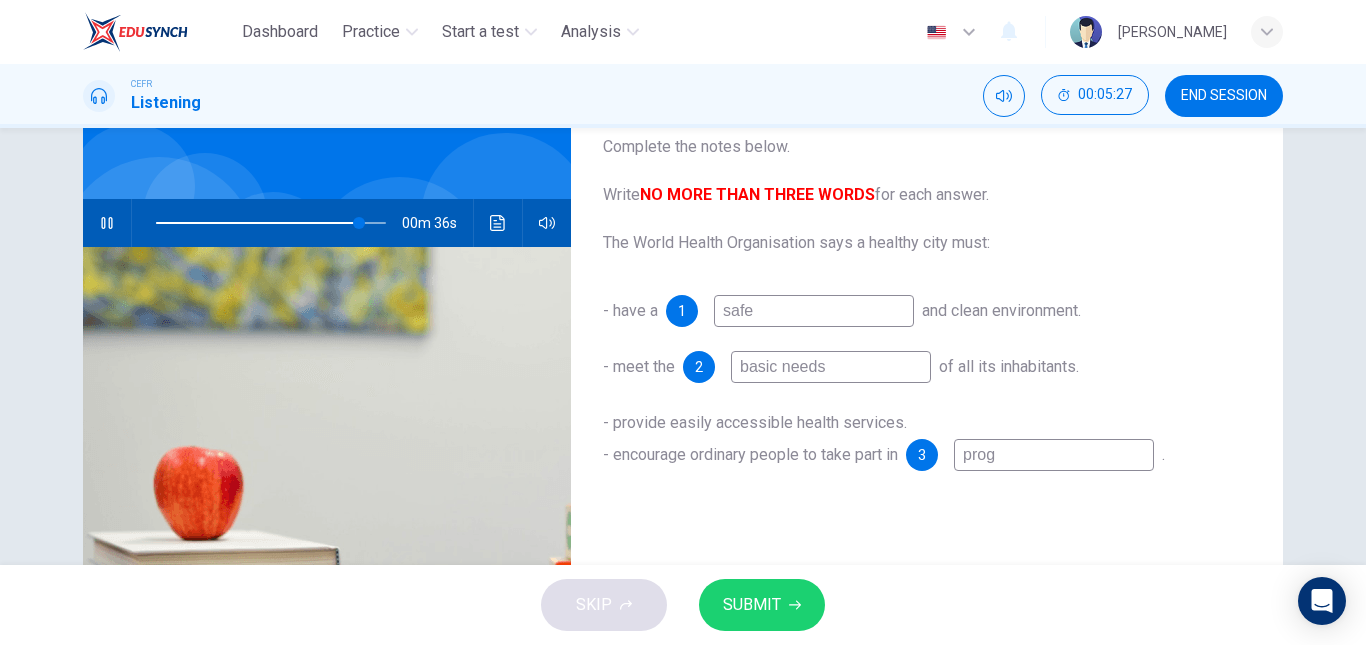 type on "progr" 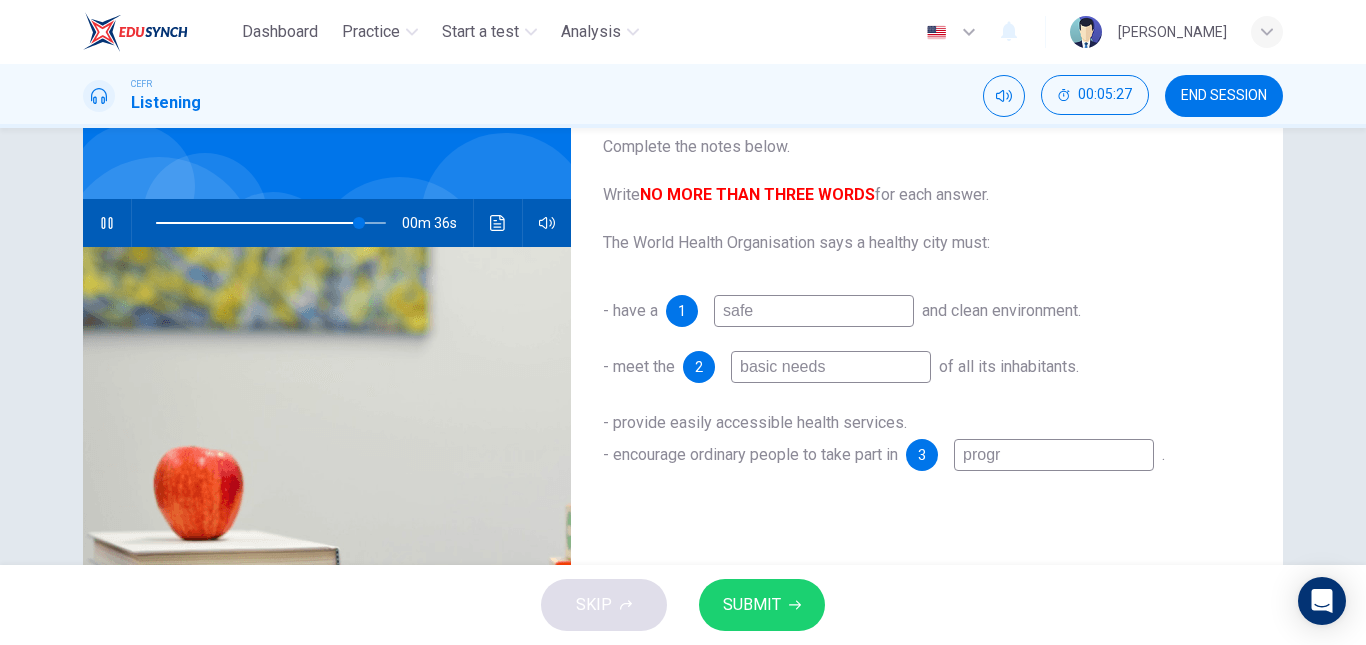 type on "88" 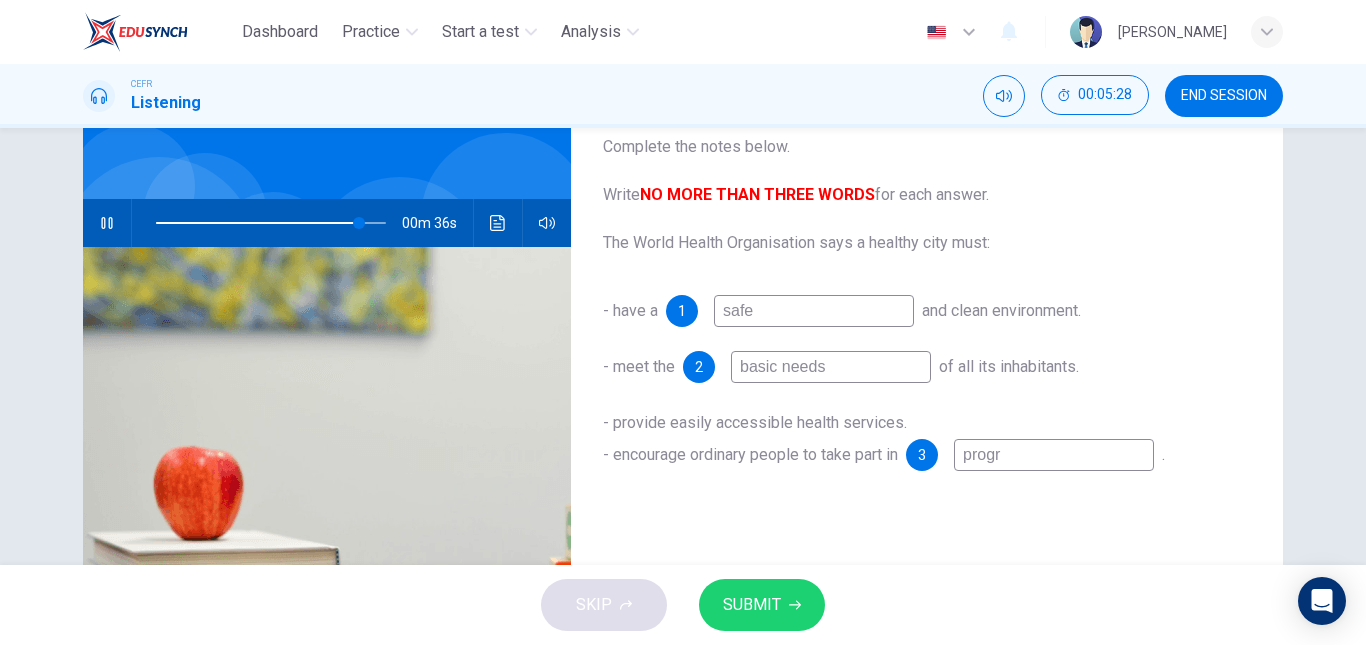 type on "progrs" 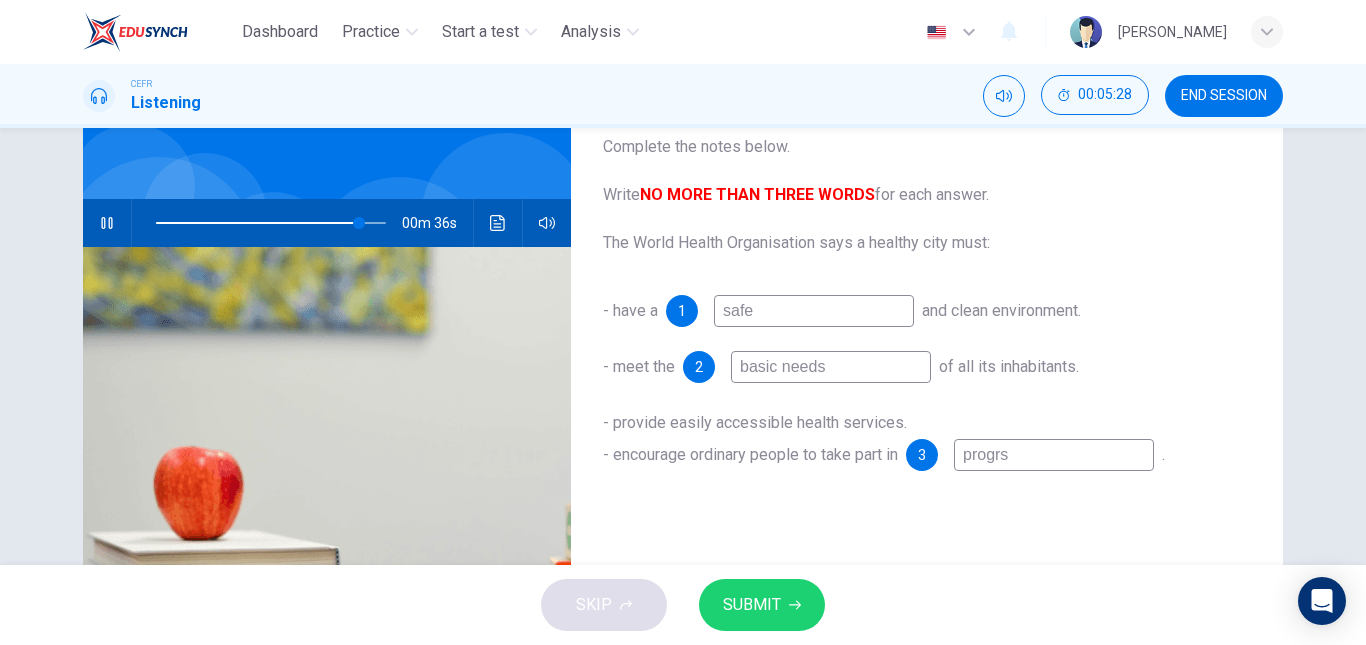 type on "88" 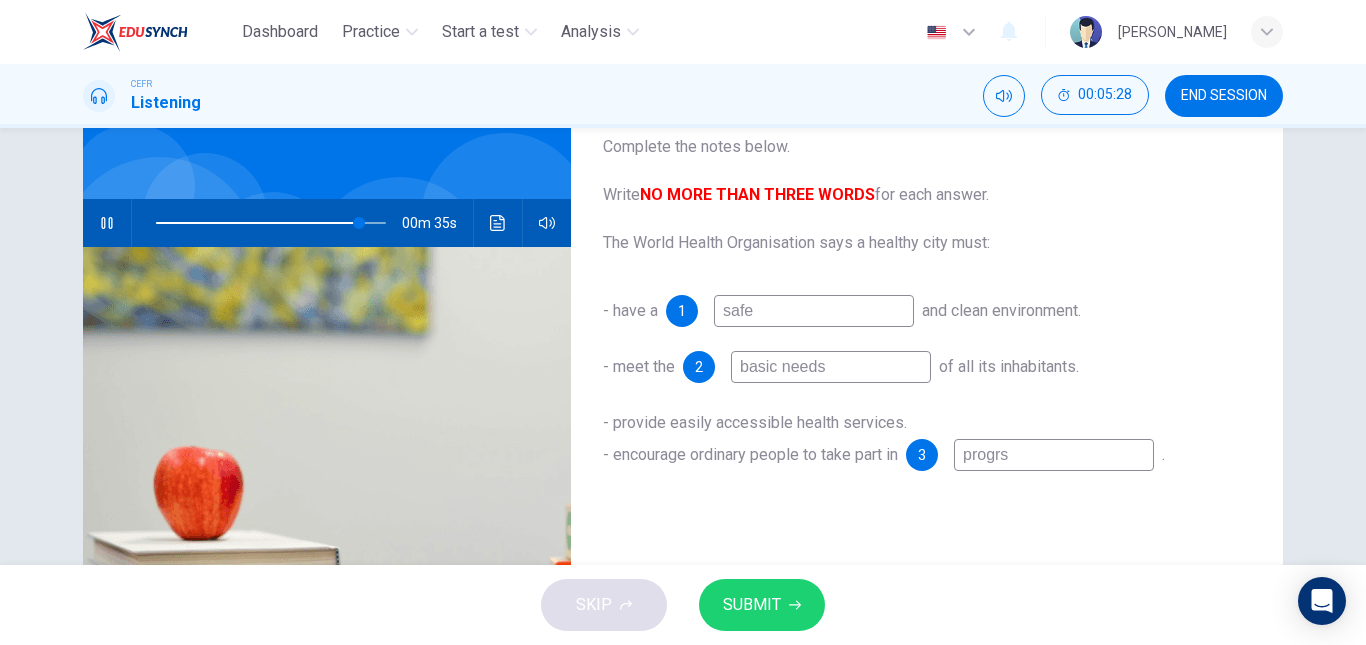 type on "progrsm" 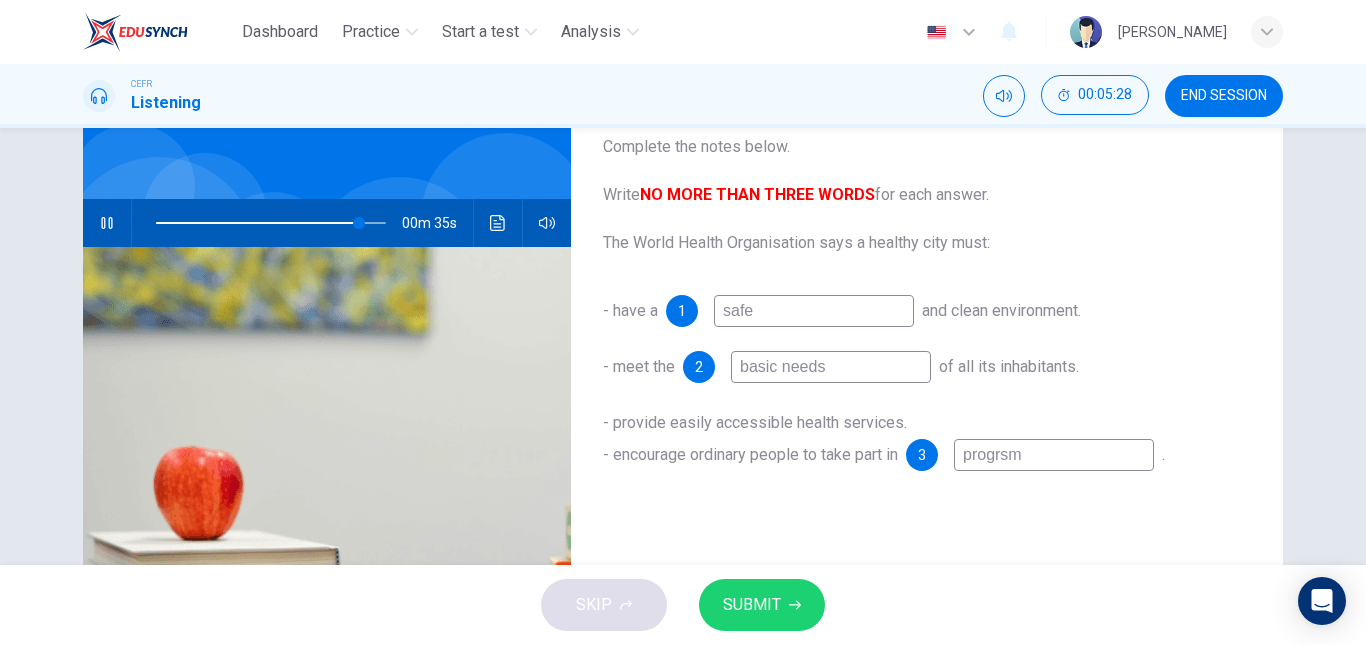 type on "88" 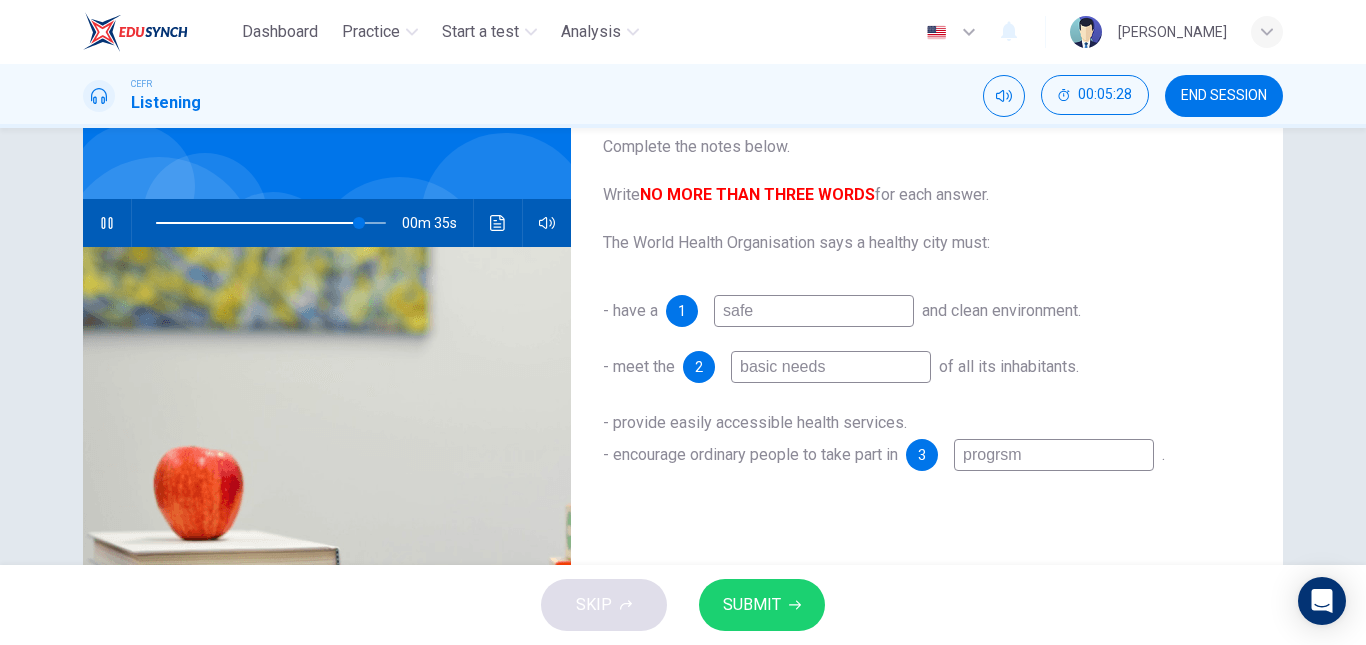 type on "progrs" 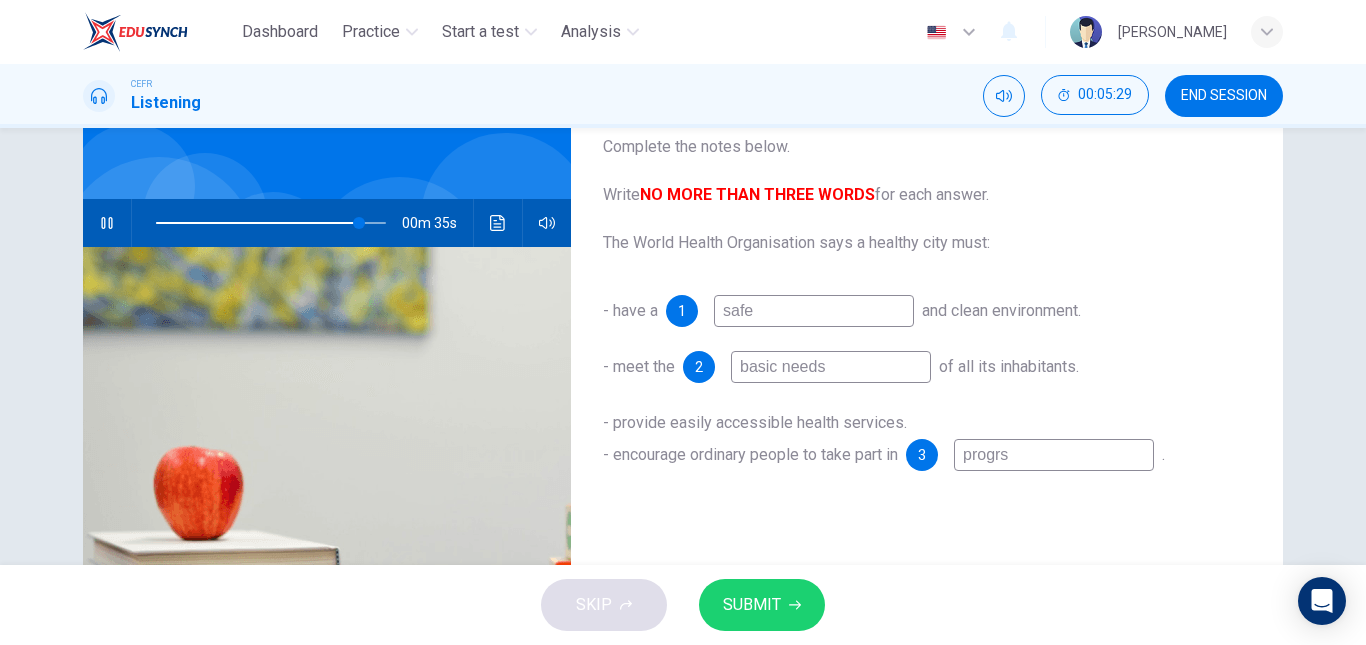 type on "89" 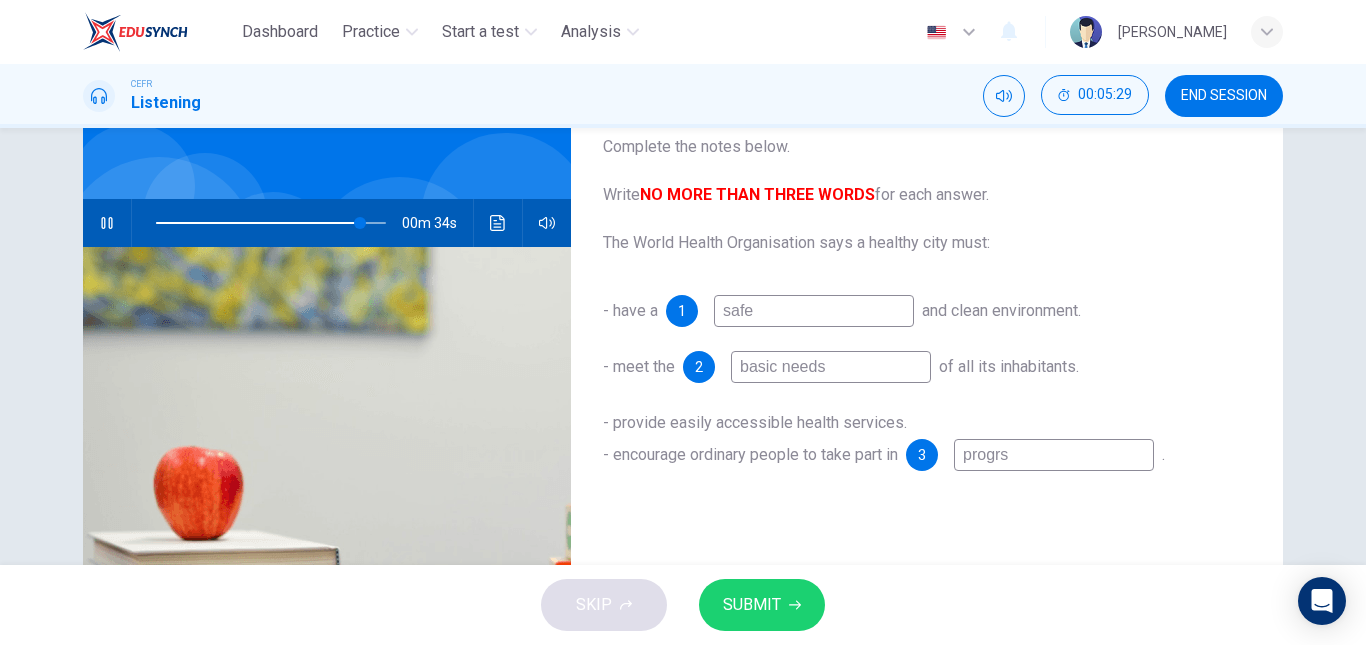 type on "progr" 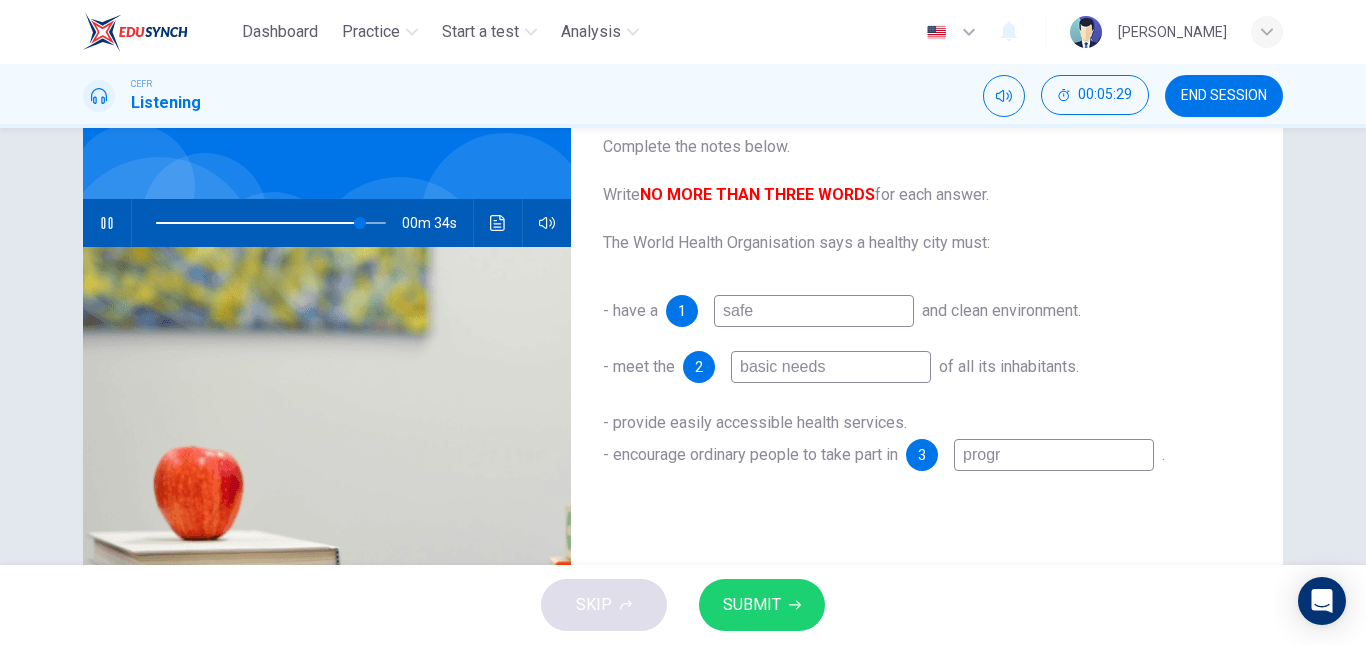 type on "prog" 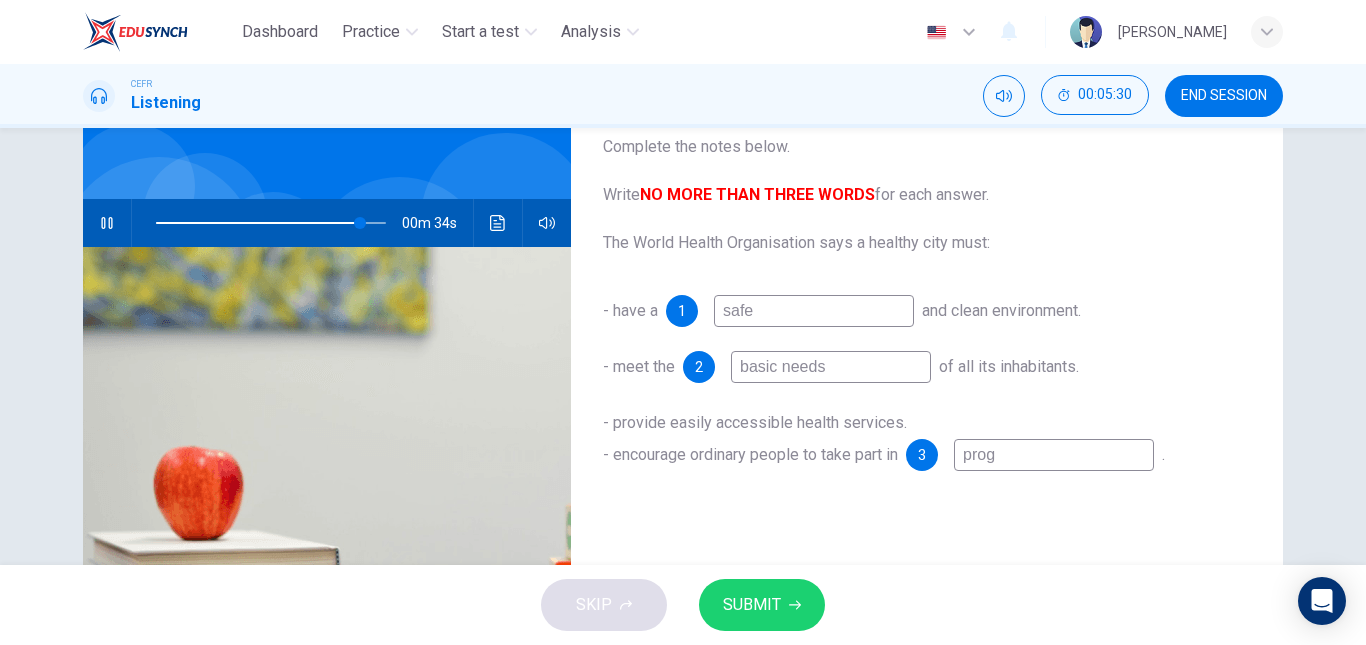 type on "89" 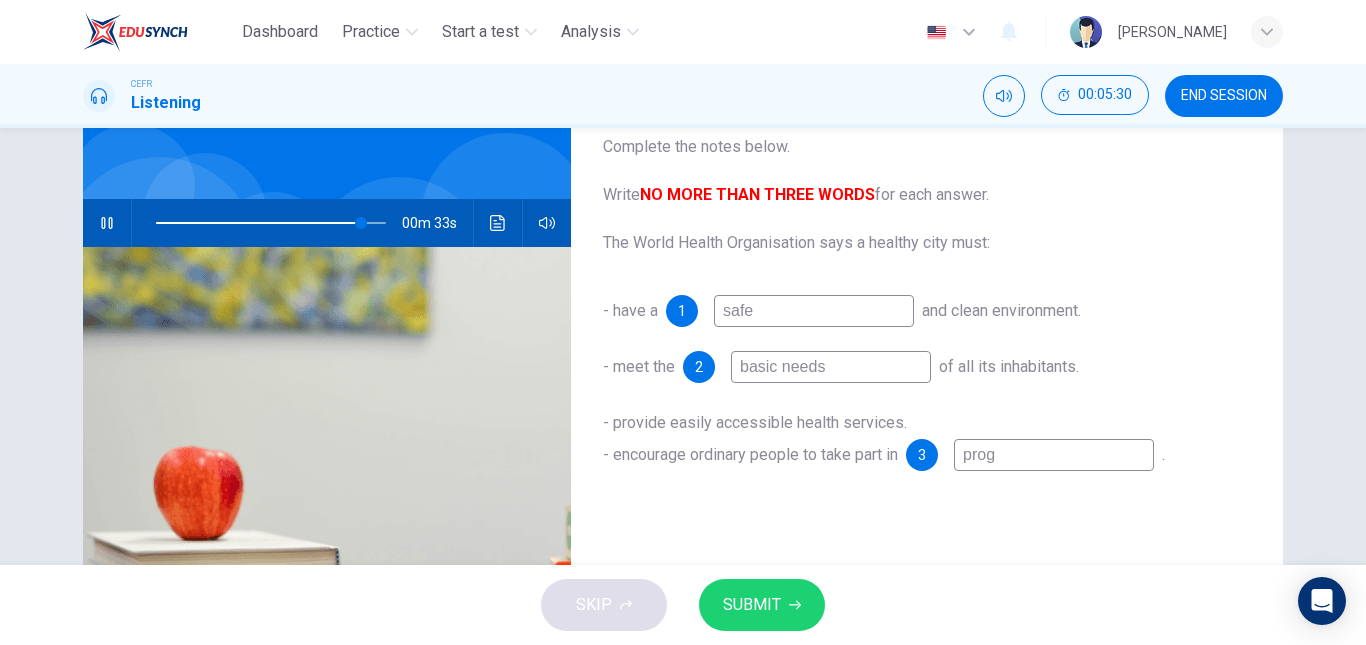 type on "progr" 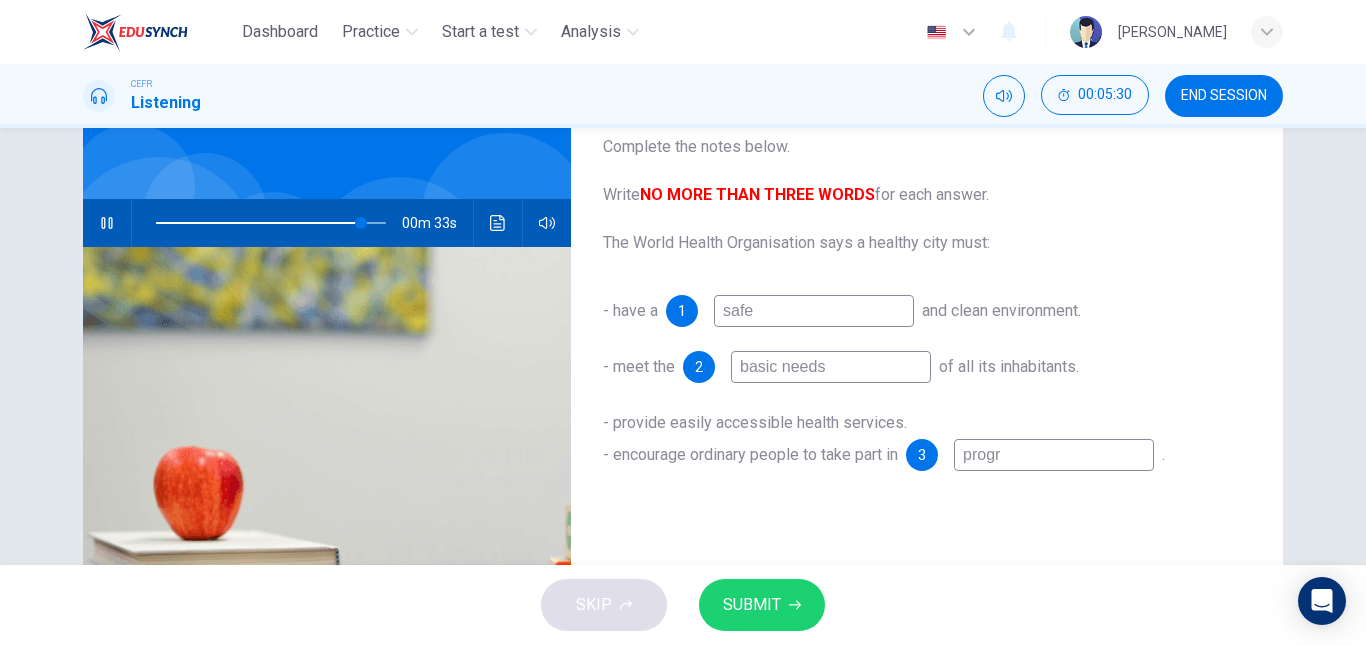 type on "progra" 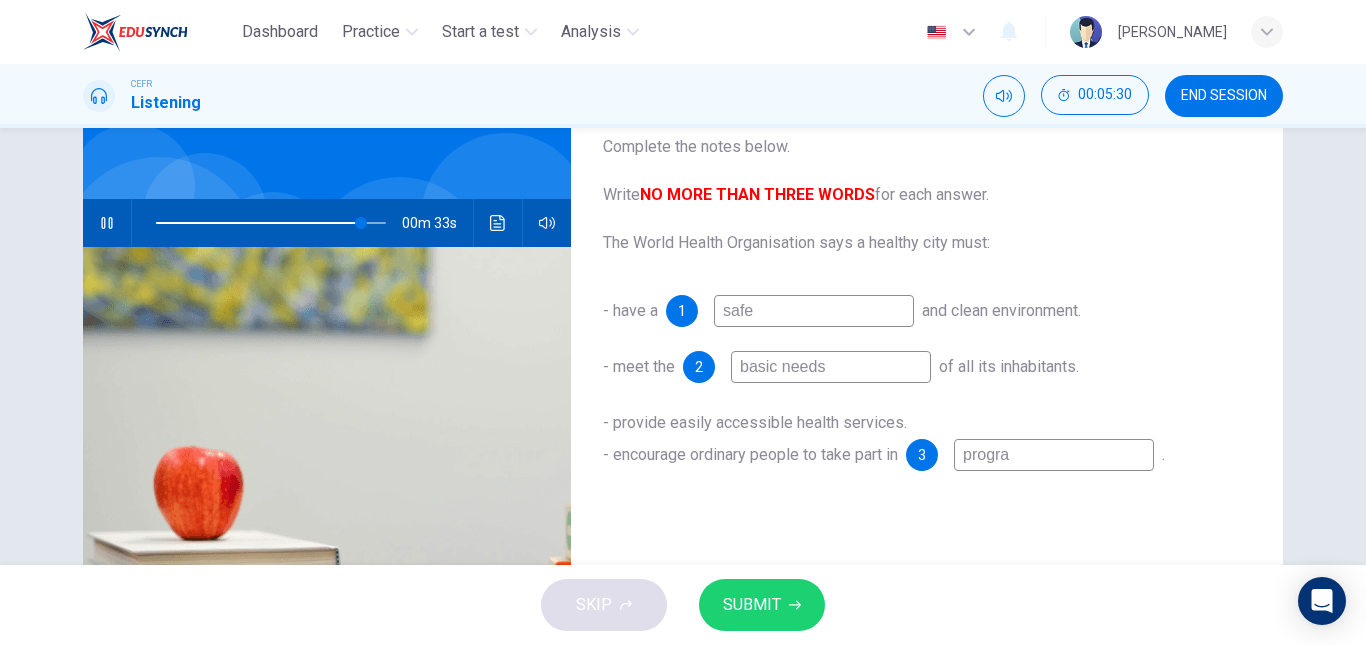 type on "89" 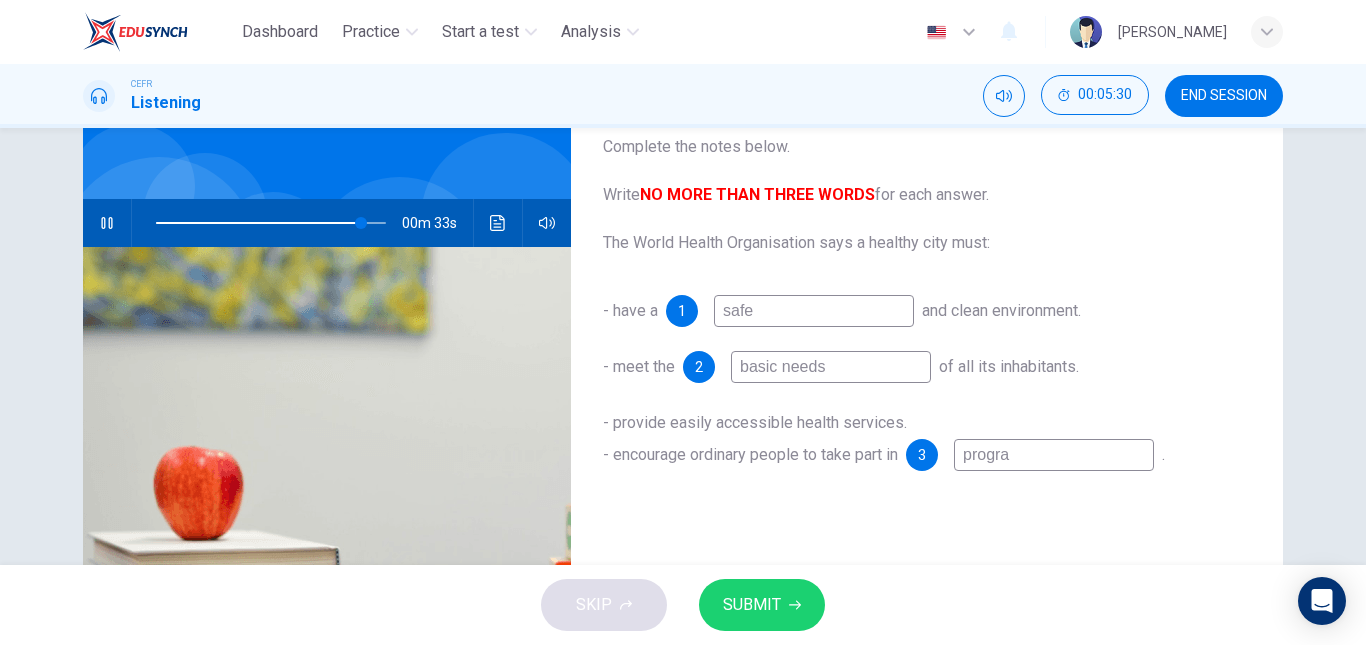 type on "program" 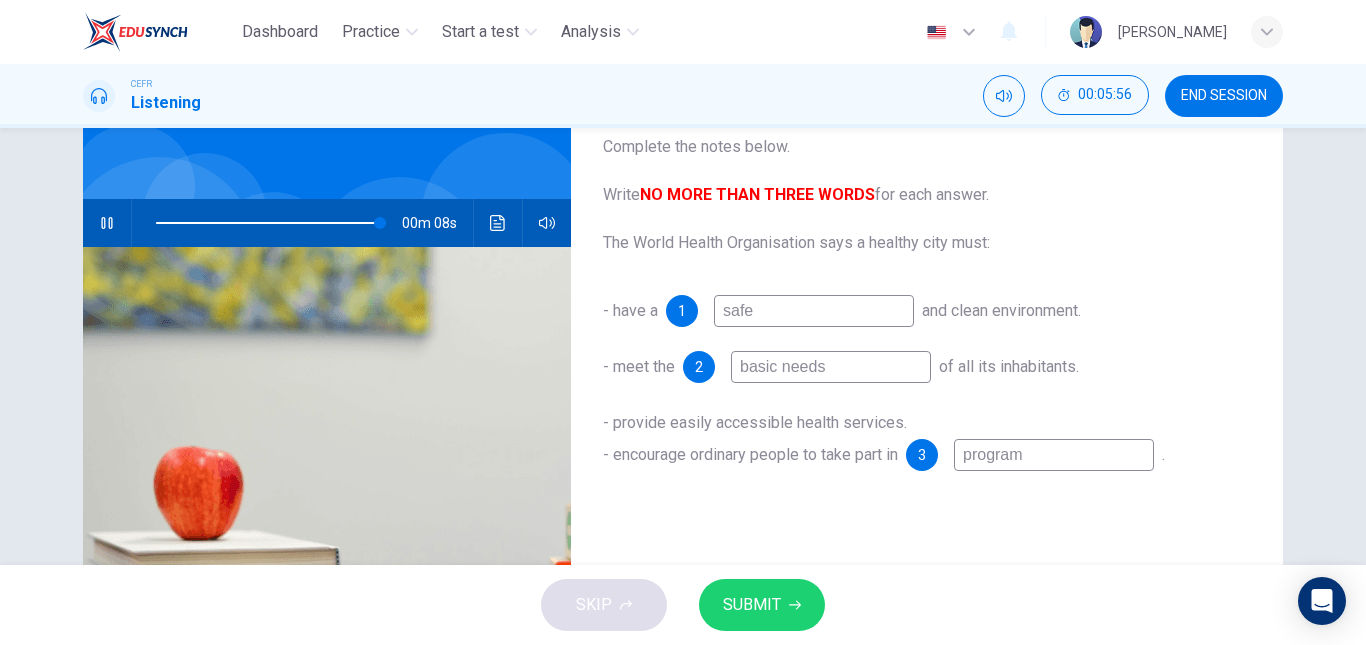 type on "98" 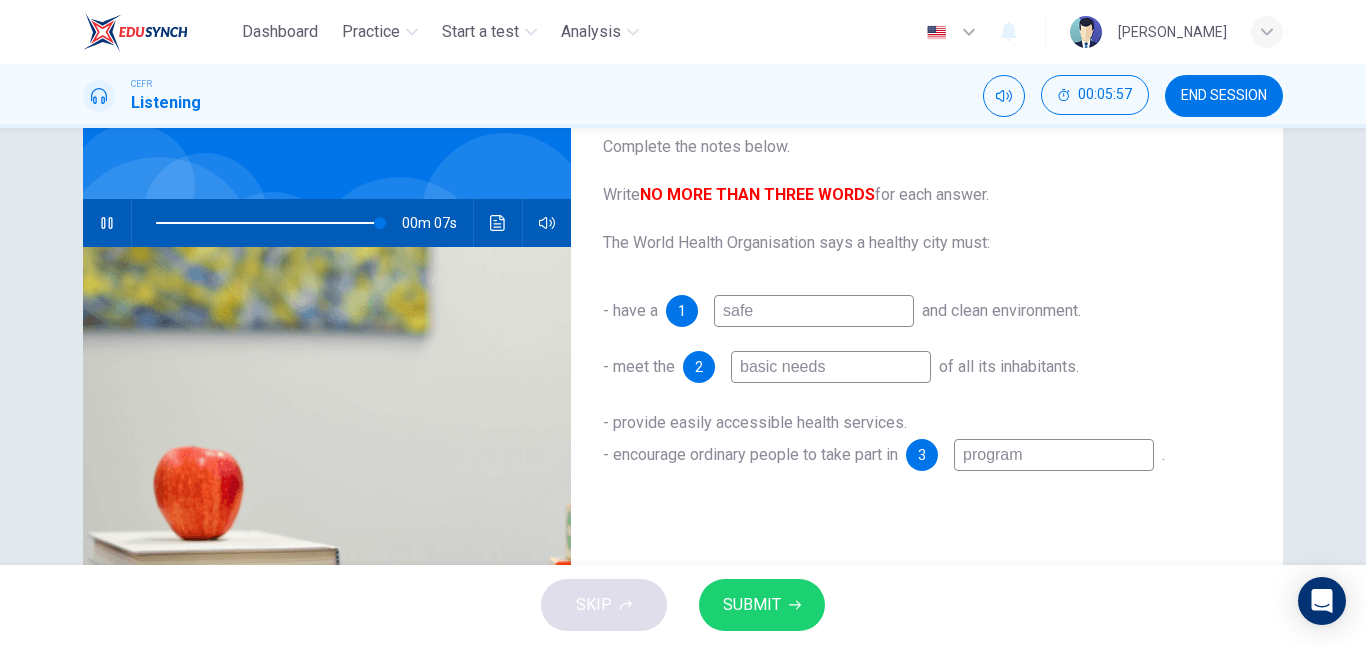type on "program" 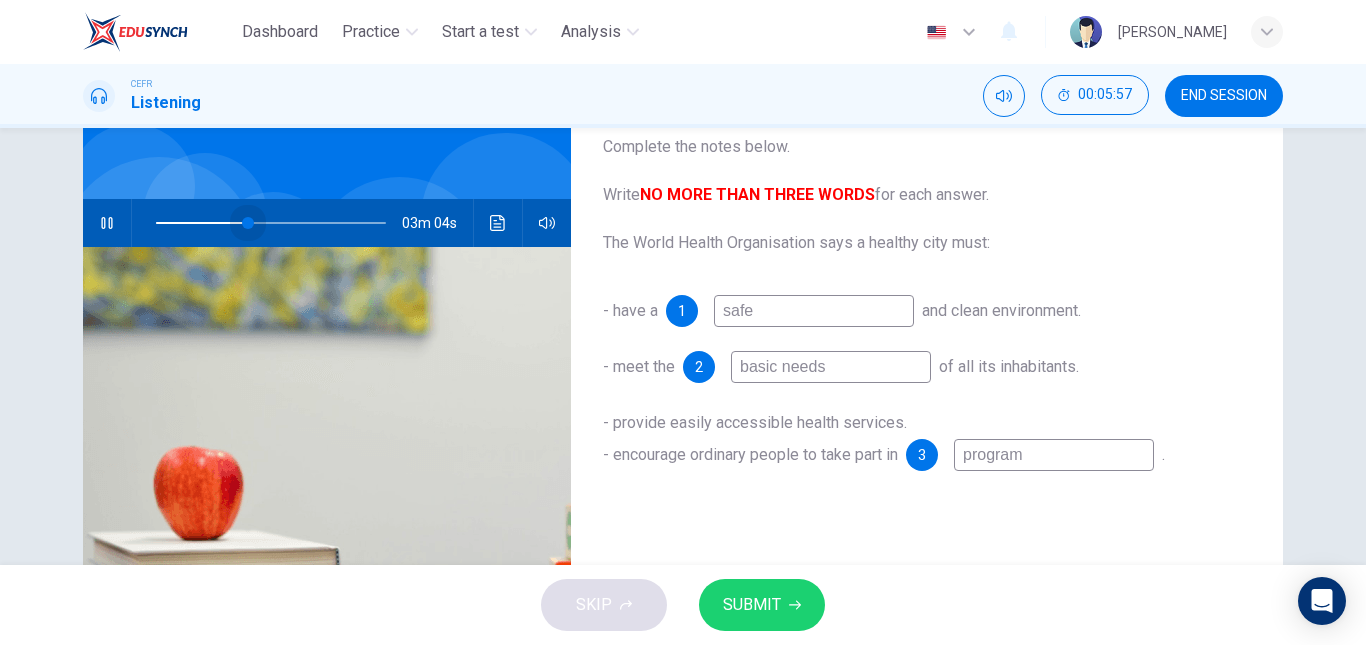 click at bounding box center [271, 223] 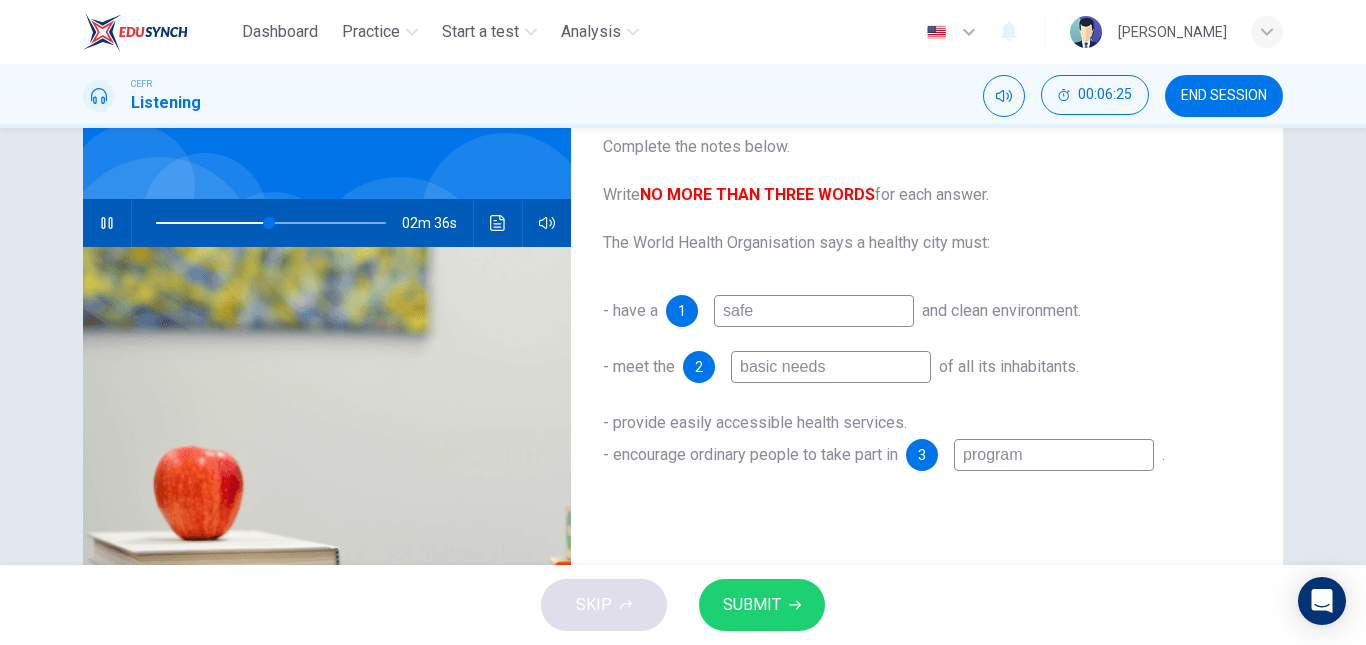 click at bounding box center (271, 223) 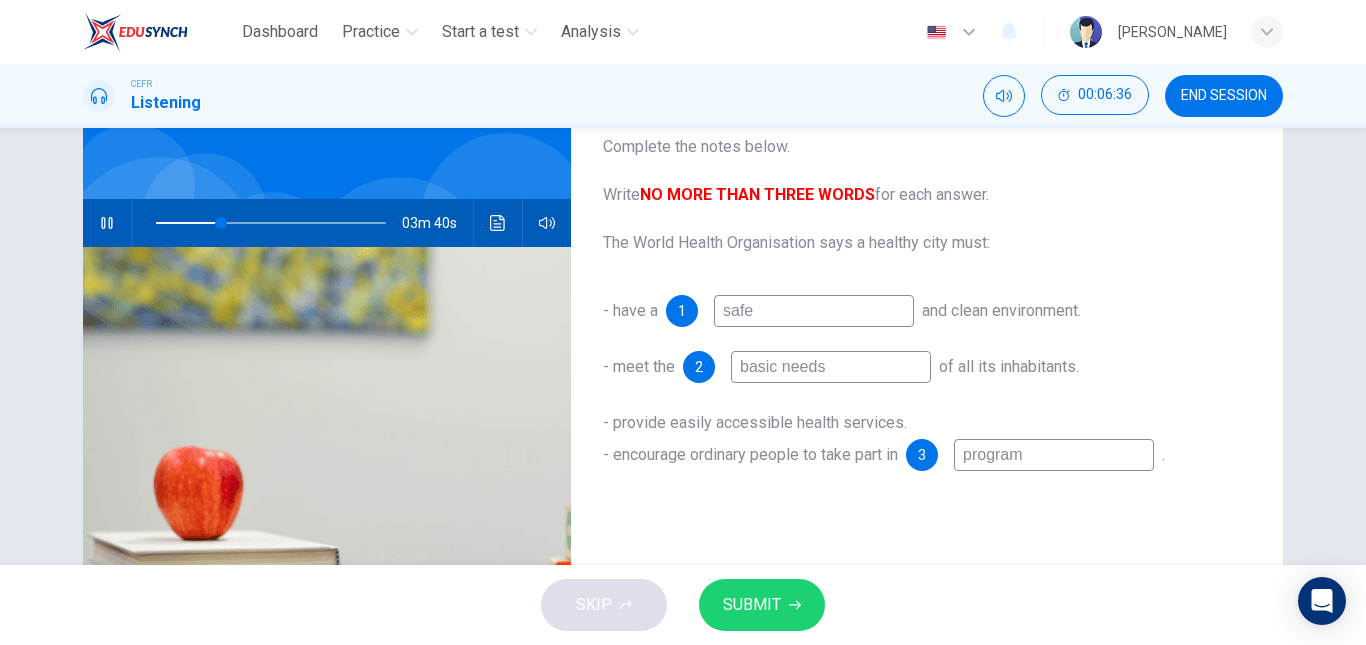 click on "program" at bounding box center (1054, 455) 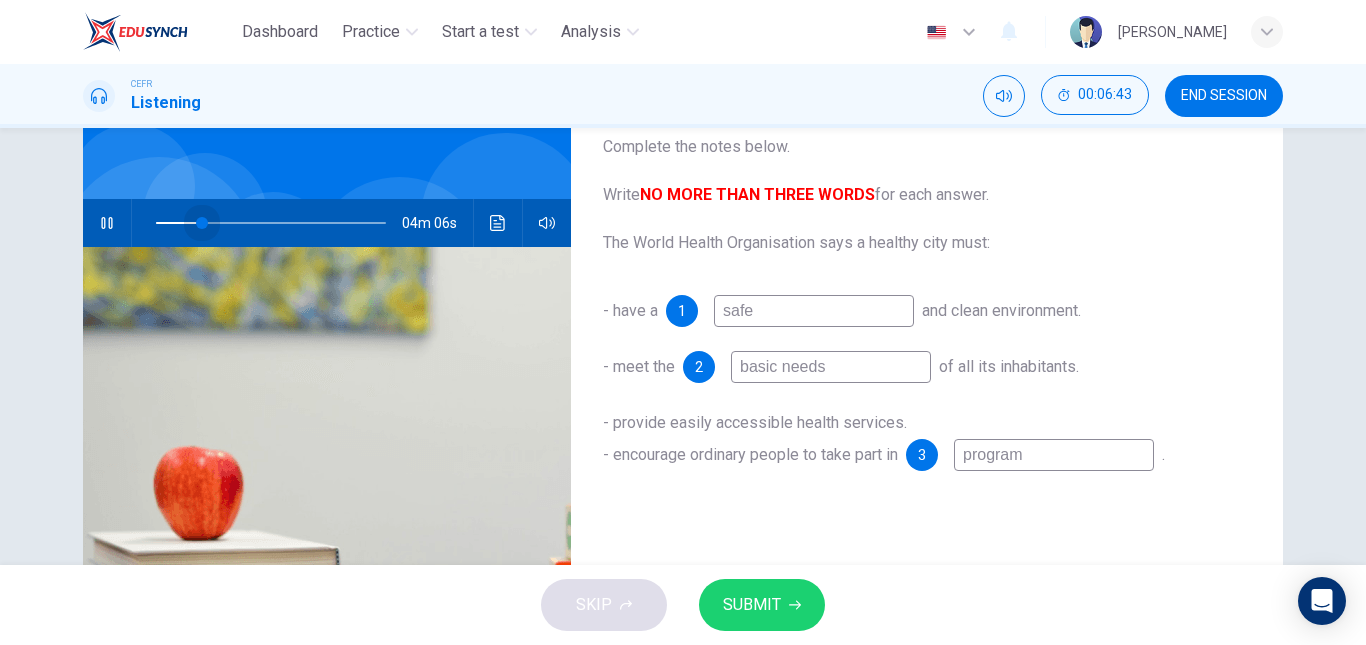 click at bounding box center [271, 223] 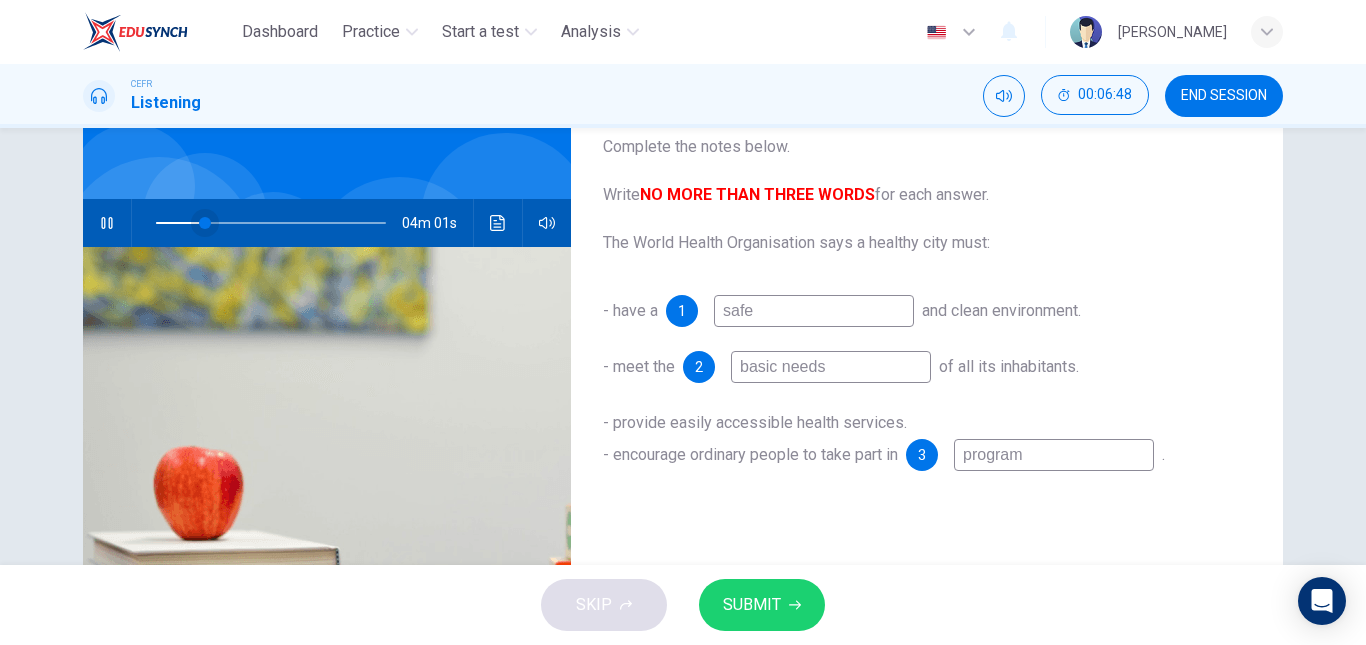 click at bounding box center (205, 223) 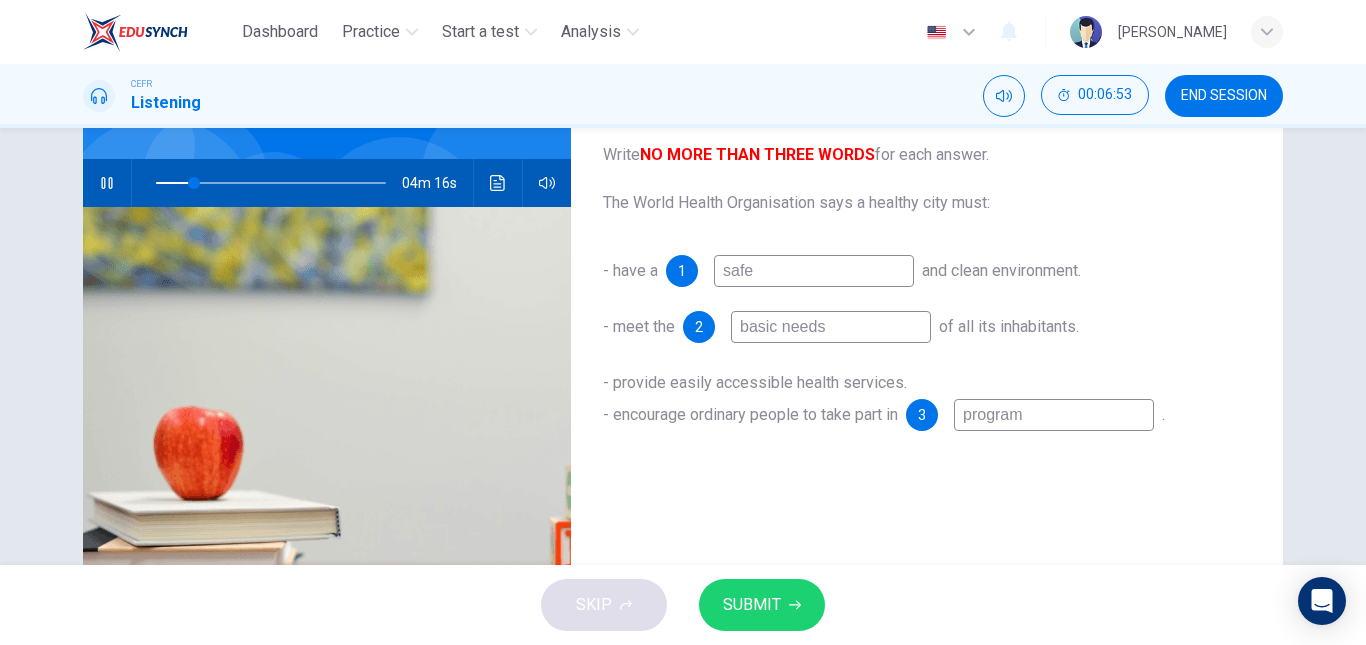 scroll, scrollTop: 170, scrollLeft: 0, axis: vertical 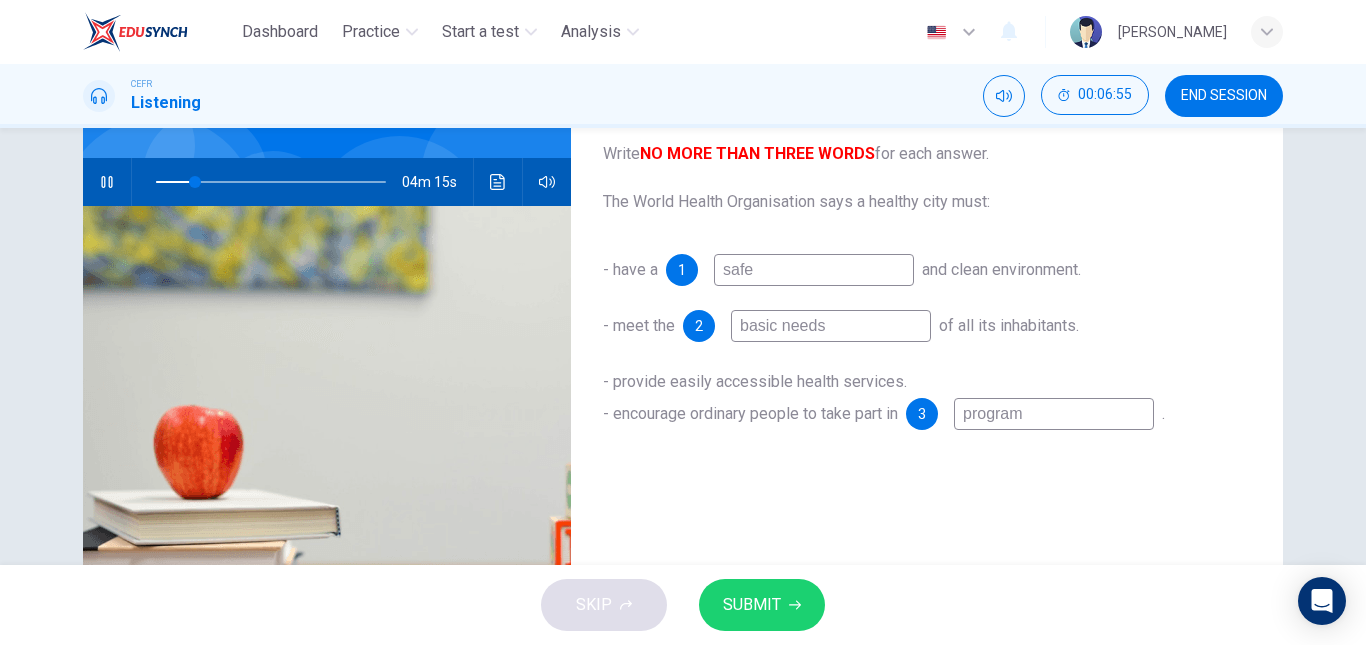 type on "17" 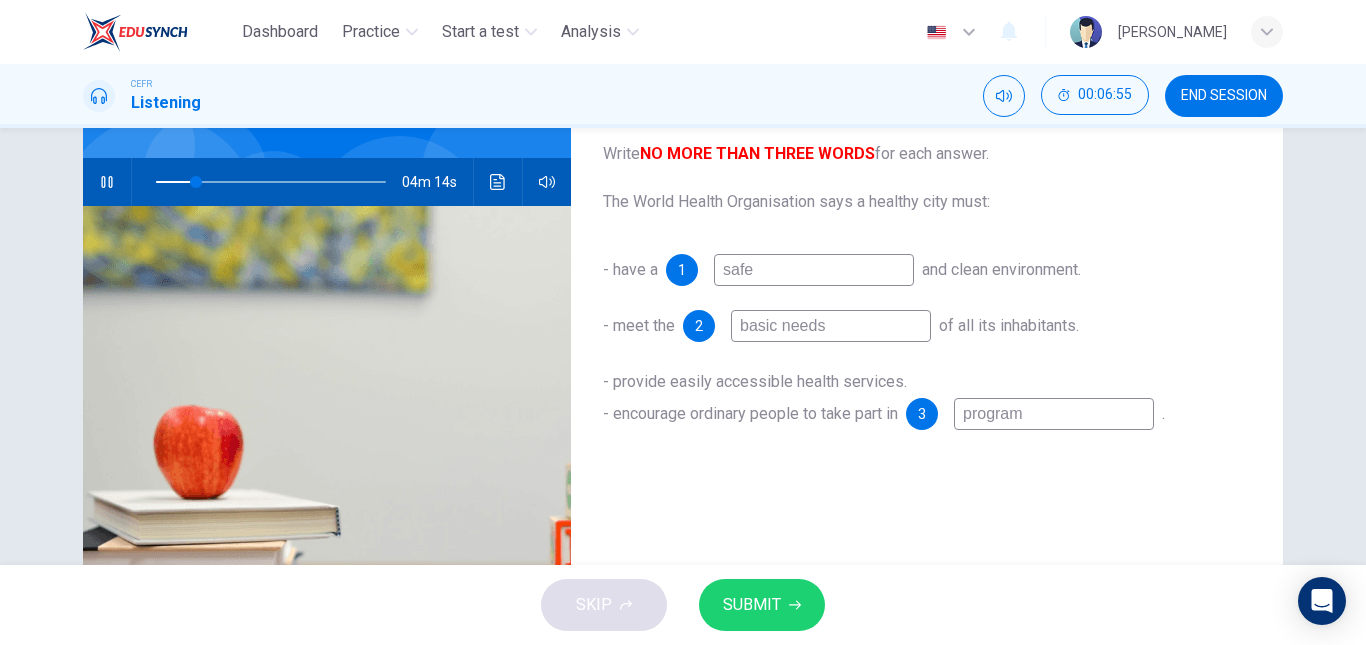 type on "progra" 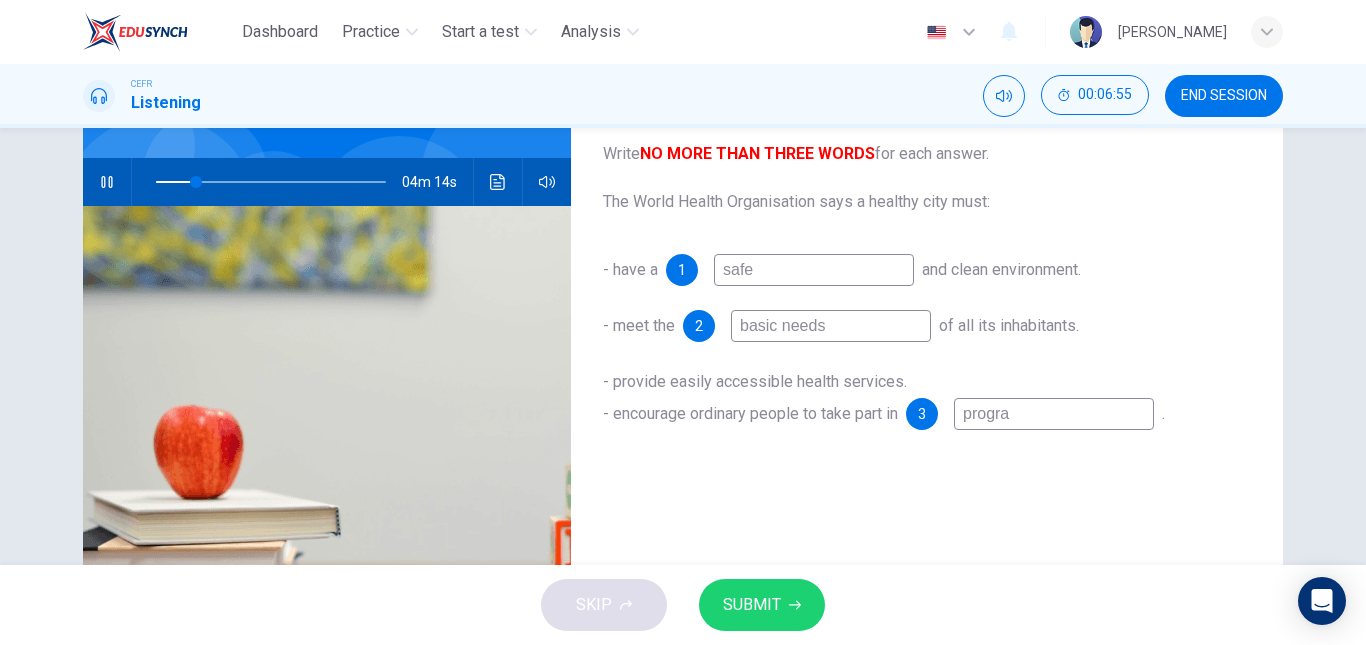 type on "17" 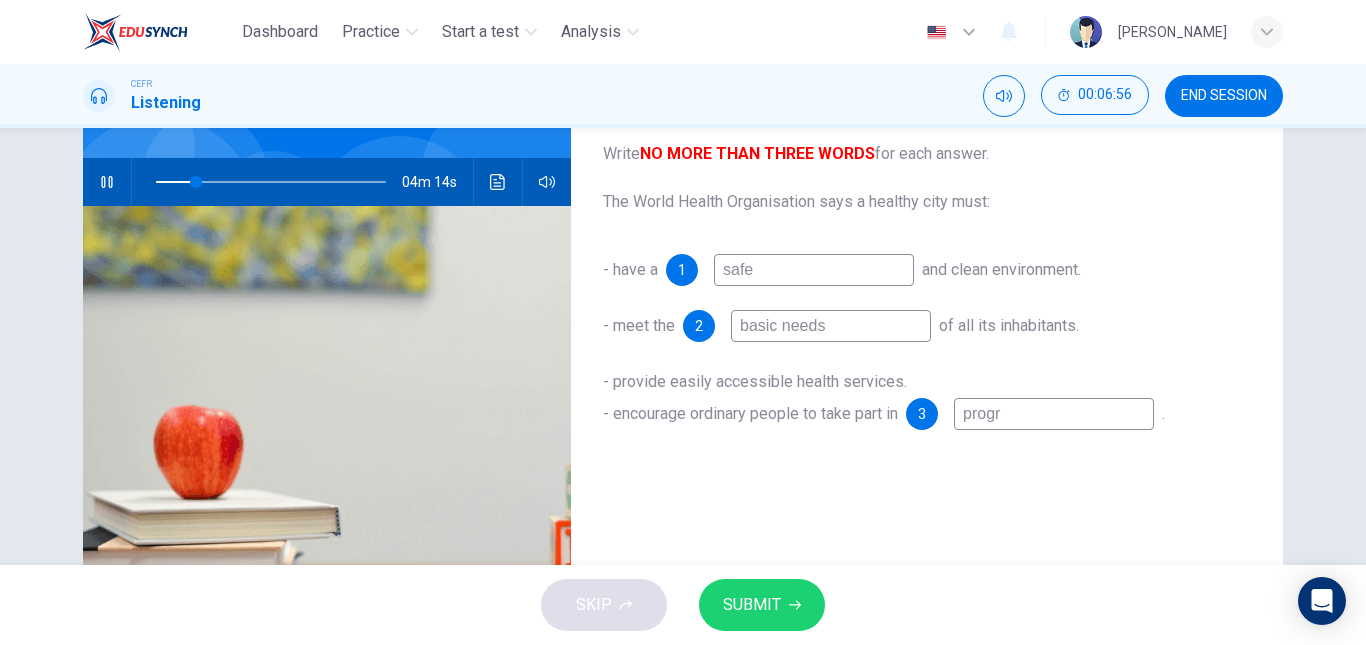 type on "prog" 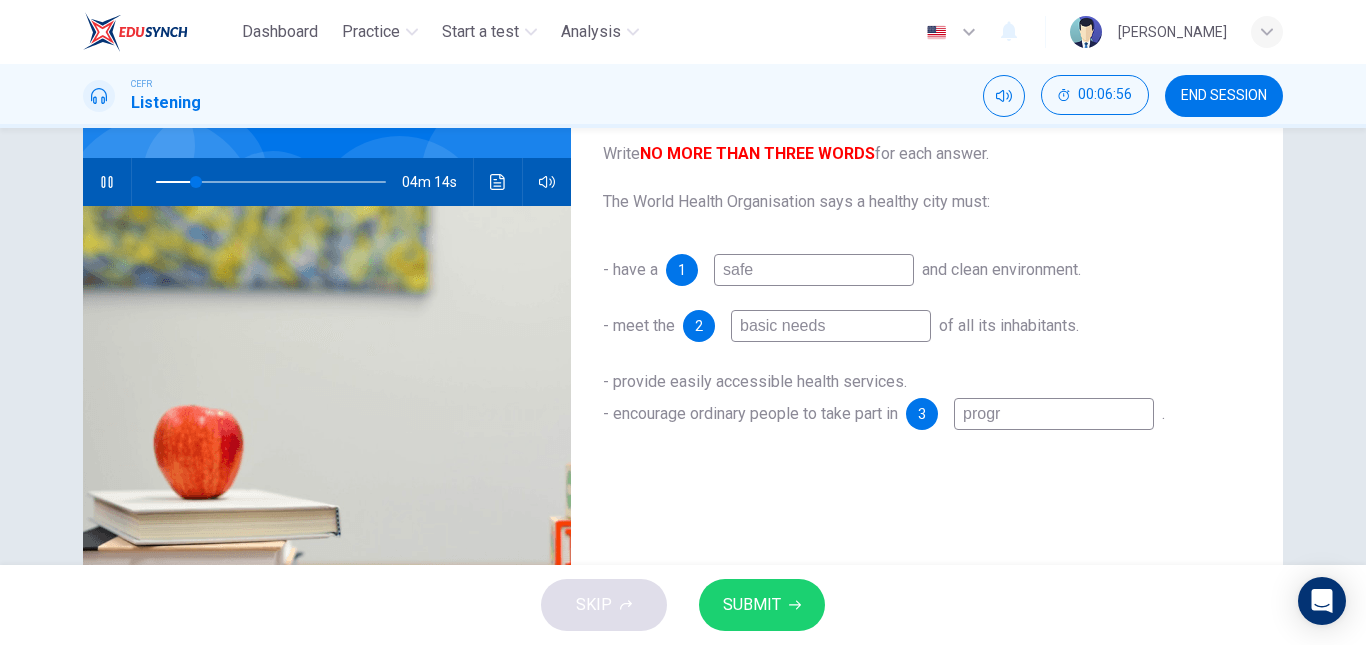 type on "17" 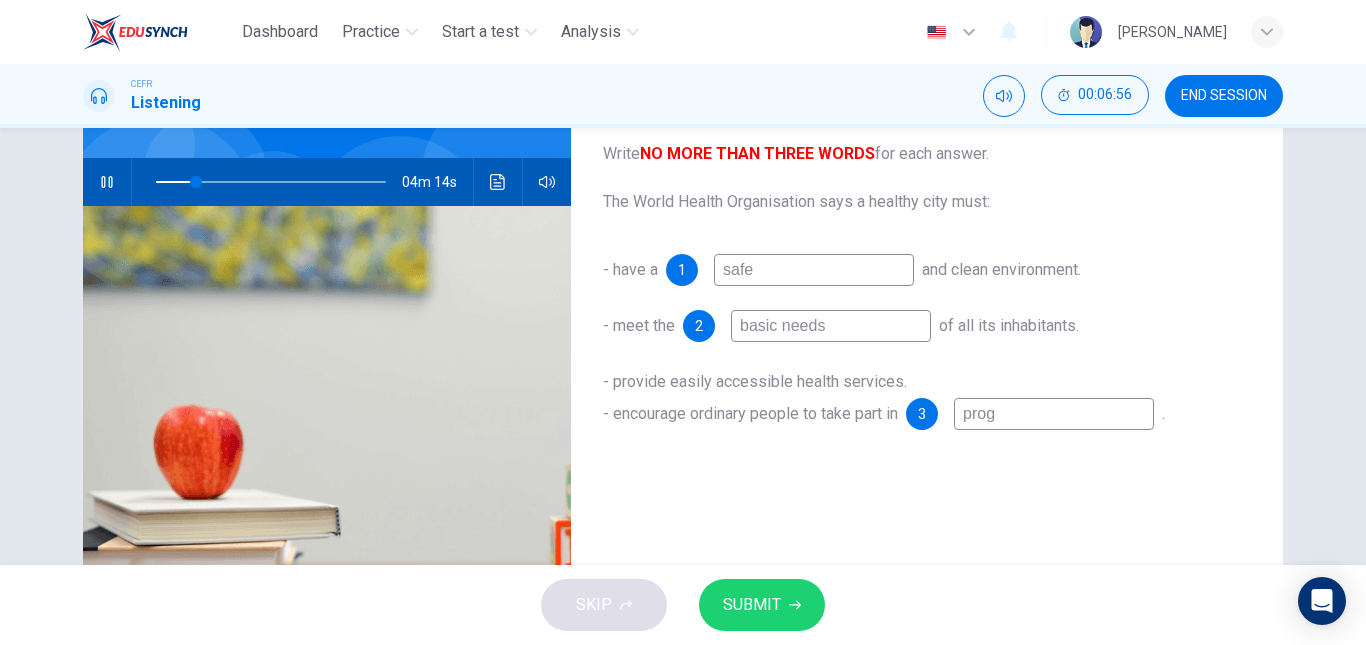type on "pro" 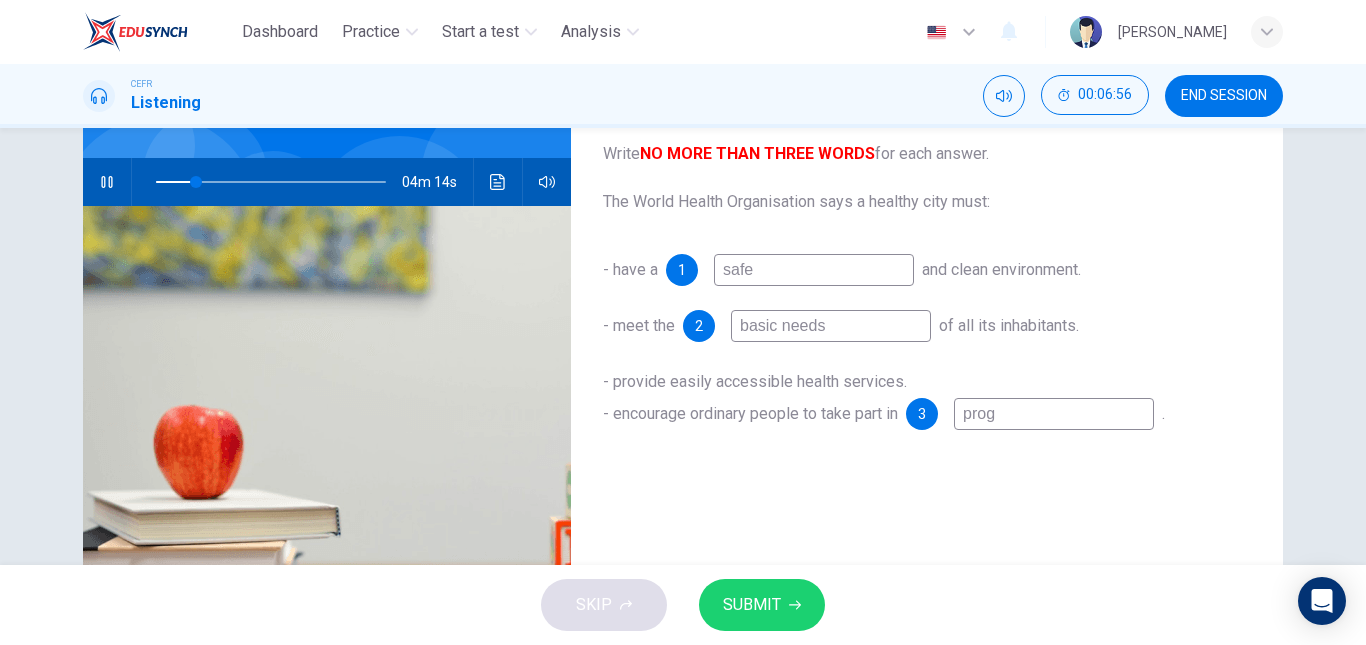 type on "17" 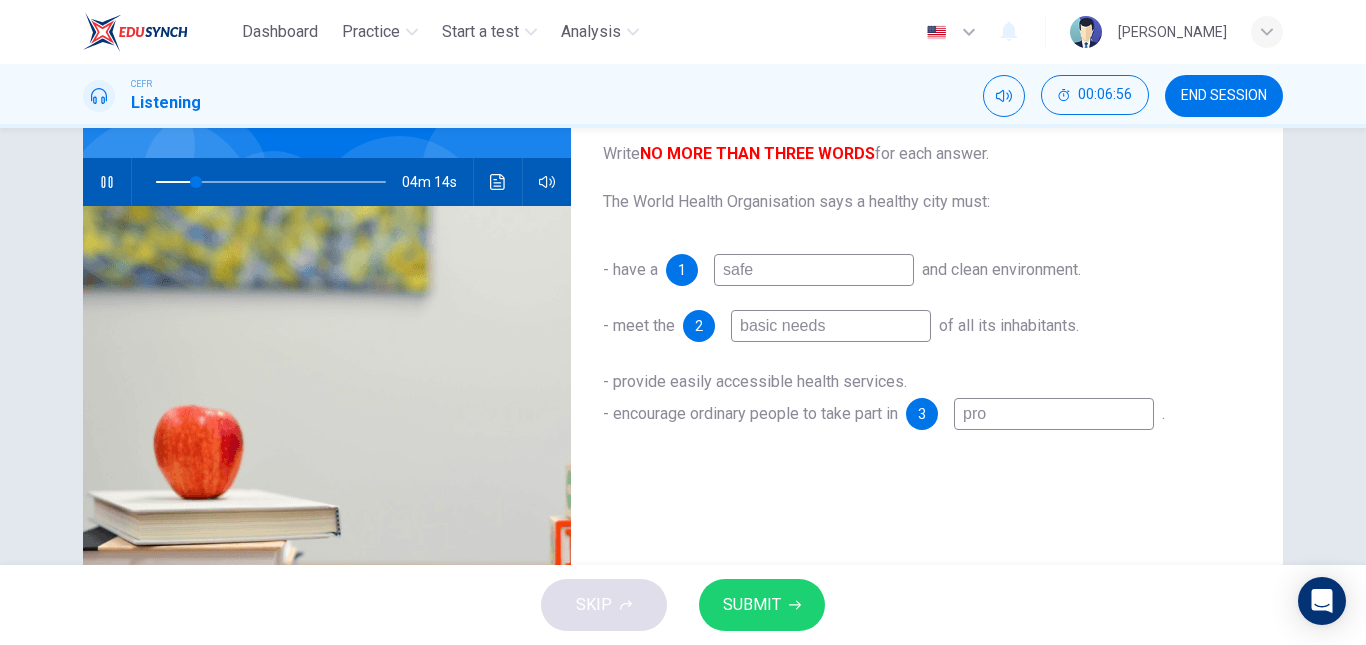 type on "pr" 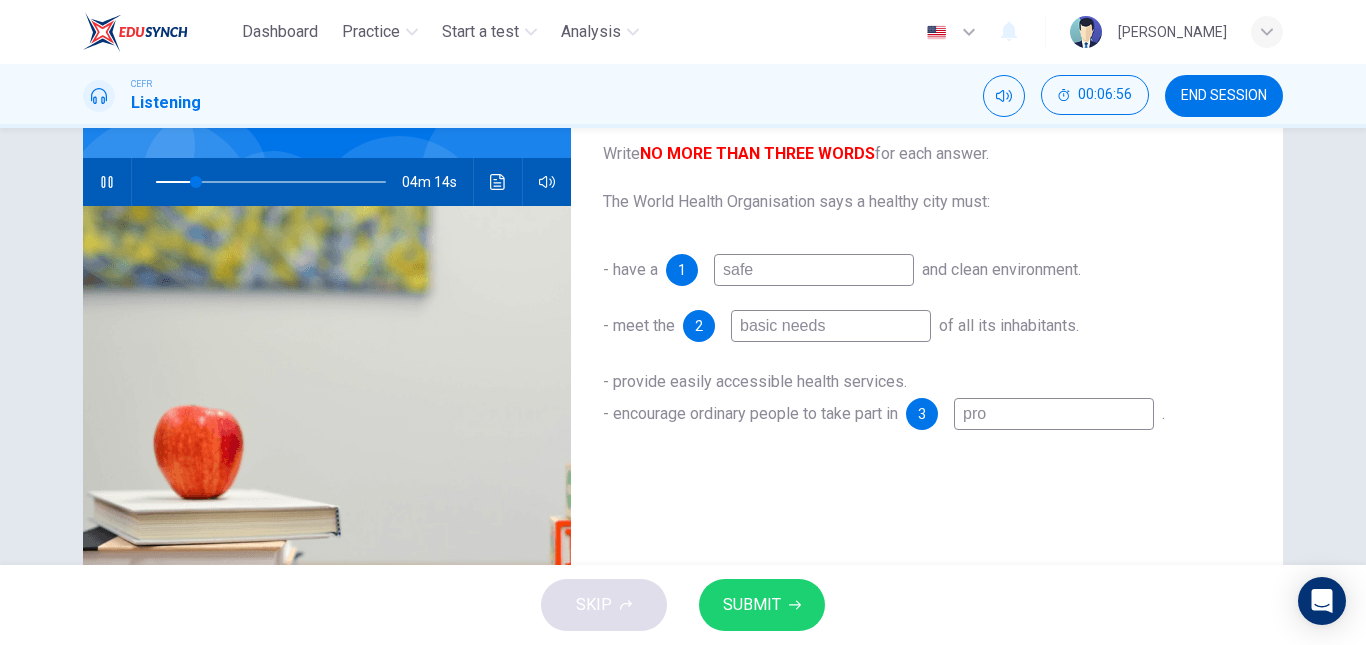 type on "17" 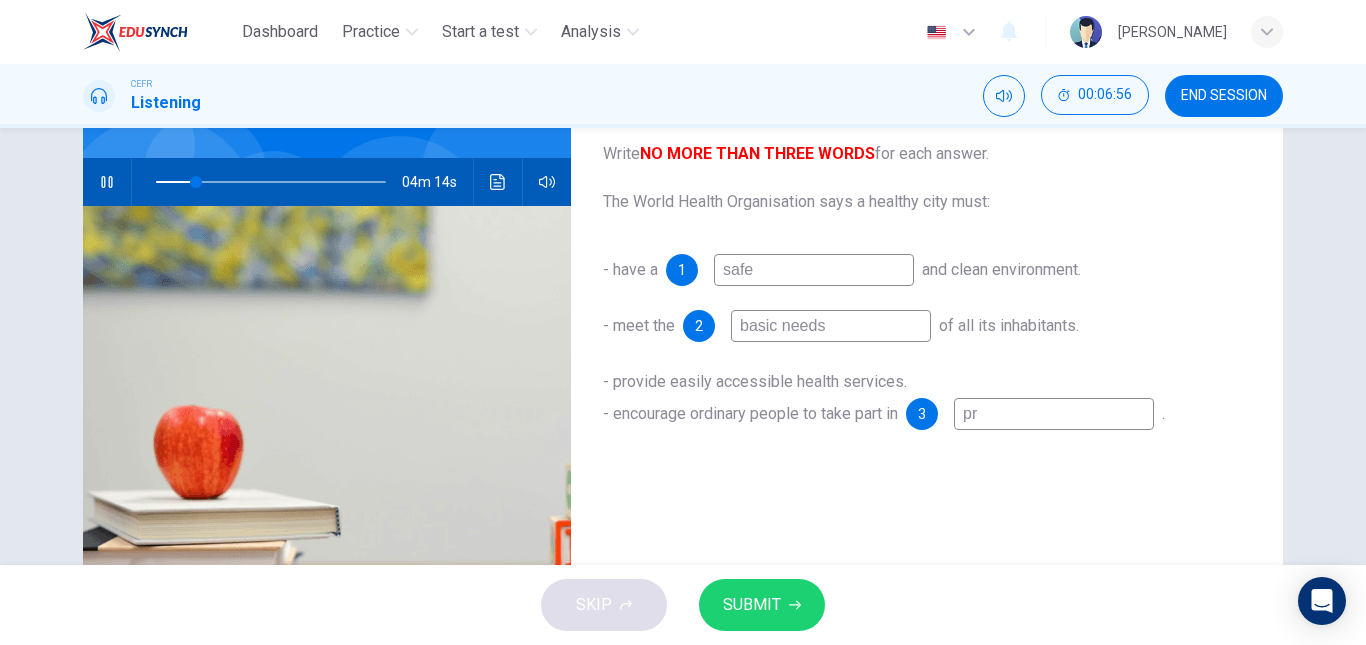 type on "p" 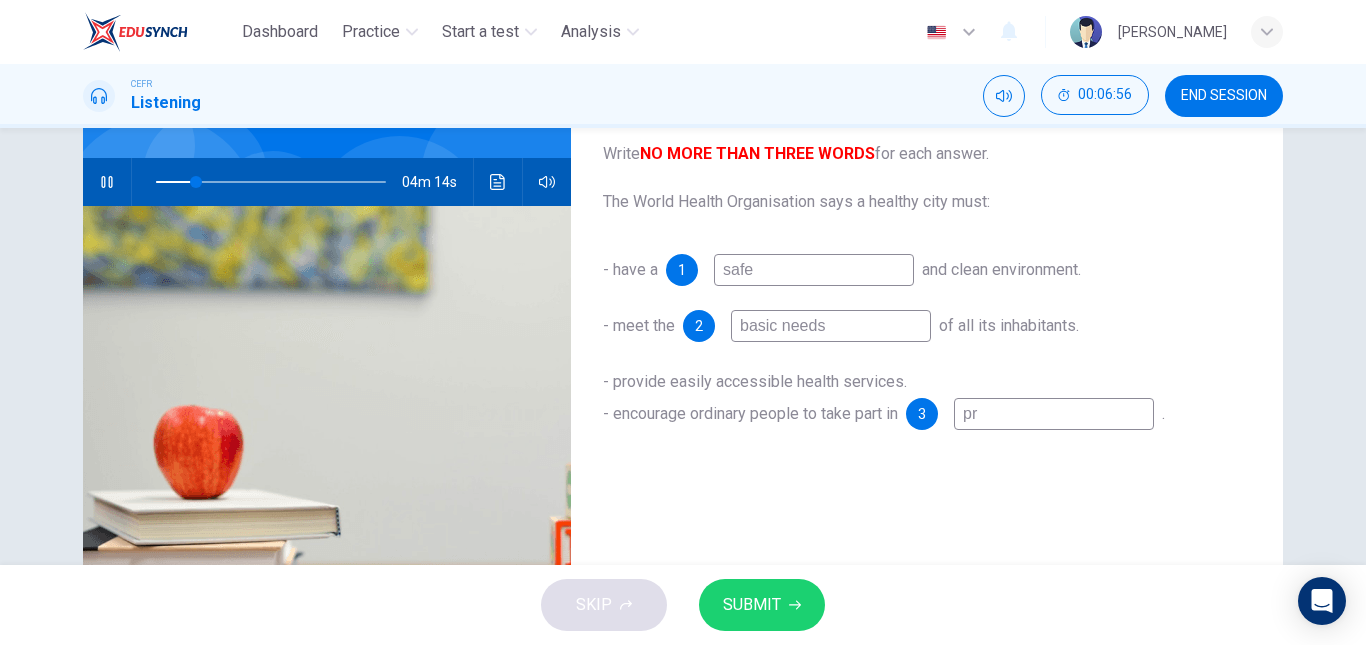 type on "17" 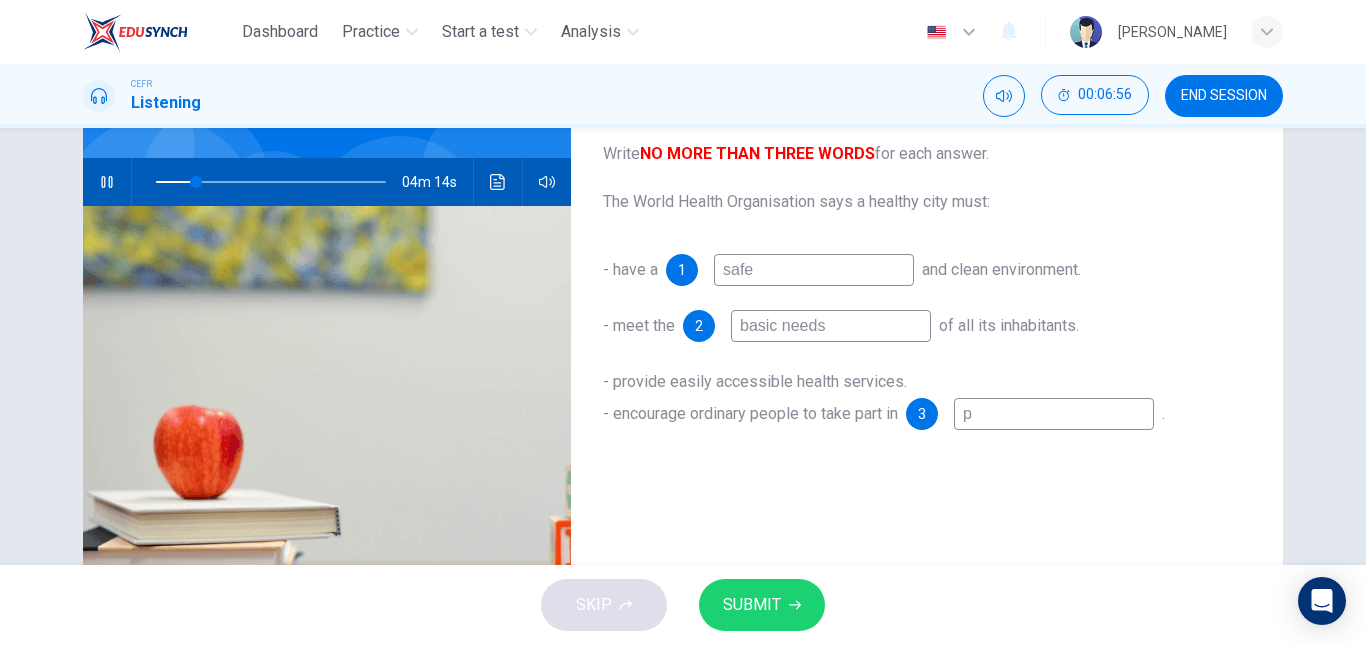 type 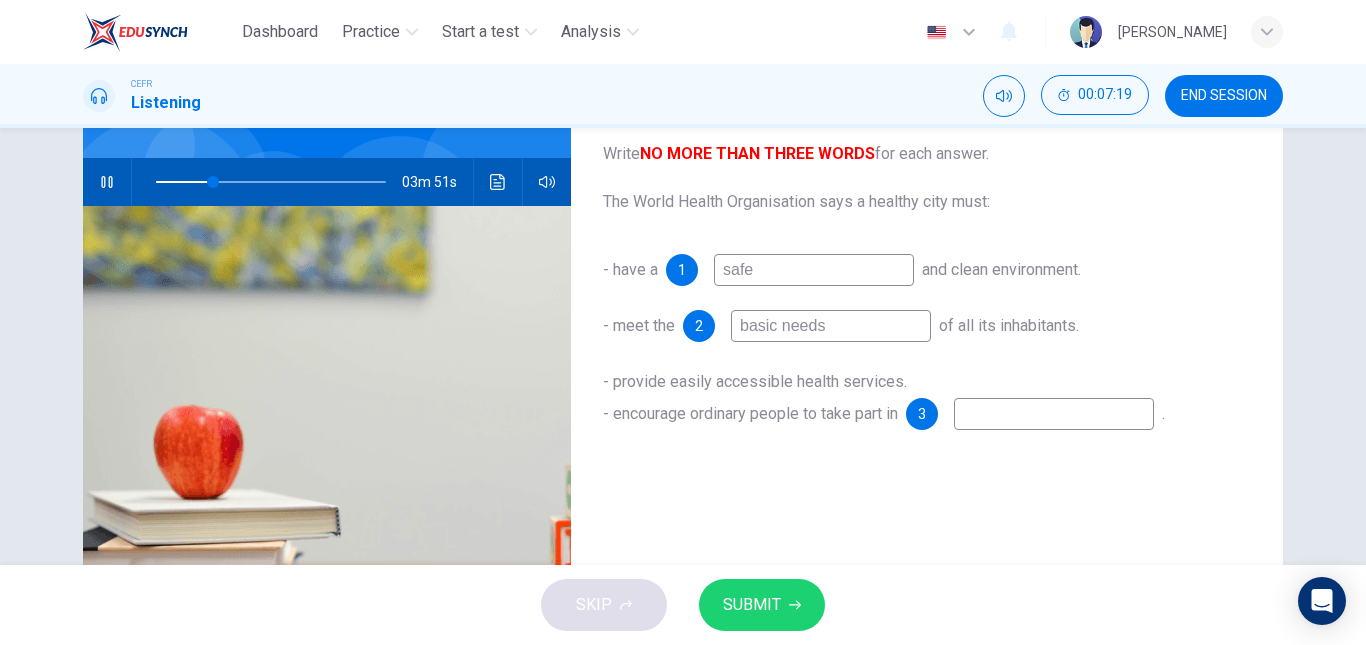 type on "25" 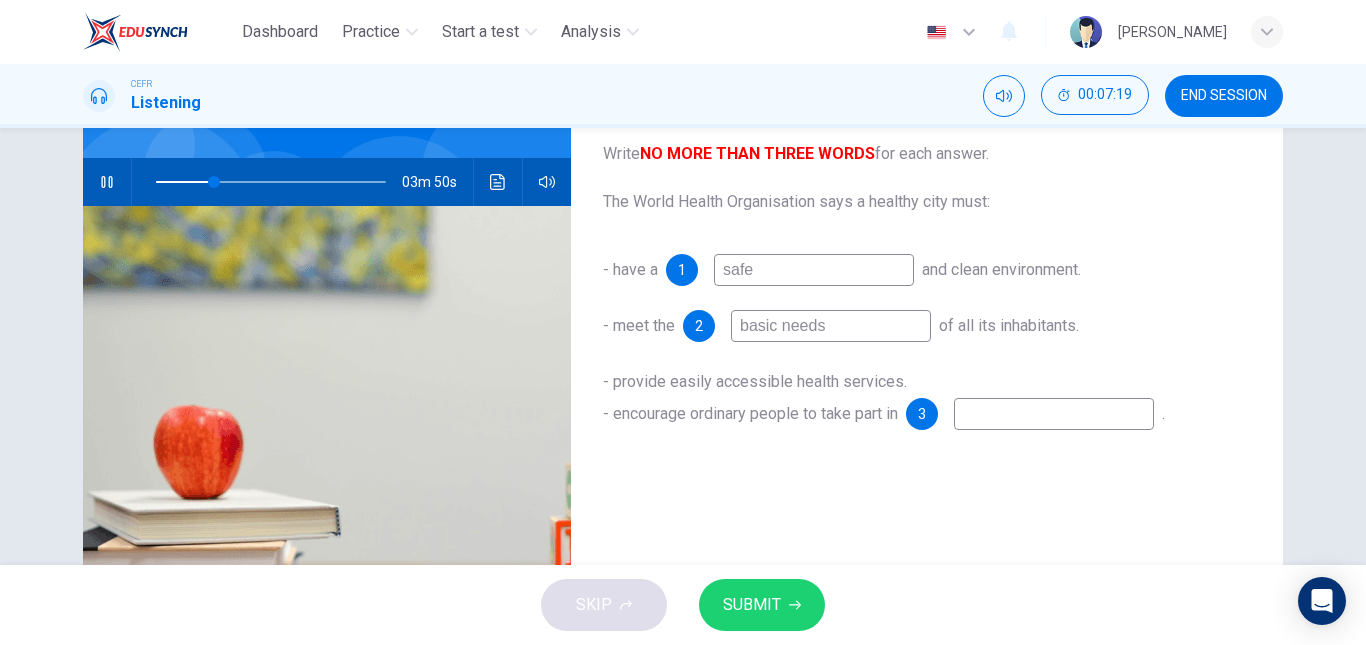 type on "p" 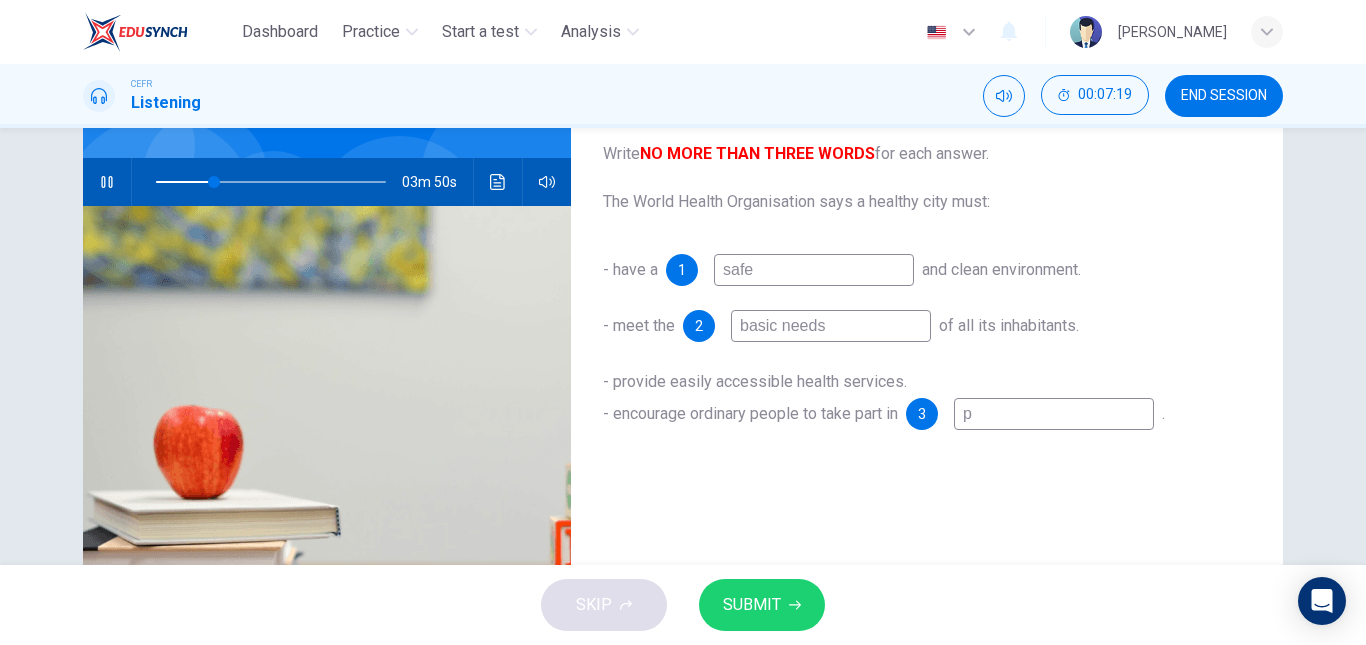 type on "pr" 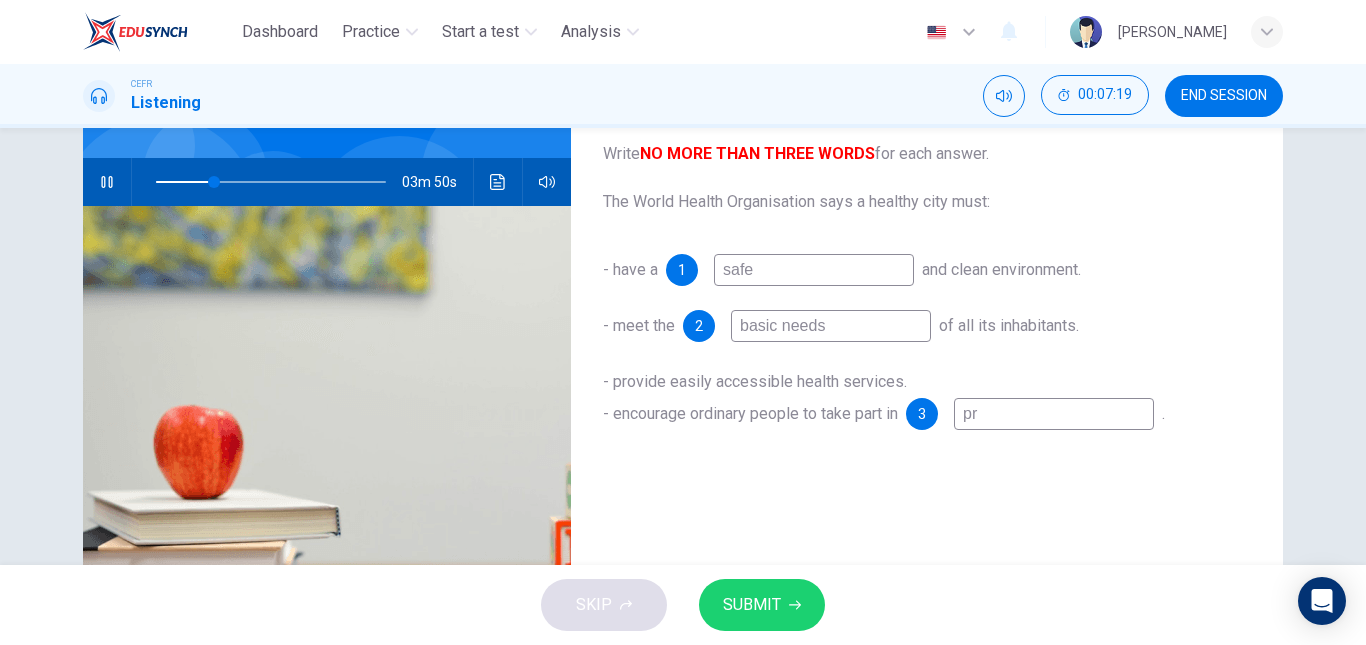 type on "25" 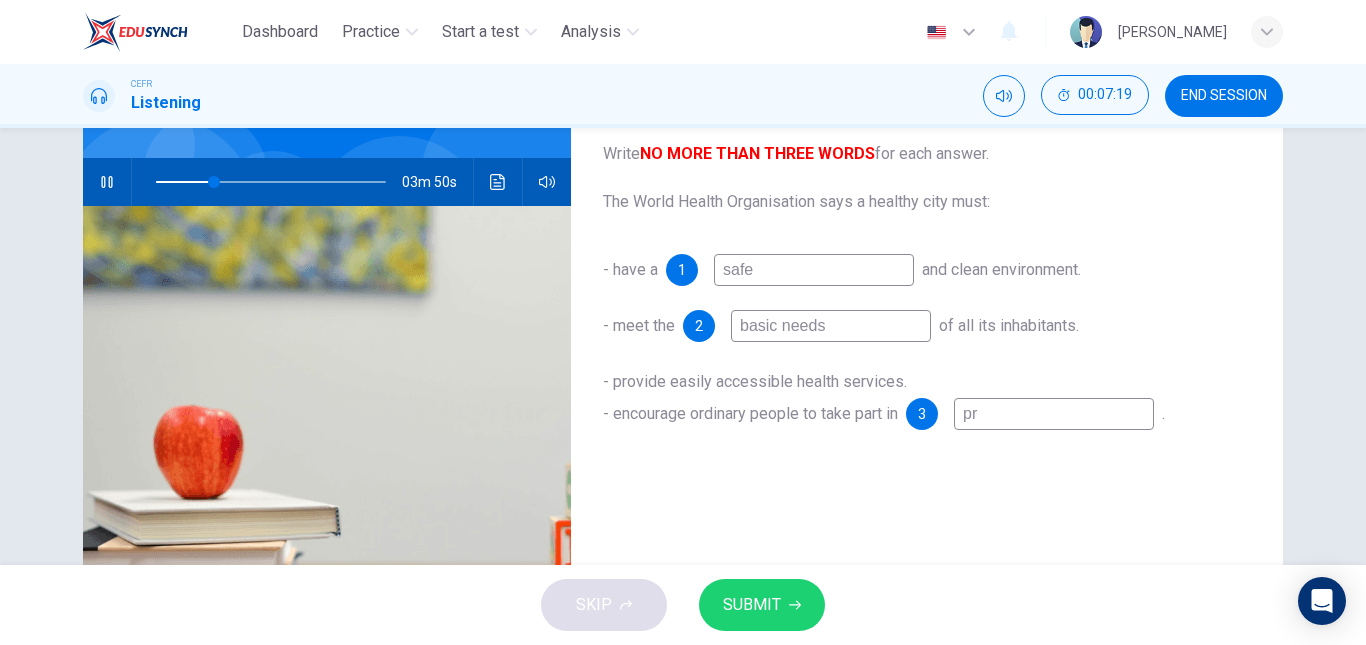 type on "pro" 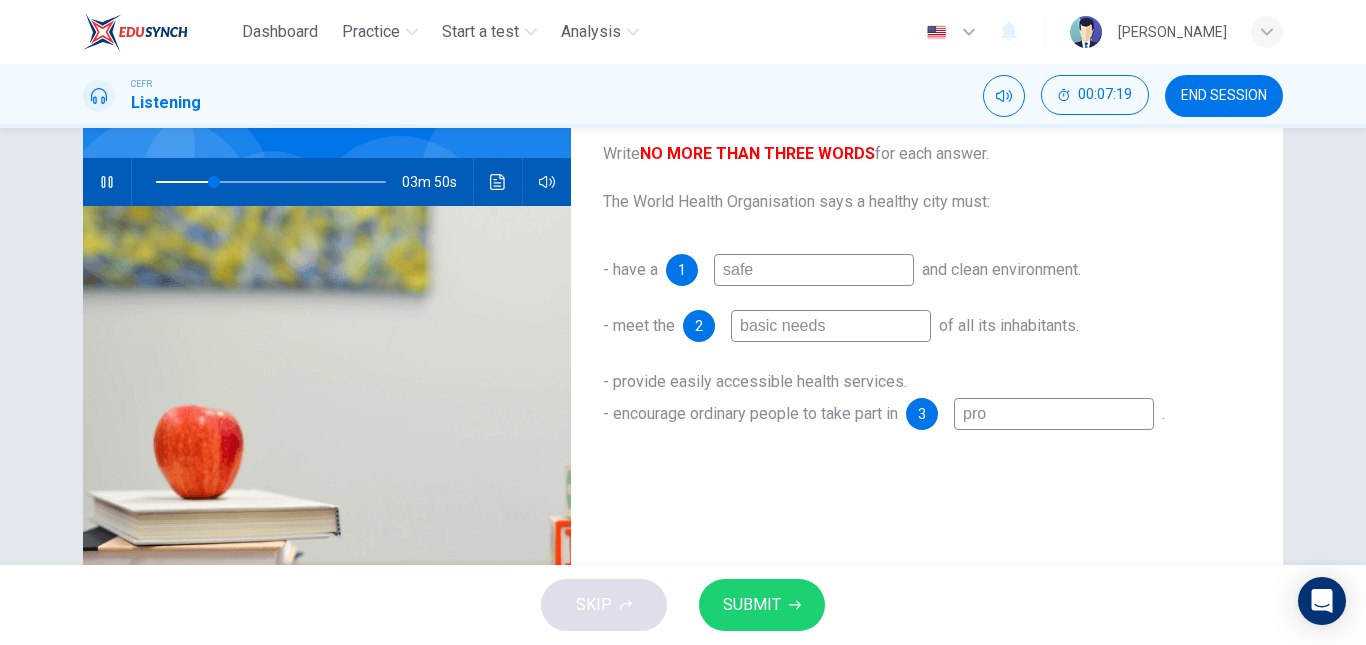 type on "25" 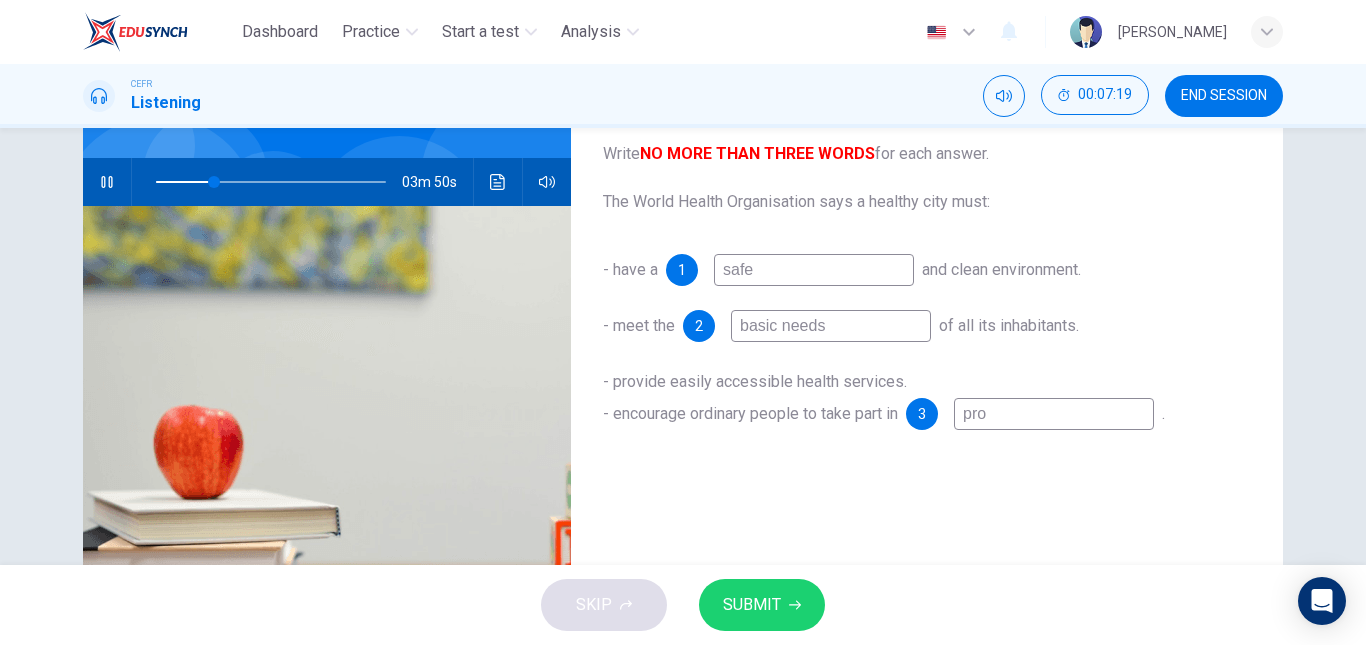 type on "pror" 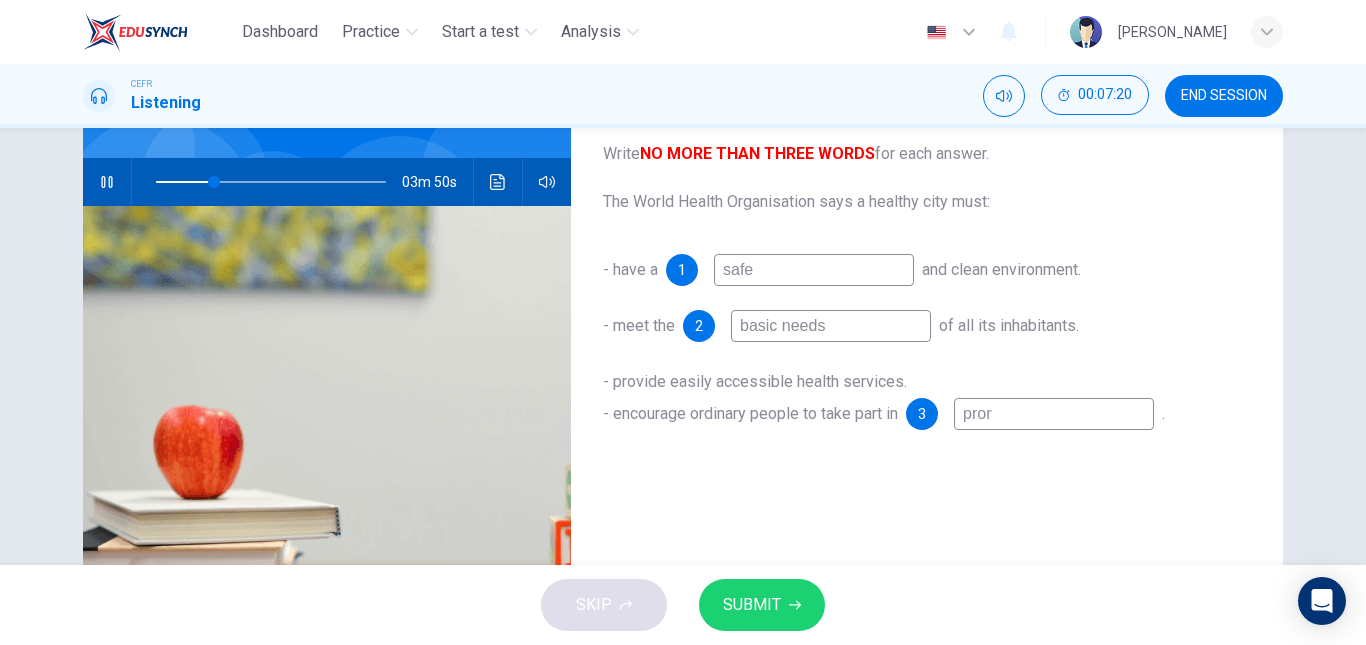 type on "25" 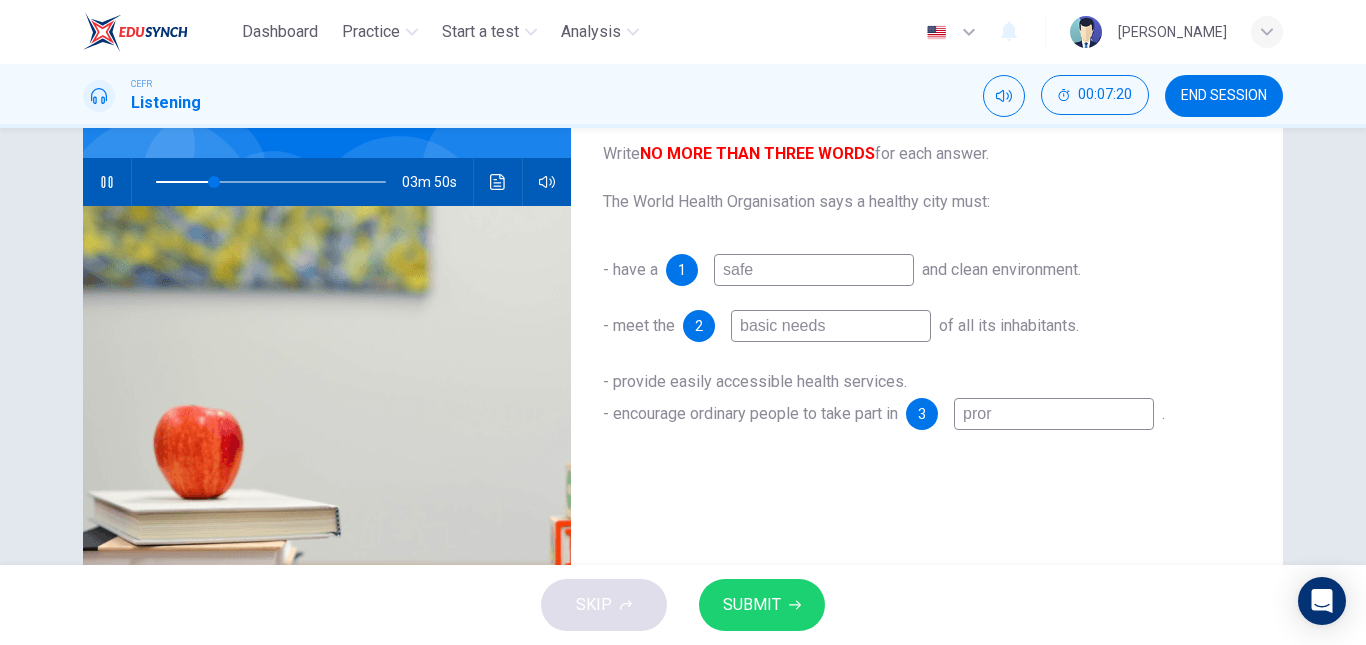 type on "prorg" 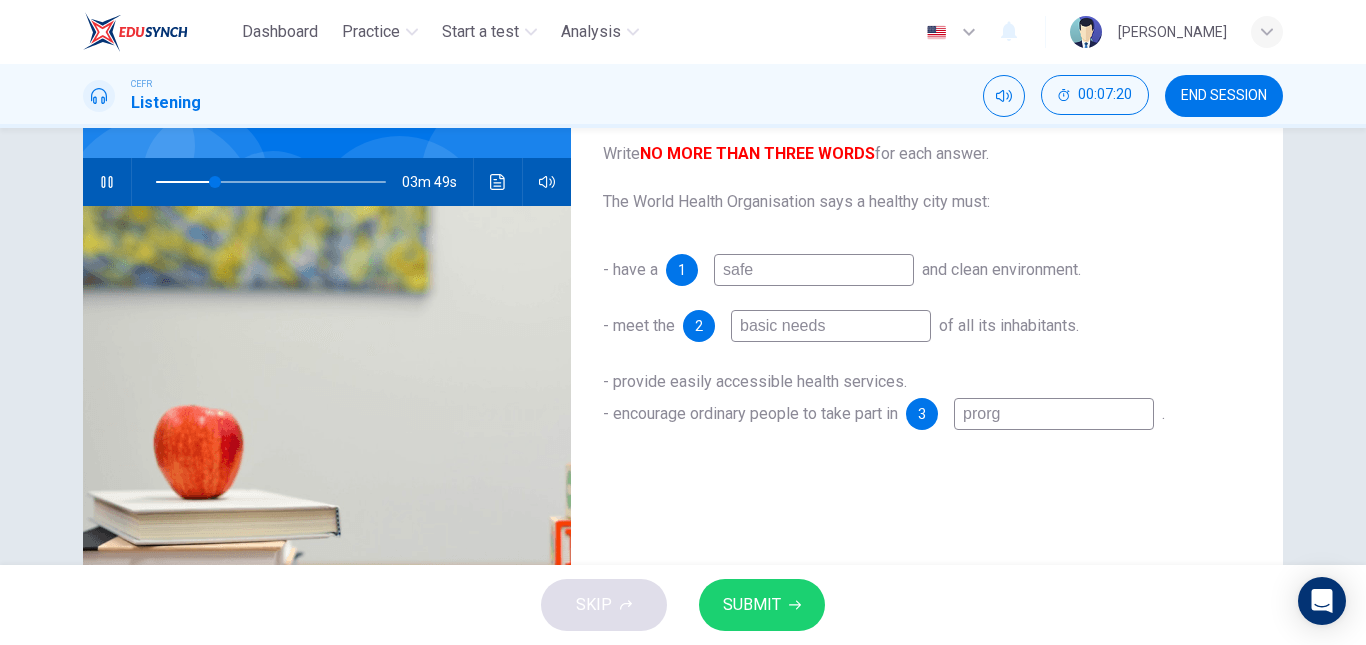 type on "pror" 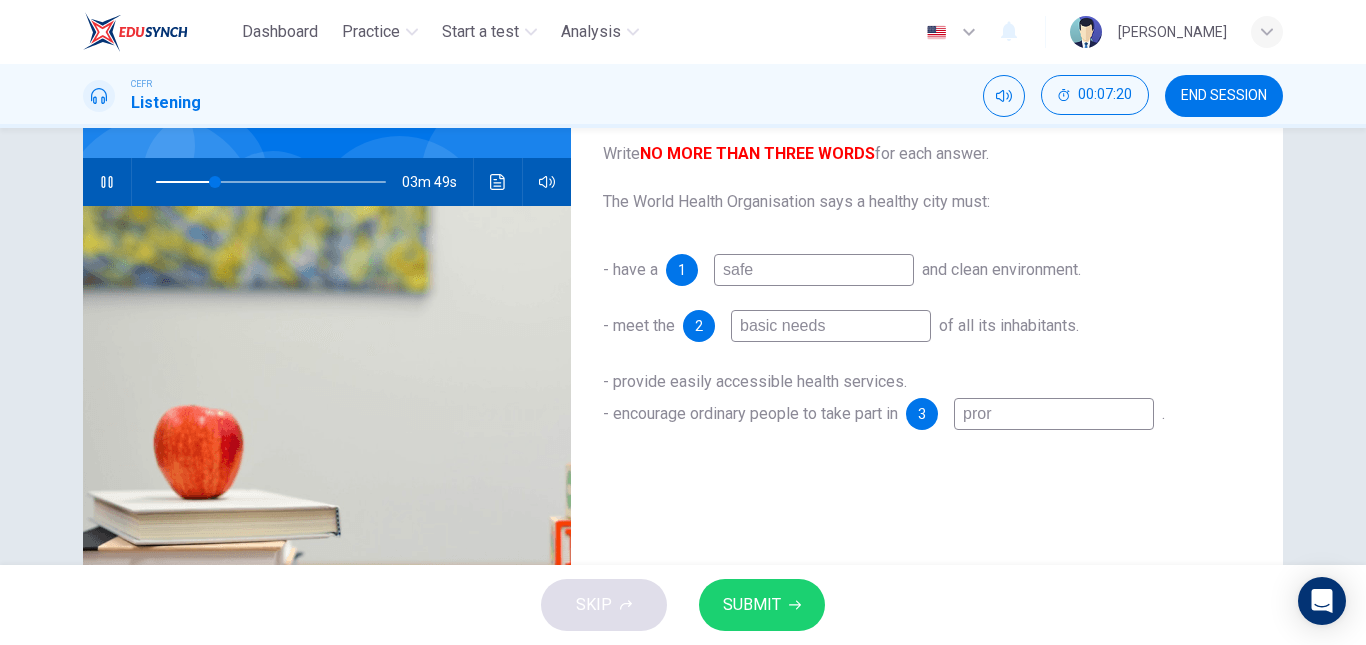type on "25" 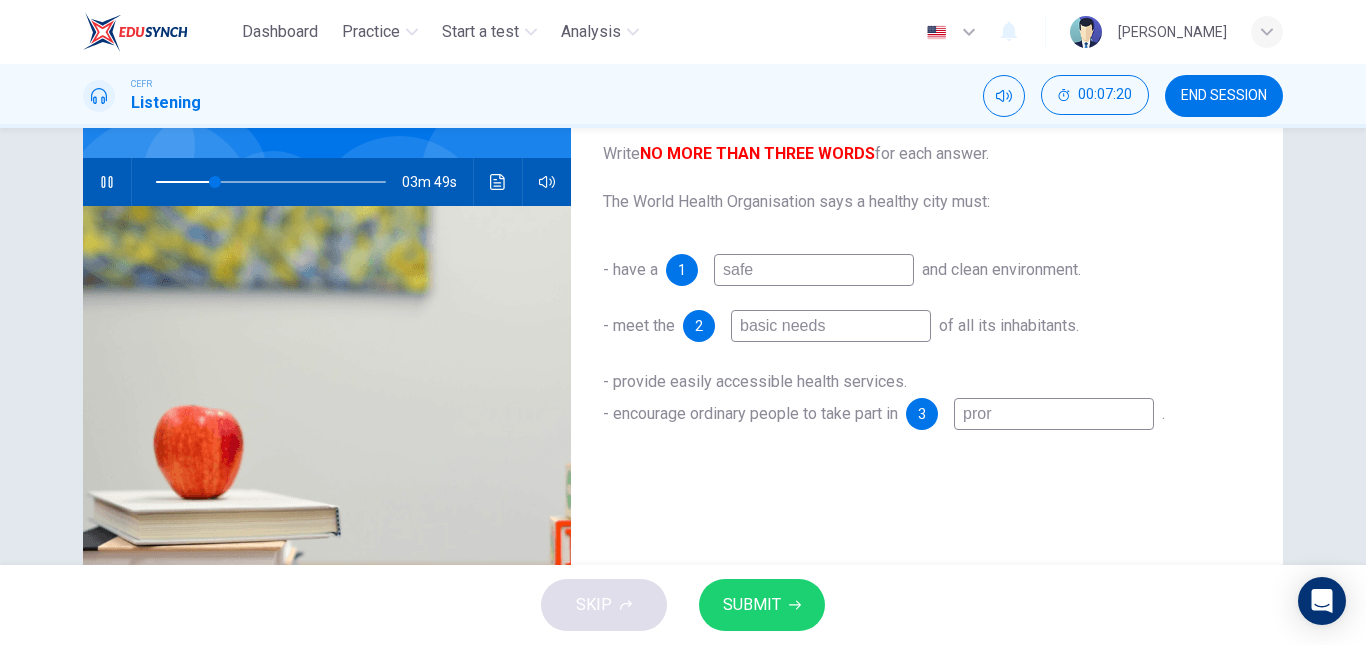 type on "pro" 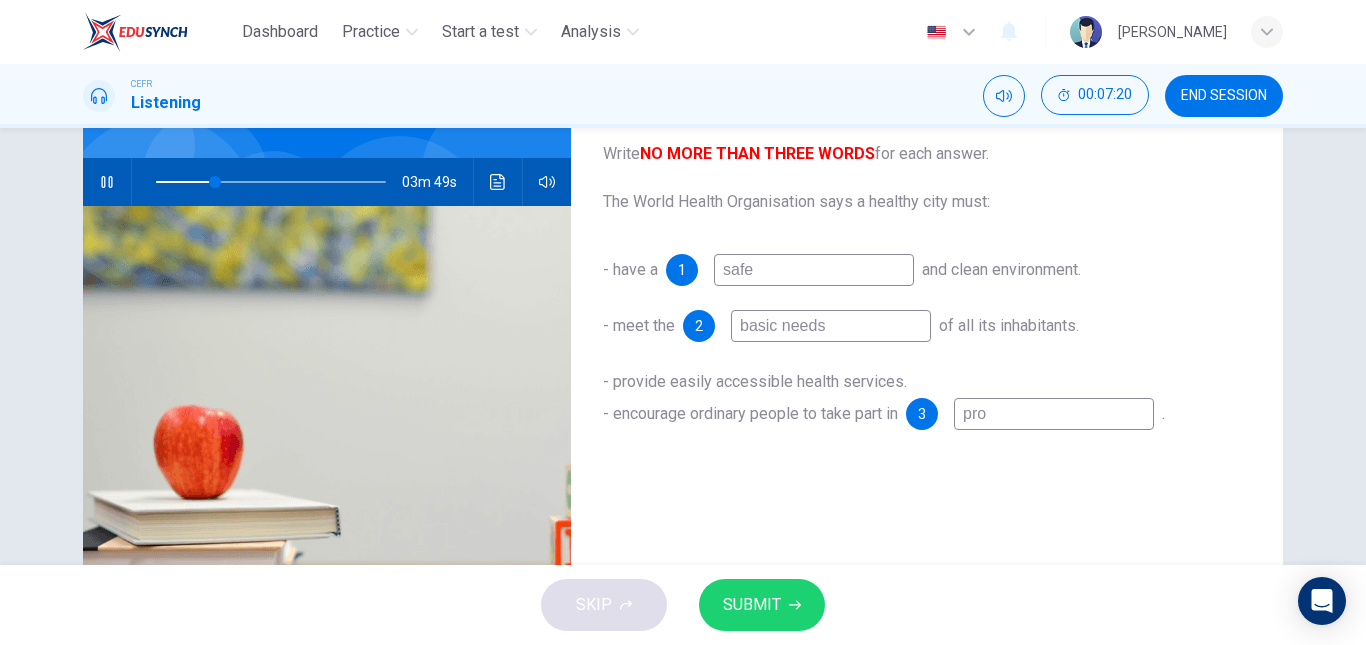 type on "25" 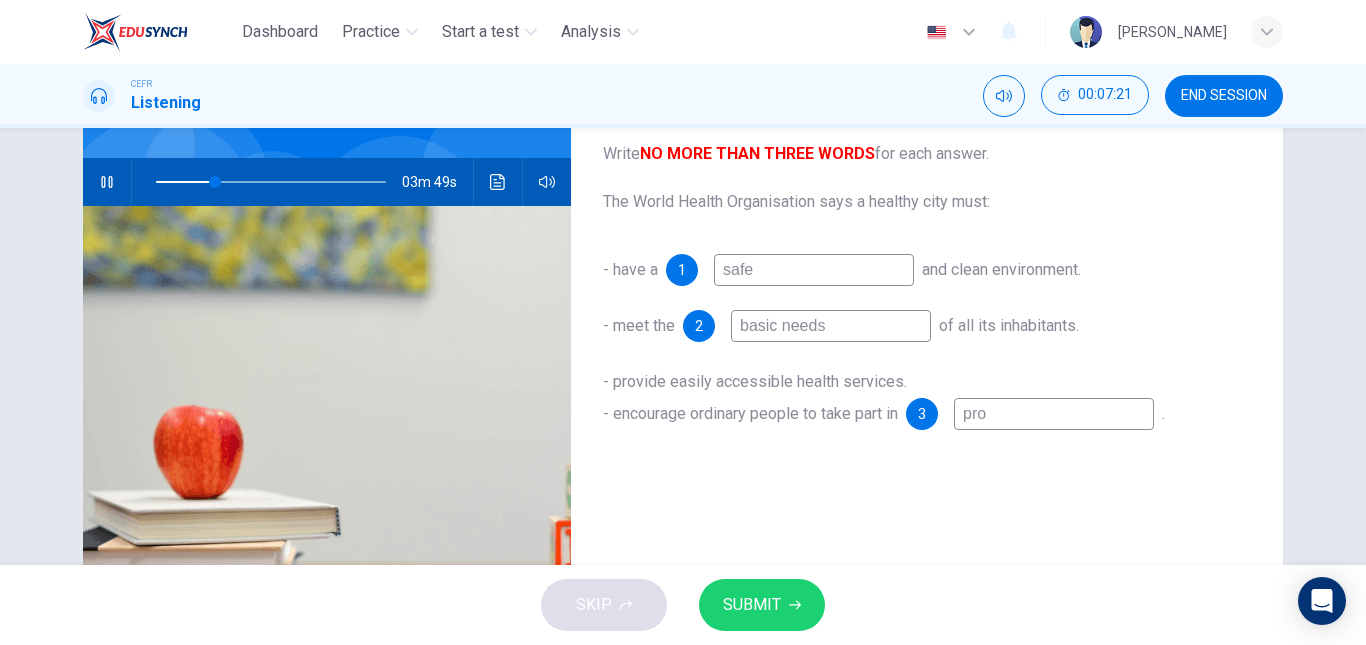 type on "pr" 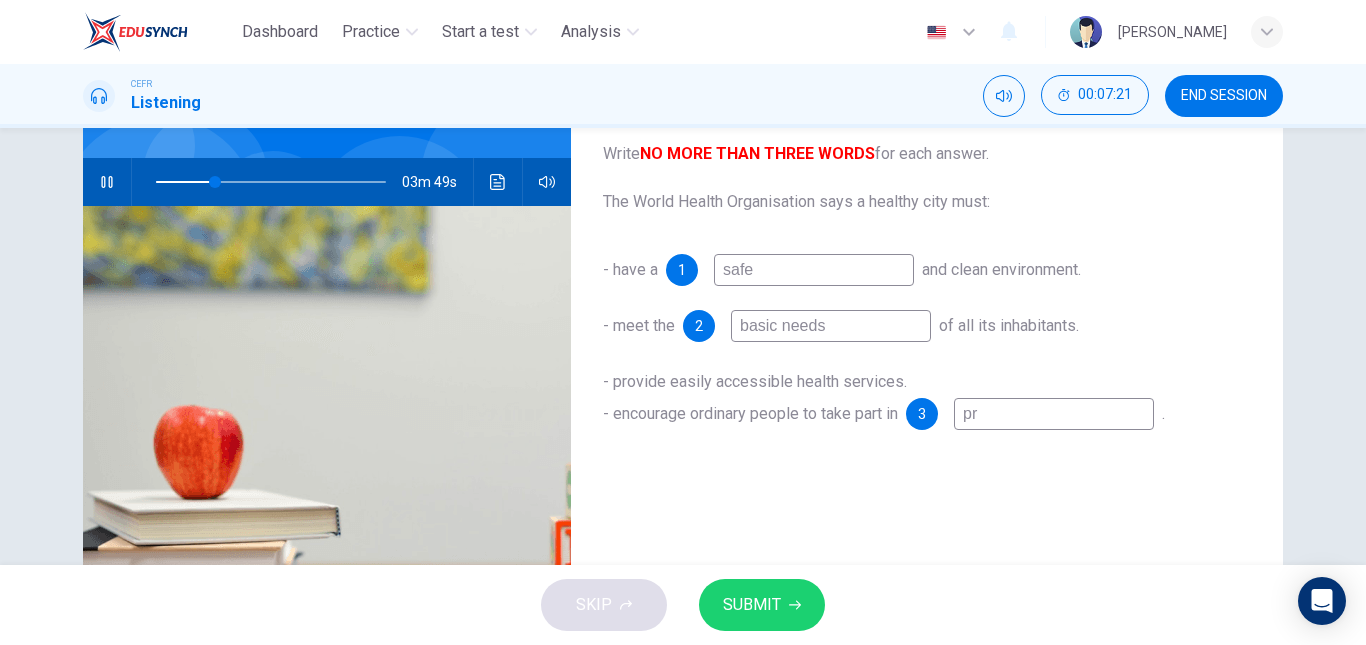 type on "26" 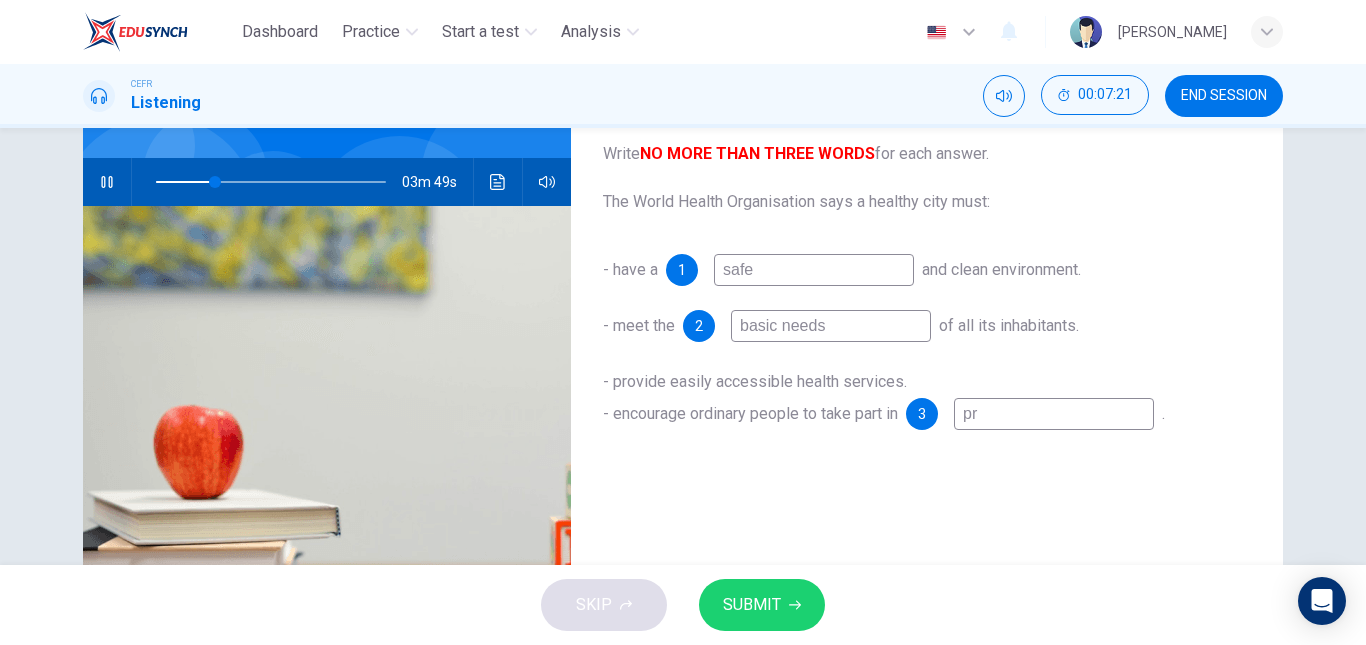 type on "prg" 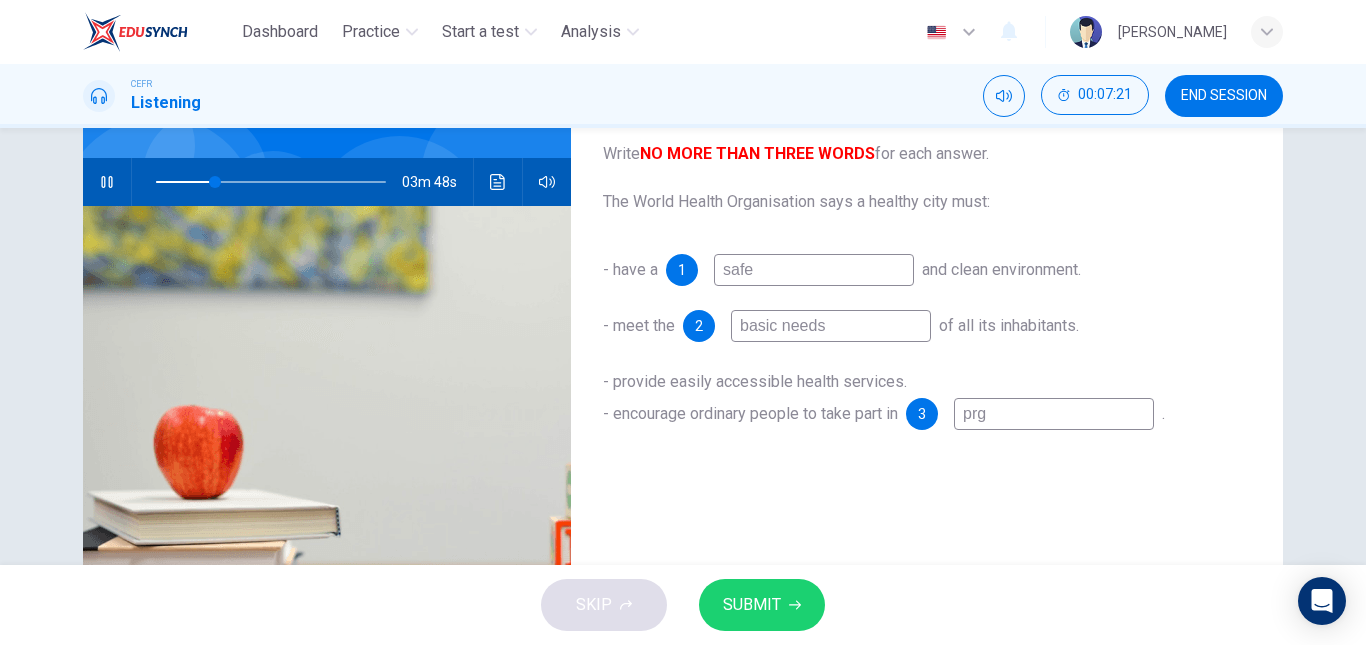 type on "26" 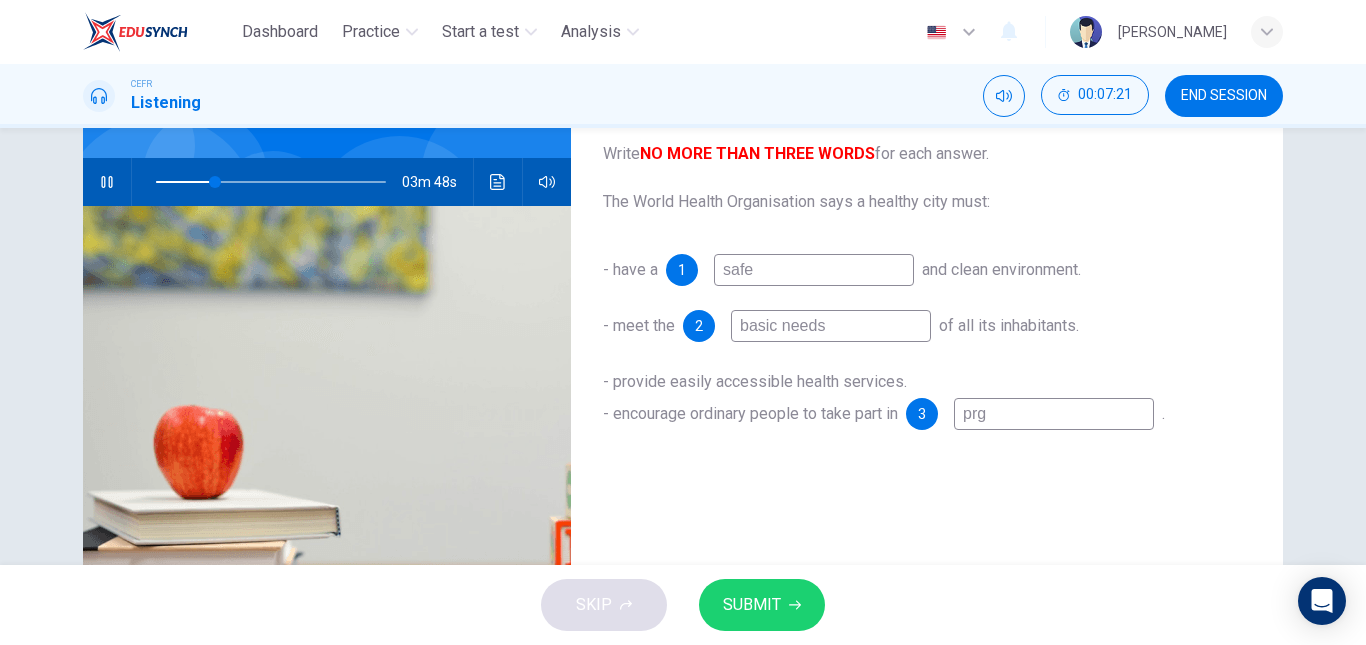 type on "prgr" 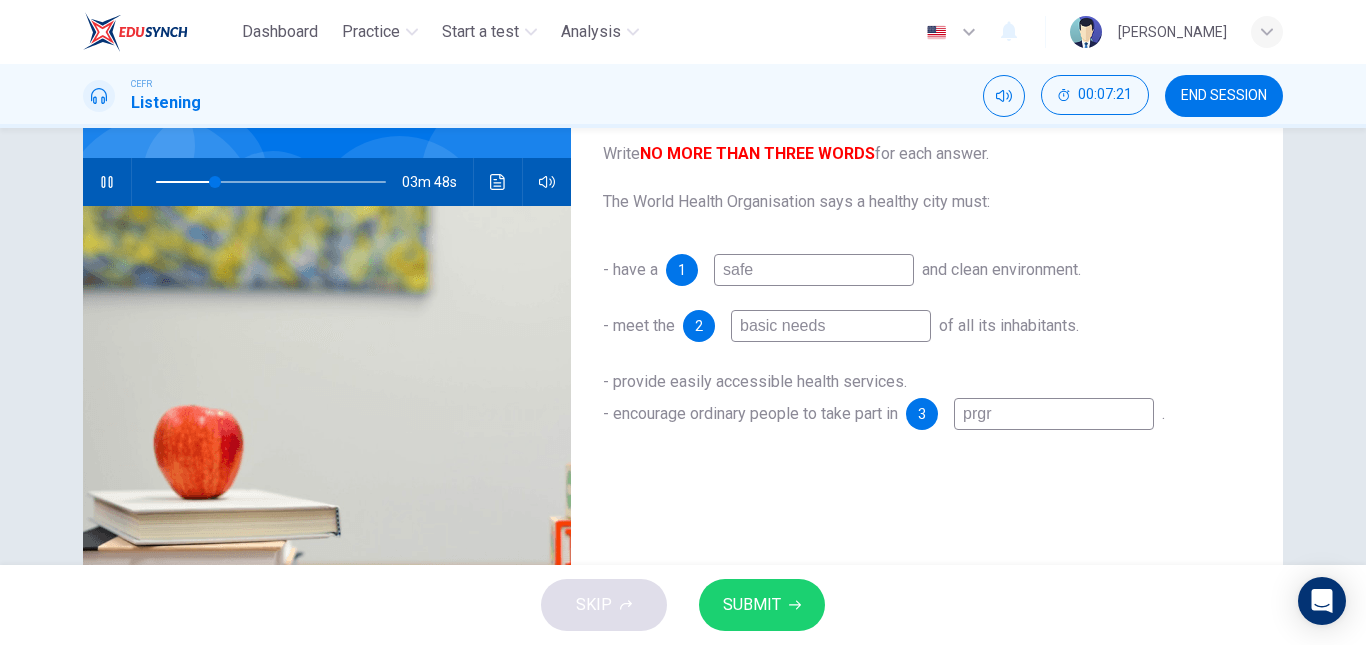 type on "26" 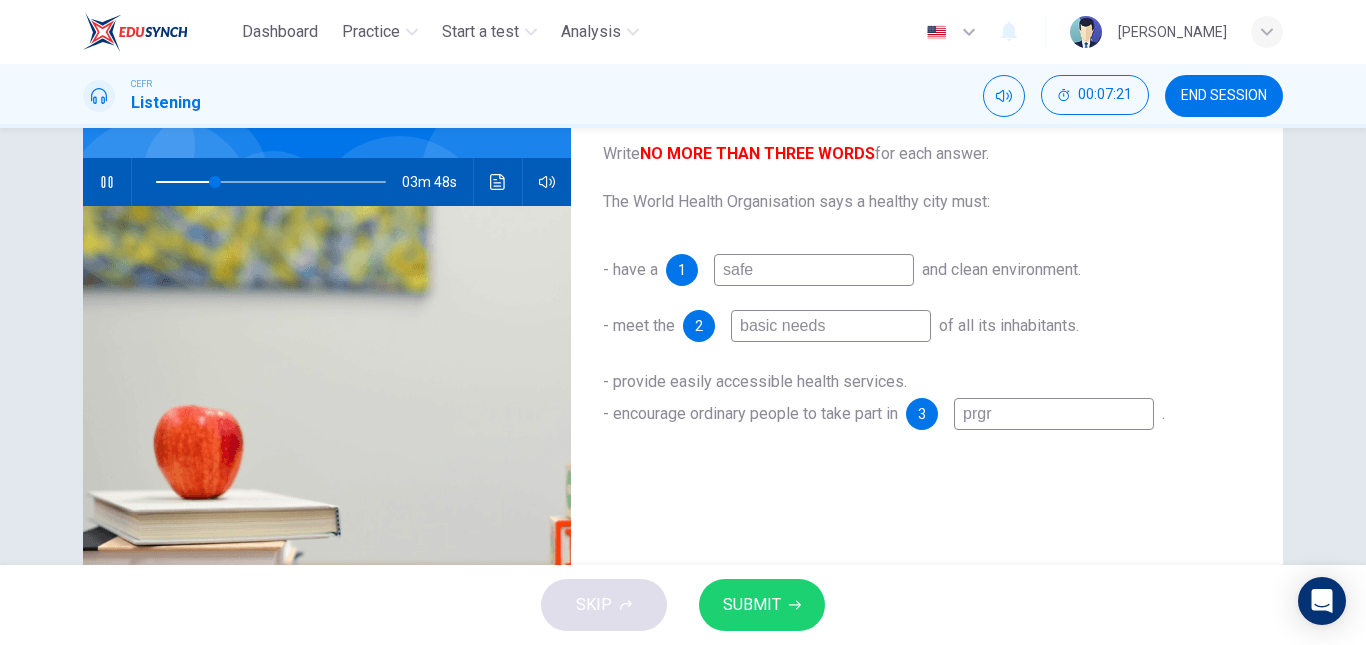 type on "prgra" 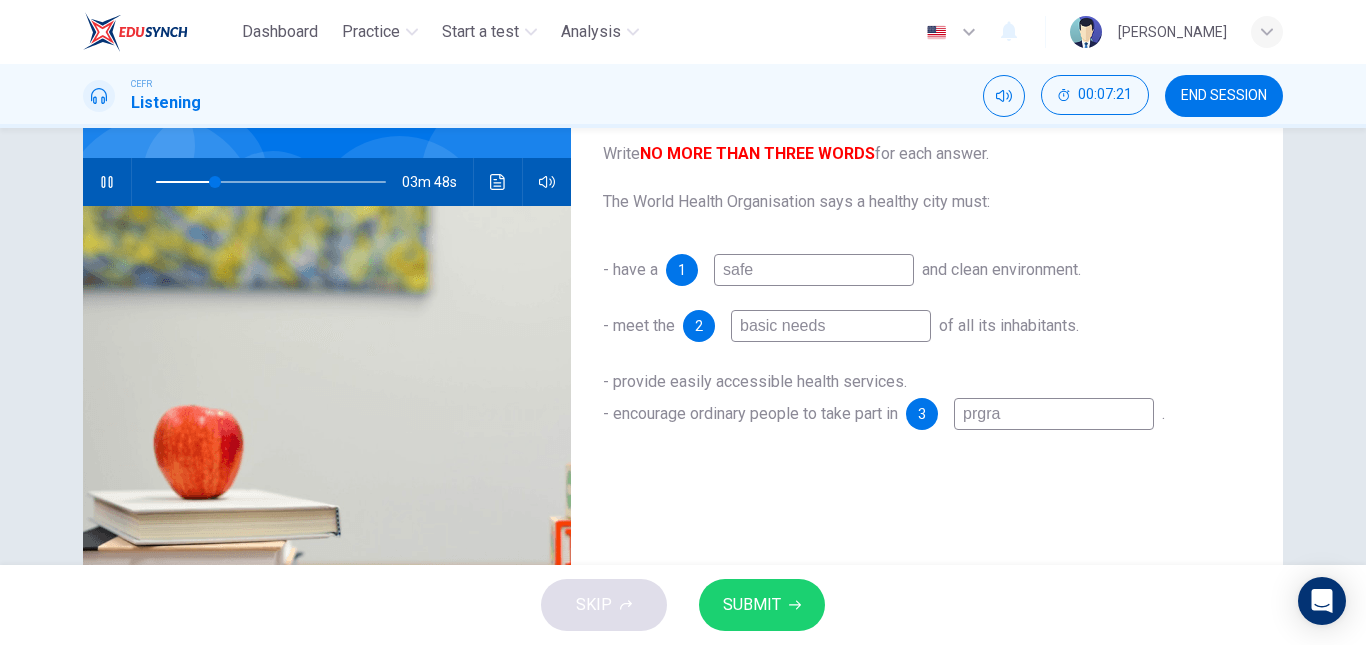 type on "26" 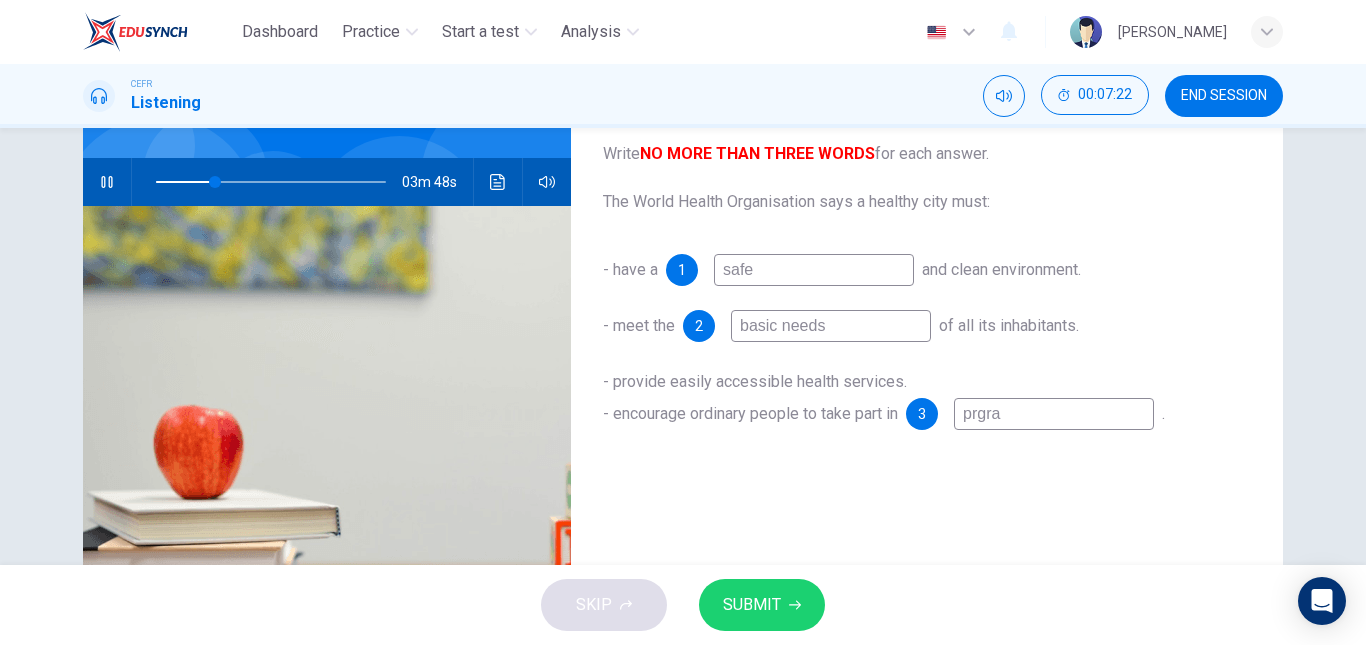 type on "prgr" 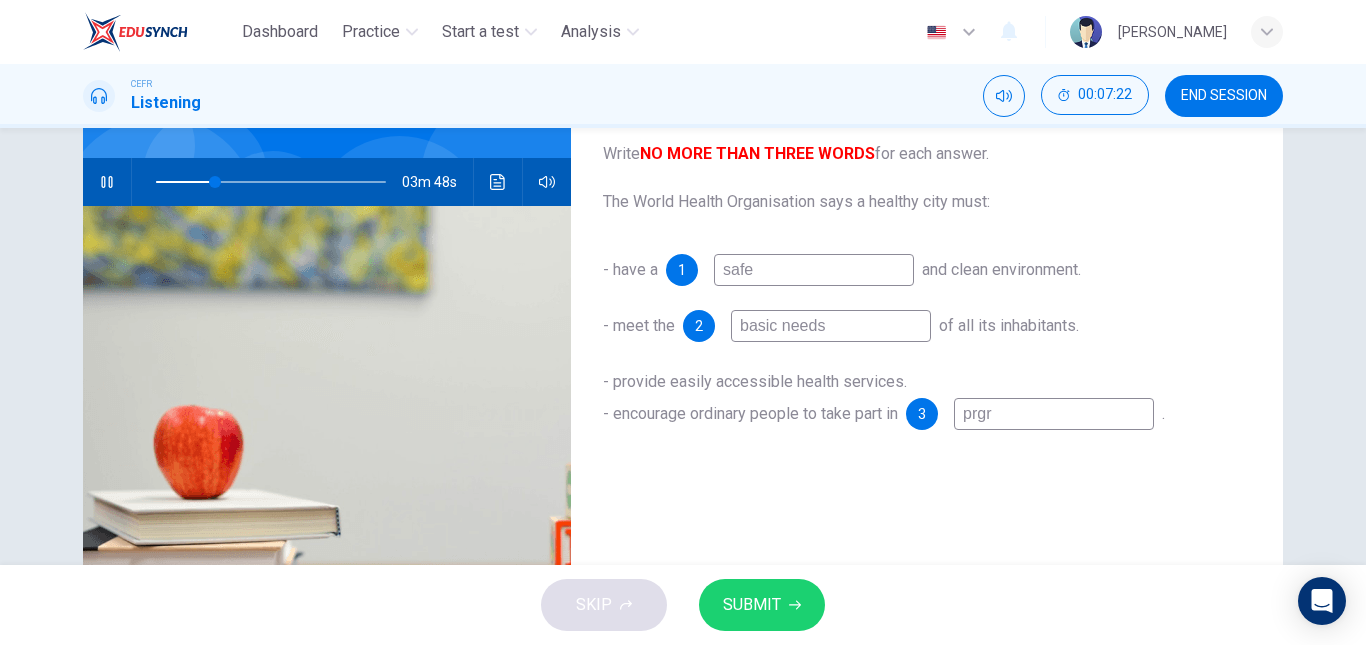 type on "26" 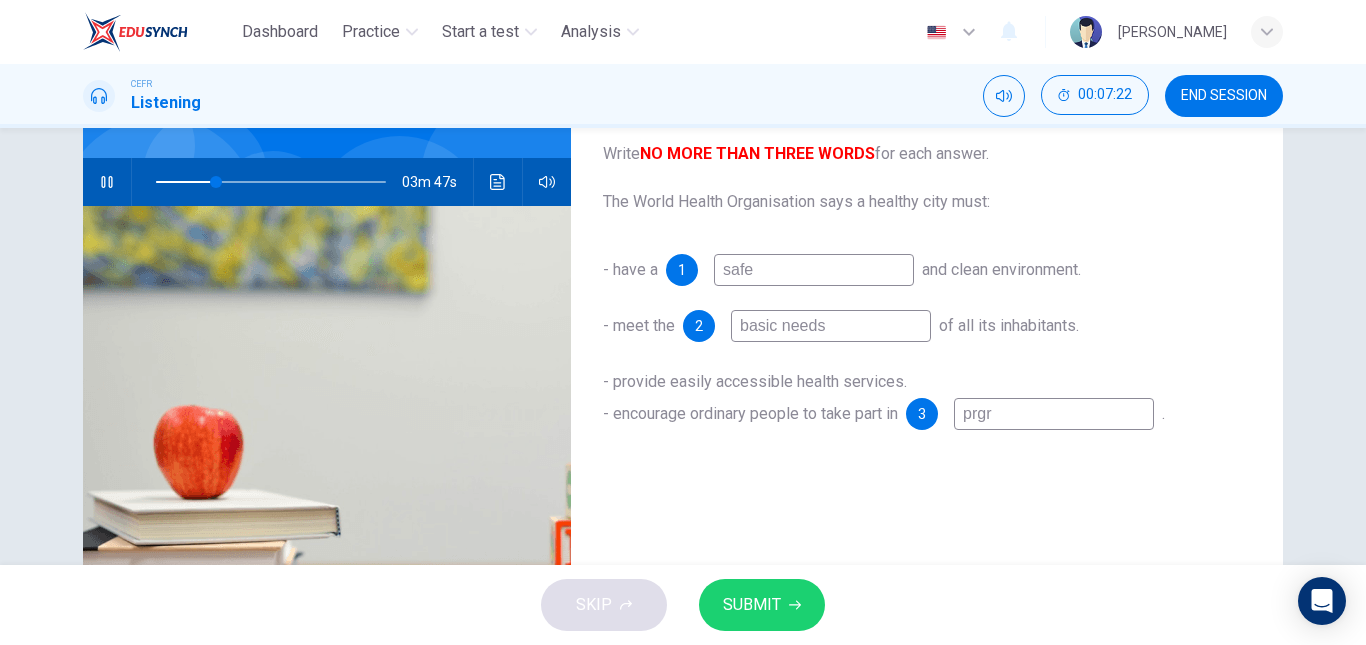type on "prg" 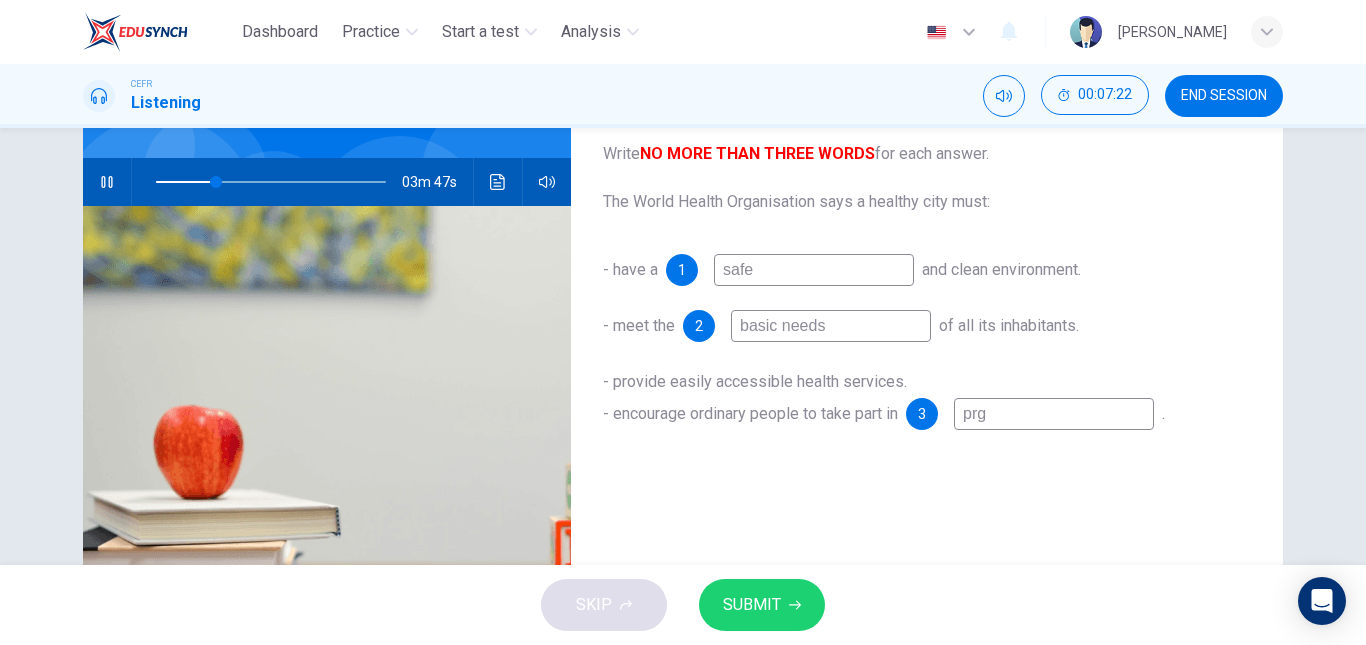 type on "26" 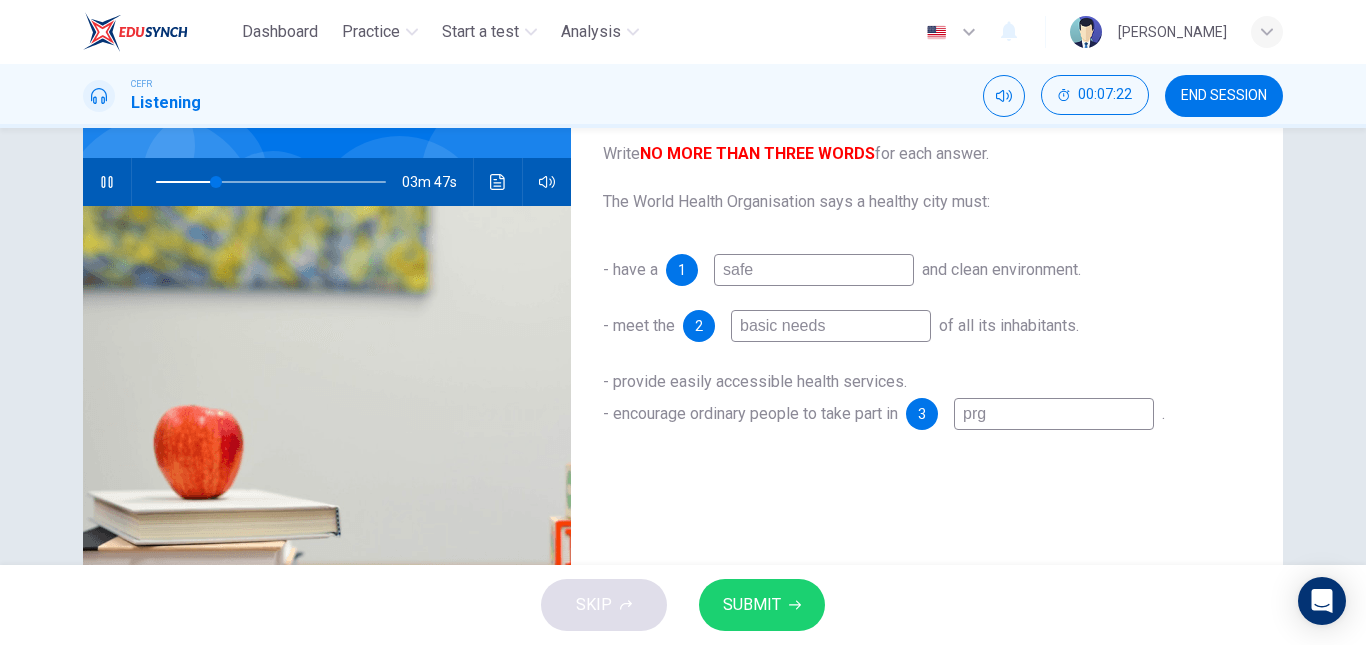 type on "pr" 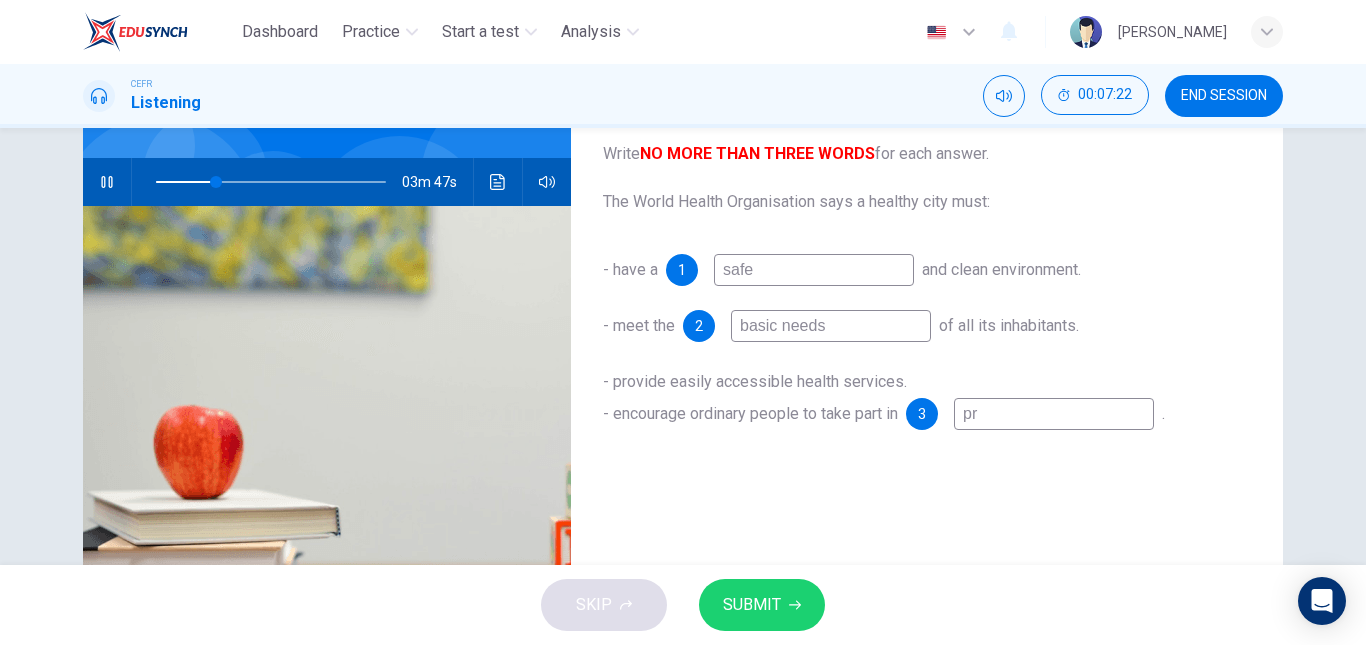 type on "26" 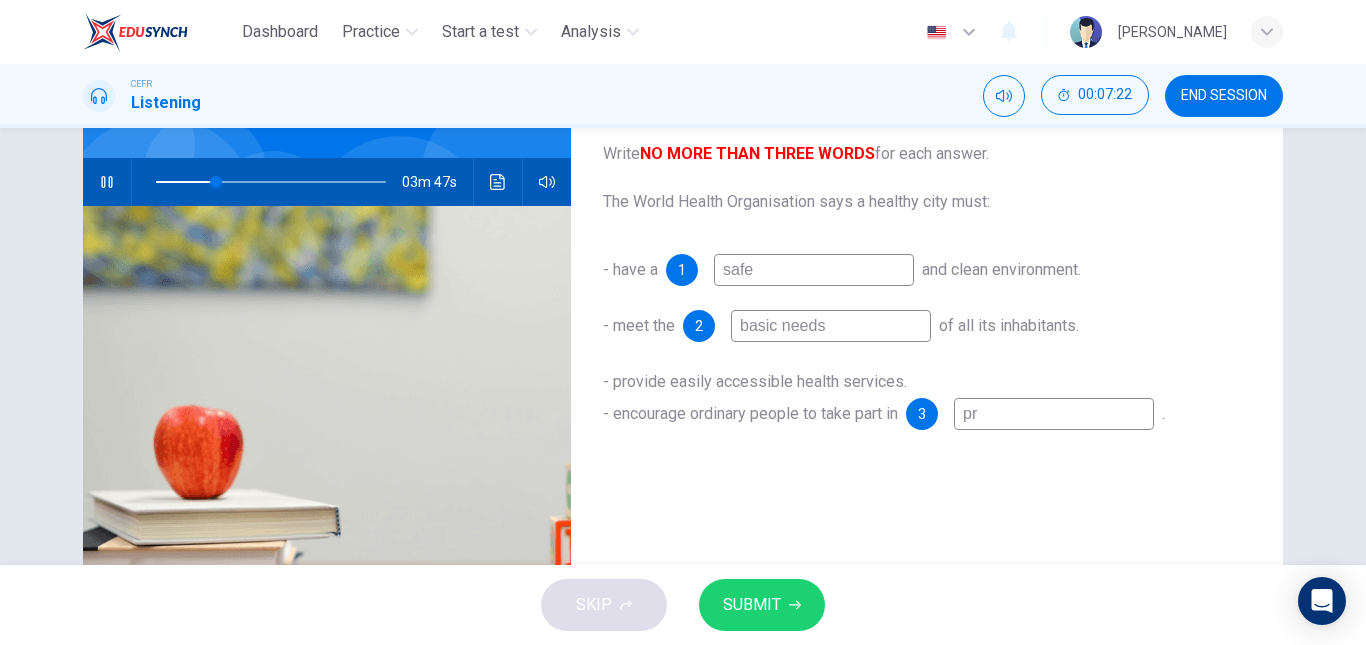 type on "p" 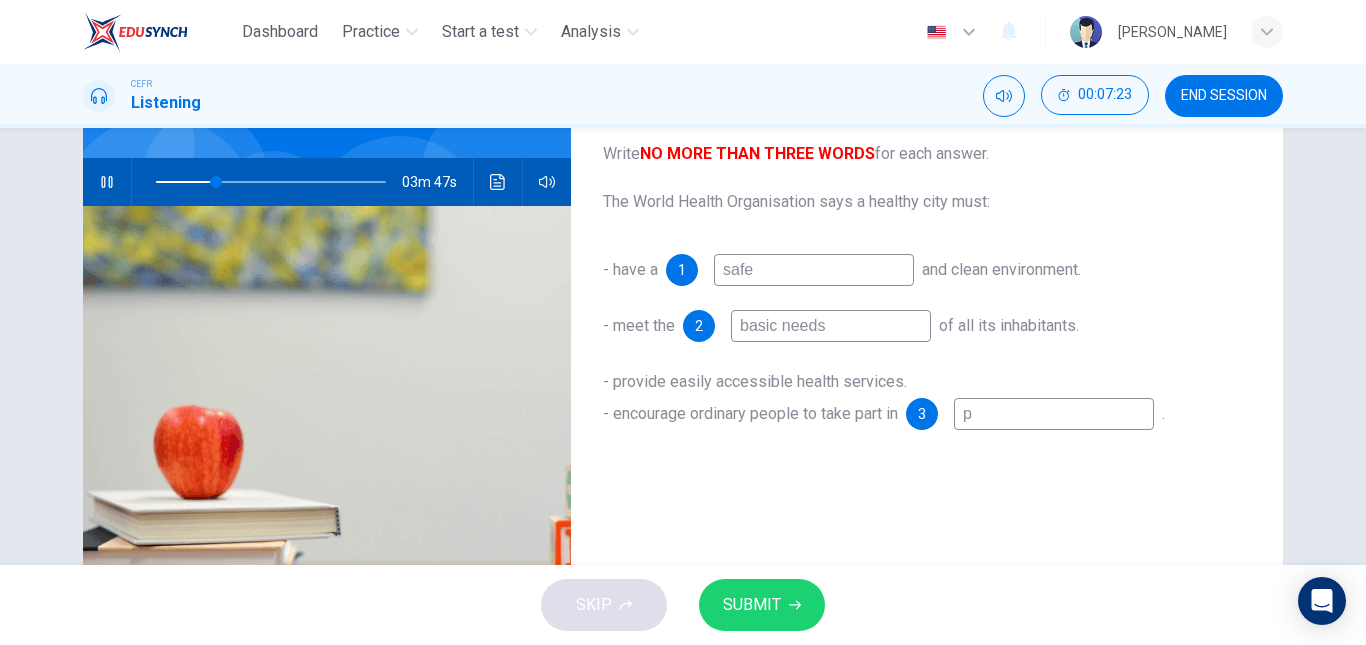type on "26" 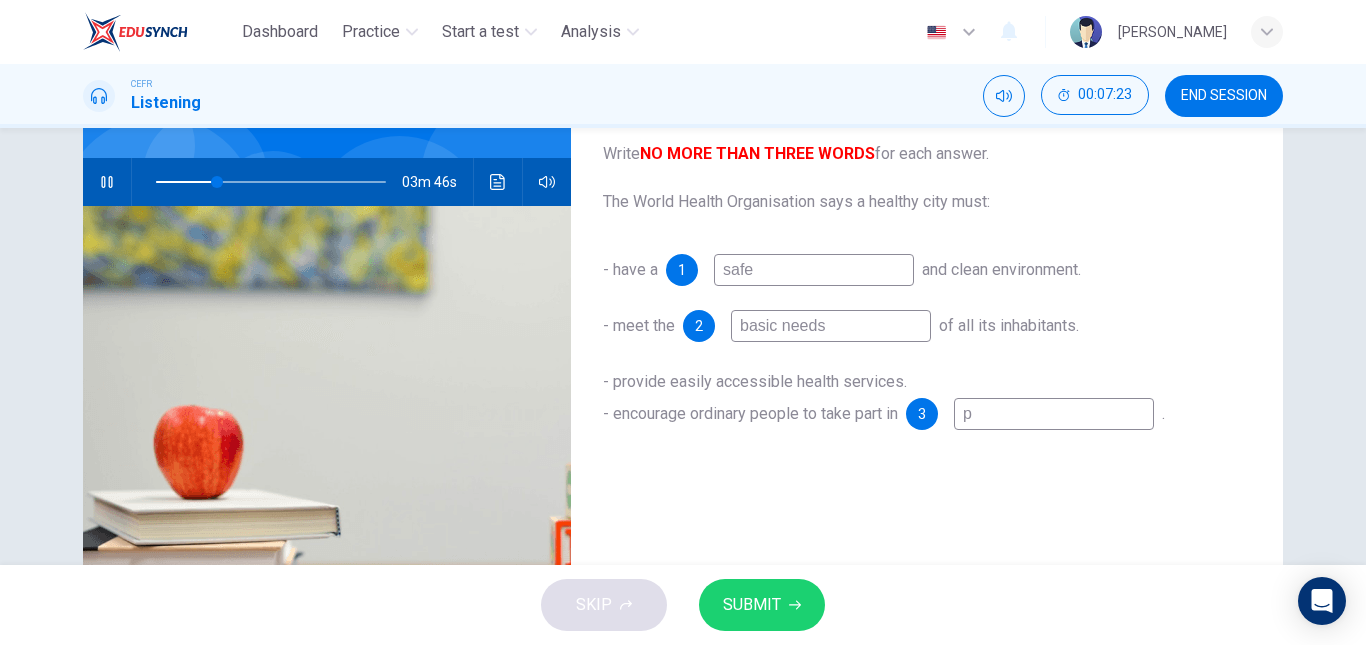 type 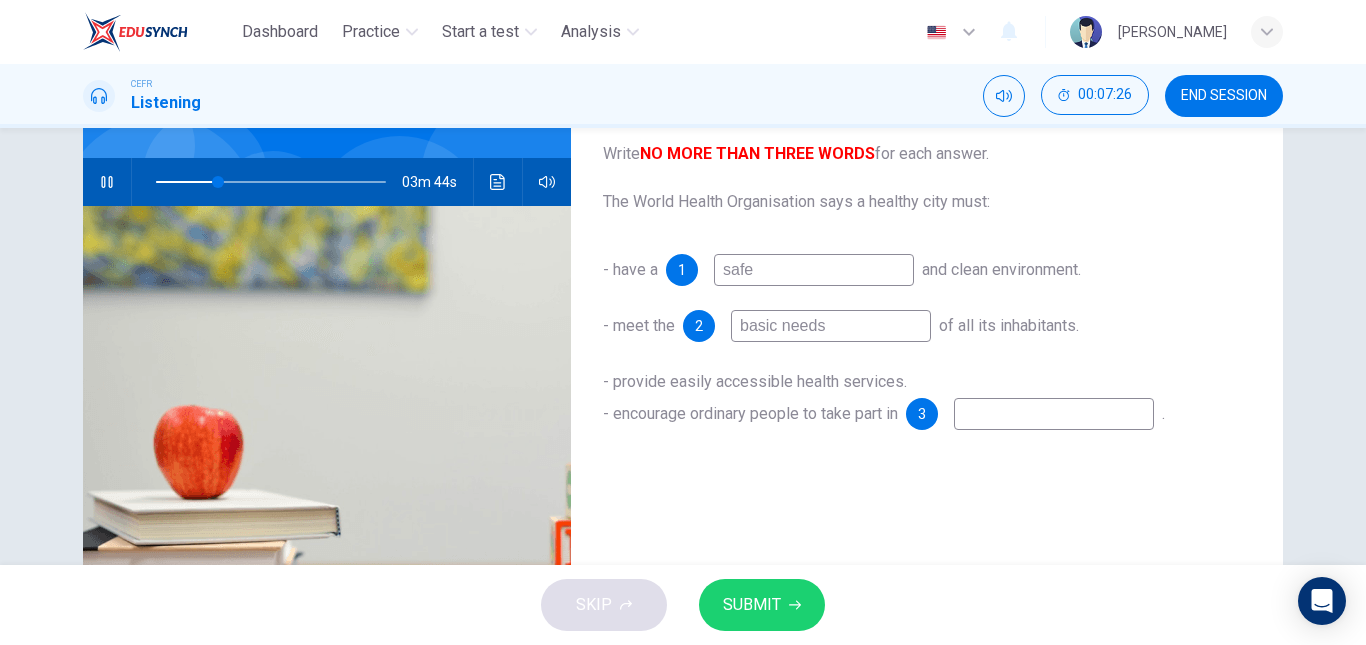 type on "27" 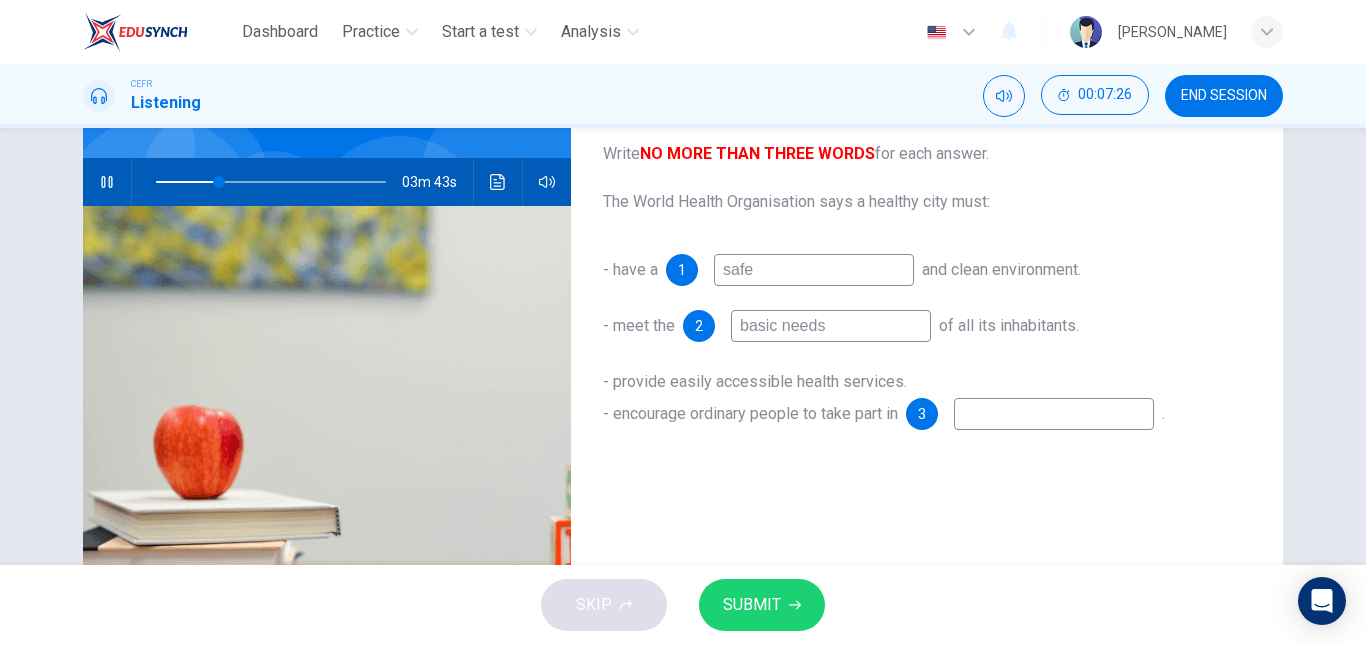type on "o" 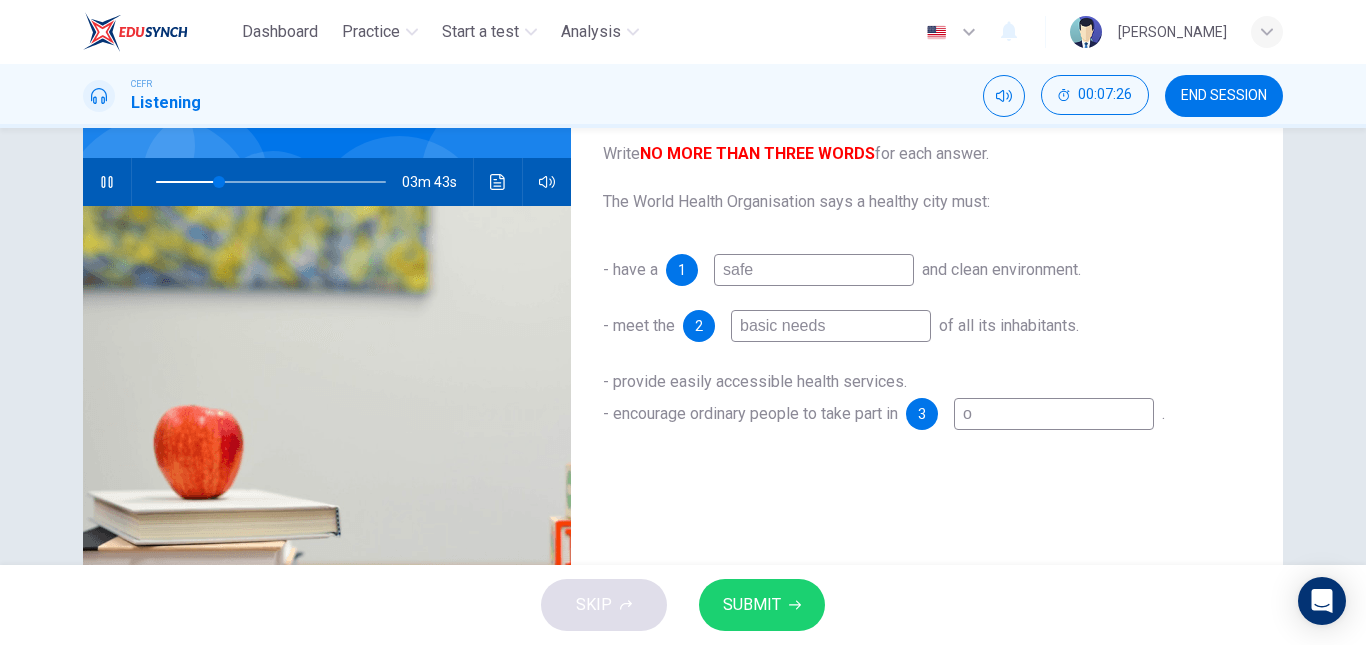 type 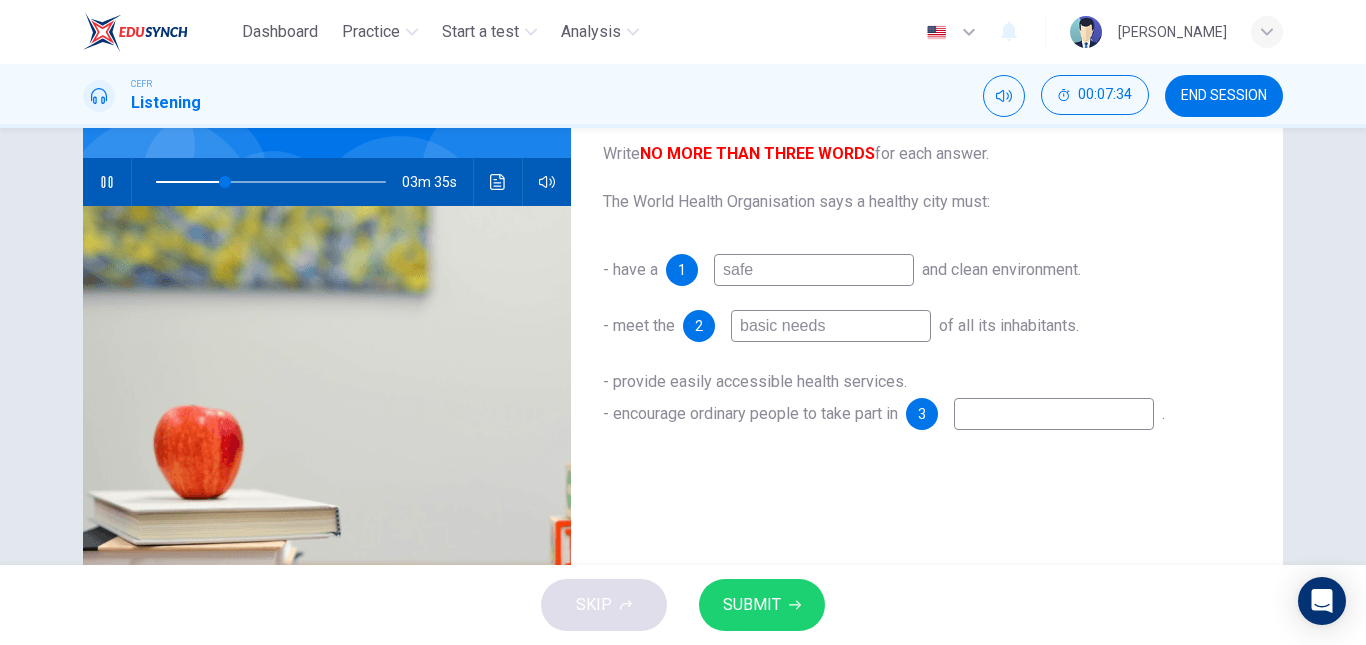click at bounding box center [1054, 414] 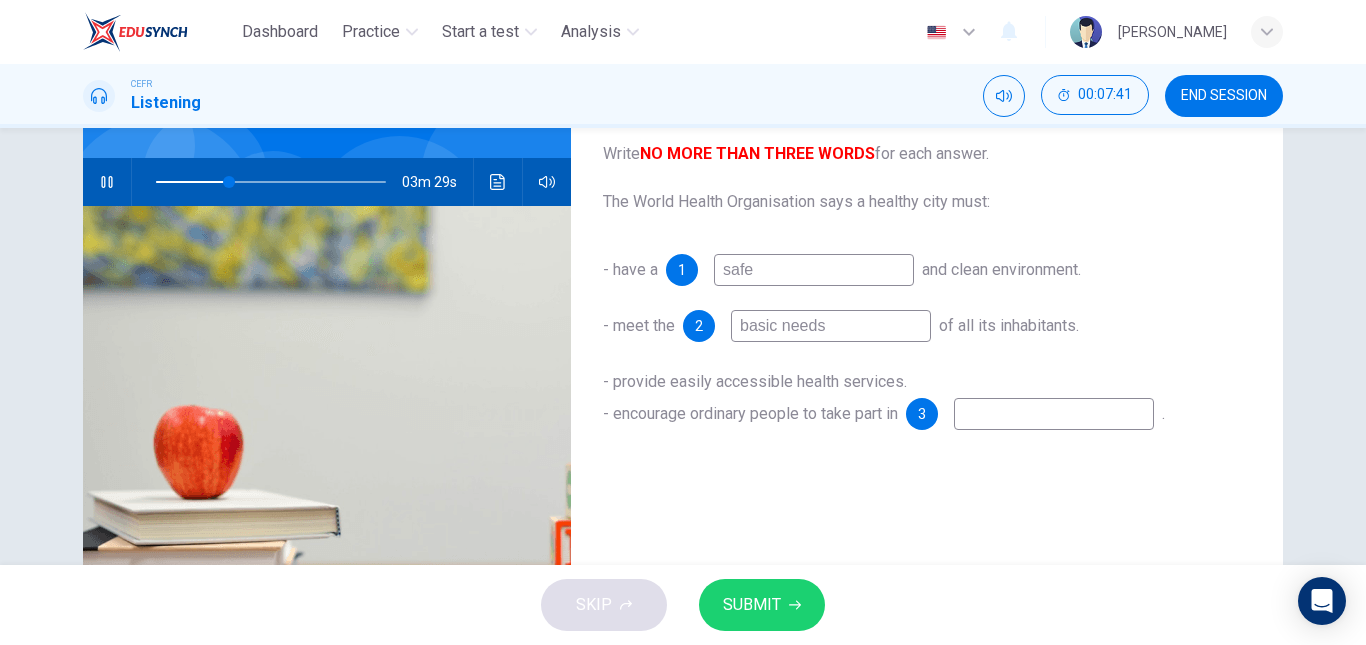 type on "32" 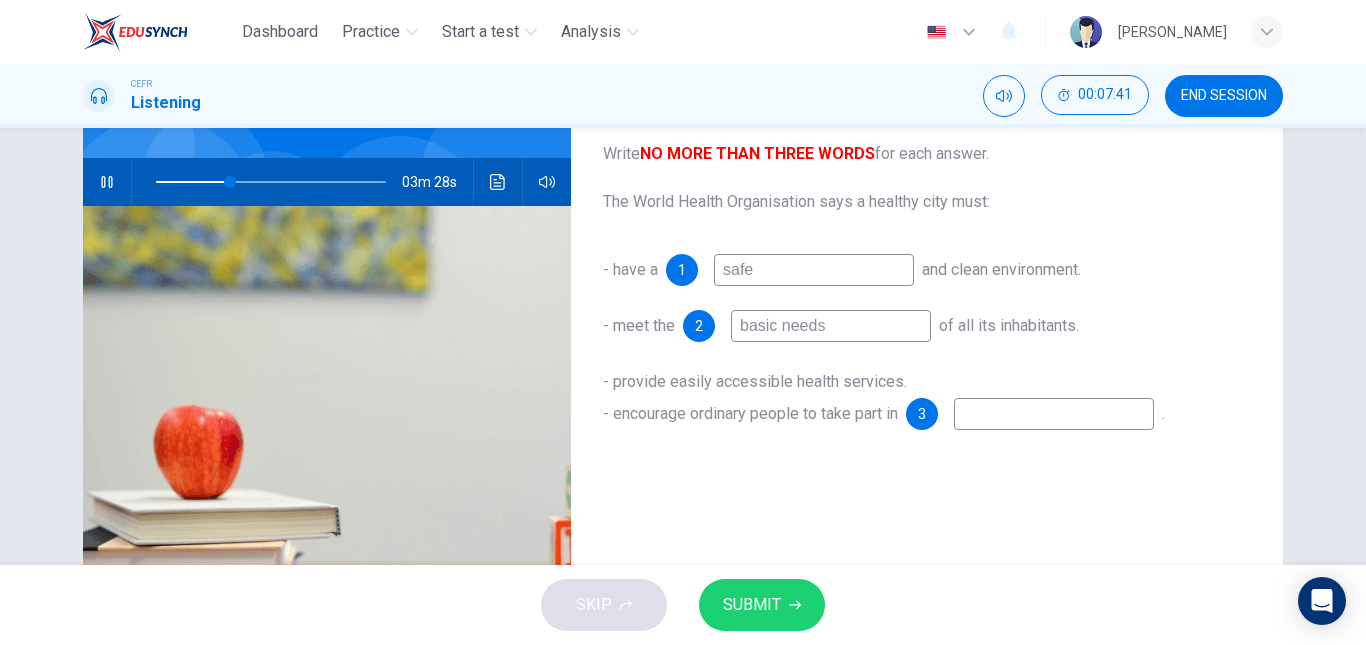 type on "w" 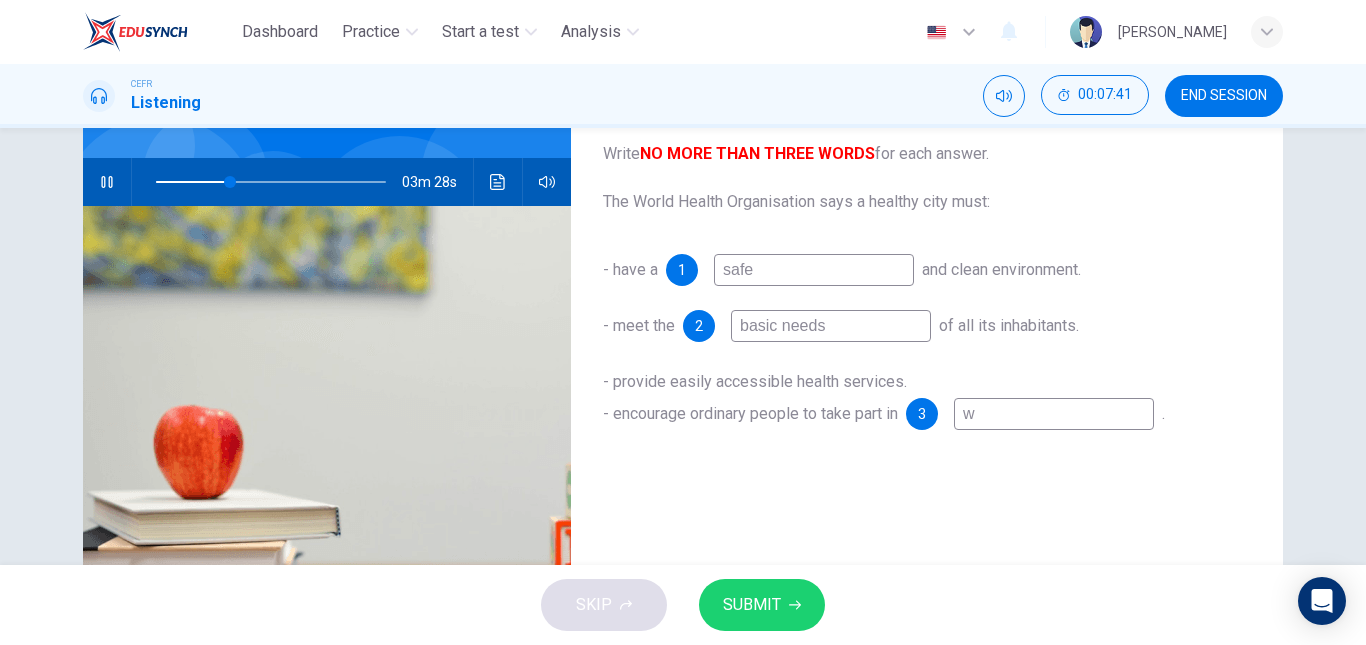 type on "32" 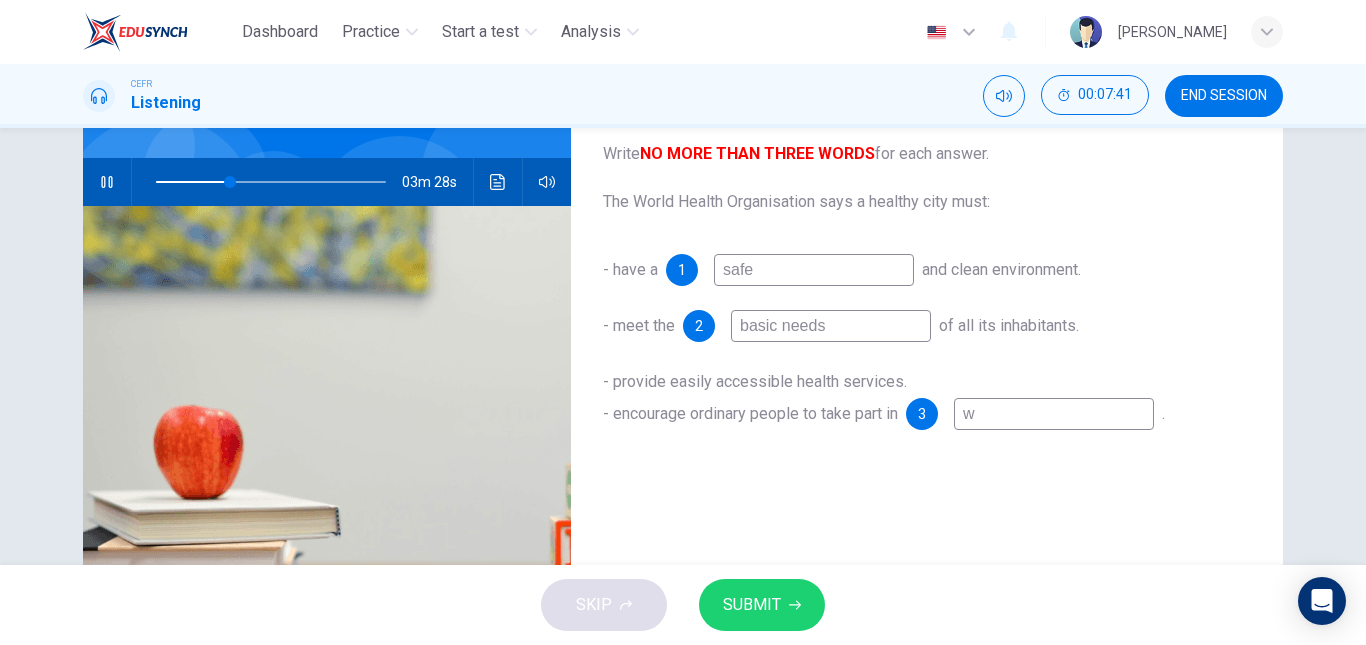 type on "wo" 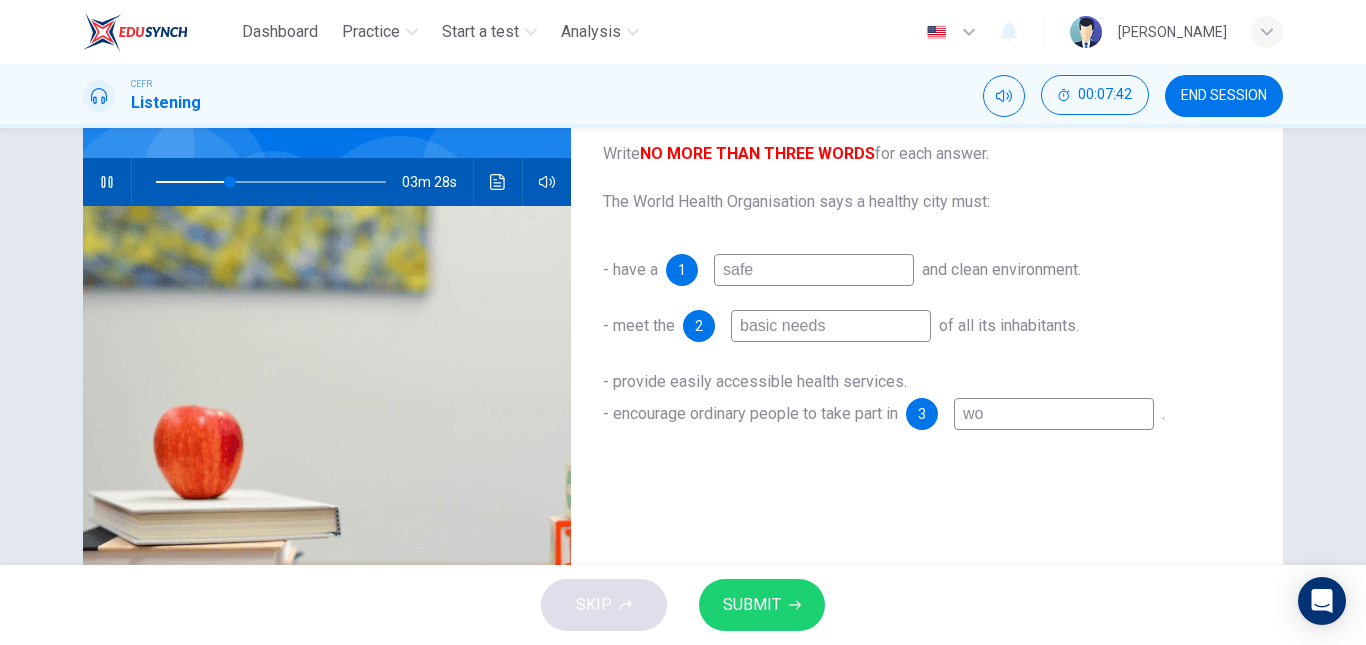 type on "33" 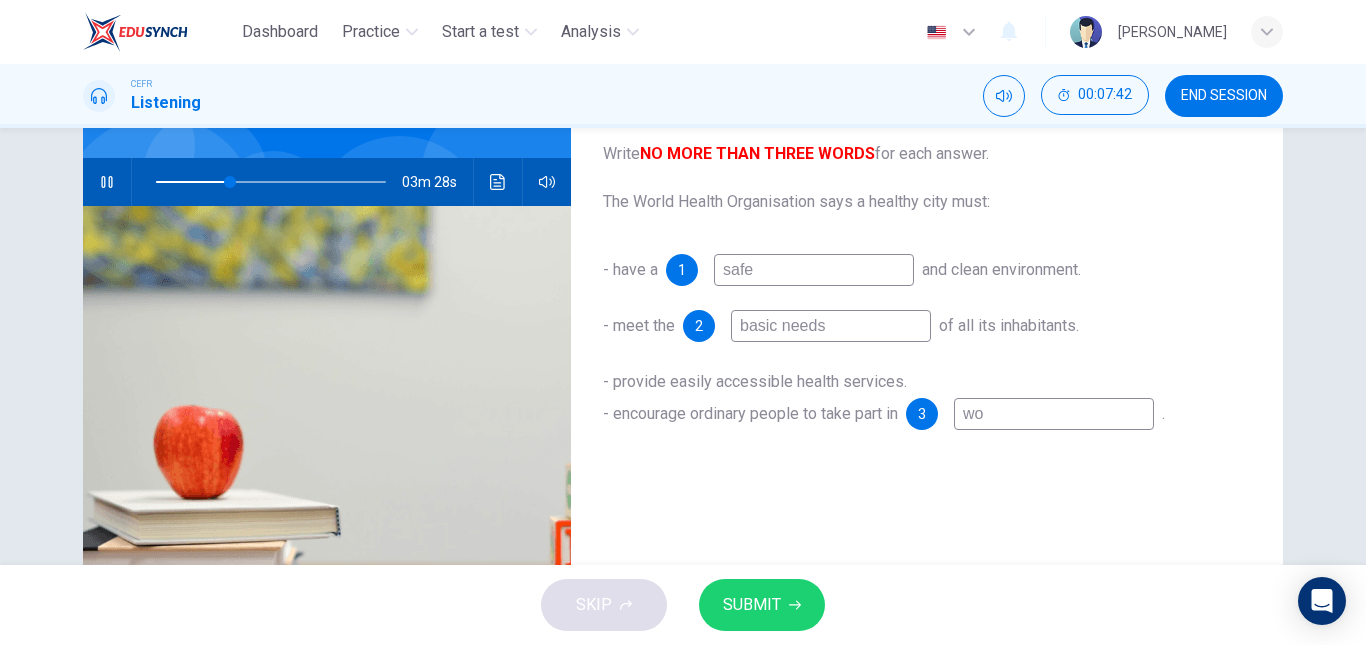 type on "wor" 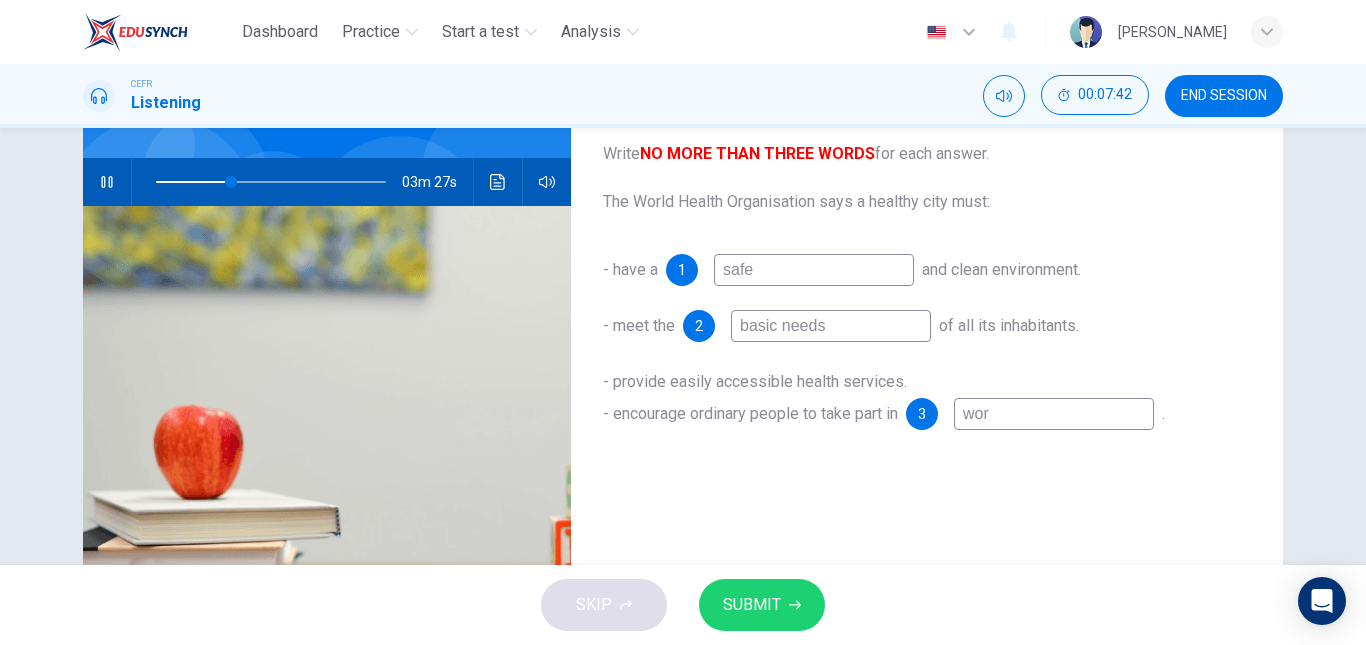 type on "work" 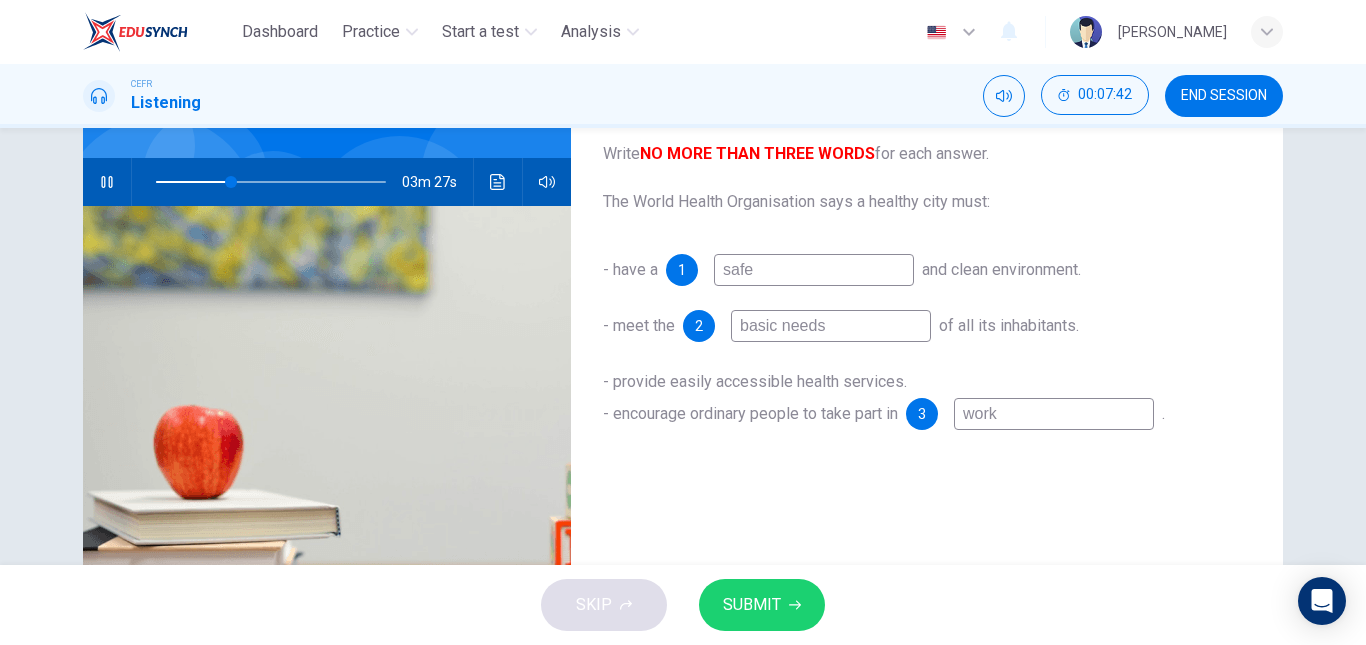 type on "33" 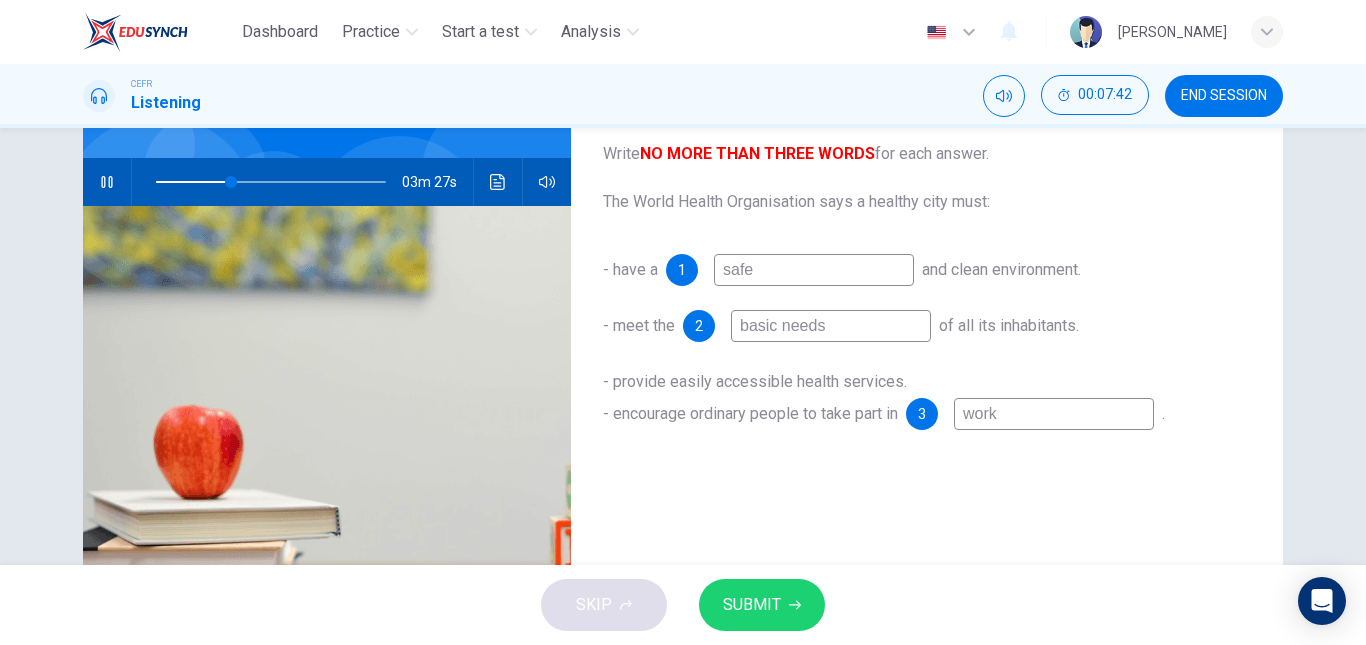 type on "worki" 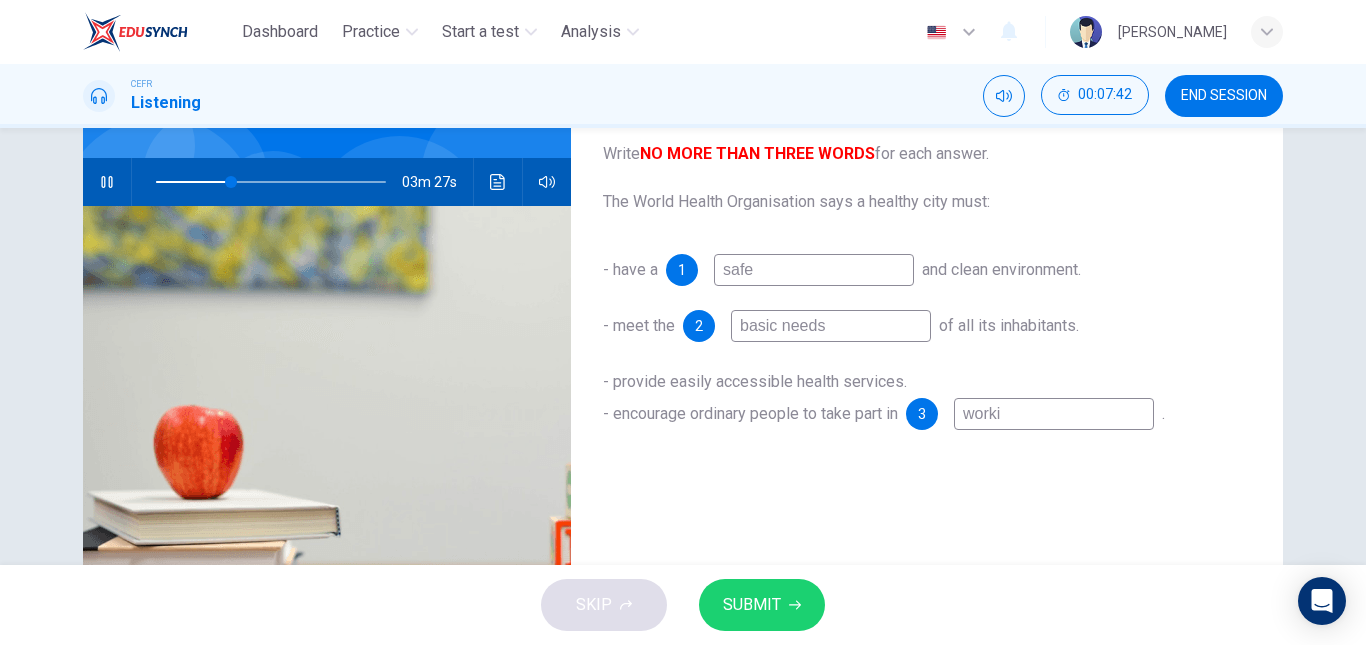 type on "33" 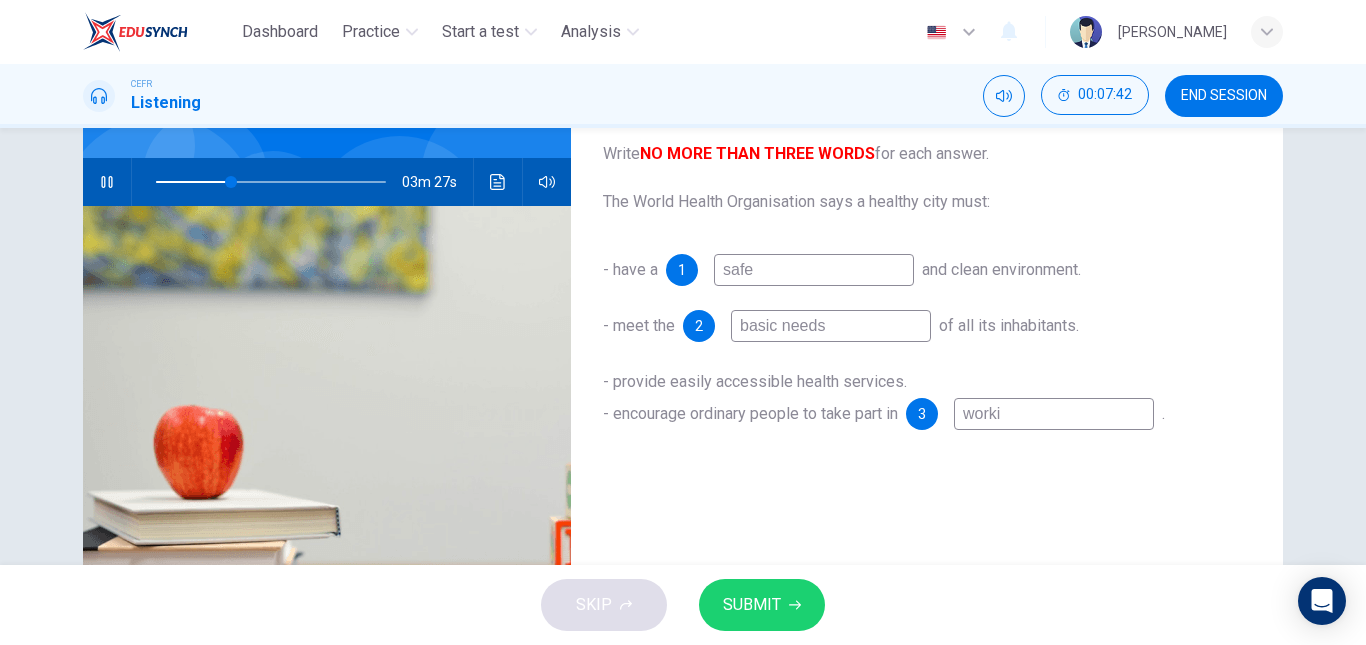 type on "workin" 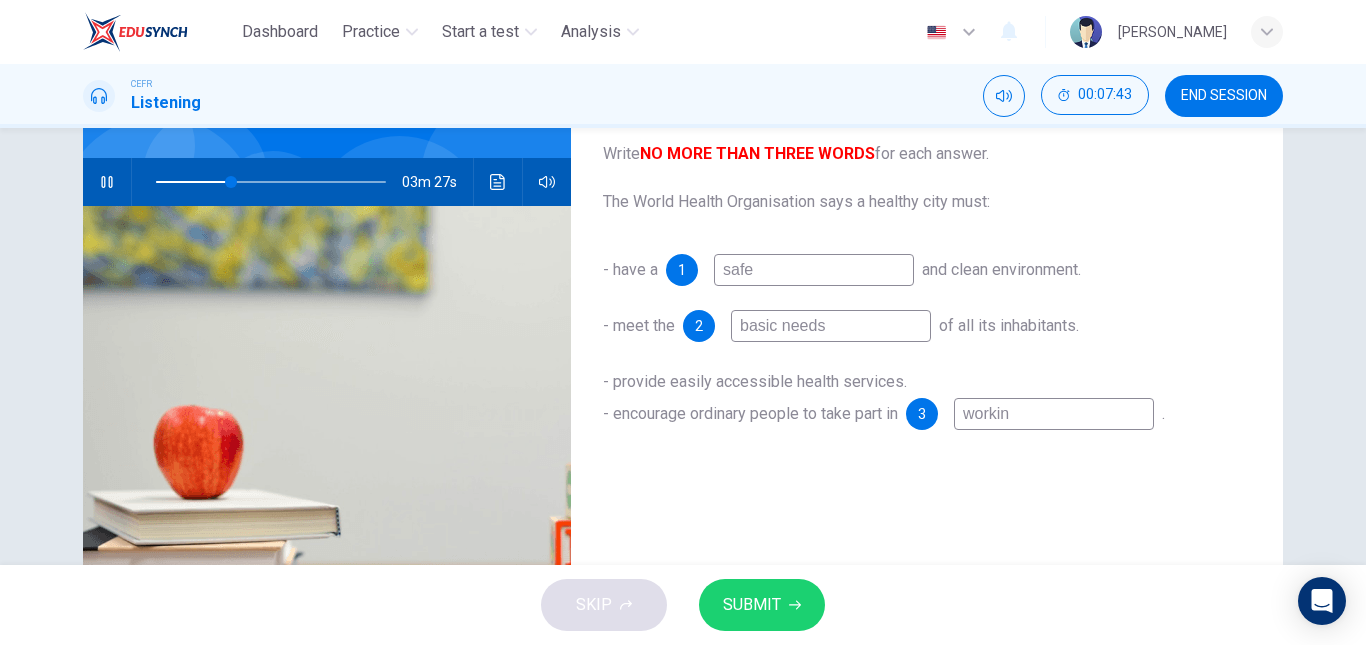 type on "33" 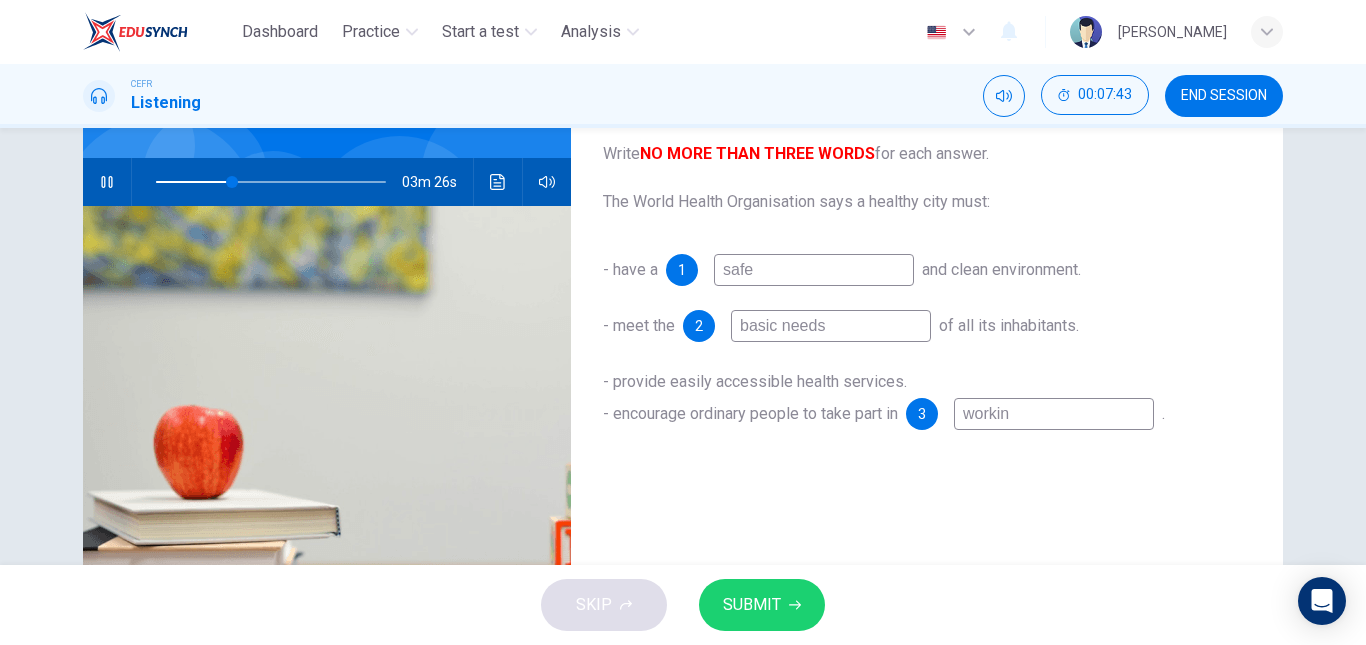 type on "working" 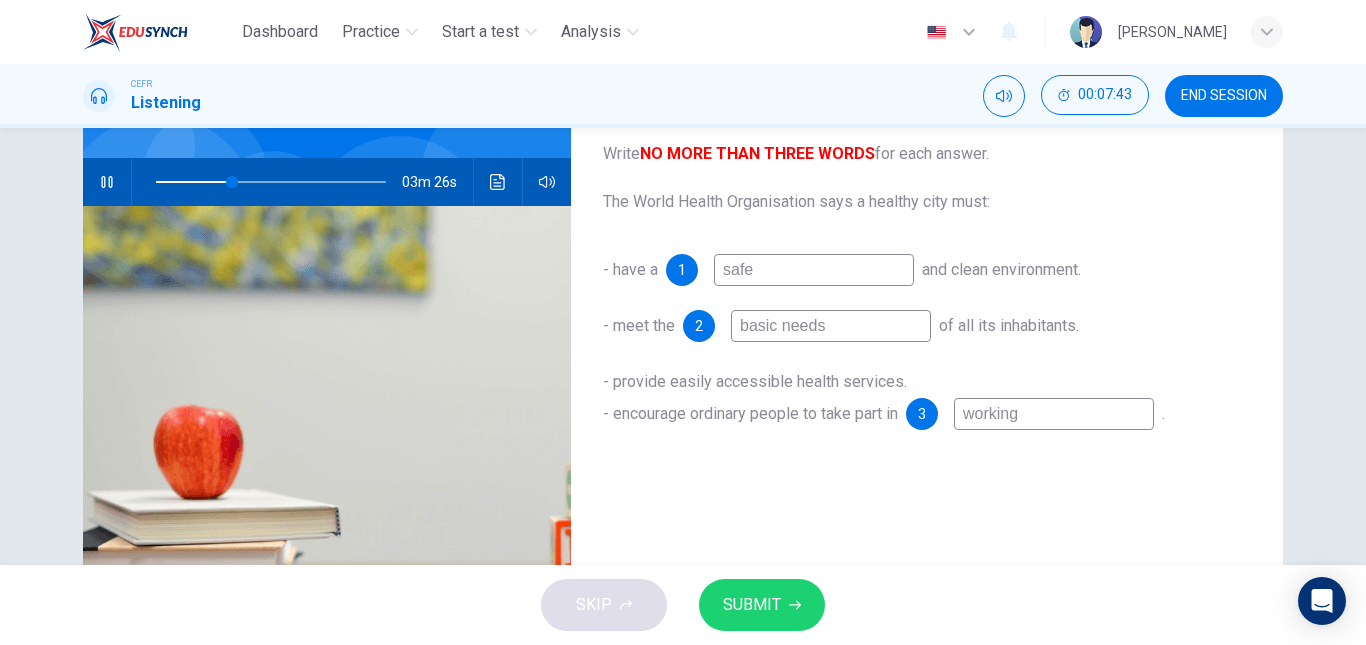 type on "working" 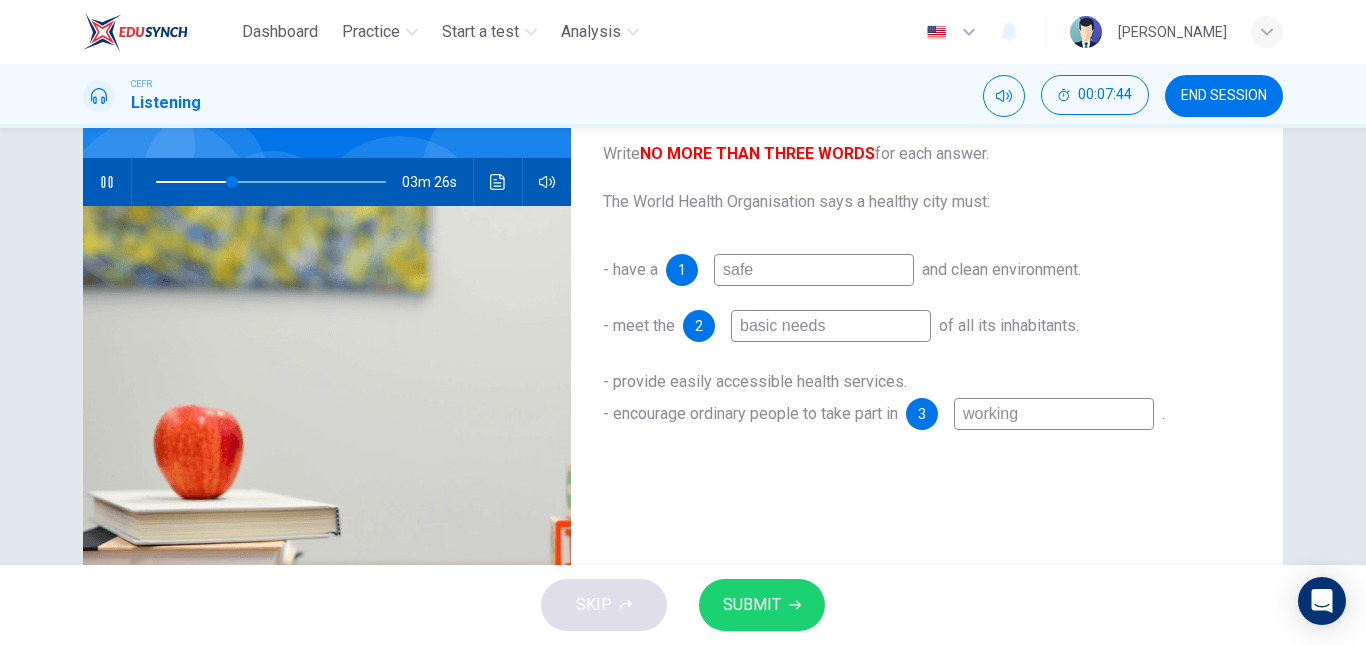 type on "33" 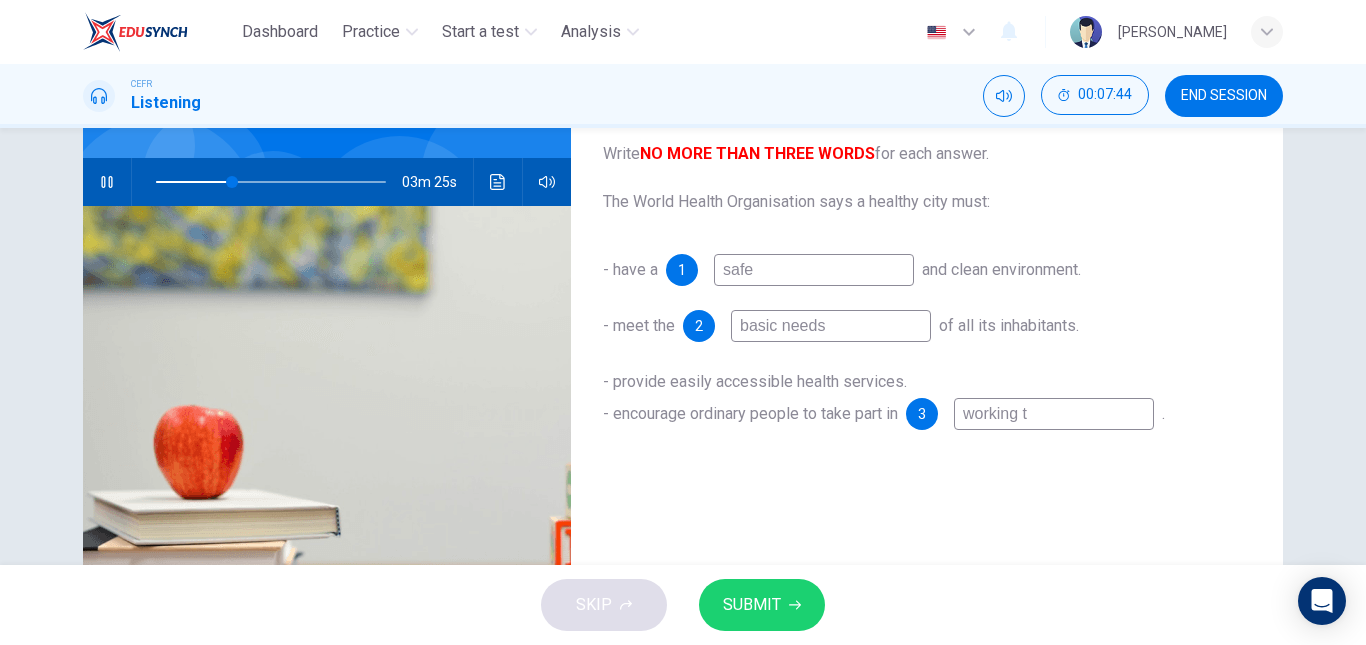 type on "working to" 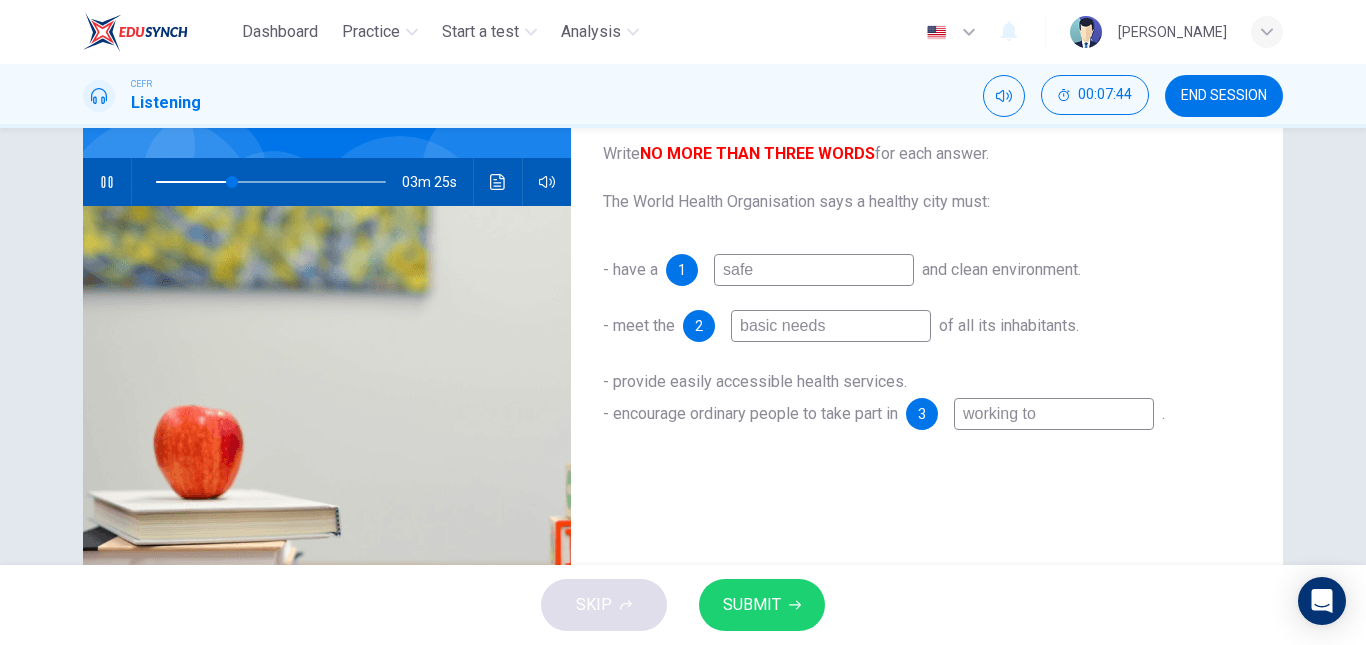 type on "33" 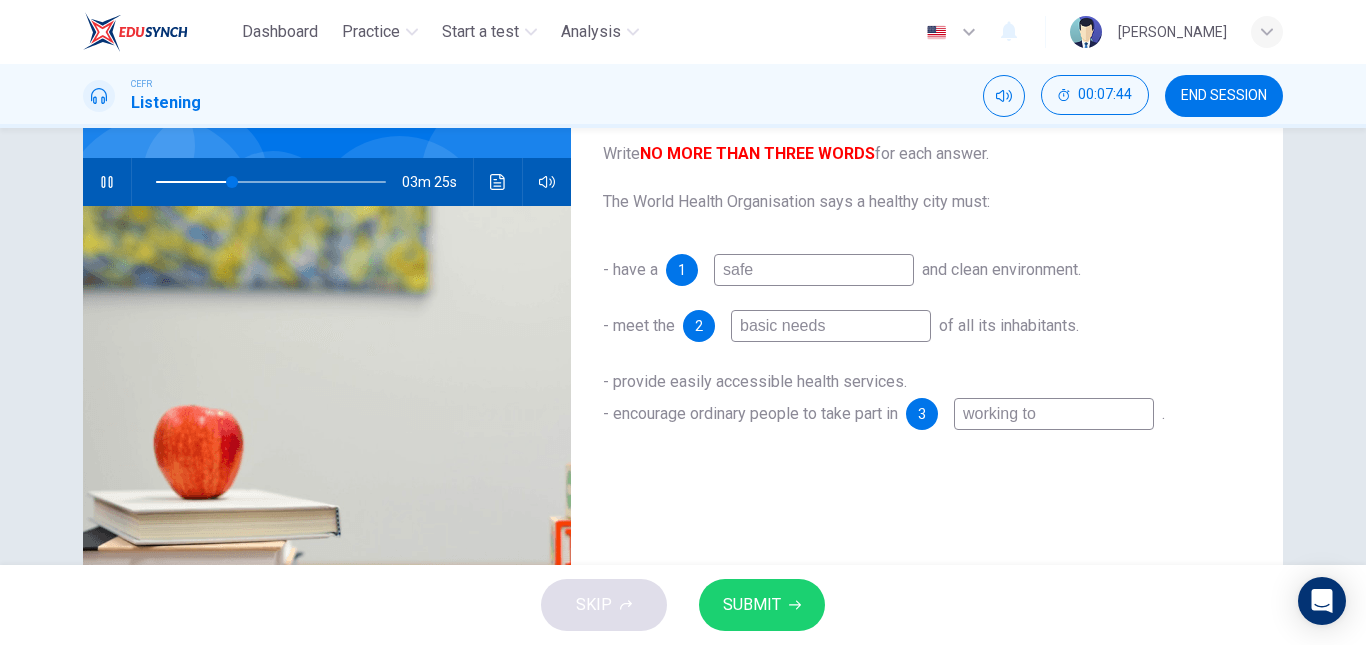 type on "working tog" 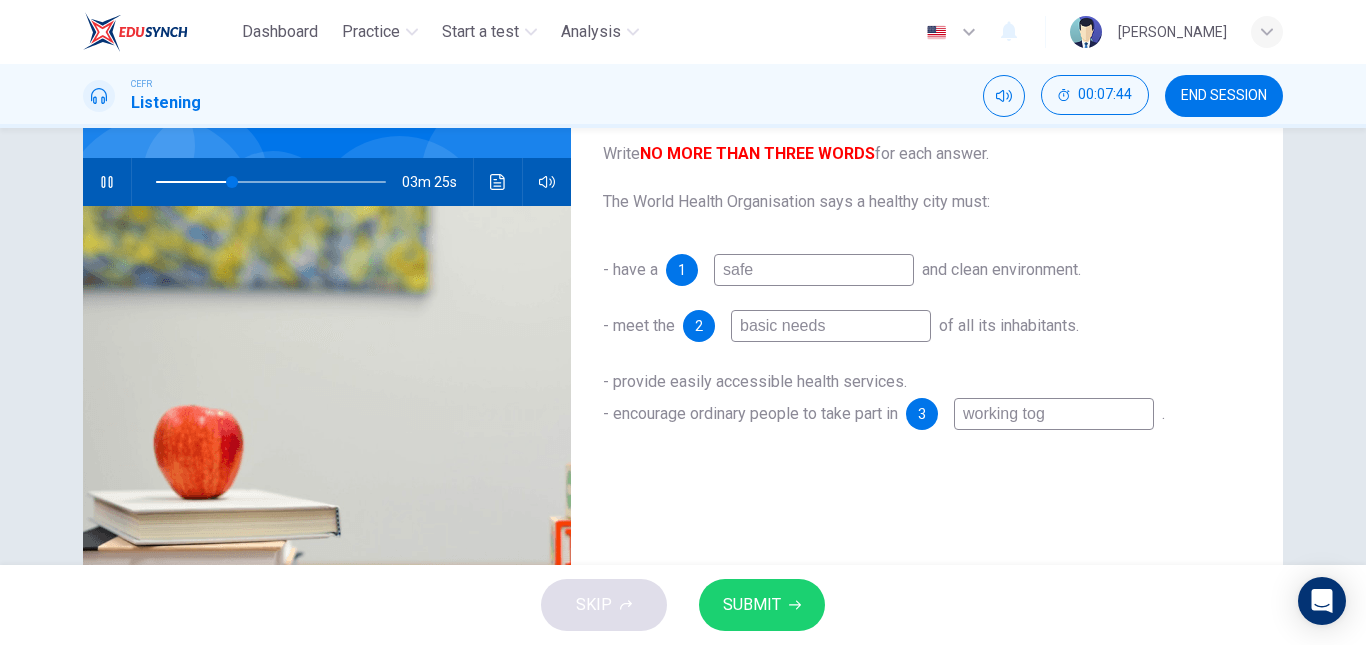 type on "33" 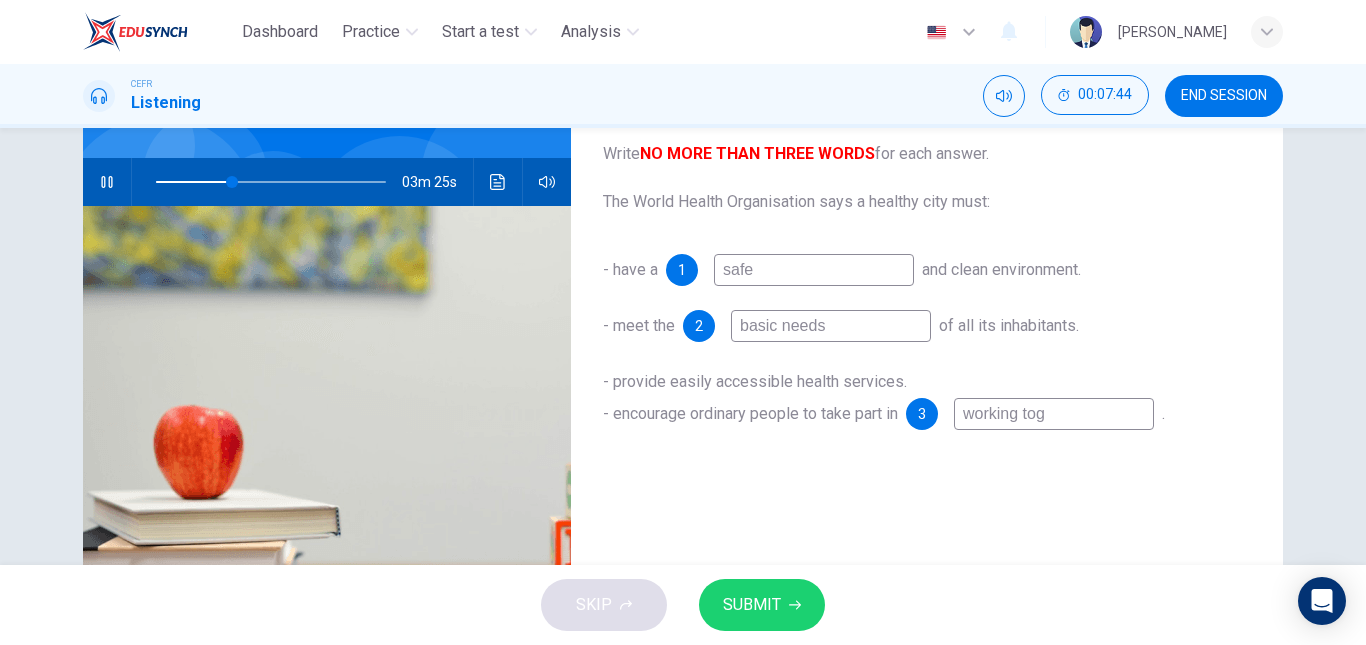 type on "working toge" 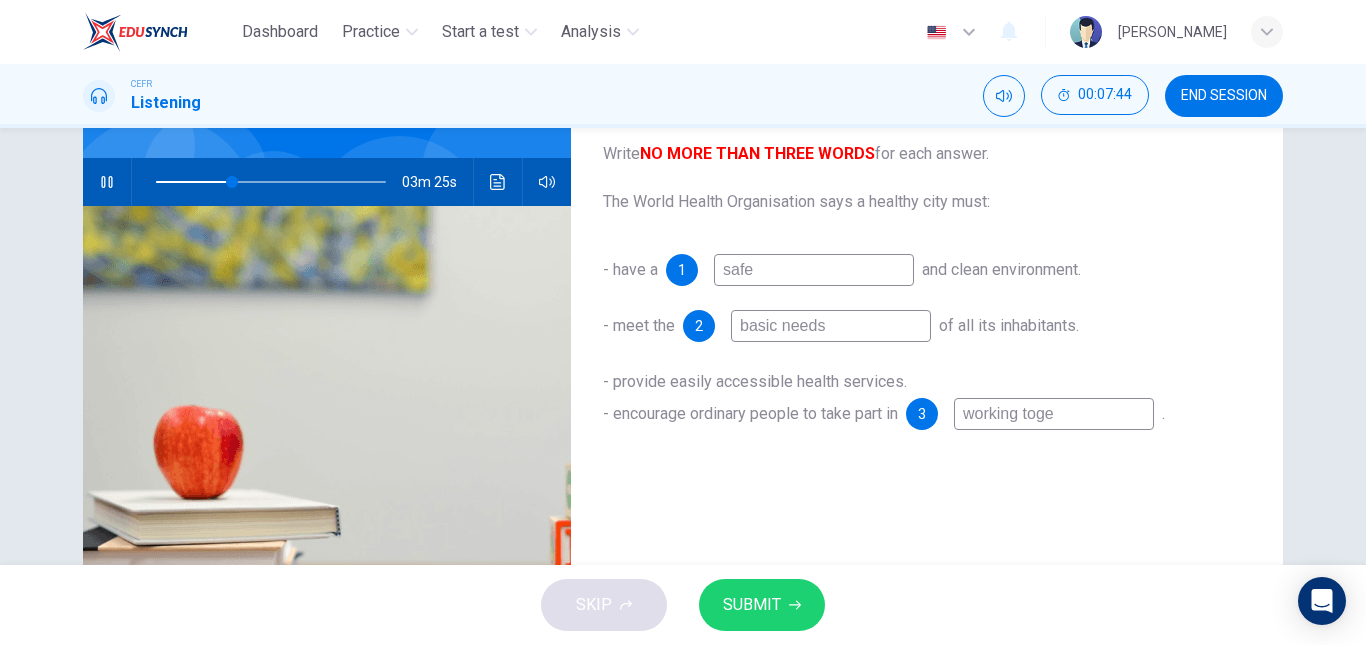 type on "33" 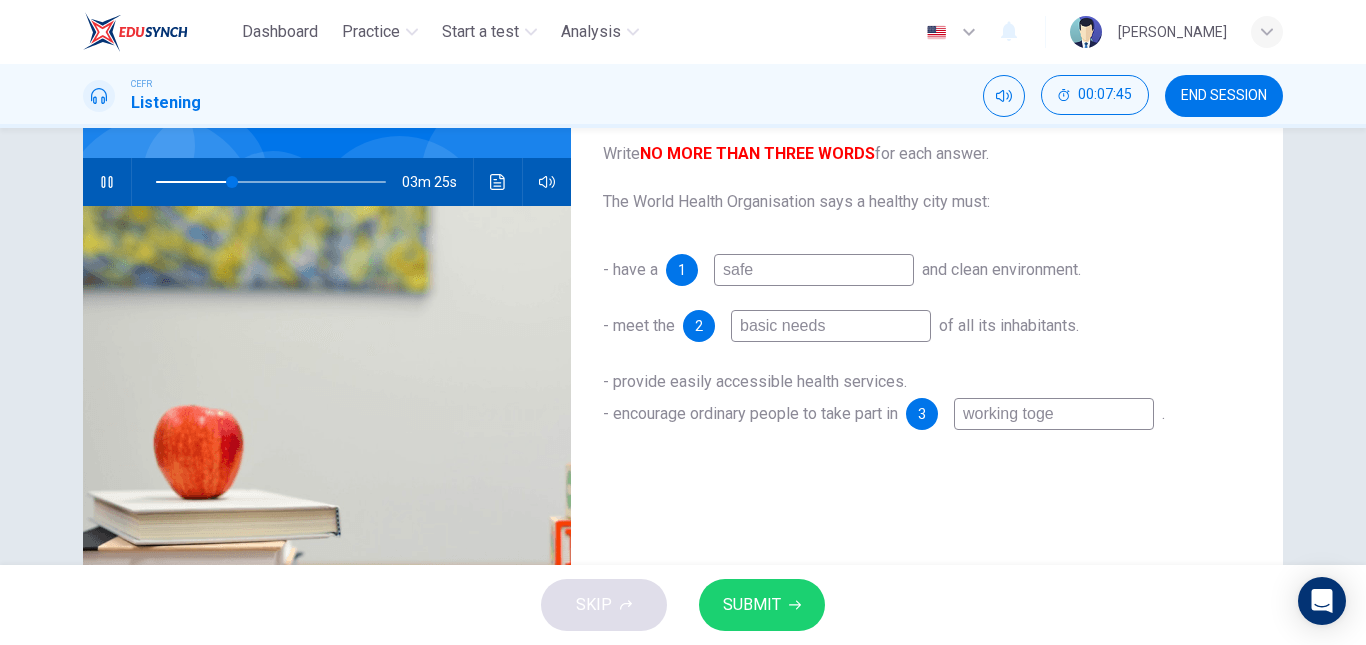 type on "working toget" 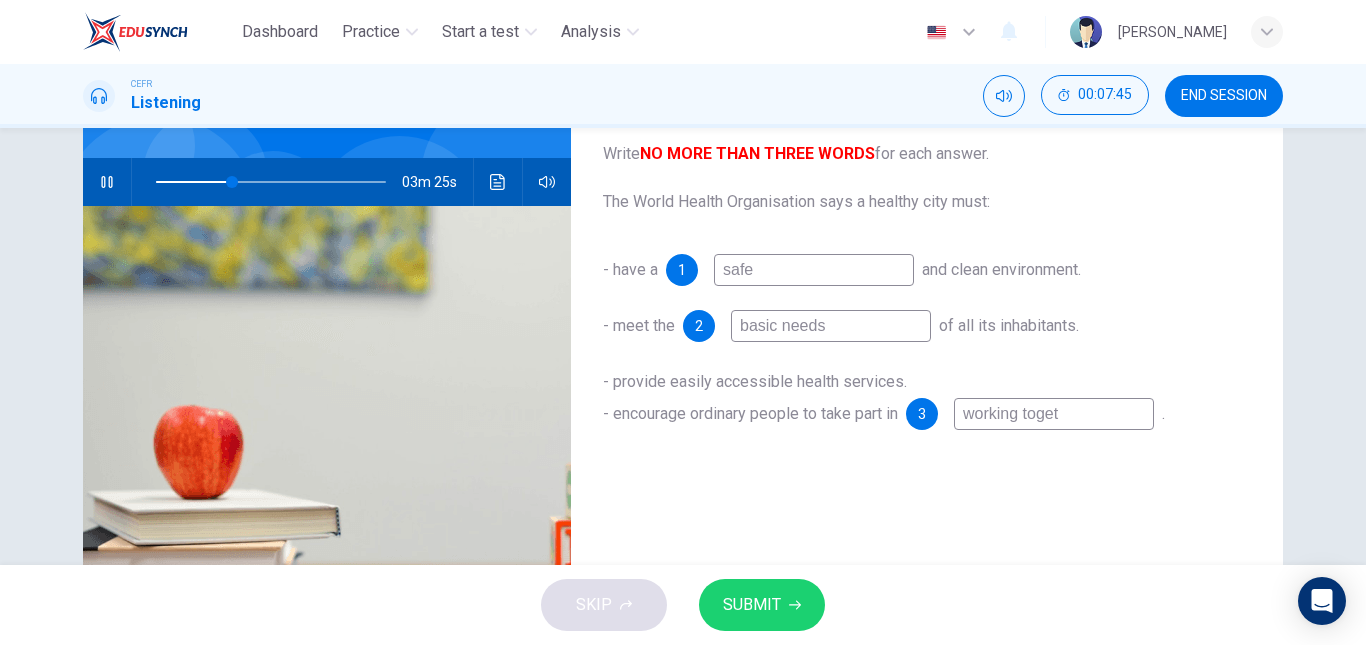 type on "34" 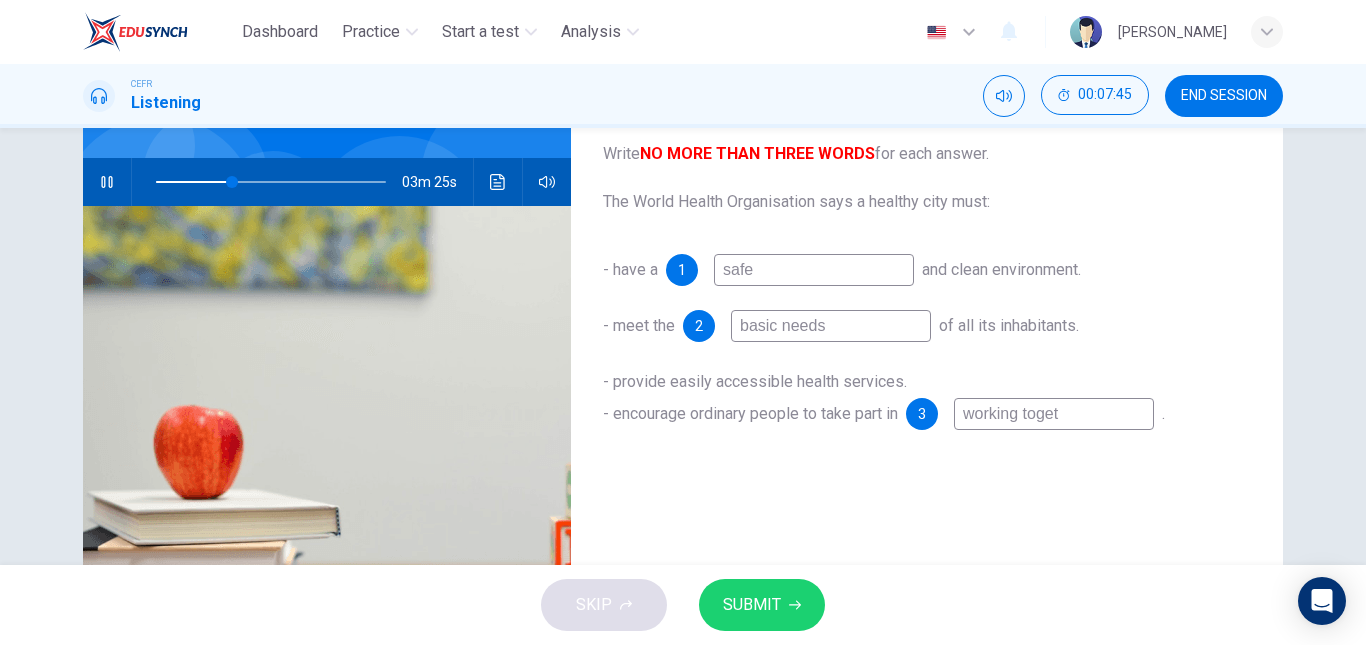 type on "working togeth" 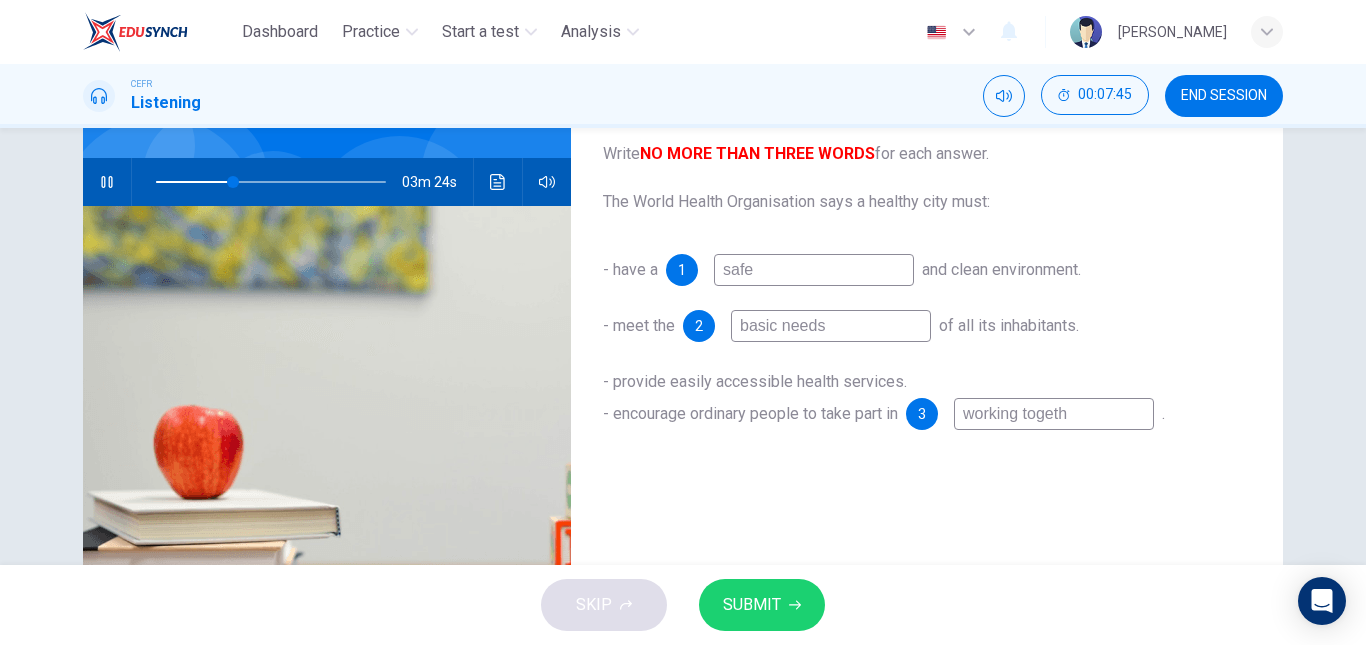 type on "working togethe" 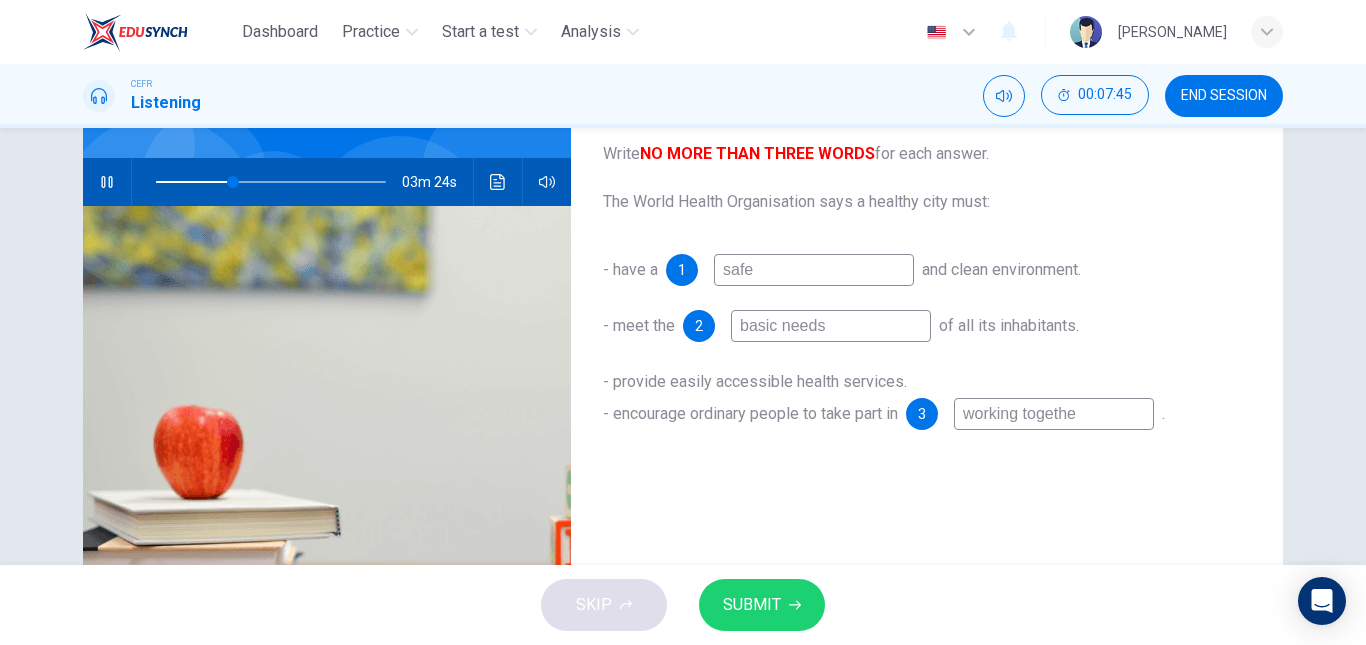 type on "34" 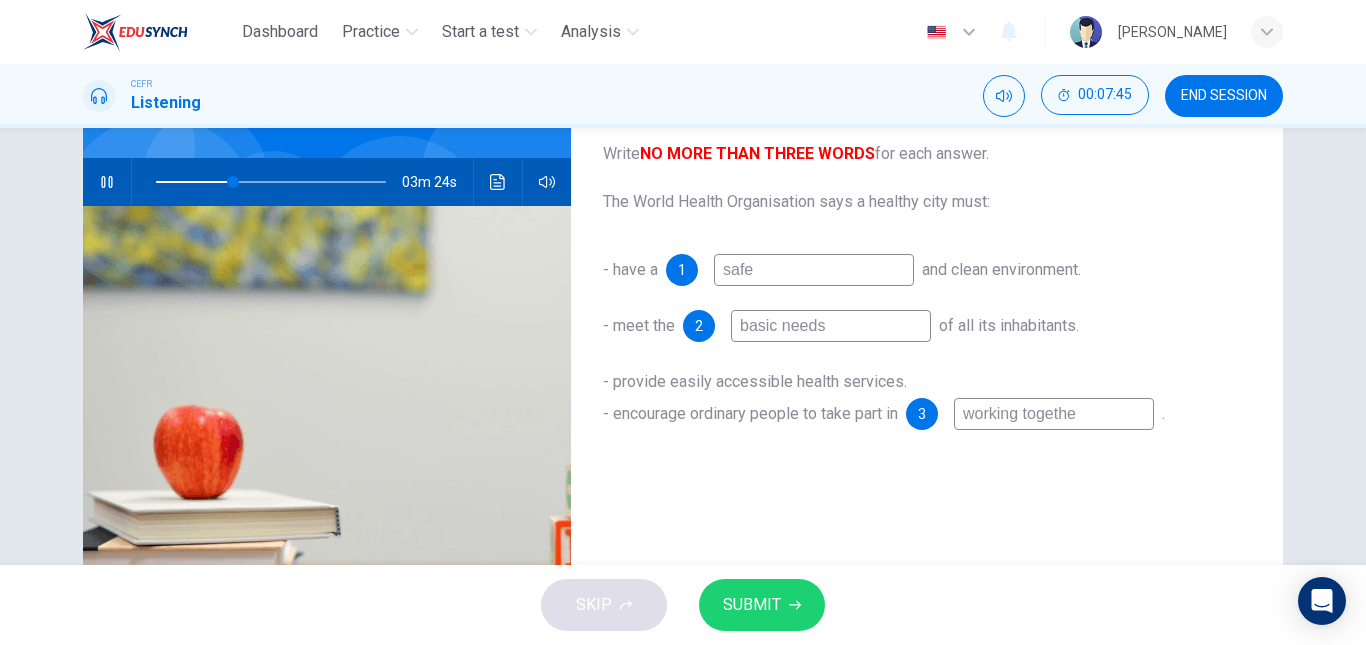 type on "working together" 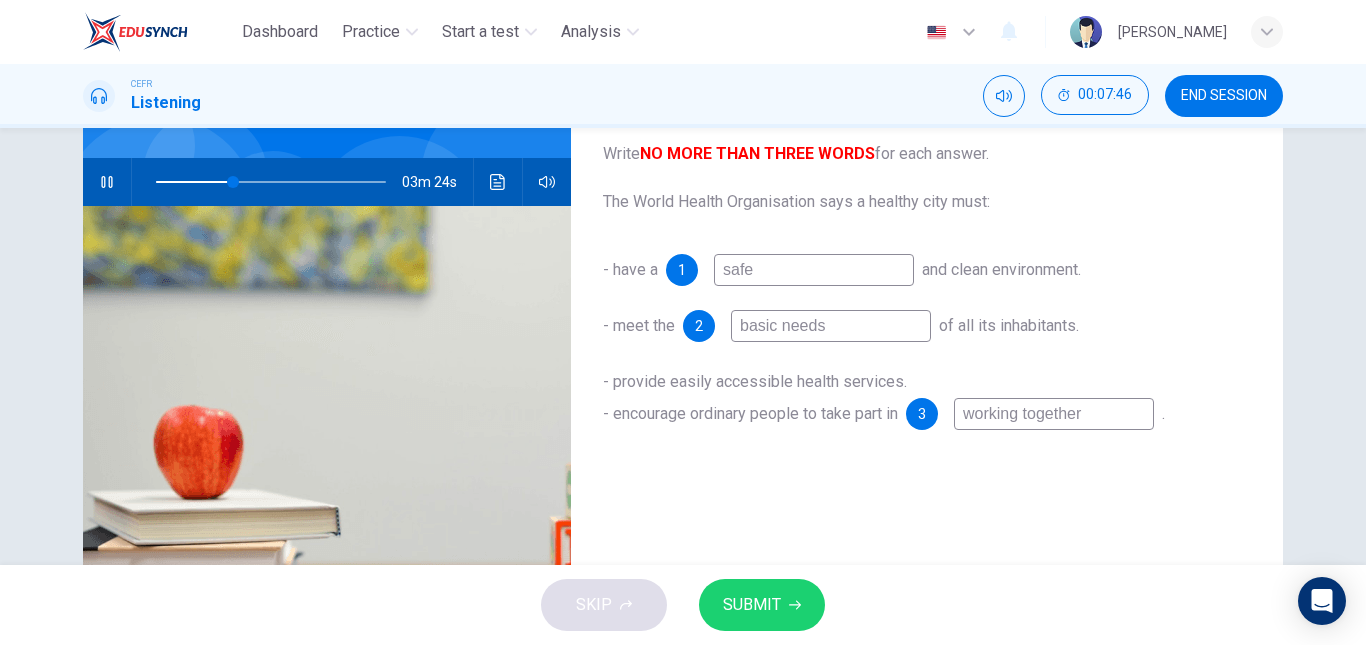 type on "34" 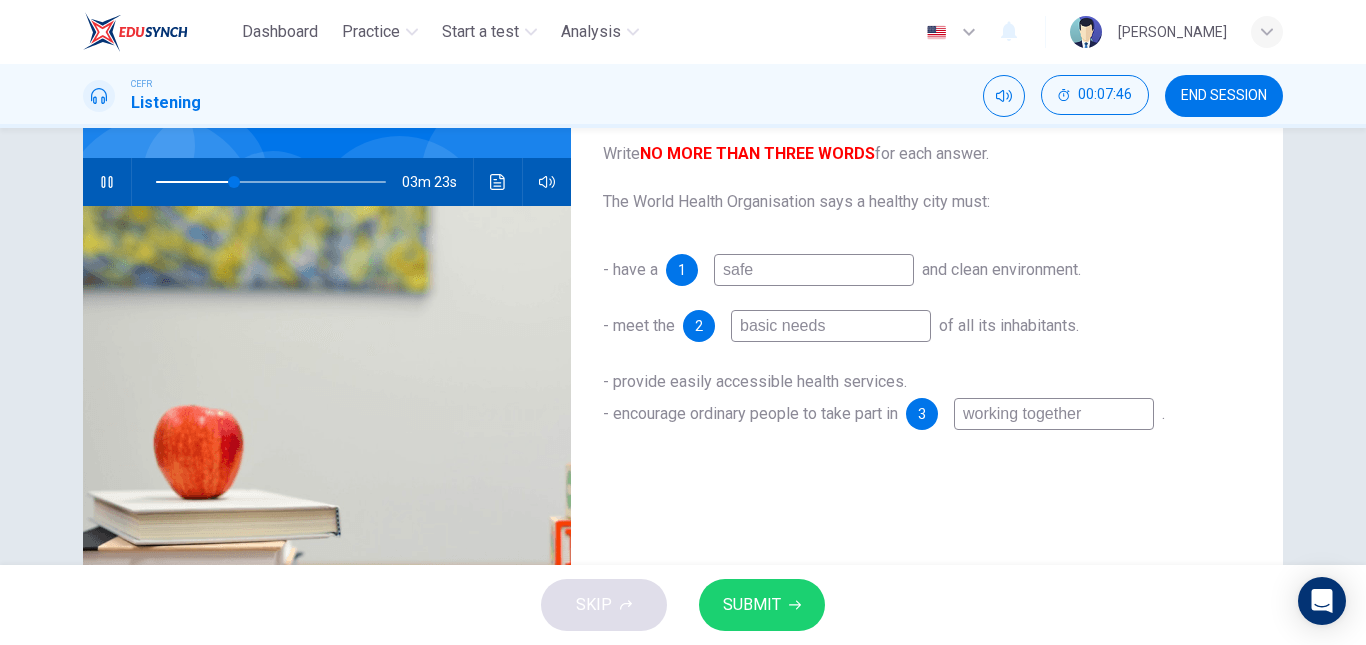 type on "working together" 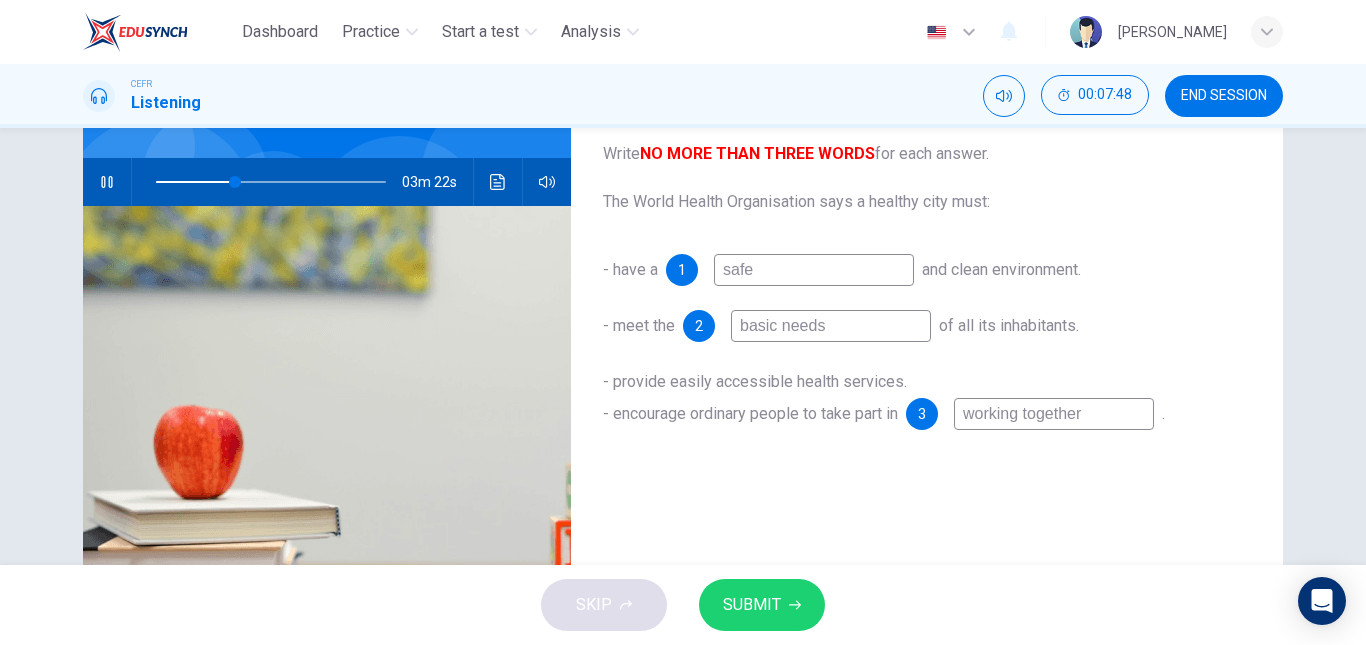 type on "35" 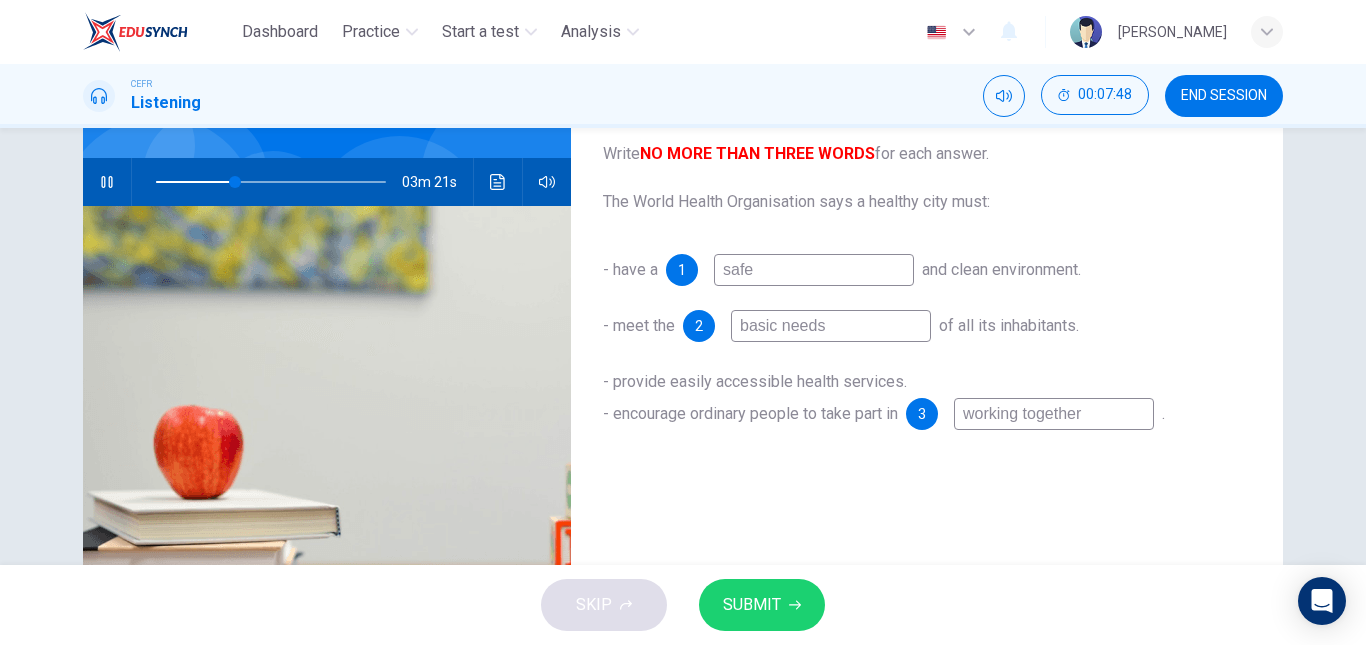 type on "working togethe" 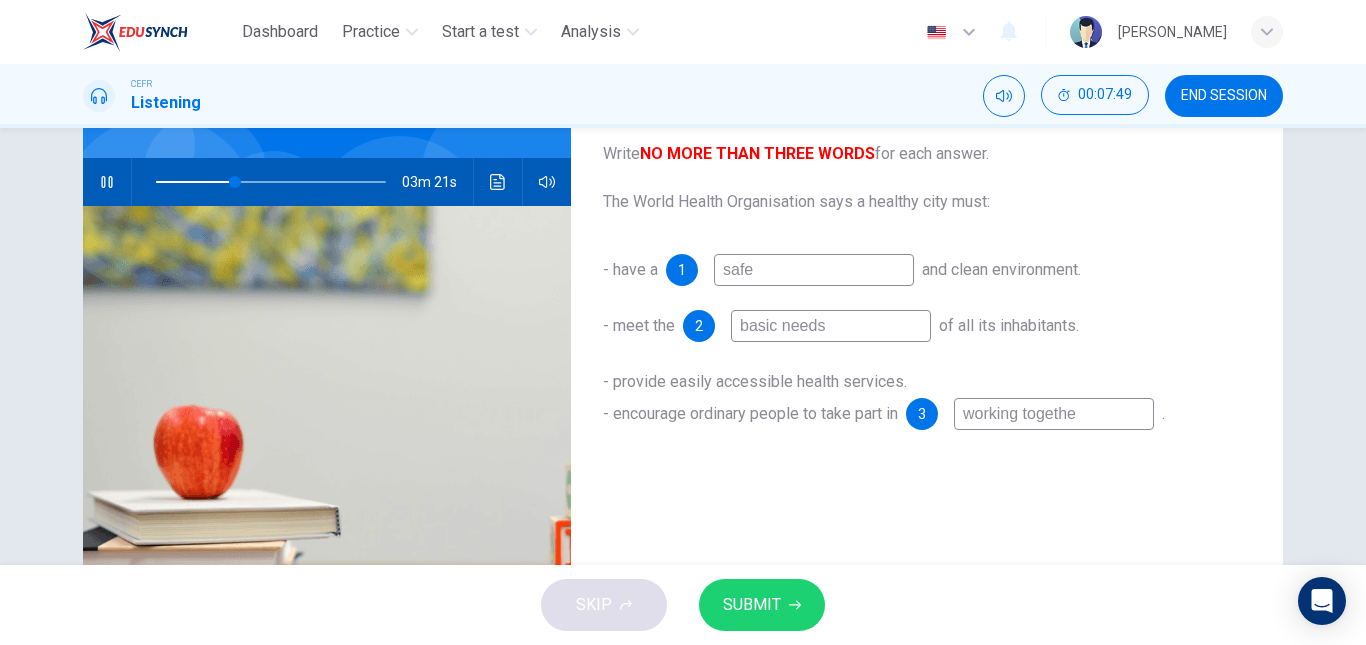 type on "35" 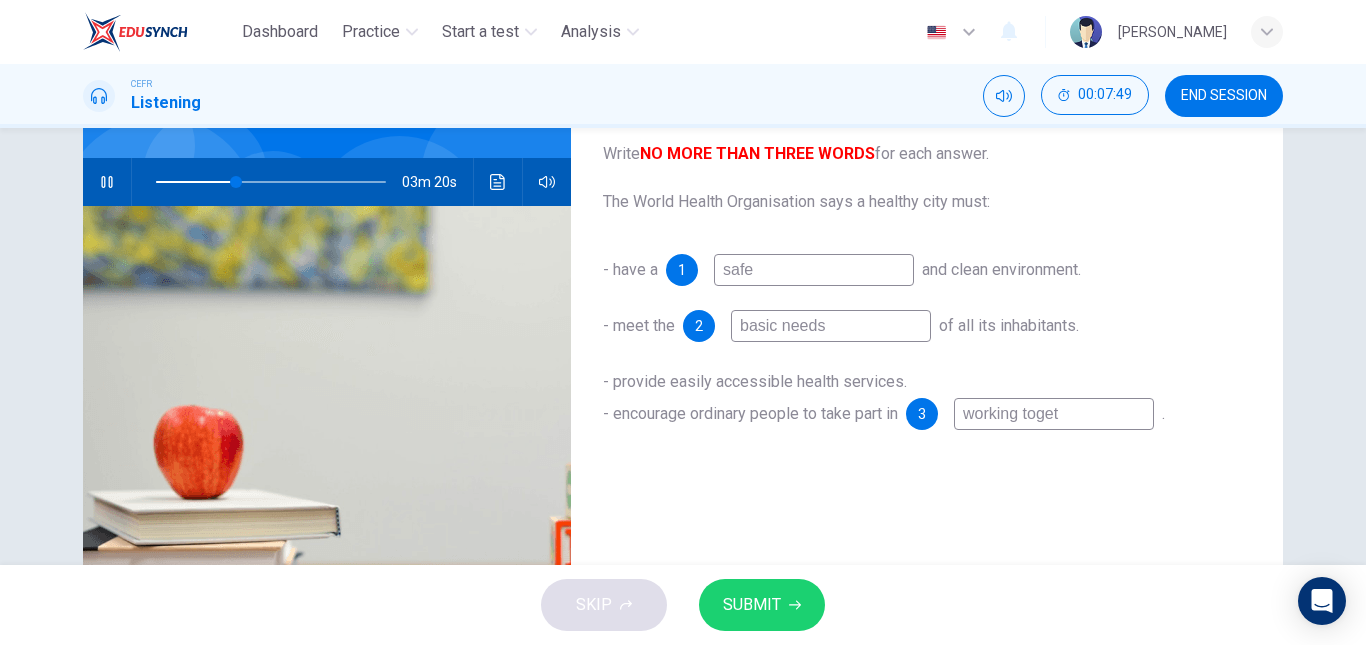 type on "working toge" 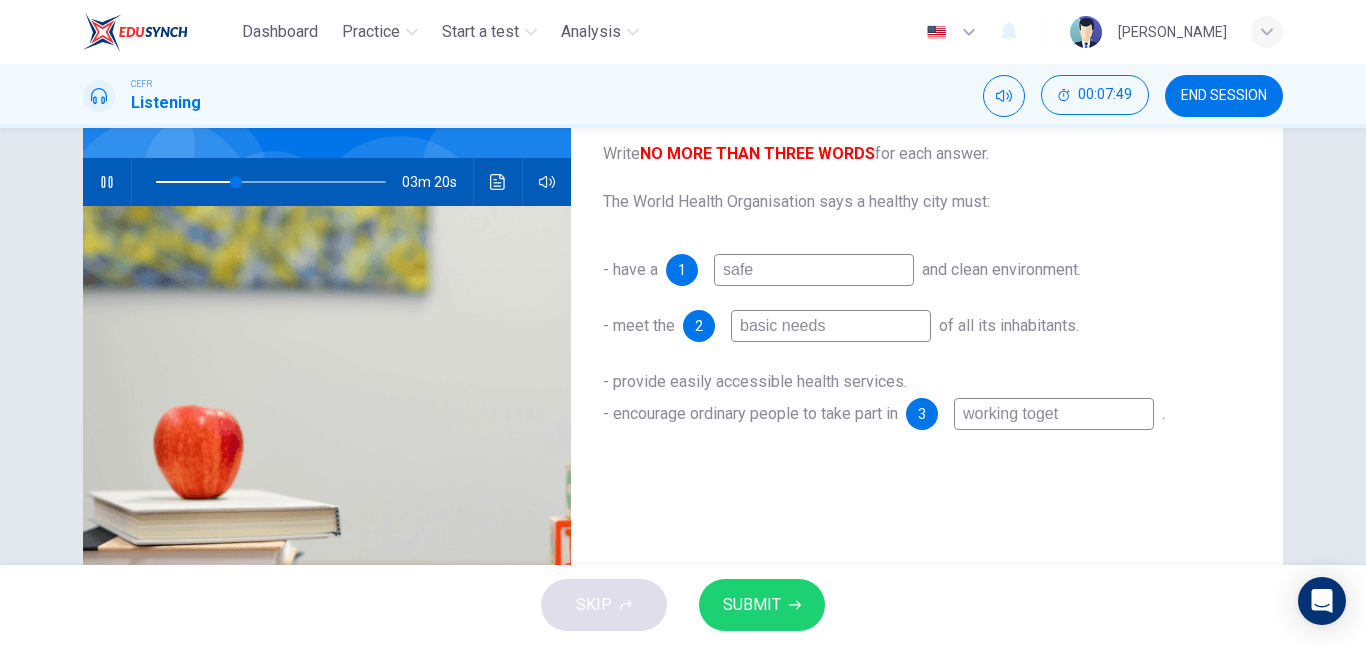 type on "35" 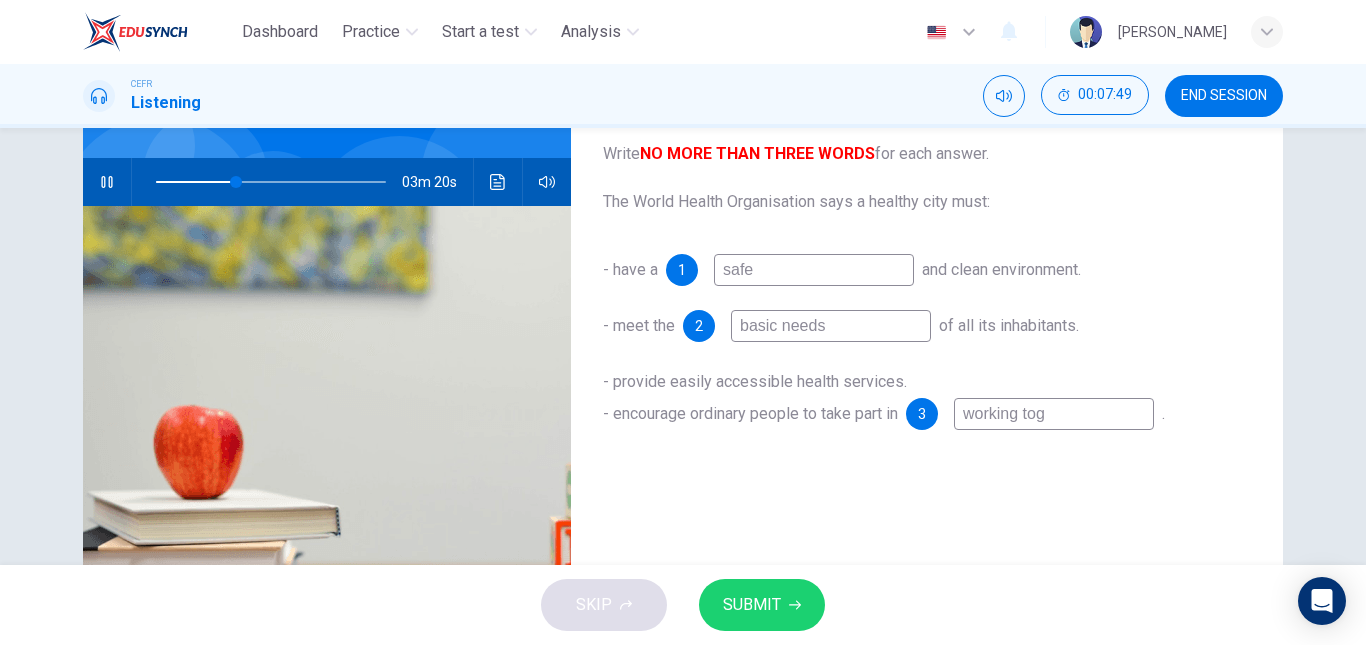 type on "working to" 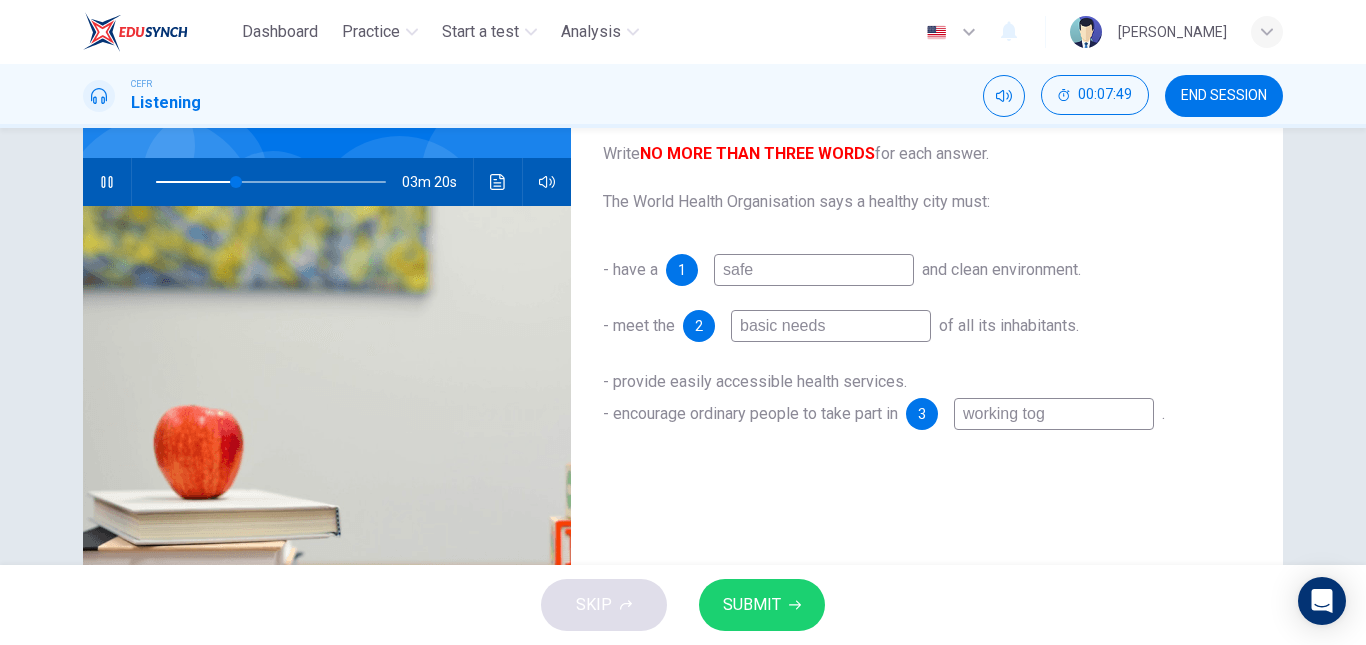 type on "35" 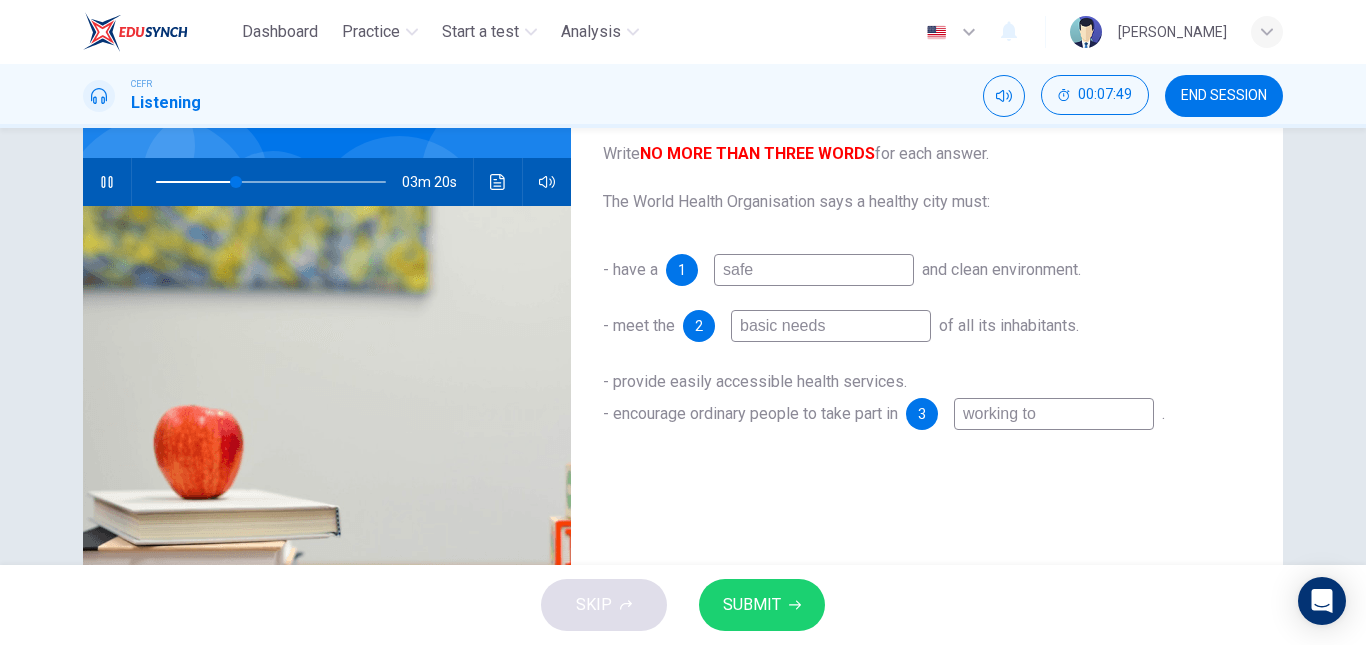 type on "working t" 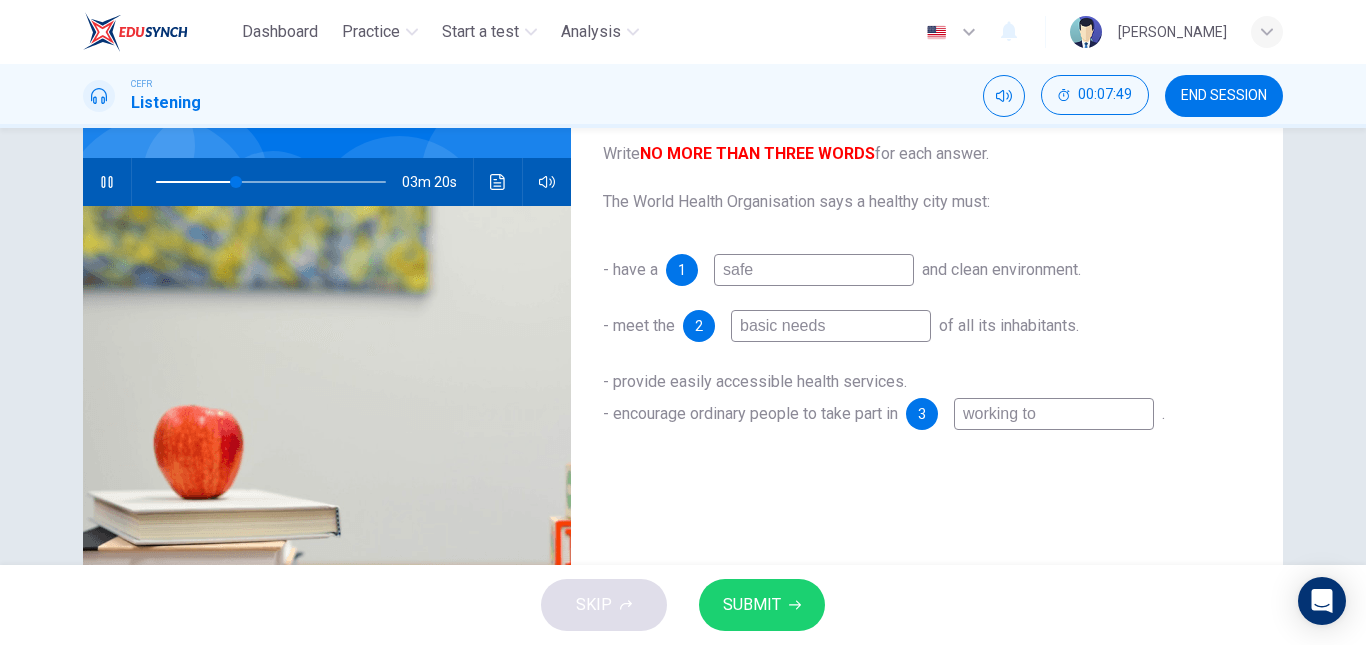 type on "35" 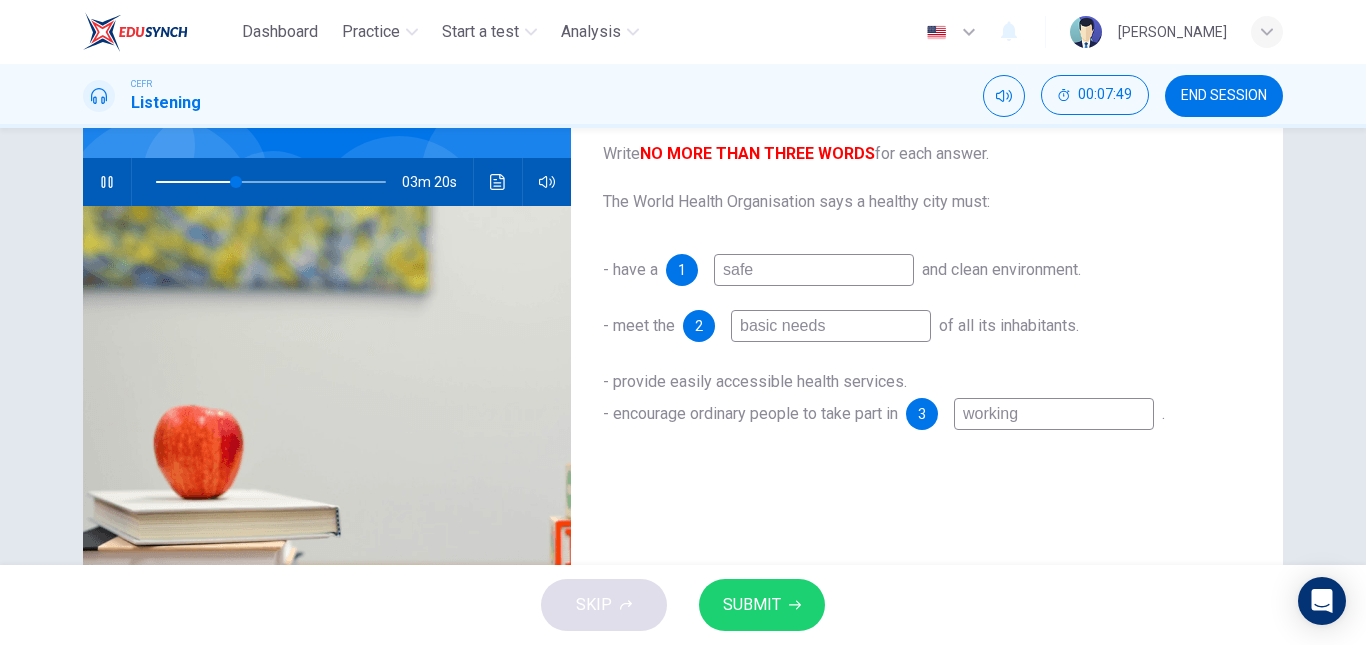 type on "working" 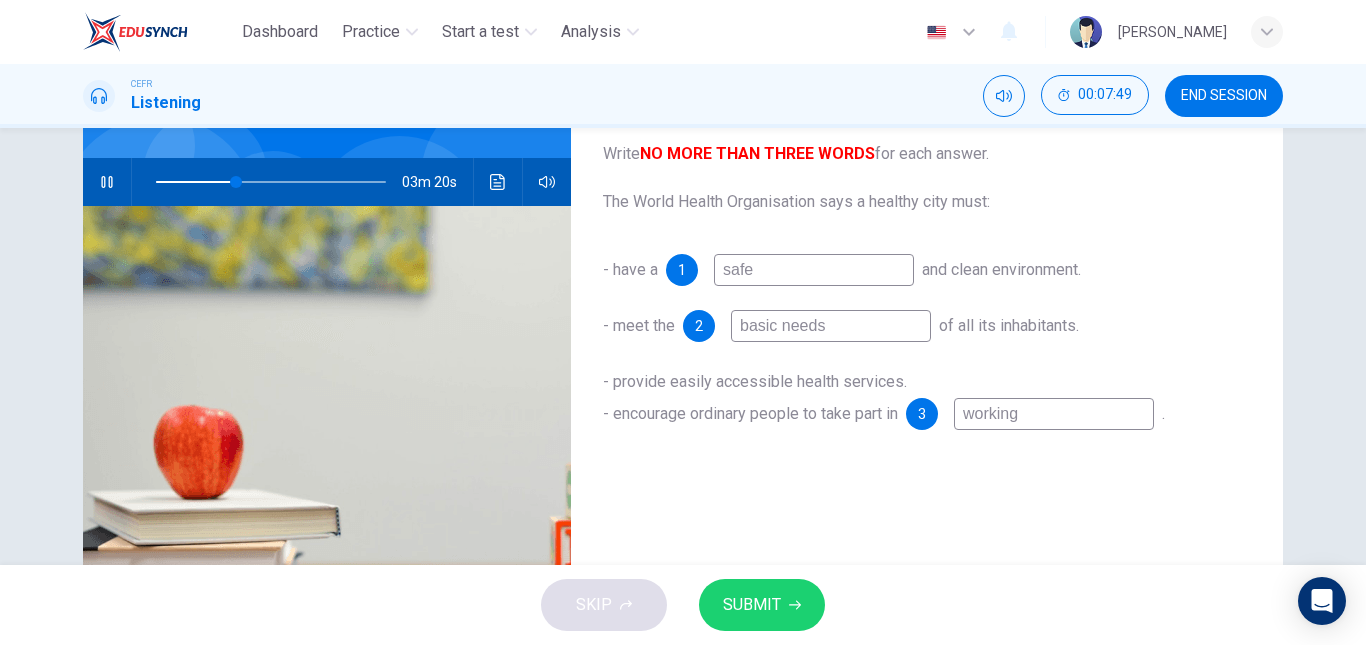 type on "35" 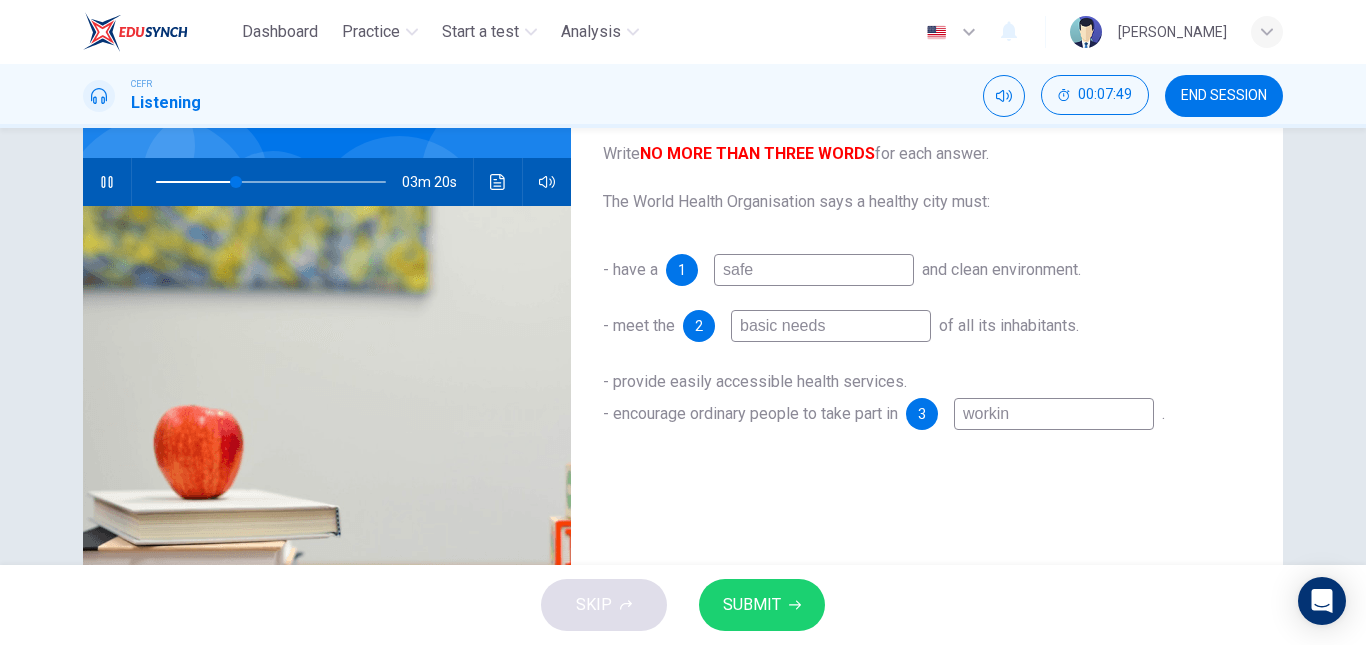 type on "worki" 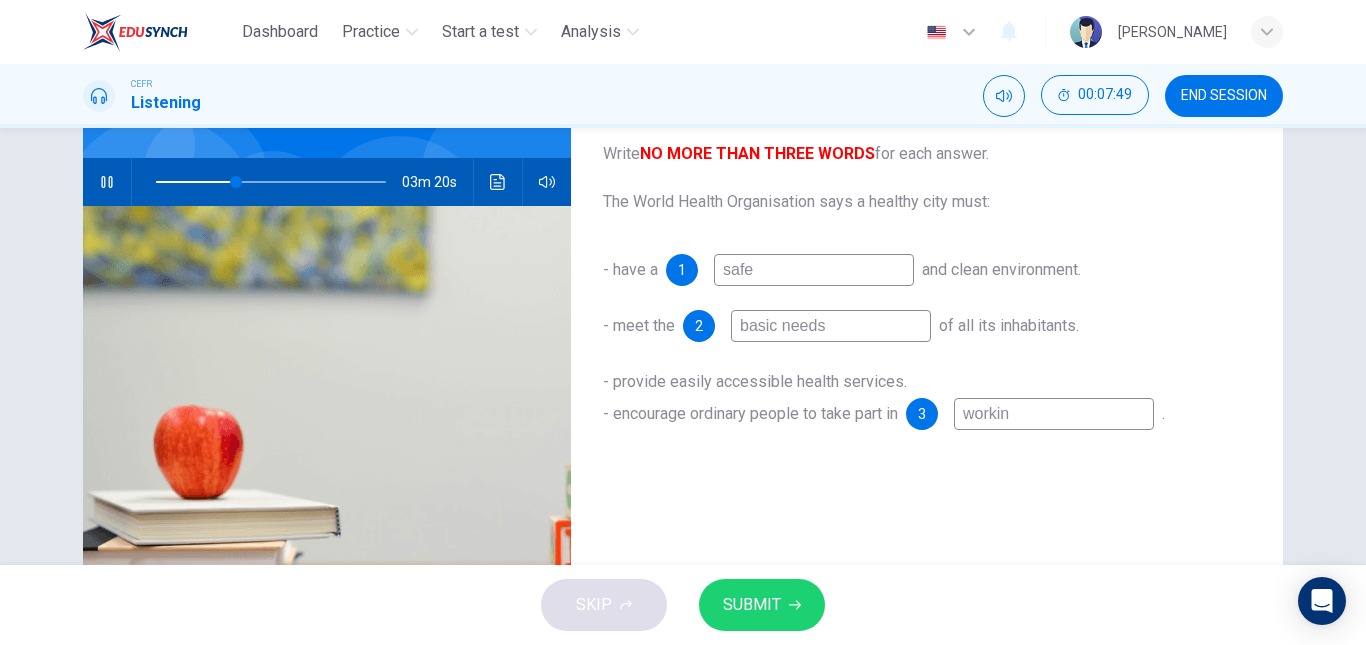 type on "35" 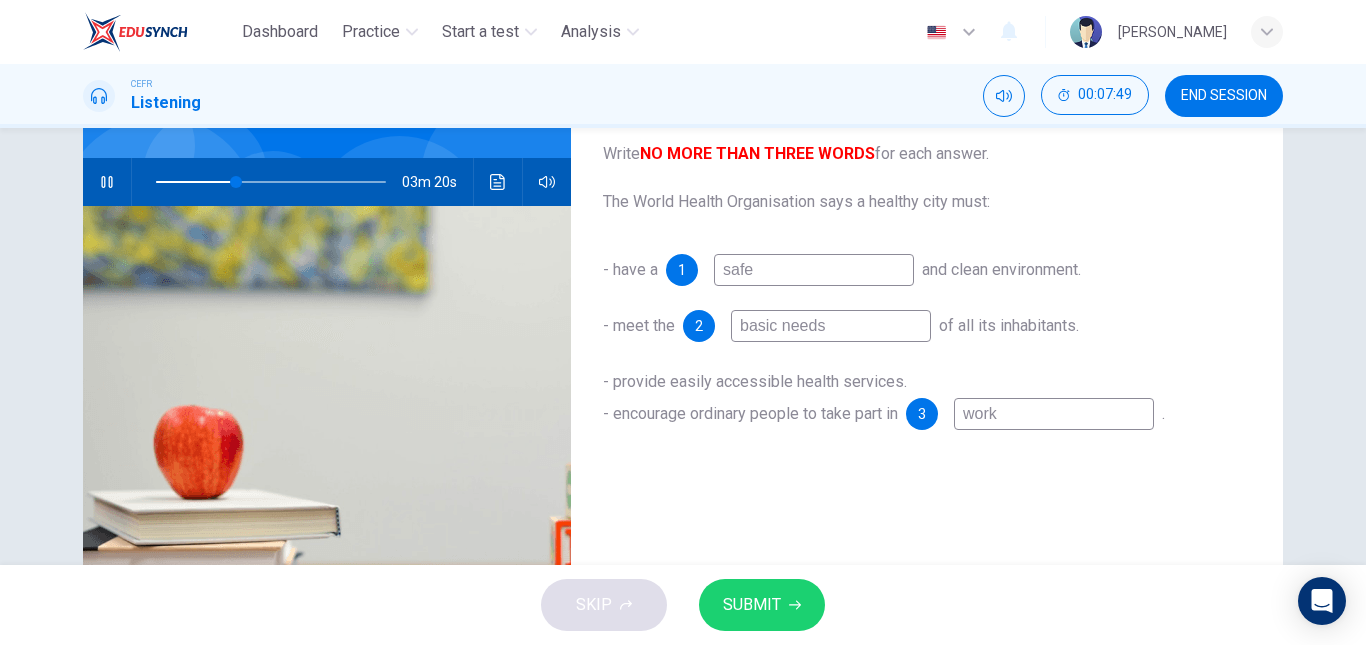 type on "wor" 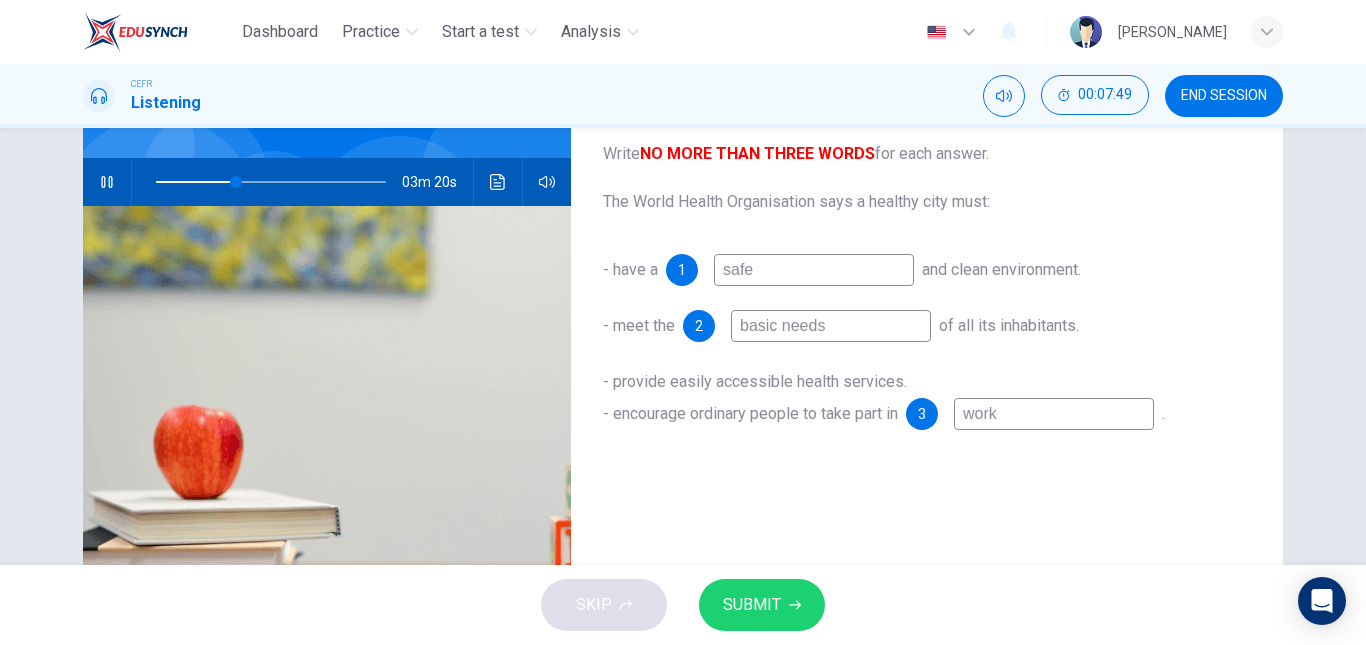 type on "35" 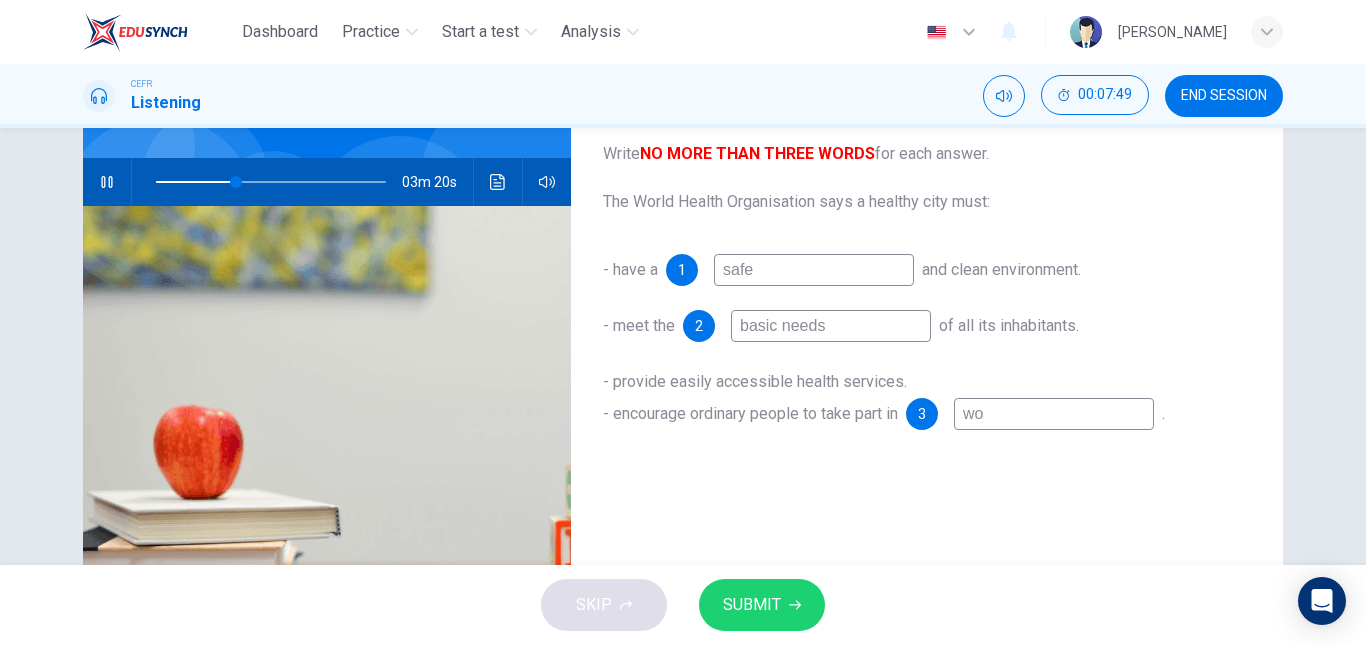 type on "w" 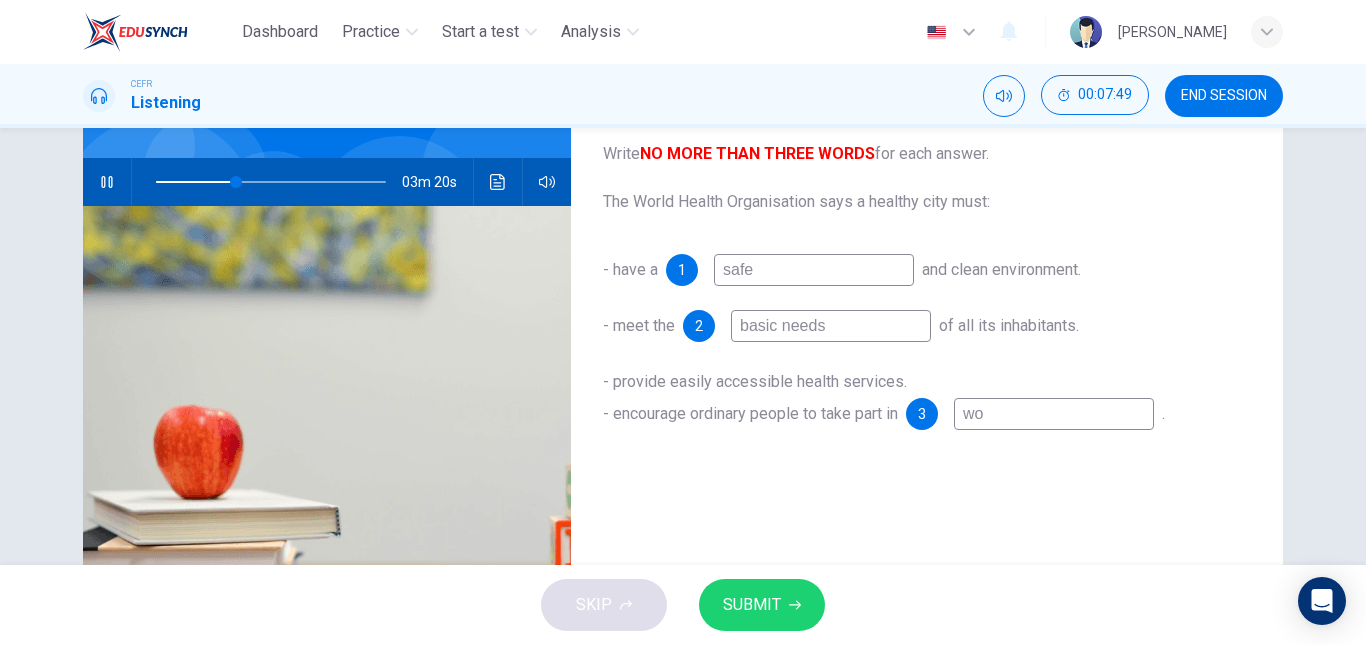 type on "35" 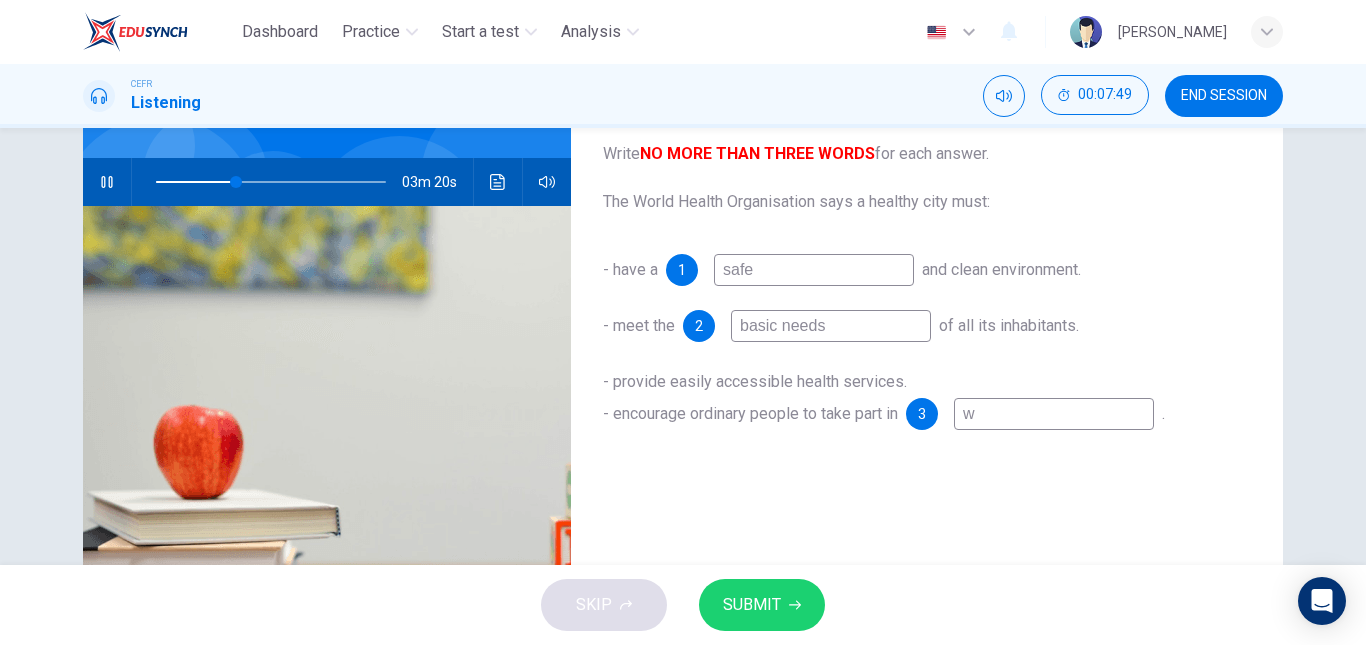type 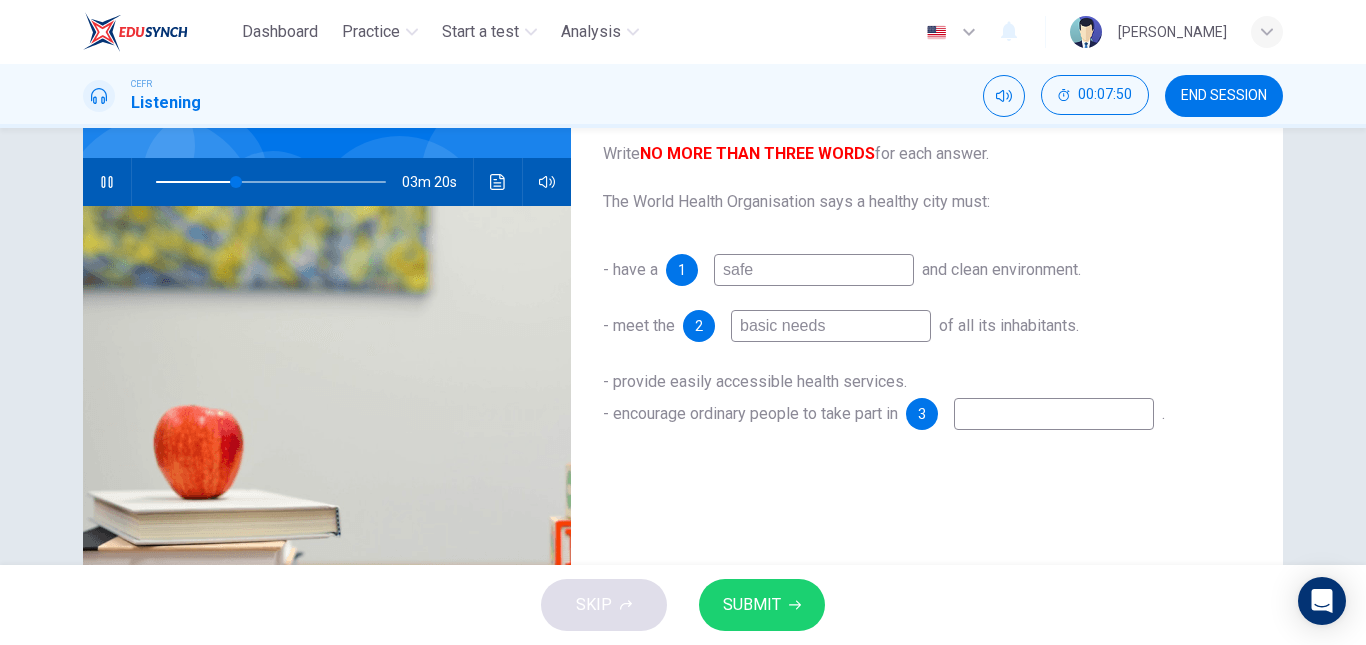 type on "35" 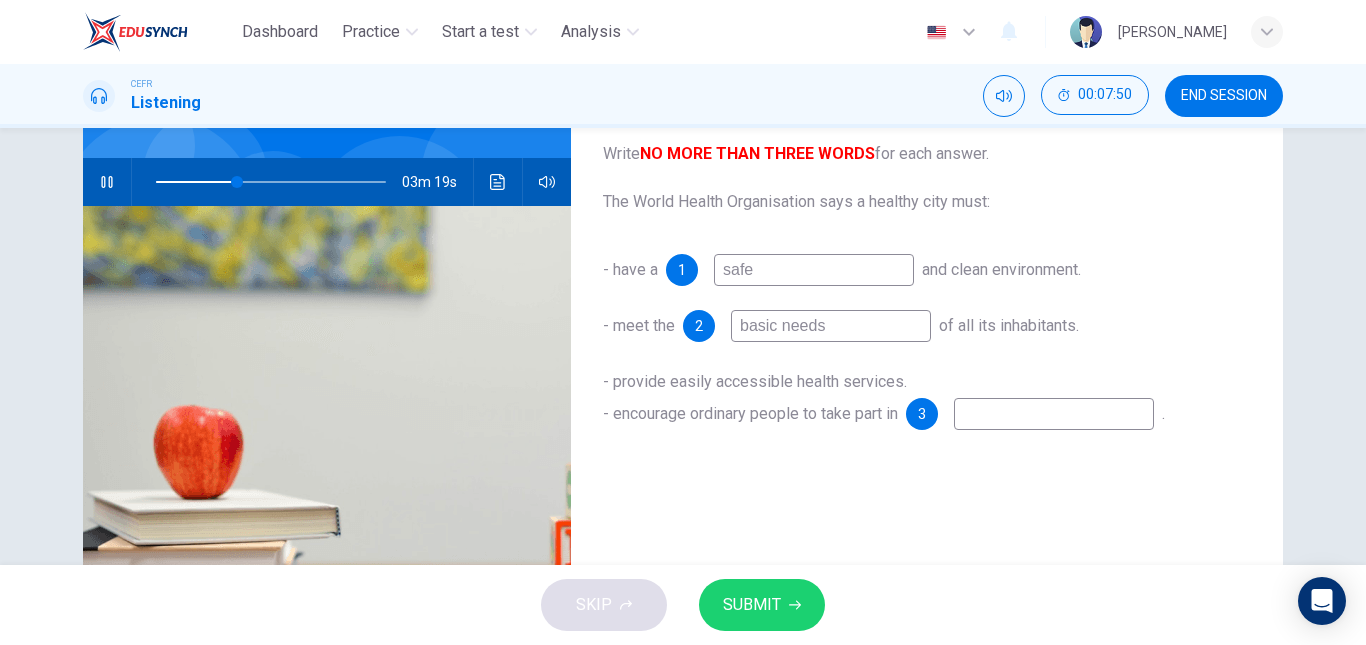 type on "p" 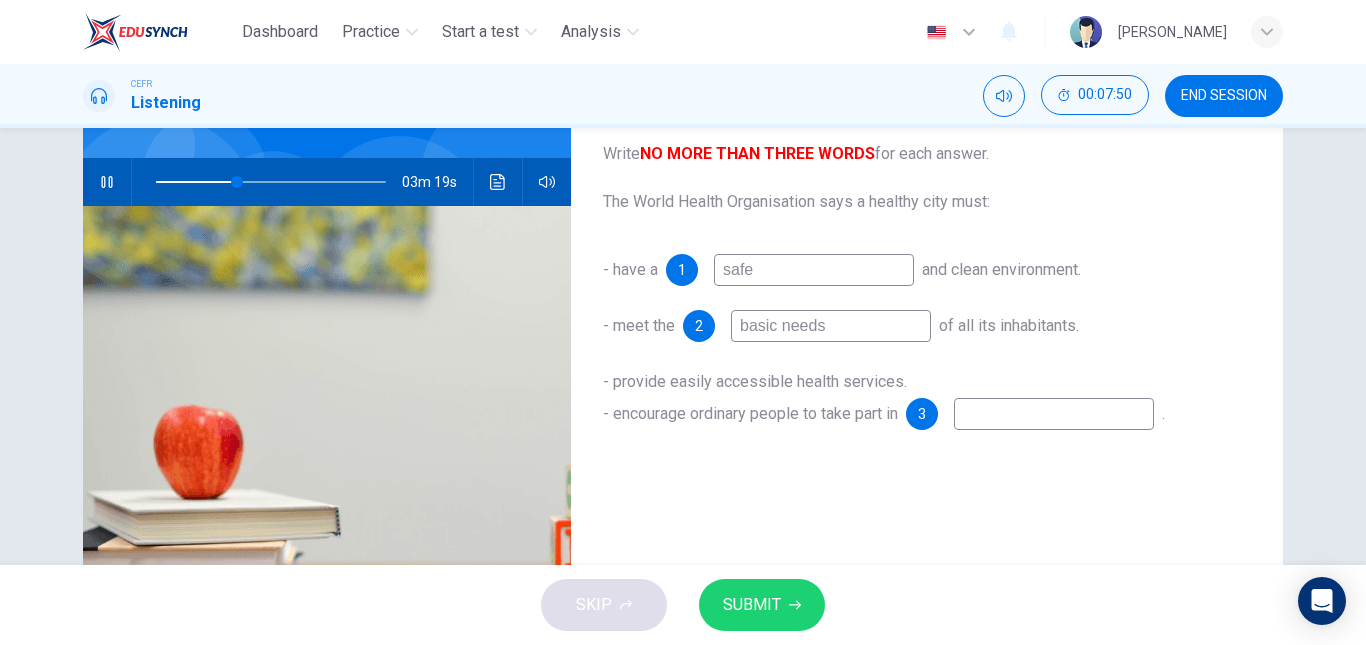 type on "35" 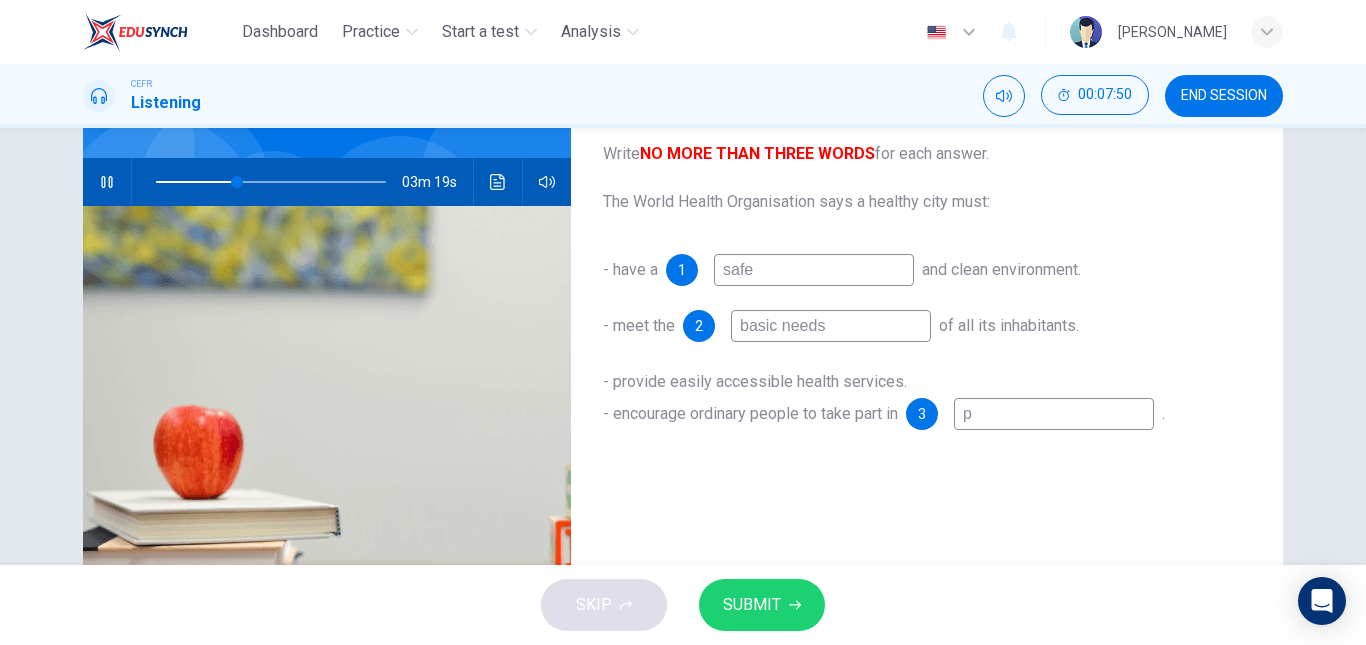 type on "pr" 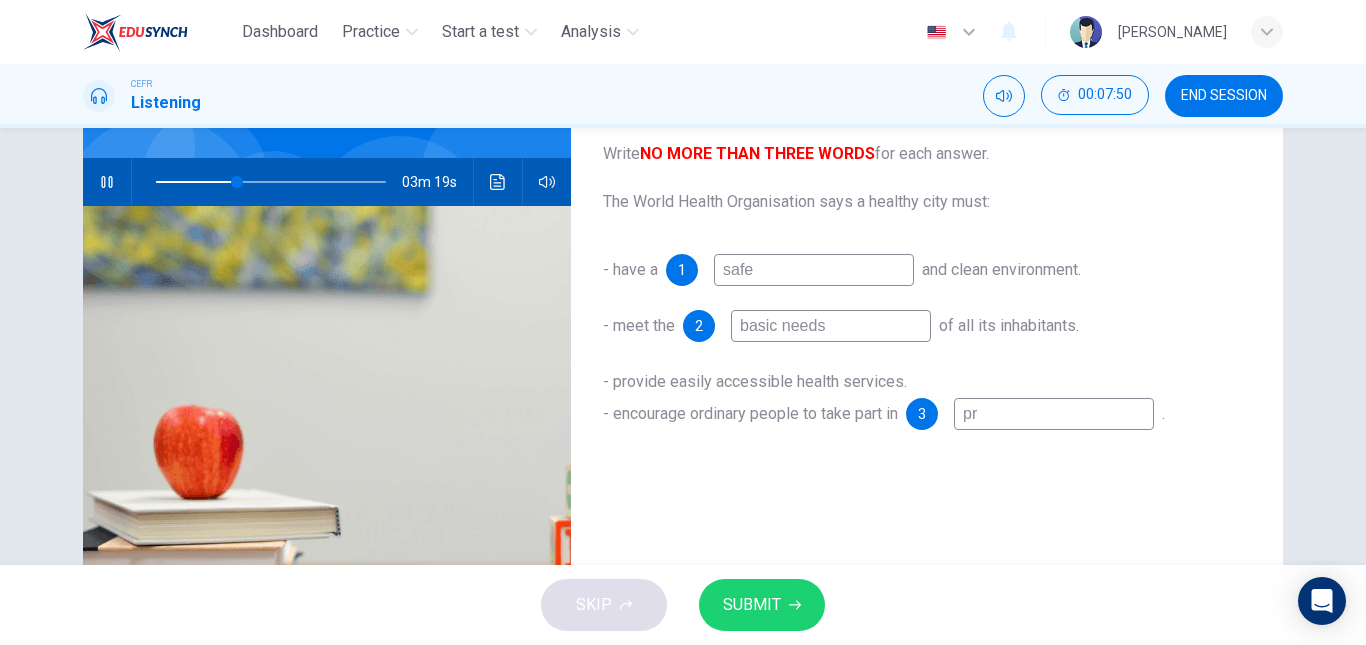 type on "35" 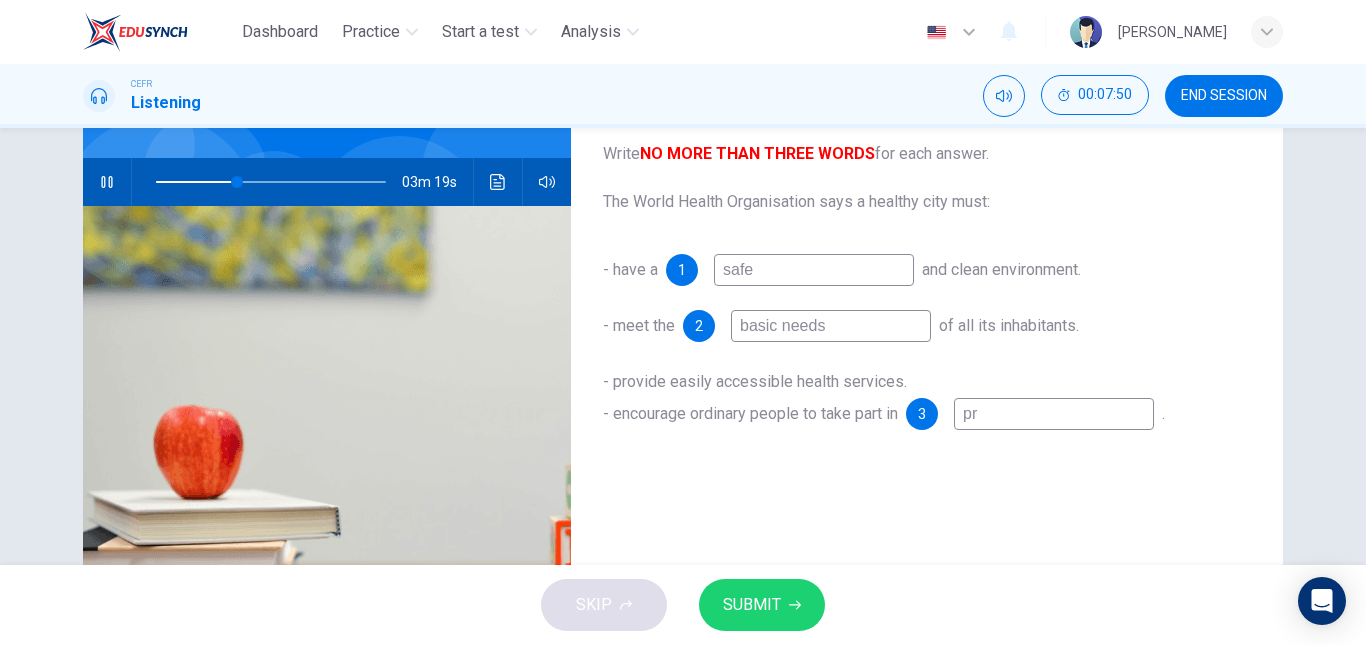 type on "pro" 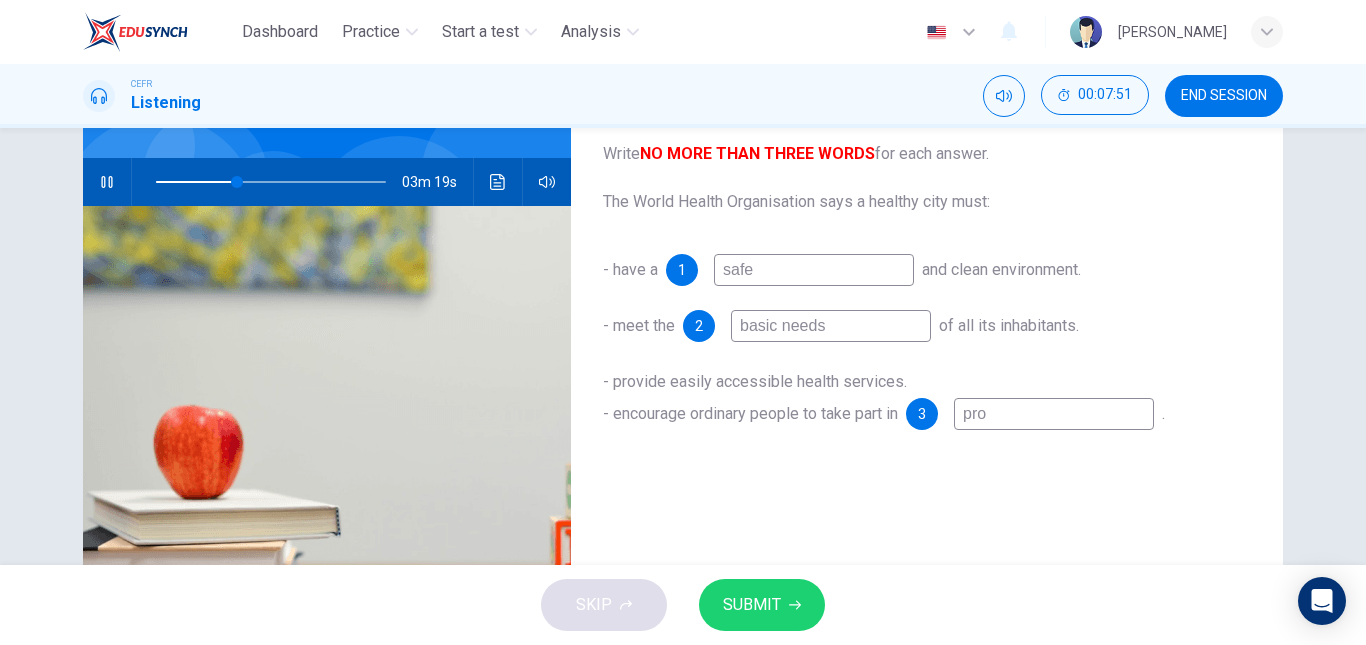 type on "36" 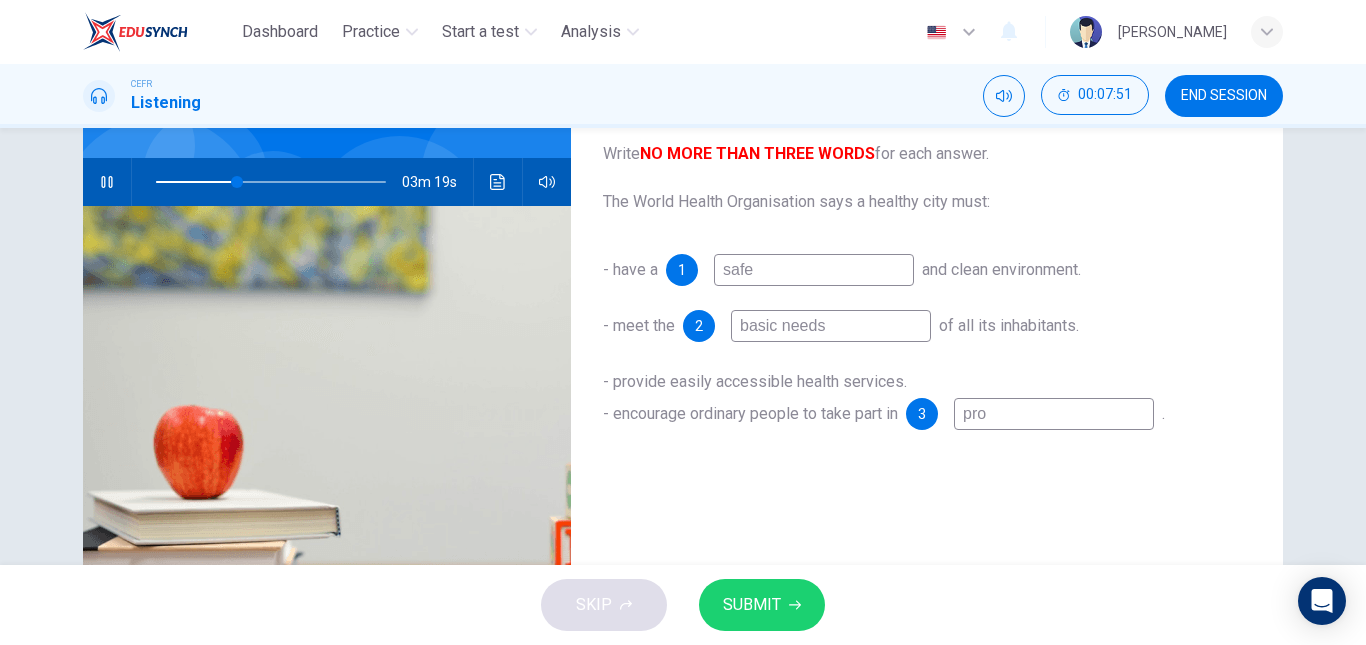 type on "proj" 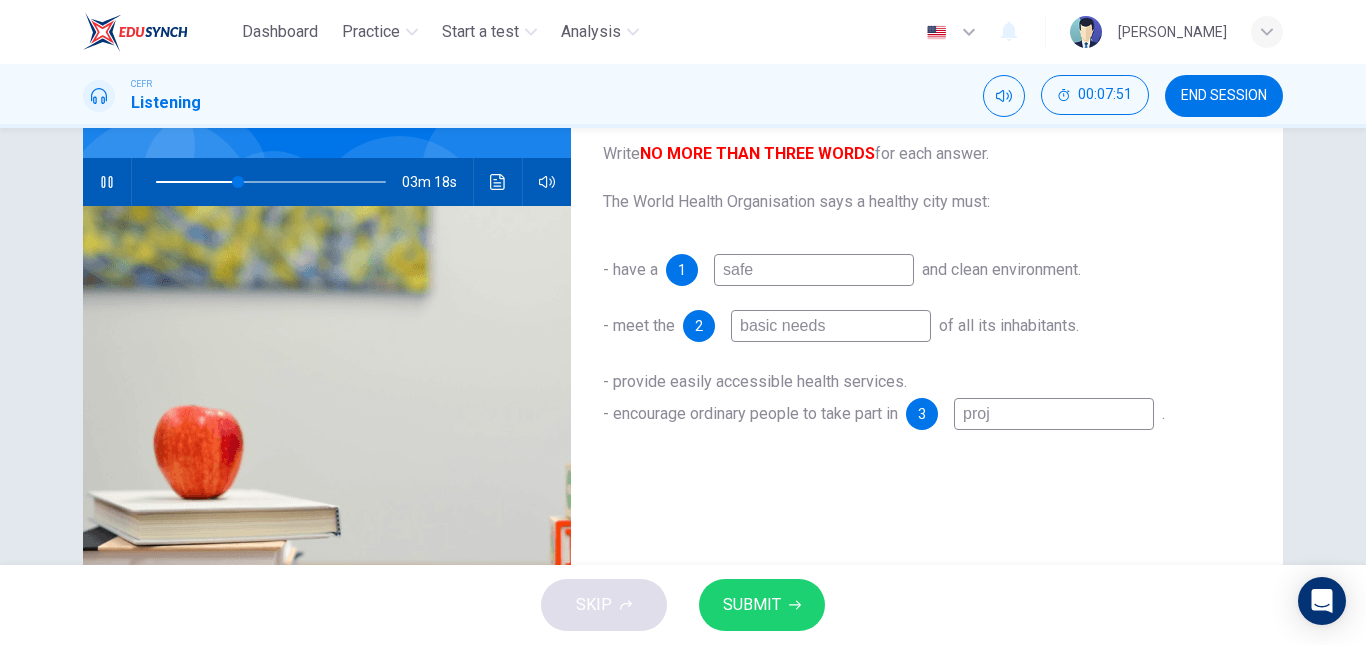 type on "proje" 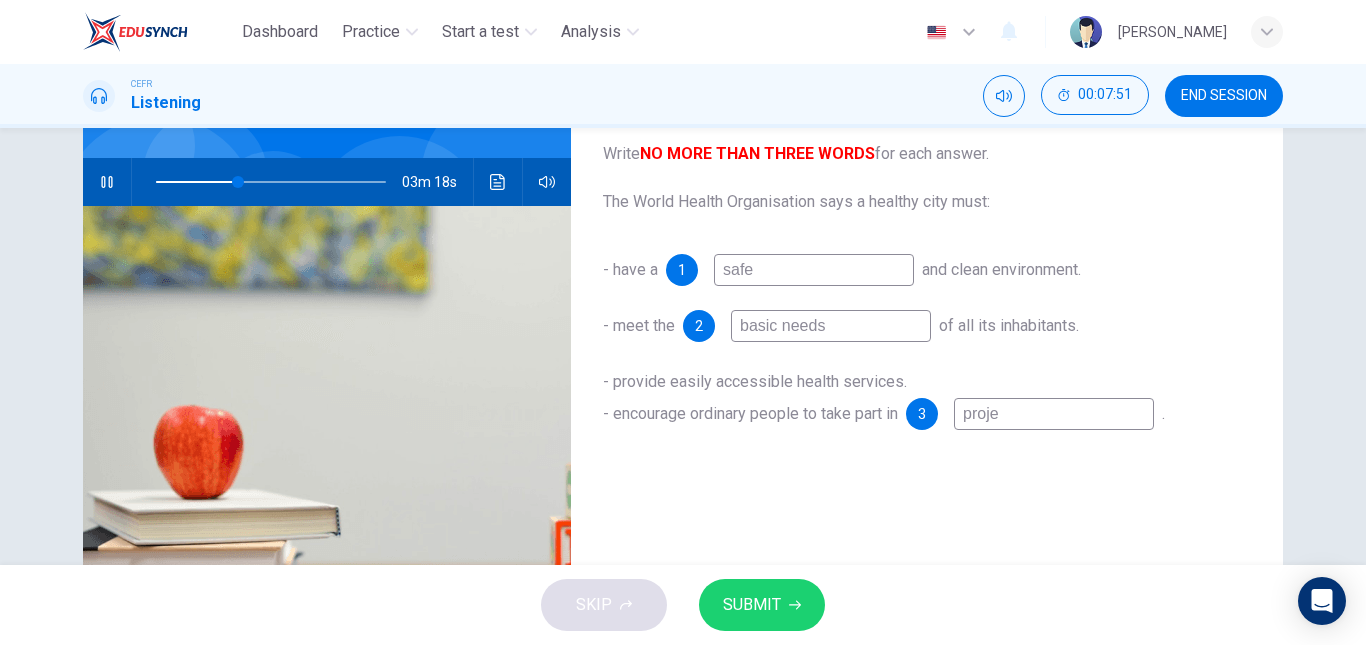type on "36" 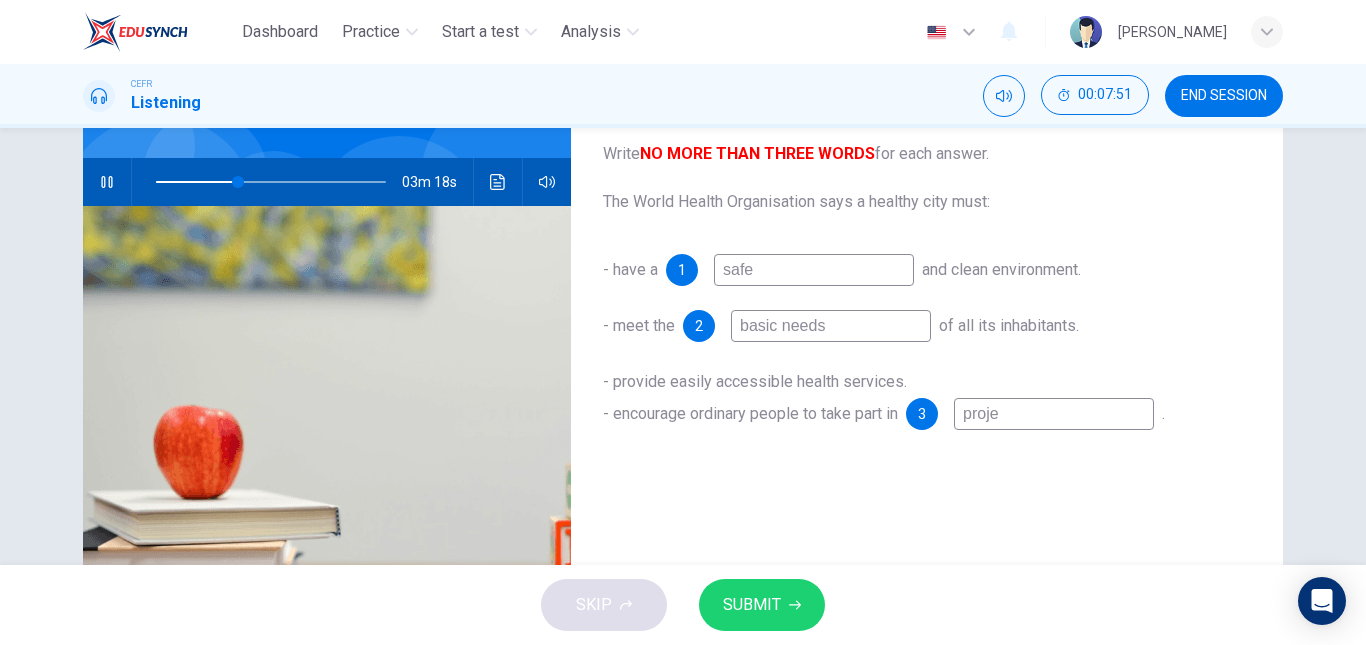 type on "projec" 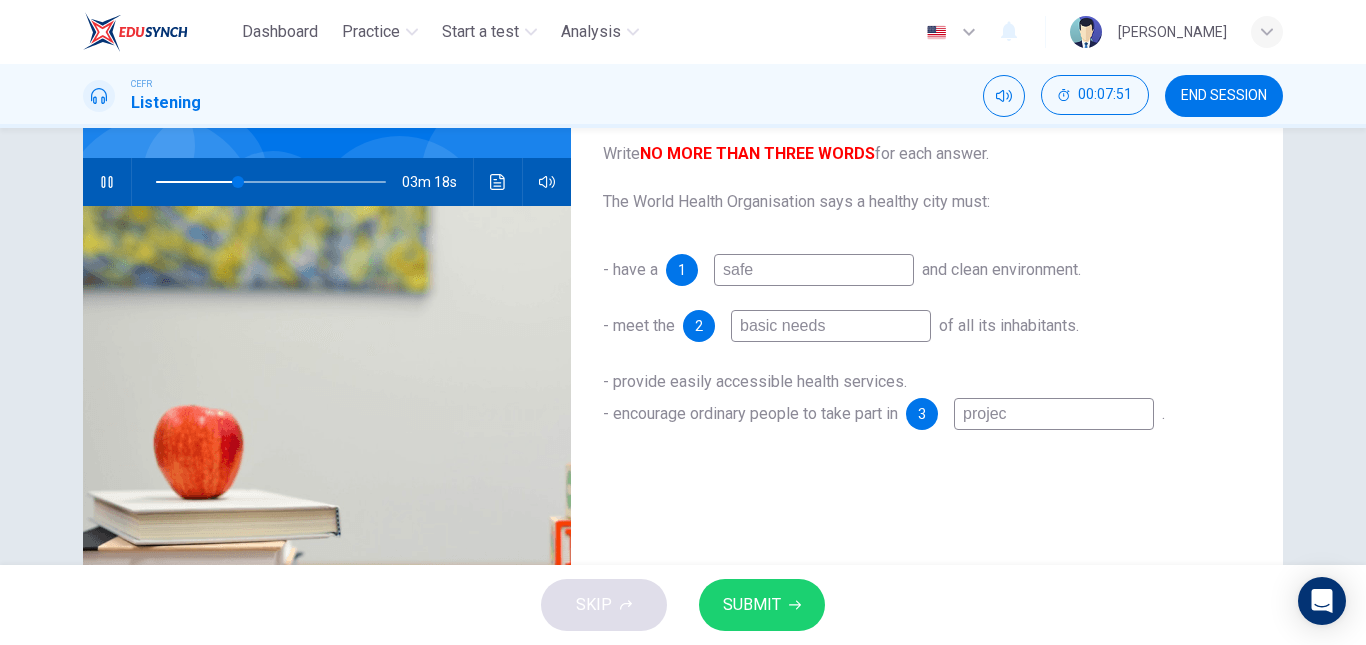type on "36" 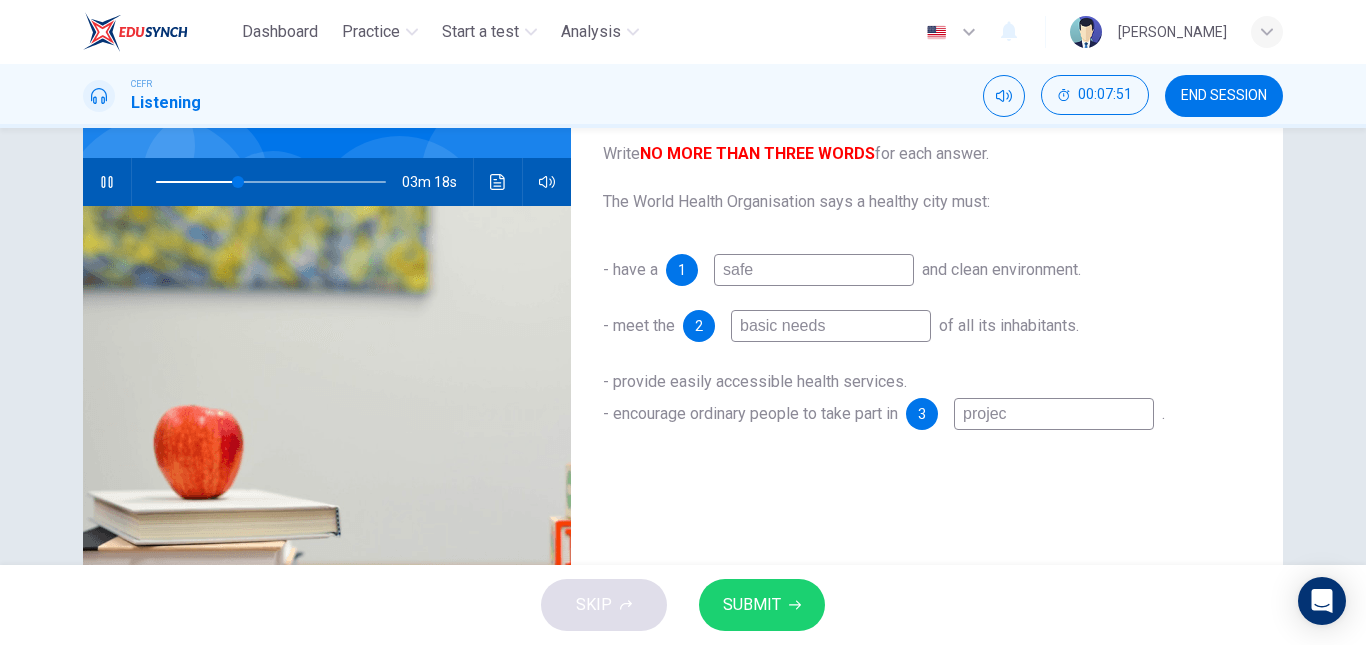 type on "project" 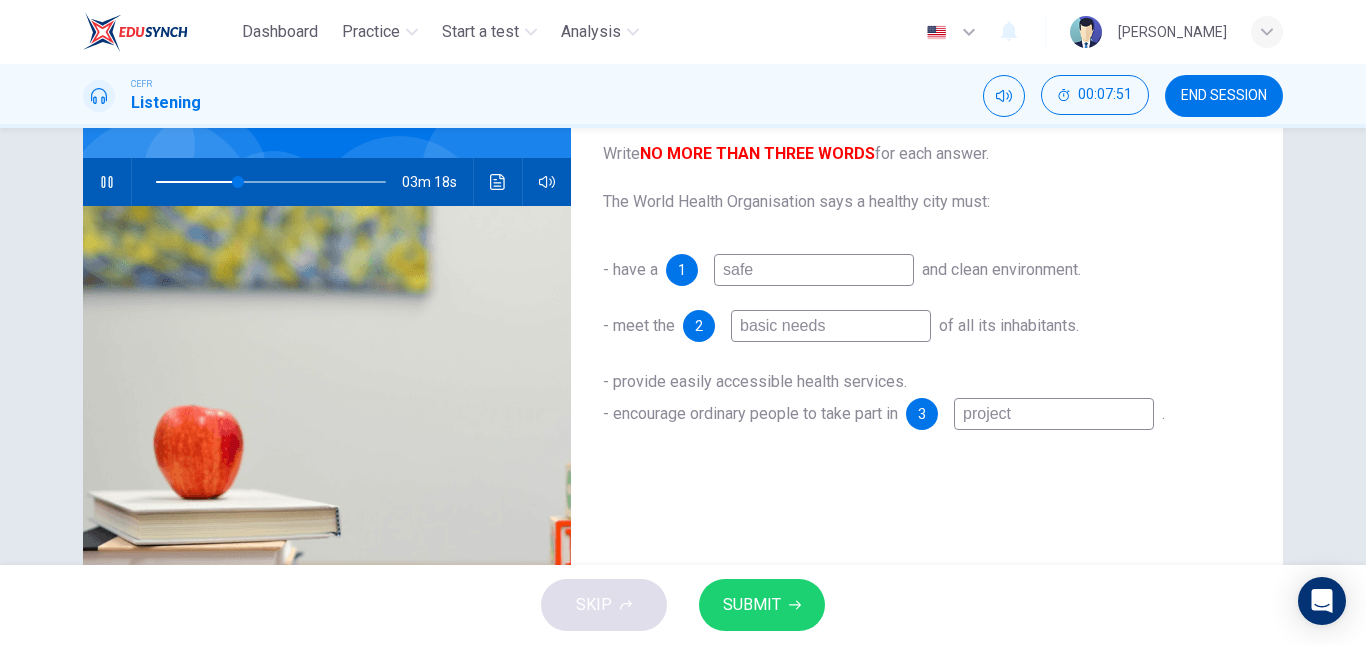 type on "36" 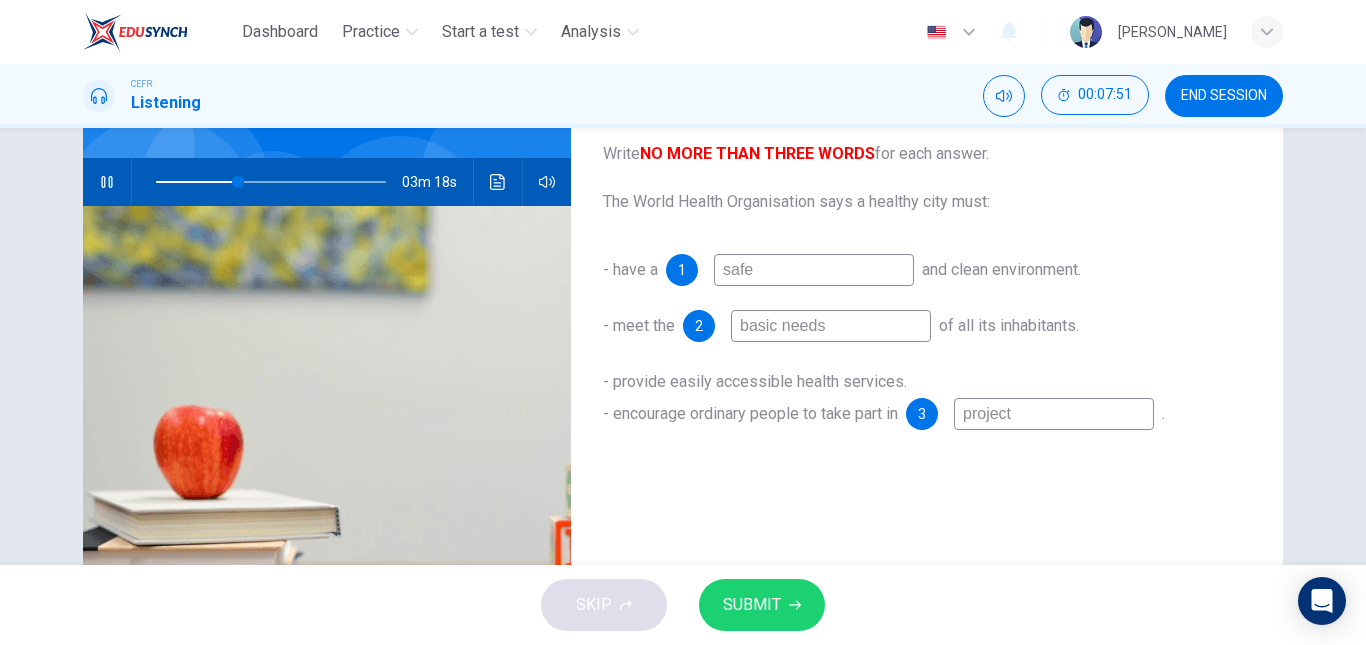 type on "projects" 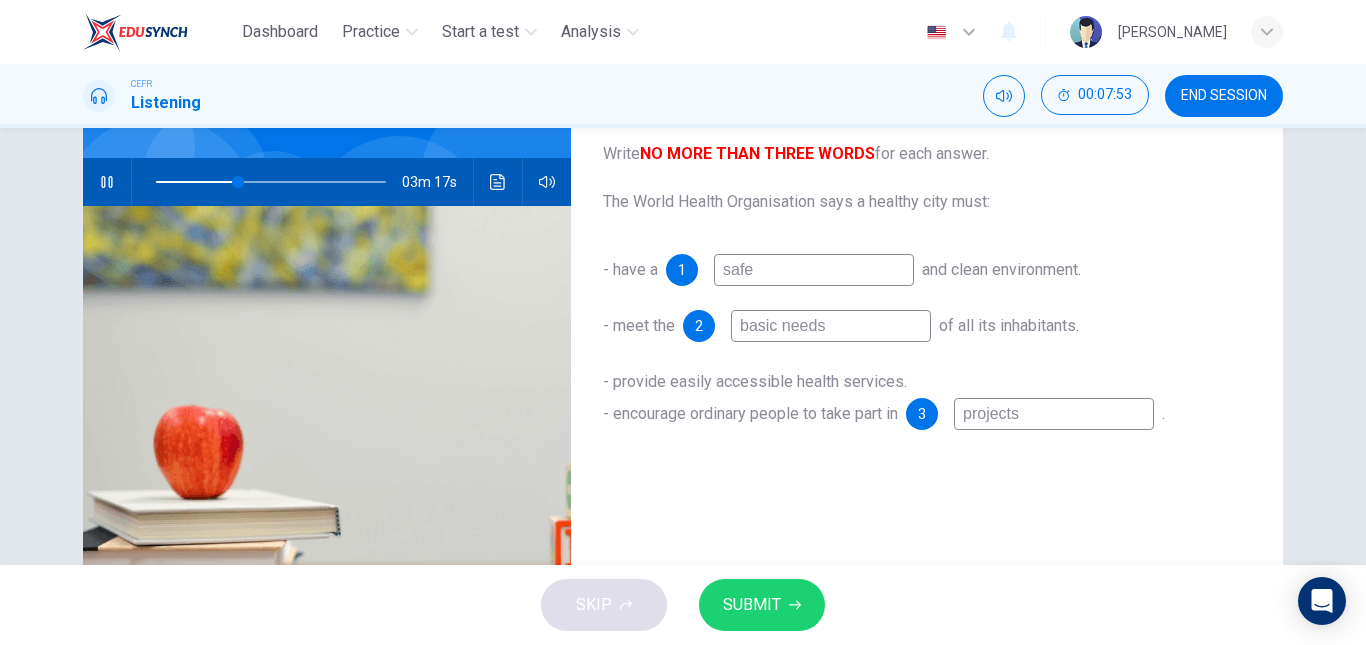 type on "36" 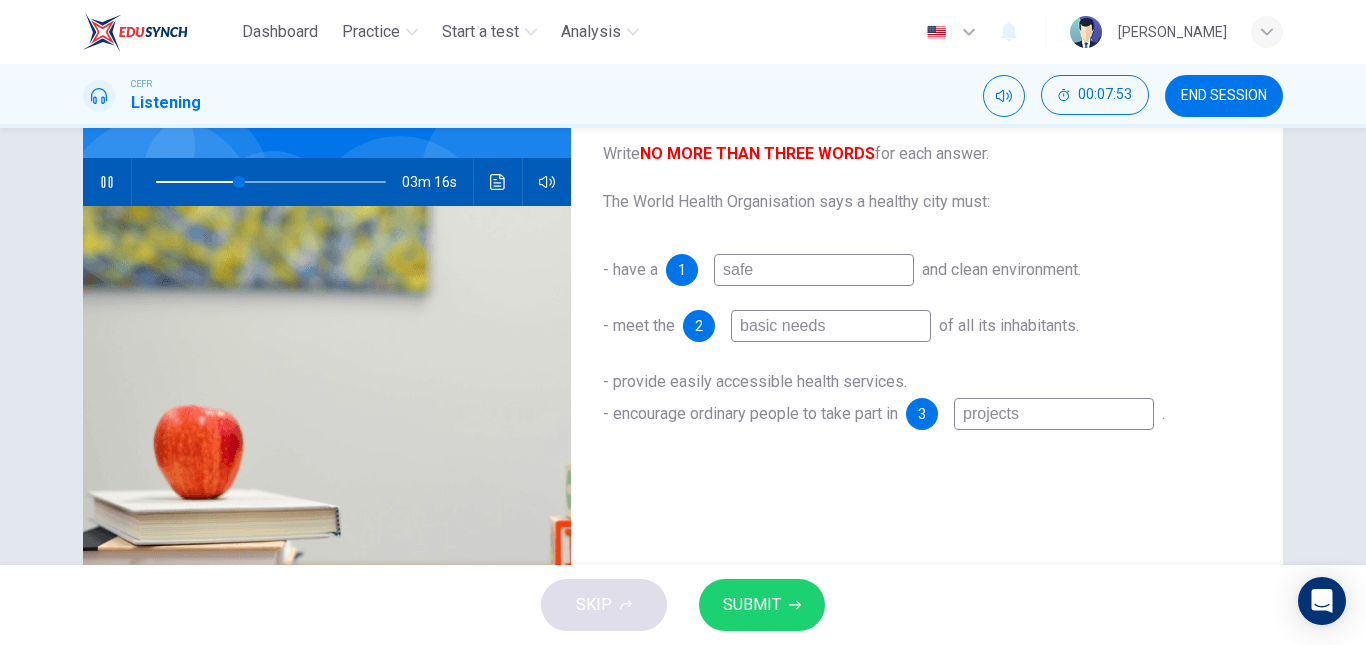 type on "projects" 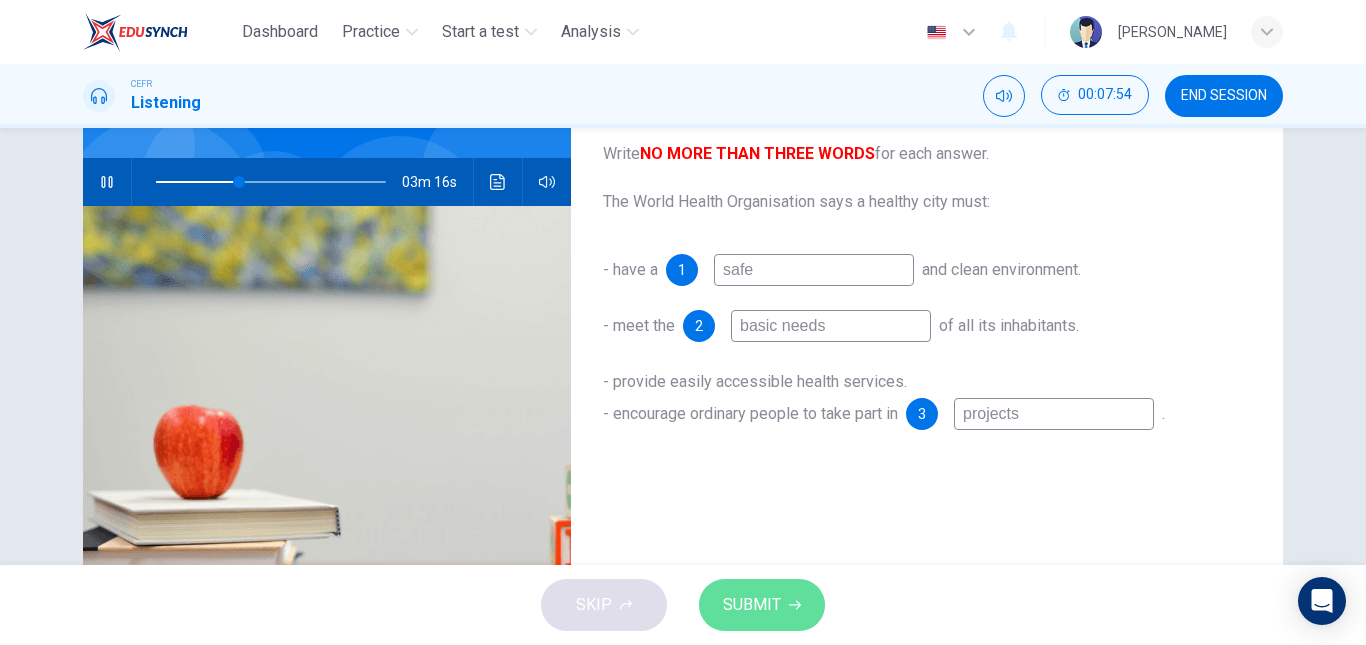 click on "SUBMIT" at bounding box center (752, 605) 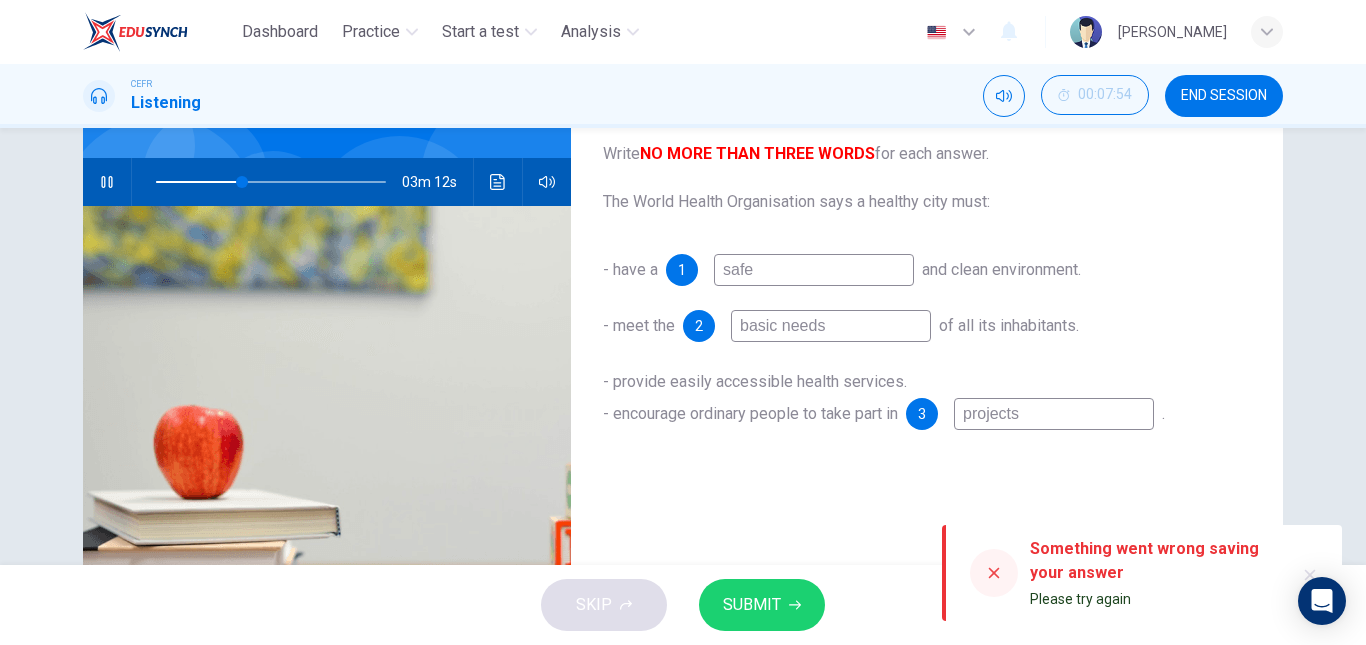 click 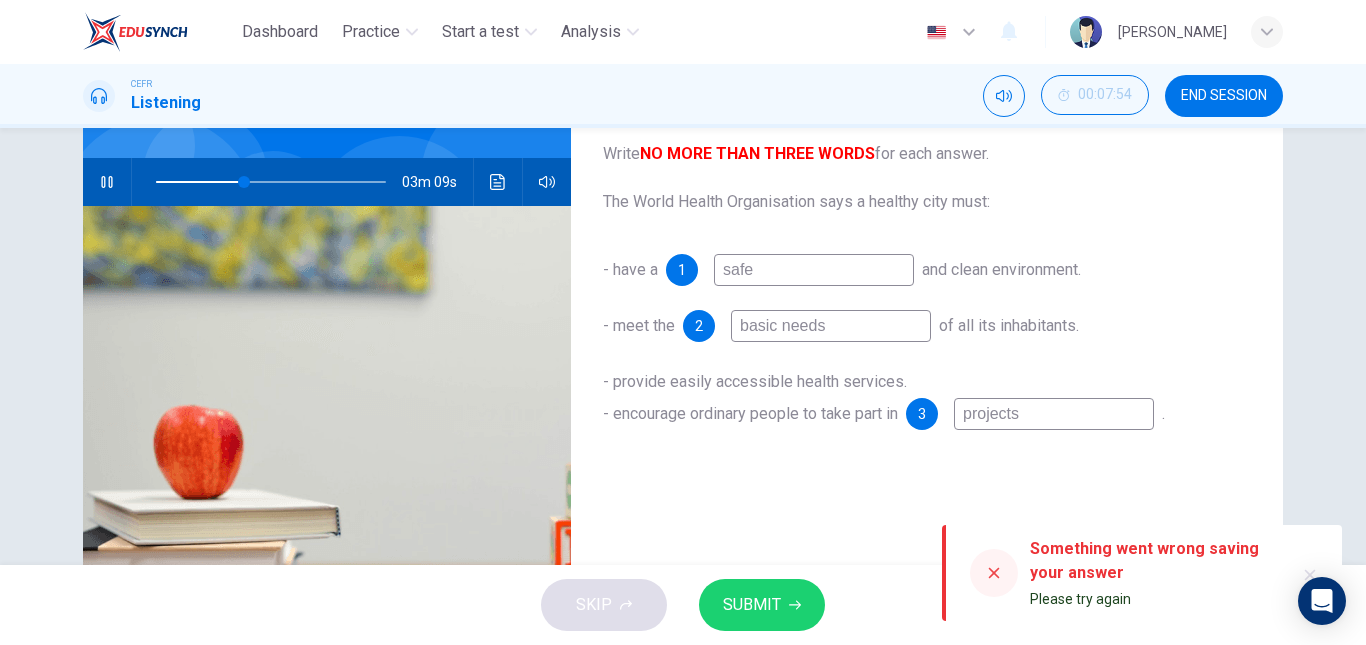 click 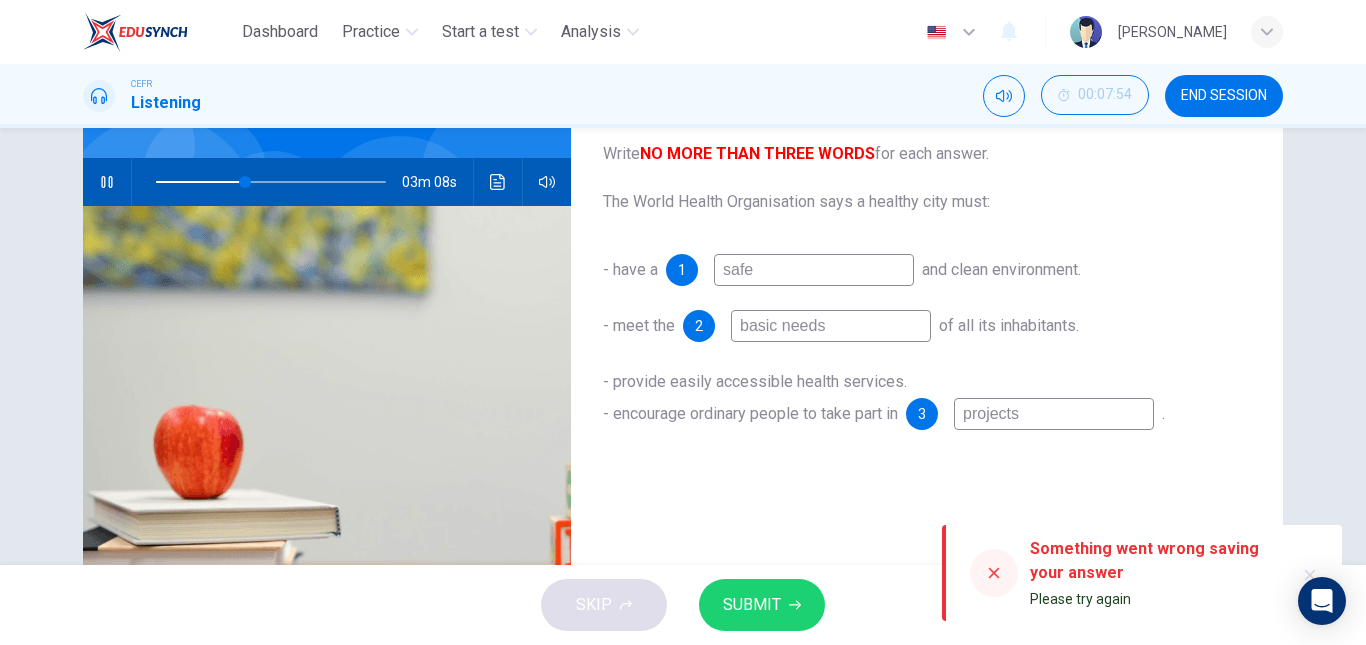 click 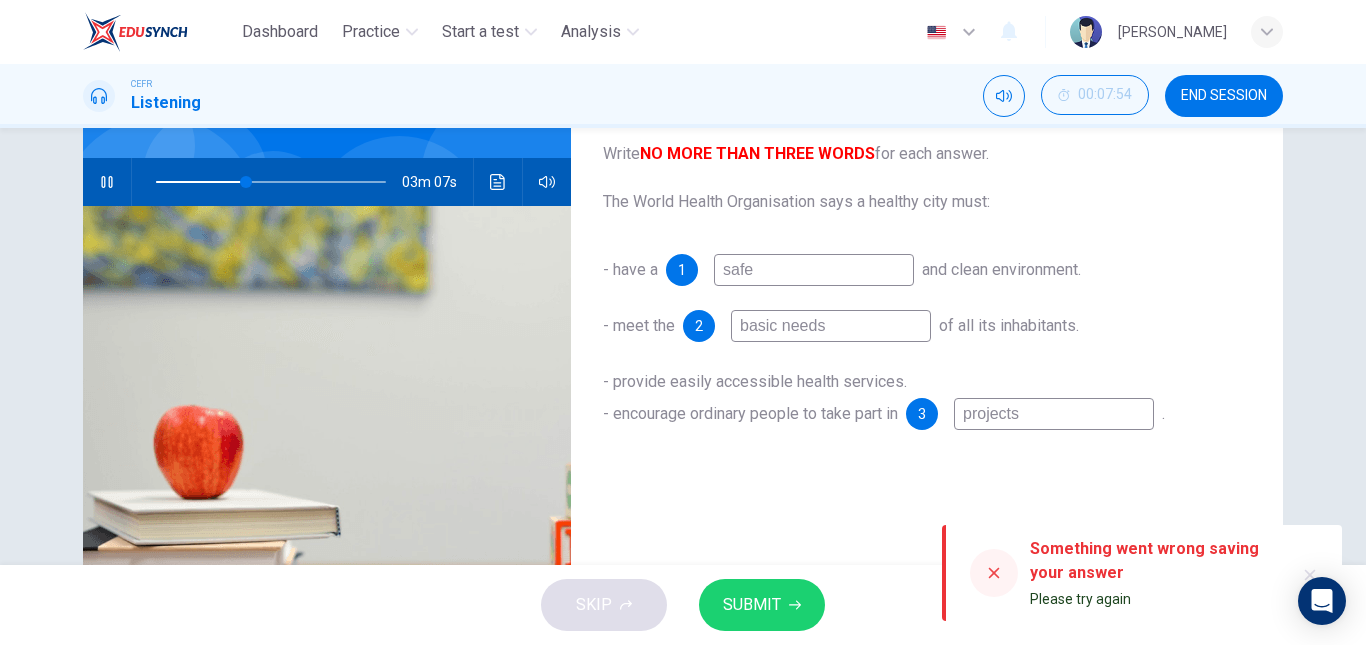 click at bounding box center [1310, 575] 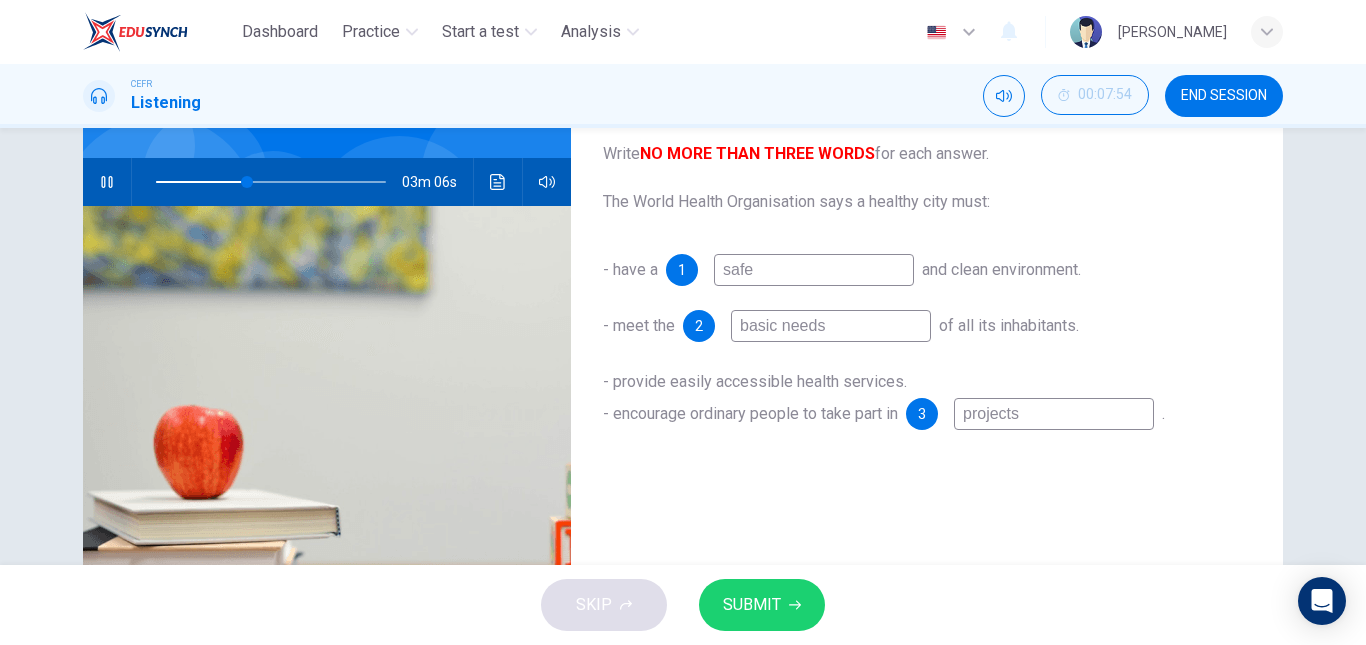 click on "SUBMIT" at bounding box center [752, 605] 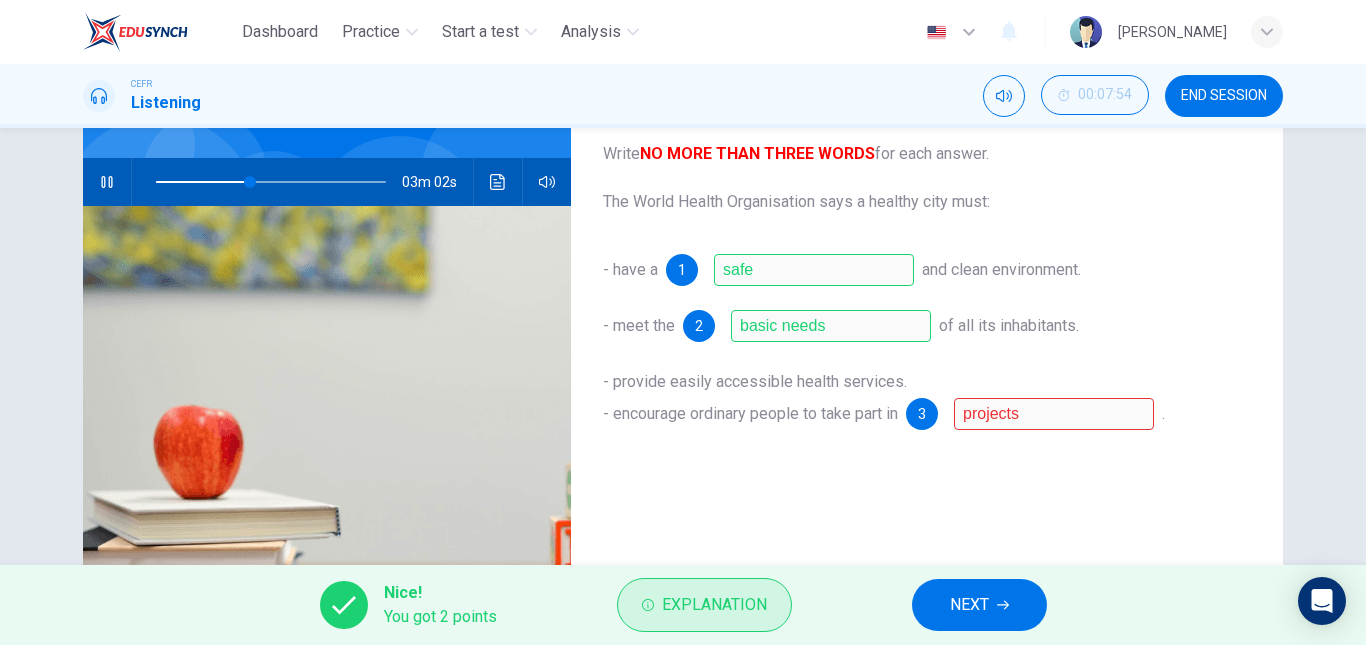click on "Explanation" at bounding box center (714, 605) 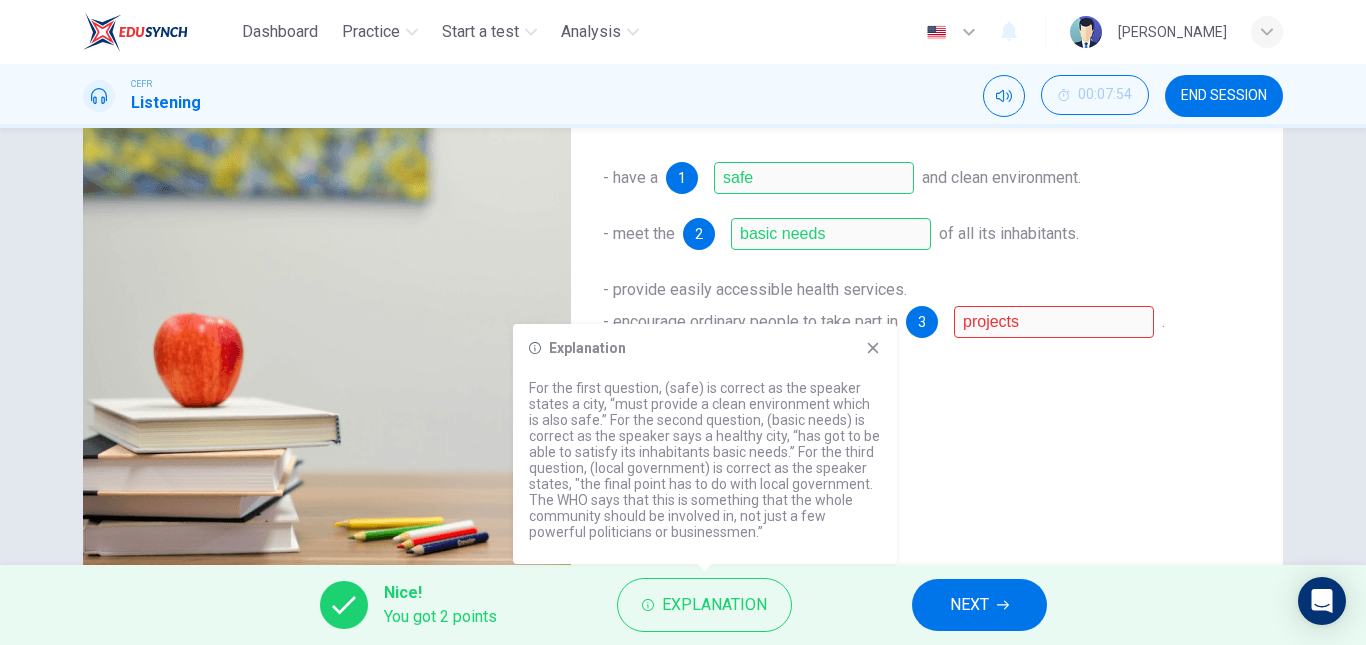 scroll, scrollTop: 269, scrollLeft: 0, axis: vertical 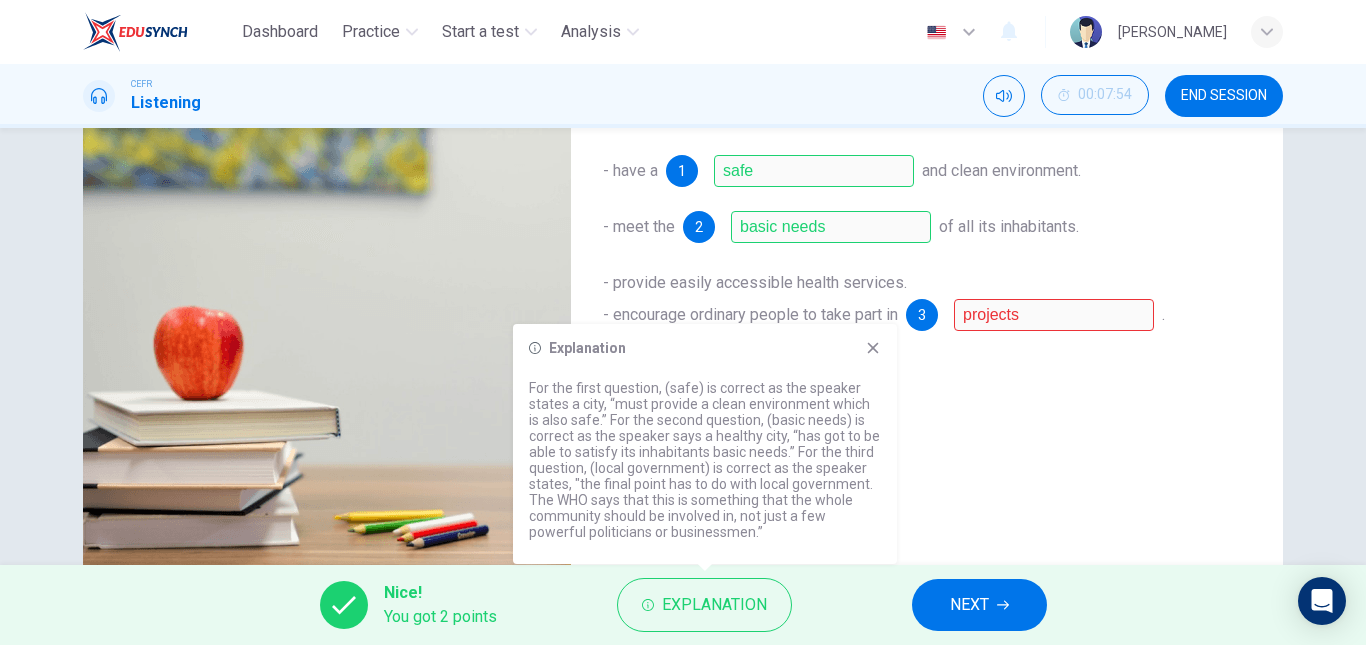 click 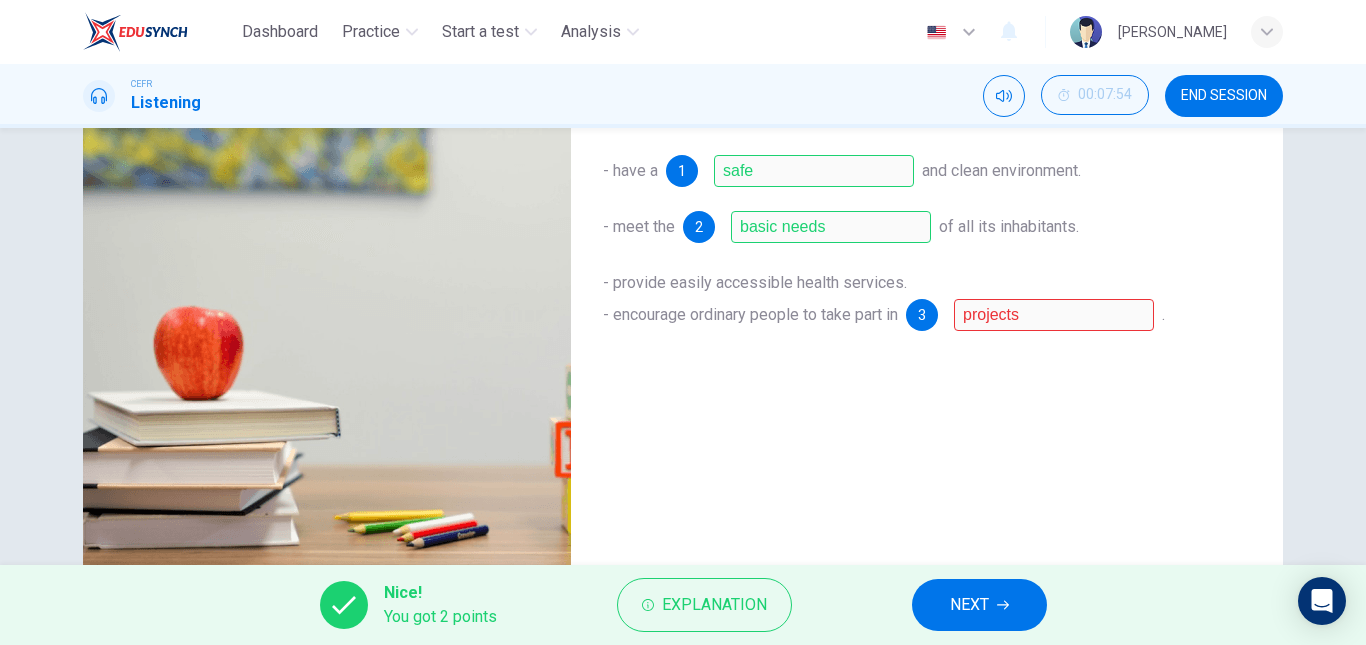 click on "NEXT" at bounding box center (969, 605) 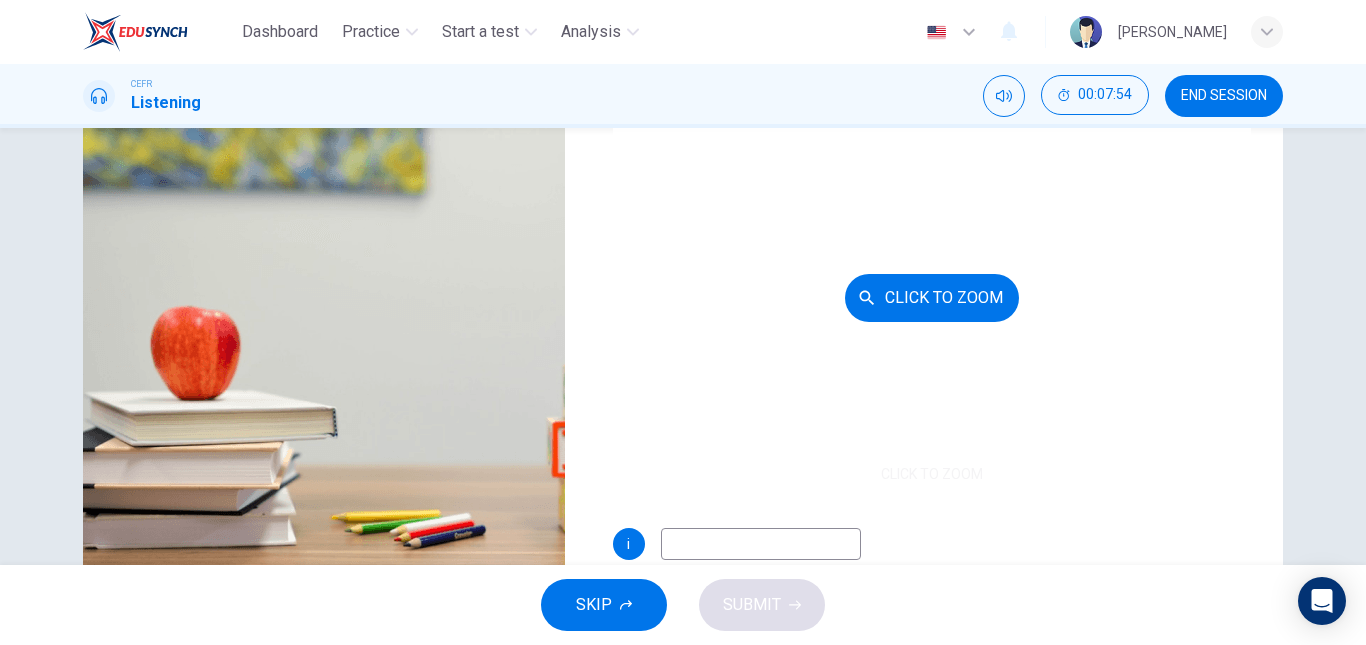 scroll, scrollTop: 0, scrollLeft: 0, axis: both 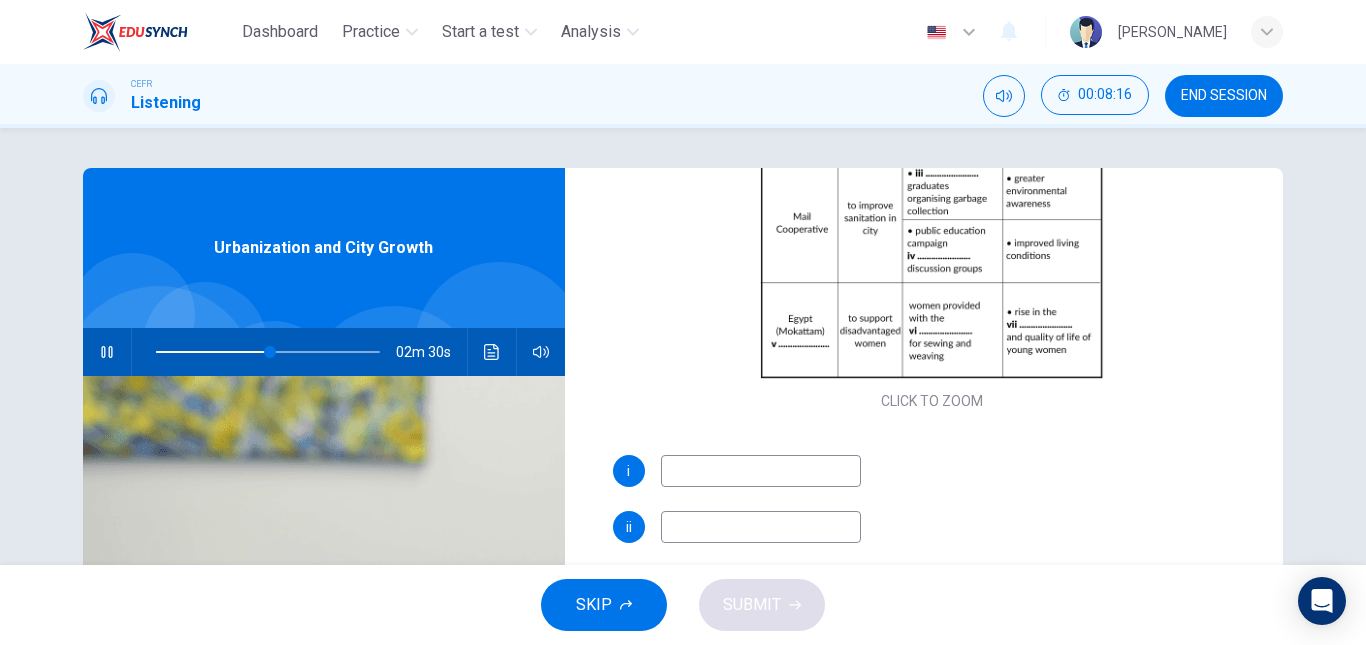 click at bounding box center [268, 352] 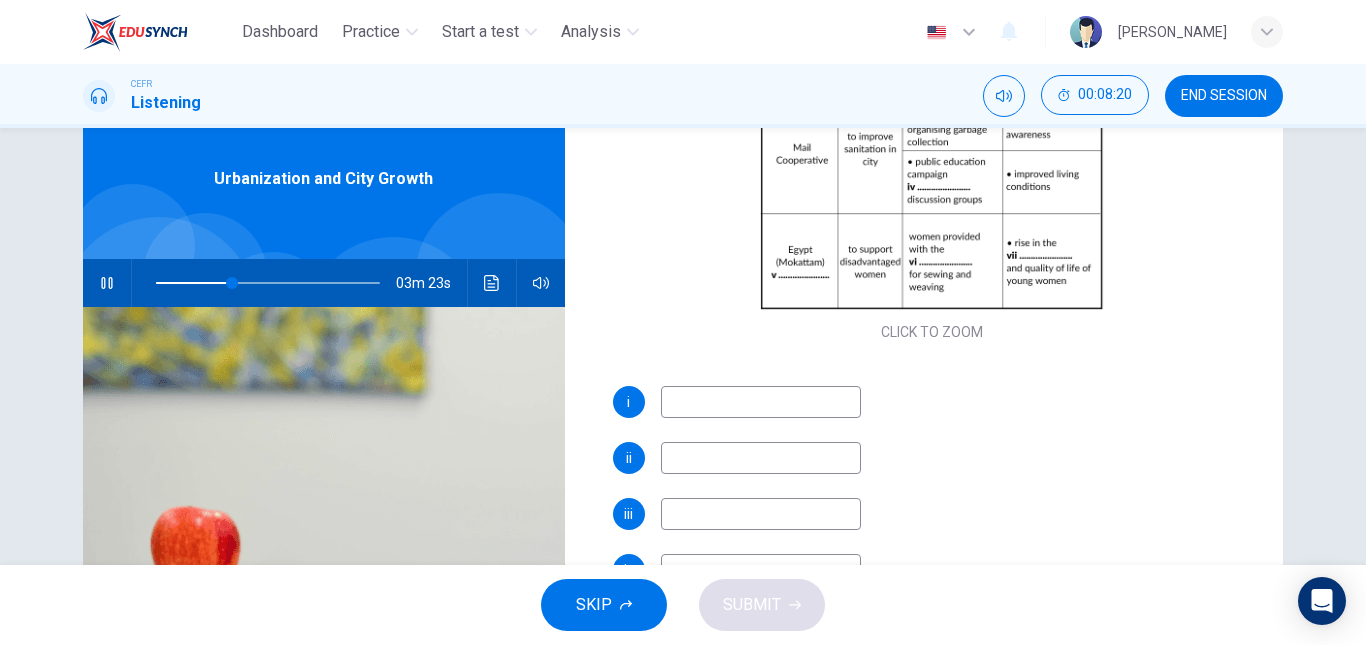 scroll, scrollTop: 0, scrollLeft: 0, axis: both 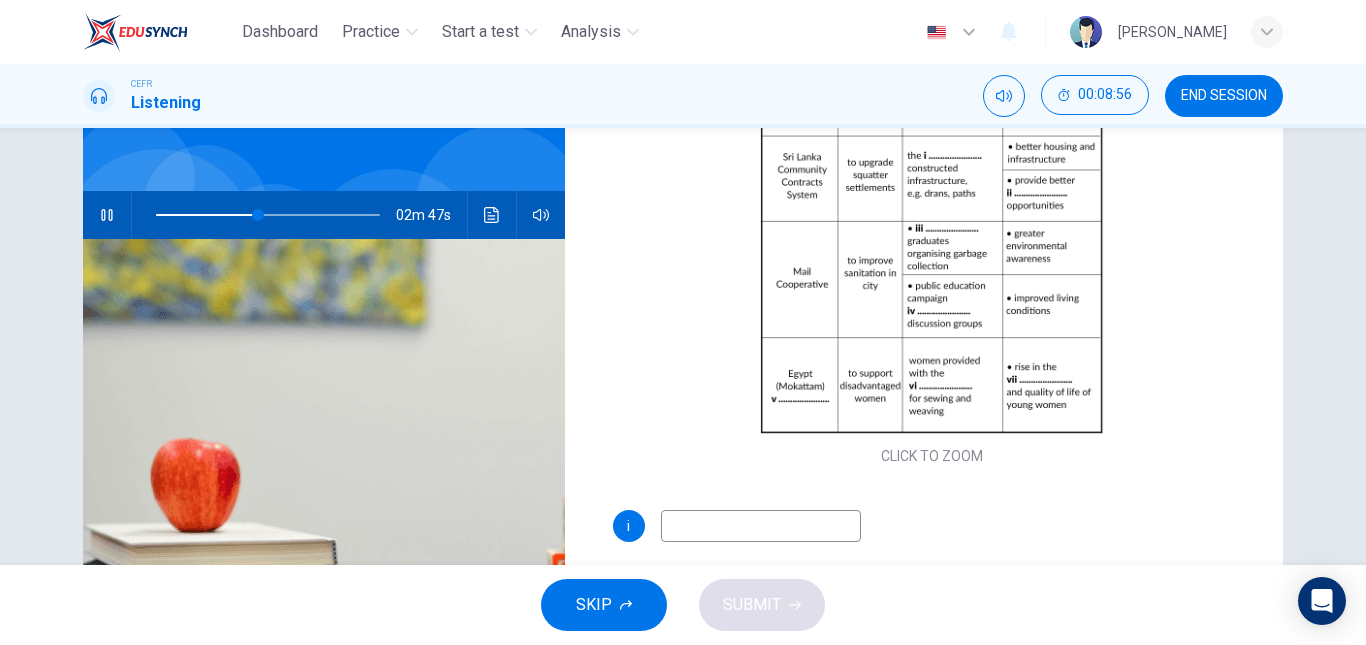 click at bounding box center (761, 526) 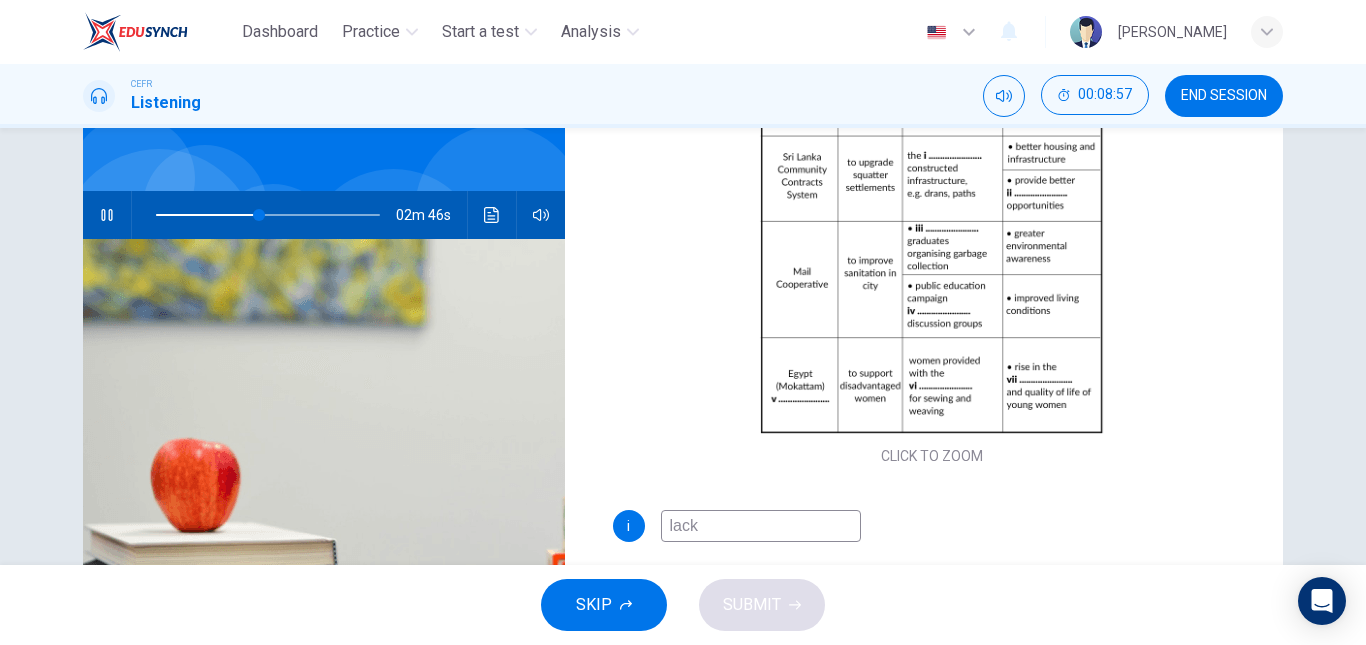type on "lack o" 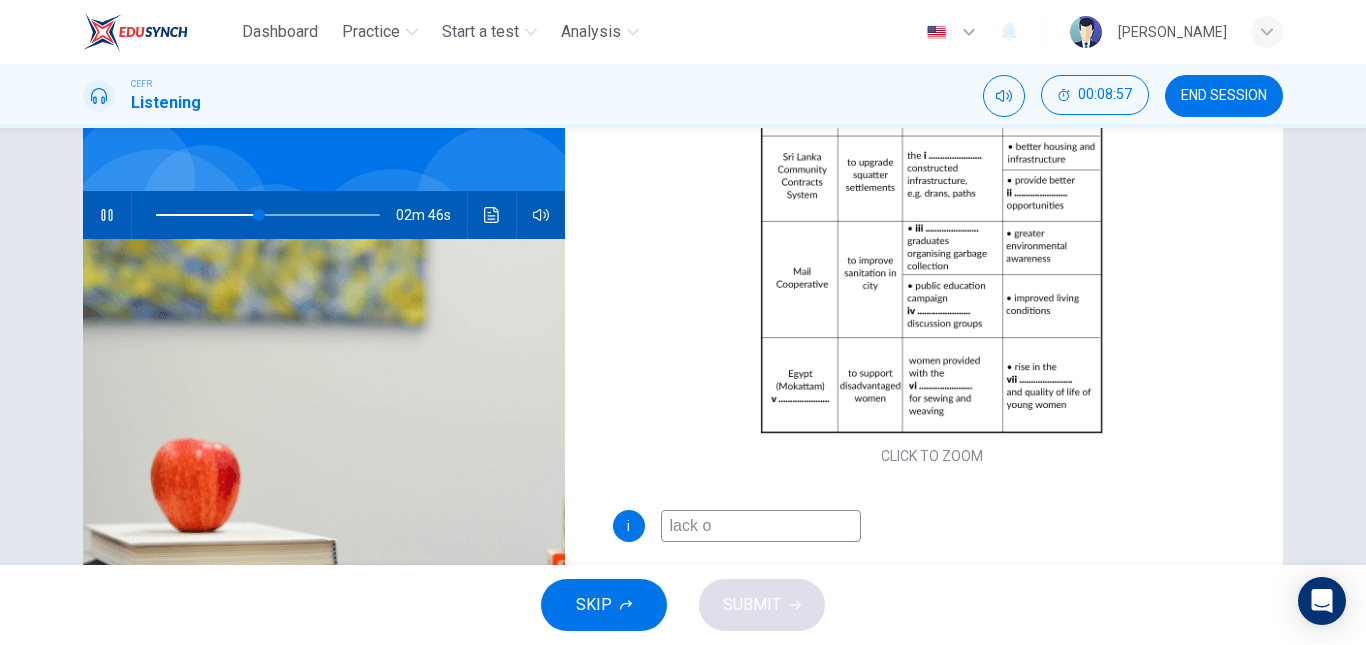 type on "46" 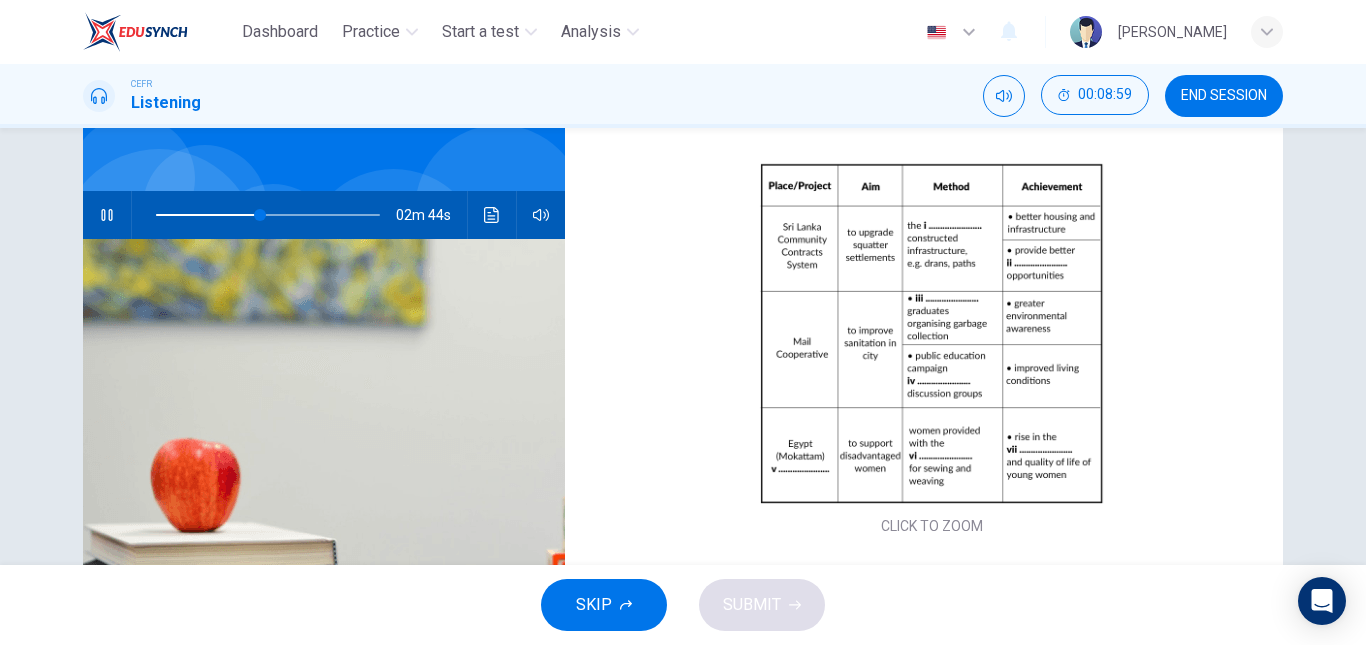 scroll, scrollTop: 90, scrollLeft: 0, axis: vertical 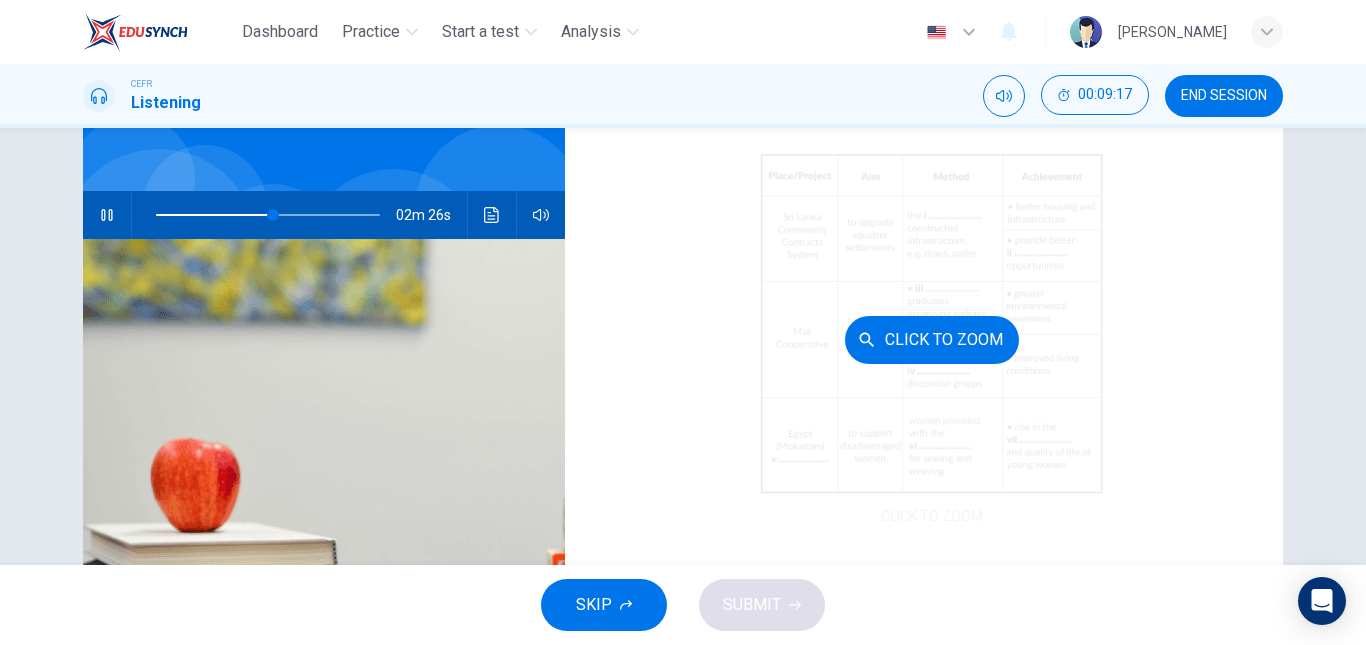 type on "53" 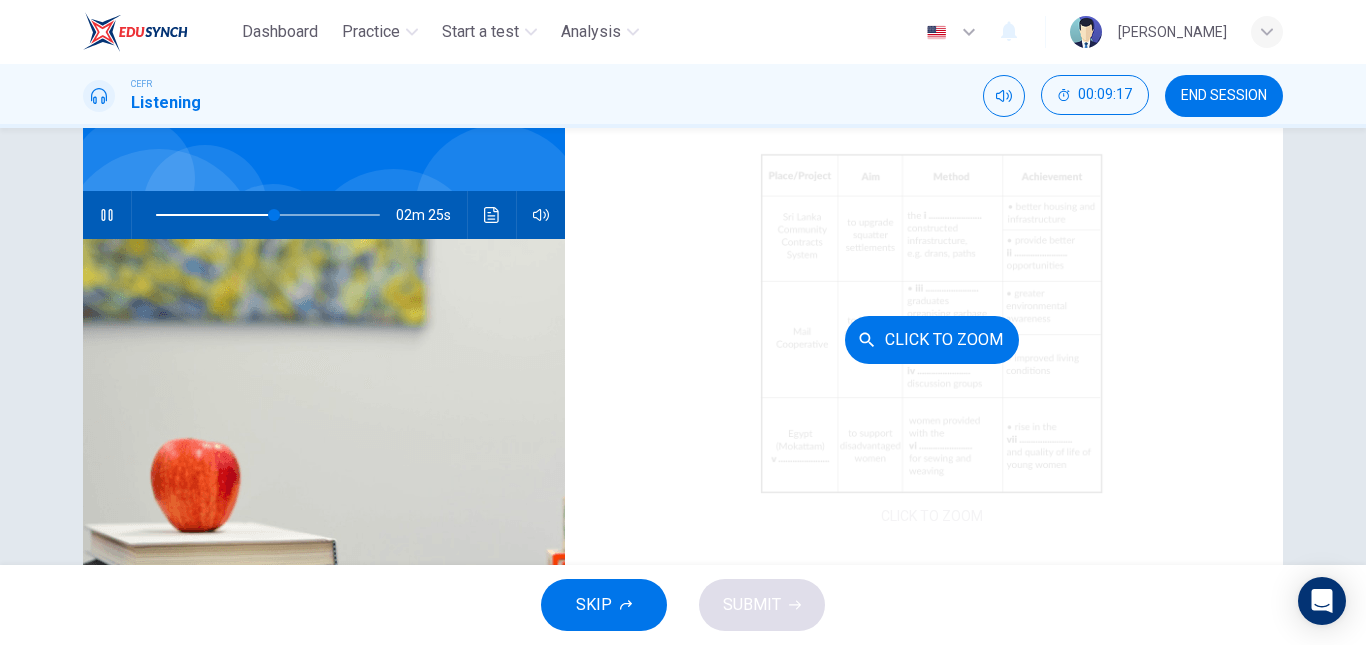 scroll, scrollTop: 342, scrollLeft: 0, axis: vertical 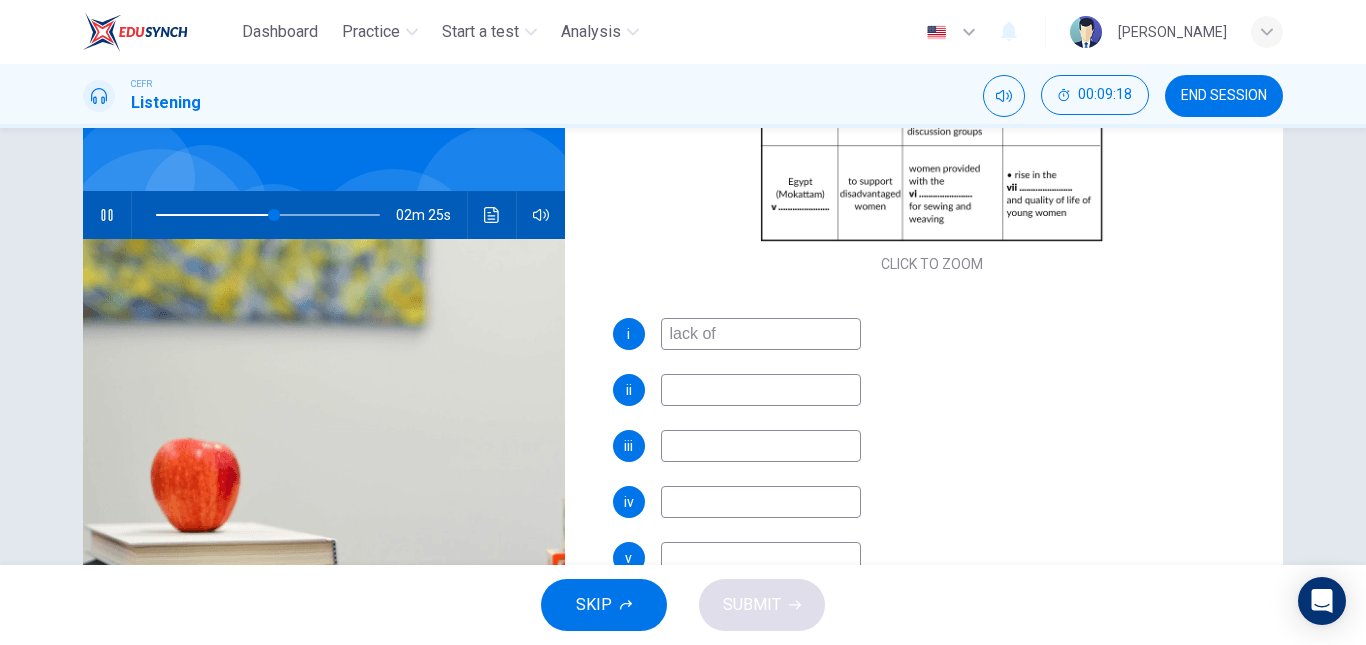 type on "lack of" 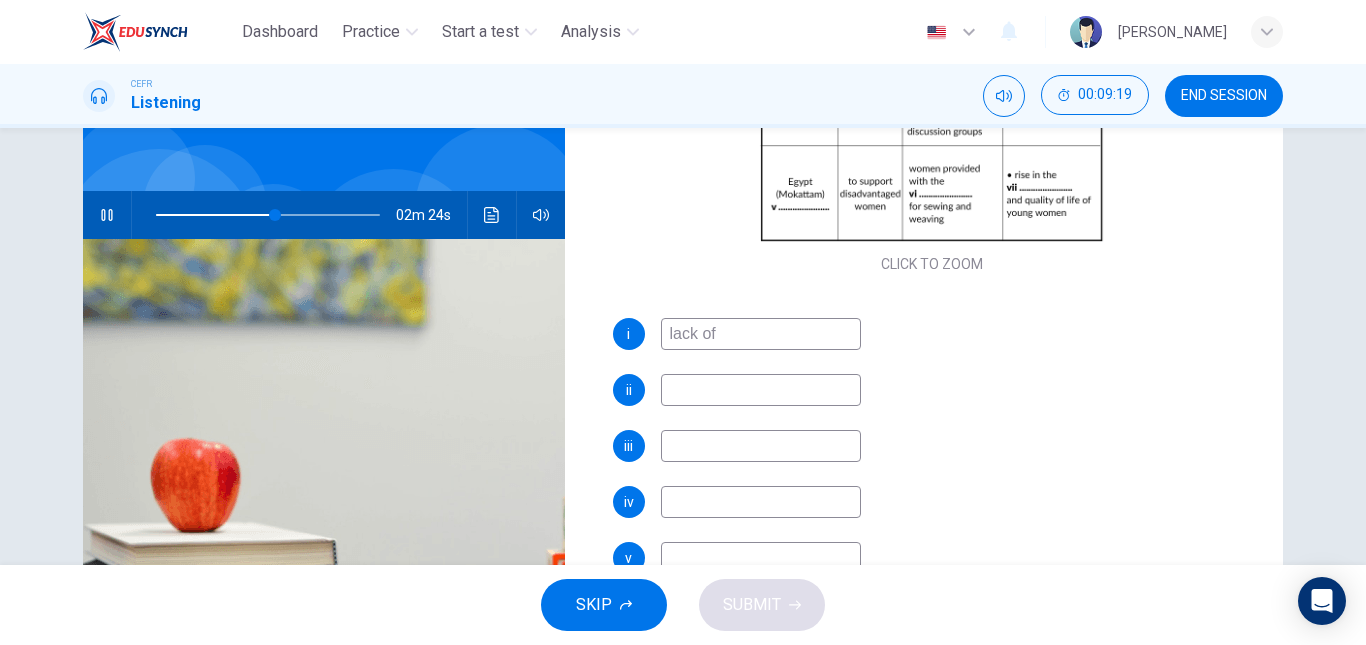 click on "i lack of ii iii iv v vi vii" at bounding box center [932, 522] 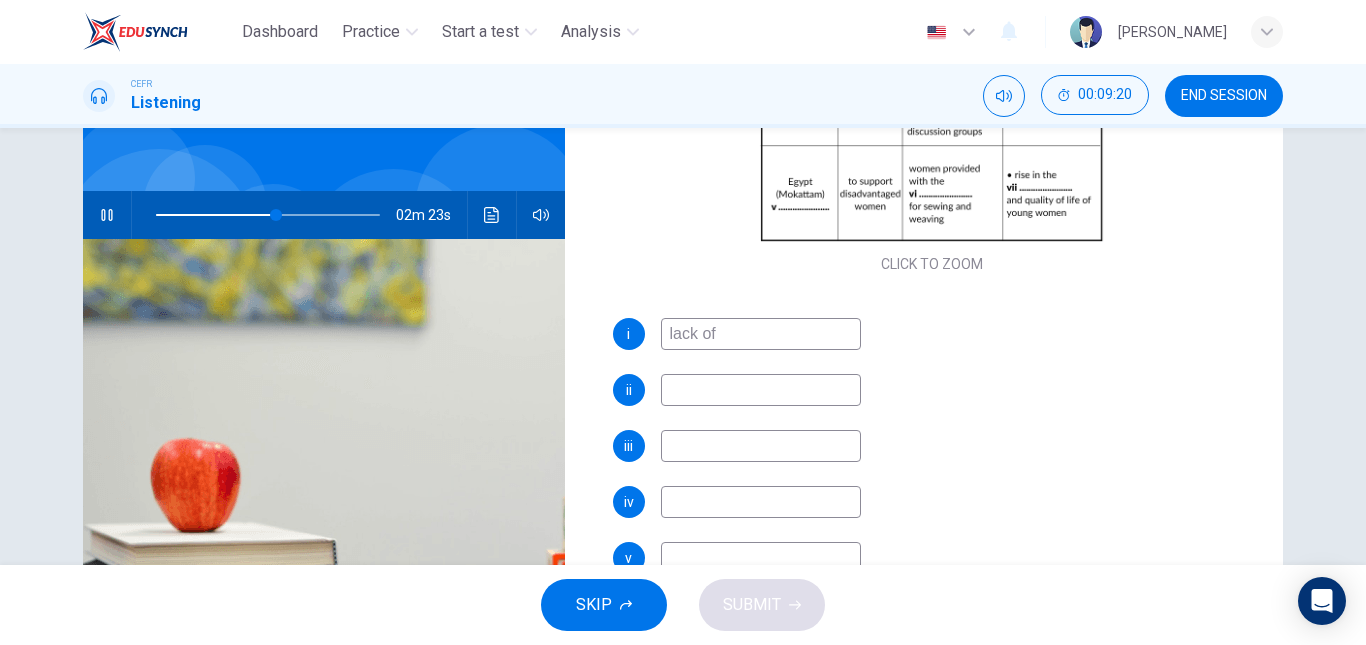 click at bounding box center (761, 390) 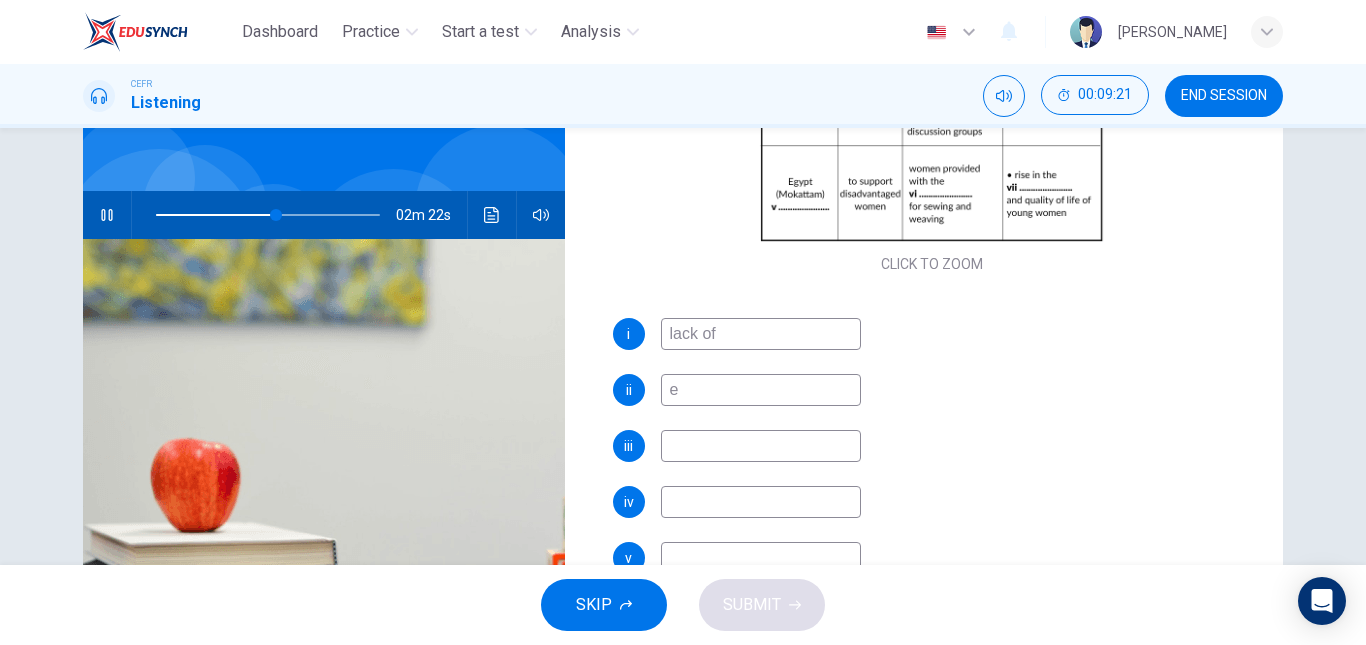 type on "ec" 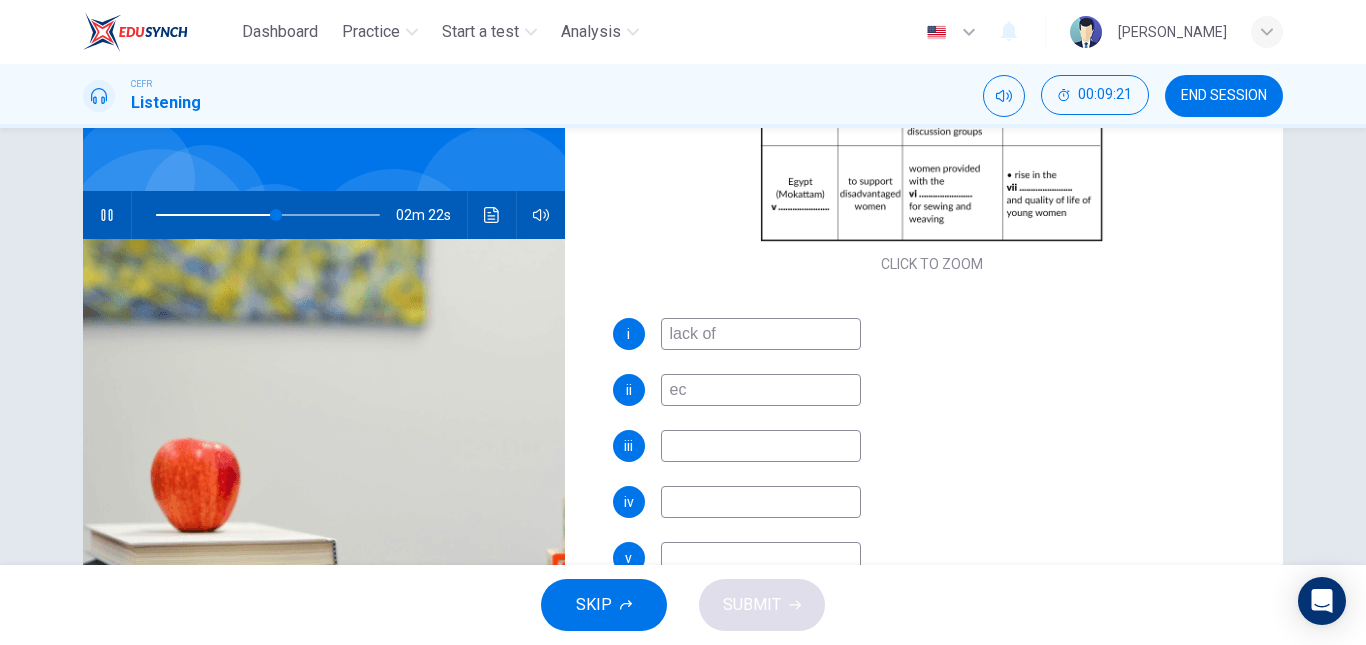 type on "54" 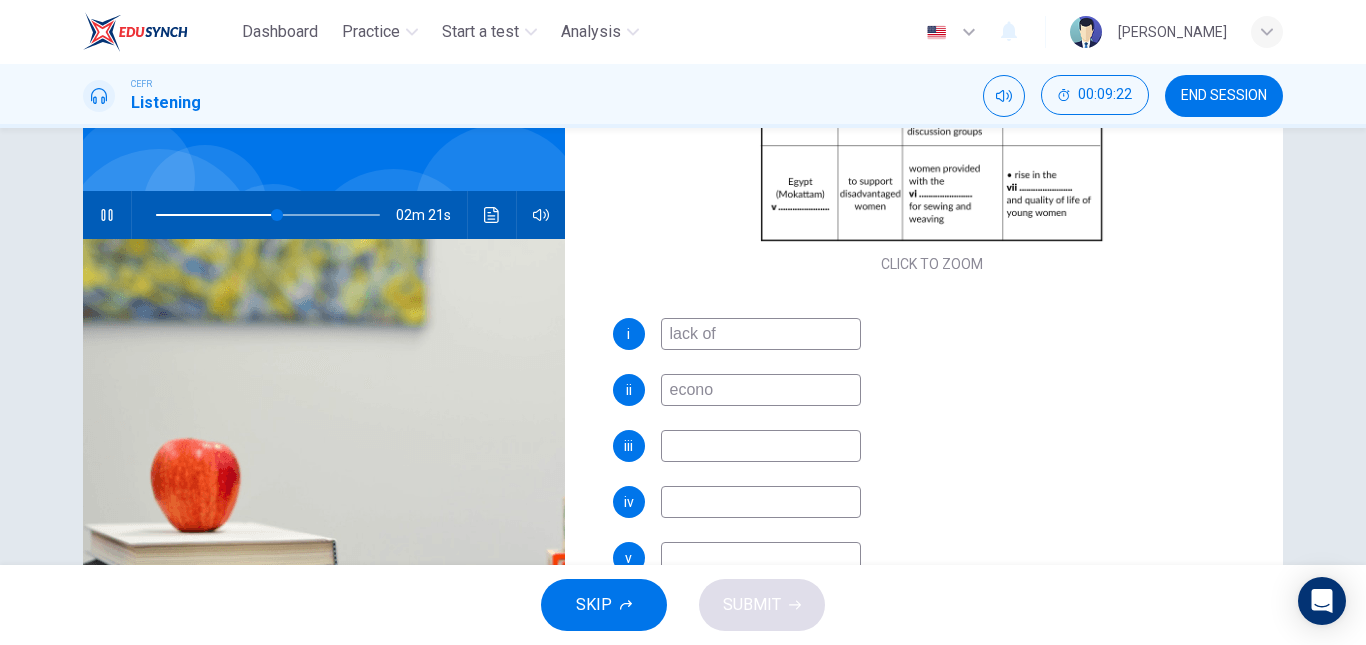 type on "econom" 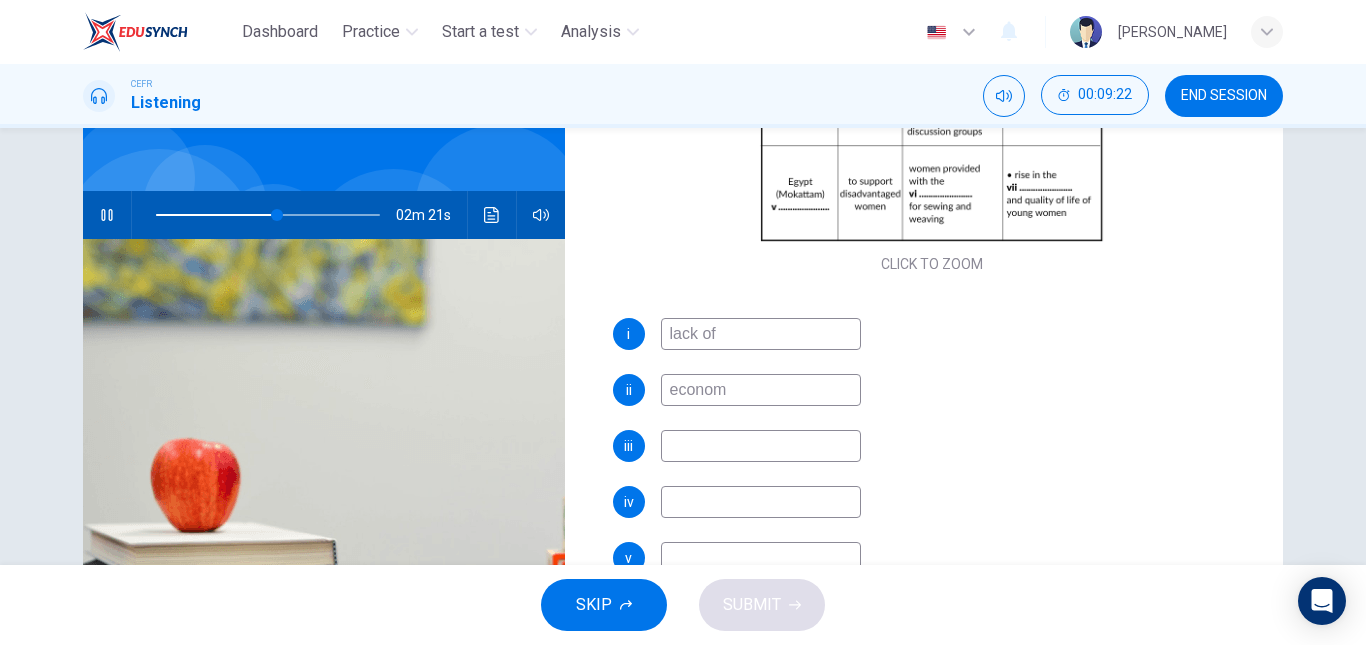 type on "54" 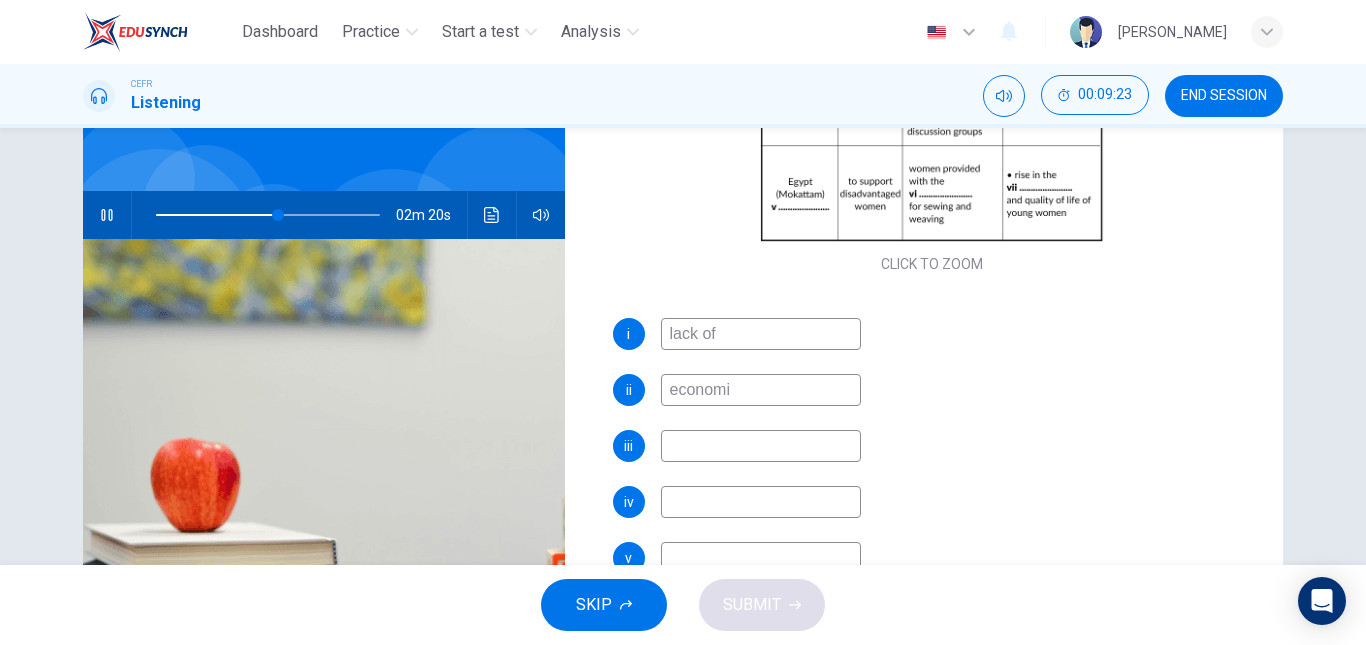 type on "economic" 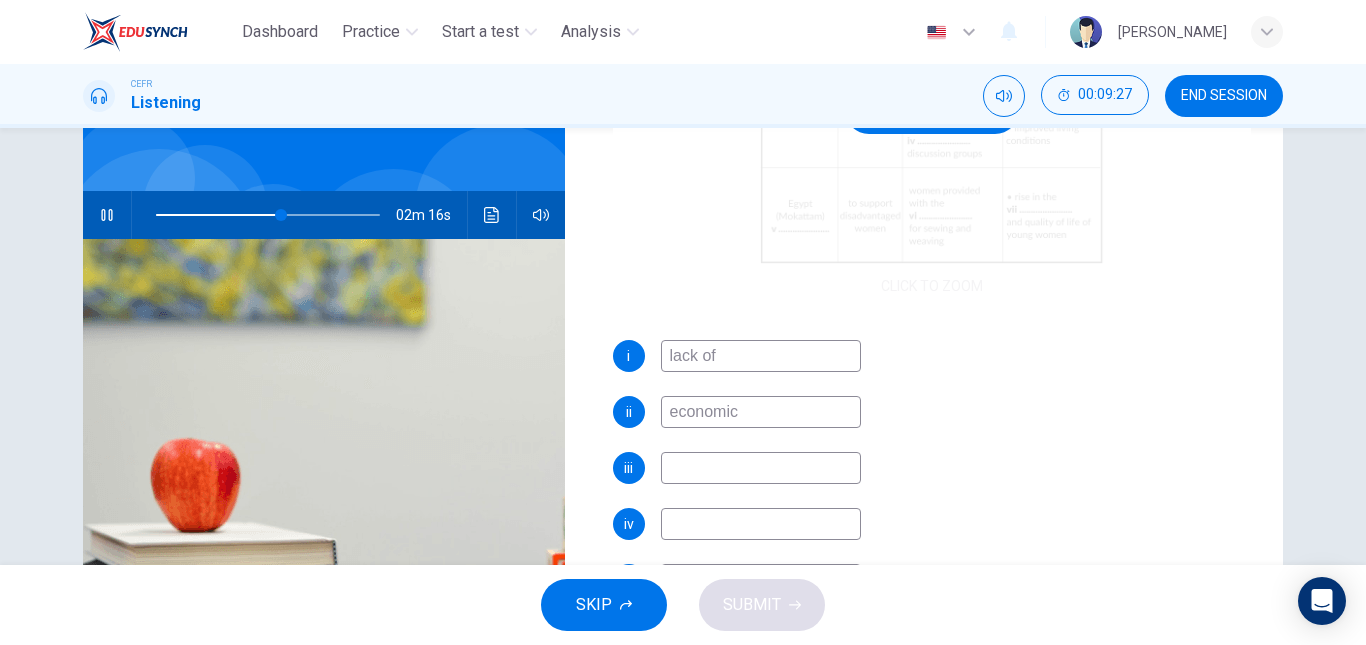 scroll, scrollTop: 321, scrollLeft: 0, axis: vertical 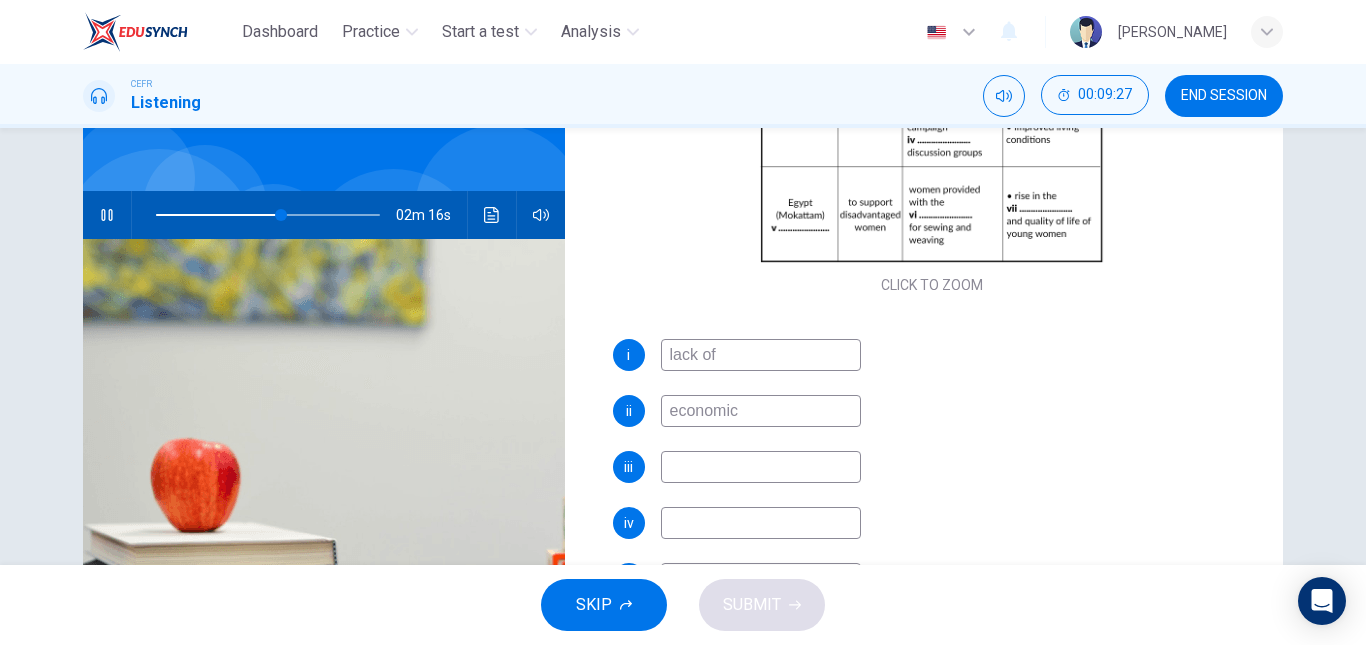 type on "56" 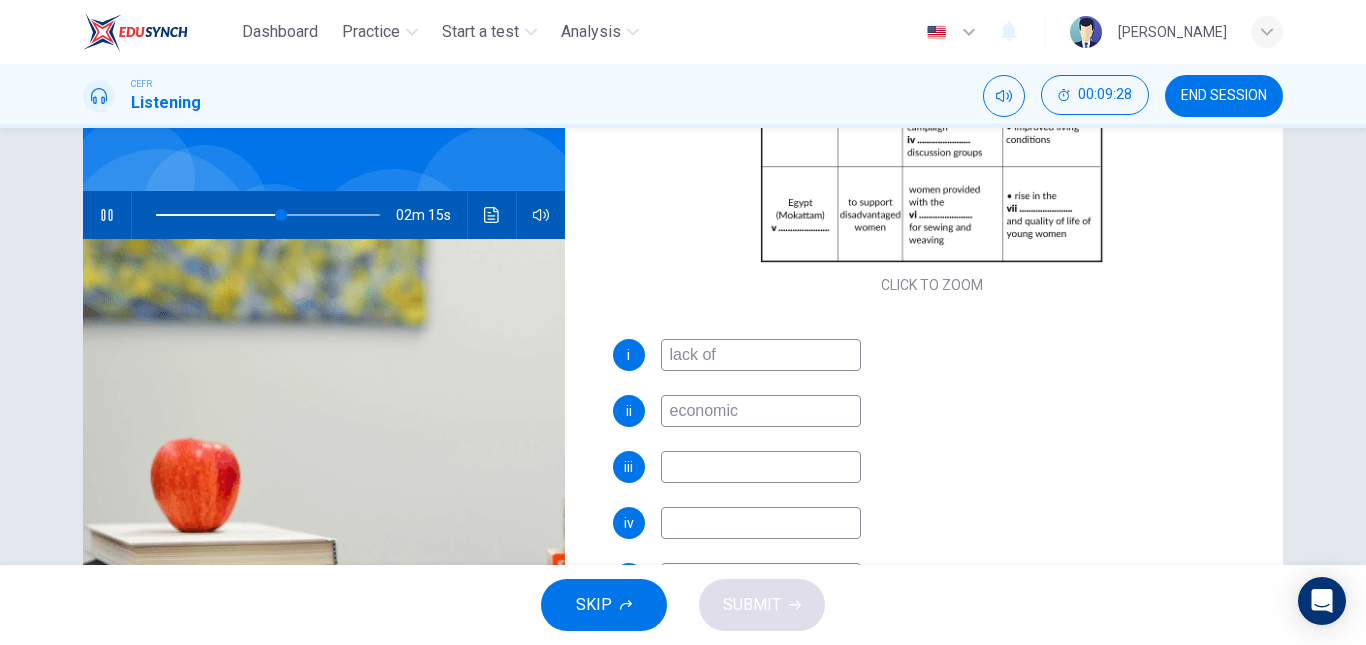 type on "economic" 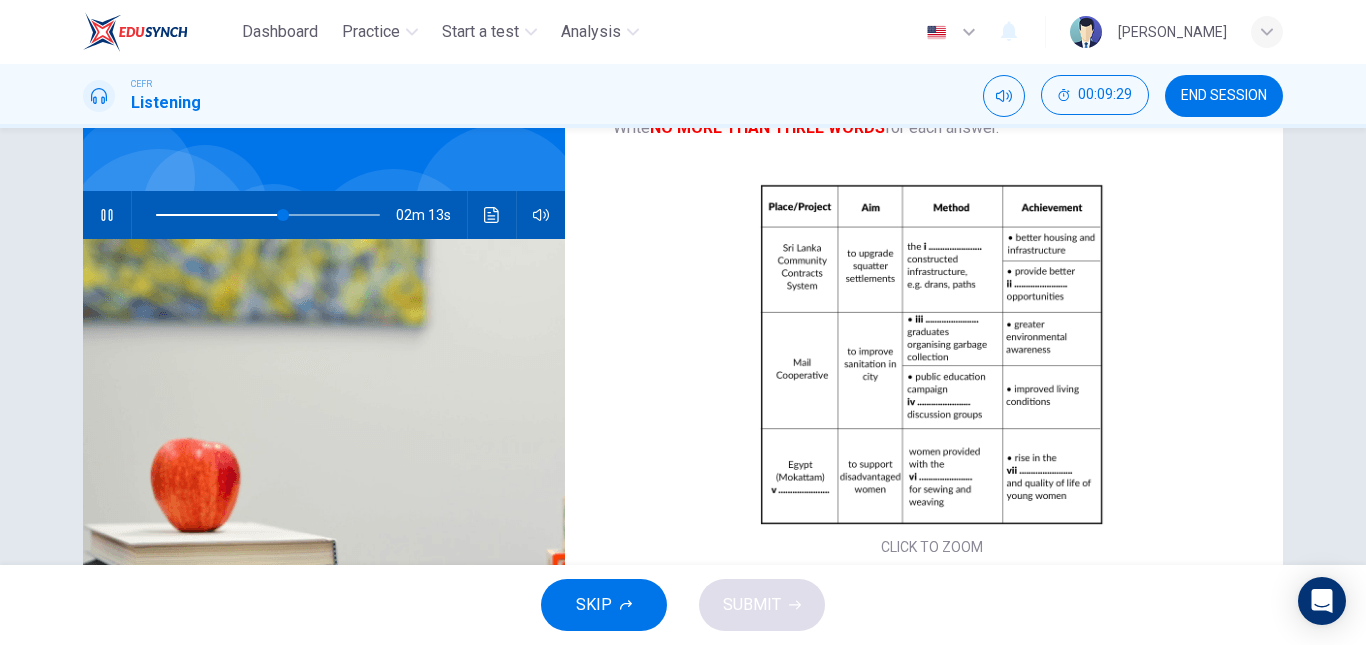 scroll, scrollTop: 58, scrollLeft: 0, axis: vertical 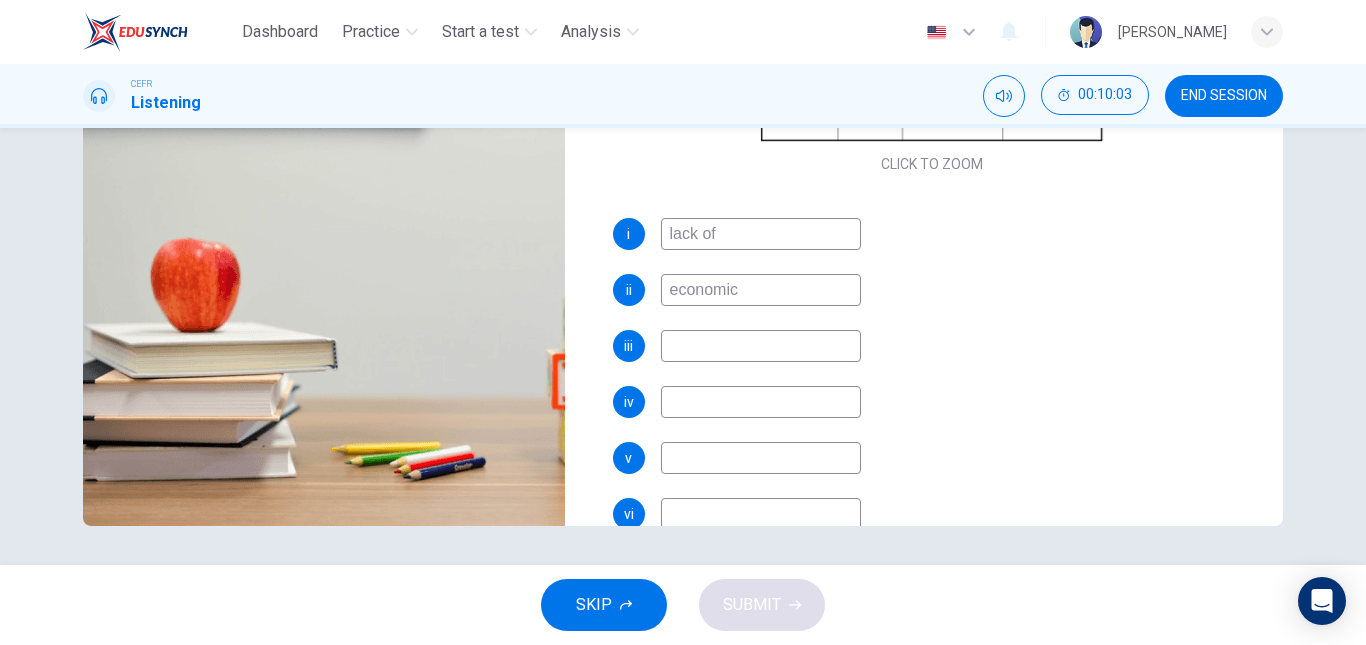 type on "68" 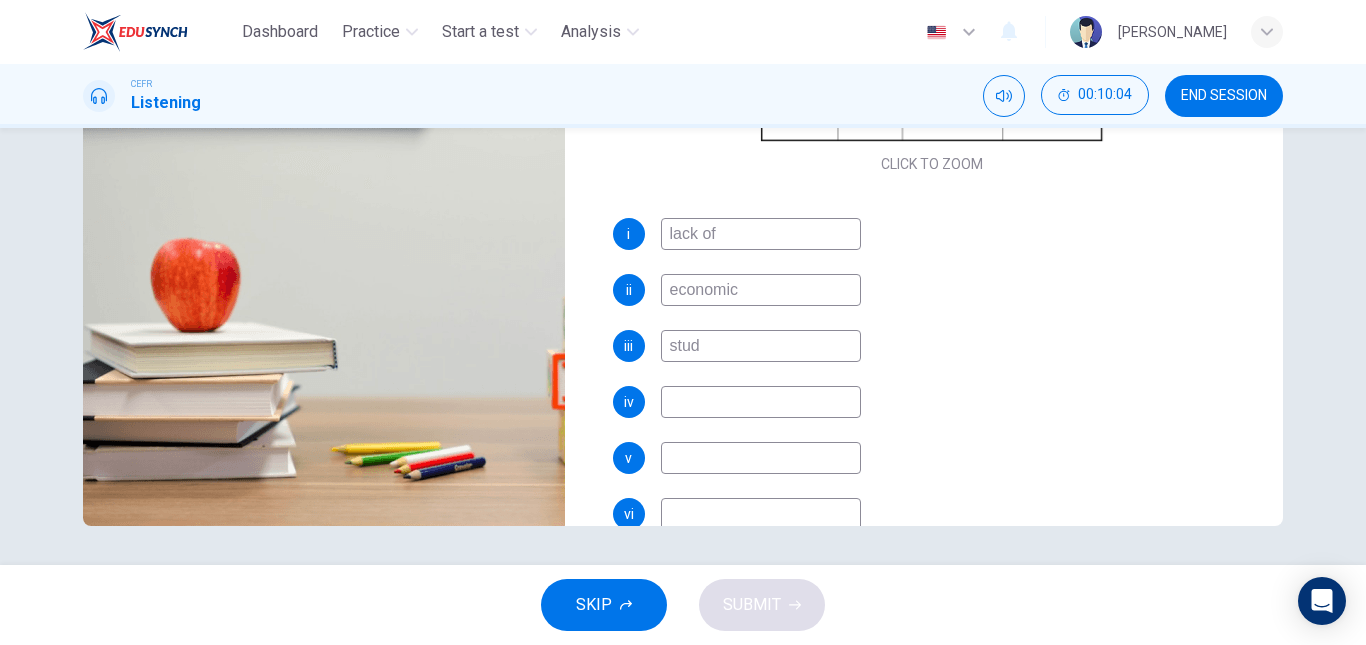 type on "stude" 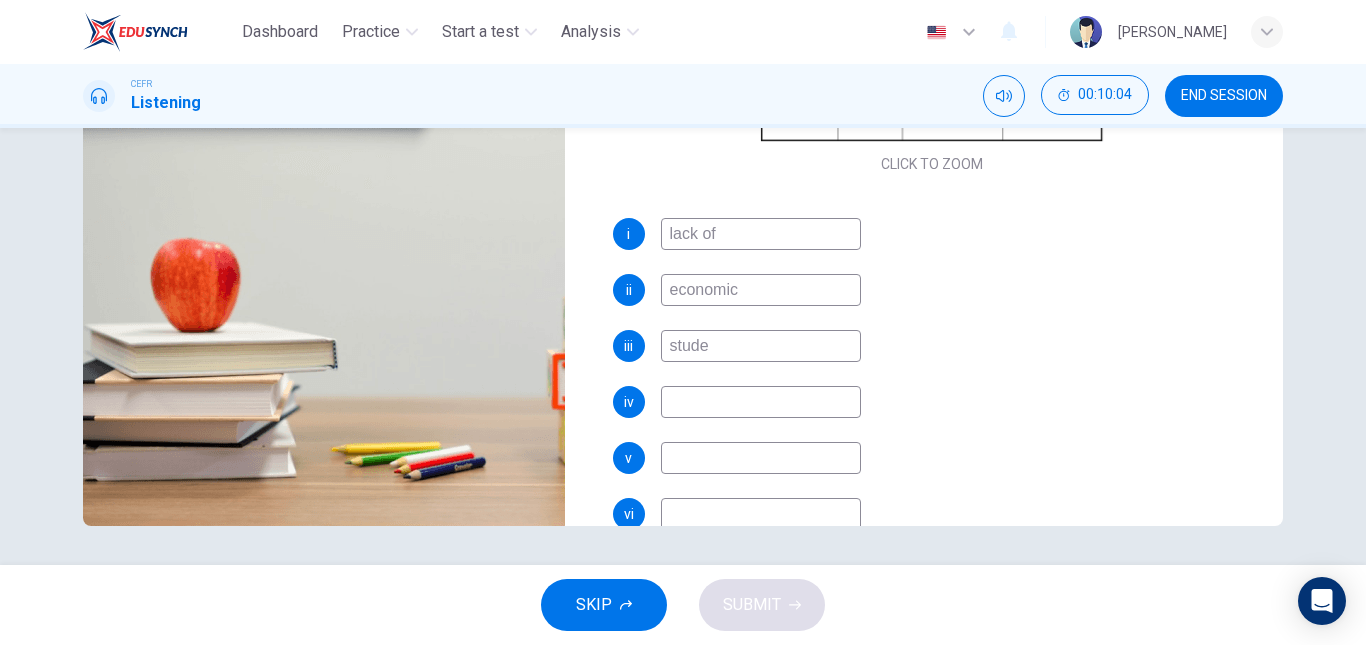 type on "68" 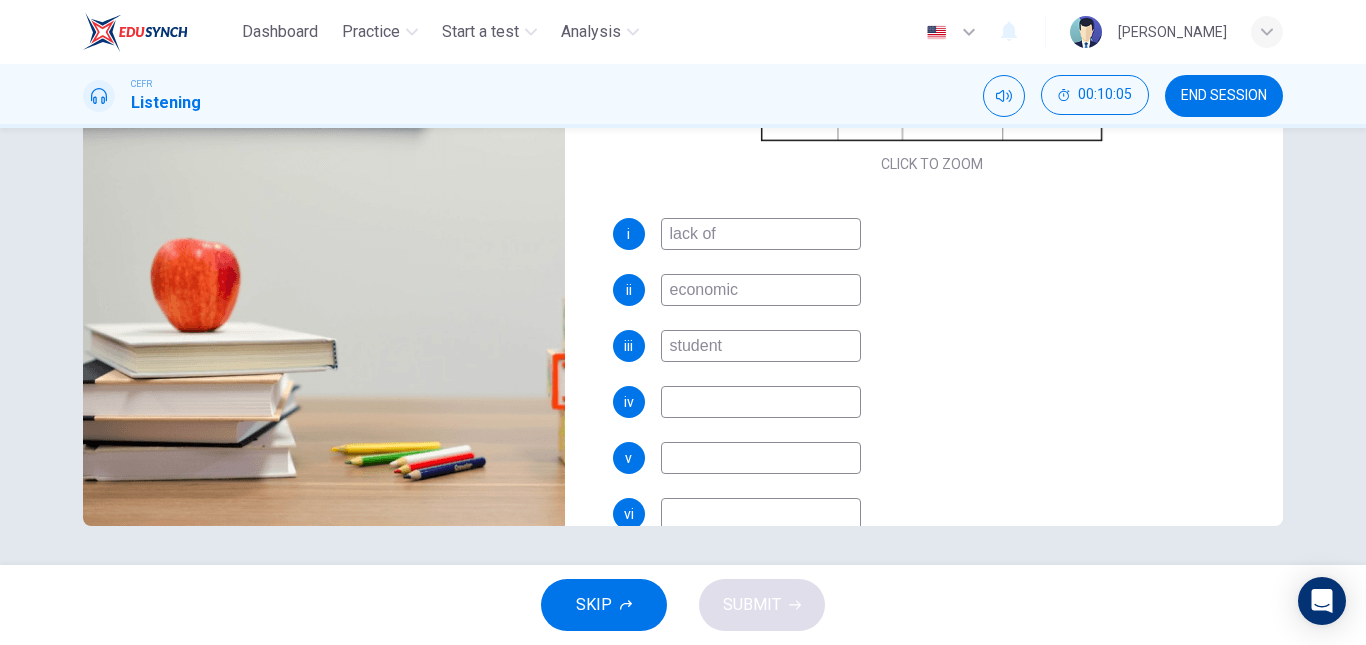 type on "students" 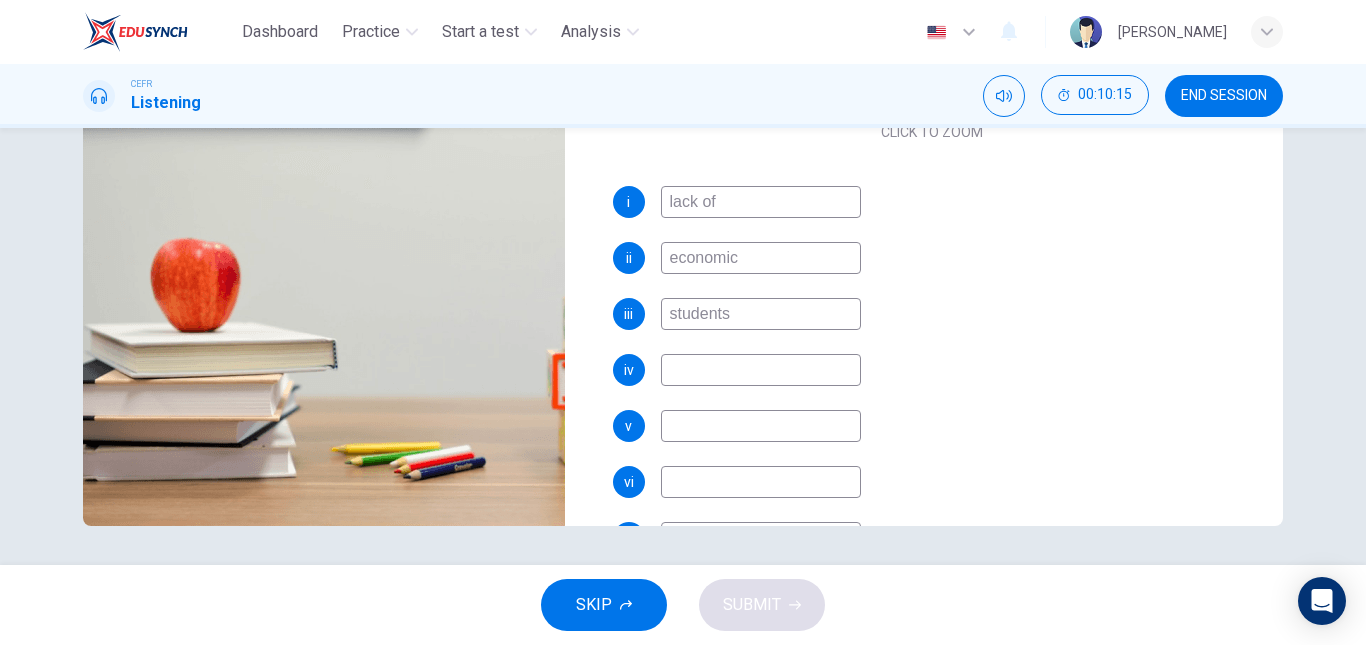 scroll, scrollTop: 274, scrollLeft: 0, axis: vertical 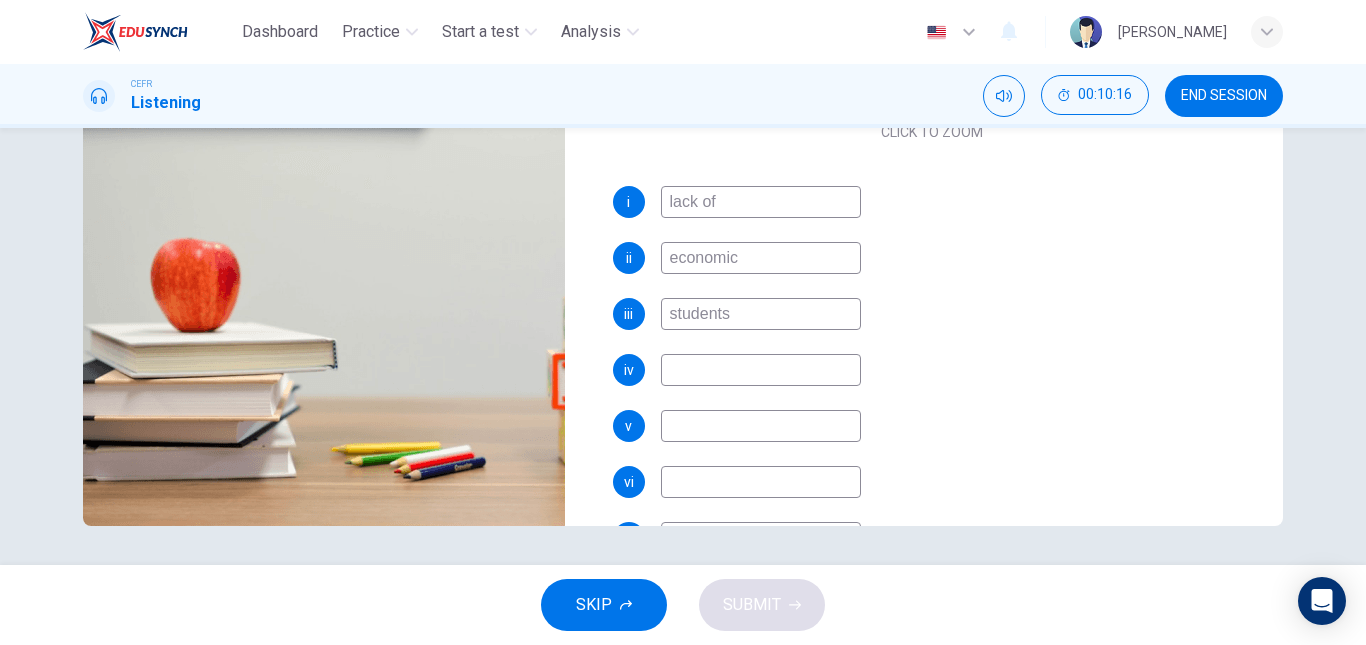 click at bounding box center [761, 370] 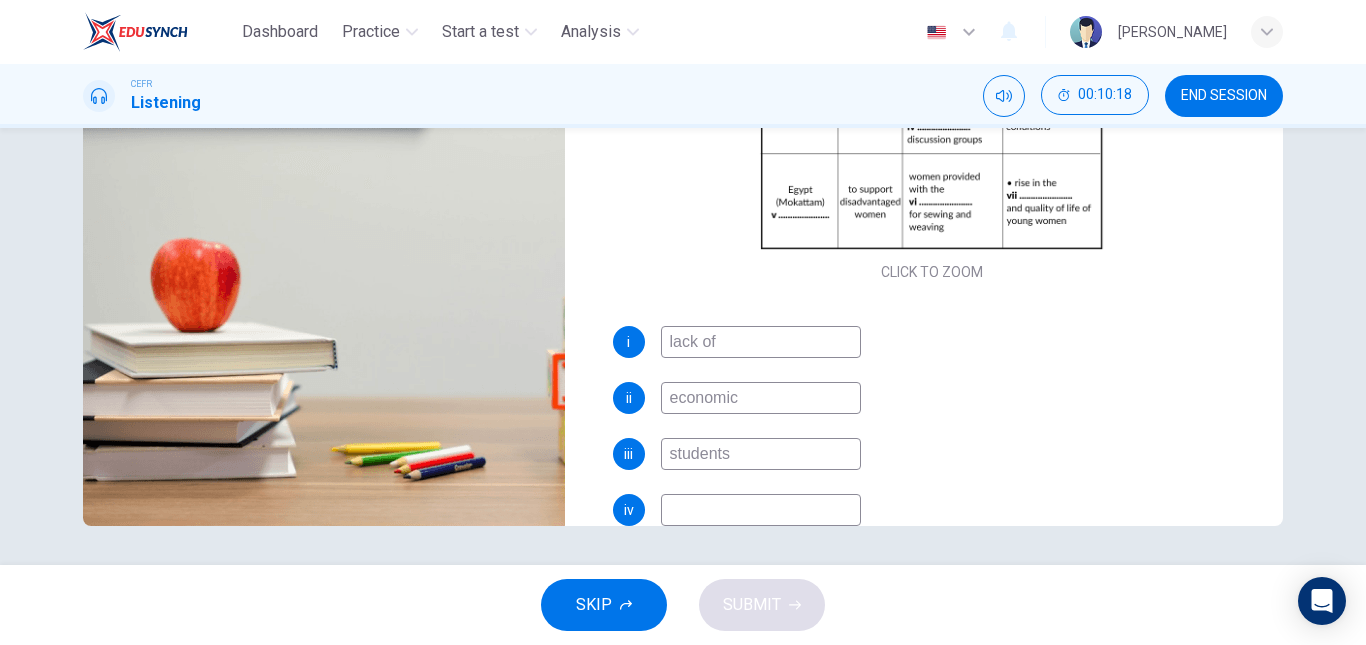 scroll, scrollTop: 133, scrollLeft: 0, axis: vertical 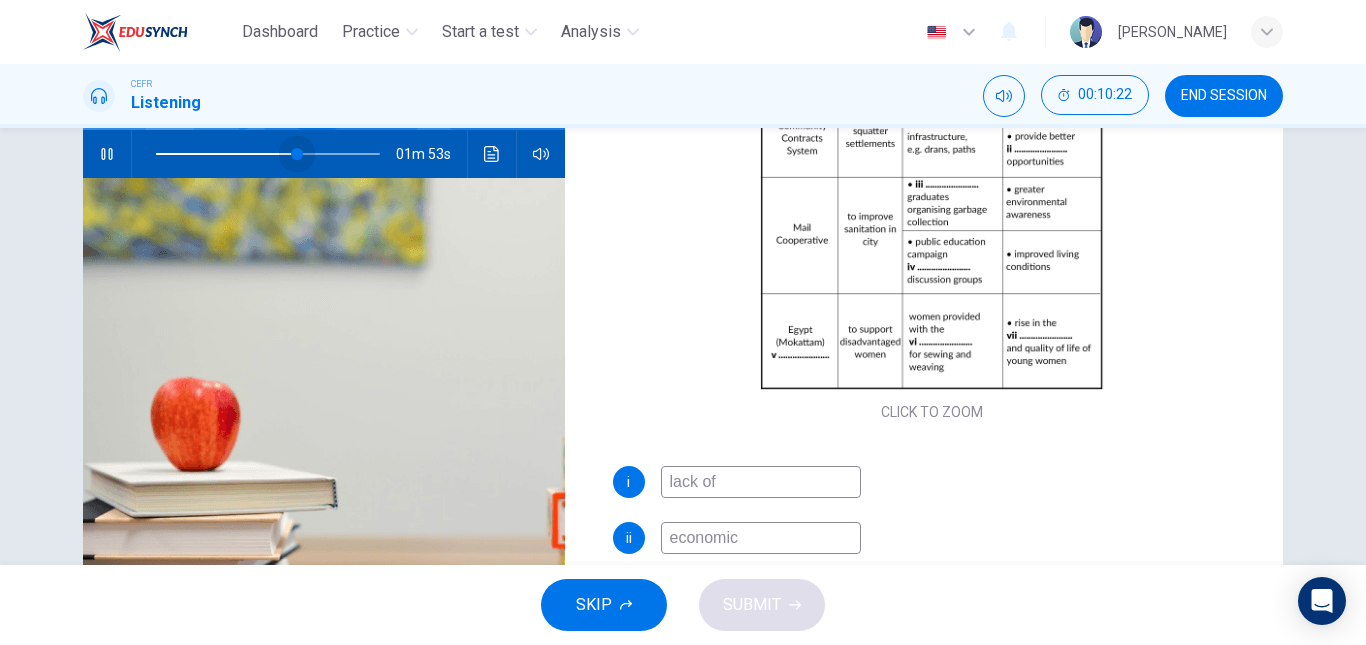 click at bounding box center (268, 154) 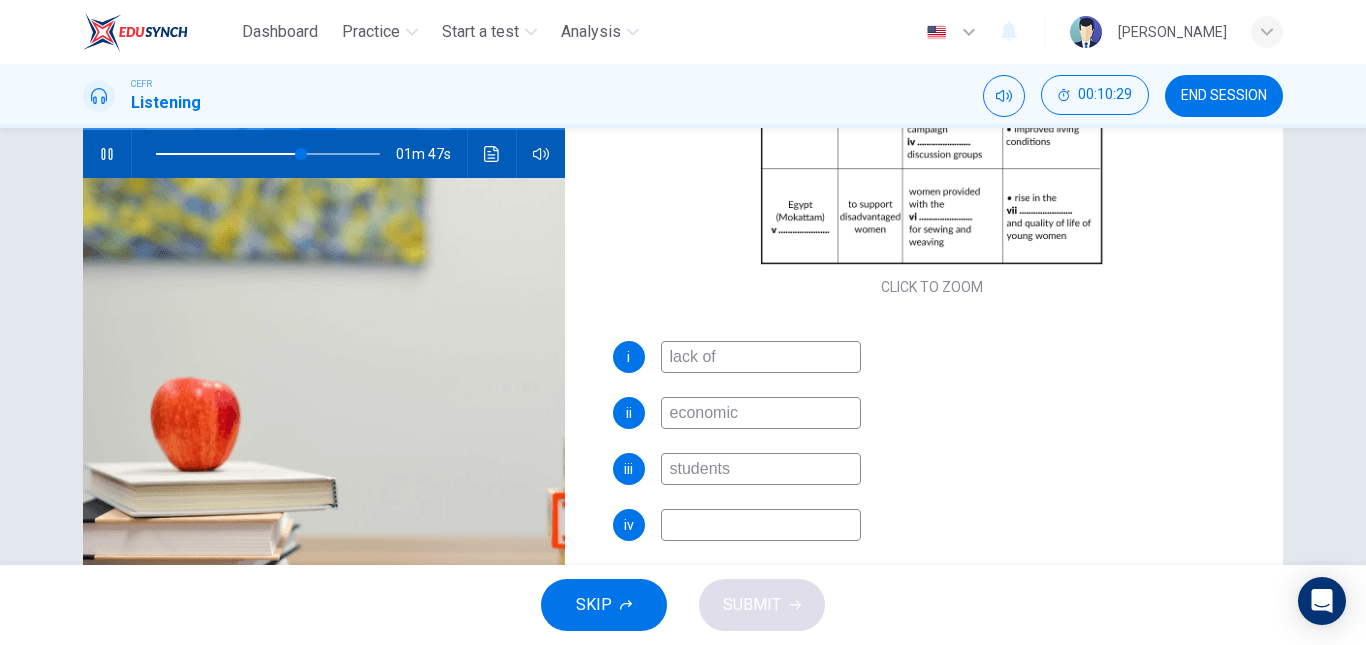 scroll, scrollTop: 258, scrollLeft: 0, axis: vertical 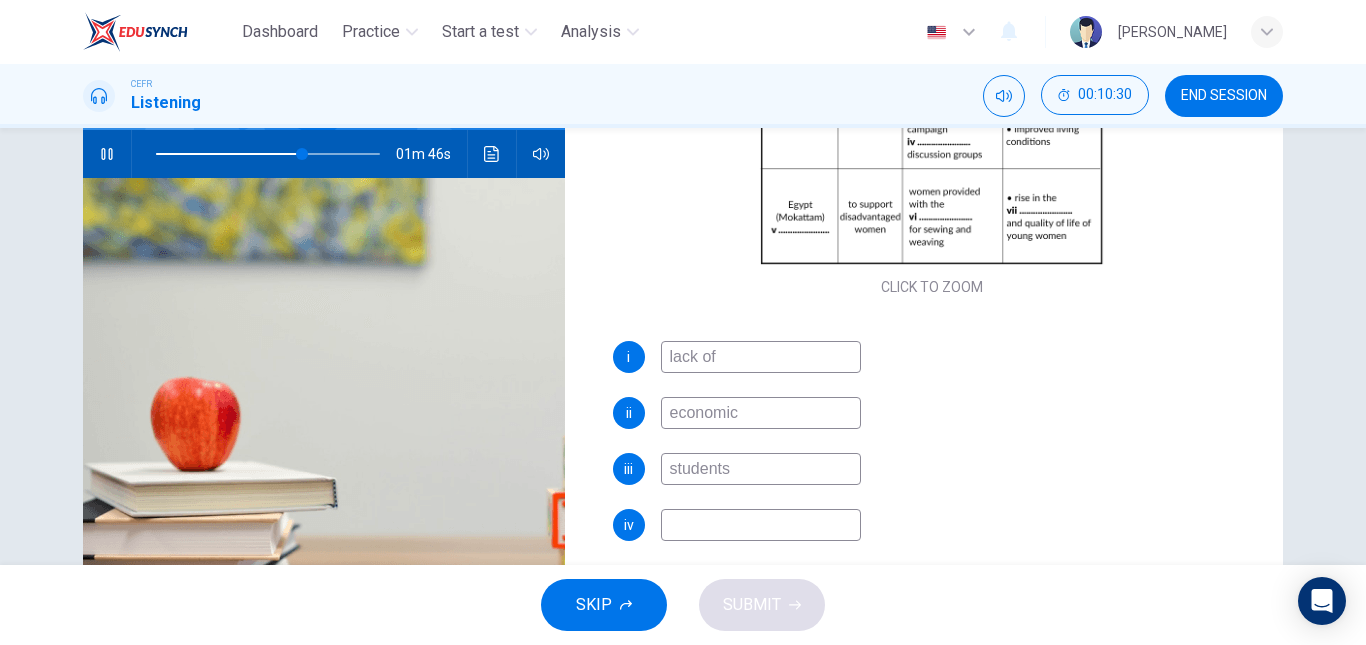 click at bounding box center [761, 525] 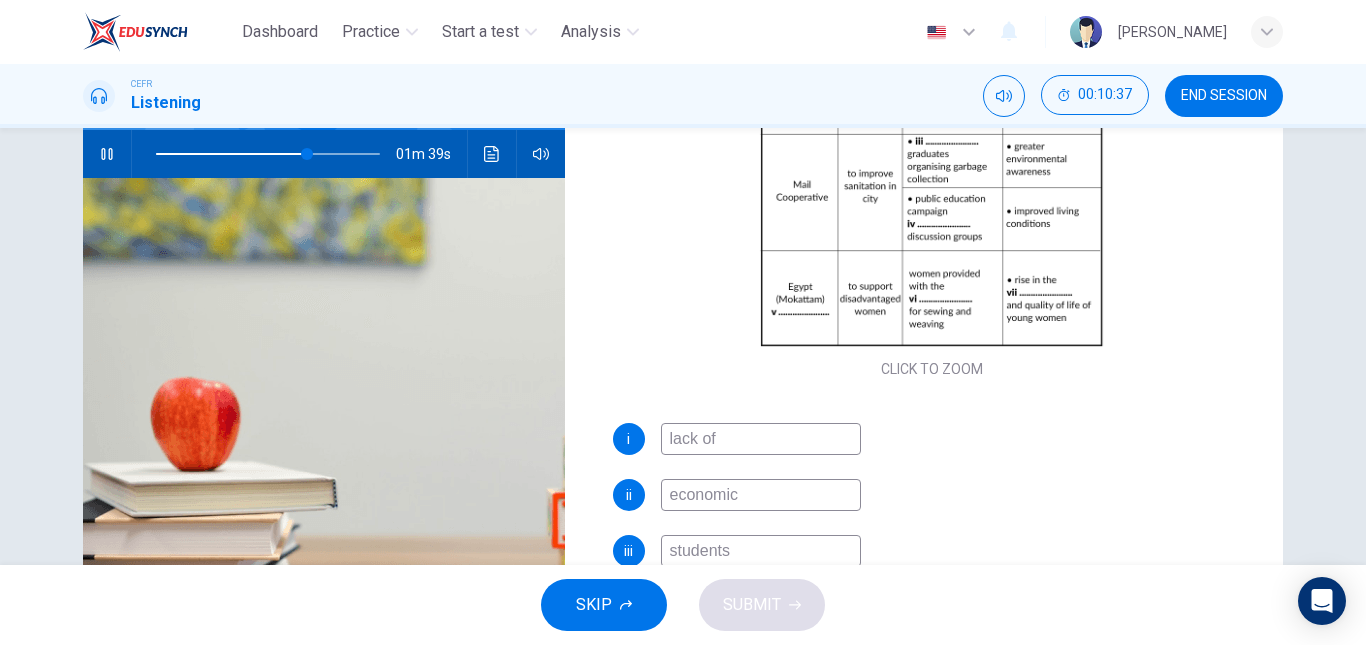 scroll, scrollTop: 207, scrollLeft: 0, axis: vertical 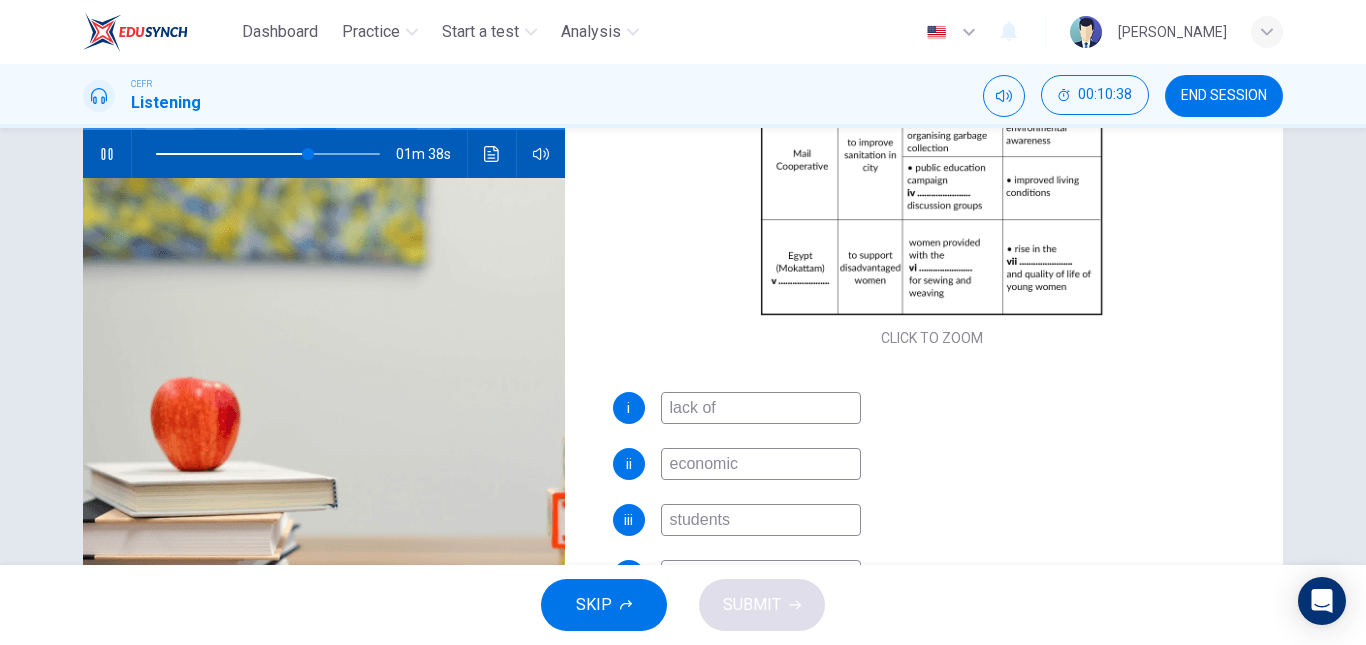 click on "economic" at bounding box center (761, 464) 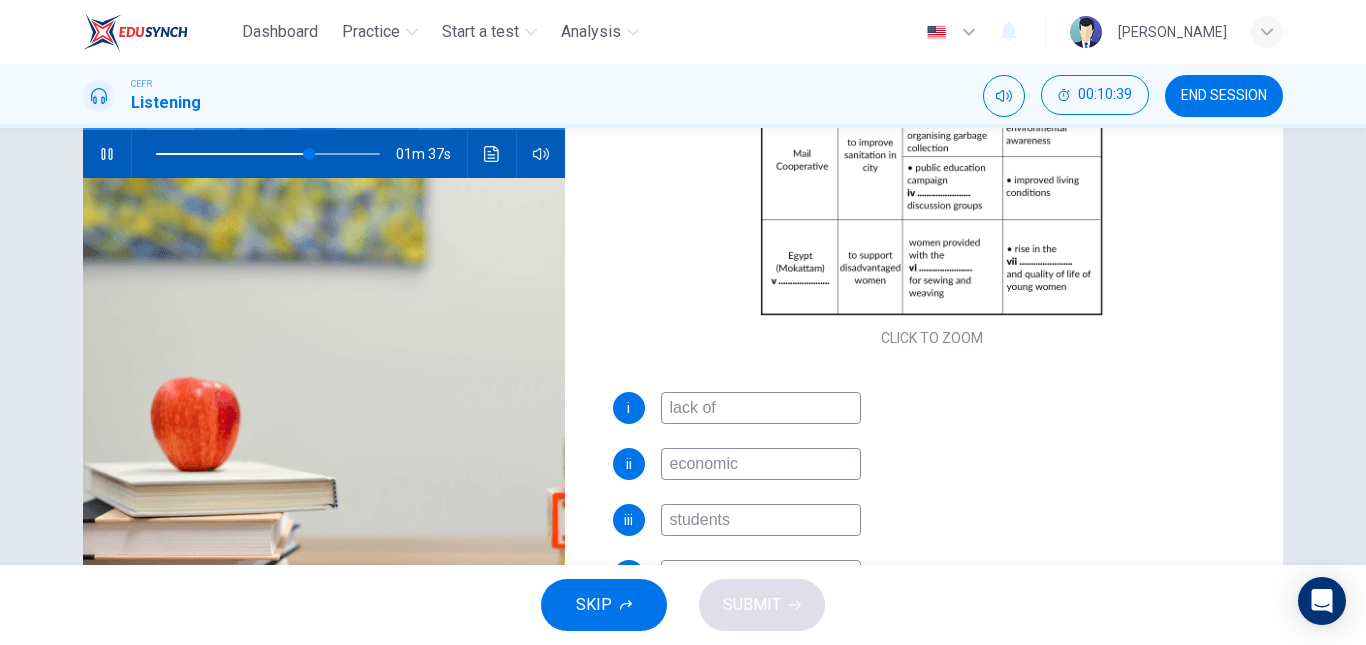 click on "students" at bounding box center (761, 520) 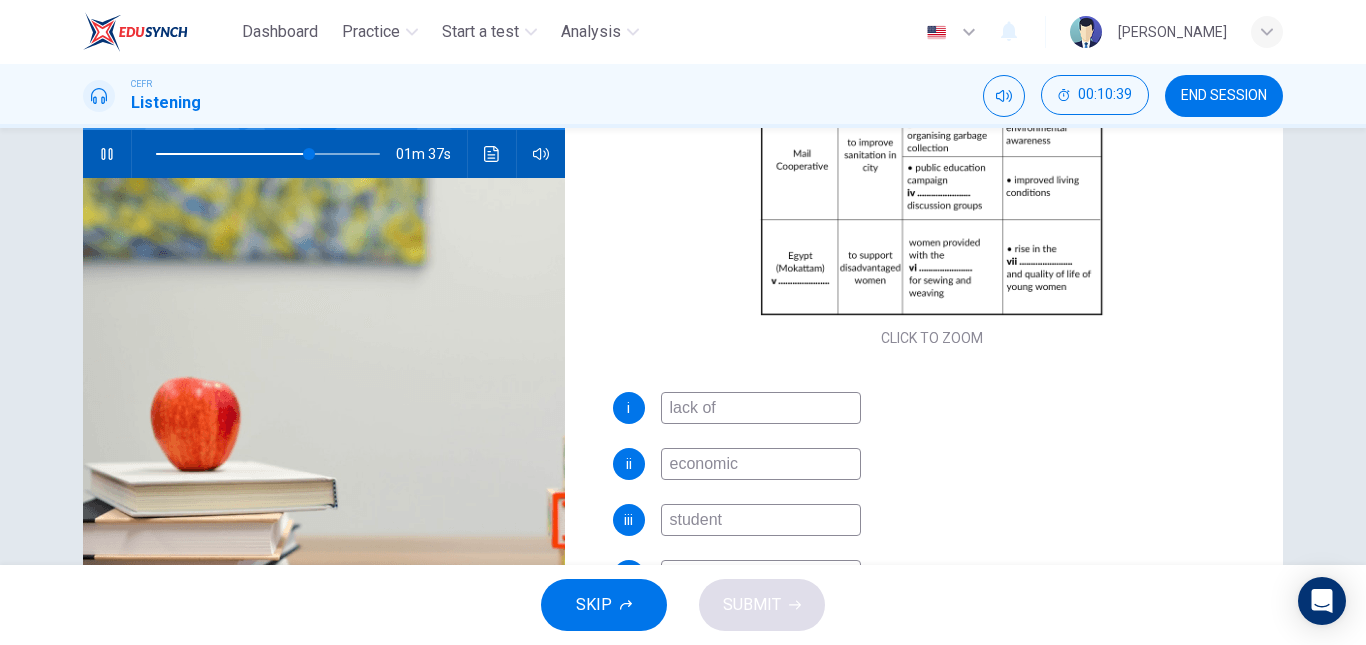 type on "69" 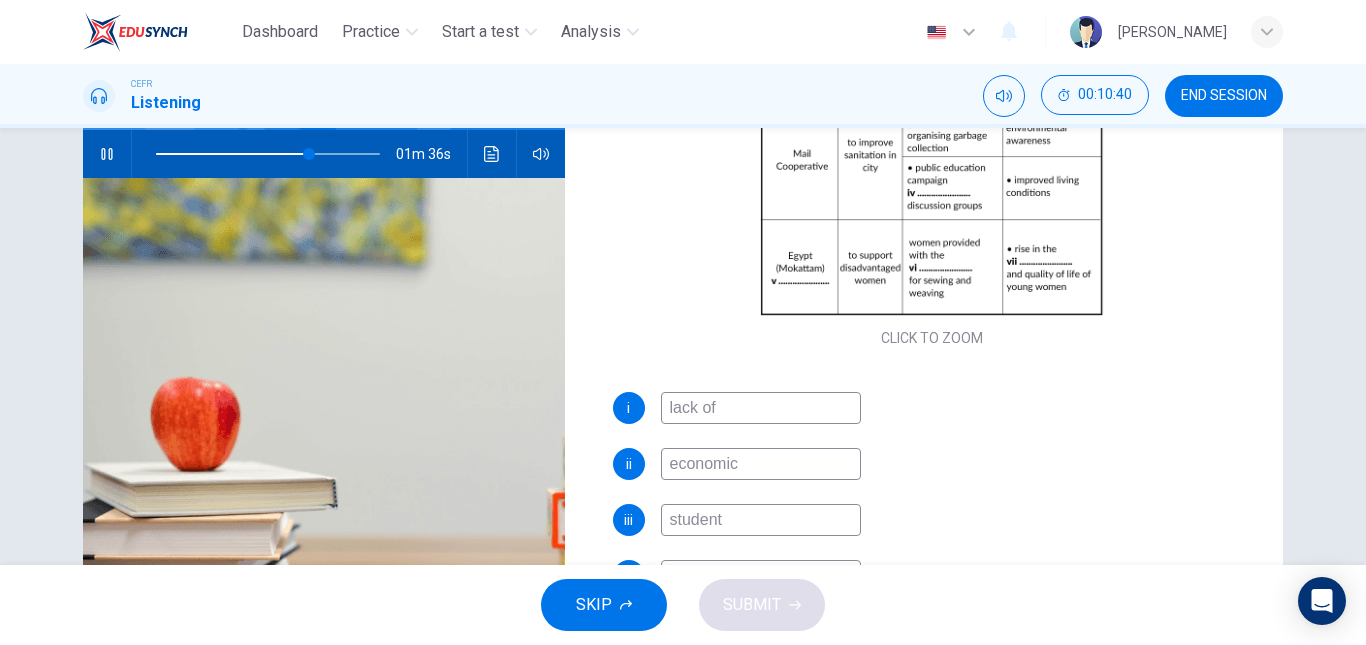 type on "students" 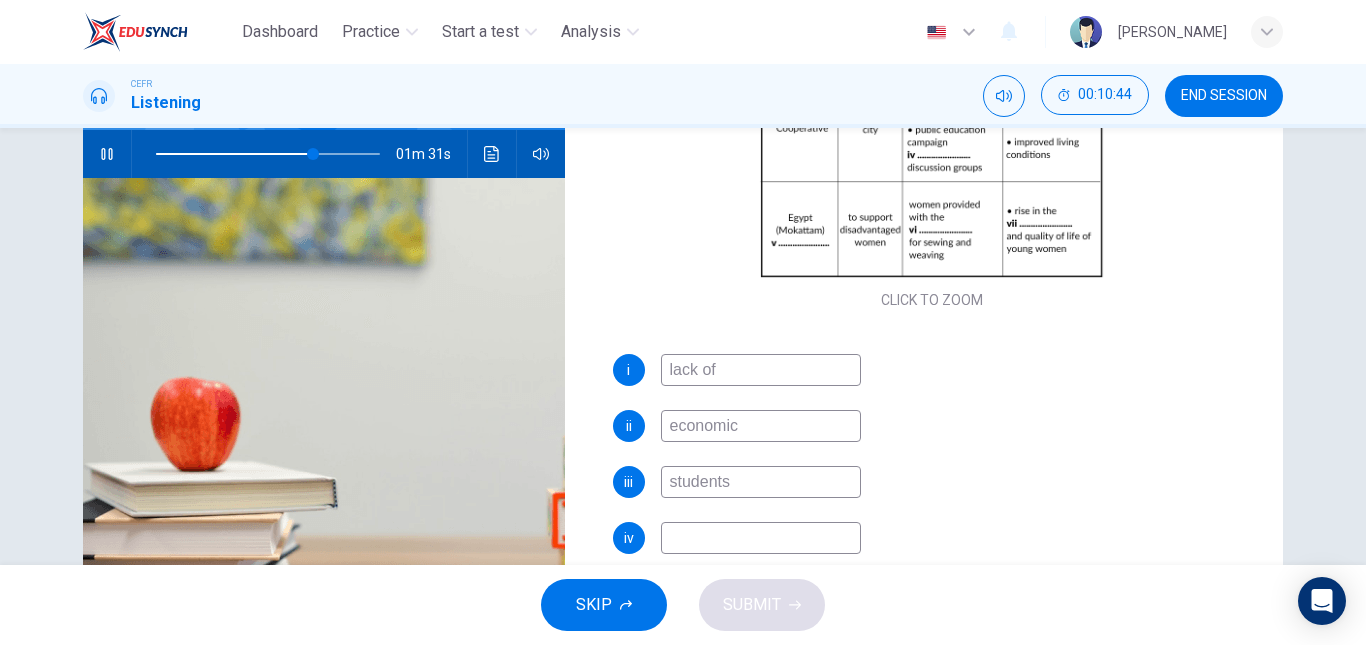 scroll, scrollTop: 266, scrollLeft: 0, axis: vertical 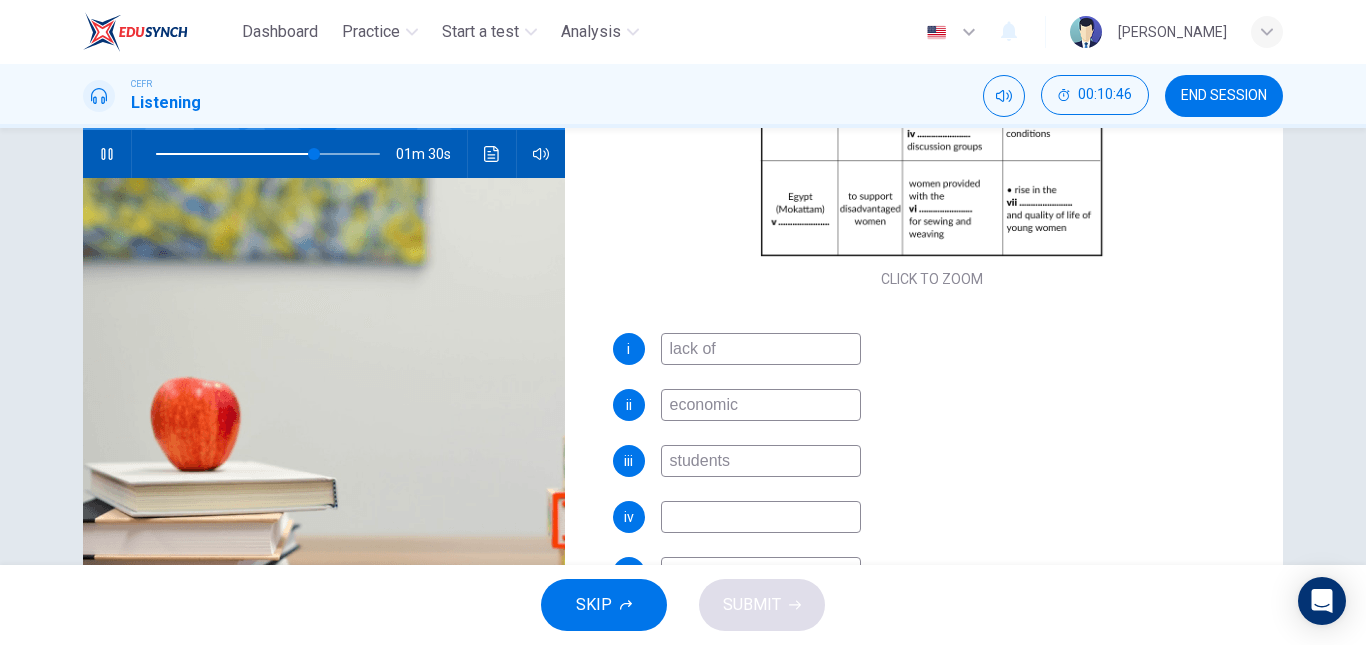type on "71" 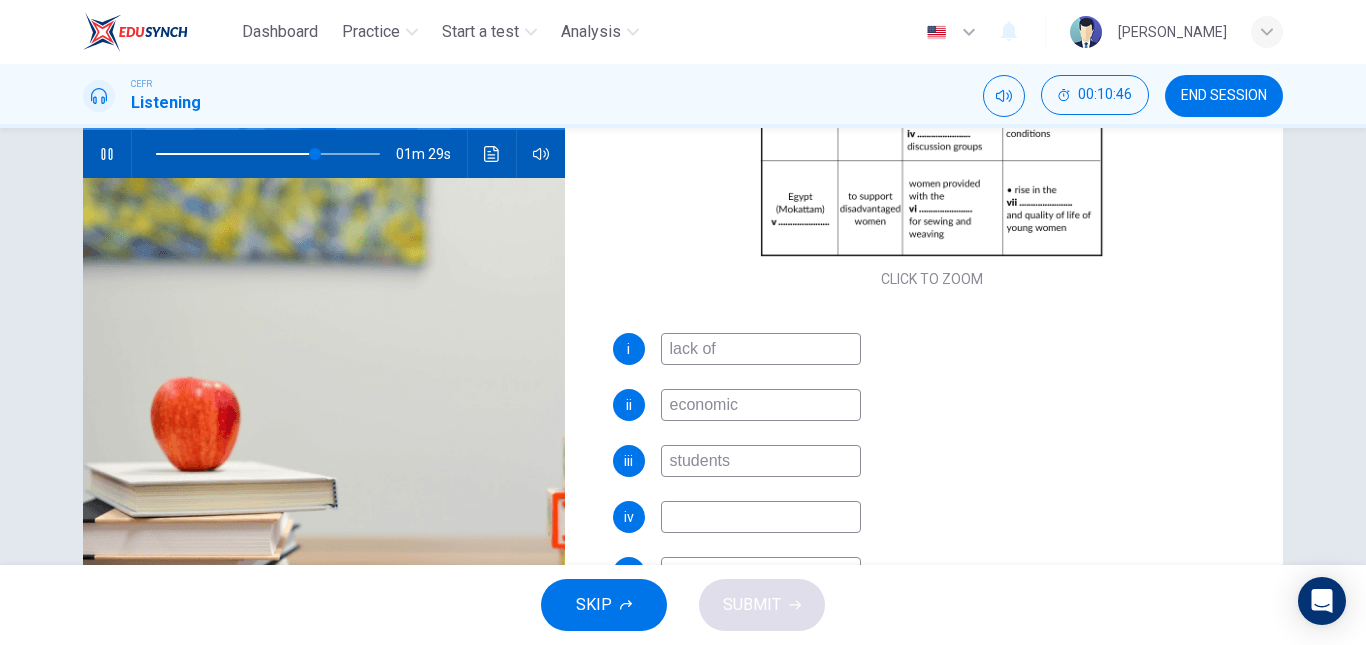click at bounding box center [761, 517] 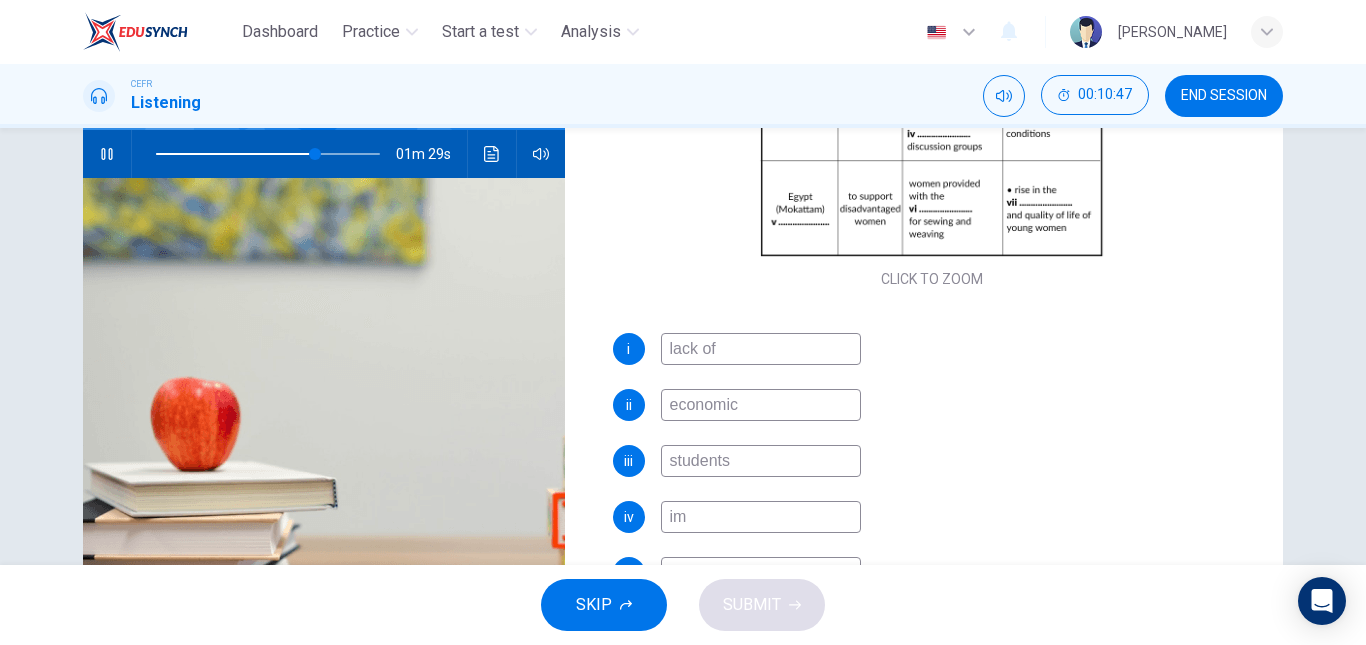 type on "imp" 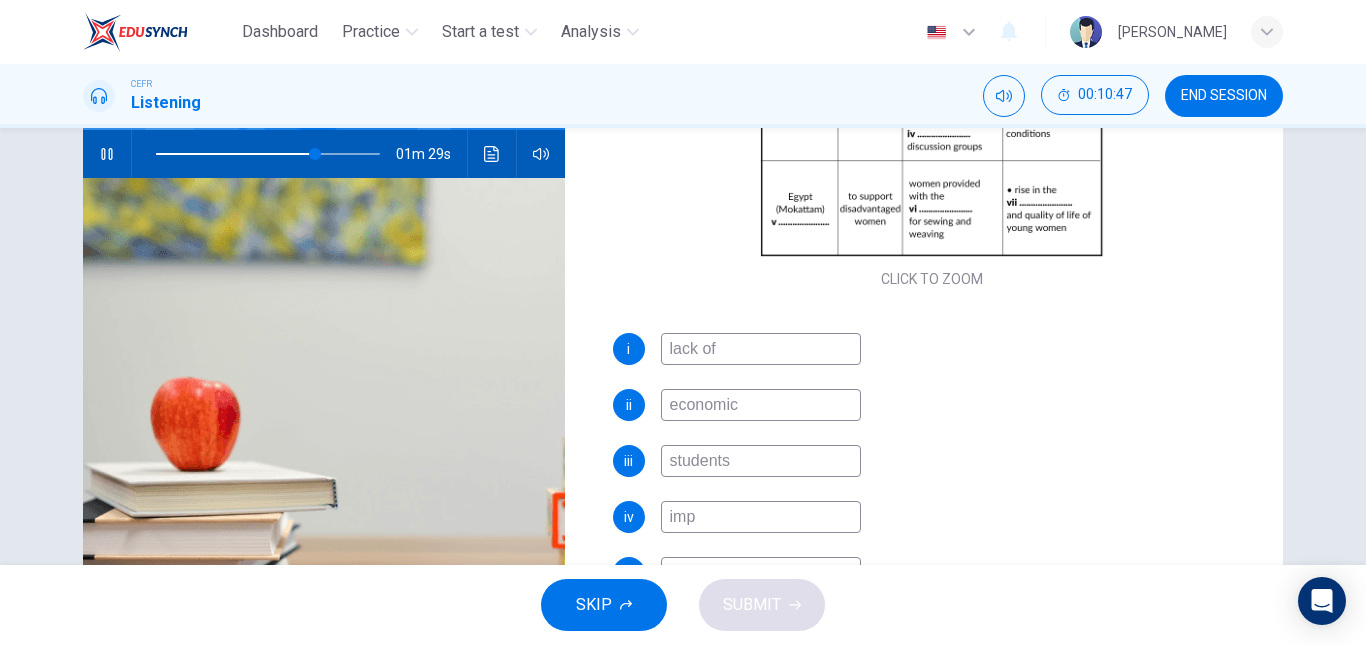 type on "71" 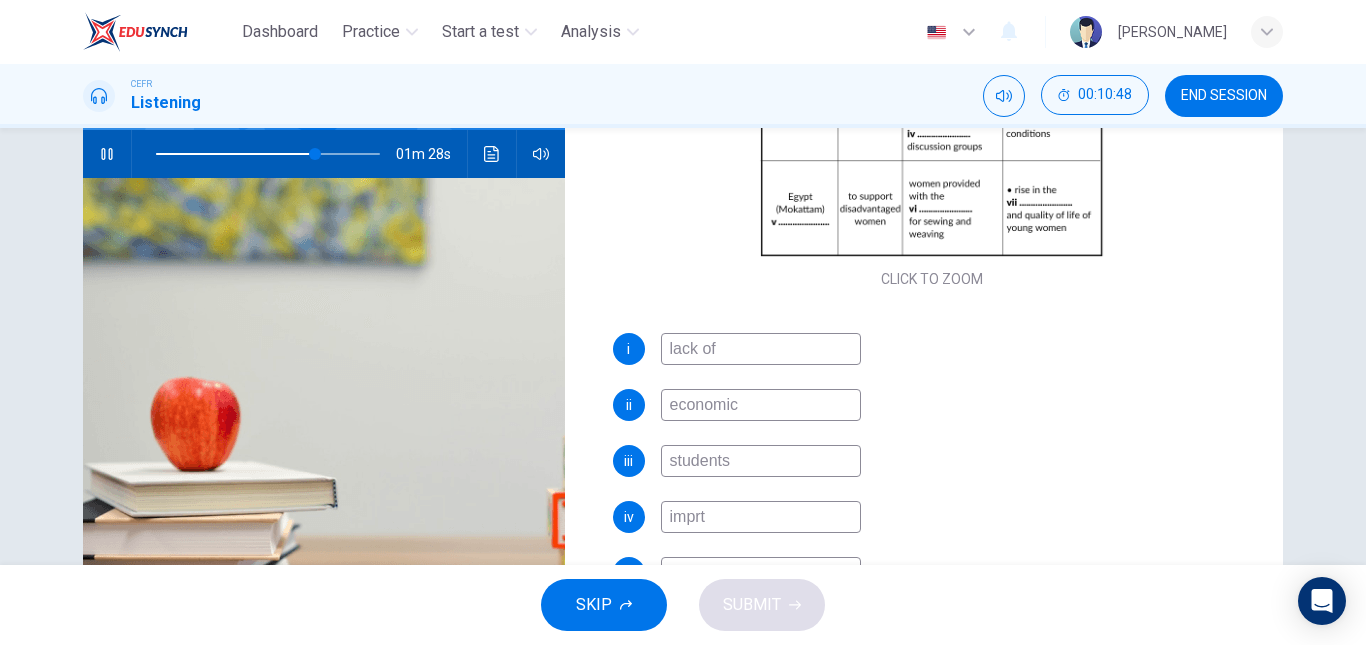 type on "impr" 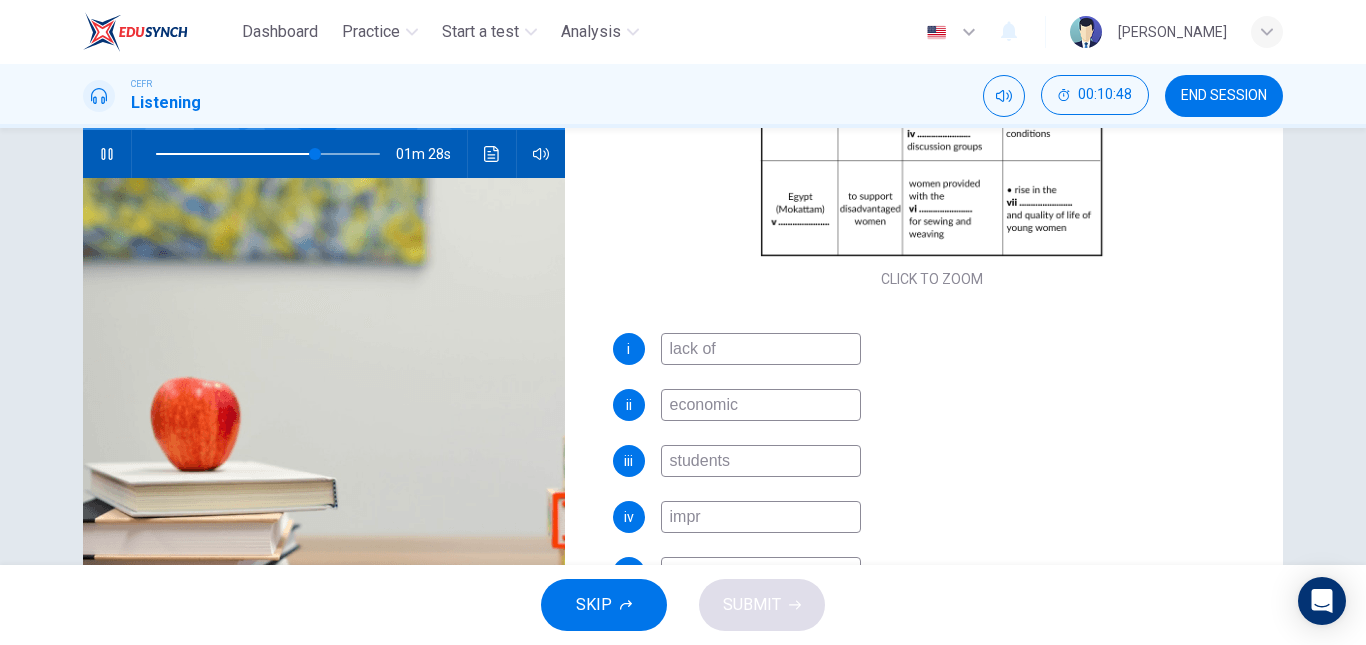 type 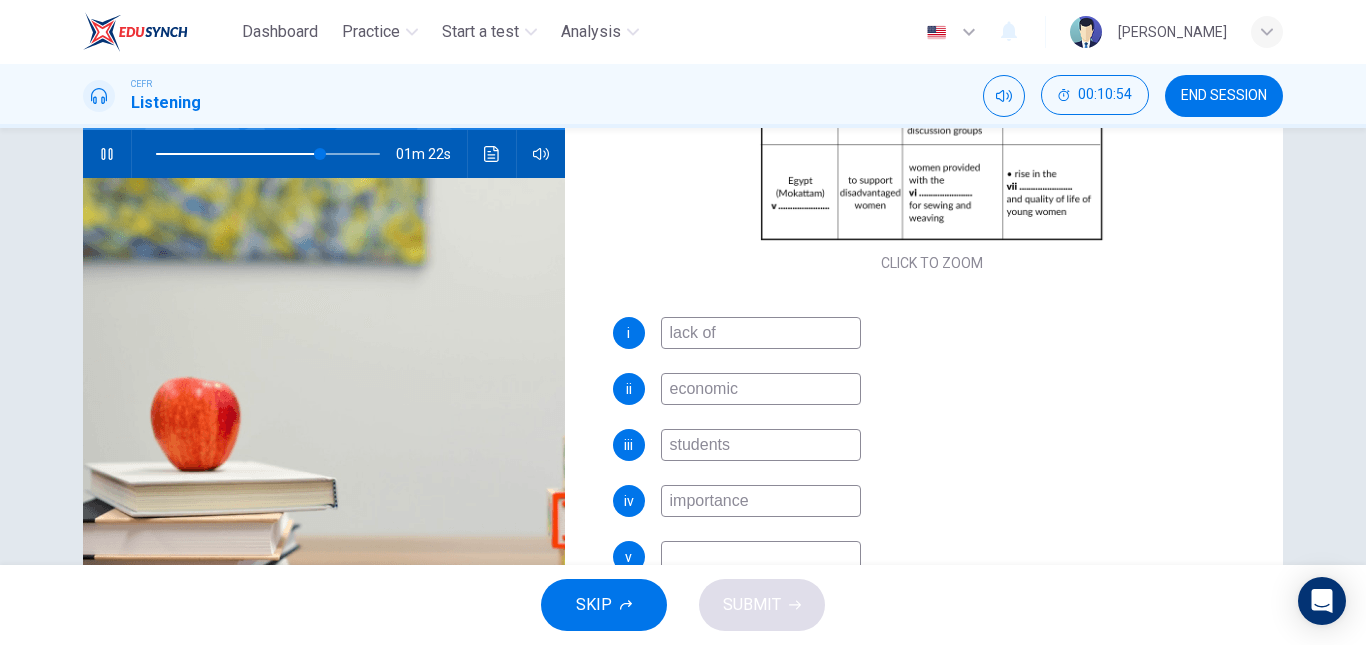 scroll, scrollTop: 324, scrollLeft: 0, axis: vertical 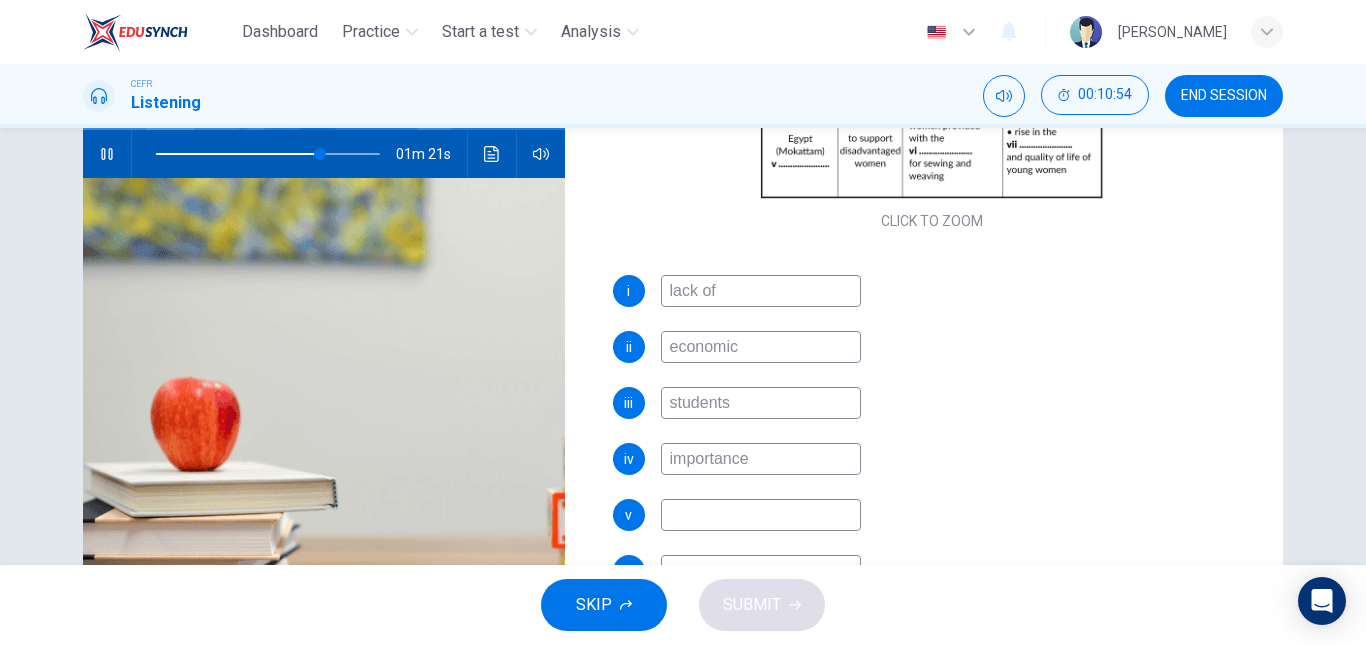 click at bounding box center (761, 515) 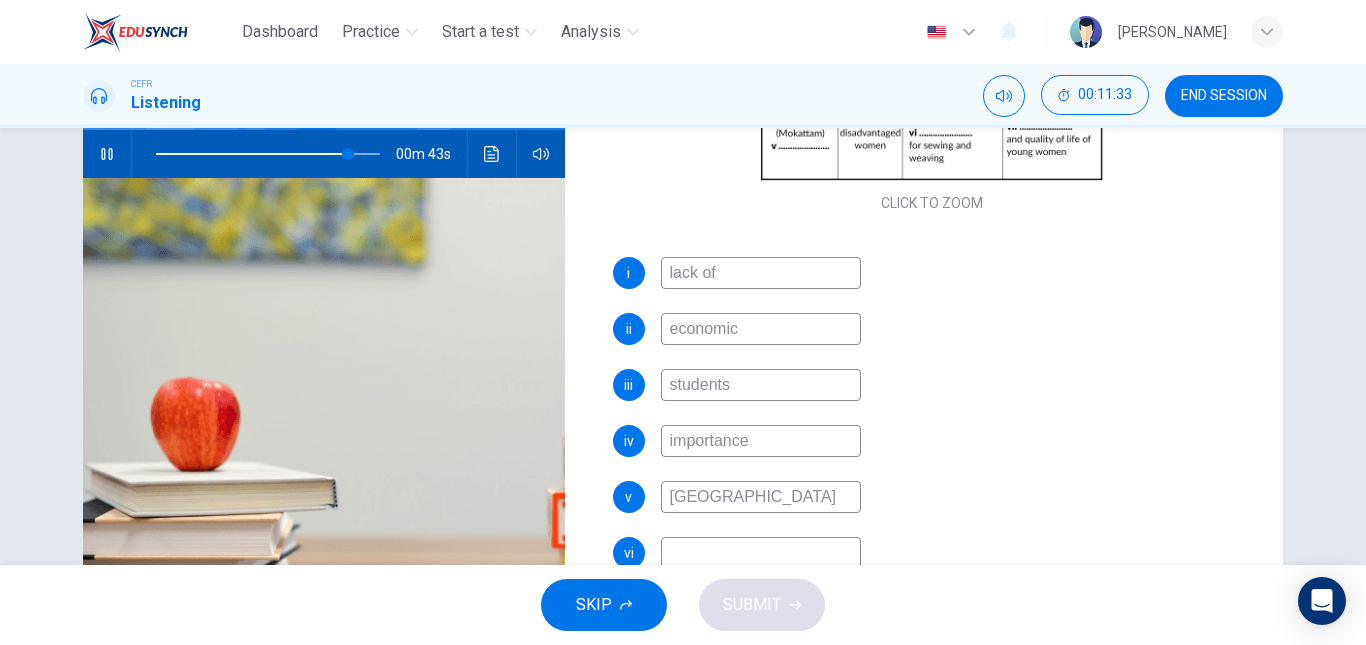 scroll, scrollTop: 341, scrollLeft: 0, axis: vertical 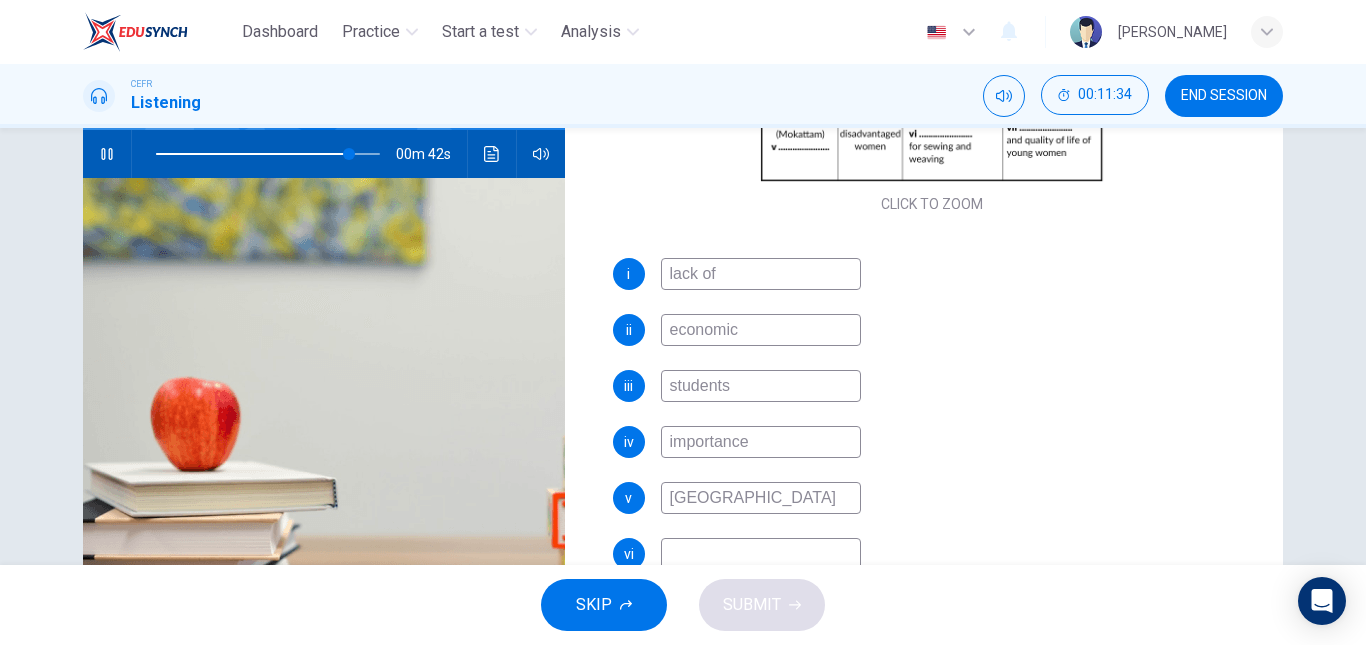 click at bounding box center [761, 554] 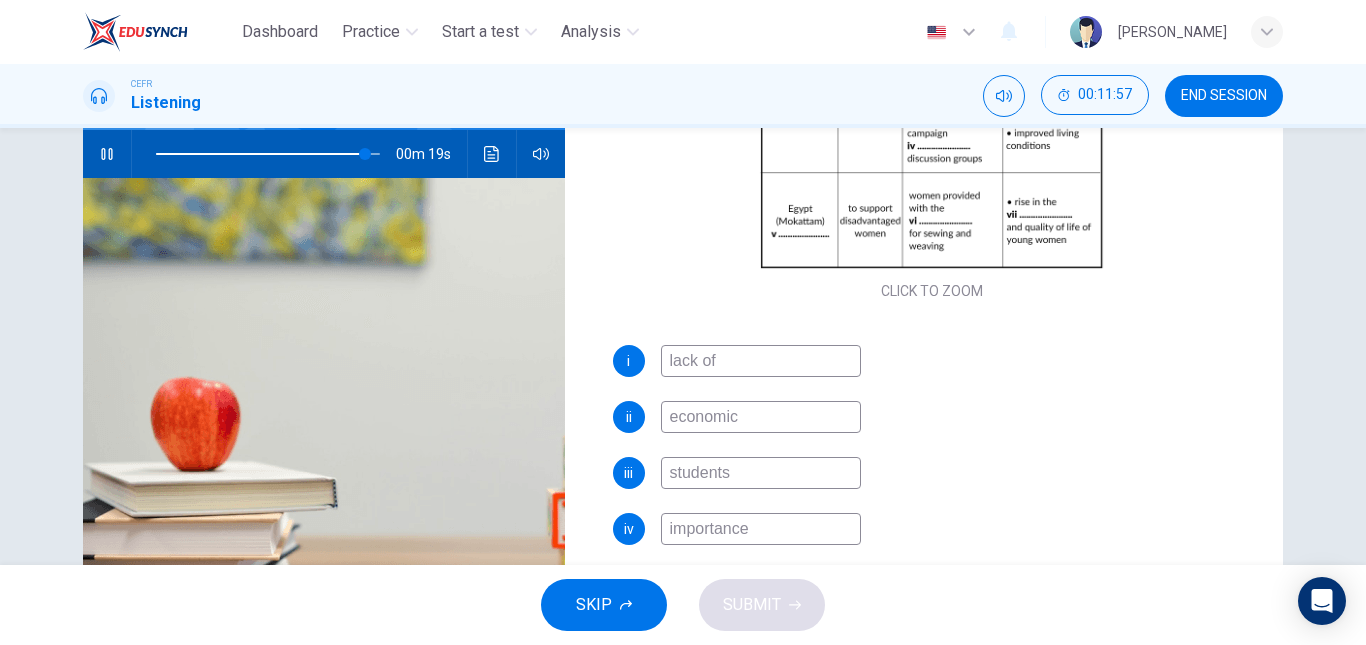 scroll, scrollTop: 342, scrollLeft: 0, axis: vertical 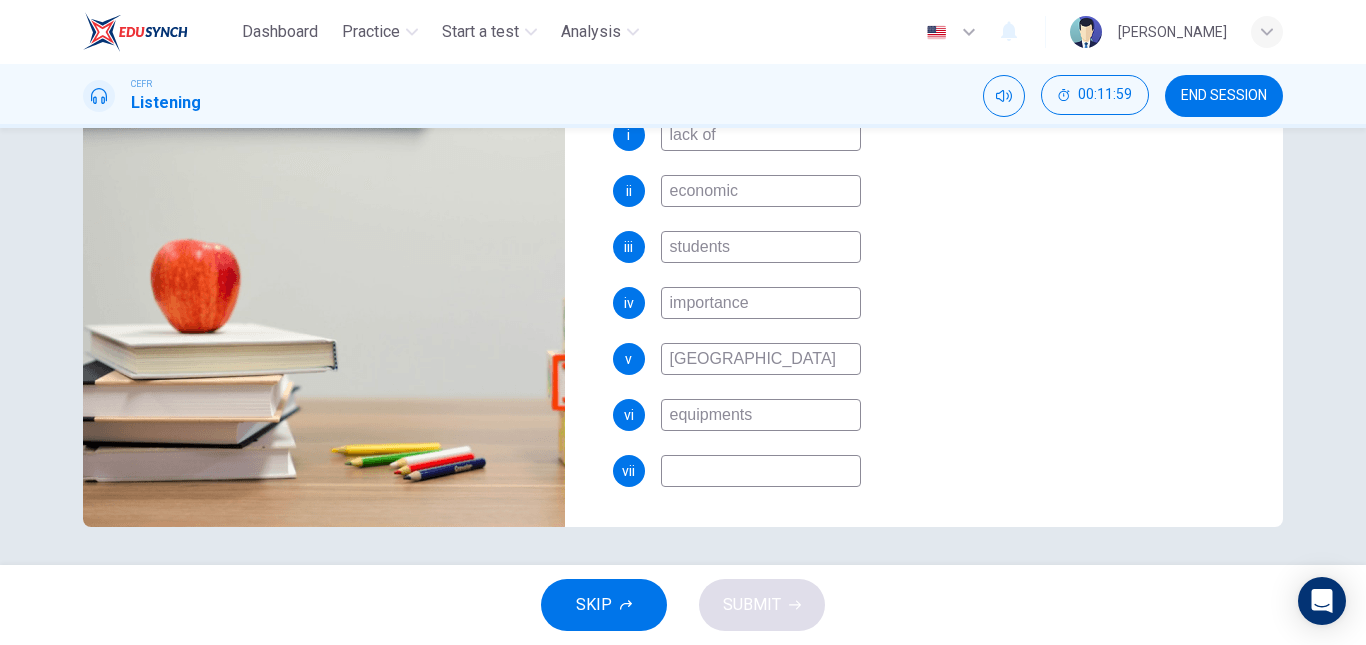 click at bounding box center (761, 471) 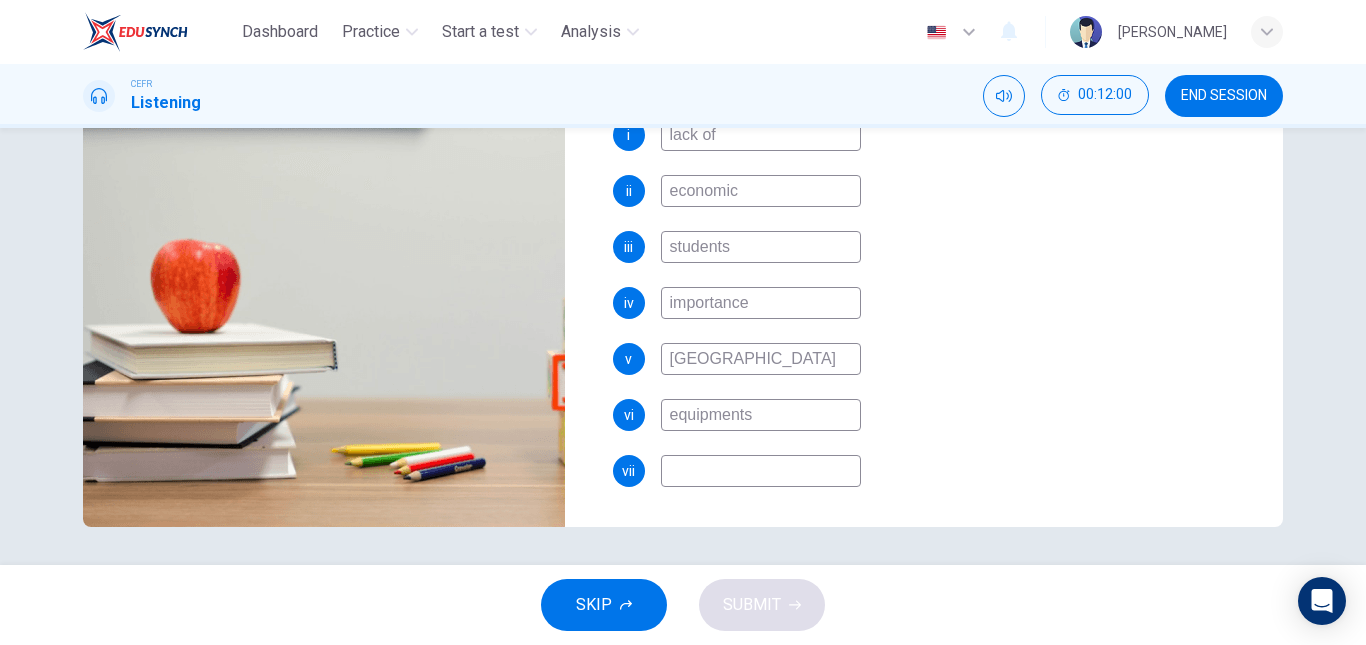 click on "equipments" at bounding box center (761, 415) 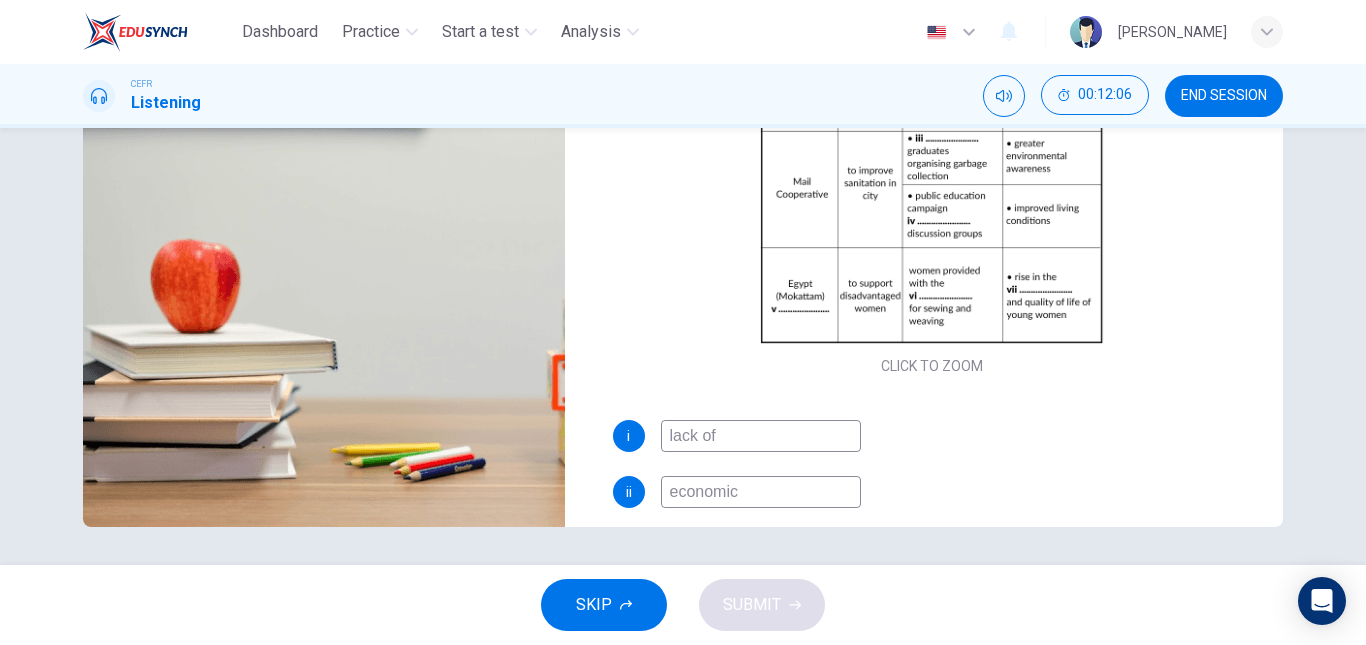 scroll, scrollTop: 342, scrollLeft: 0, axis: vertical 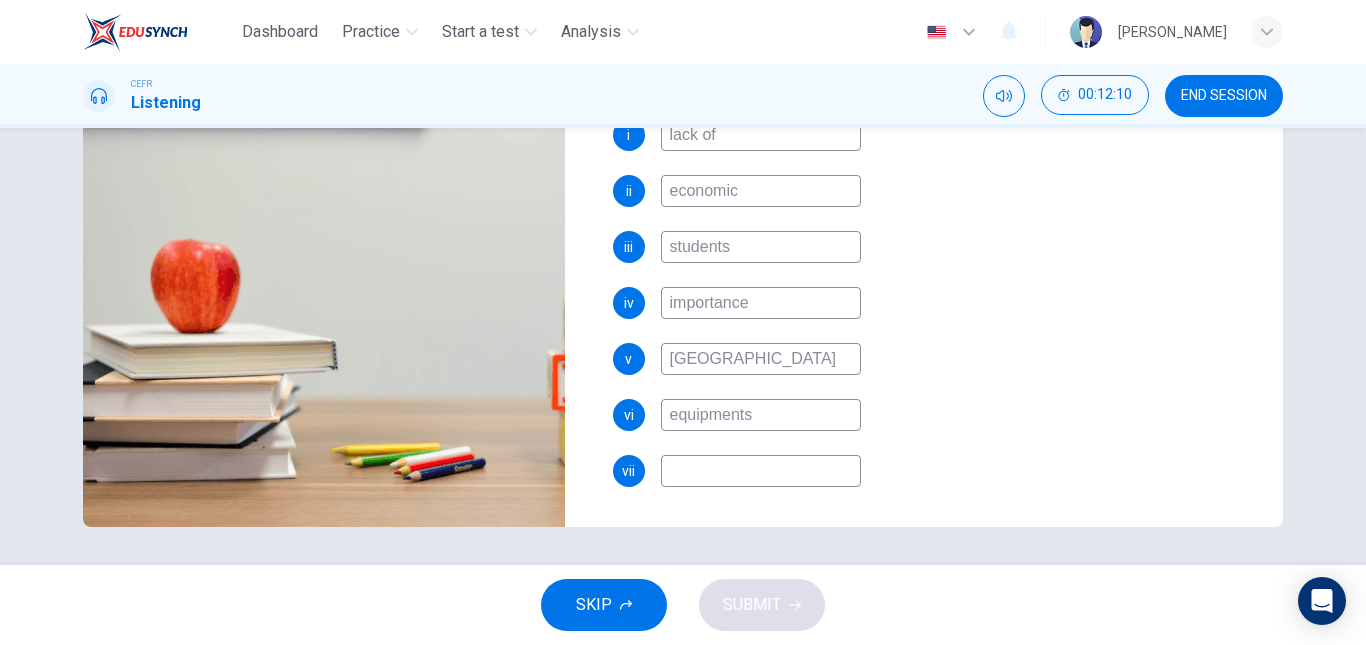 click on "equipments" at bounding box center (761, 415) 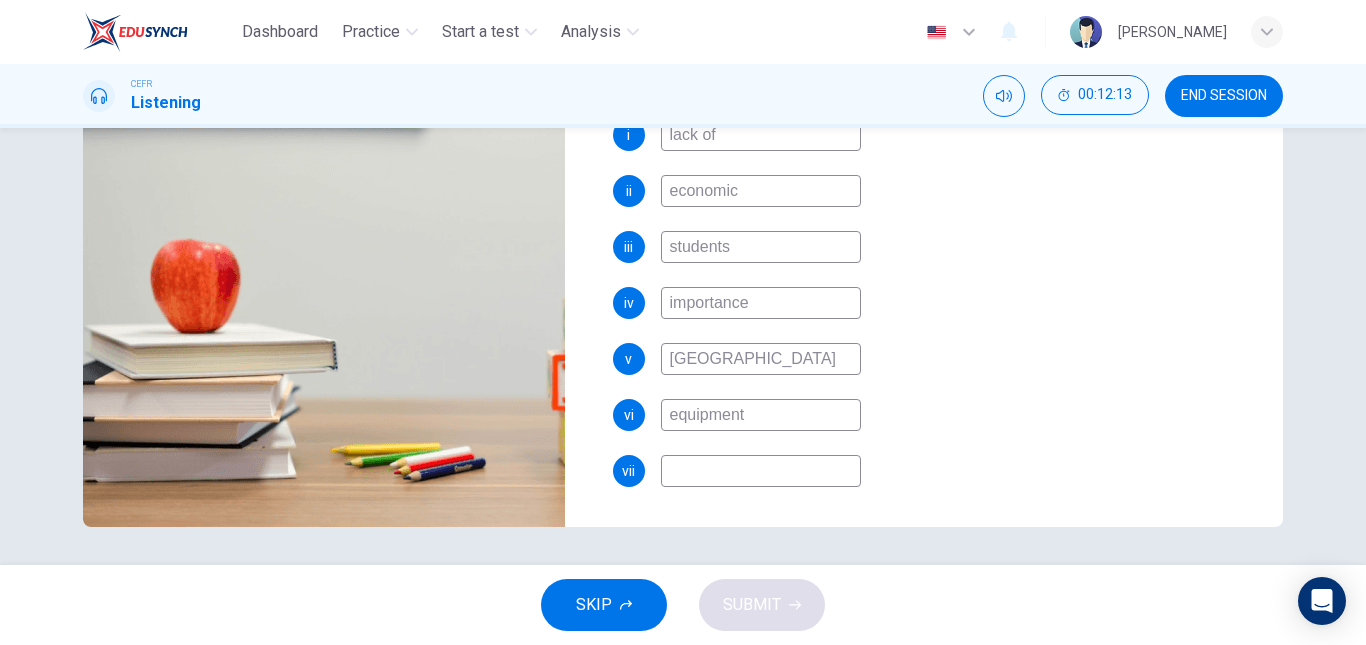 click at bounding box center [761, 471] 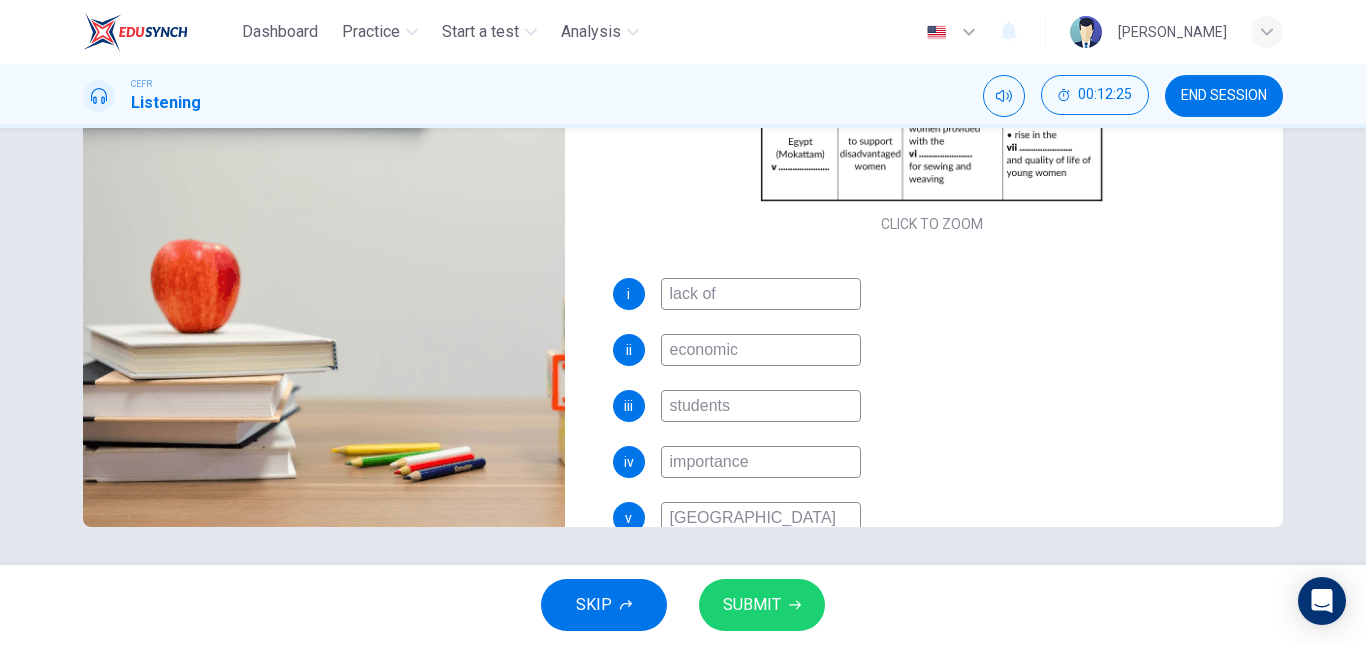 scroll, scrollTop: 342, scrollLeft: 0, axis: vertical 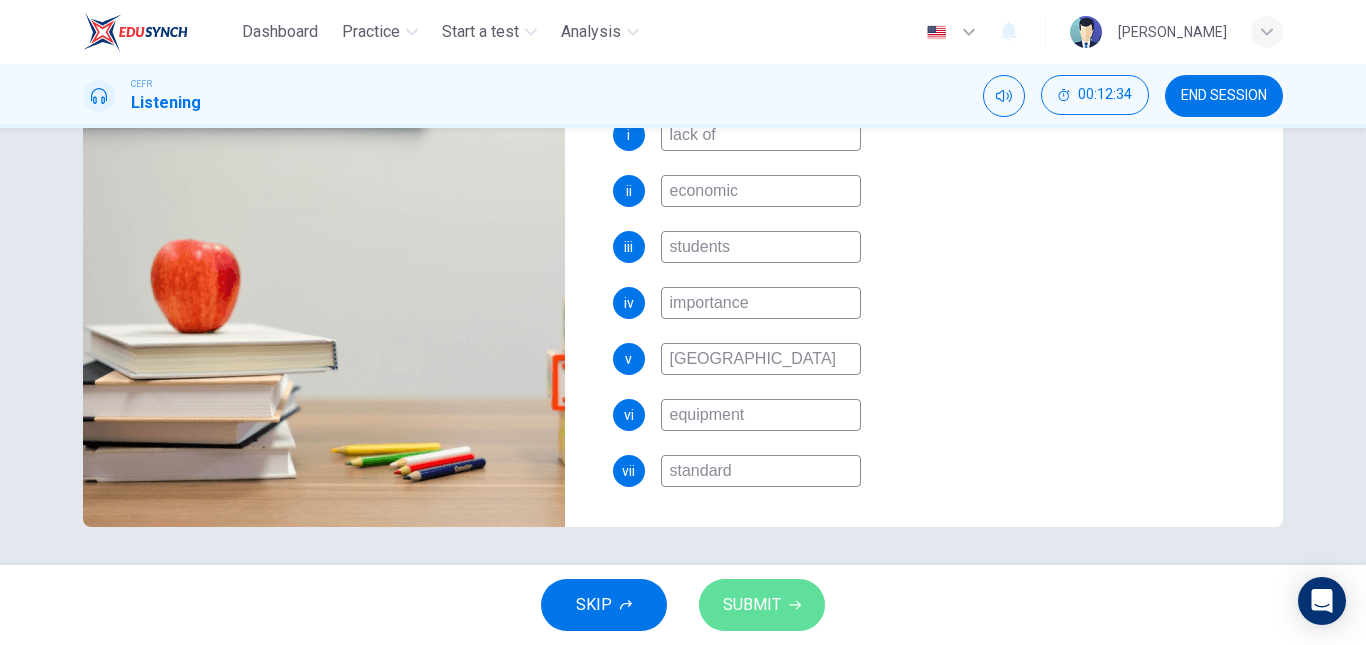 click on "SUBMIT" at bounding box center [752, 605] 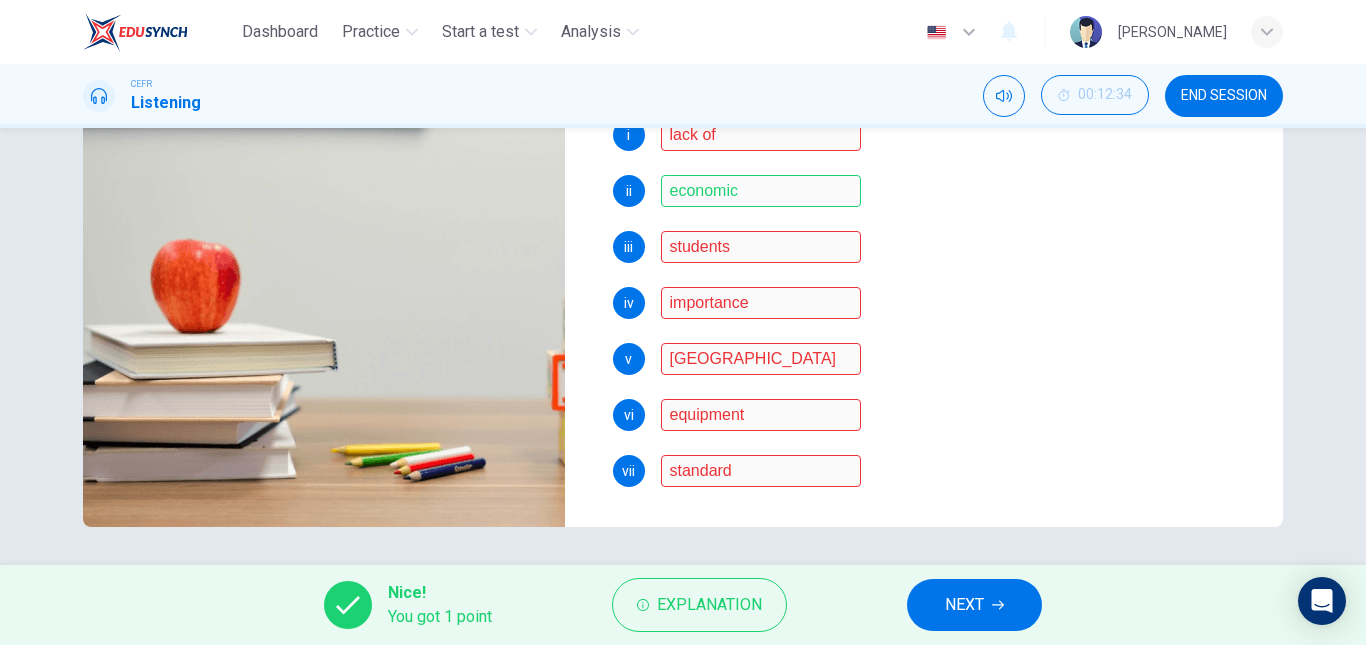 scroll, scrollTop: 0, scrollLeft: 0, axis: both 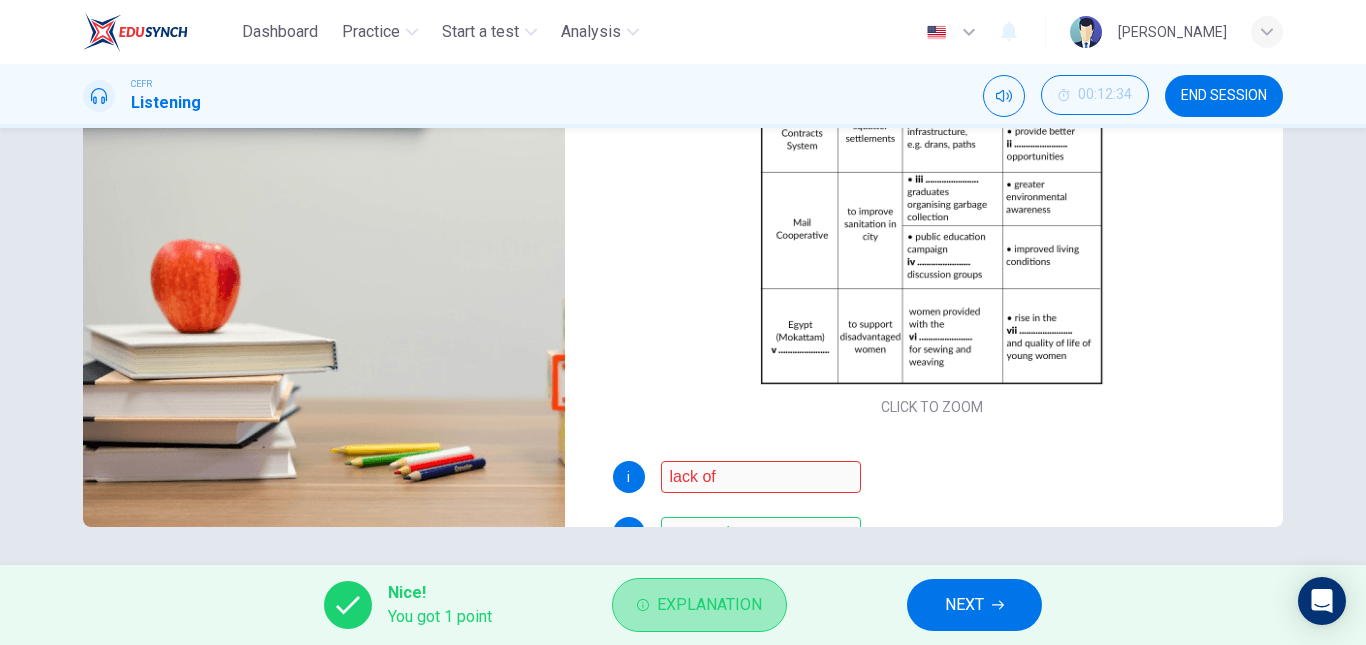 click on "Explanation" at bounding box center [709, 605] 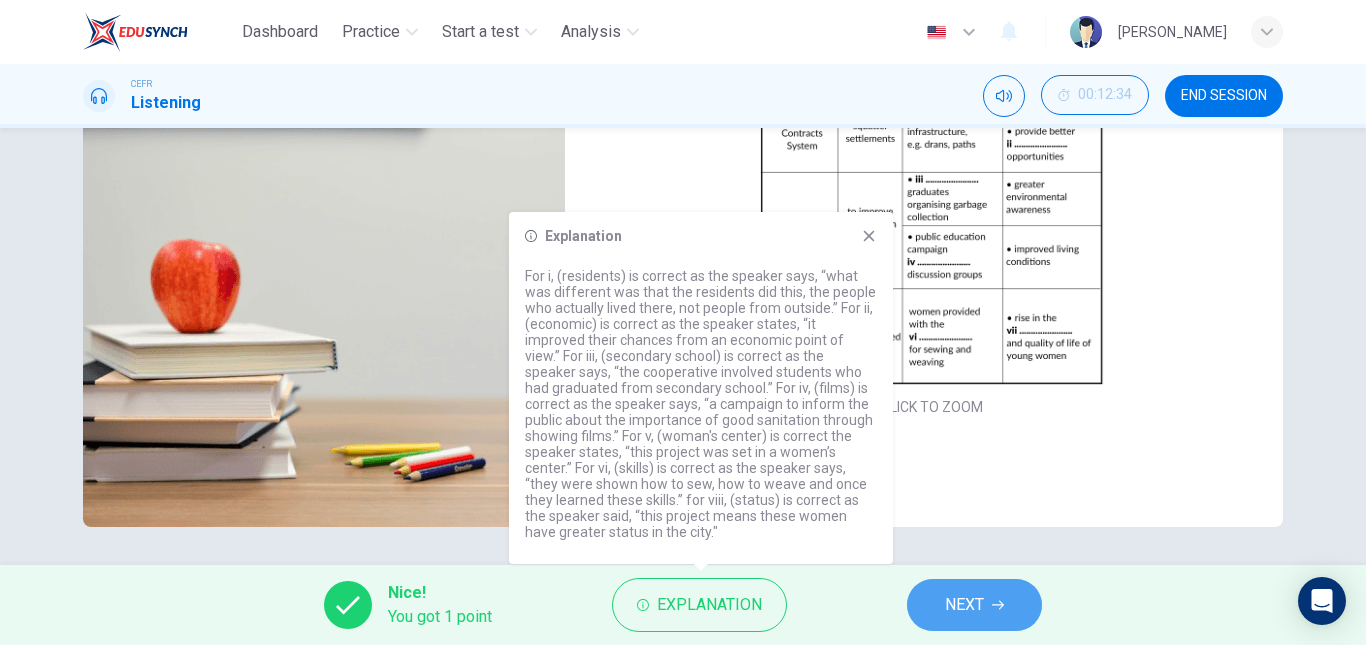 click on "NEXT" at bounding box center (974, 605) 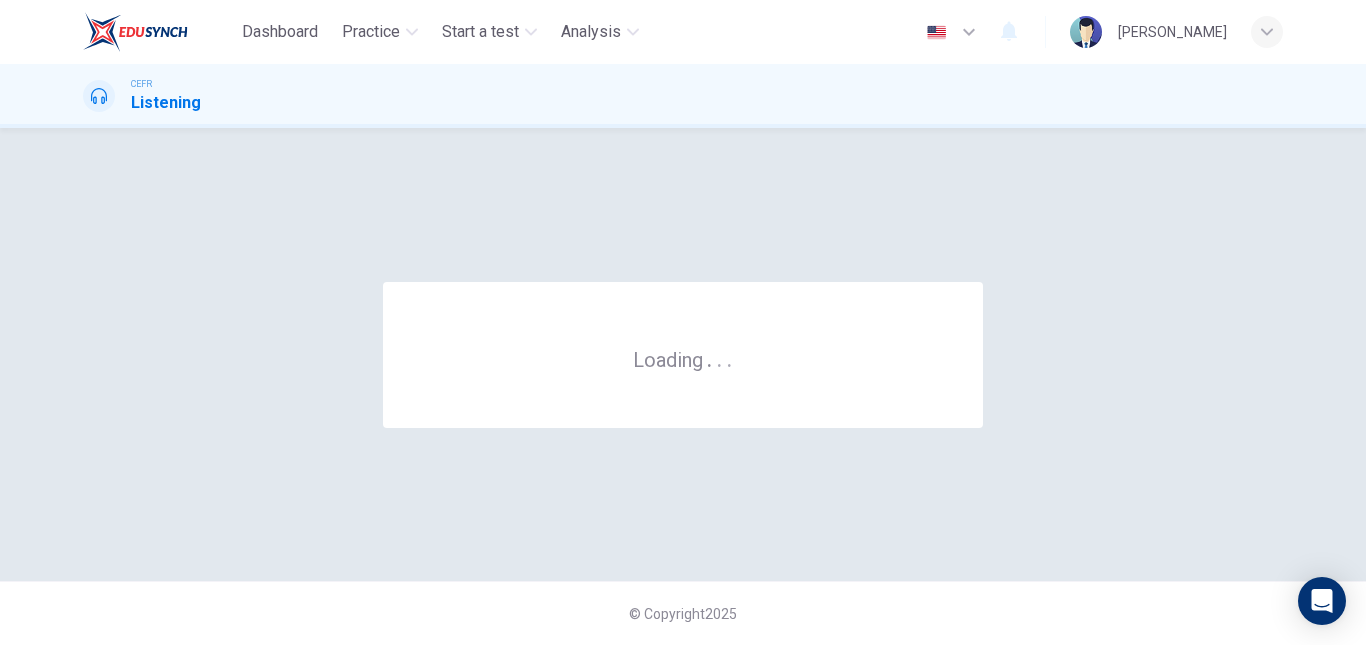 scroll, scrollTop: 0, scrollLeft: 0, axis: both 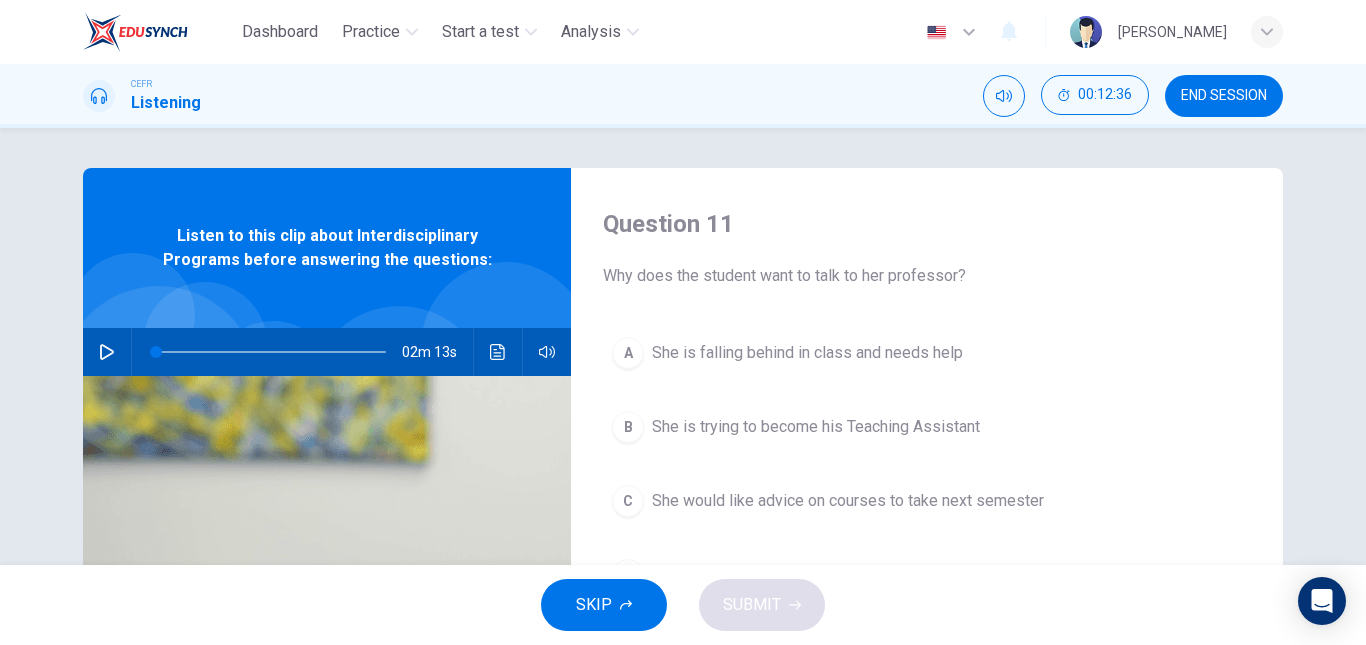 click 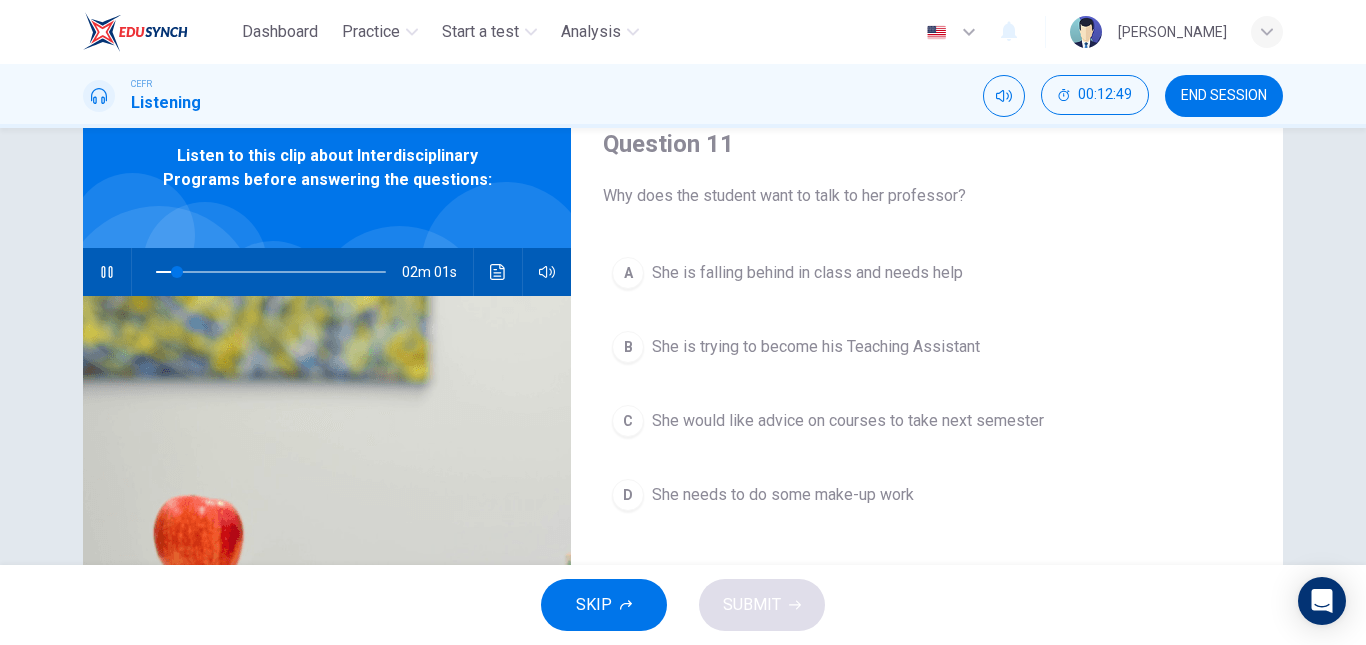 scroll, scrollTop: 95, scrollLeft: 0, axis: vertical 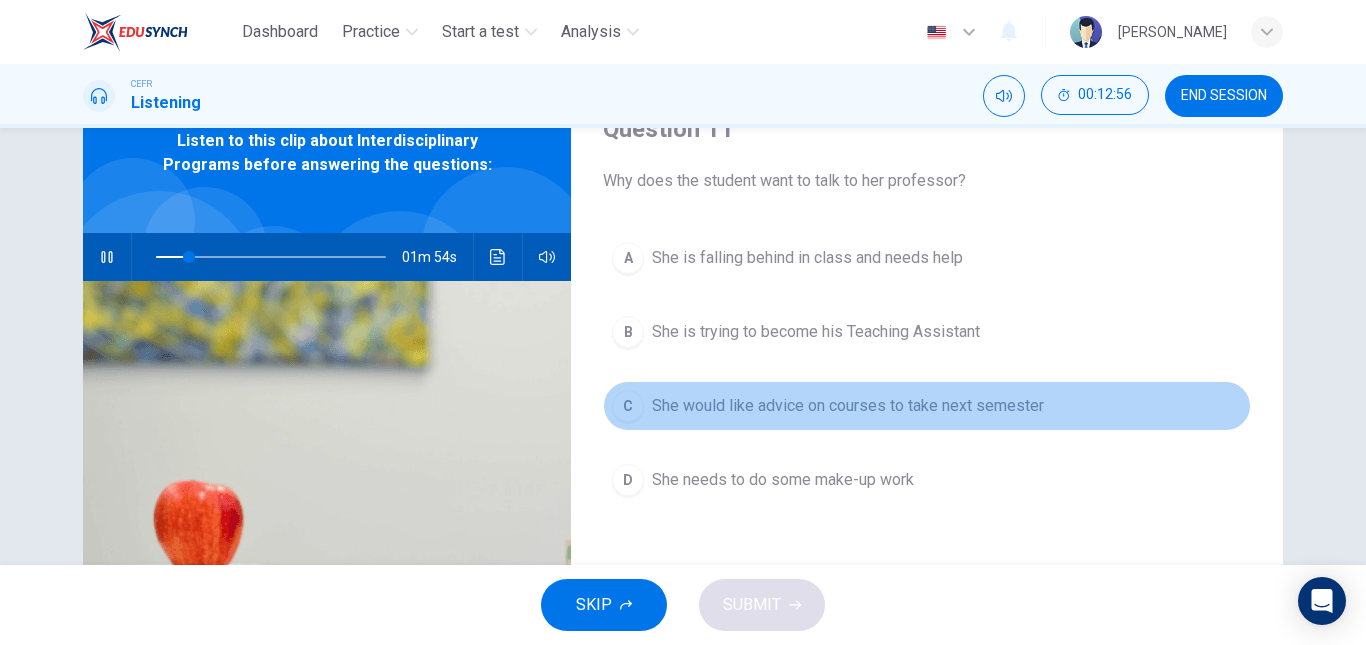 click on "C She would like advice on courses to take next semester" at bounding box center (927, 406) 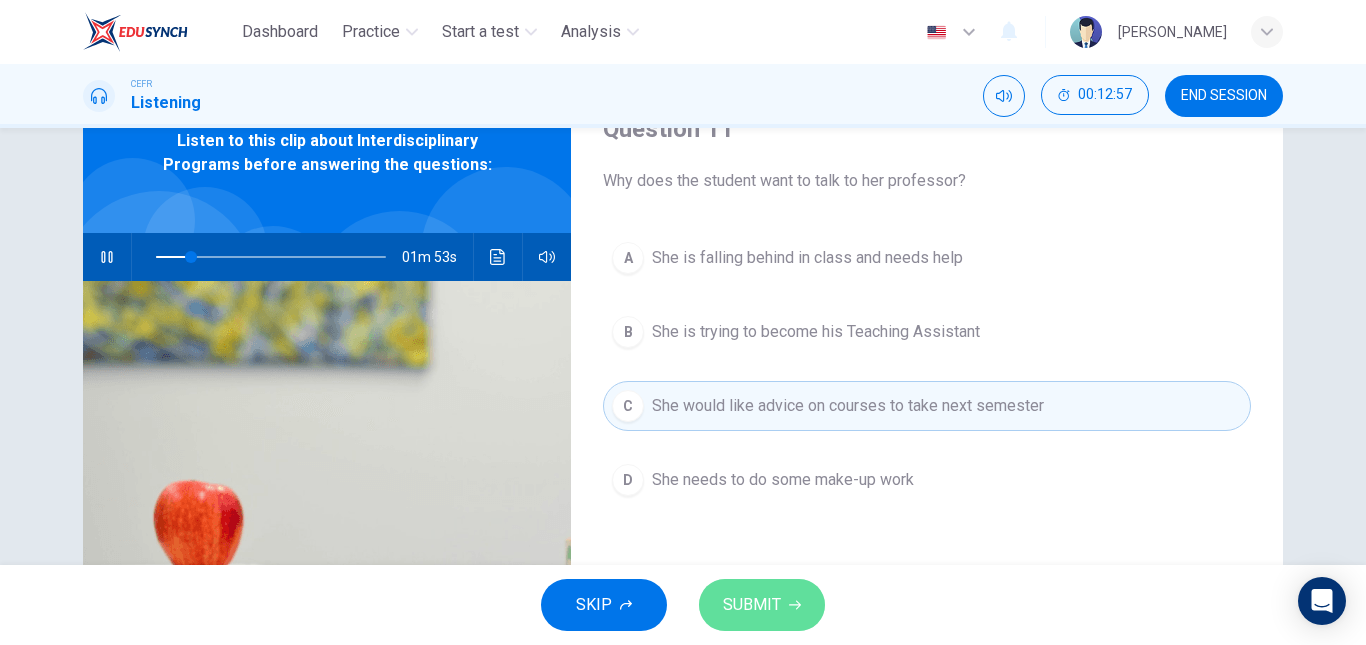 click on "SUBMIT" at bounding box center (752, 605) 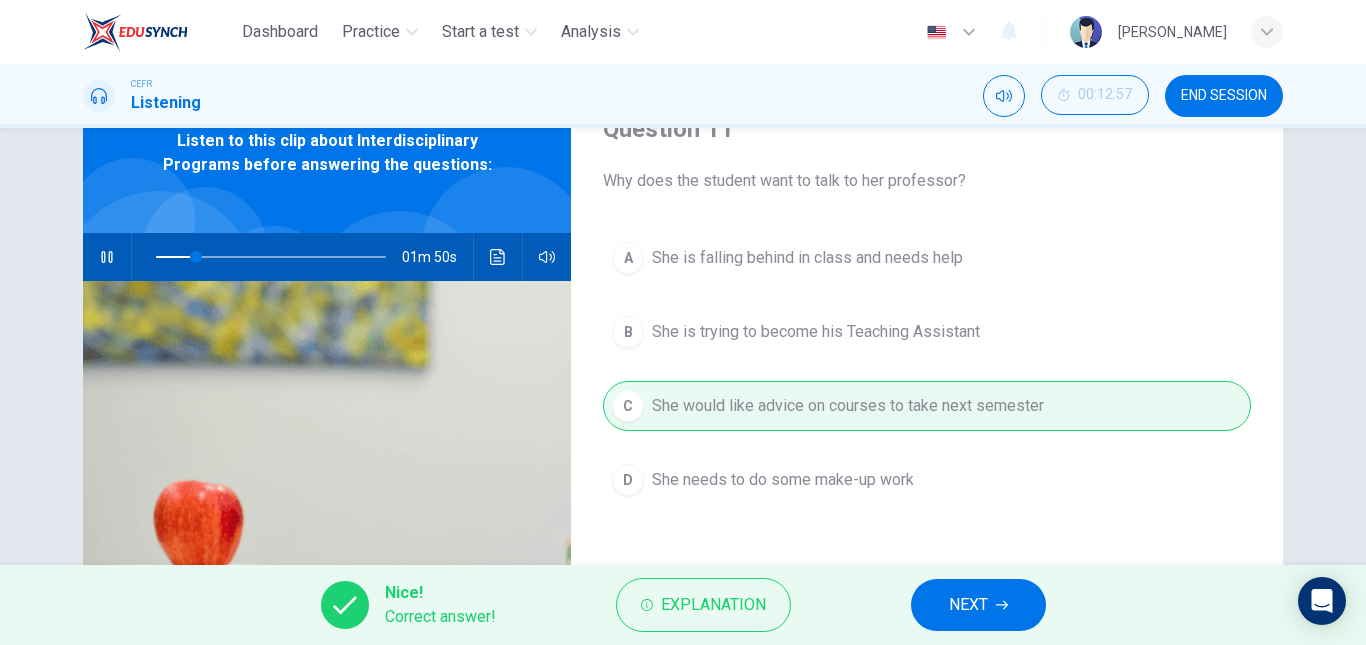 click on "NEXT" at bounding box center [978, 605] 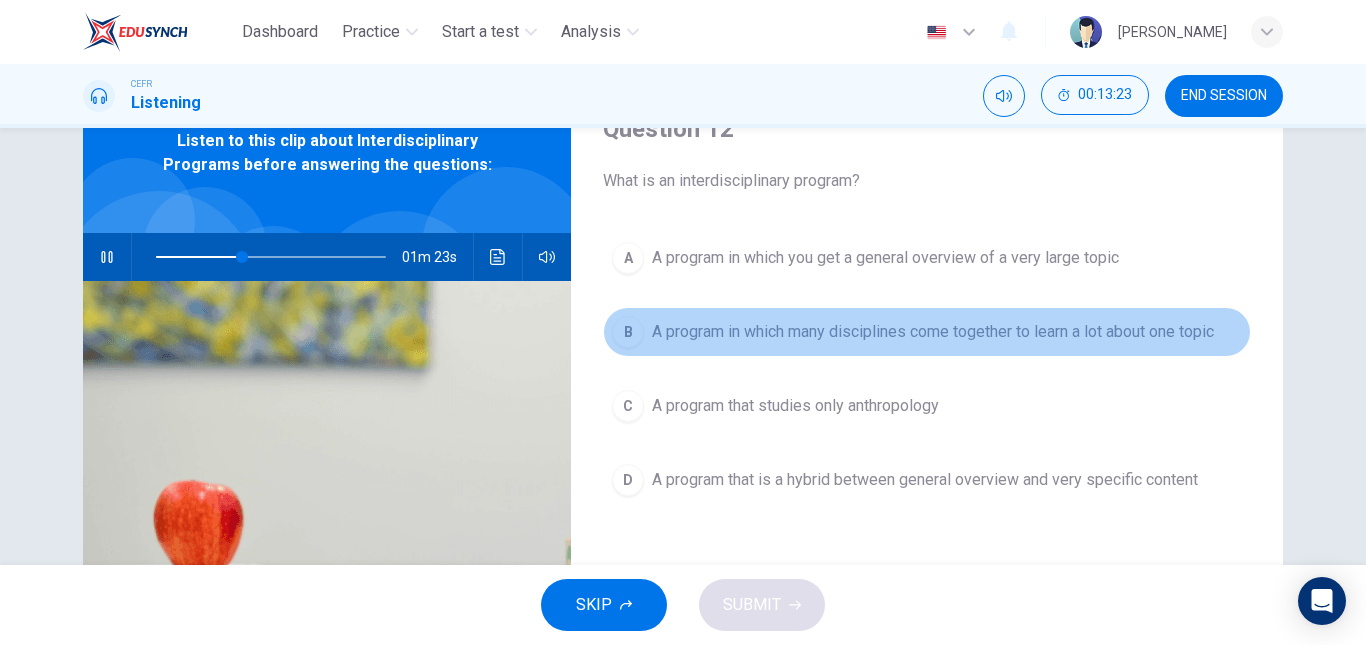 click on "A program in which many disciplines come together to learn a lot about one topic" at bounding box center [933, 332] 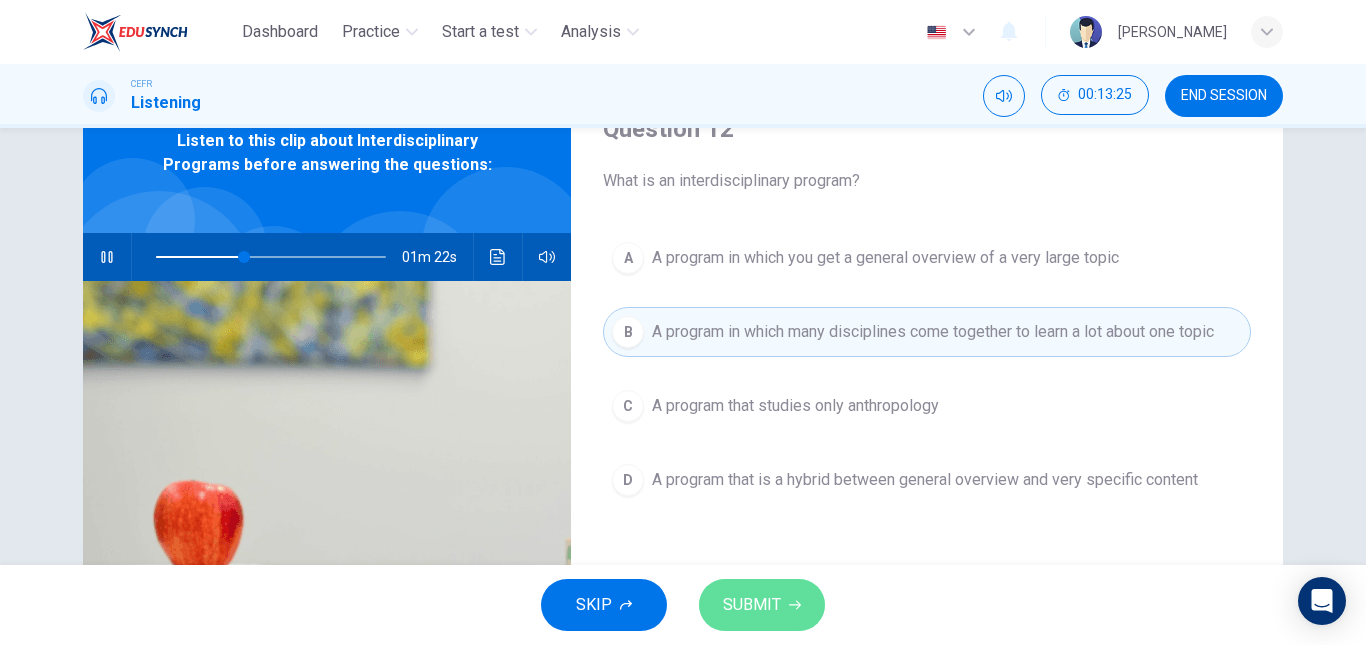 click on "SUBMIT" at bounding box center [752, 605] 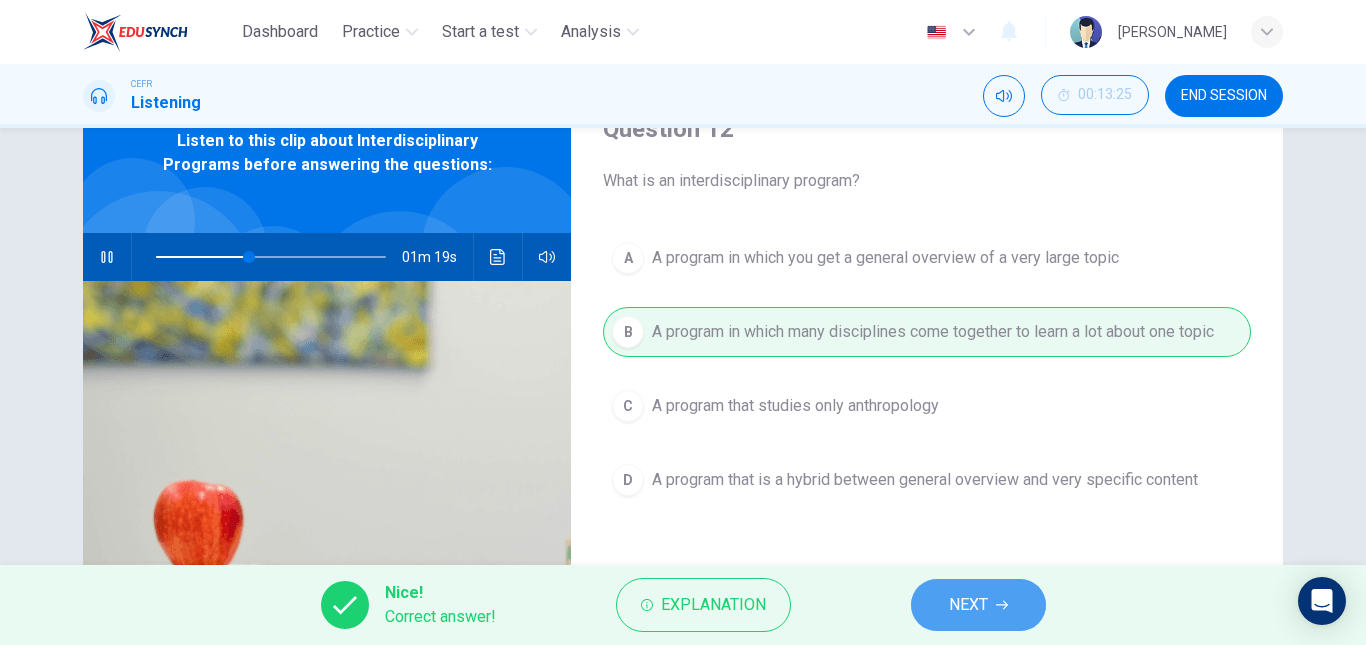 click on "NEXT" at bounding box center (968, 605) 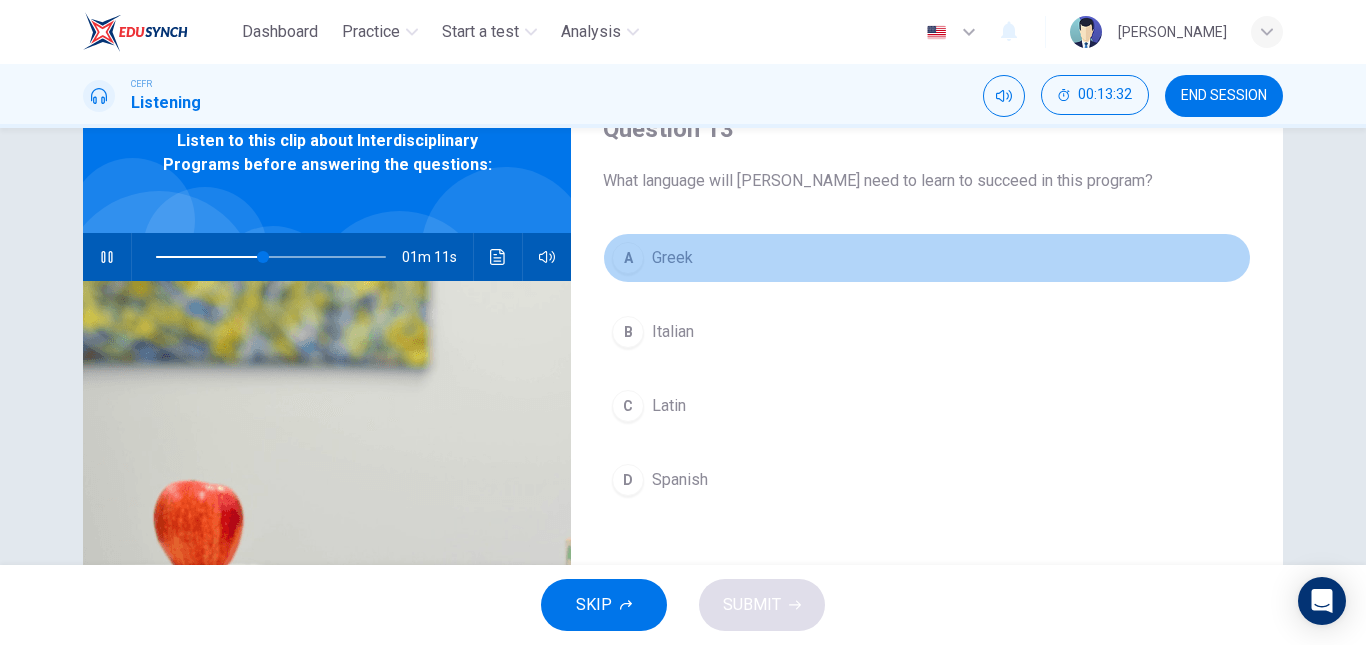 click on "A Greek" at bounding box center [927, 258] 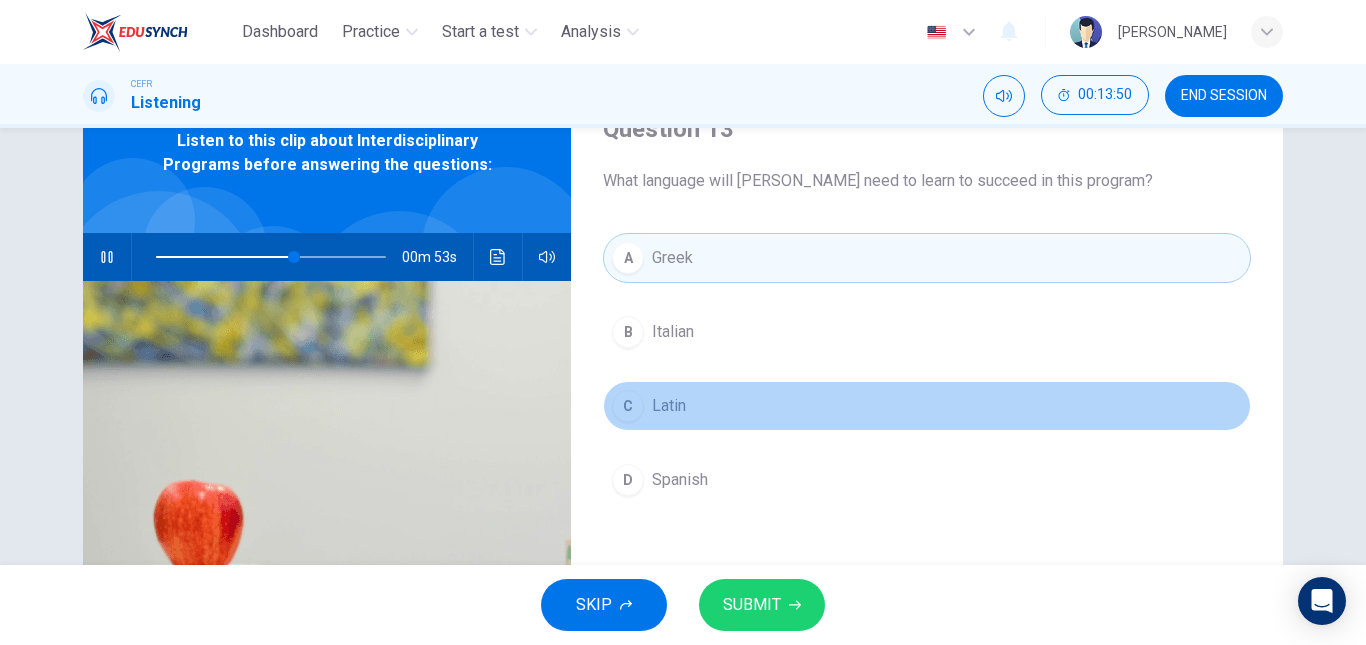click on "C Latin" at bounding box center [927, 406] 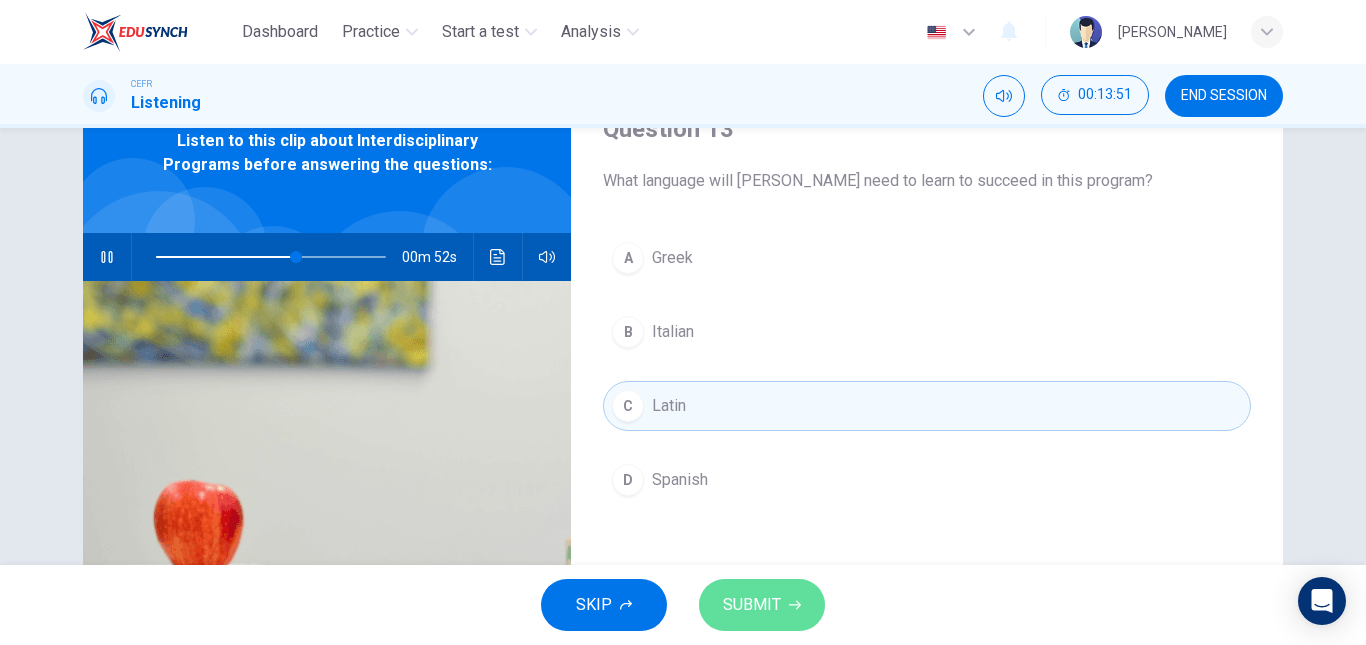 click on "SUBMIT" at bounding box center (752, 605) 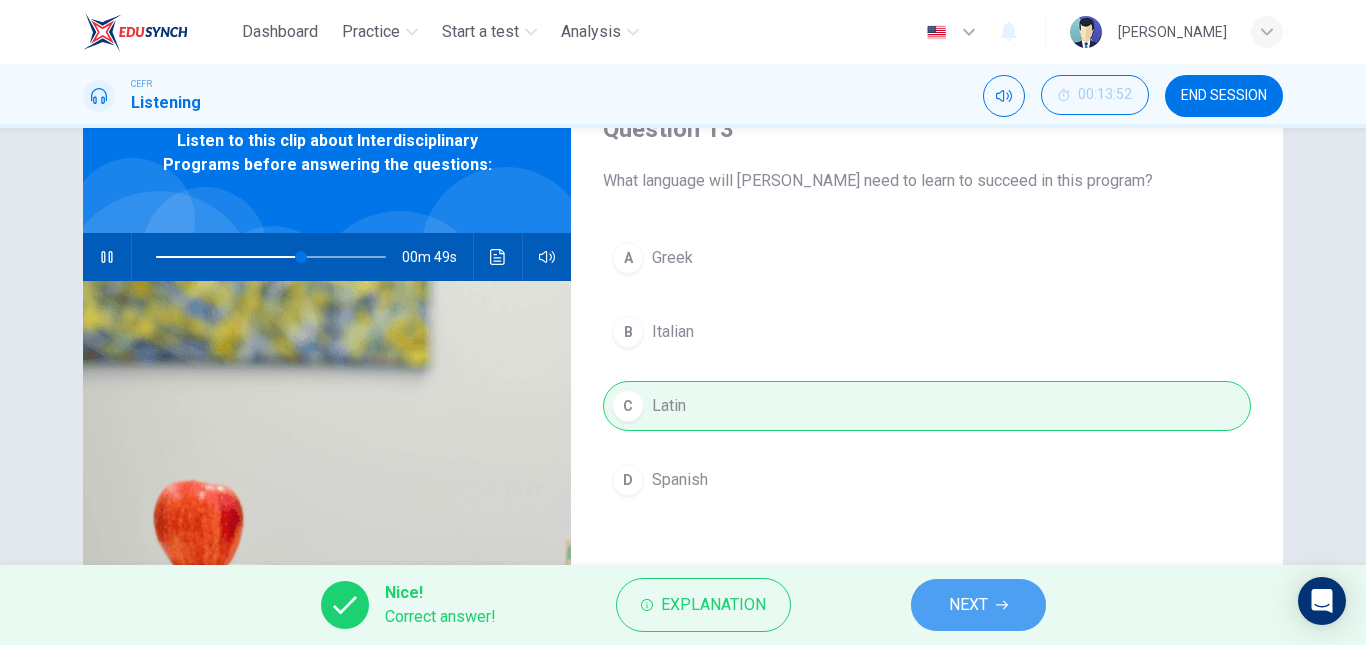 click on "NEXT" at bounding box center (968, 605) 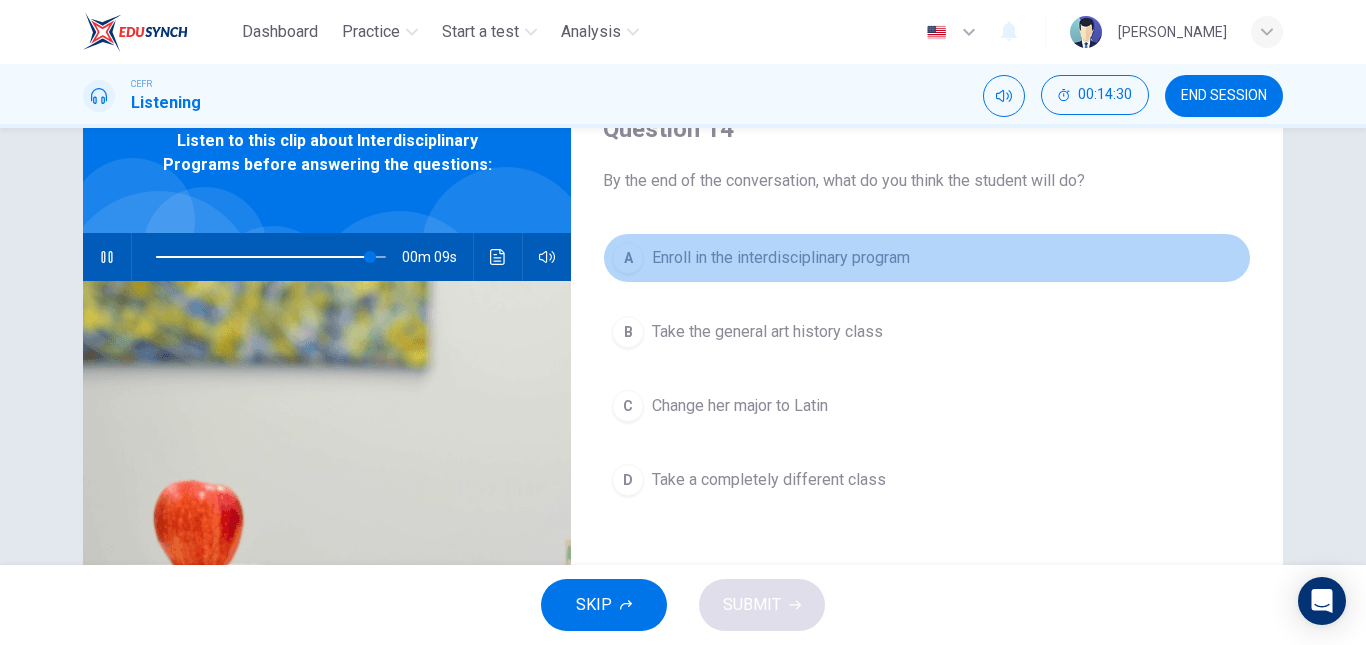 click on "A Enroll in the interdisciplinary program" at bounding box center (927, 258) 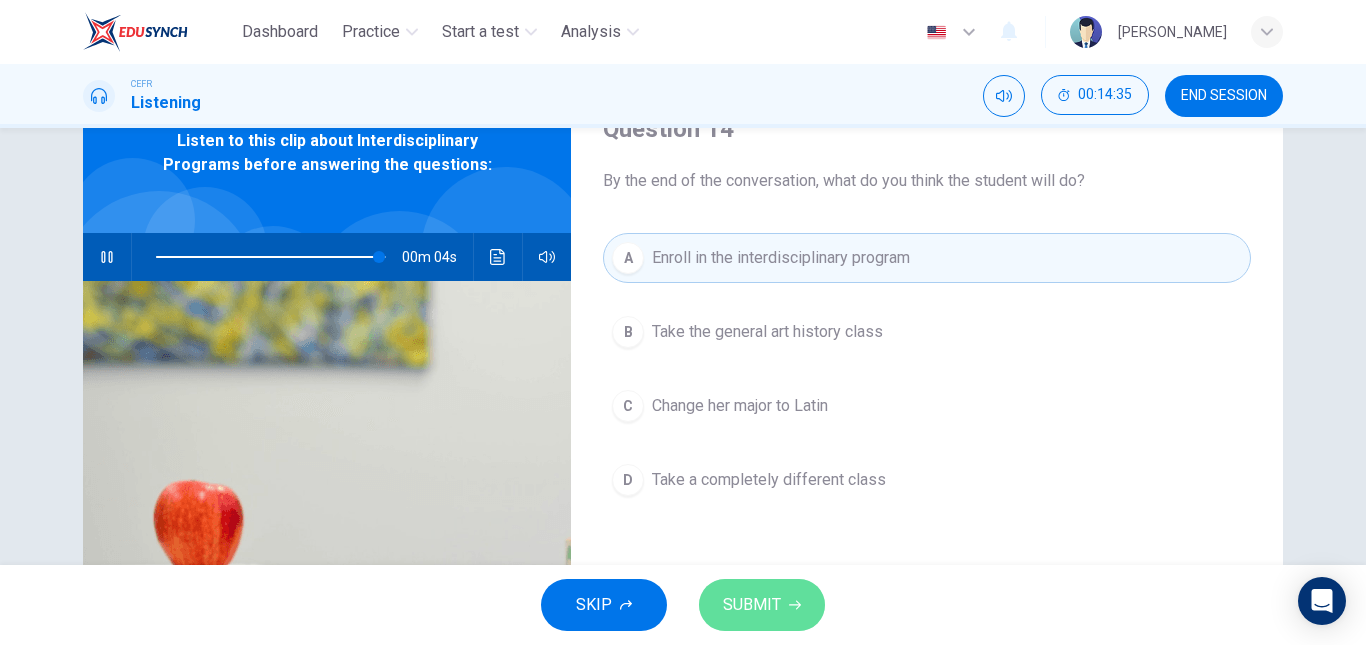 click on "SUBMIT" at bounding box center (752, 605) 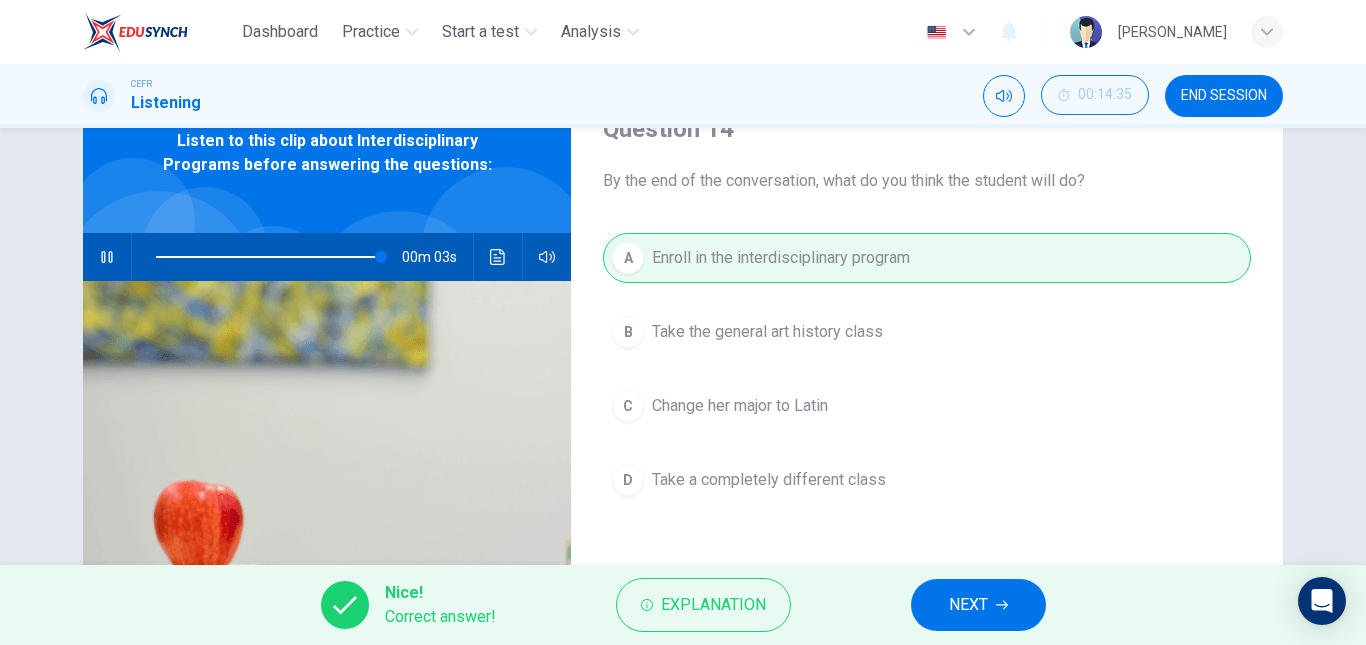 click on "NEXT" at bounding box center (978, 605) 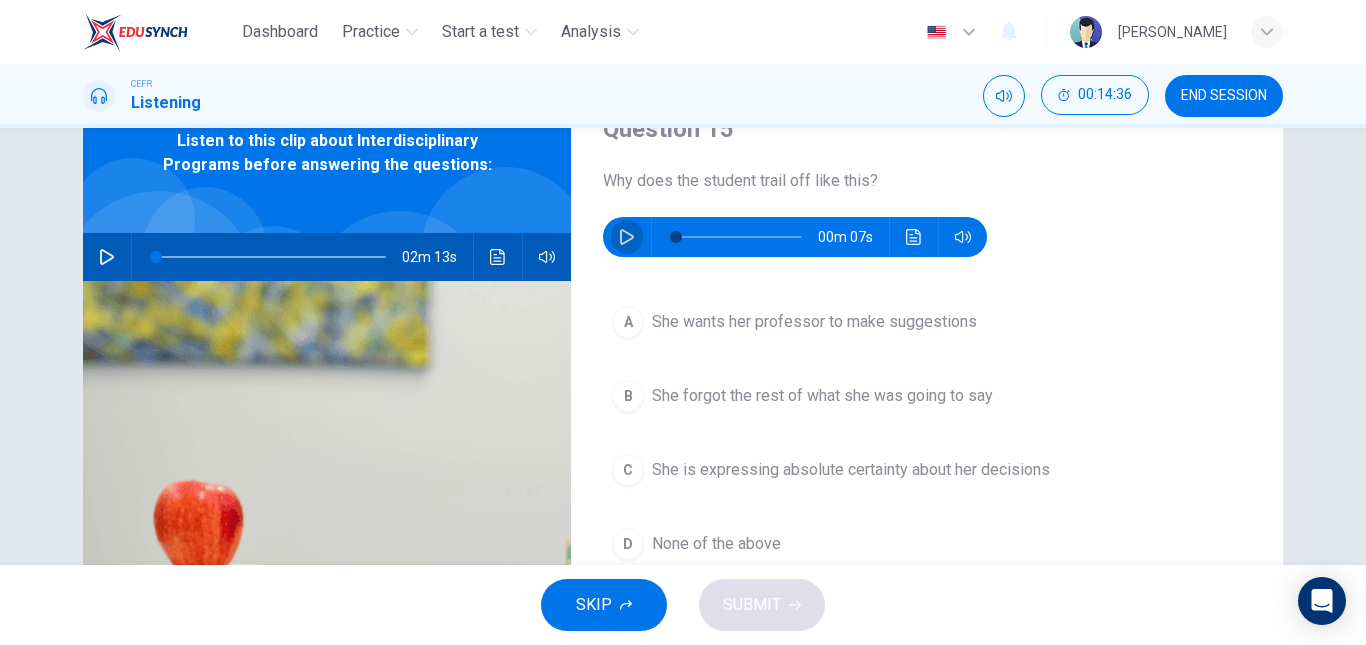 click at bounding box center (627, 237) 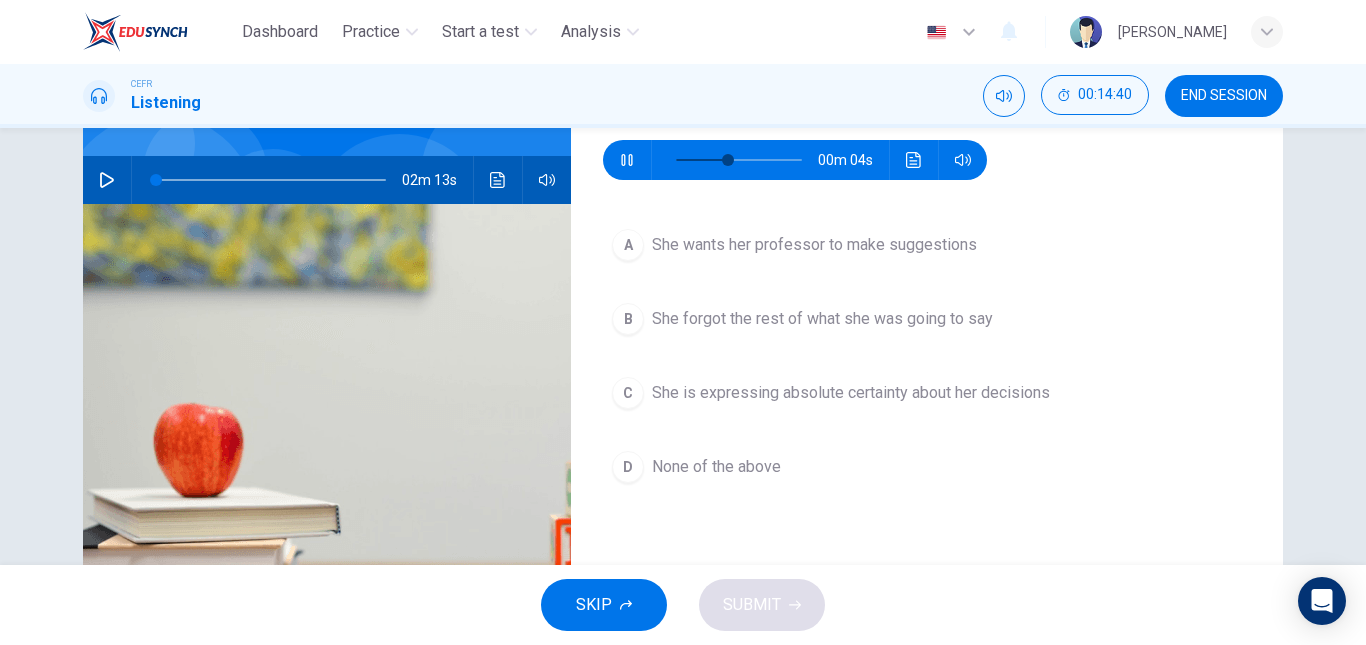 scroll, scrollTop: 173, scrollLeft: 0, axis: vertical 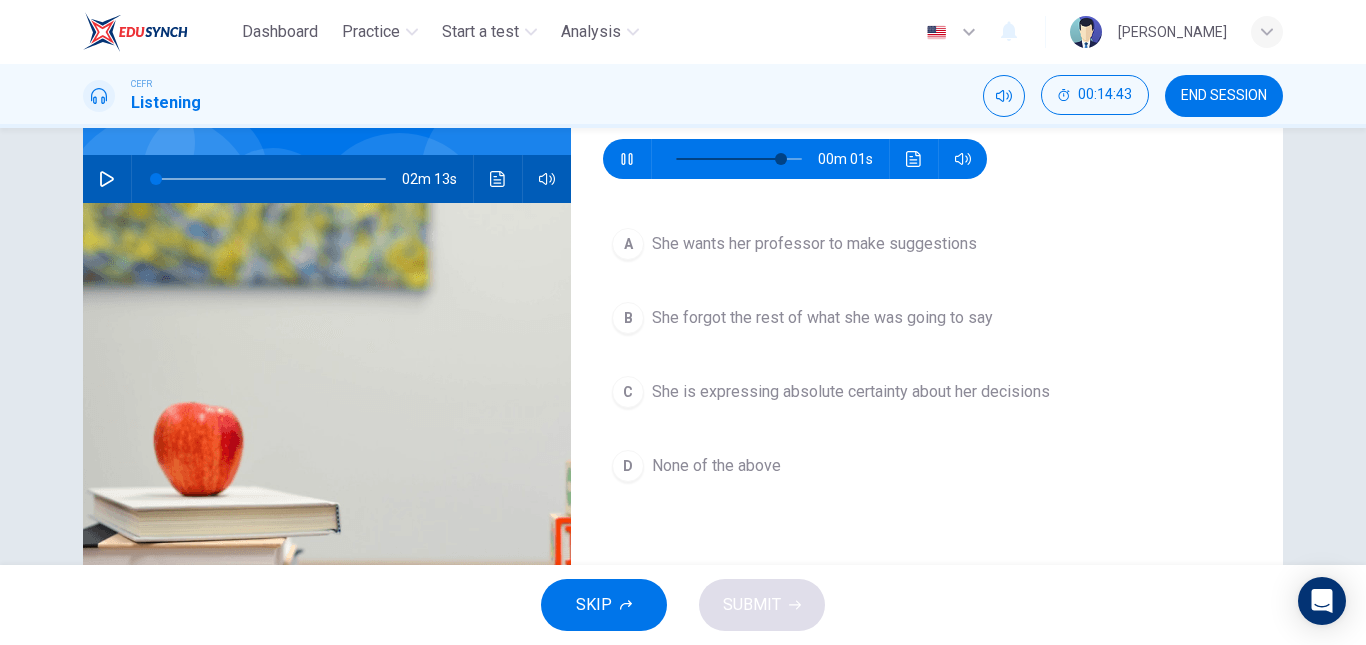 click on "She wants her professor to make suggestions" at bounding box center (814, 244) 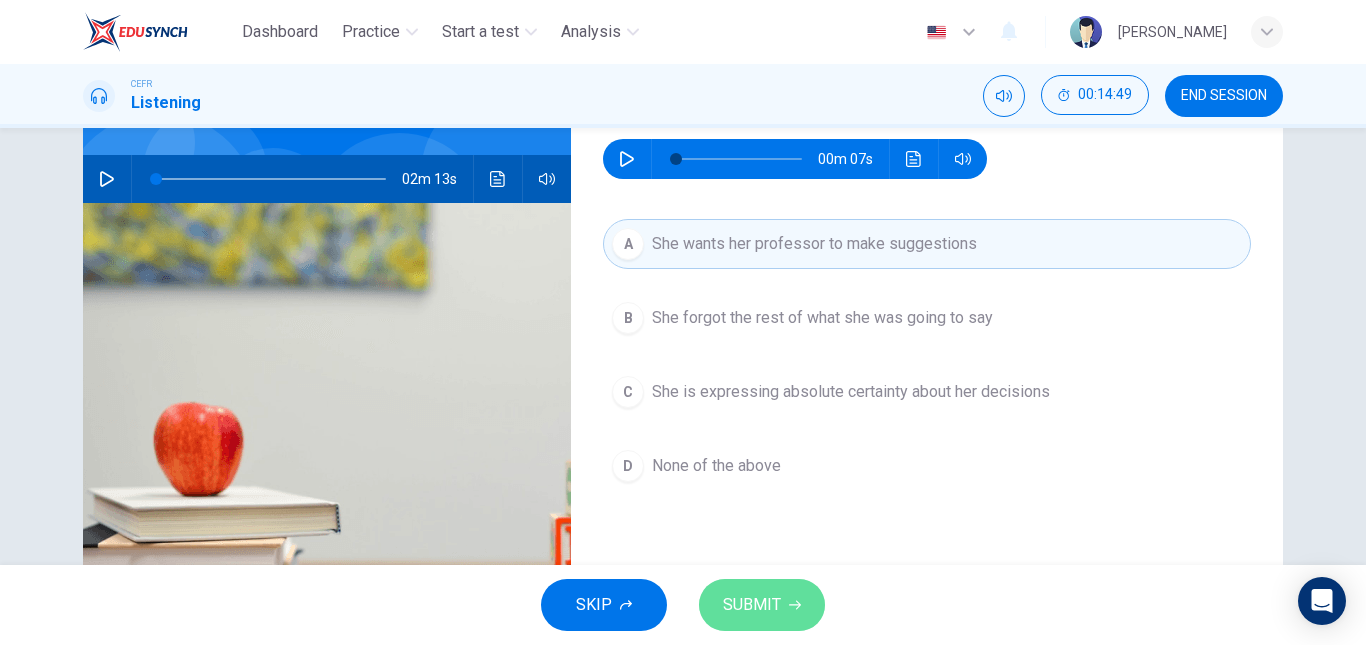 click on "SUBMIT" at bounding box center (752, 605) 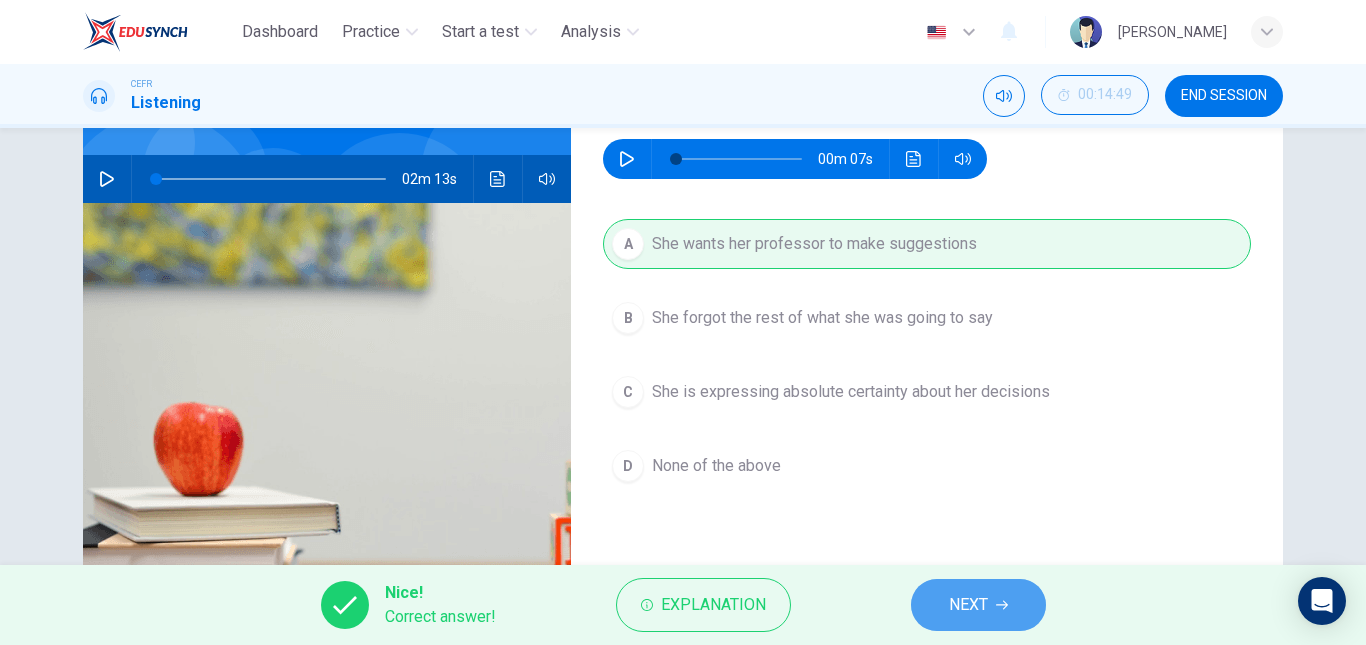 click on "NEXT" at bounding box center (978, 605) 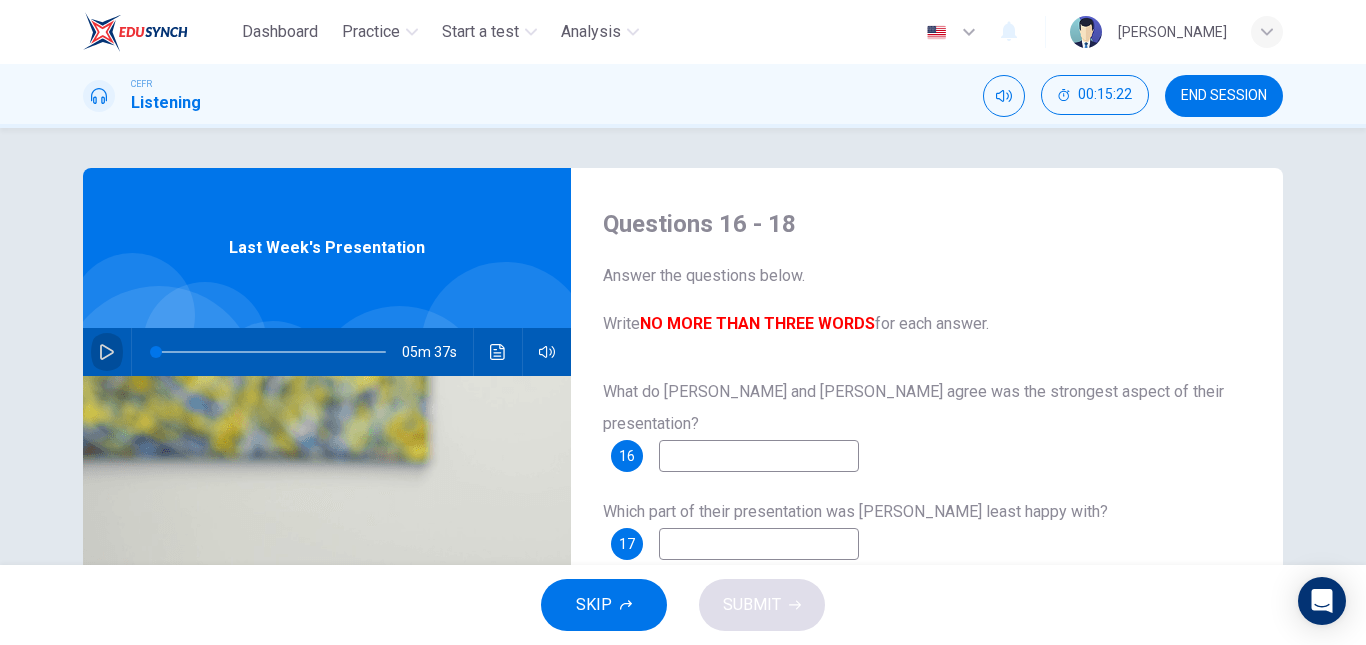 click 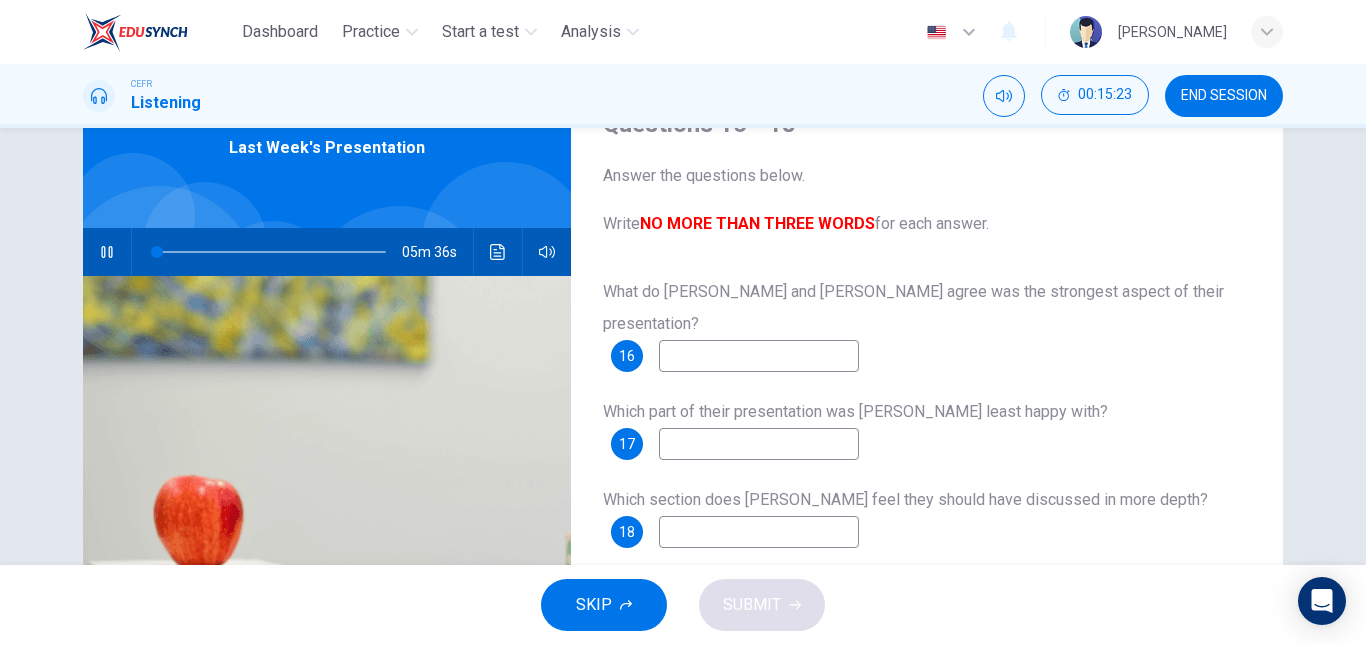 scroll, scrollTop: 101, scrollLeft: 0, axis: vertical 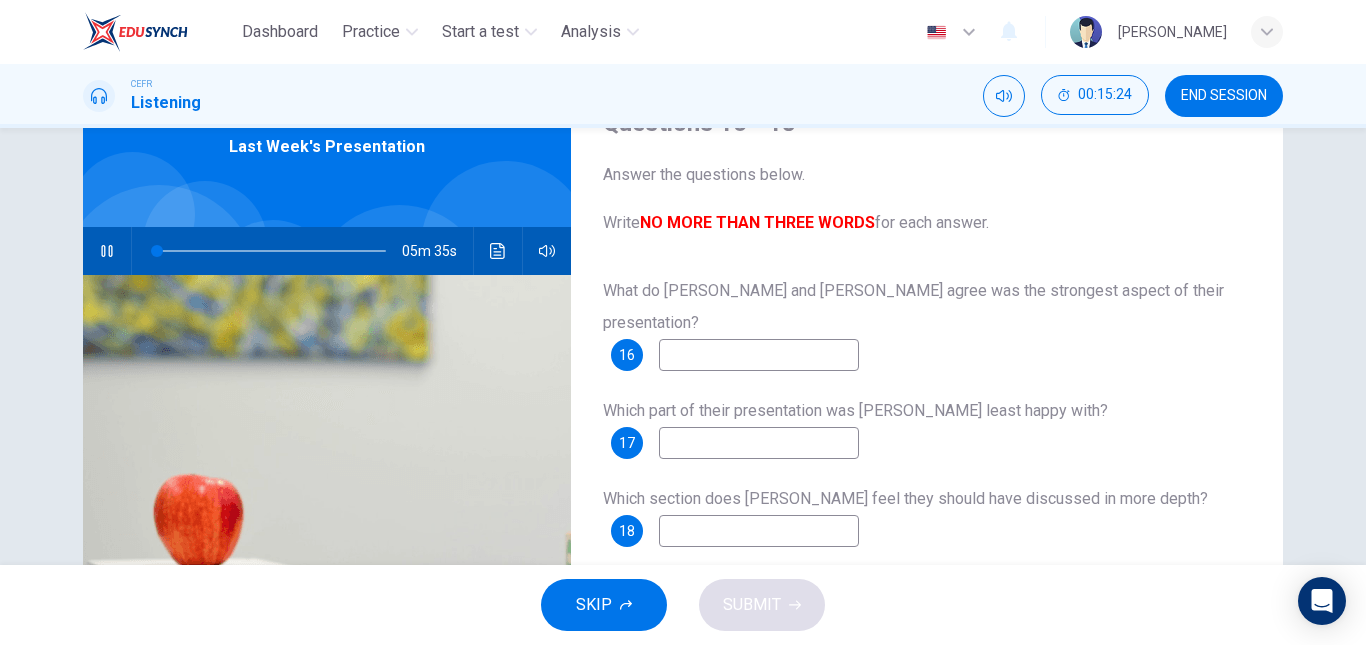 click at bounding box center (759, 355) 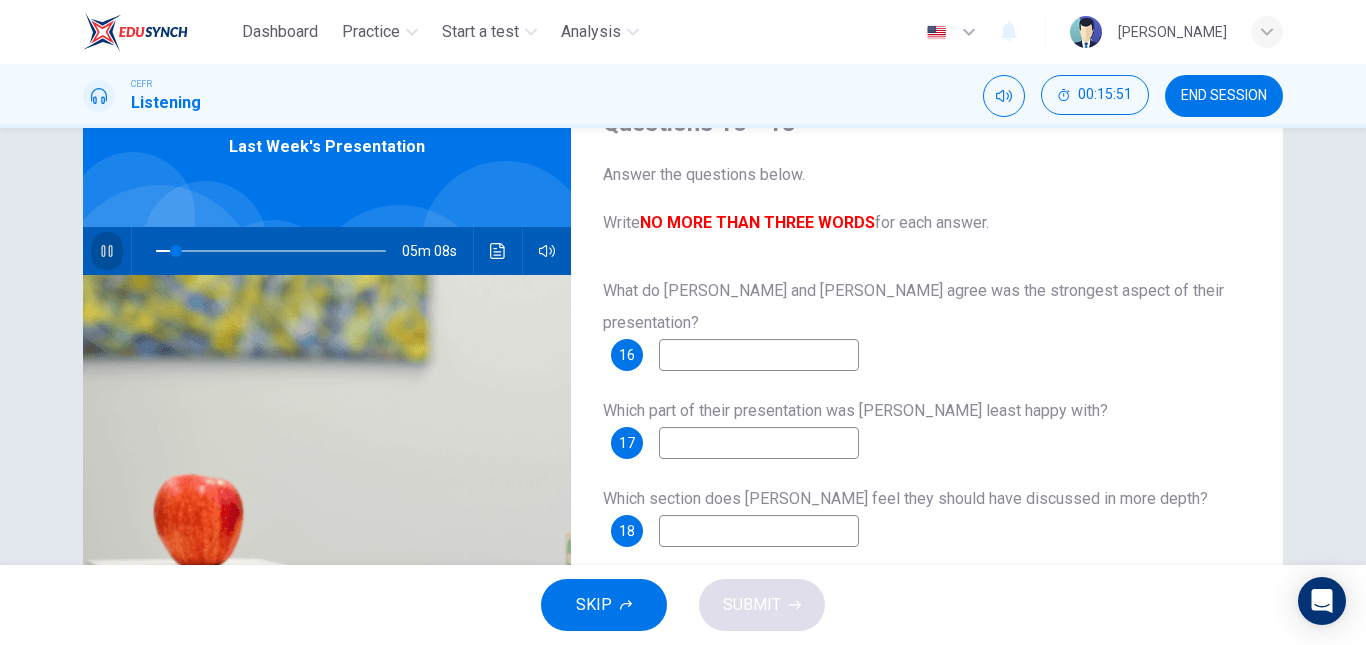 click at bounding box center (107, 251) 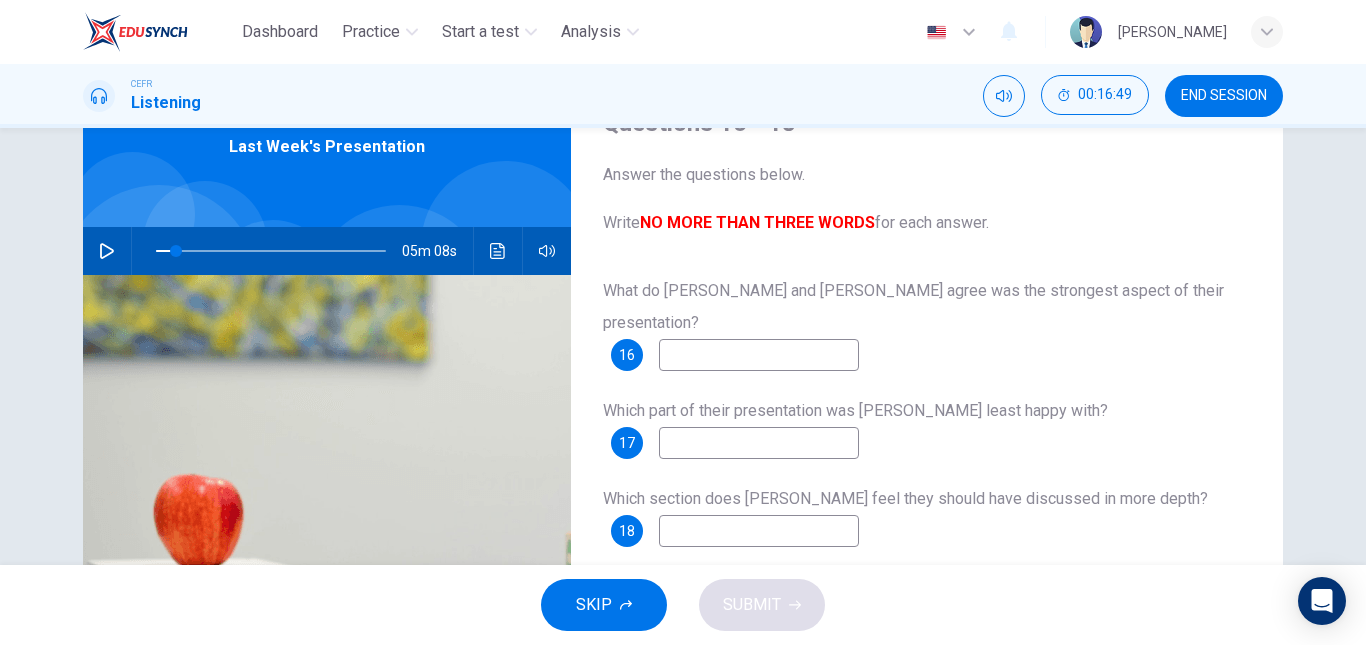click on "END SESSION" at bounding box center (1224, 96) 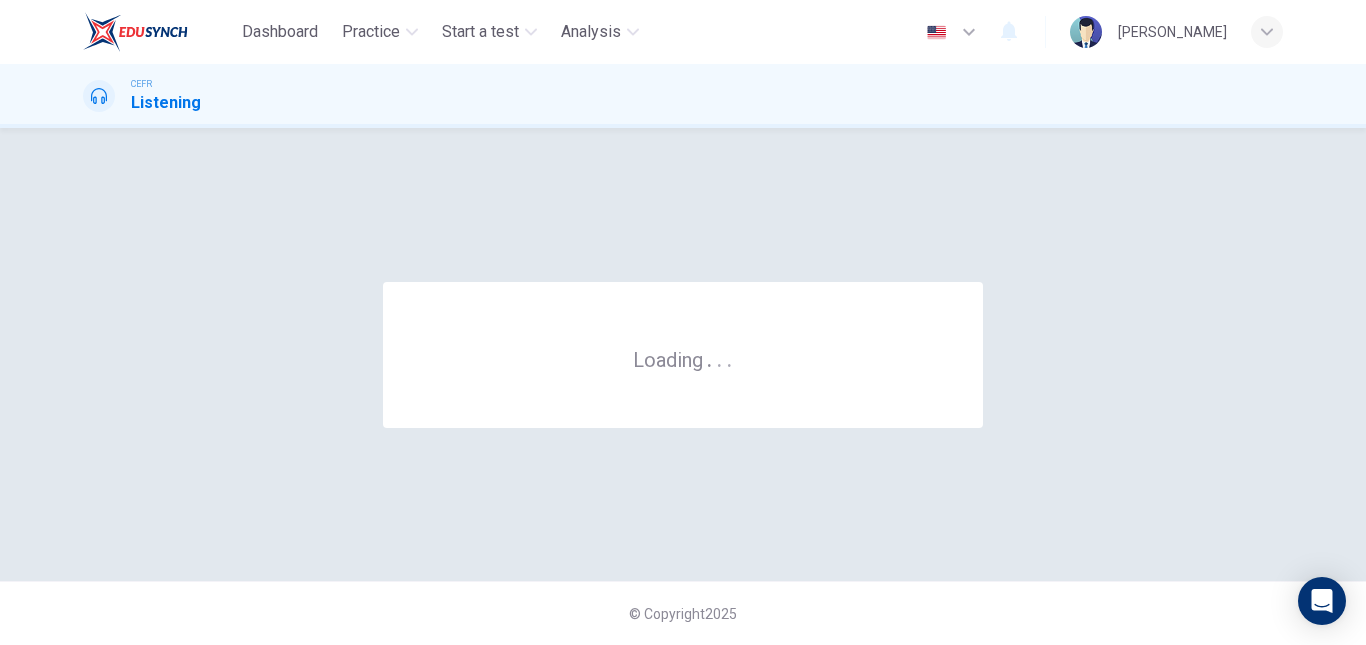 scroll, scrollTop: 0, scrollLeft: 0, axis: both 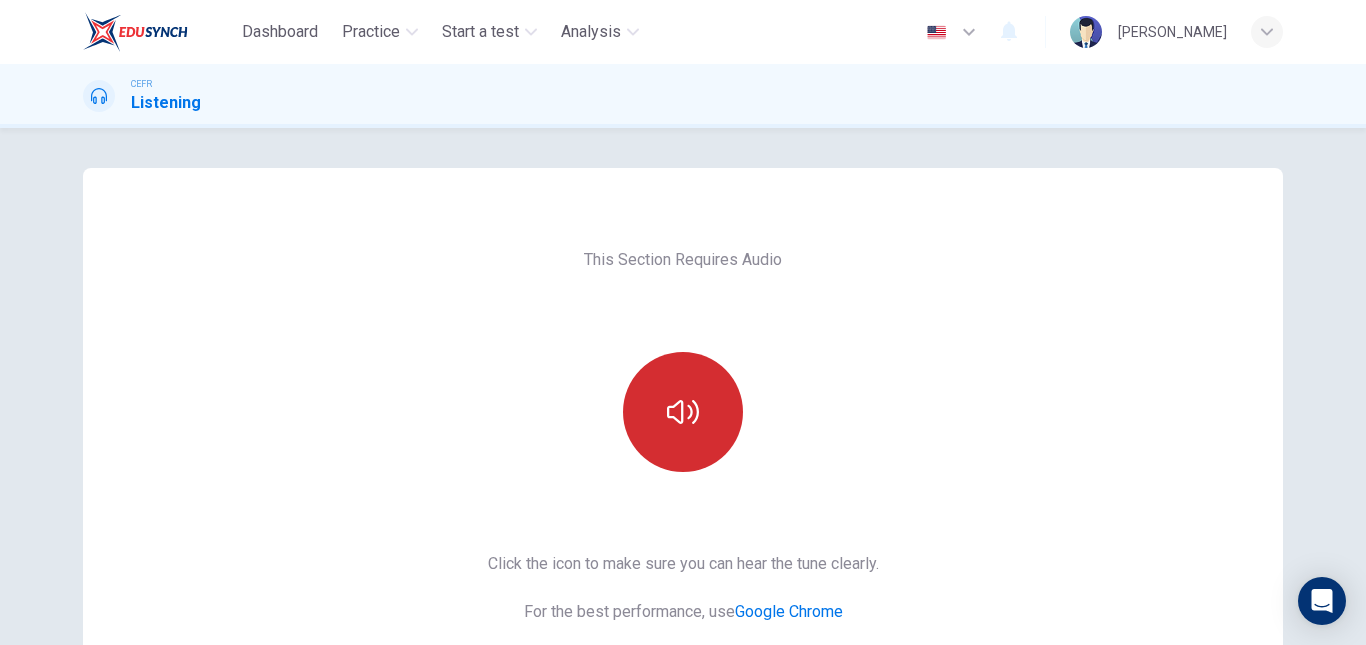 click at bounding box center [683, 412] 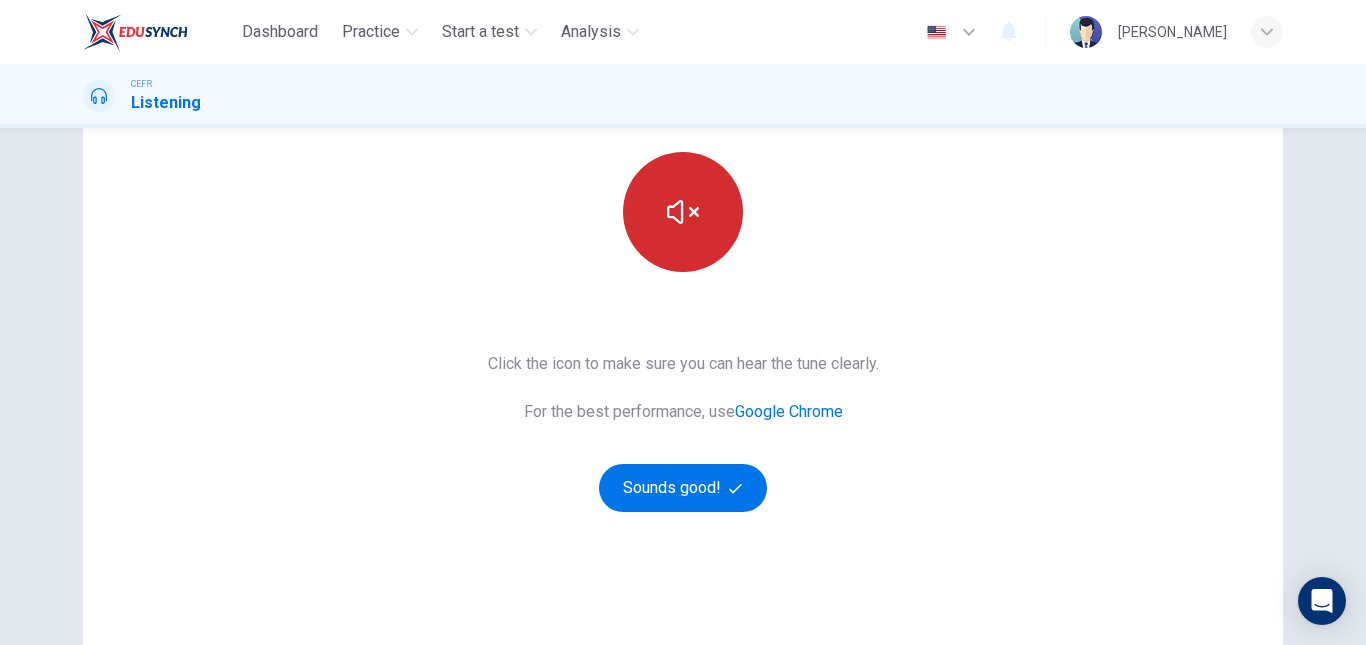 scroll, scrollTop: 212, scrollLeft: 0, axis: vertical 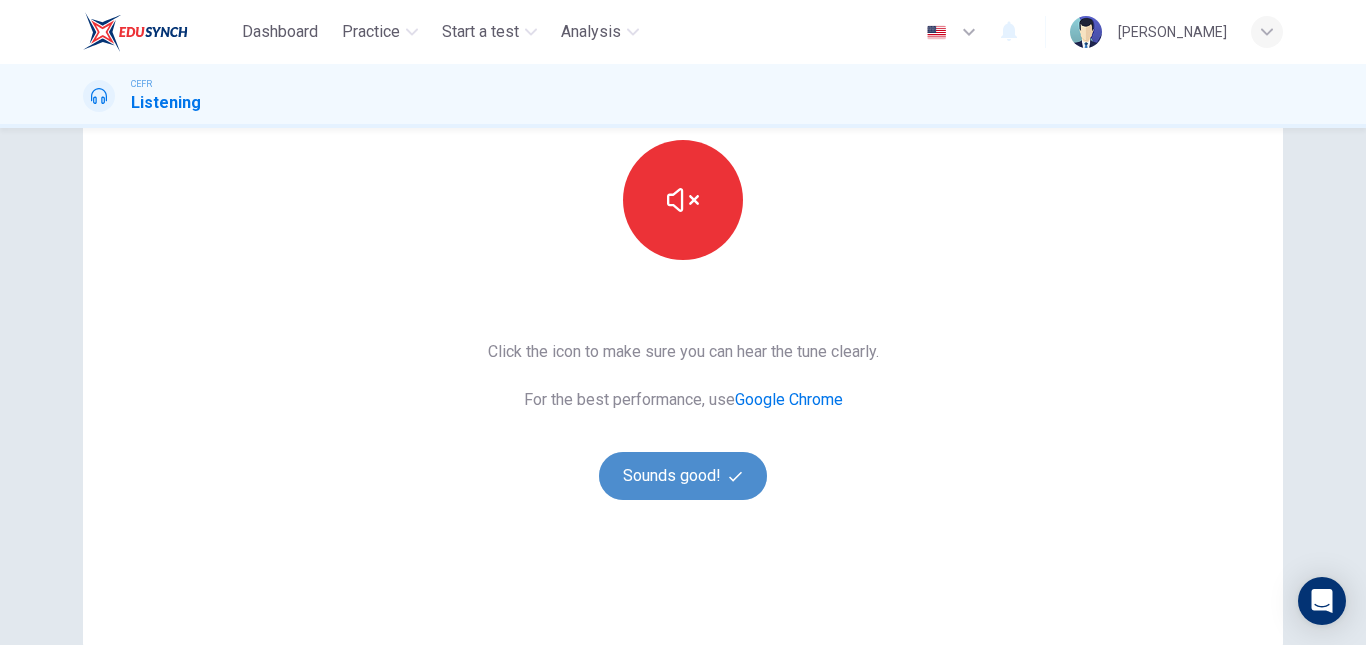 click on "Sounds good!" at bounding box center [683, 476] 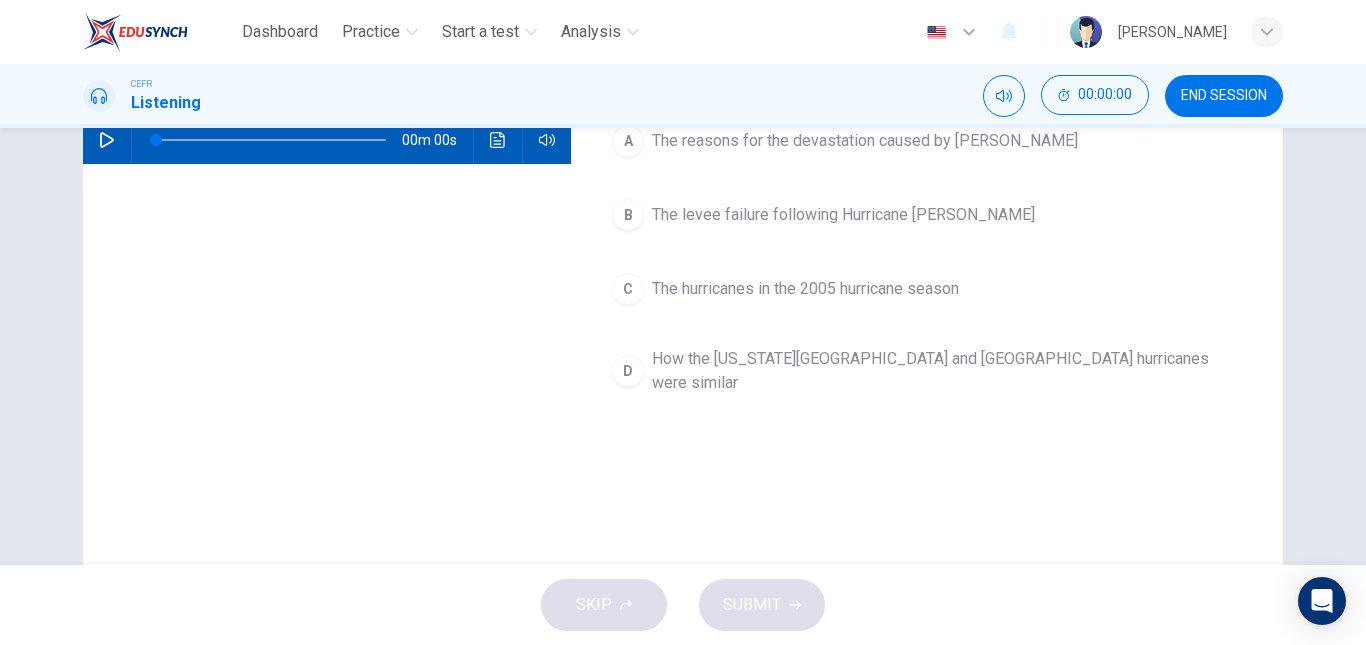 scroll, scrollTop: 0, scrollLeft: 0, axis: both 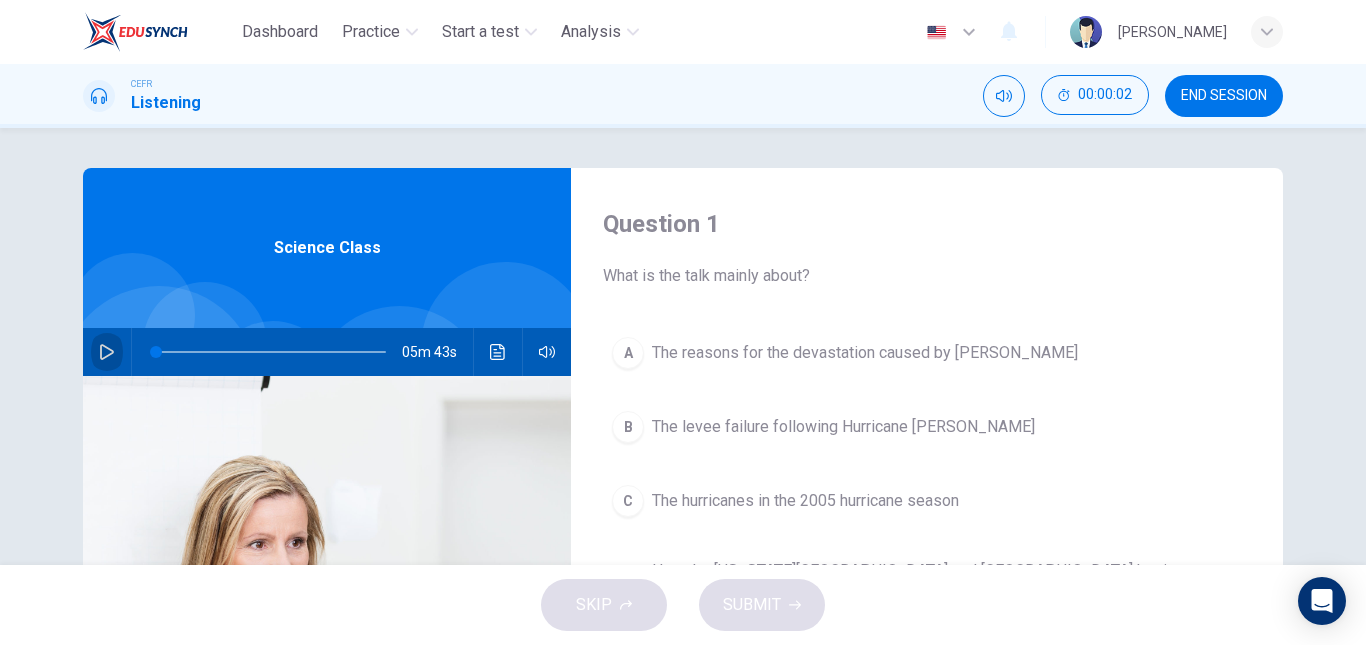 click 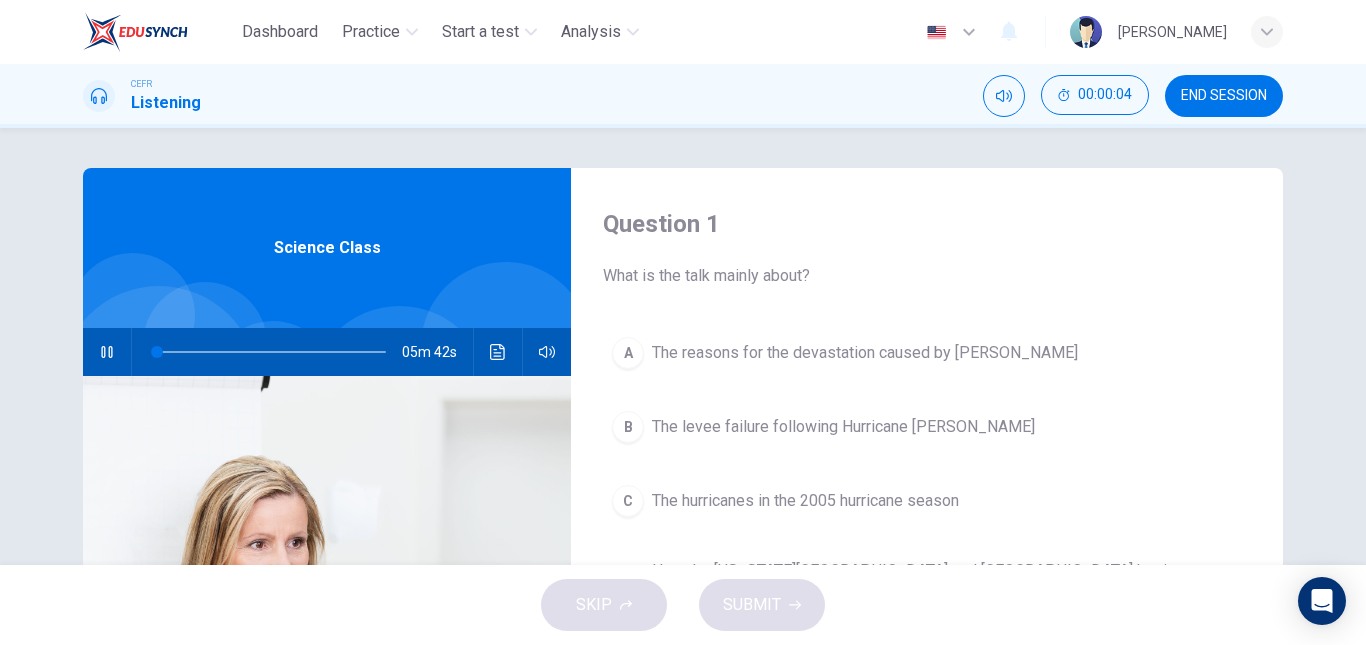 type on "1" 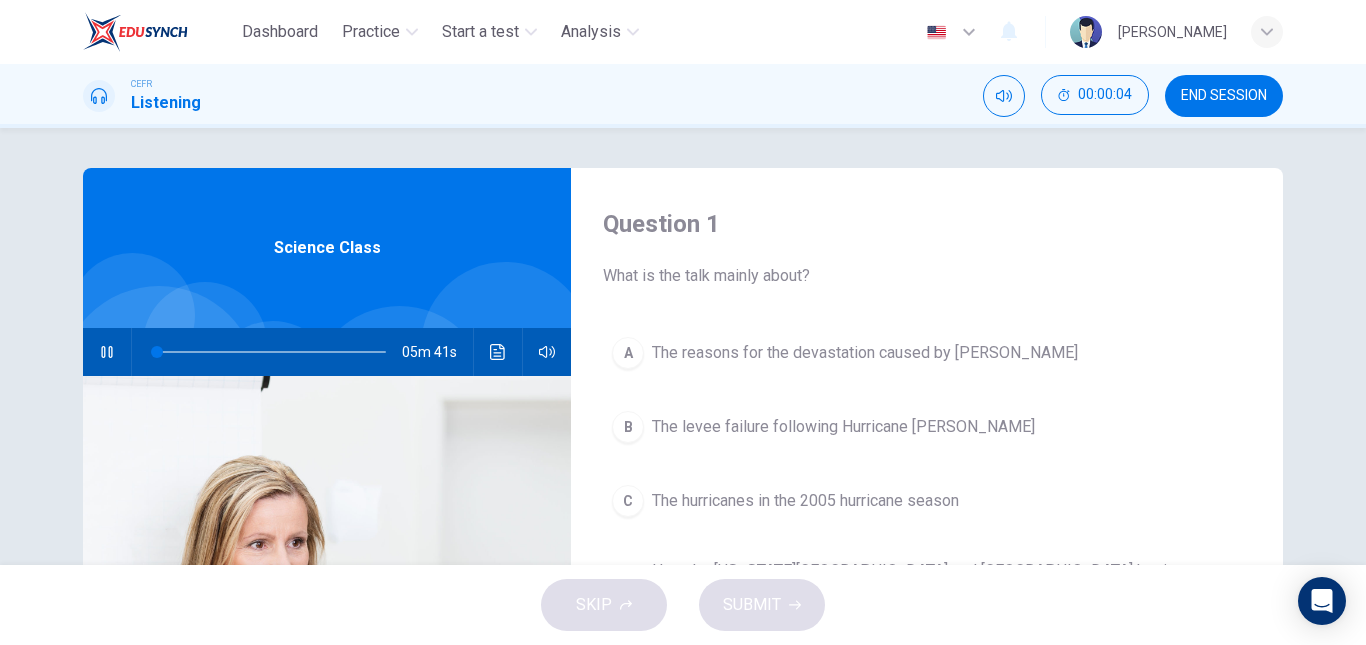 type 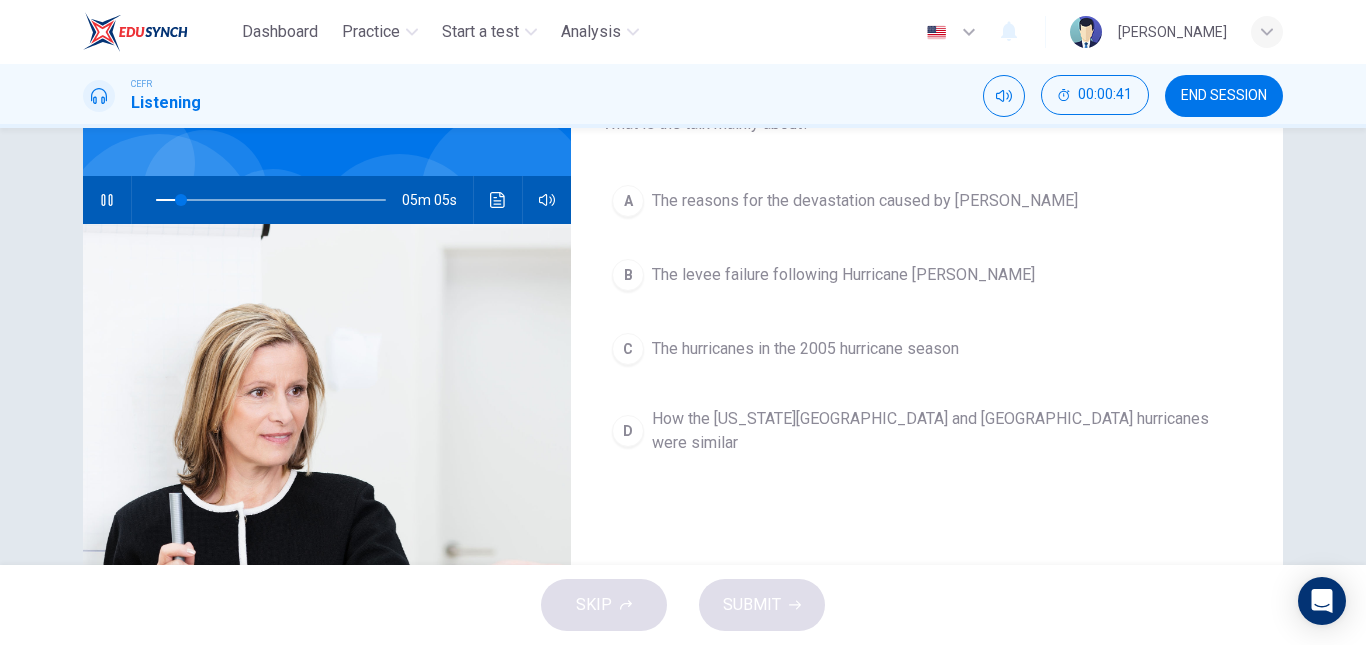 scroll, scrollTop: 153, scrollLeft: 0, axis: vertical 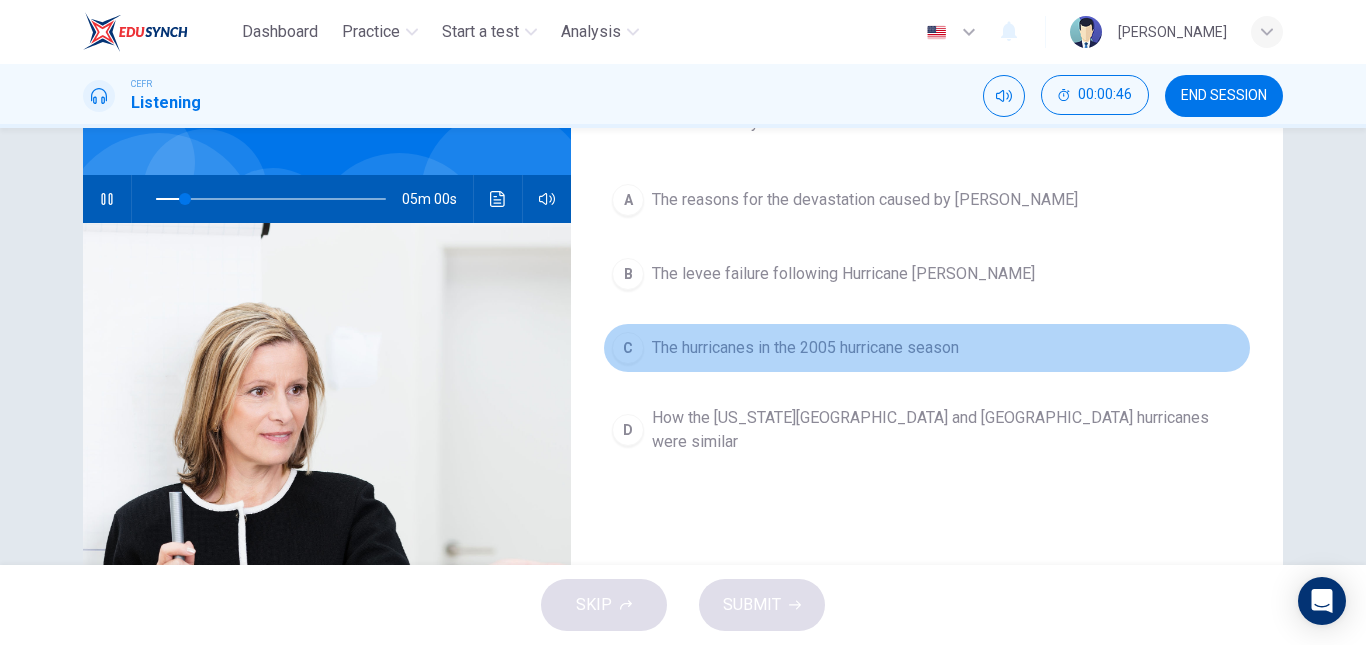 click on "The hurricanes in the 2005 hurricane season" at bounding box center (805, 348) 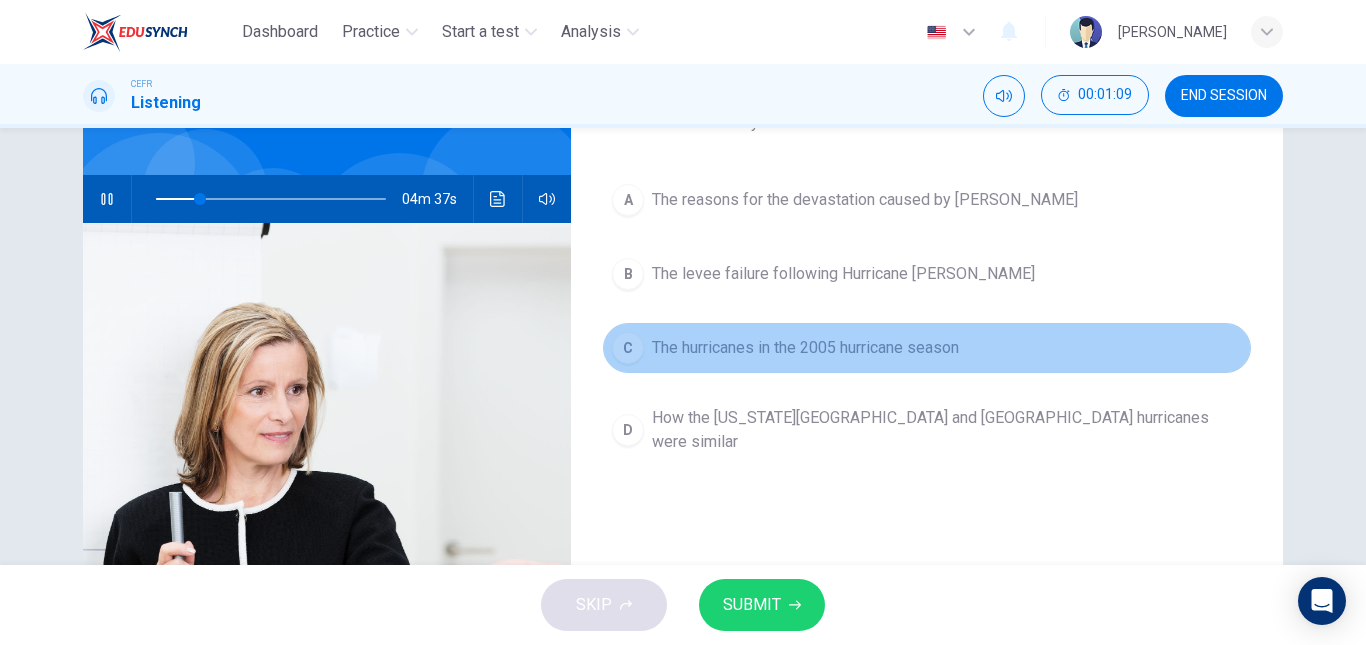 click on "The hurricanes in the 2005 hurricane season" at bounding box center (805, 348) 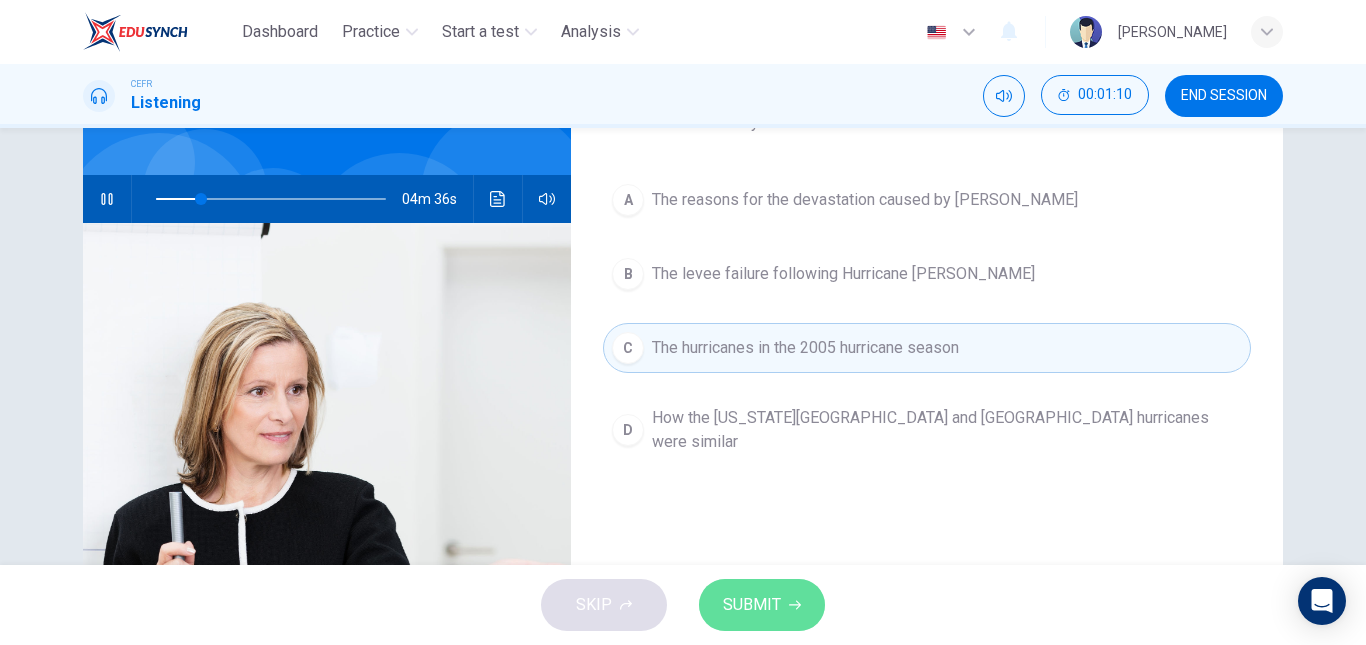 click on "SUBMIT" at bounding box center (762, 605) 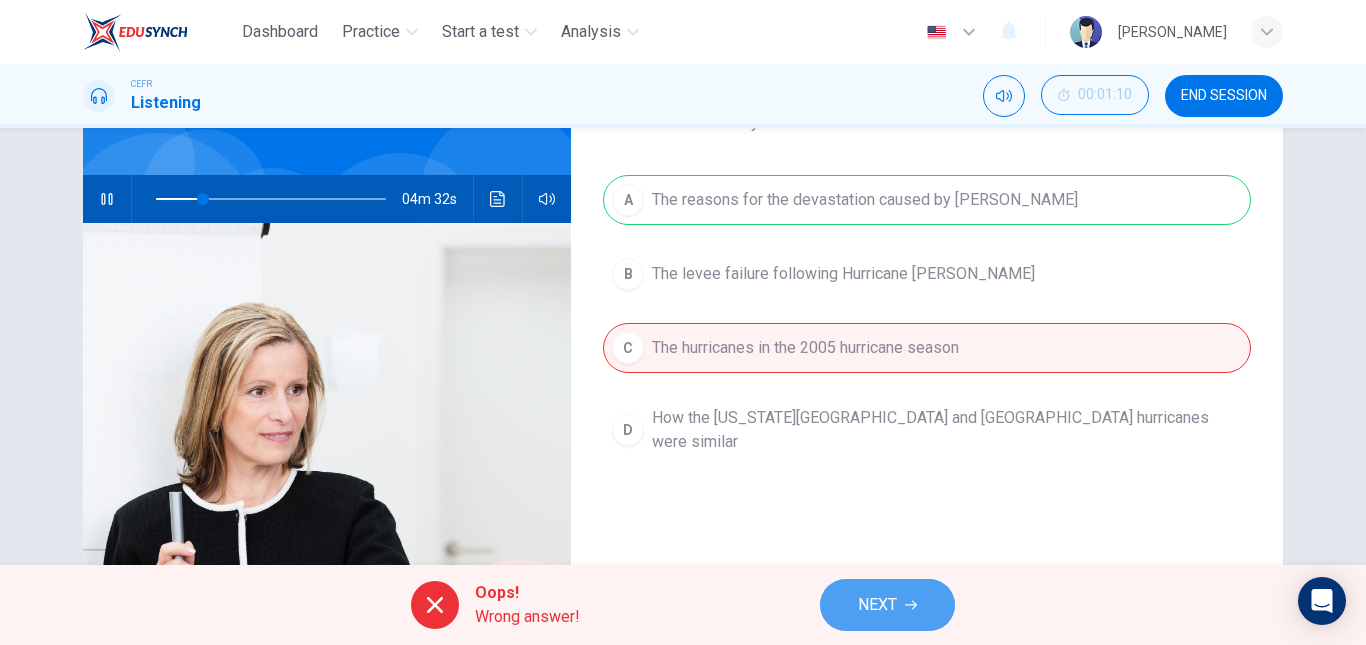 click on "NEXT" at bounding box center (887, 605) 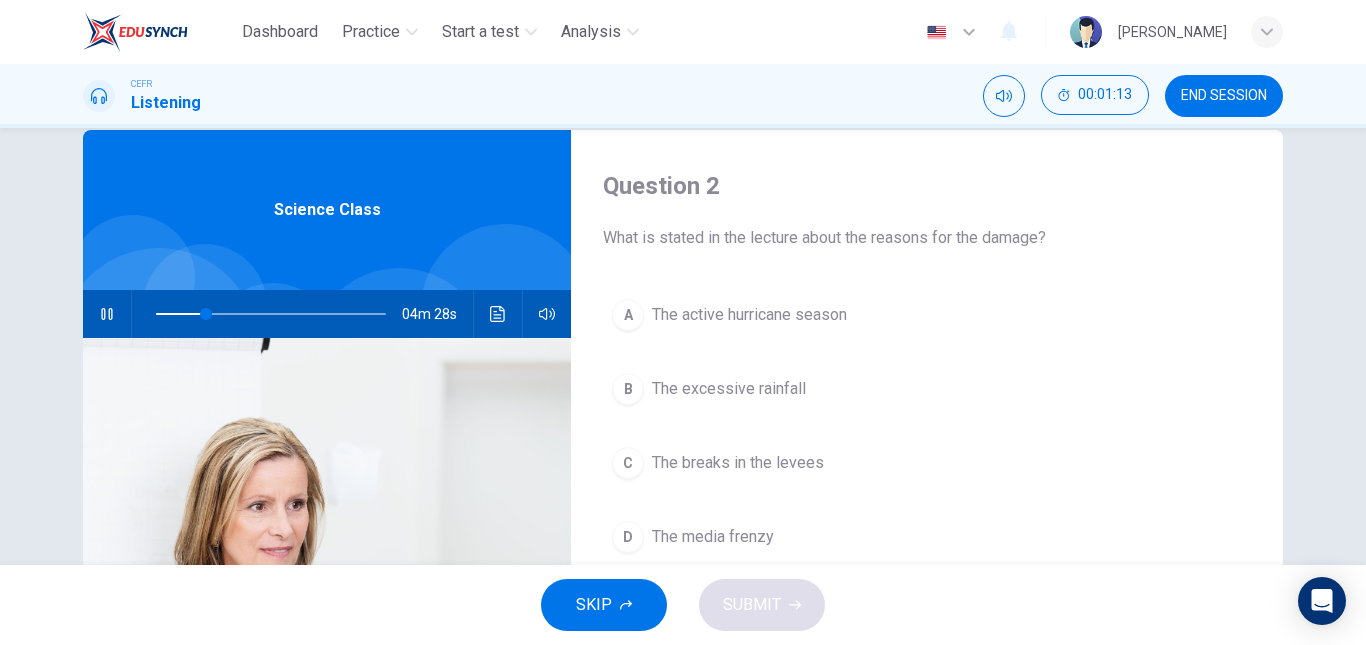 scroll, scrollTop: 87, scrollLeft: 0, axis: vertical 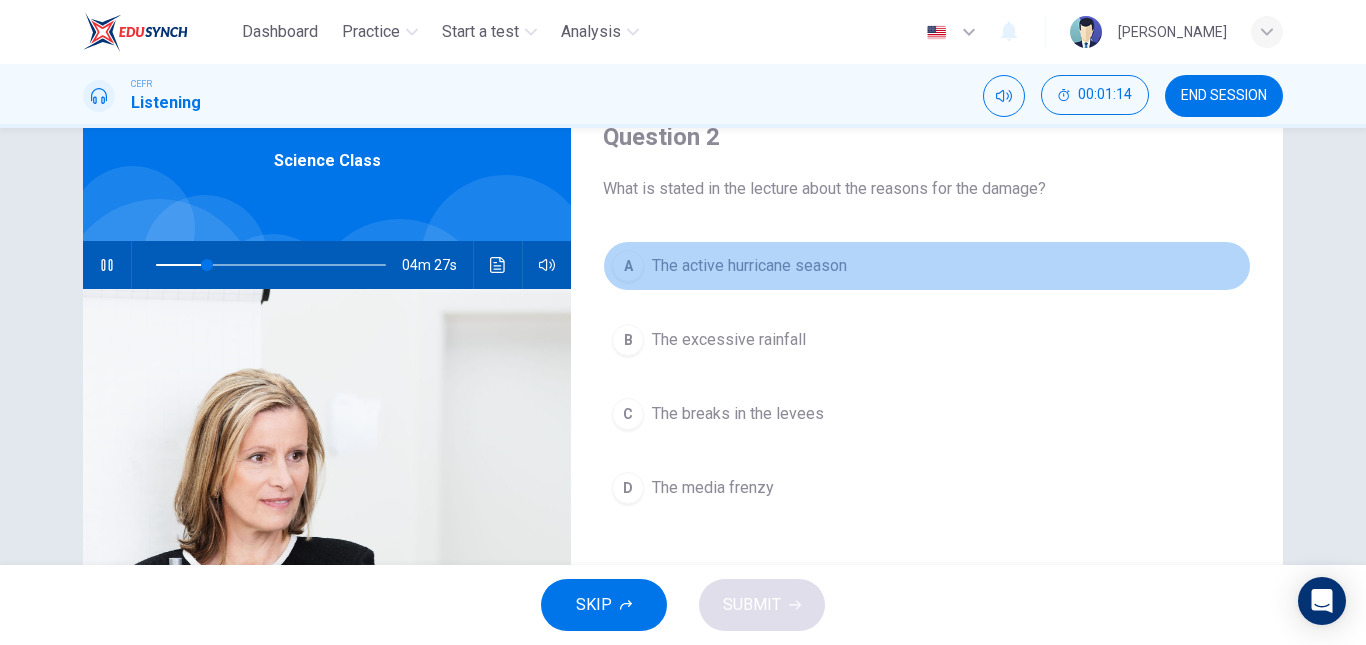 click on "The active hurricane season" at bounding box center [749, 266] 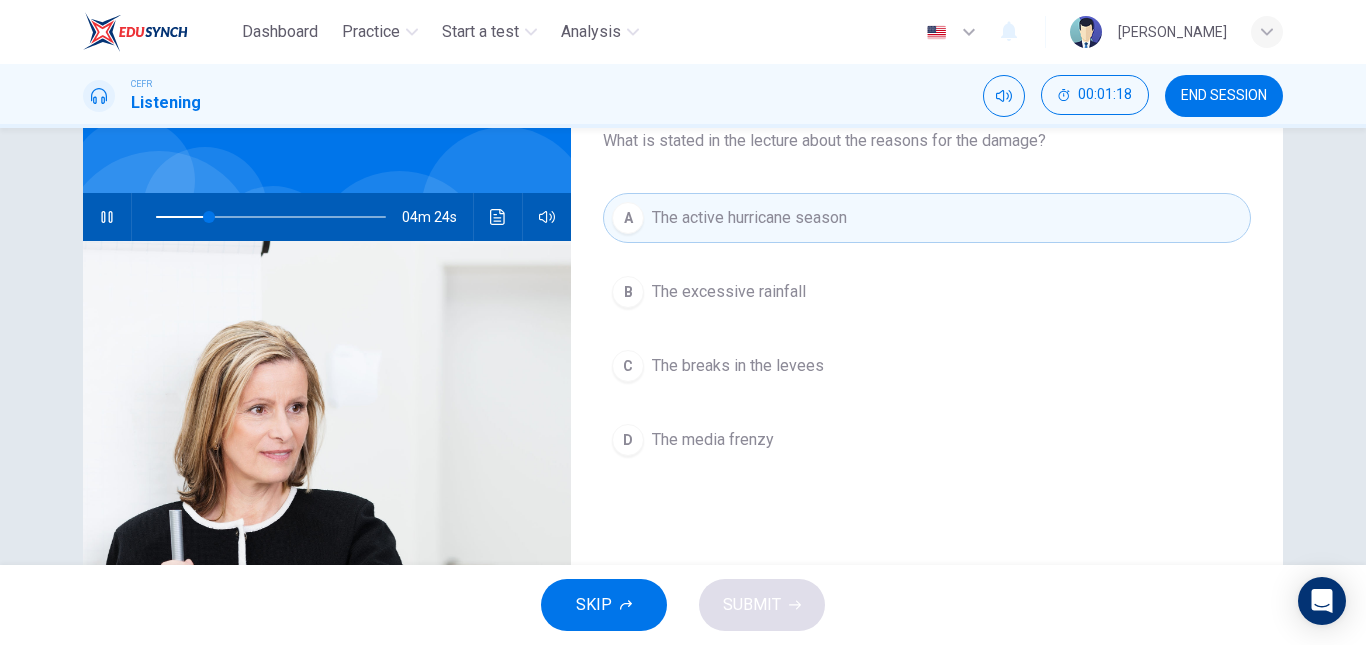 scroll, scrollTop: 134, scrollLeft: 0, axis: vertical 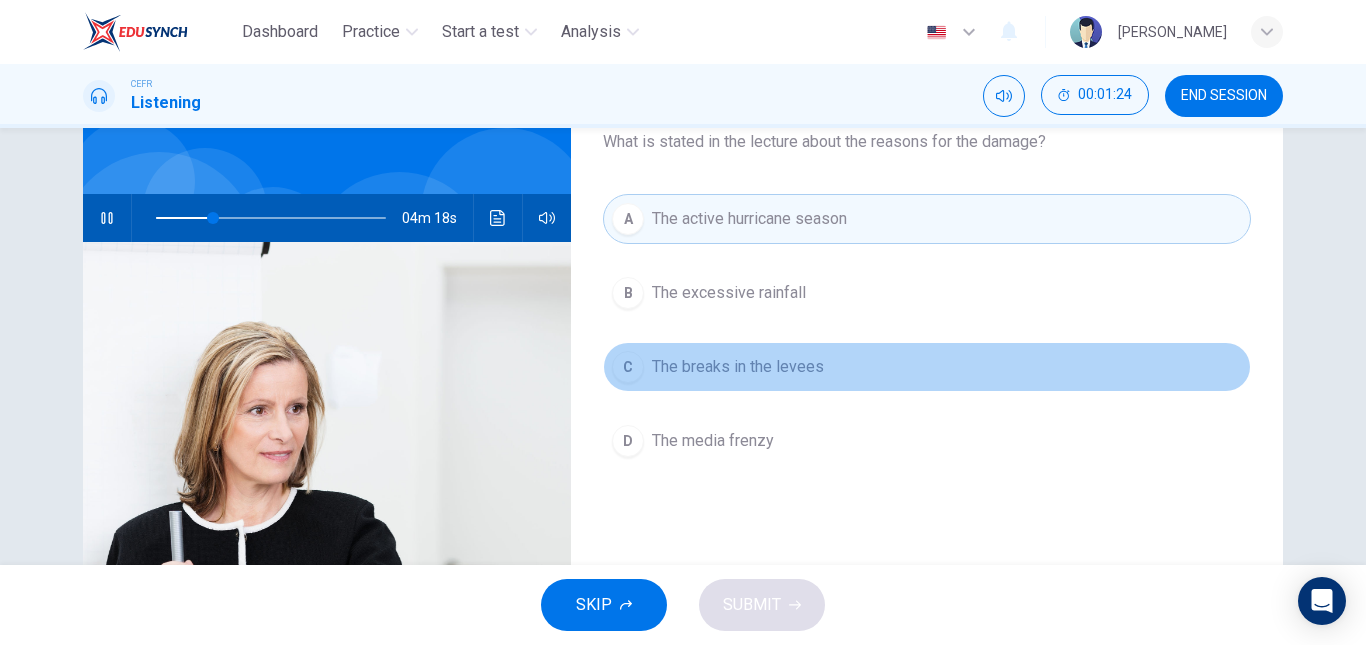 click on "C The breaks in the levees" at bounding box center [927, 367] 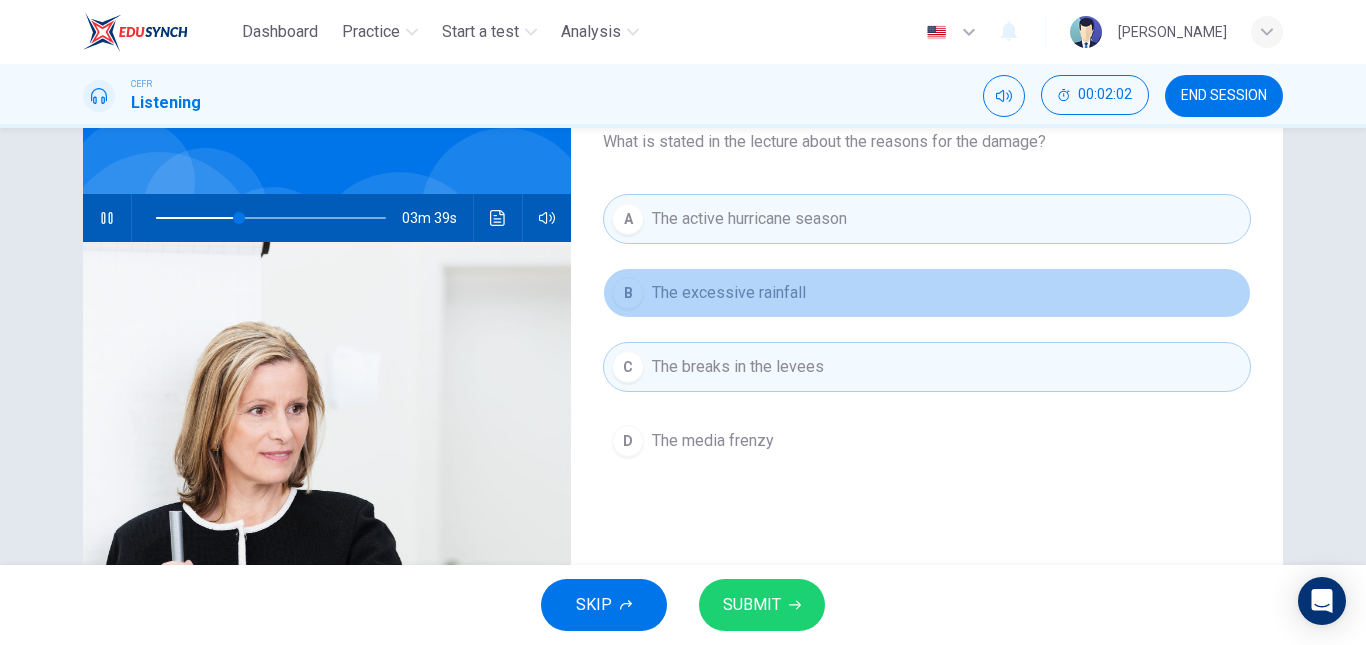 click on "The excessive rainfall" at bounding box center [729, 293] 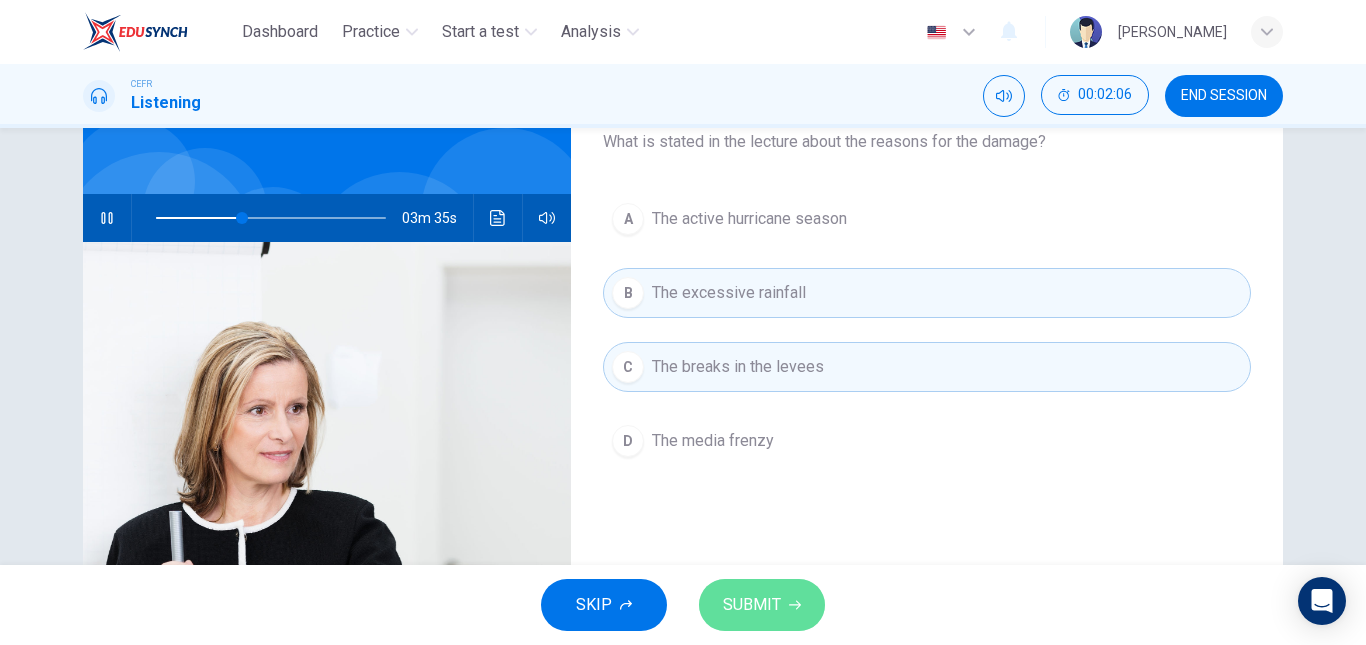 click on "SUBMIT" at bounding box center (762, 605) 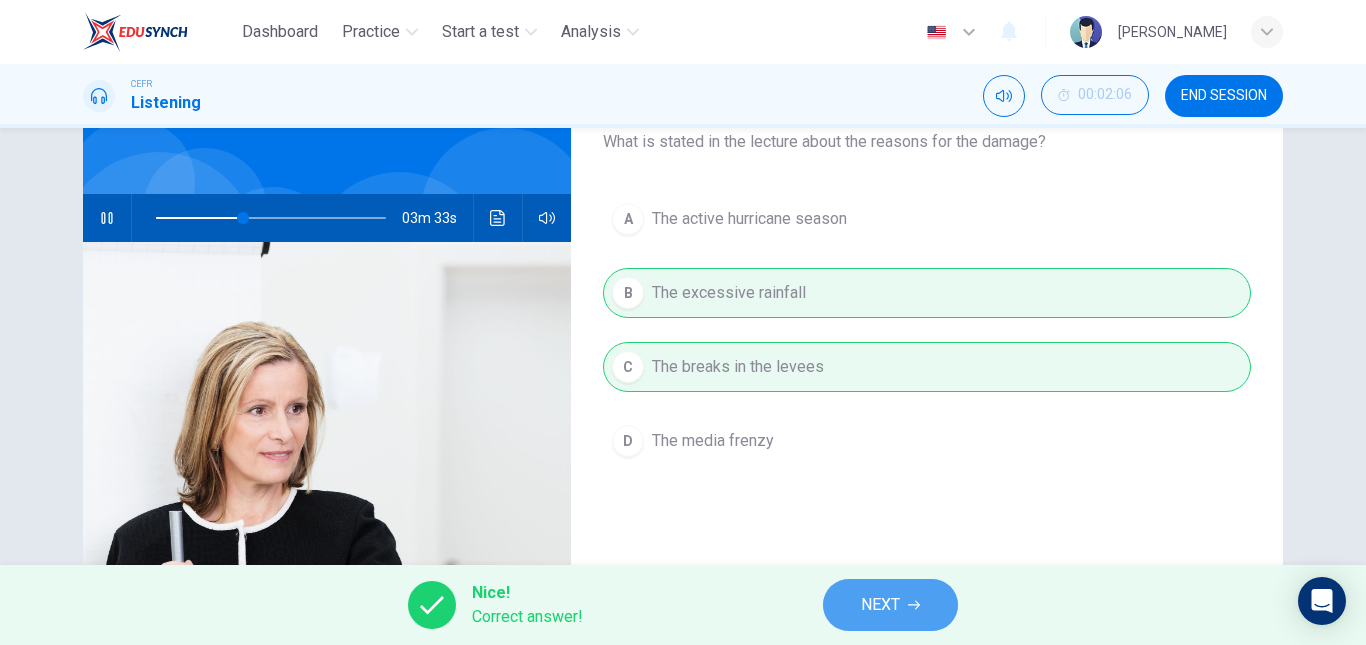 click on "NEXT" at bounding box center (890, 605) 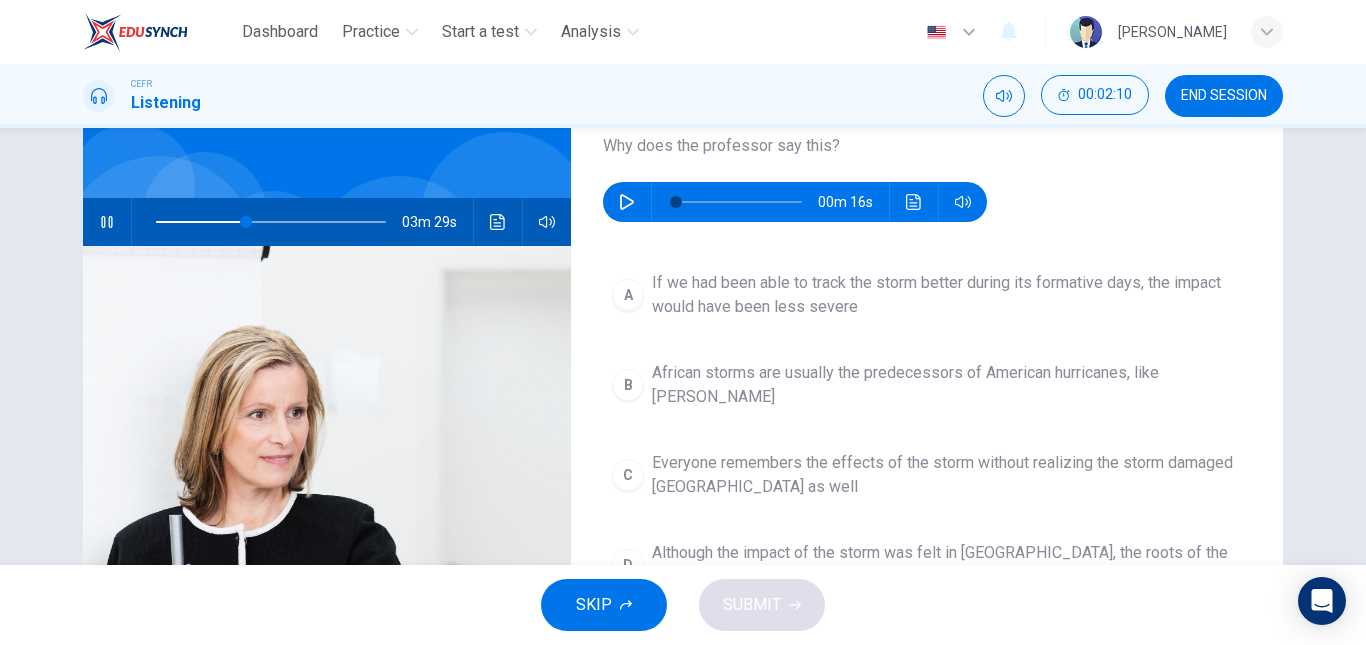 scroll, scrollTop: 130, scrollLeft: 0, axis: vertical 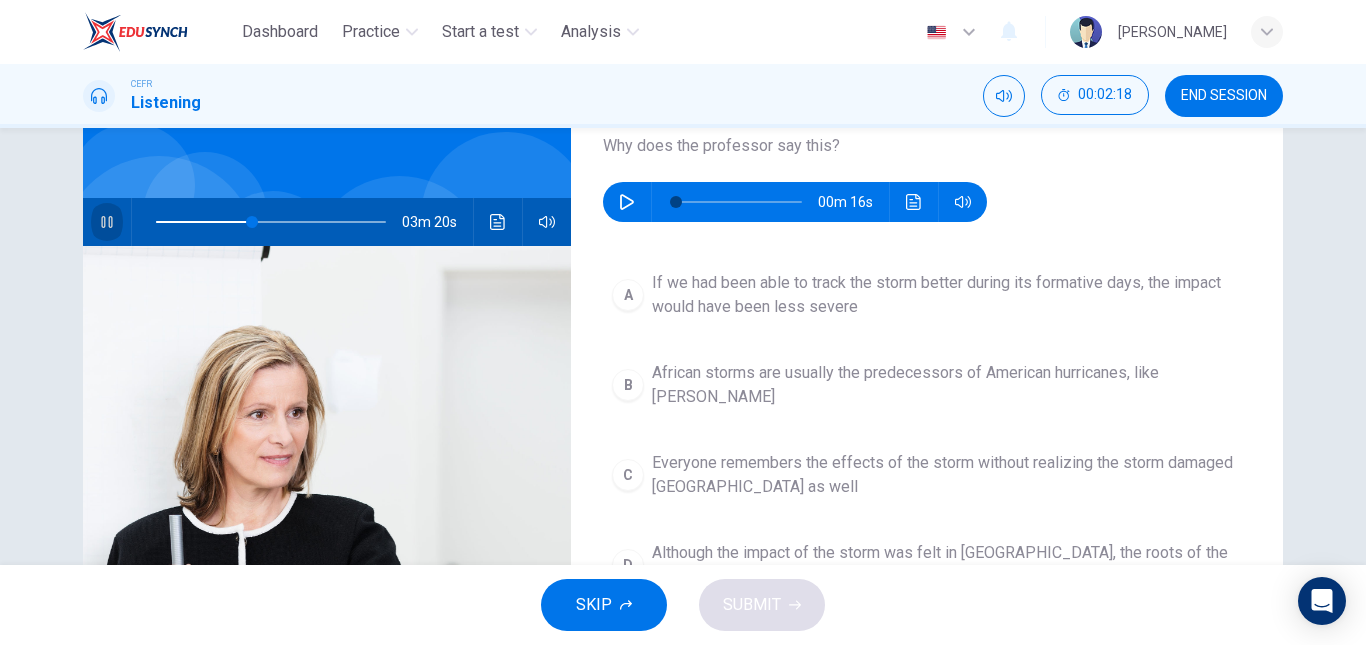 click 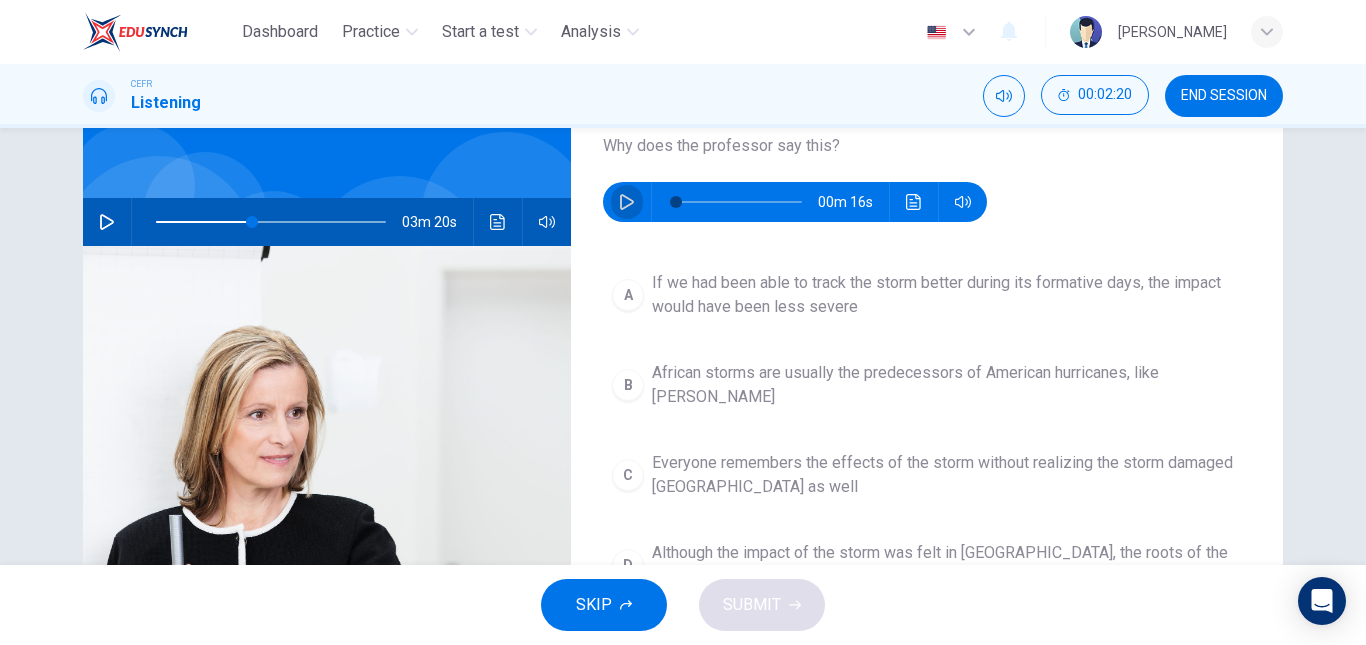 click 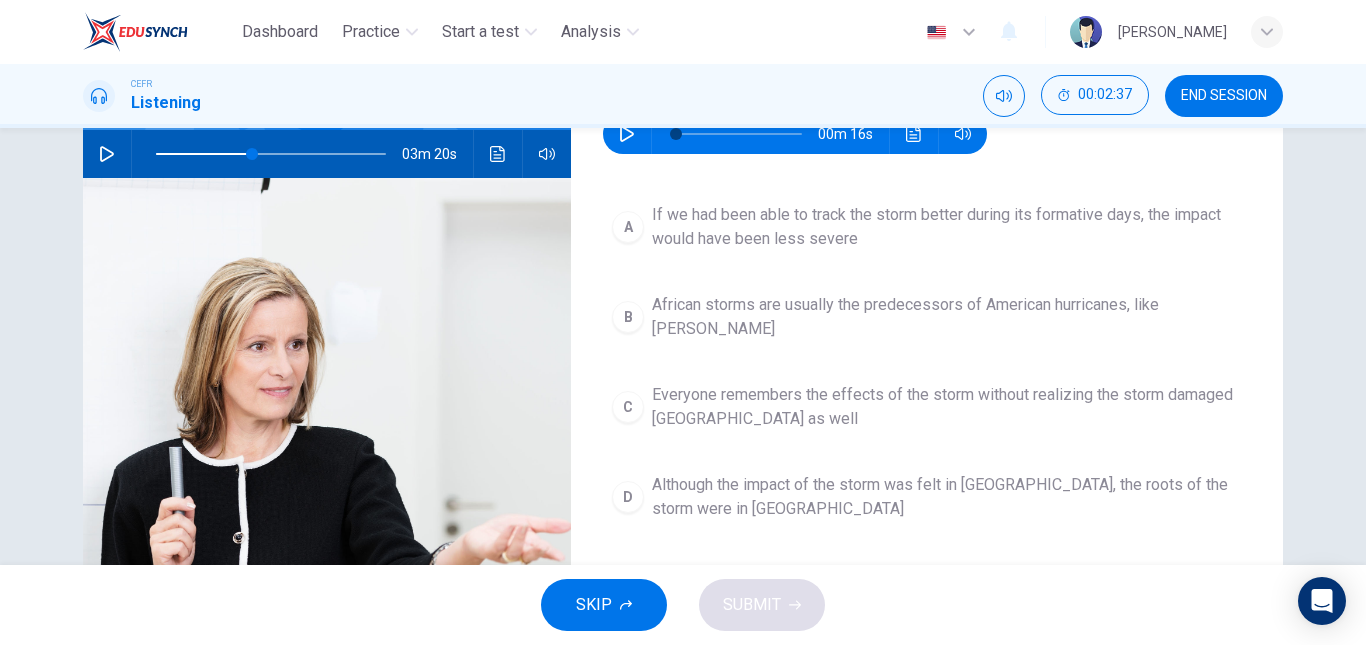 scroll, scrollTop: 197, scrollLeft: 0, axis: vertical 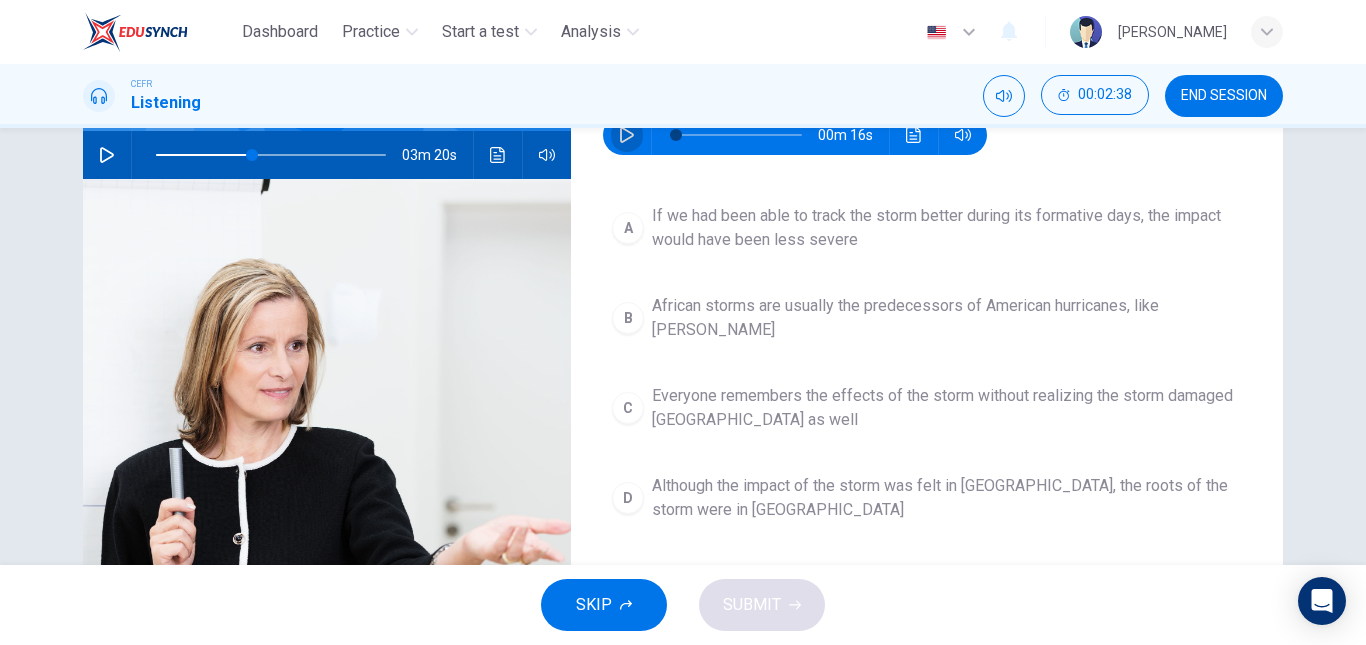 click at bounding box center (627, 135) 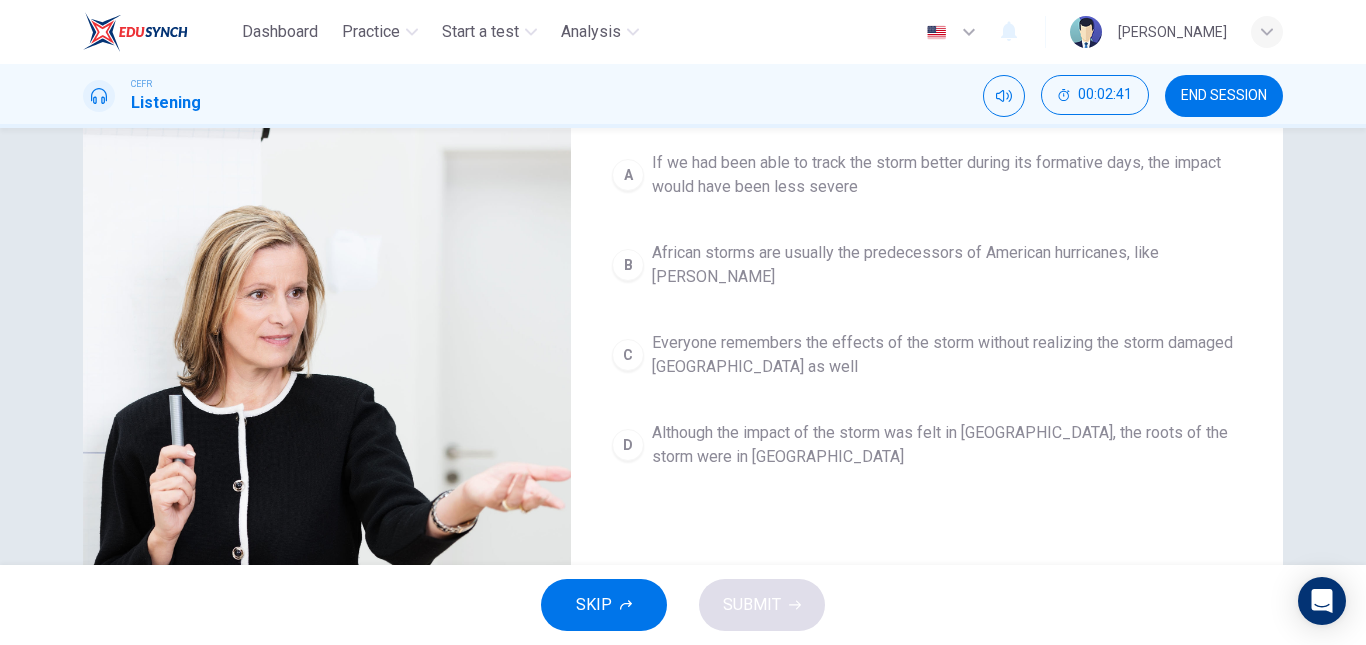 scroll, scrollTop: 250, scrollLeft: 0, axis: vertical 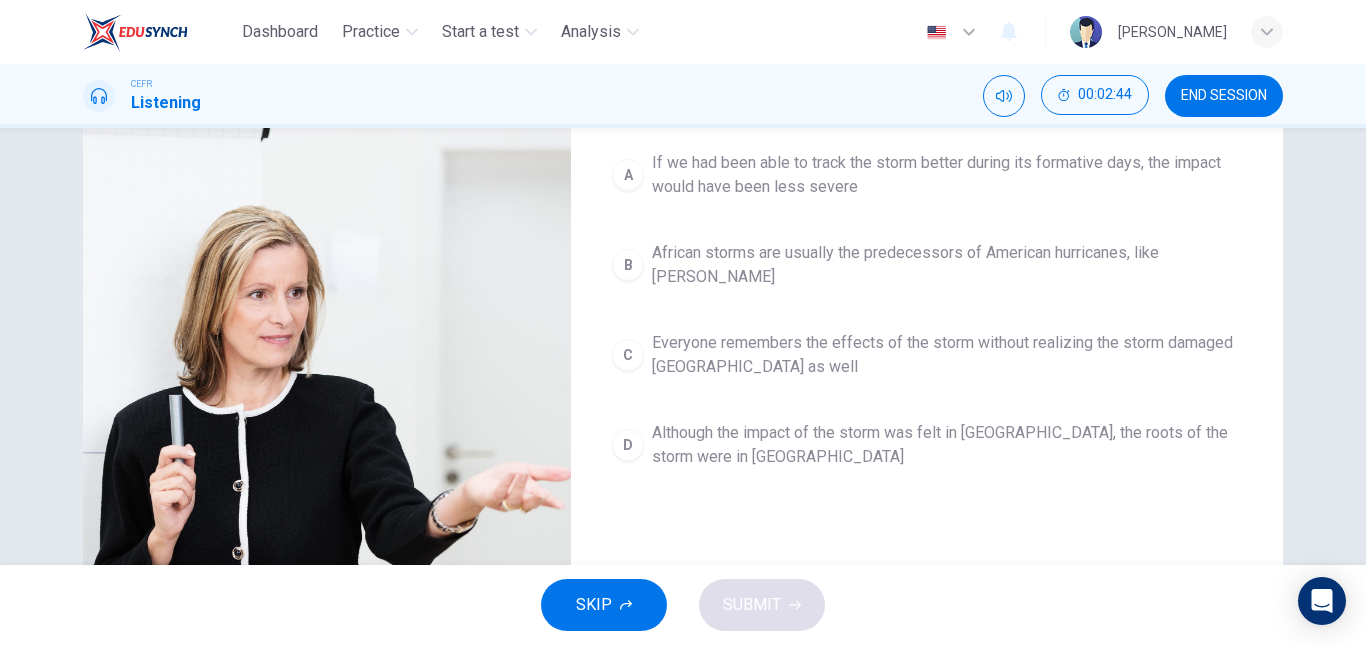 type on "36" 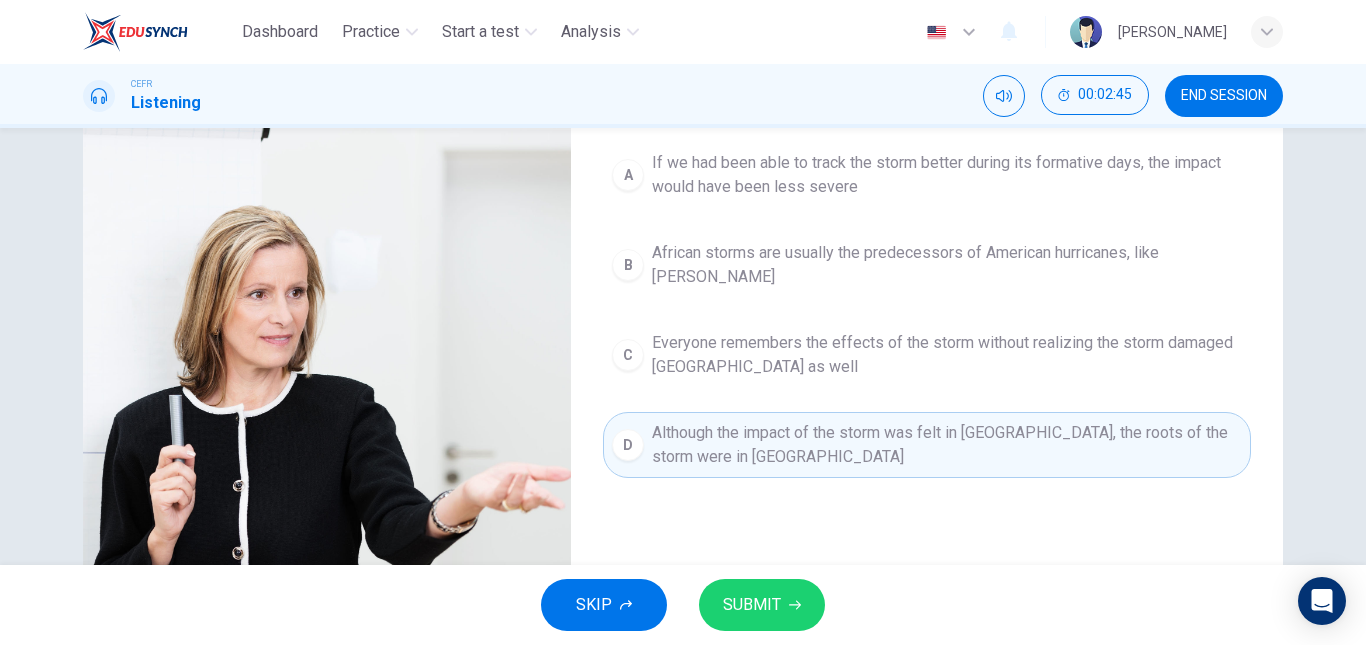 type on "42" 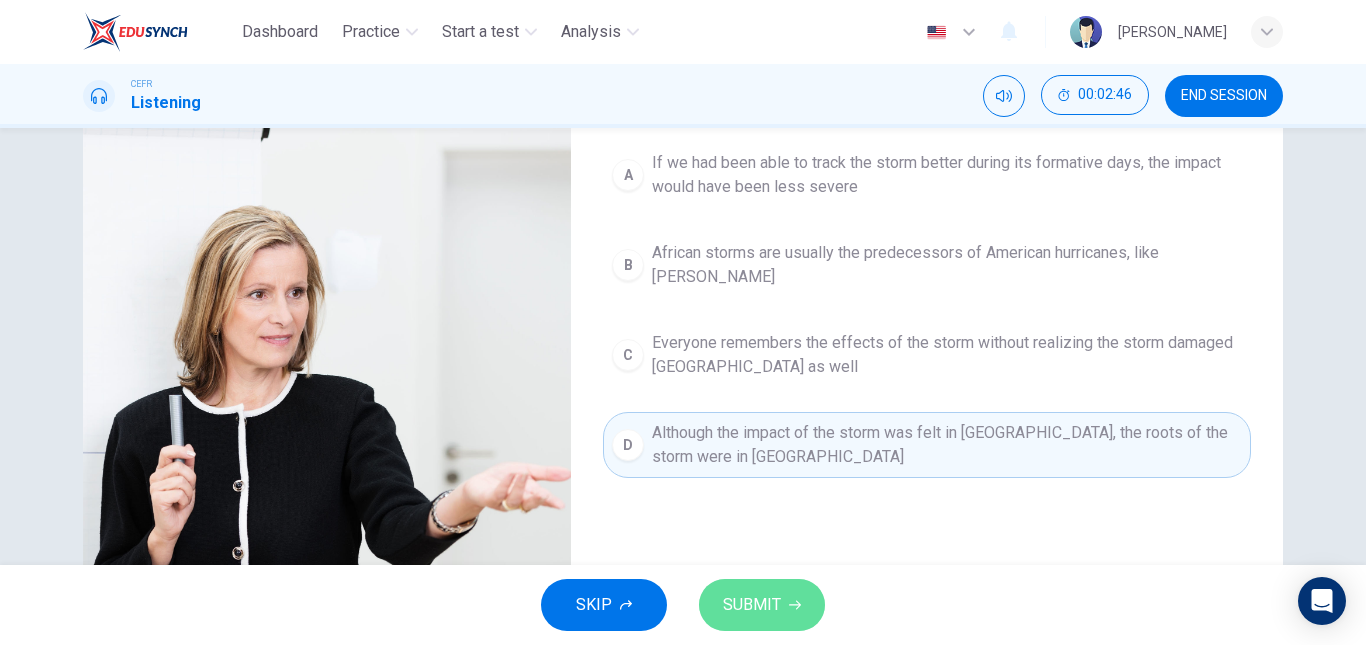 click on "SUBMIT" at bounding box center [762, 605] 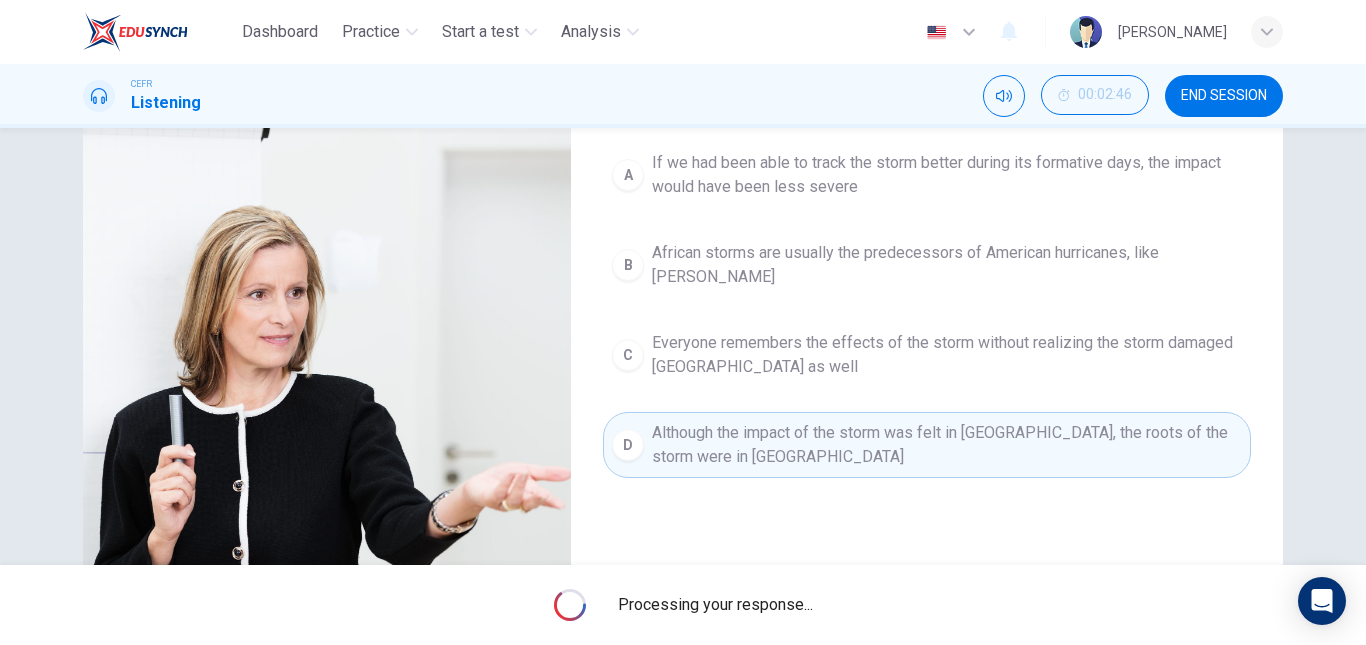 type on "49" 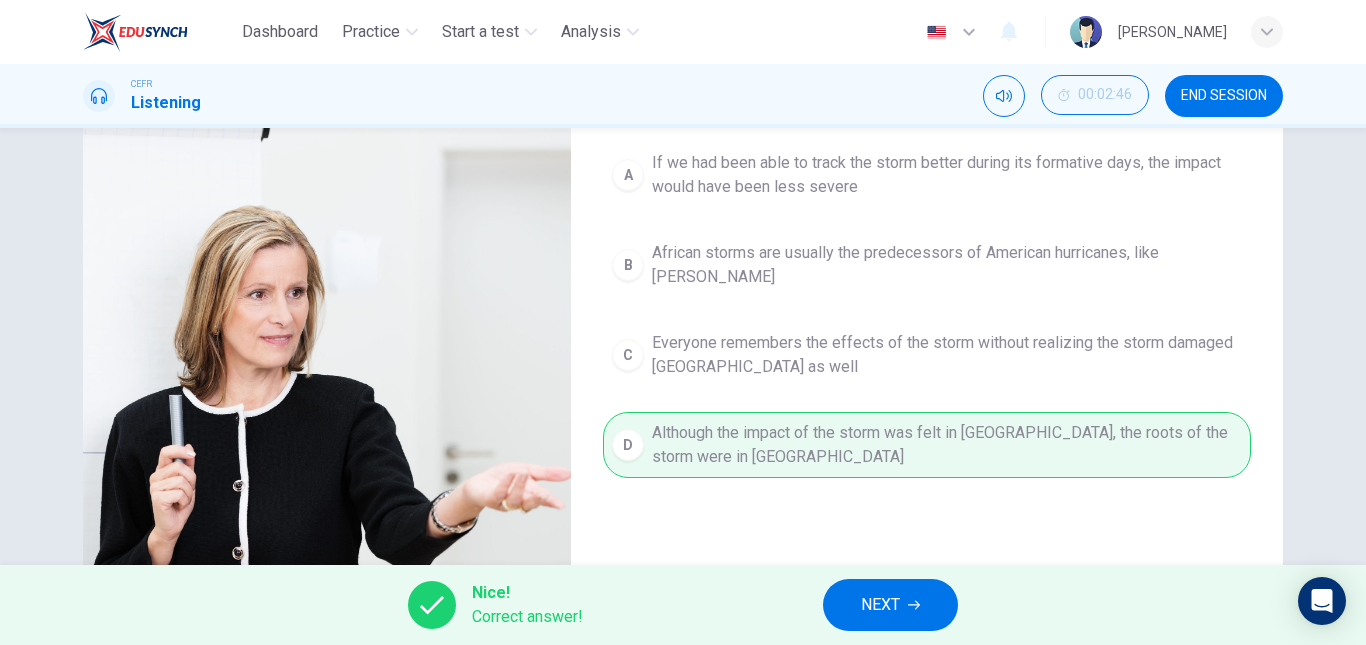 type on "67" 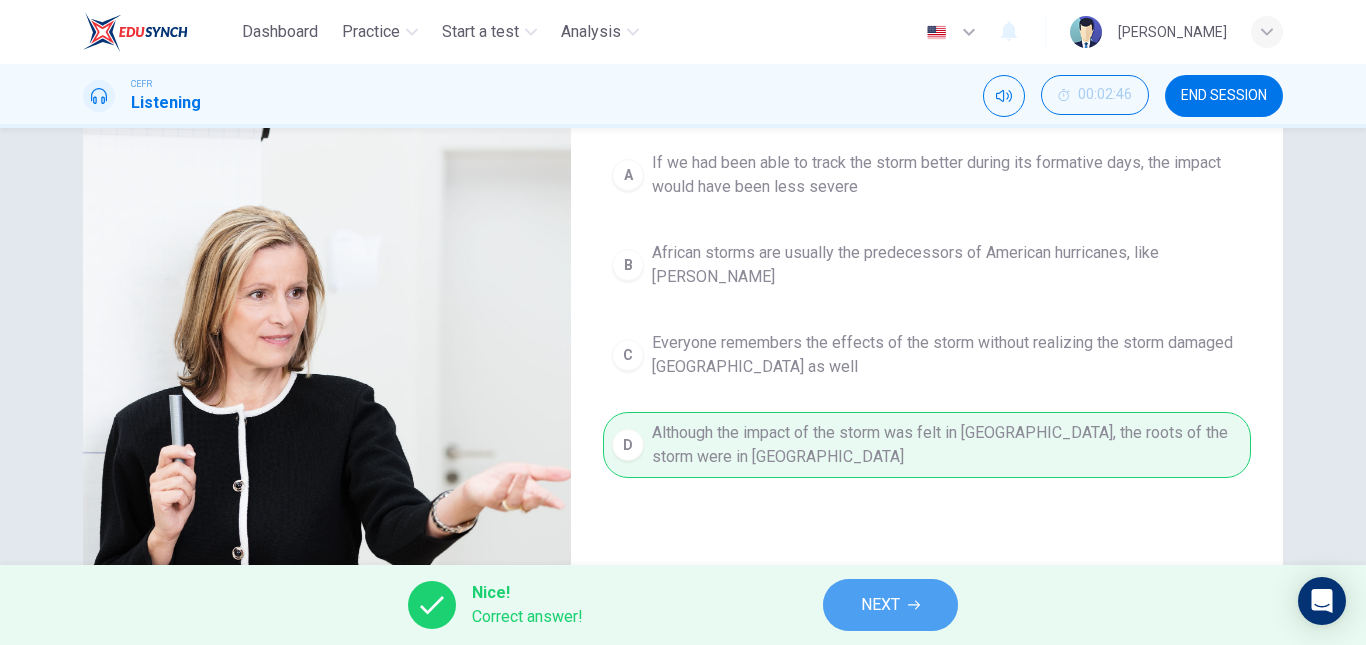 click on "NEXT" at bounding box center [880, 605] 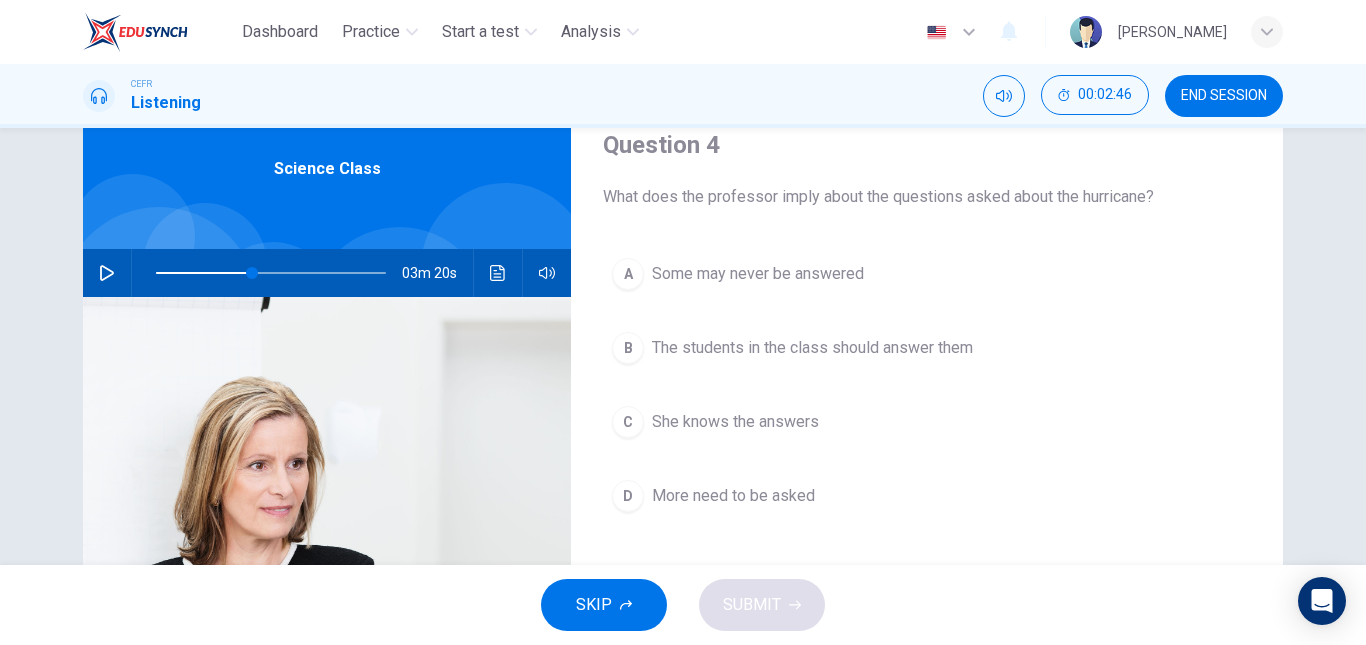 scroll, scrollTop: 77, scrollLeft: 0, axis: vertical 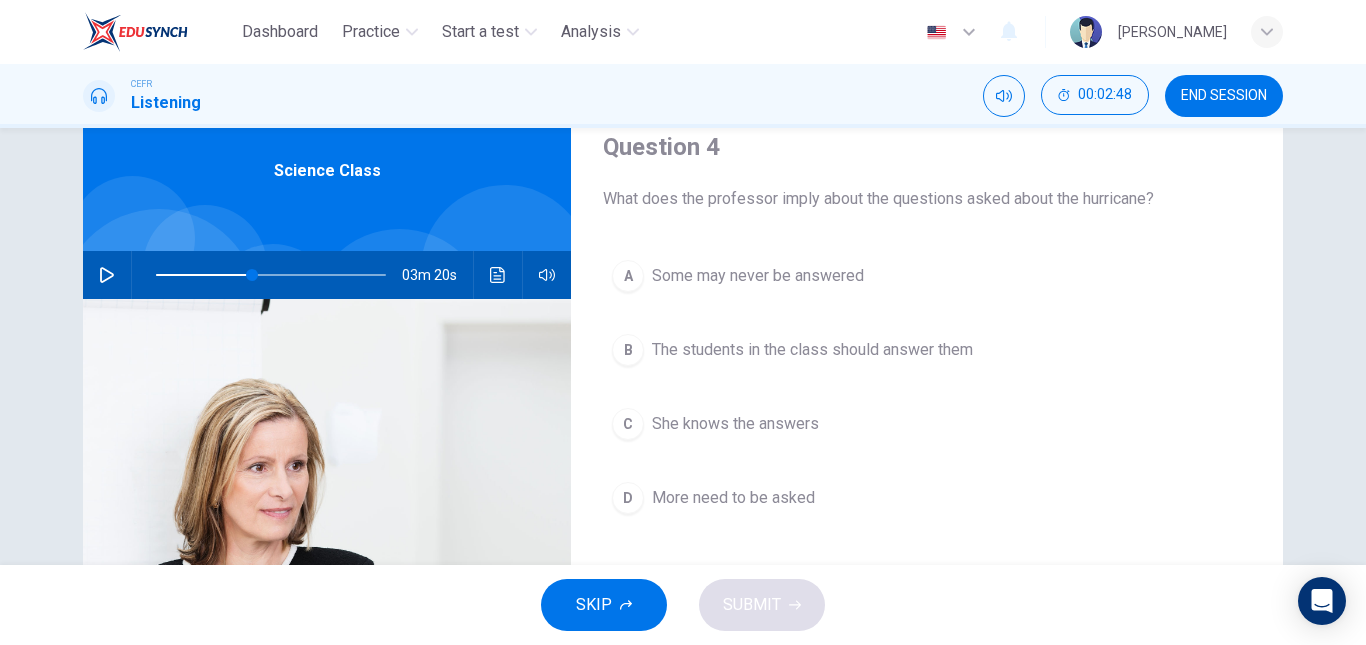 click 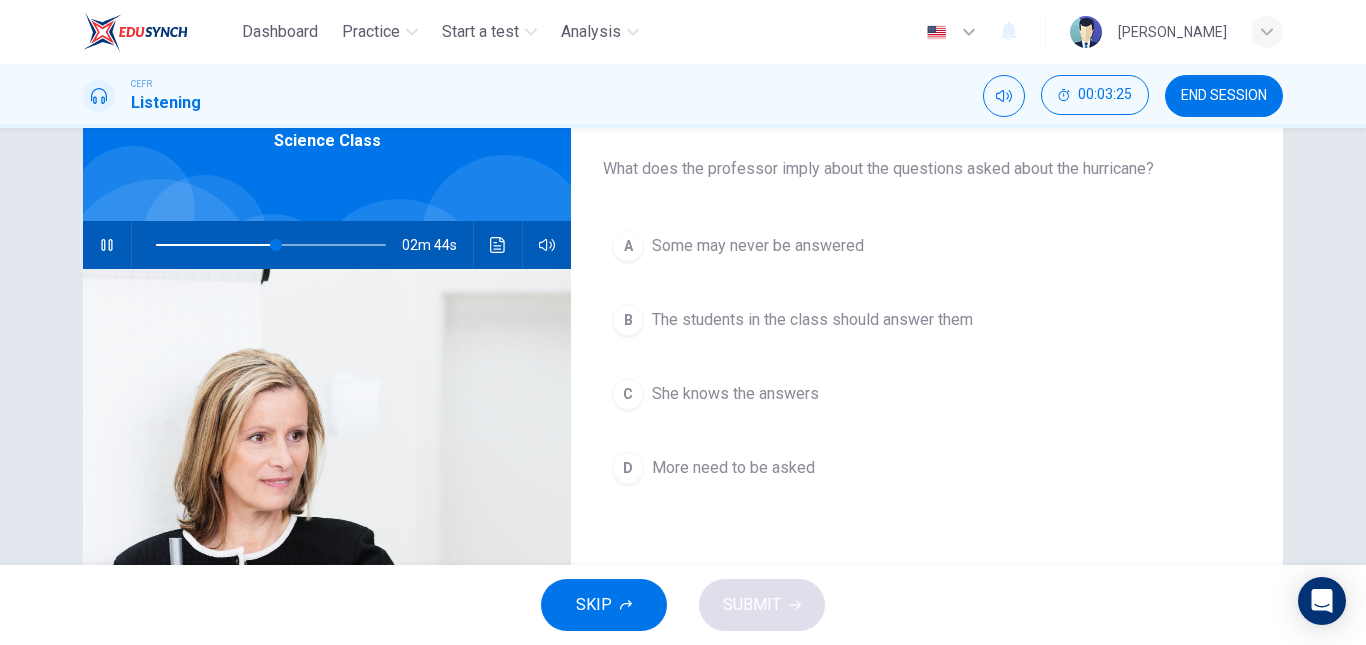 scroll, scrollTop: 108, scrollLeft: 0, axis: vertical 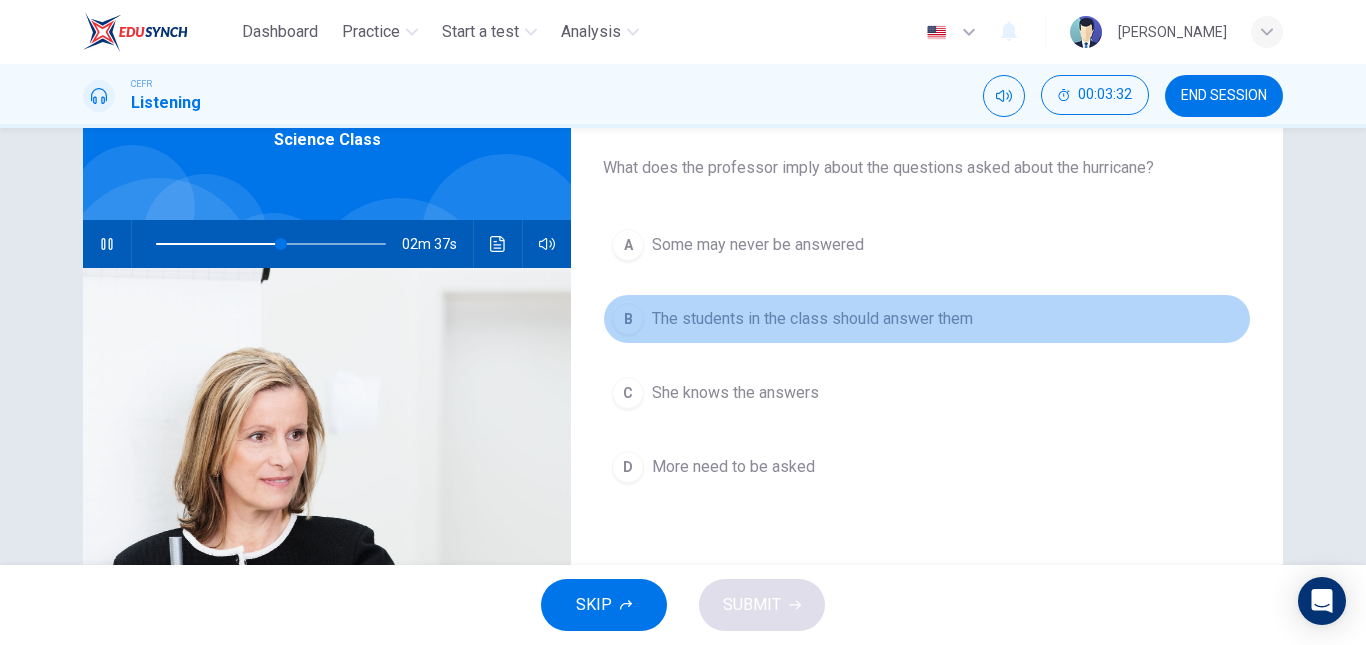 click on "B The students in the class should answer them" at bounding box center (927, 319) 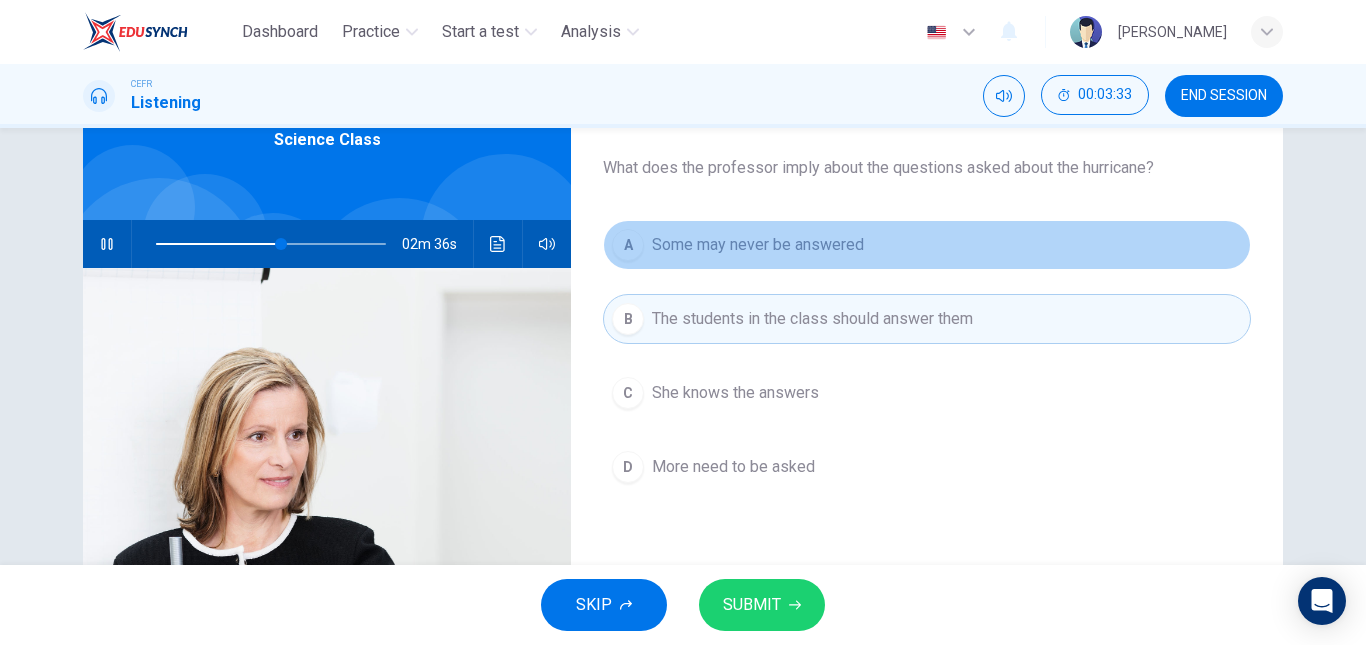 click on "Some may never be answered" at bounding box center (758, 245) 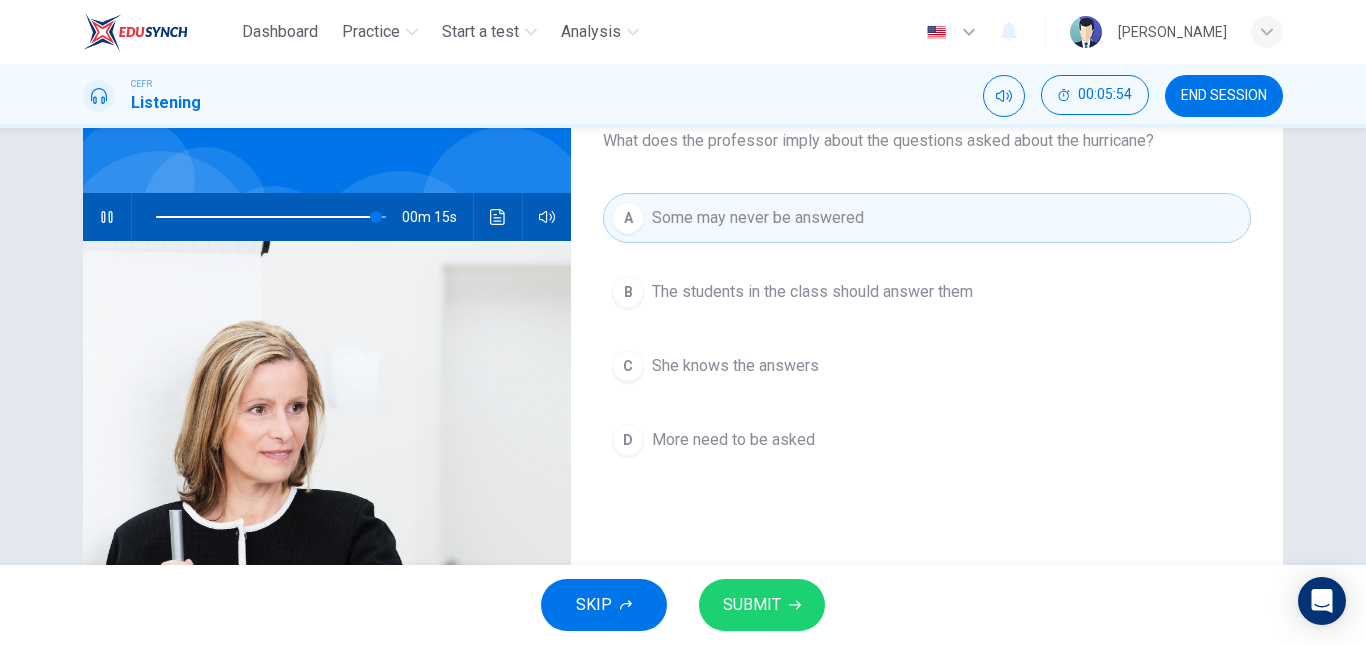 scroll, scrollTop: 136, scrollLeft: 0, axis: vertical 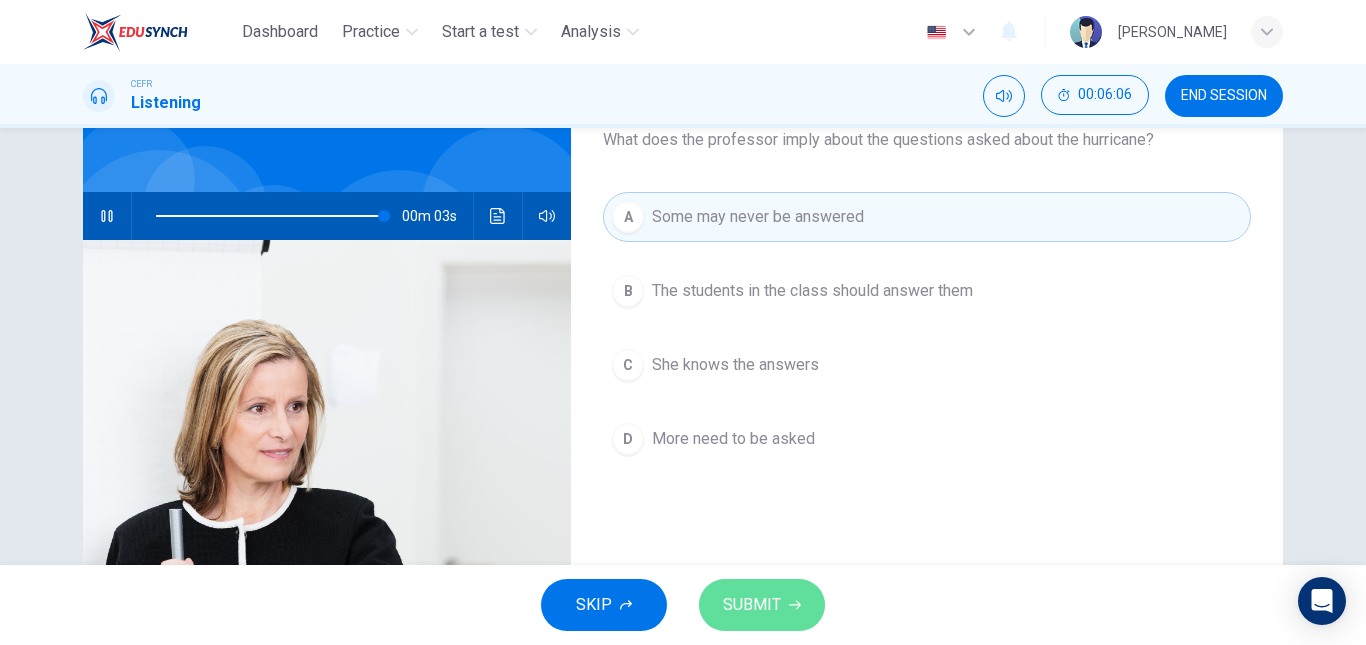 click on "SUBMIT" at bounding box center (752, 605) 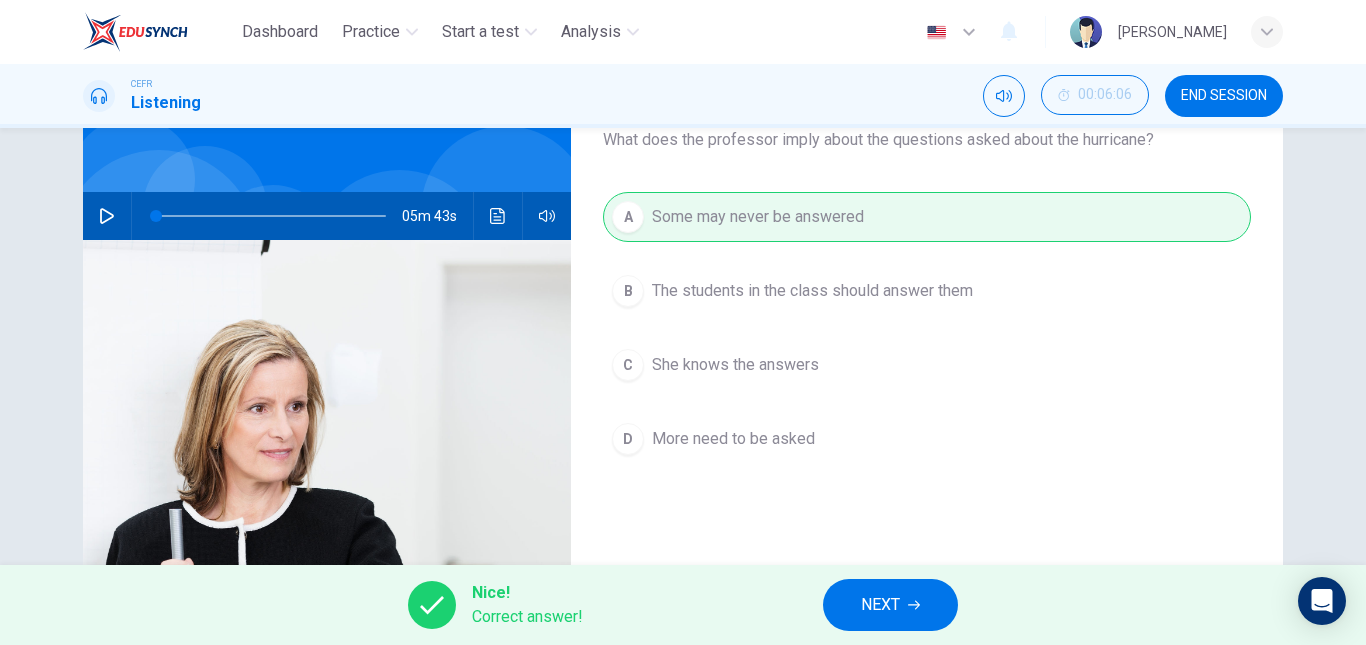 click on "NEXT" at bounding box center [880, 605] 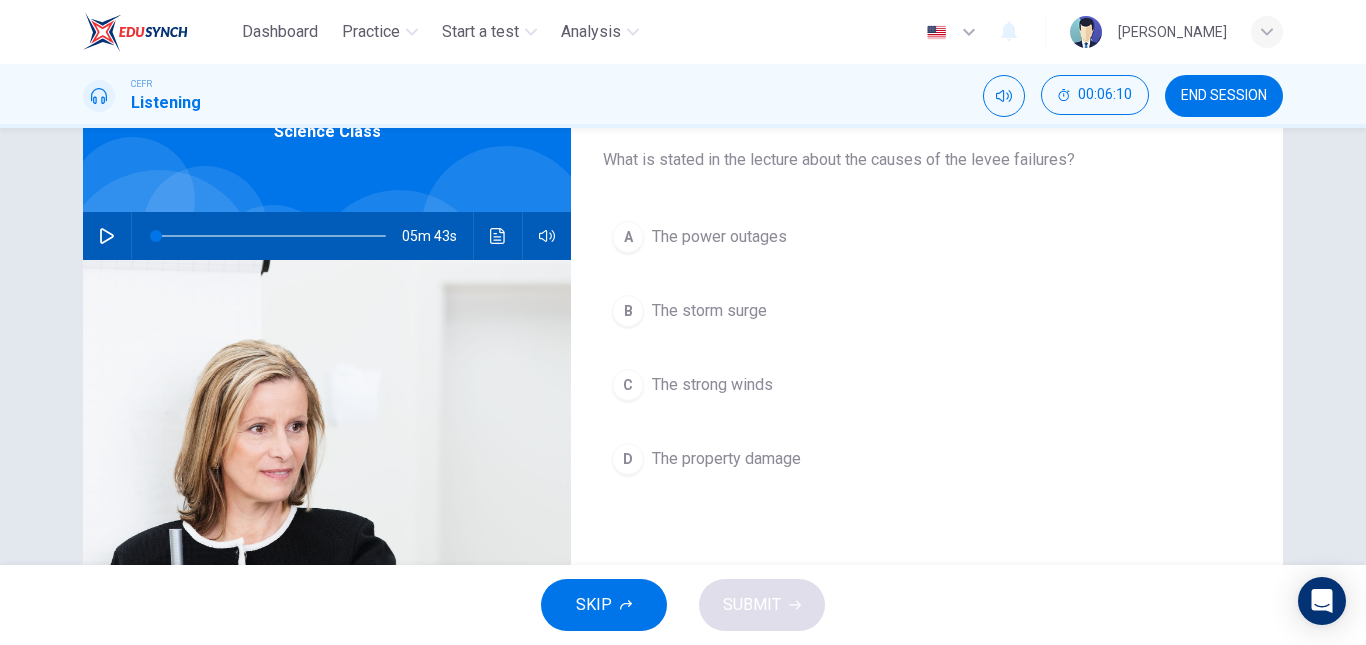 scroll, scrollTop: 125, scrollLeft: 0, axis: vertical 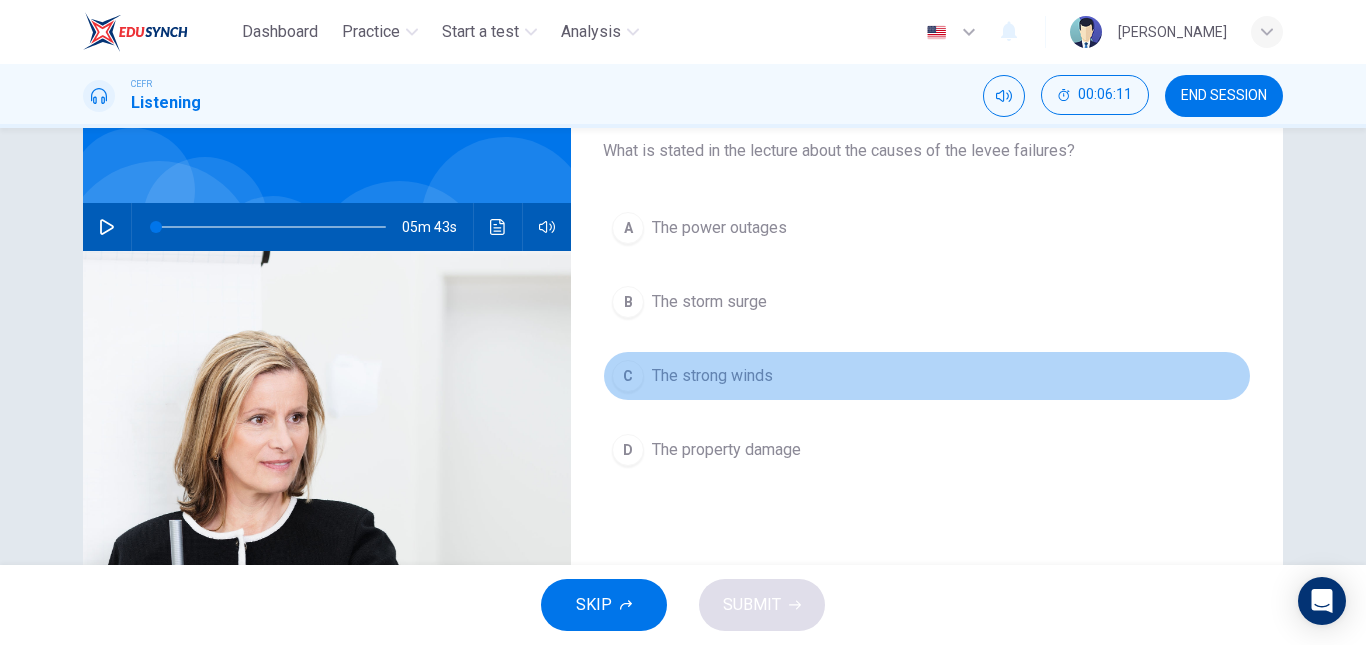 click on "The strong winds" at bounding box center [712, 376] 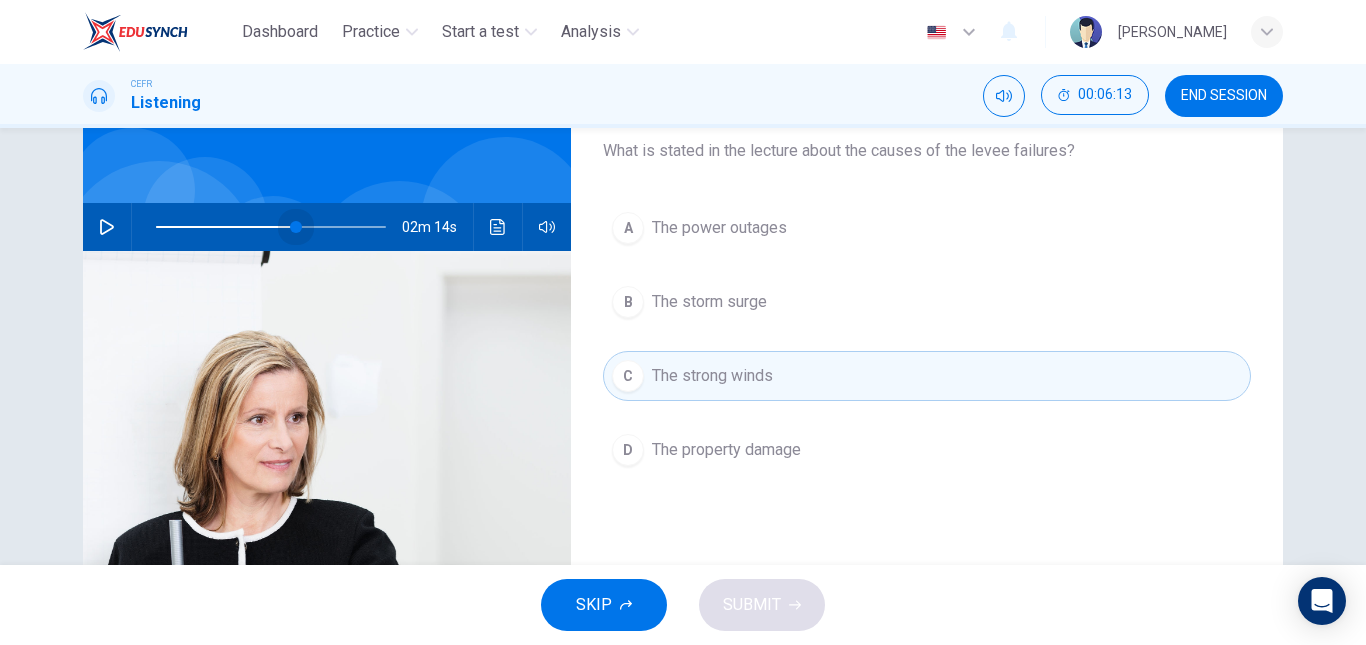 click at bounding box center [271, 227] 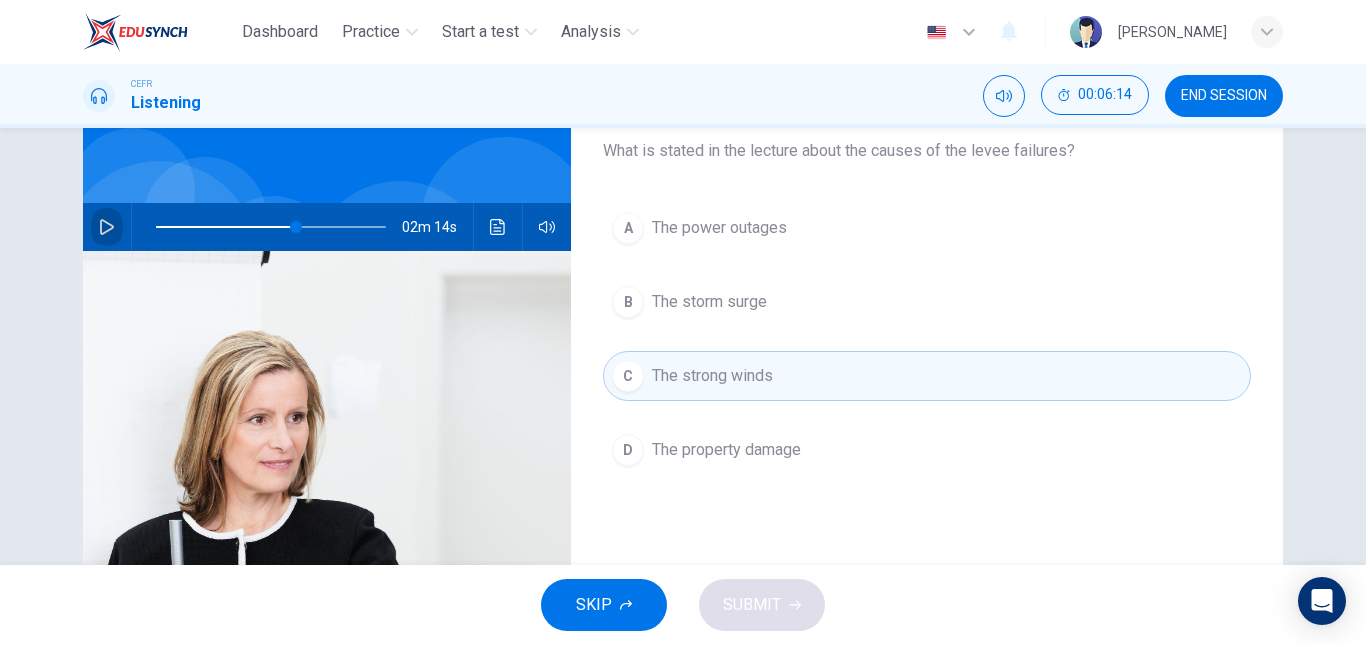 click at bounding box center [107, 227] 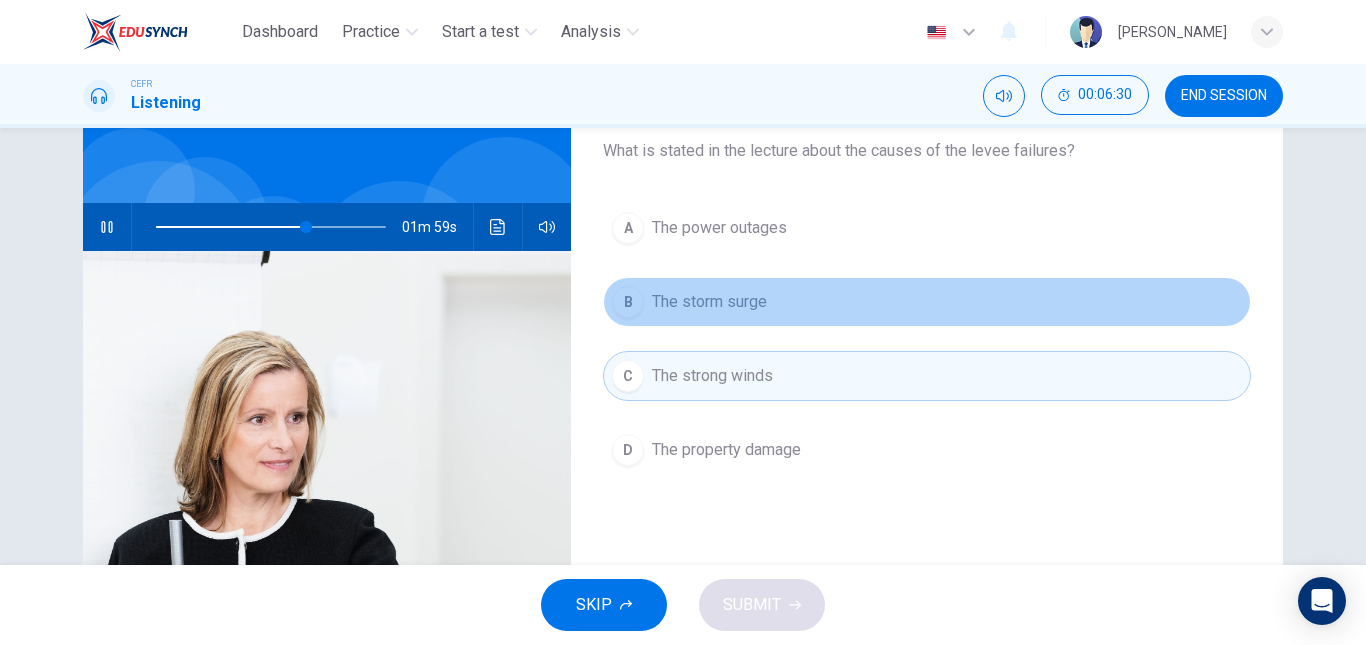 click on "B The storm surge" at bounding box center [927, 302] 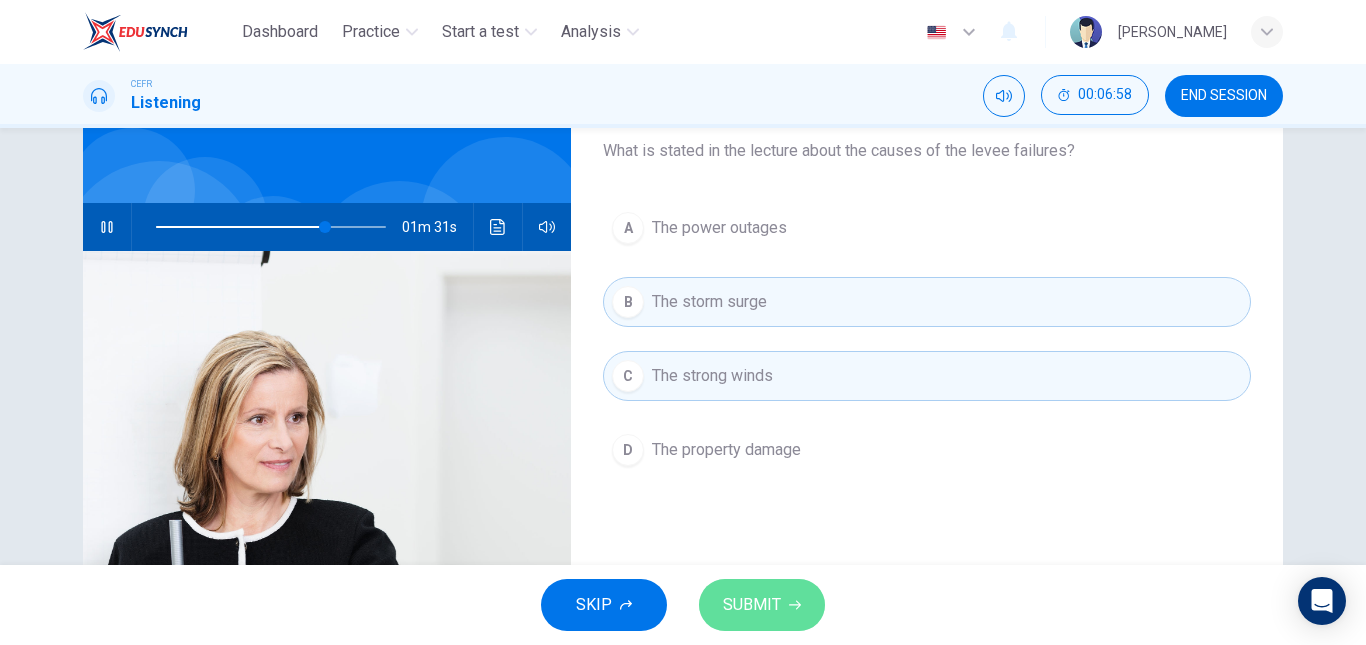 click on "SUBMIT" at bounding box center [762, 605] 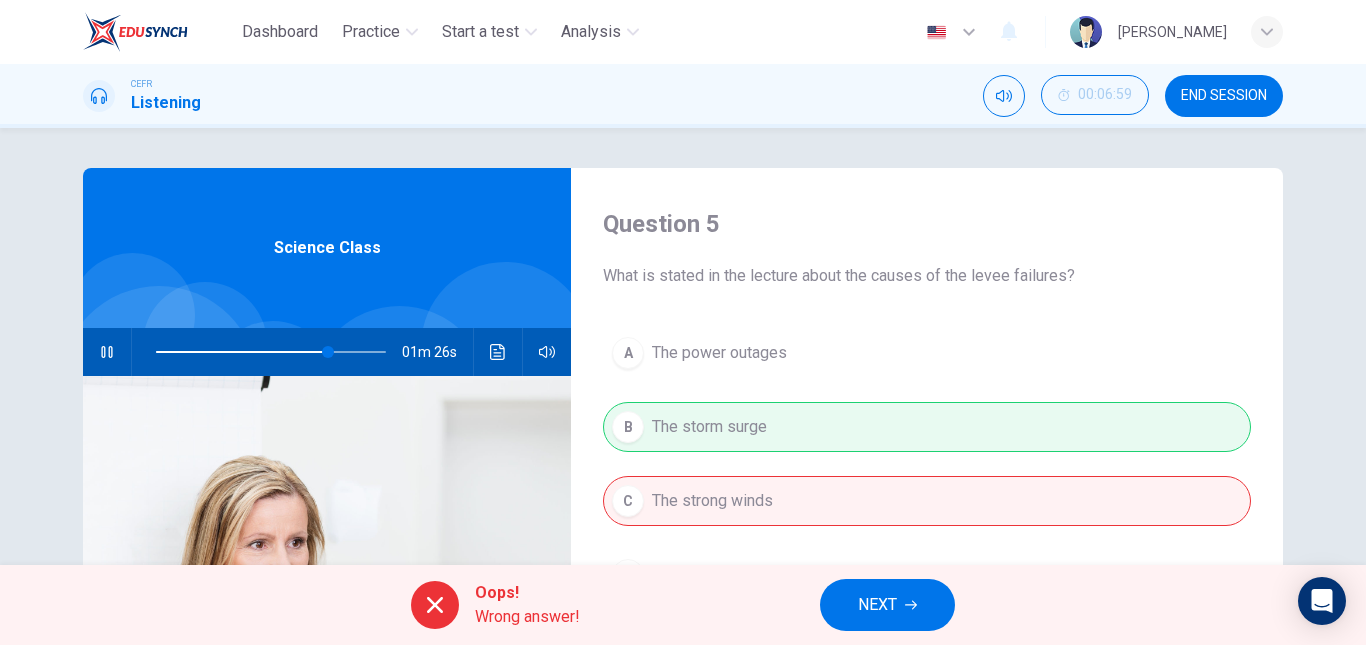 scroll, scrollTop: 2, scrollLeft: 0, axis: vertical 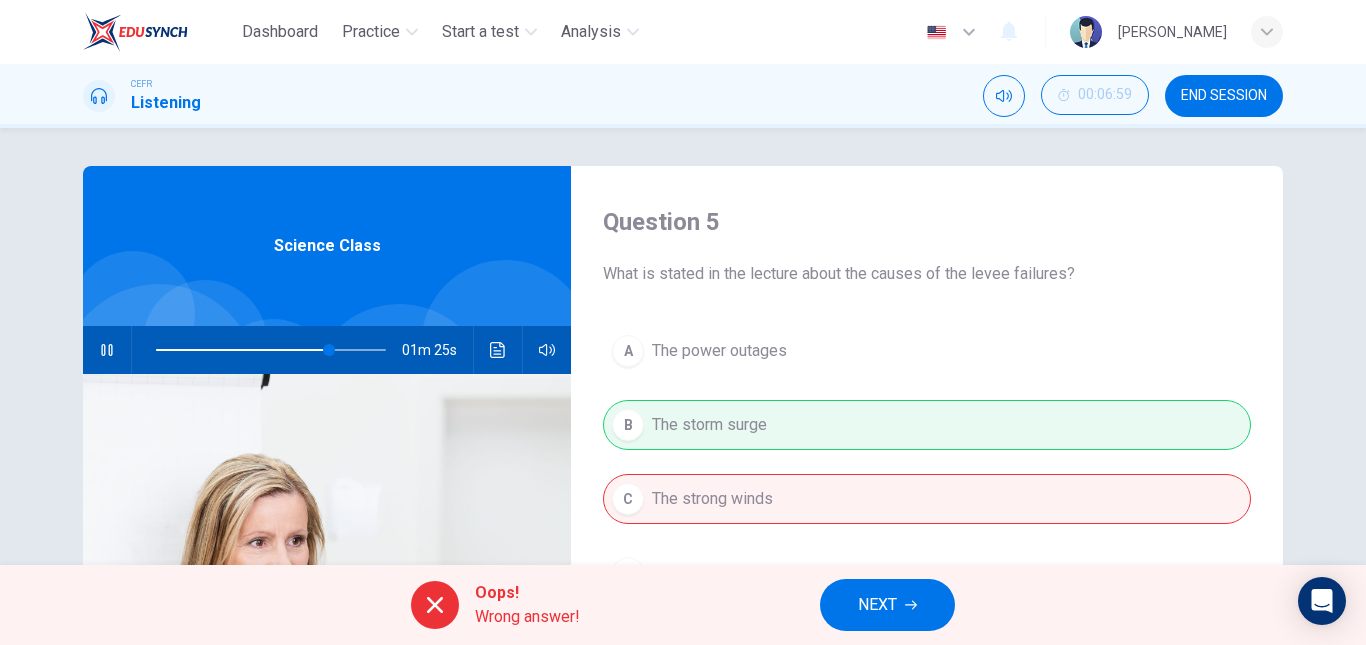 click on "A The power outages B The storm surge C The strong winds D The property damage" at bounding box center [927, 482] 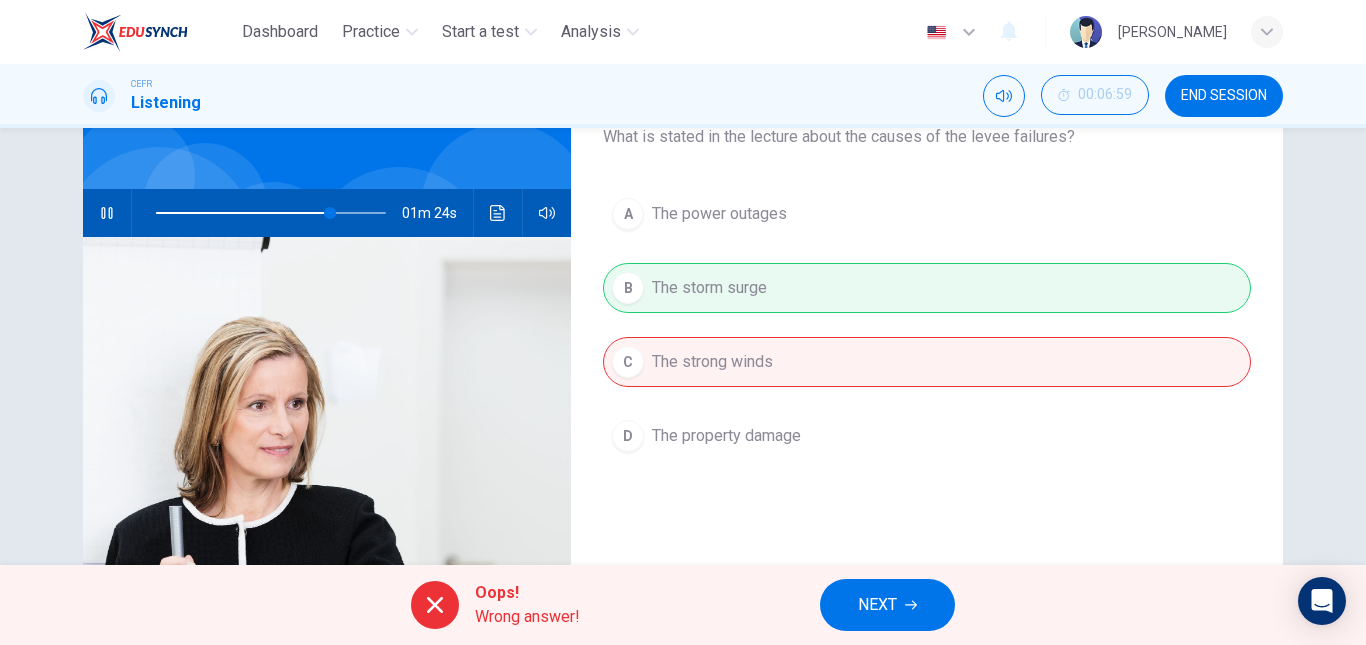 scroll, scrollTop: 138, scrollLeft: 0, axis: vertical 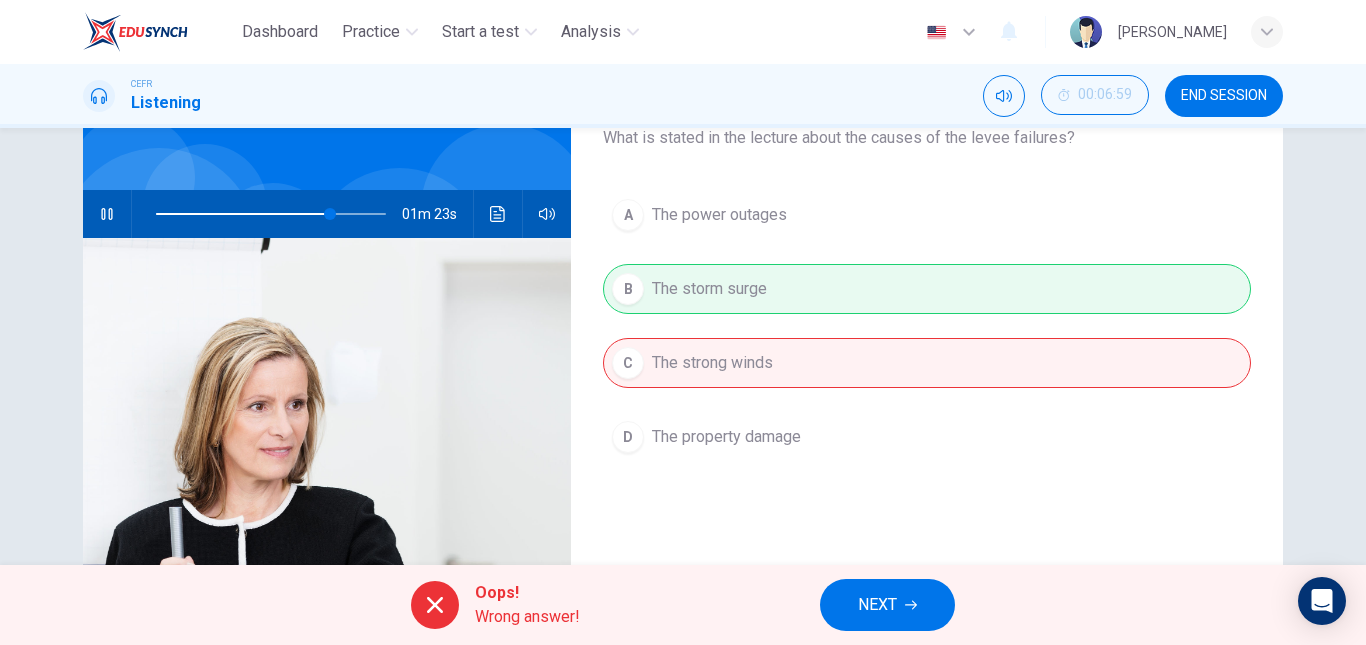 click on "A The power outages B The storm surge C The strong winds D The property damage" at bounding box center (927, 346) 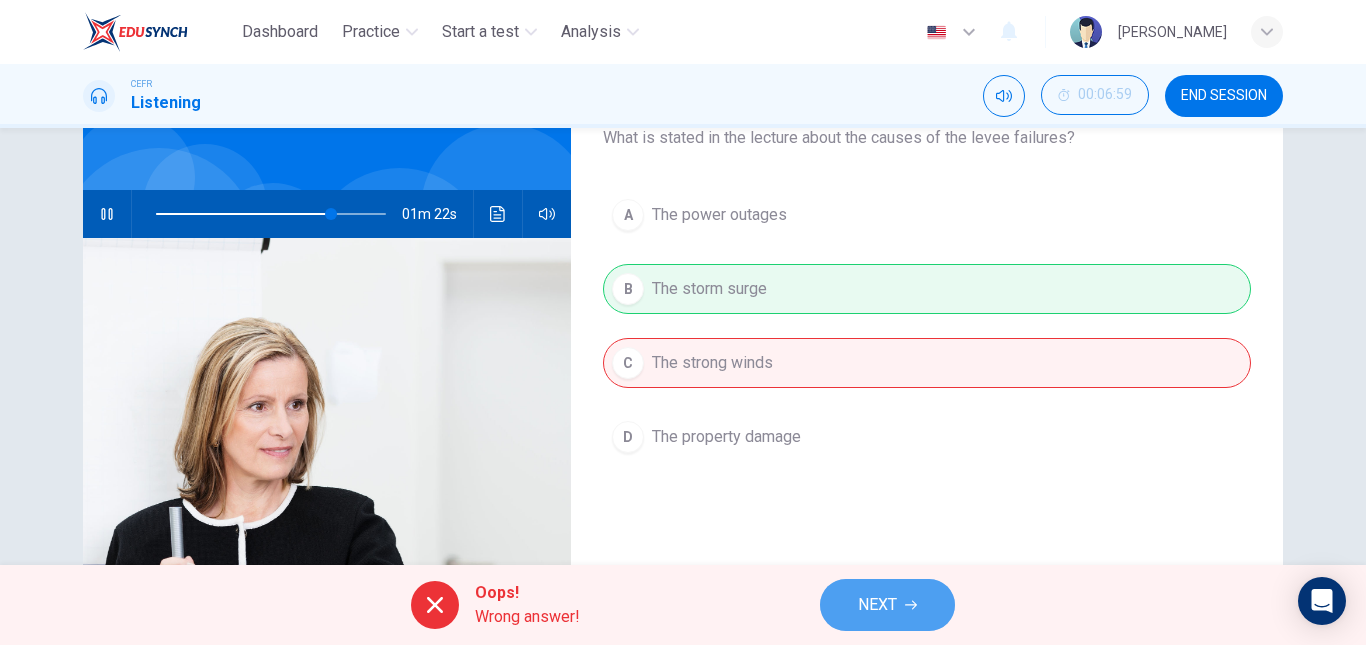 click on "NEXT" at bounding box center (877, 605) 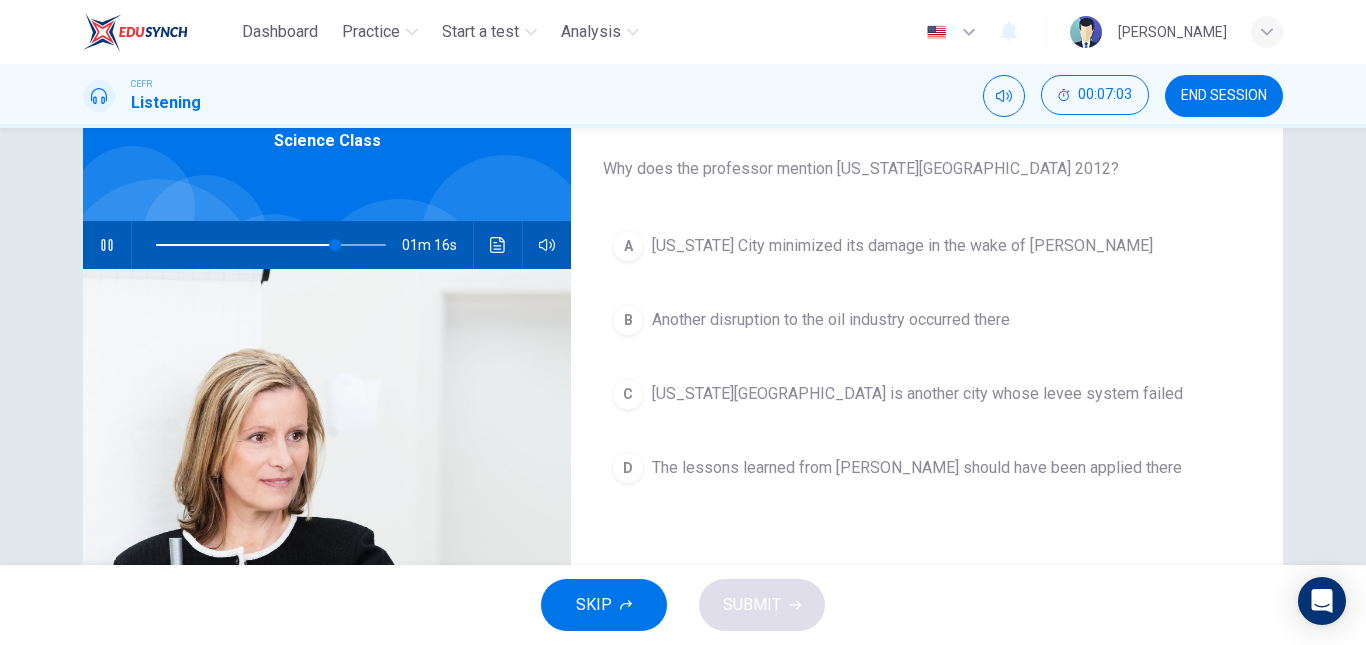 scroll, scrollTop: 109, scrollLeft: 0, axis: vertical 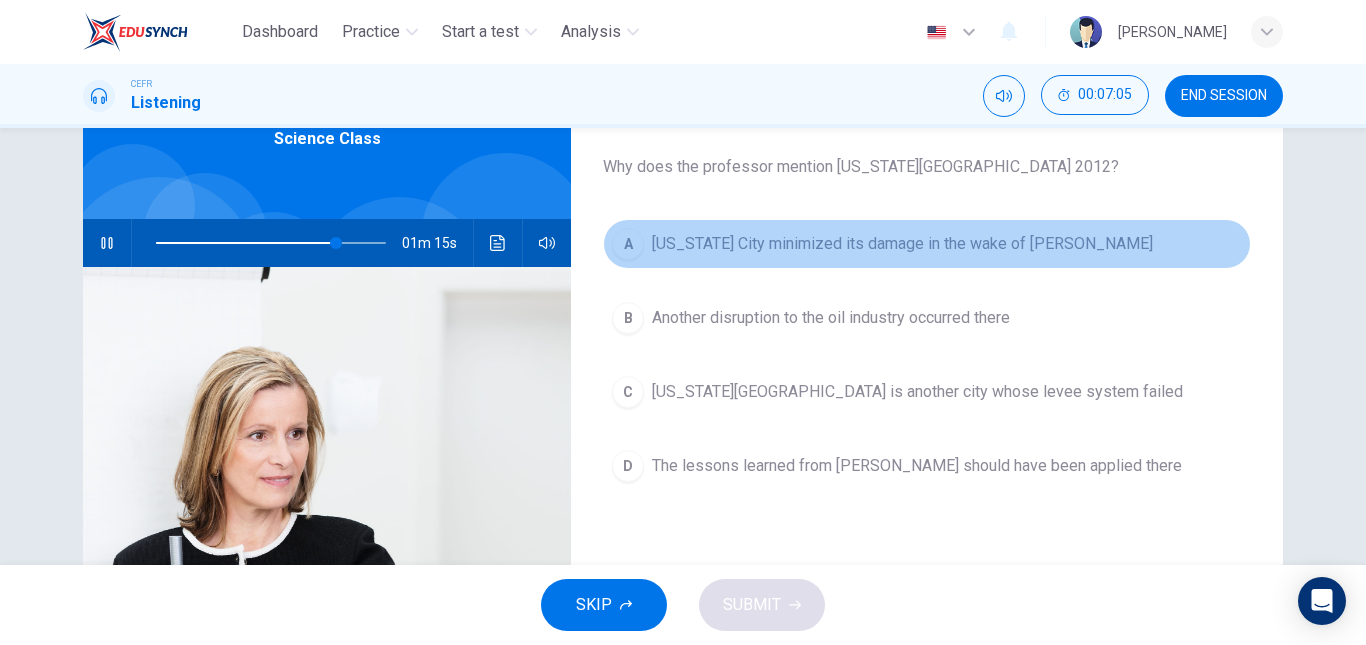 click on "New York City minimized its damage in the wake of Katrina" at bounding box center [902, 244] 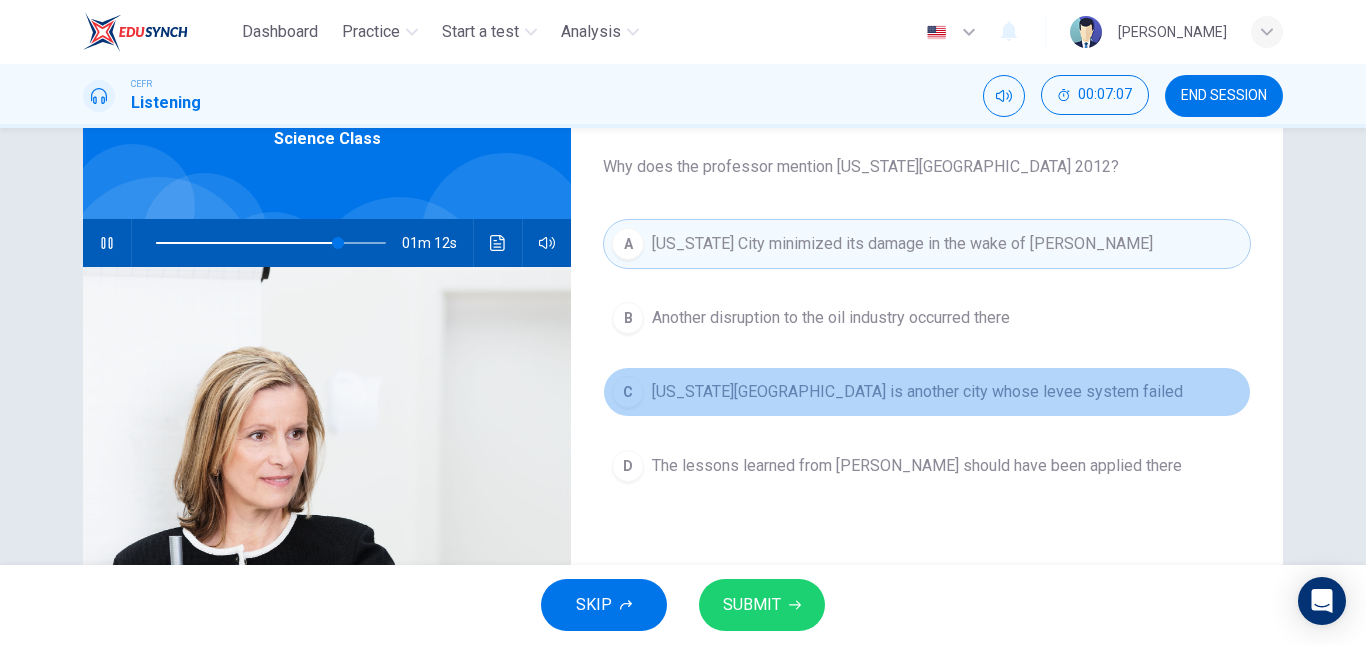click on "New York City is another city whose levee system failed" at bounding box center [917, 392] 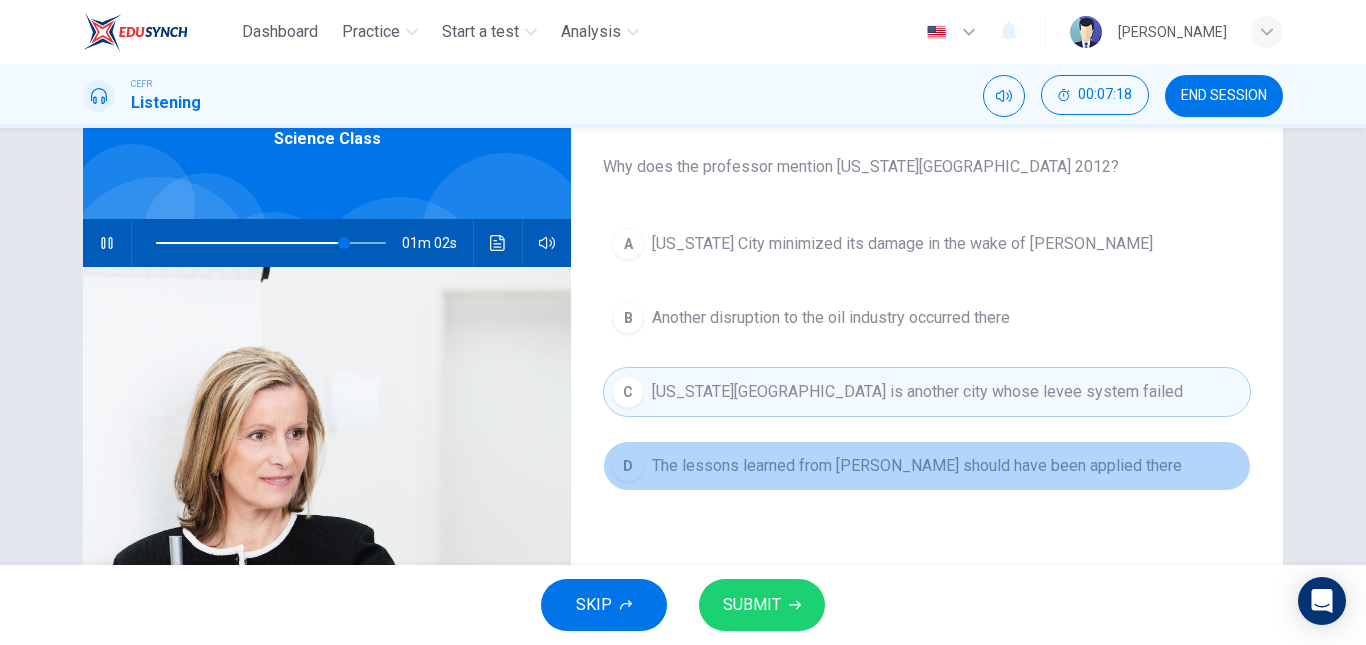 click on "The lessons learned from Katrina should have been applied there" at bounding box center [917, 466] 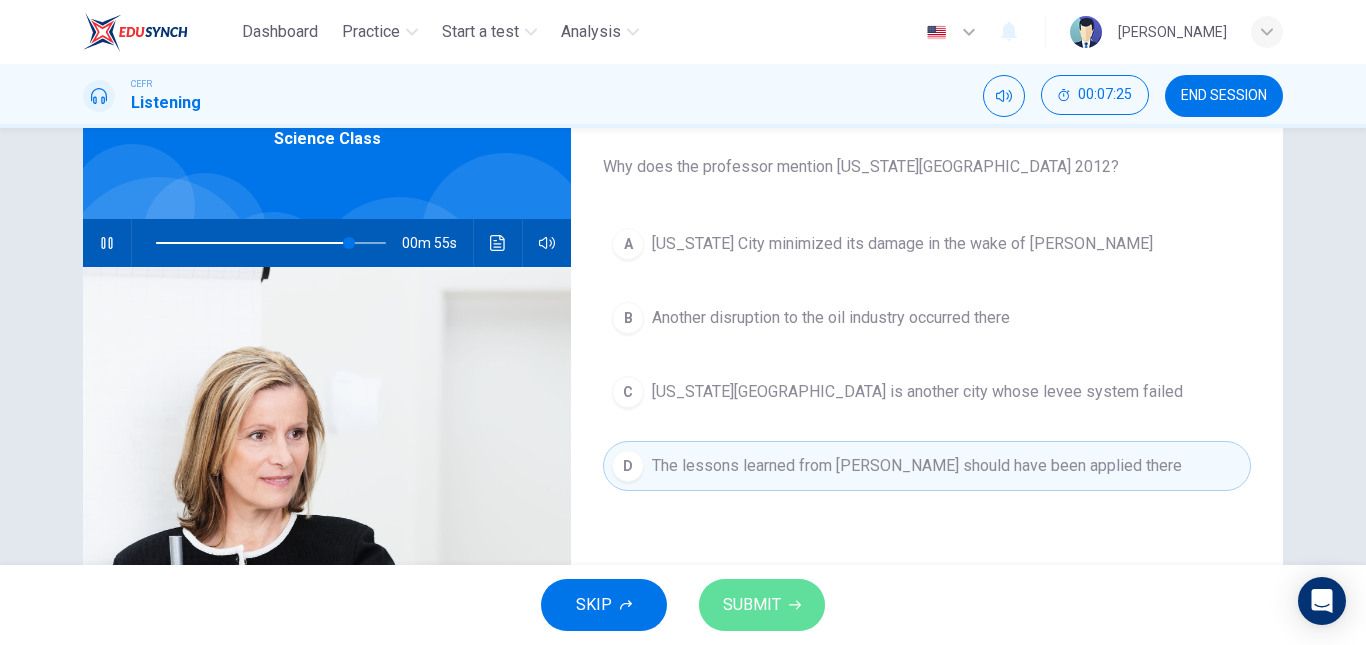 click on "SUBMIT" at bounding box center [762, 605] 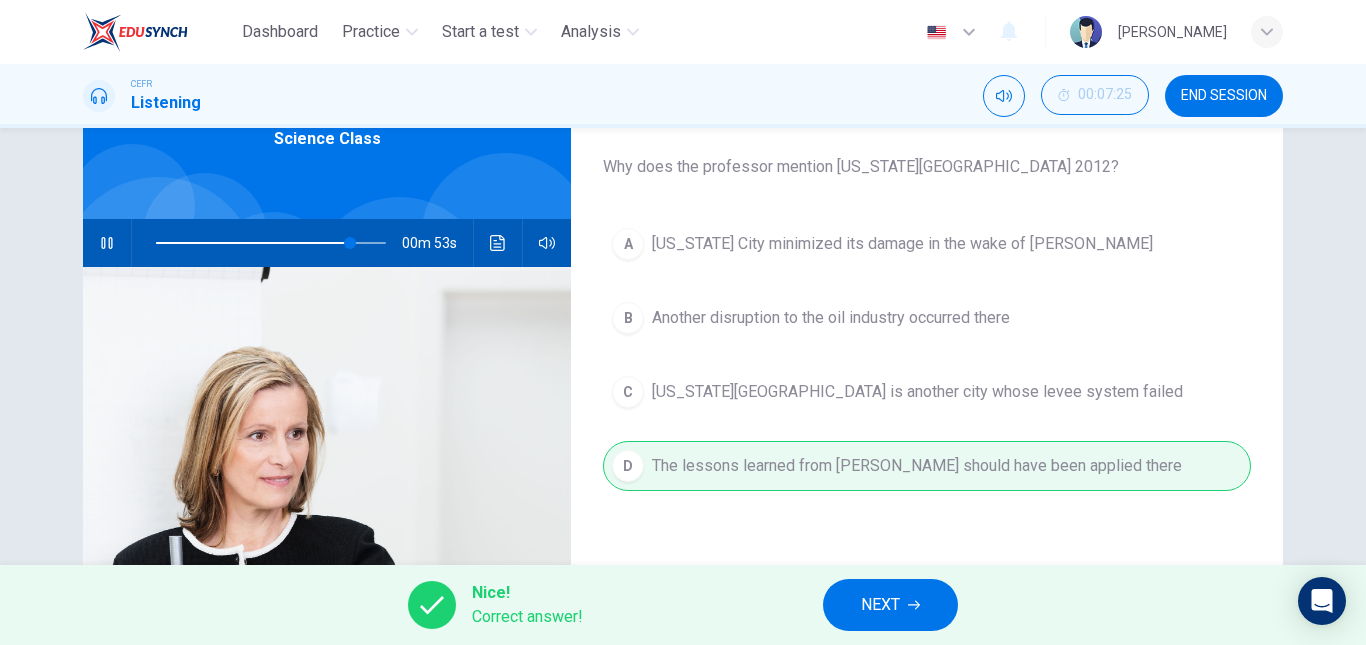 type on "85" 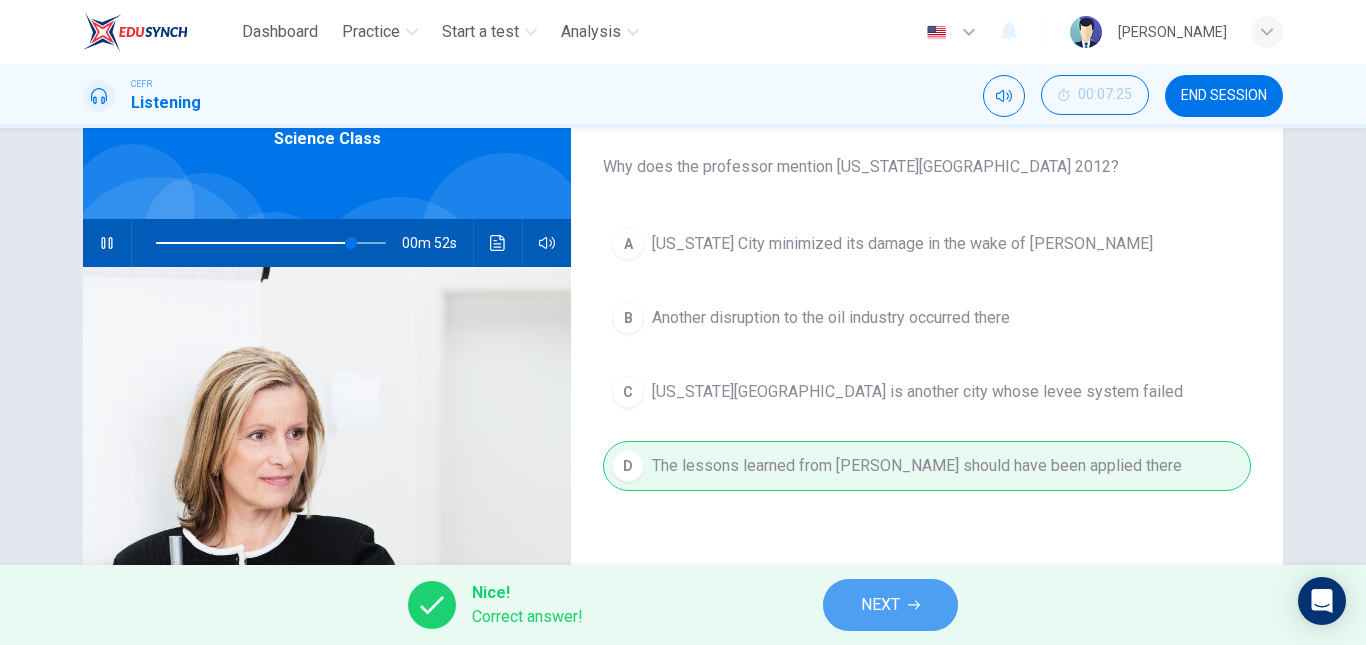 click on "NEXT" at bounding box center (890, 605) 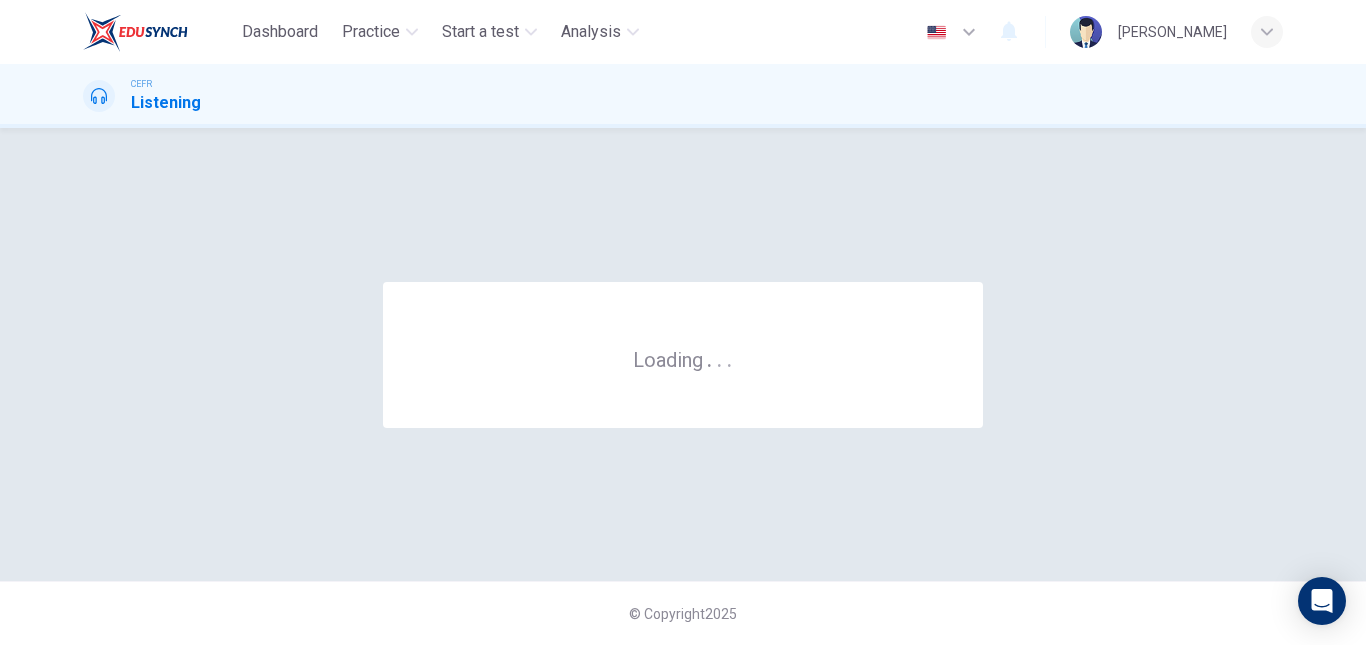 scroll, scrollTop: 0, scrollLeft: 0, axis: both 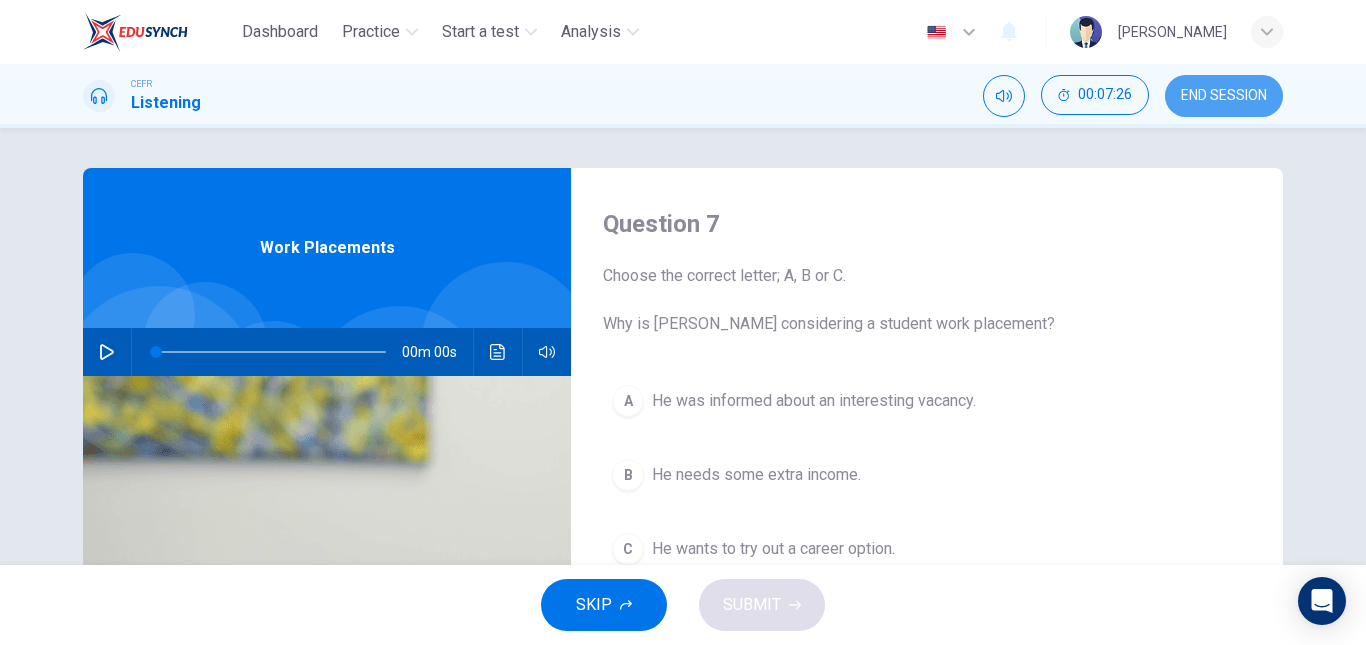 click on "END SESSION" at bounding box center (1224, 96) 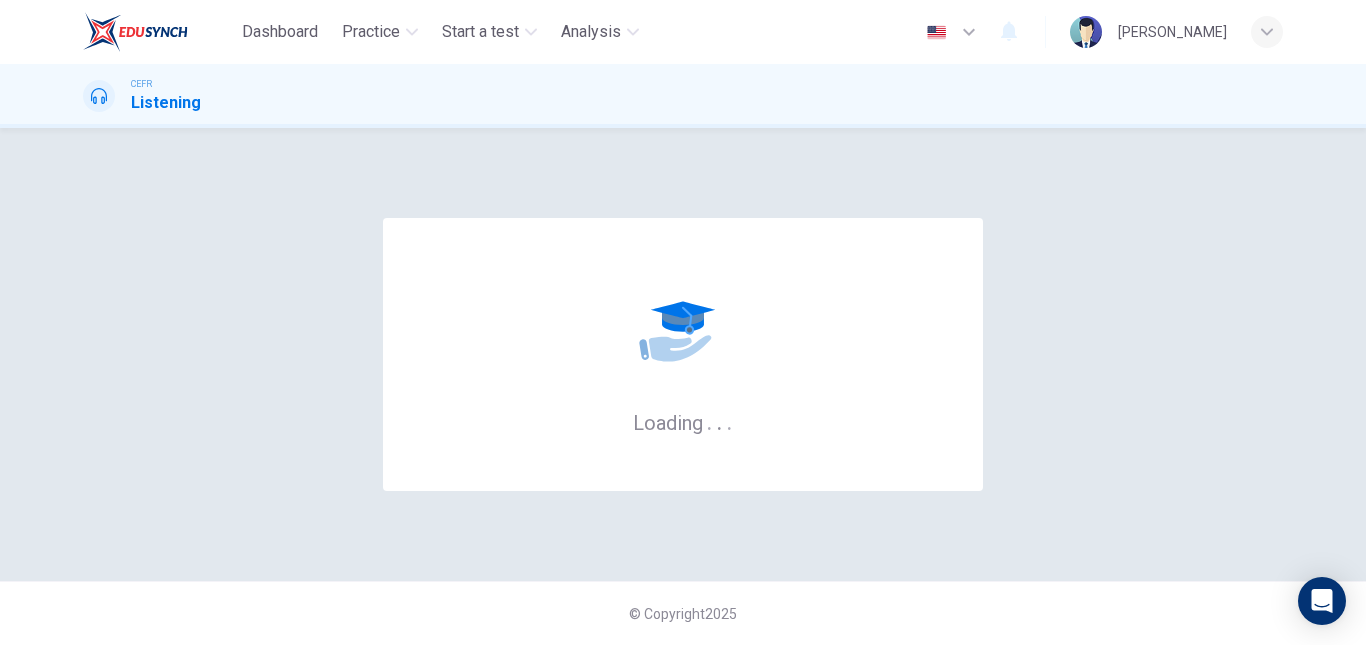 scroll, scrollTop: 0, scrollLeft: 0, axis: both 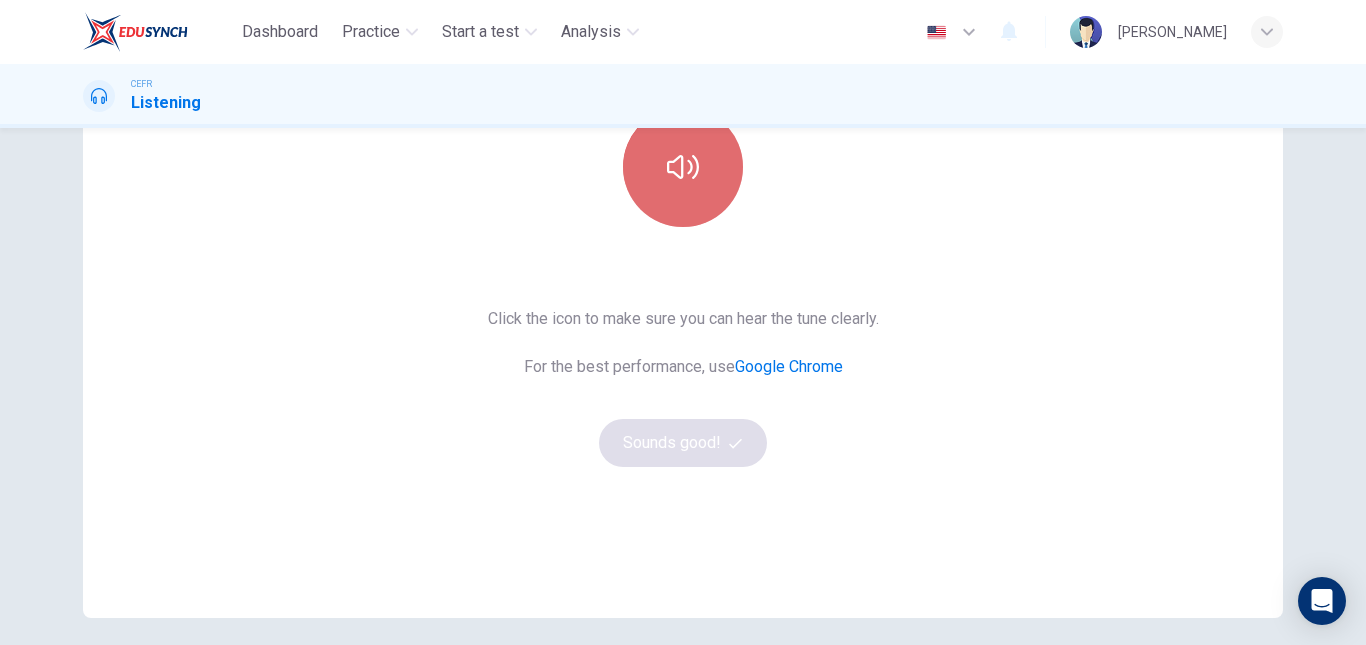 click at bounding box center (683, 167) 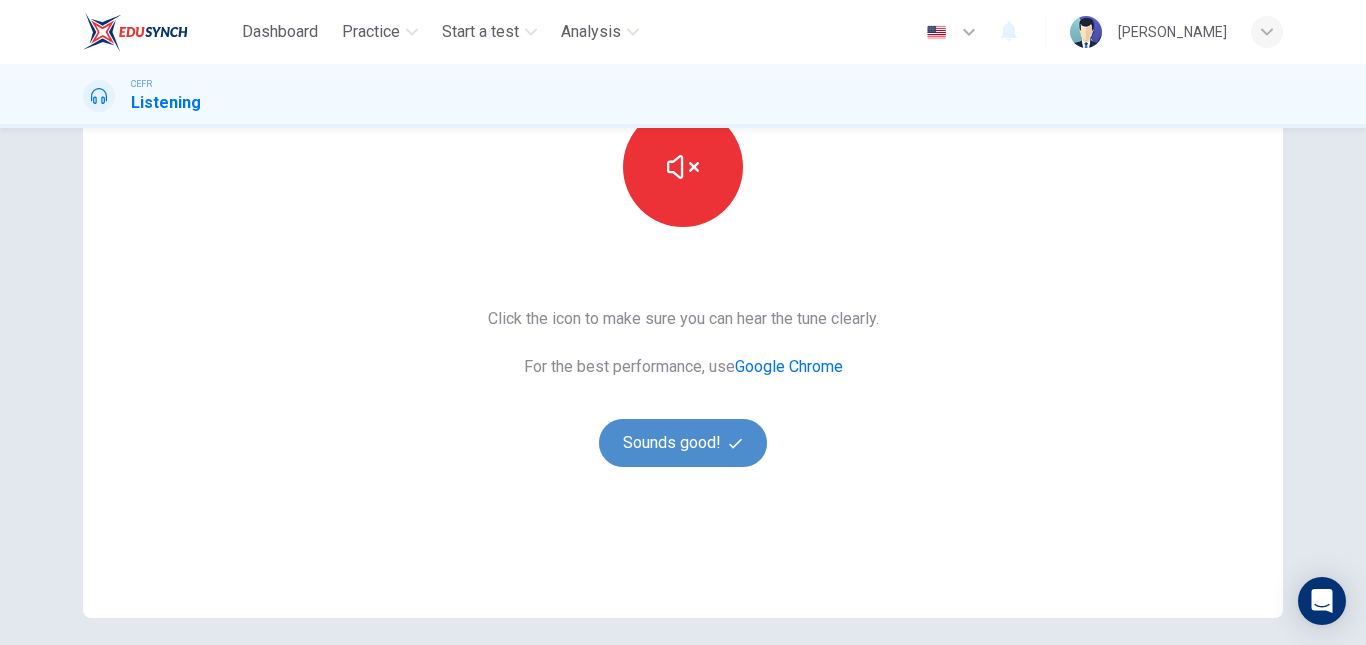 click on "Sounds good!" at bounding box center (683, 443) 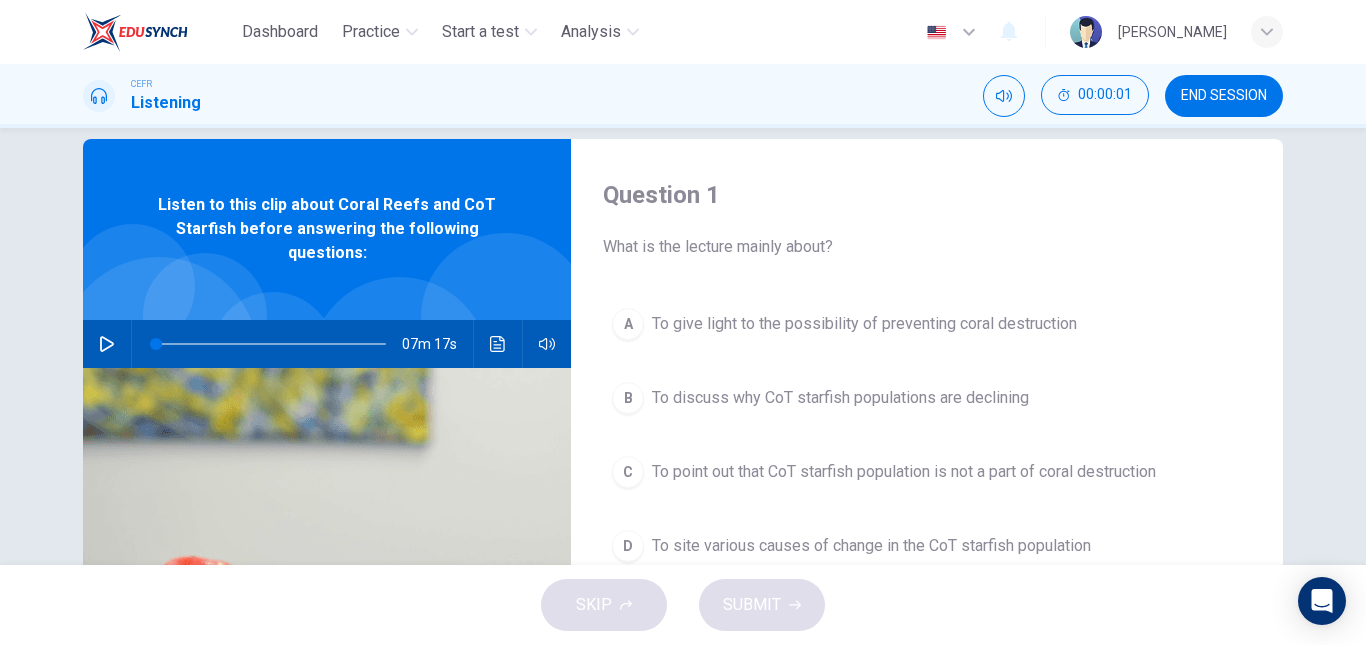 scroll, scrollTop: 0, scrollLeft: 0, axis: both 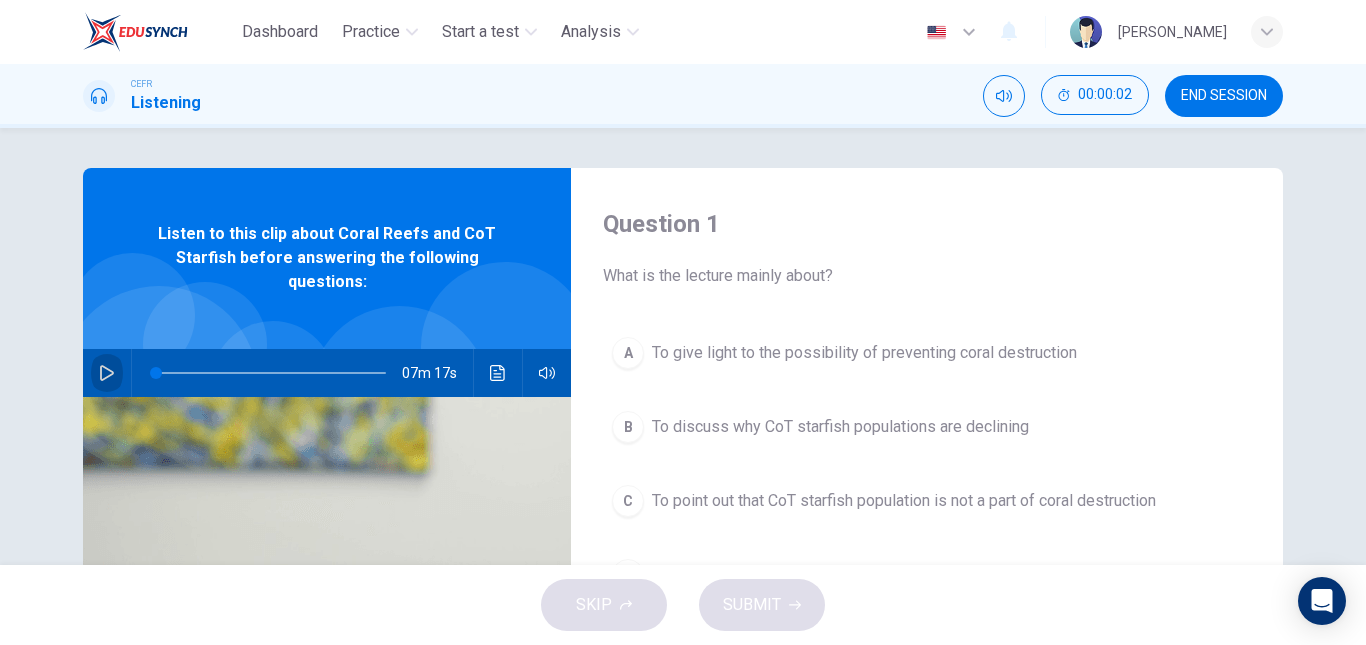 click 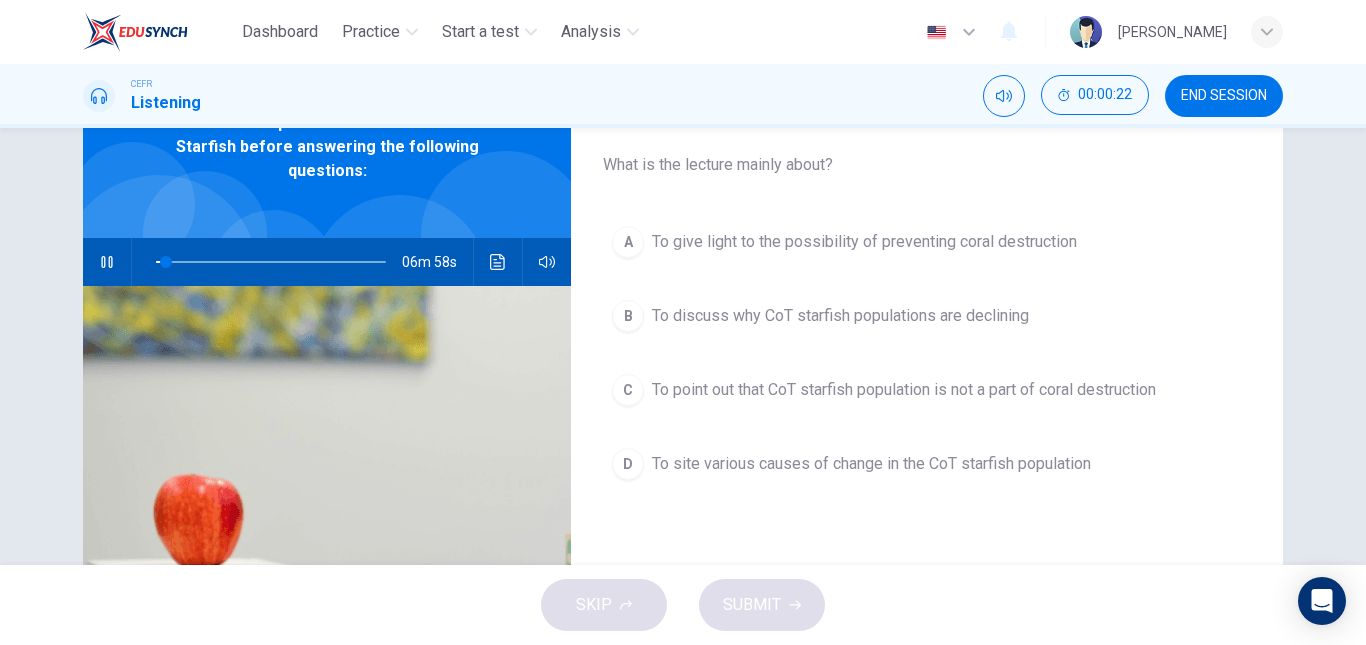 scroll, scrollTop: 112, scrollLeft: 0, axis: vertical 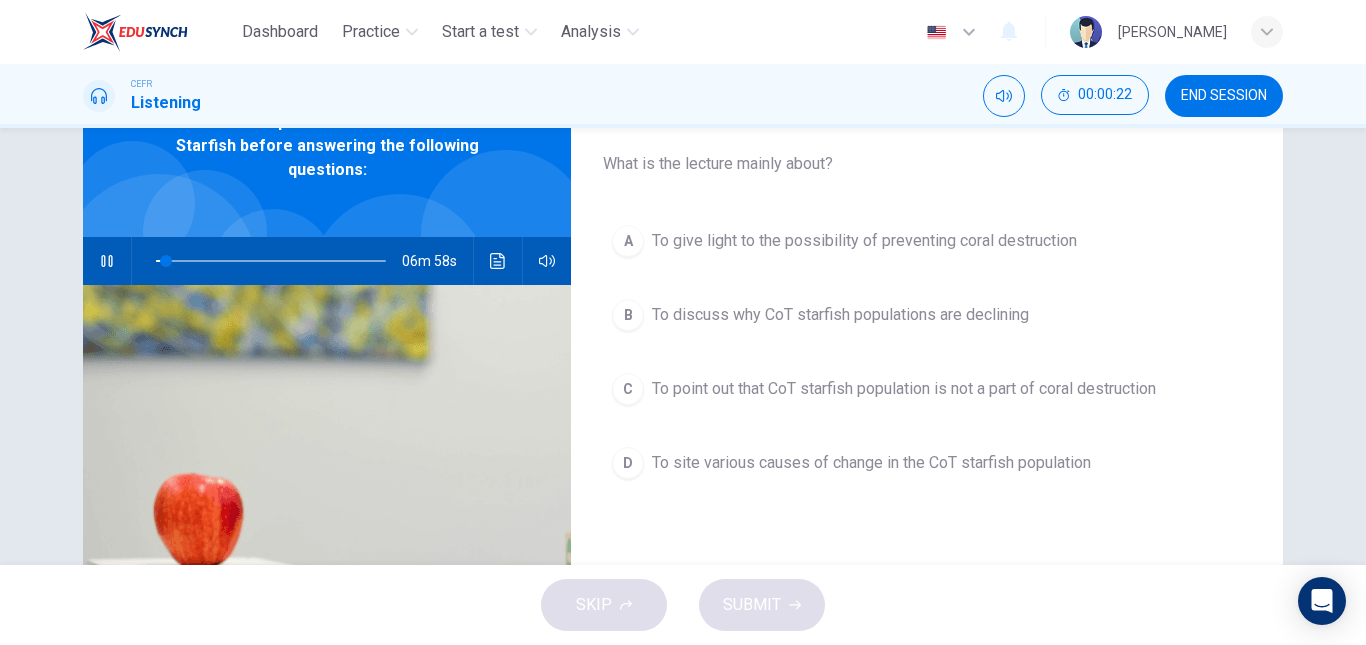 type on "5" 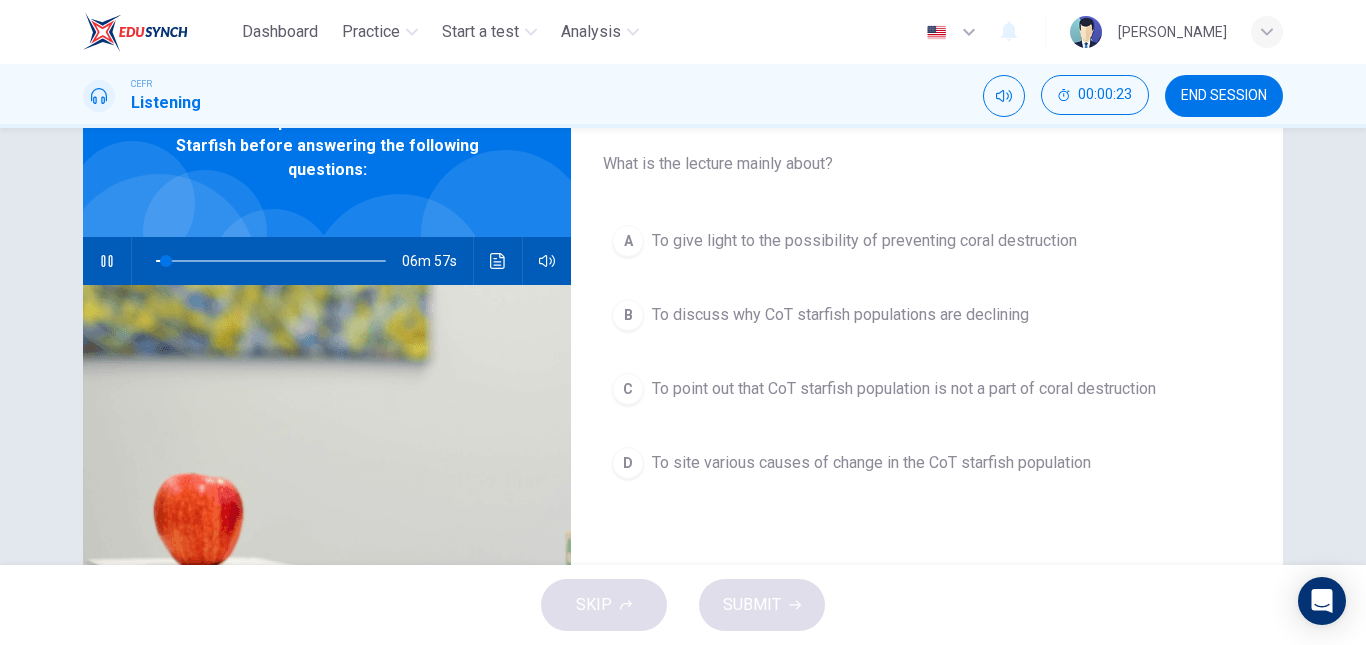 type 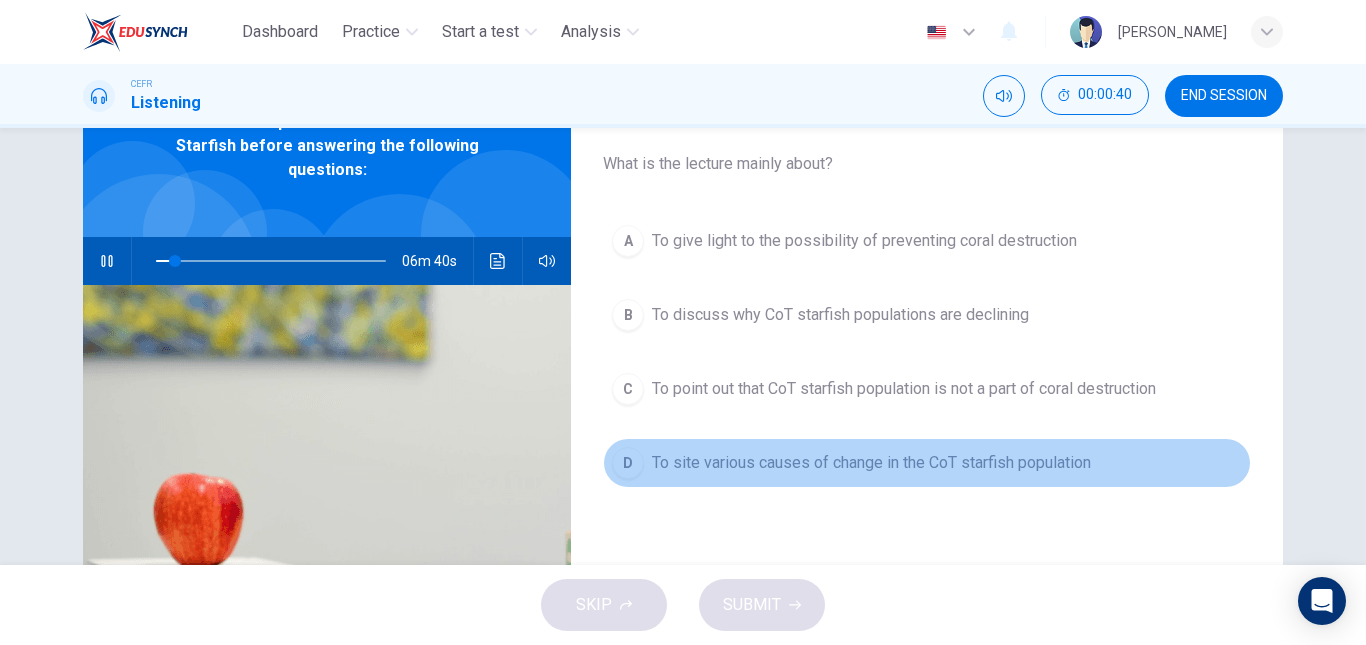 click on "To site various causes of change in the CoT starfish population" at bounding box center (871, 463) 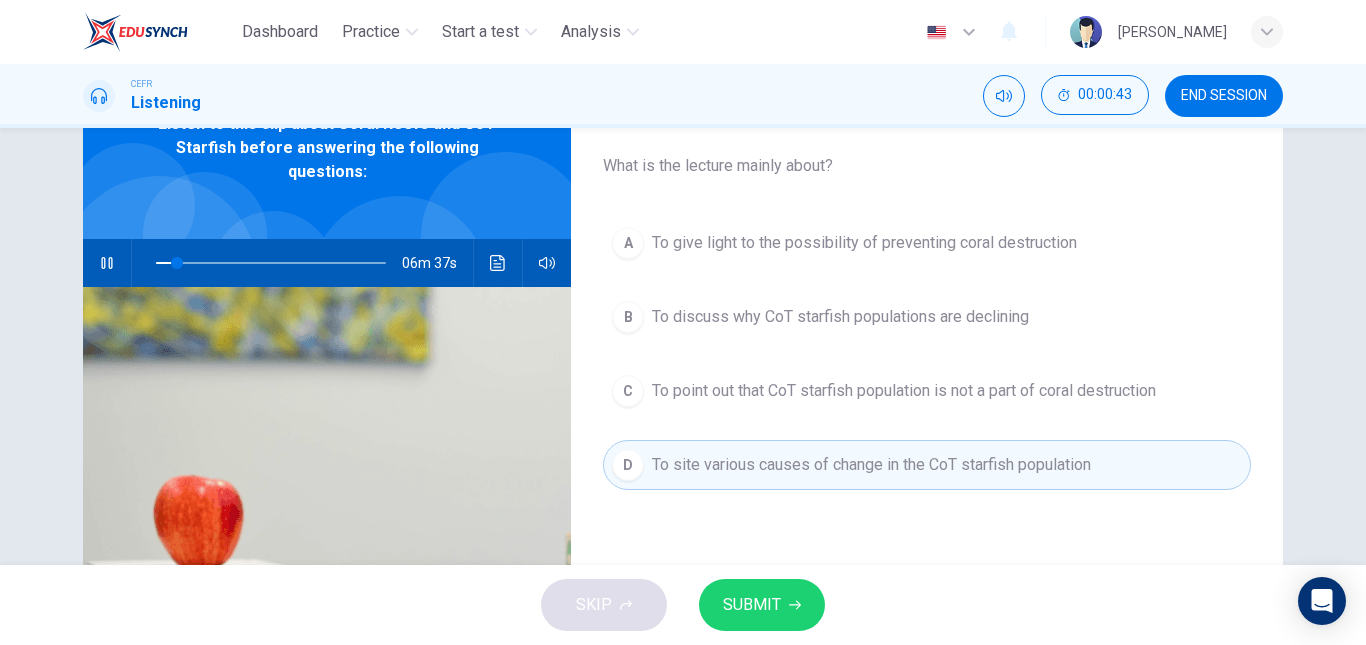 scroll, scrollTop: 109, scrollLeft: 0, axis: vertical 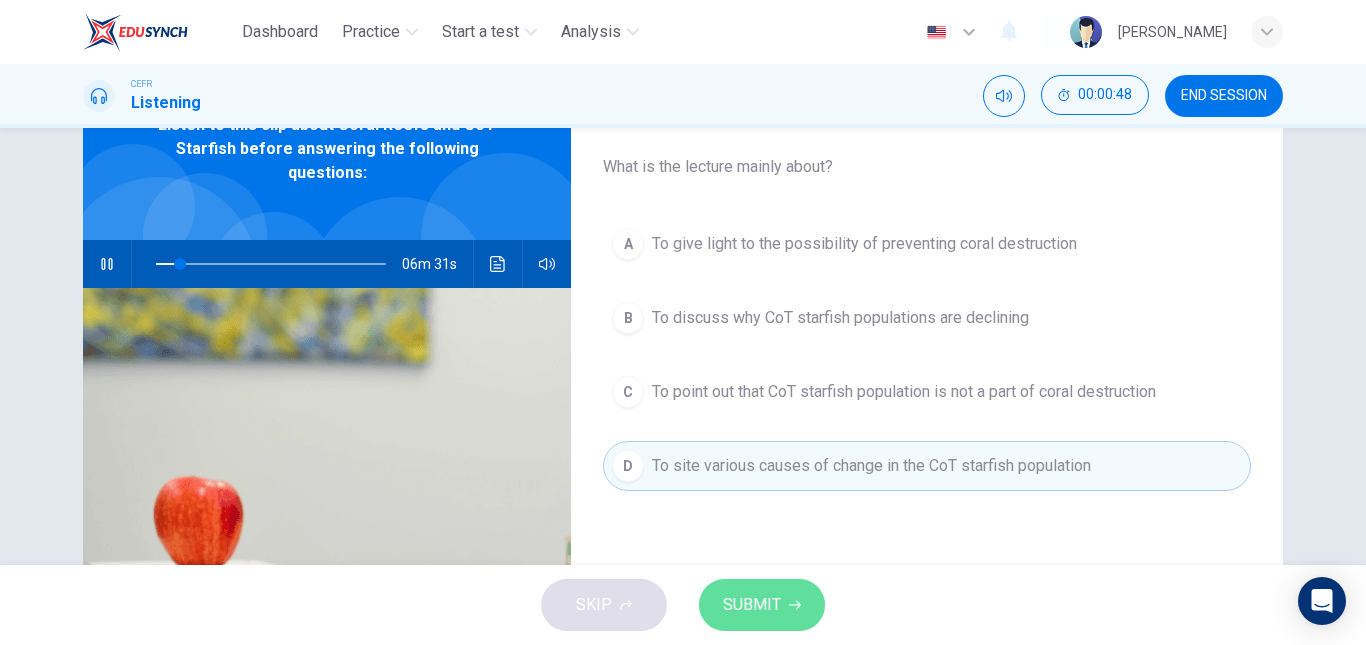 click on "SUBMIT" at bounding box center (762, 605) 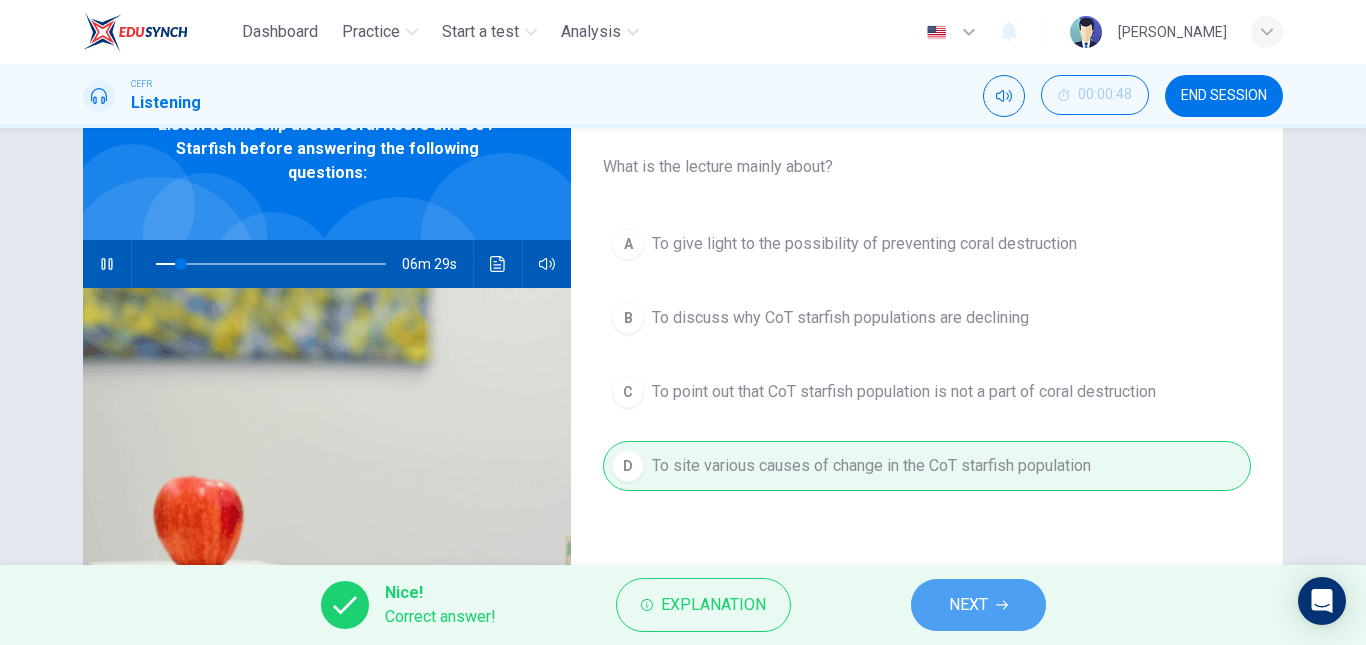 click on "NEXT" at bounding box center [978, 605] 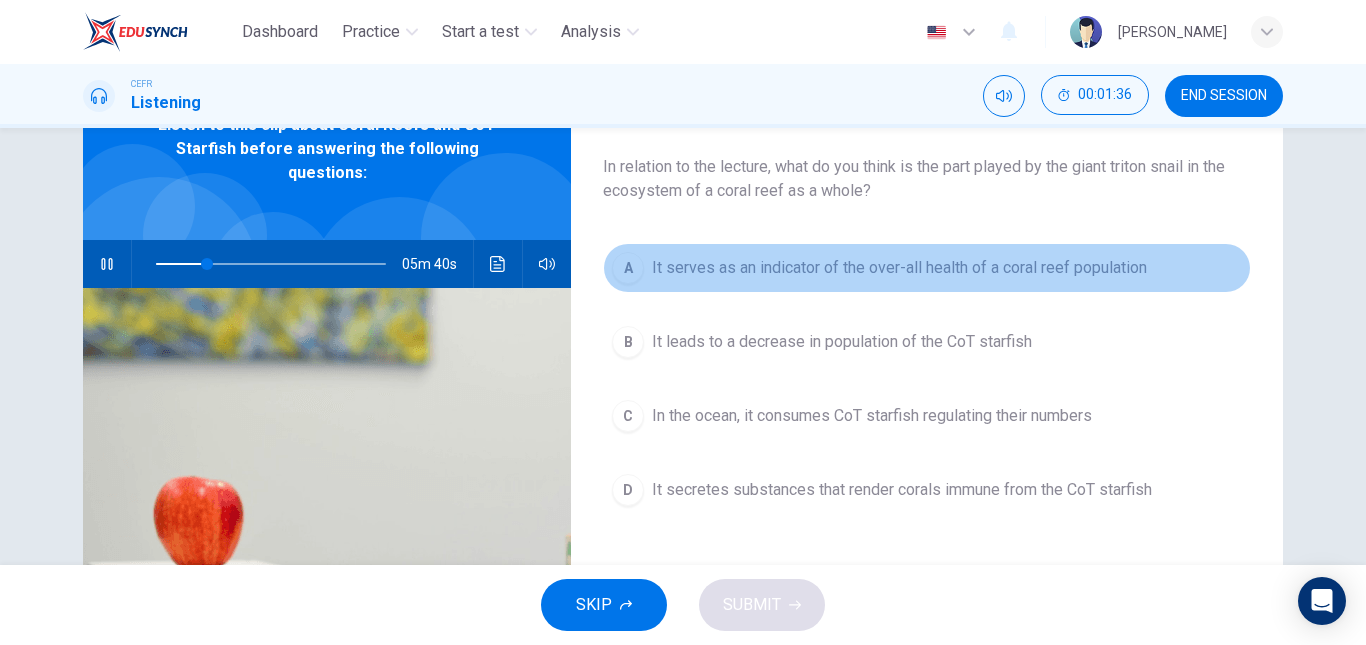 click on "It serves as an indicator of the over-all health of a coral reef population" at bounding box center (899, 268) 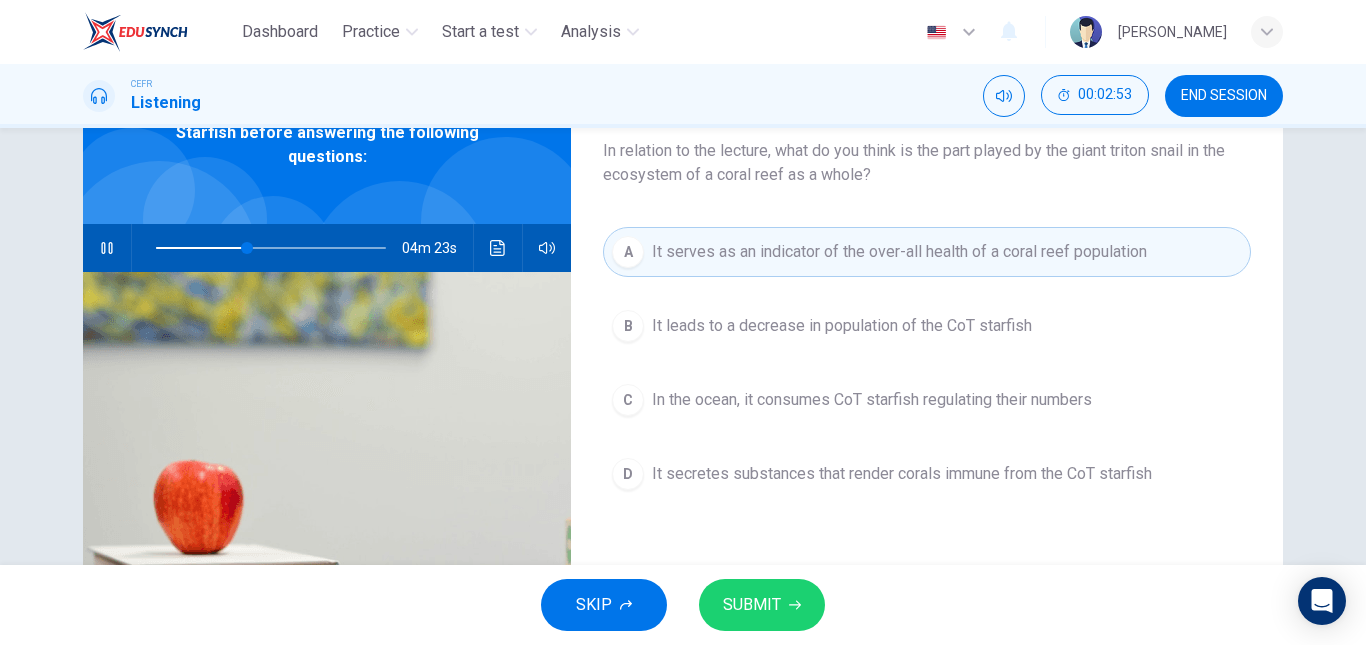 scroll, scrollTop: 126, scrollLeft: 0, axis: vertical 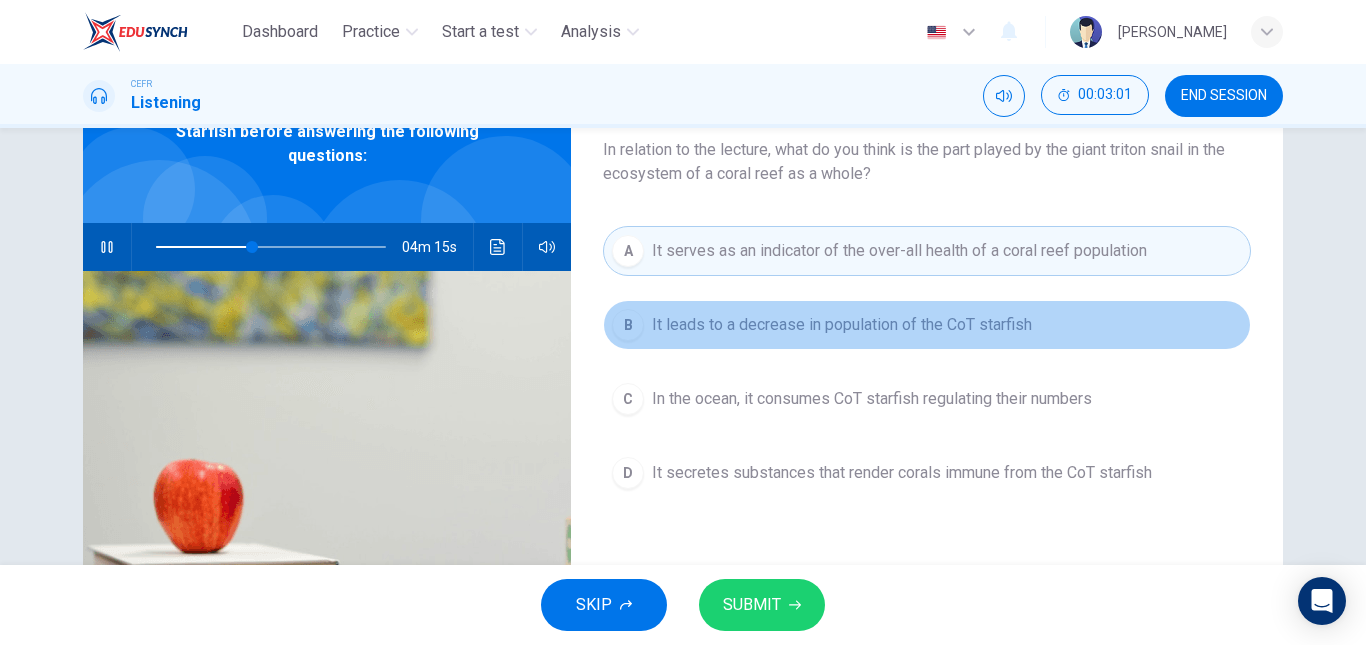 click on "B It leads to a decrease in population of the CoT starfish" at bounding box center [927, 325] 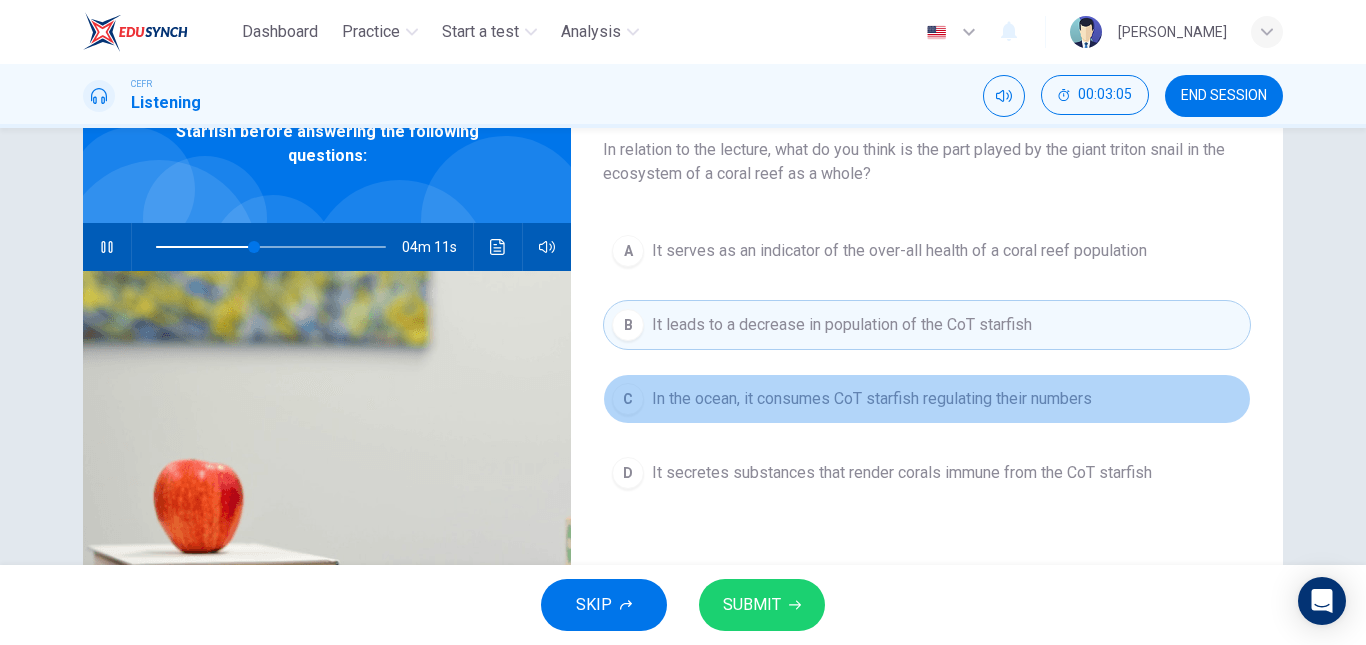 click on "In the ocean, it consumes CoT starfish regulating their numbers" at bounding box center [872, 399] 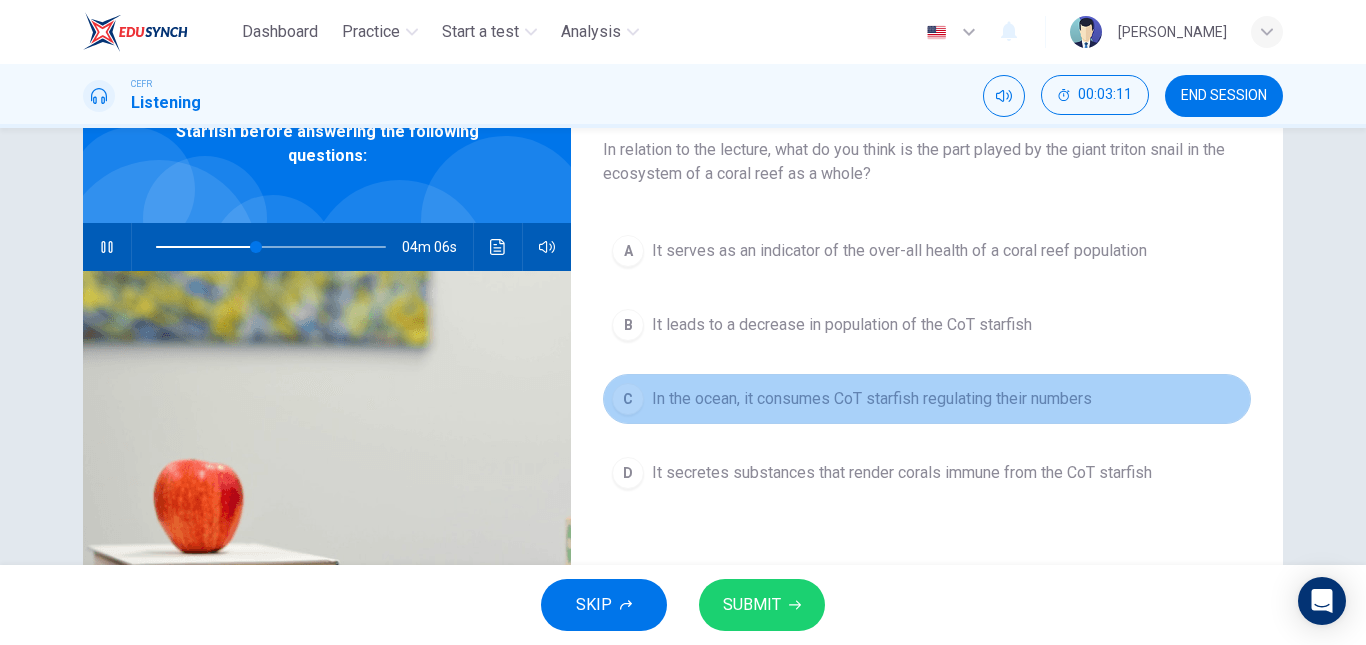 click on "C In the ocean, it consumes CoT starfish regulating their numbers" at bounding box center [927, 399] 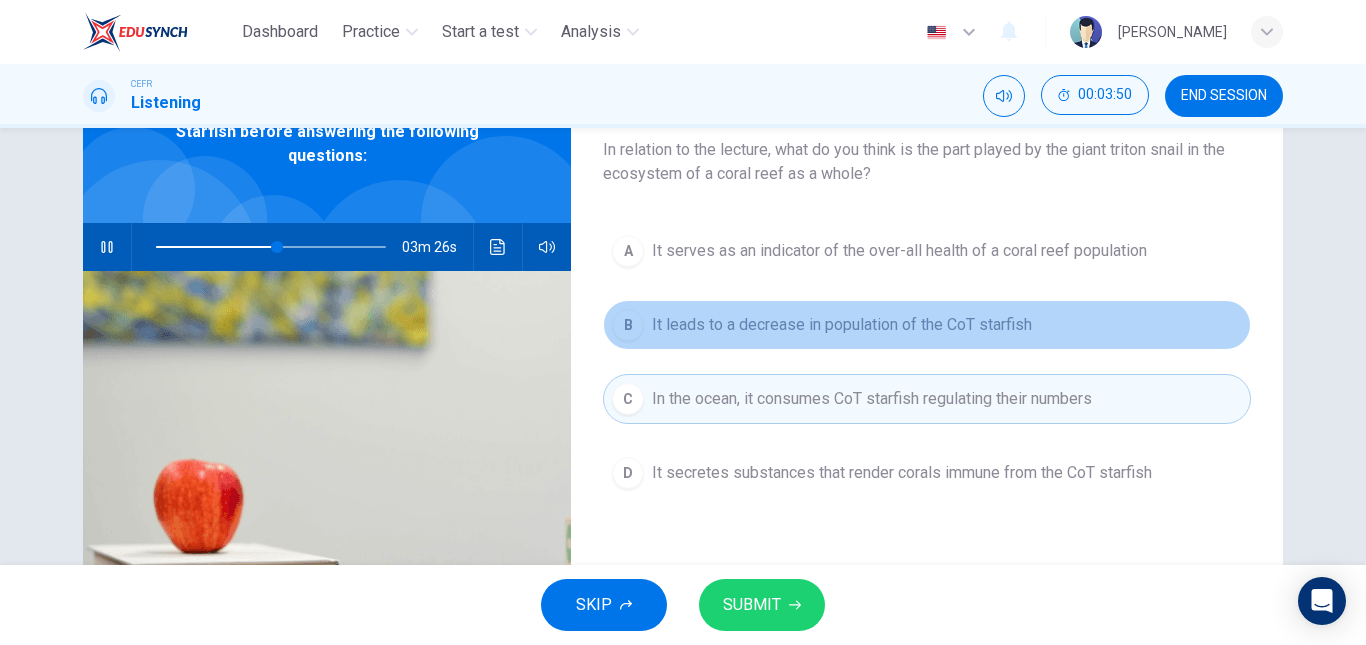 click on "B It leads to a decrease in population of the CoT starfish" at bounding box center [927, 325] 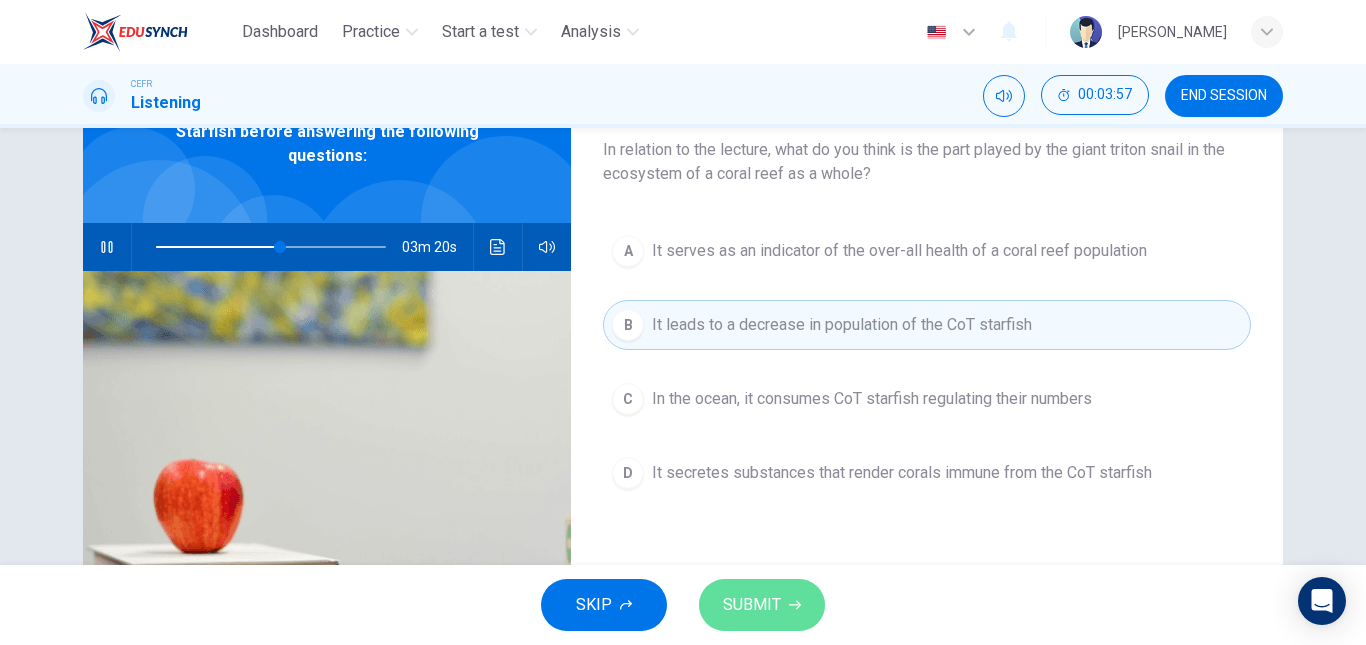 click on "SUBMIT" at bounding box center (762, 605) 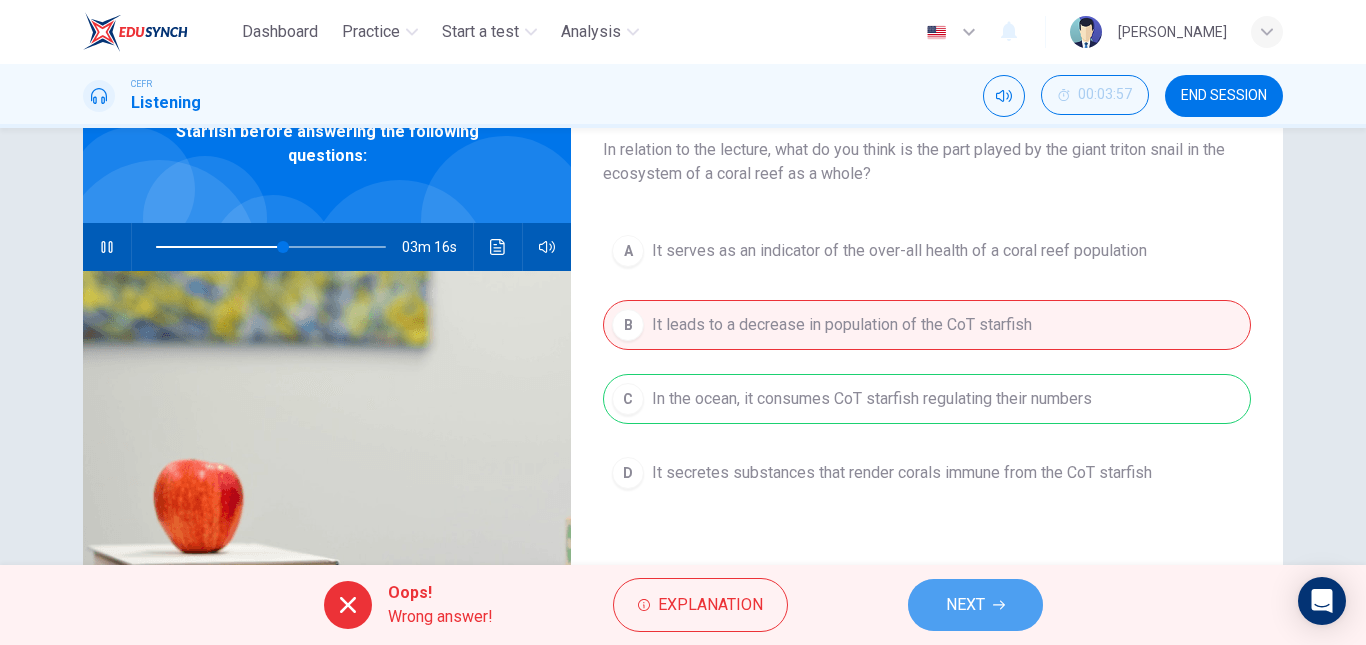 click on "NEXT" at bounding box center [965, 605] 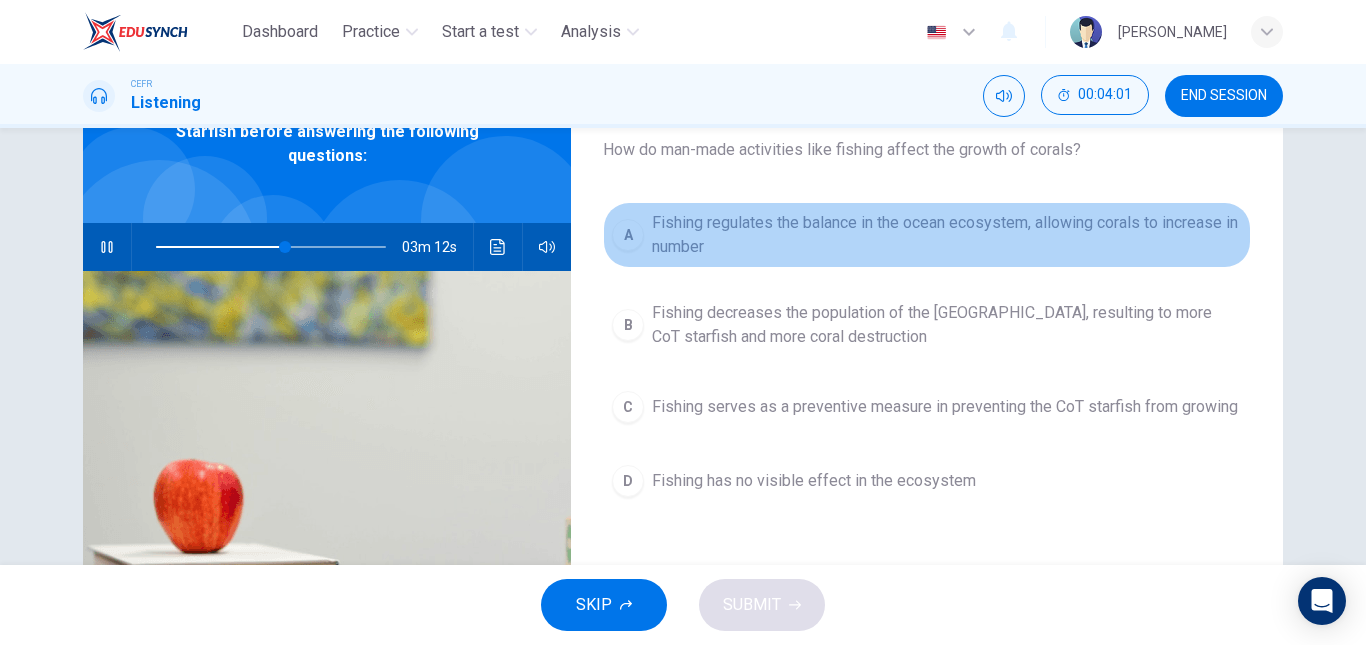 click on "Fishing regulates the balance in the ocean ecosystem, allowing corals to increase in number" at bounding box center (947, 235) 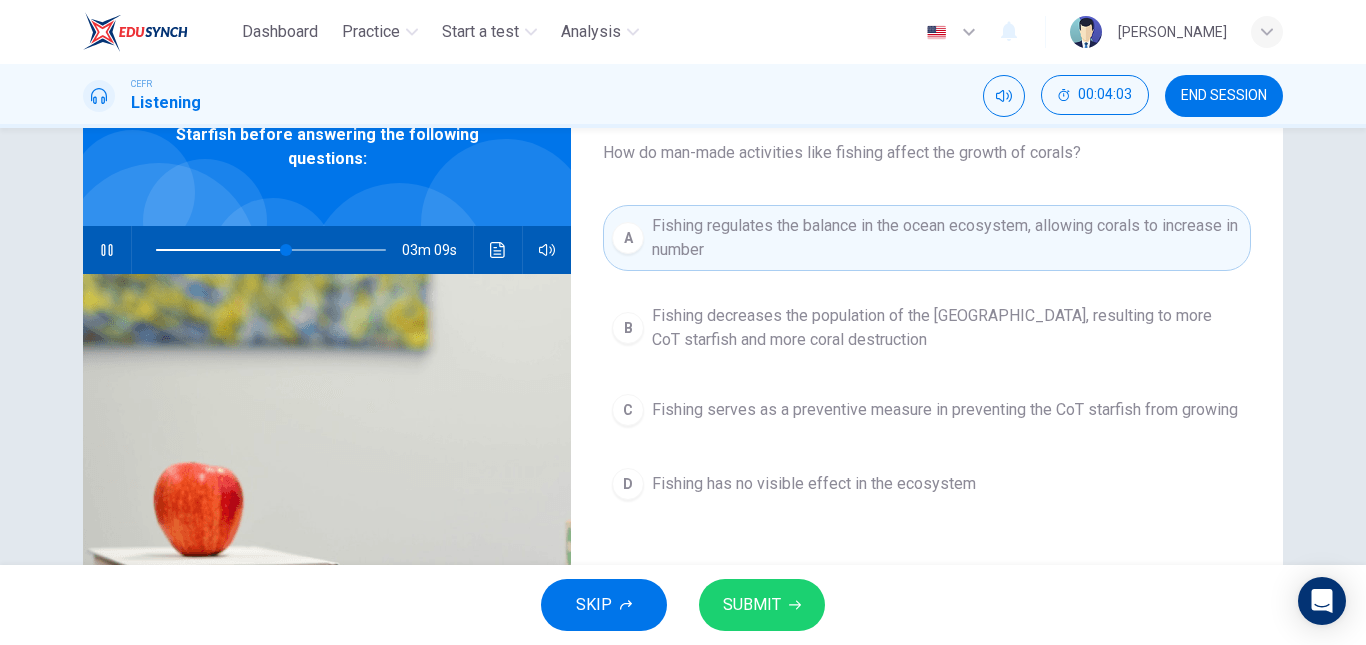 scroll, scrollTop: 127, scrollLeft: 0, axis: vertical 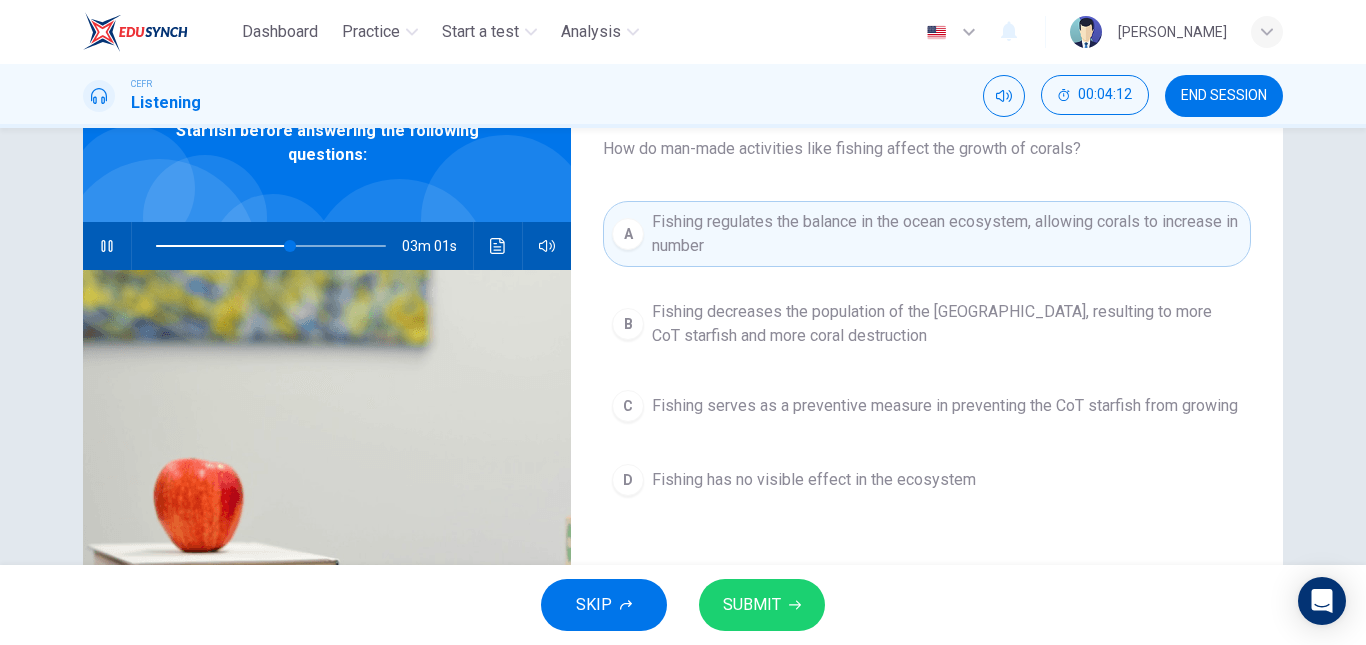 click on "B Fishing decreases the population of the Triton Snail, resulting to more CoT starfish and more coral destruction" at bounding box center [927, 324] 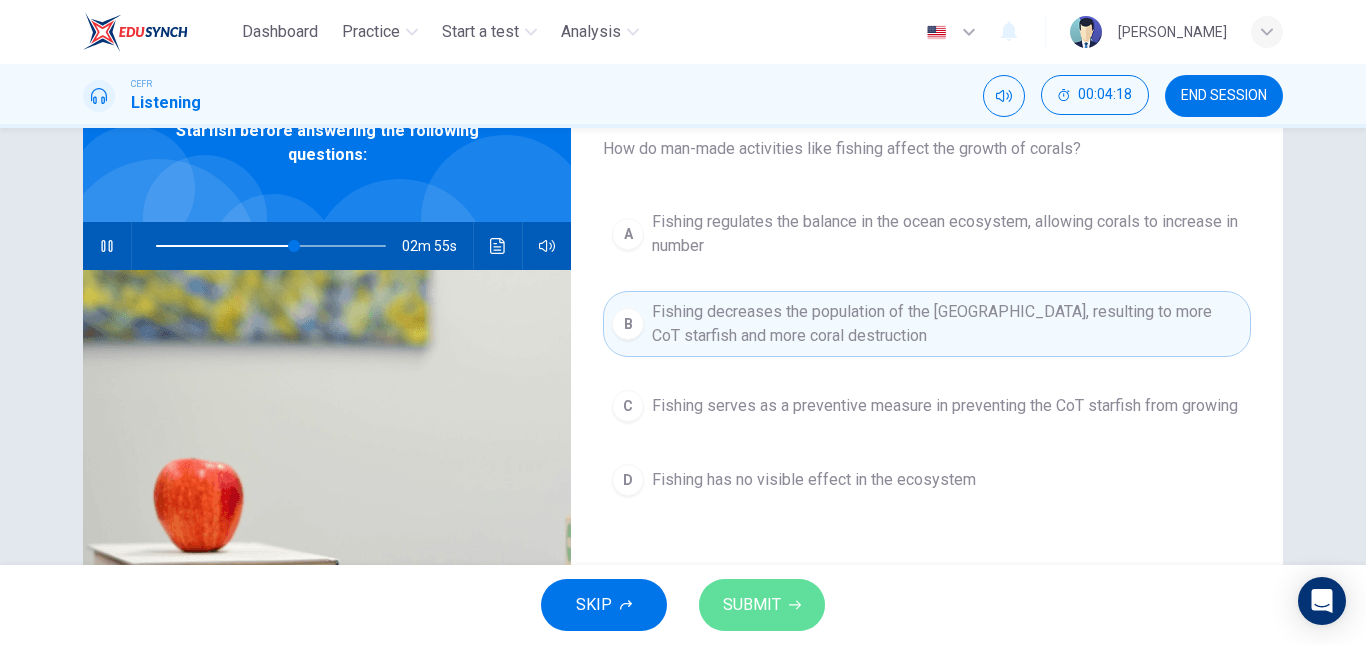 click on "SUBMIT" at bounding box center (752, 605) 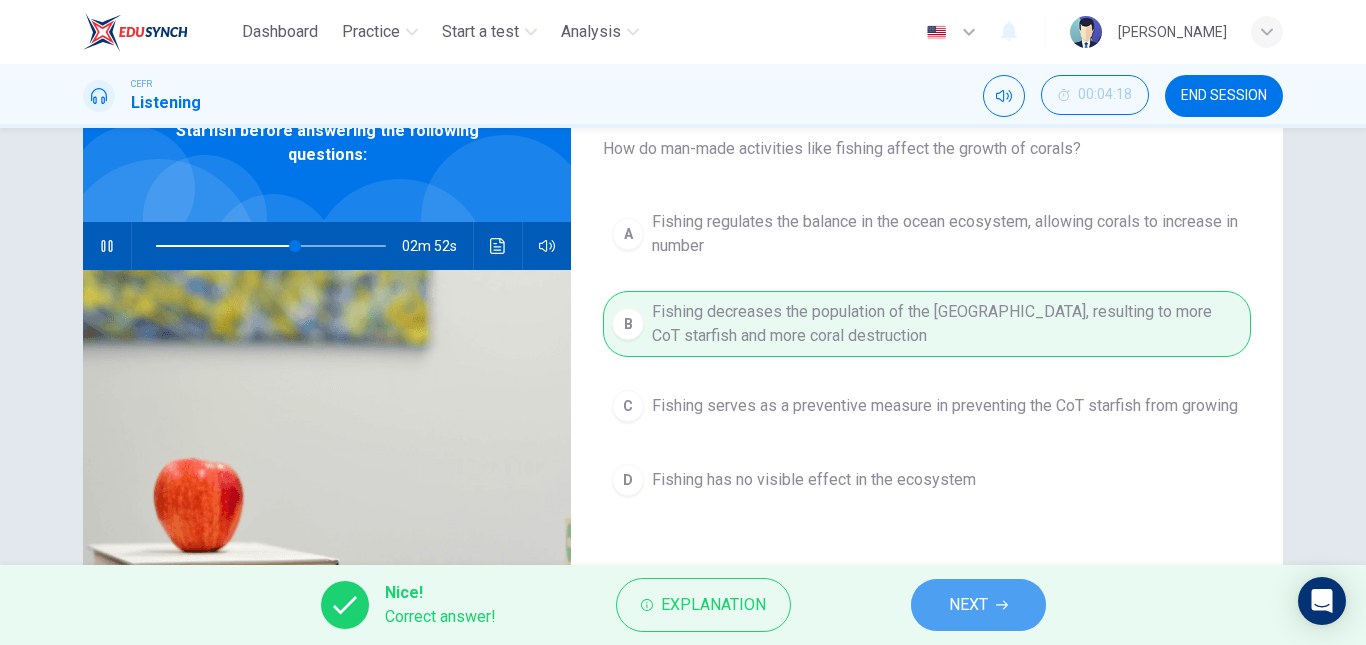click on "NEXT" at bounding box center (978, 605) 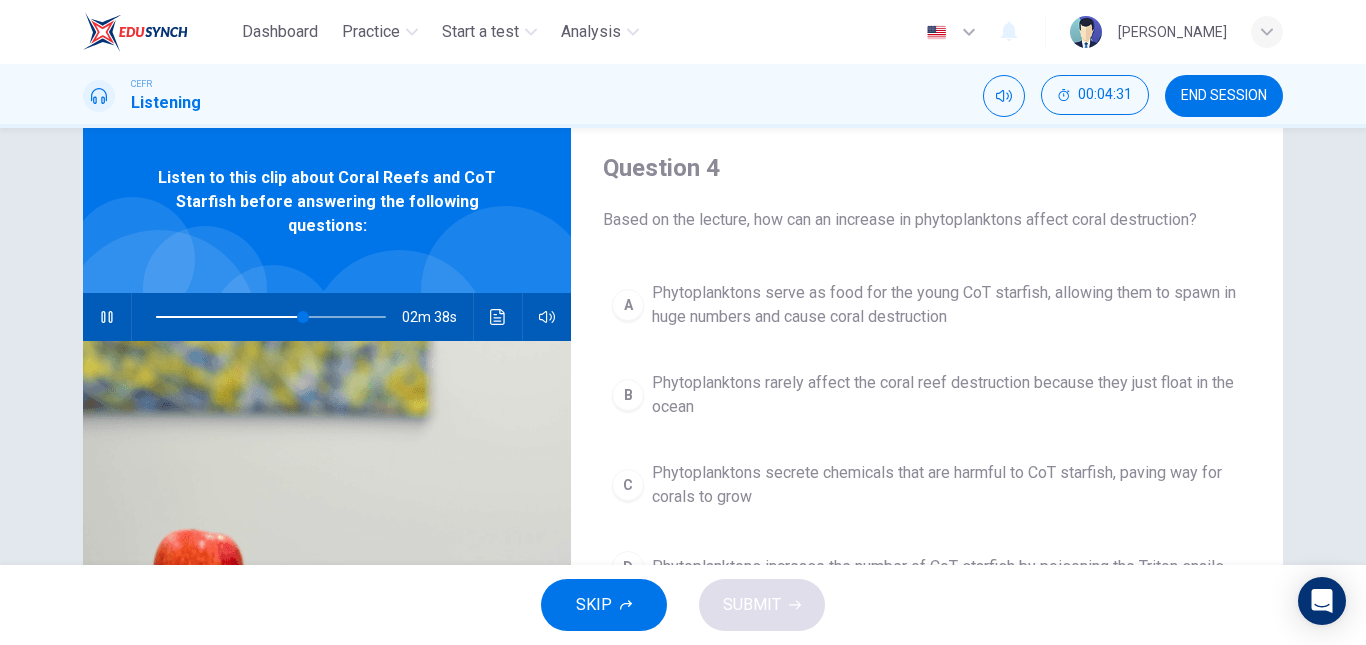 scroll, scrollTop: 0, scrollLeft: 0, axis: both 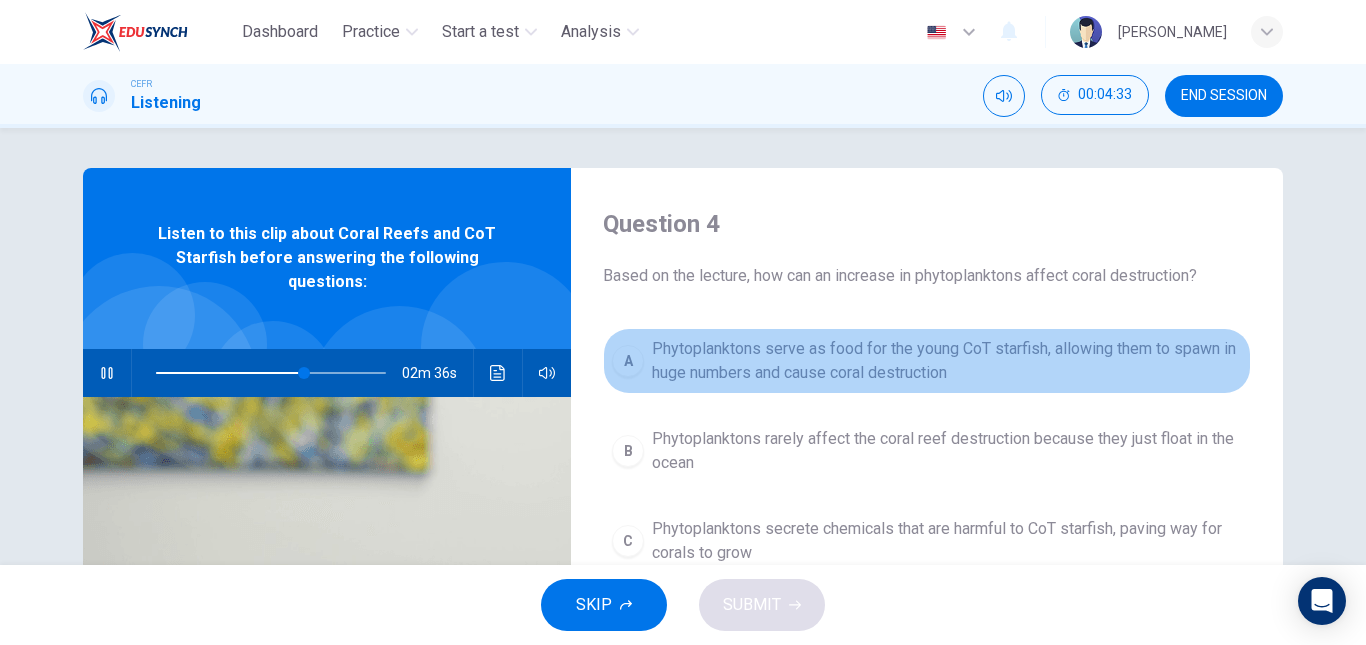 click on "Phytoplanktons serve as food for the young CoT starfish, allowing them to spawn in huge numbers and cause coral destruction" at bounding box center (947, 361) 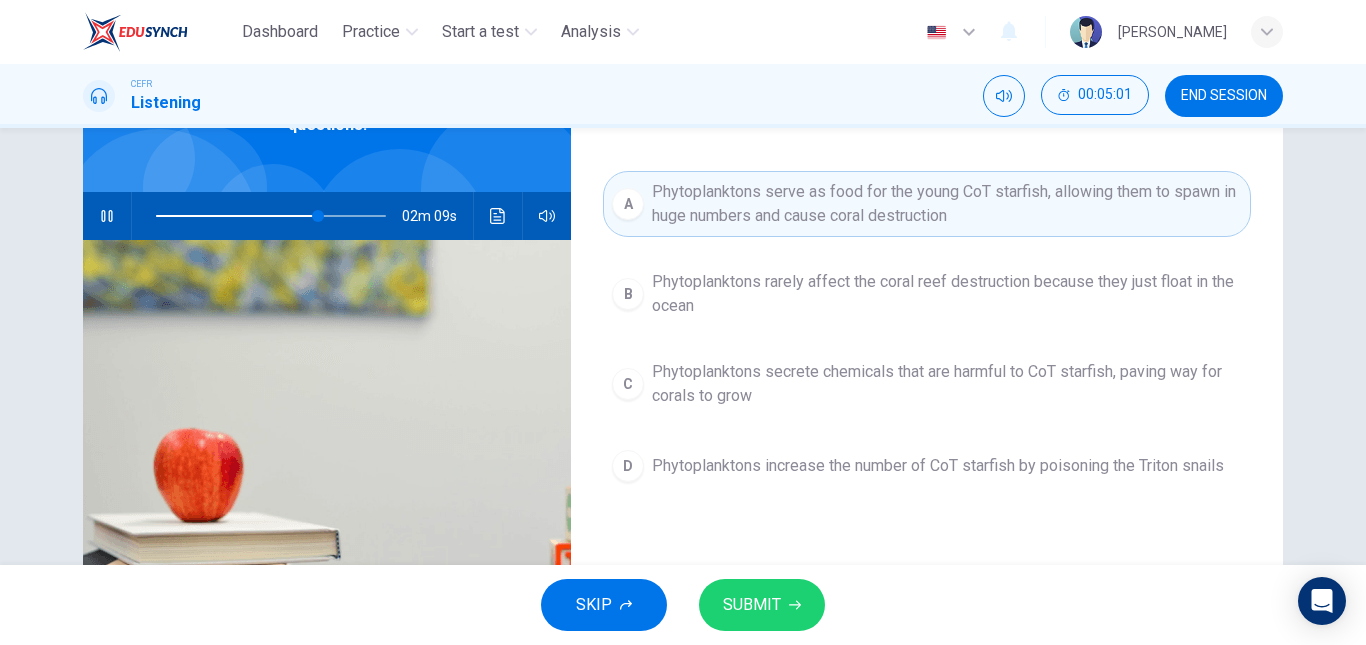 scroll, scrollTop: 167, scrollLeft: 0, axis: vertical 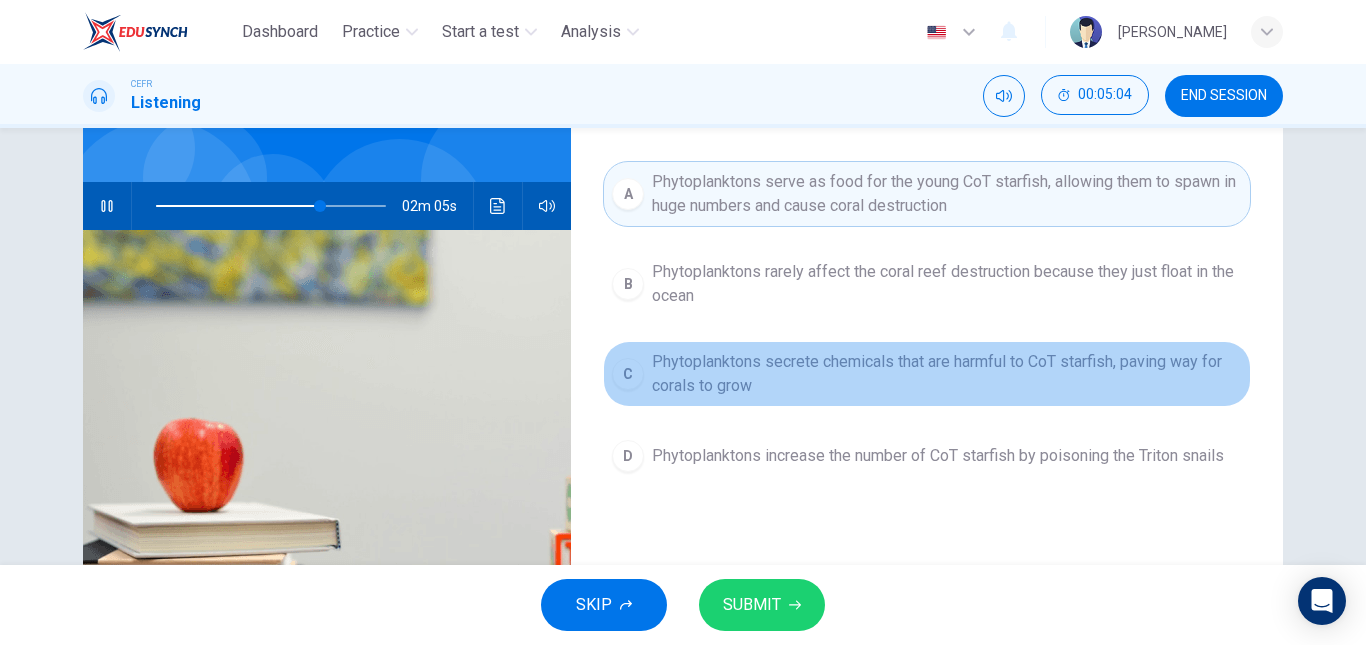 click on "C Phytoplanktons secrete chemicals that are harmful to CoT starfish, paving way for corals to grow" at bounding box center [927, 374] 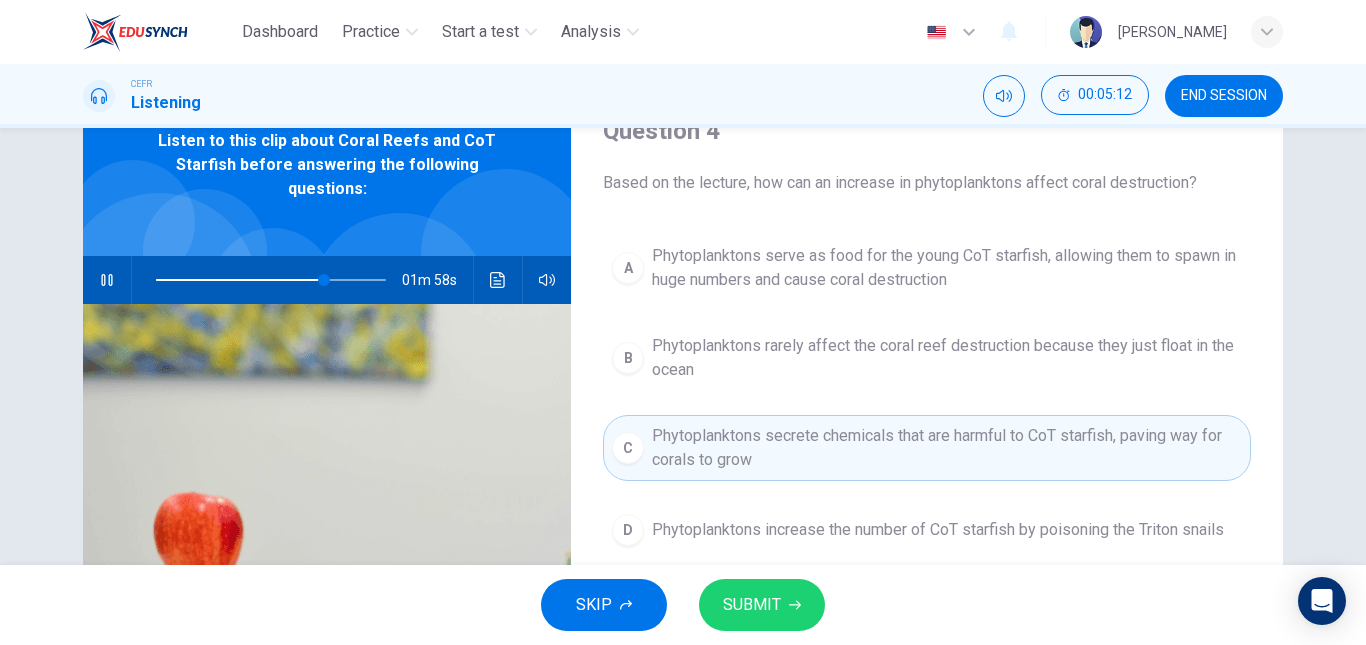 scroll, scrollTop: 91, scrollLeft: 0, axis: vertical 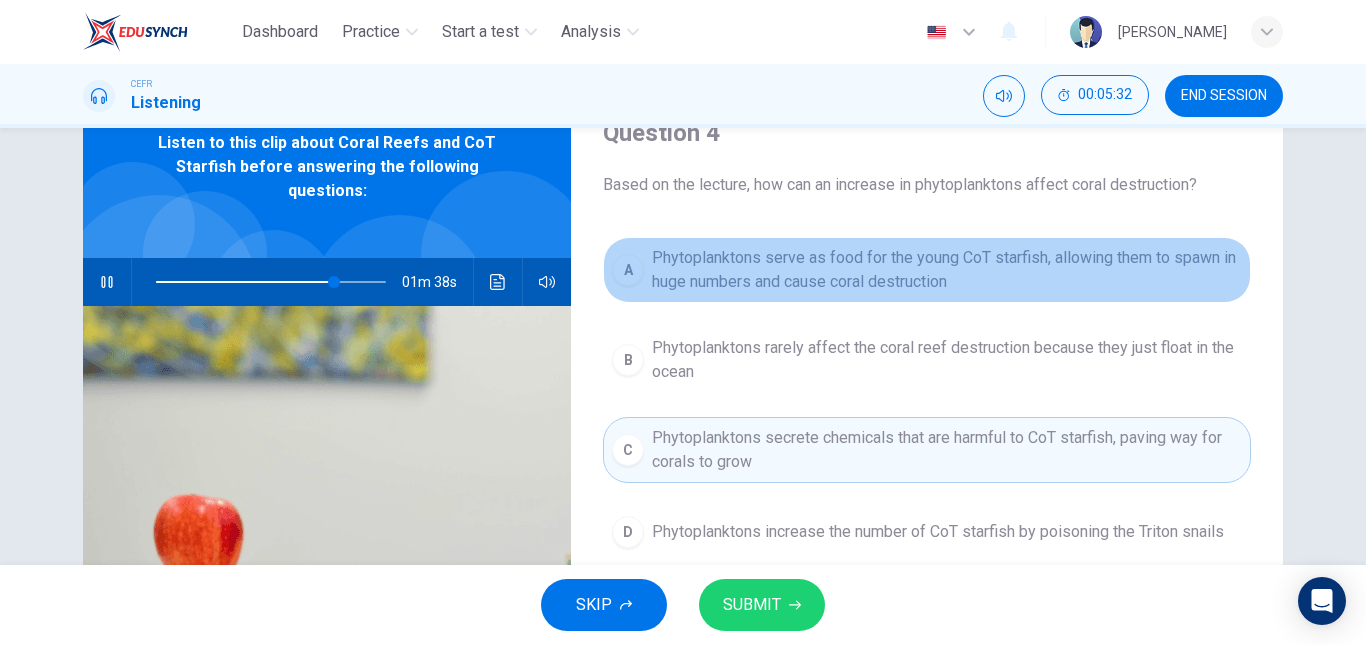 click on "Phytoplanktons serve as food for the young CoT starfish, allowing them to spawn in huge numbers and cause coral destruction" at bounding box center [947, 270] 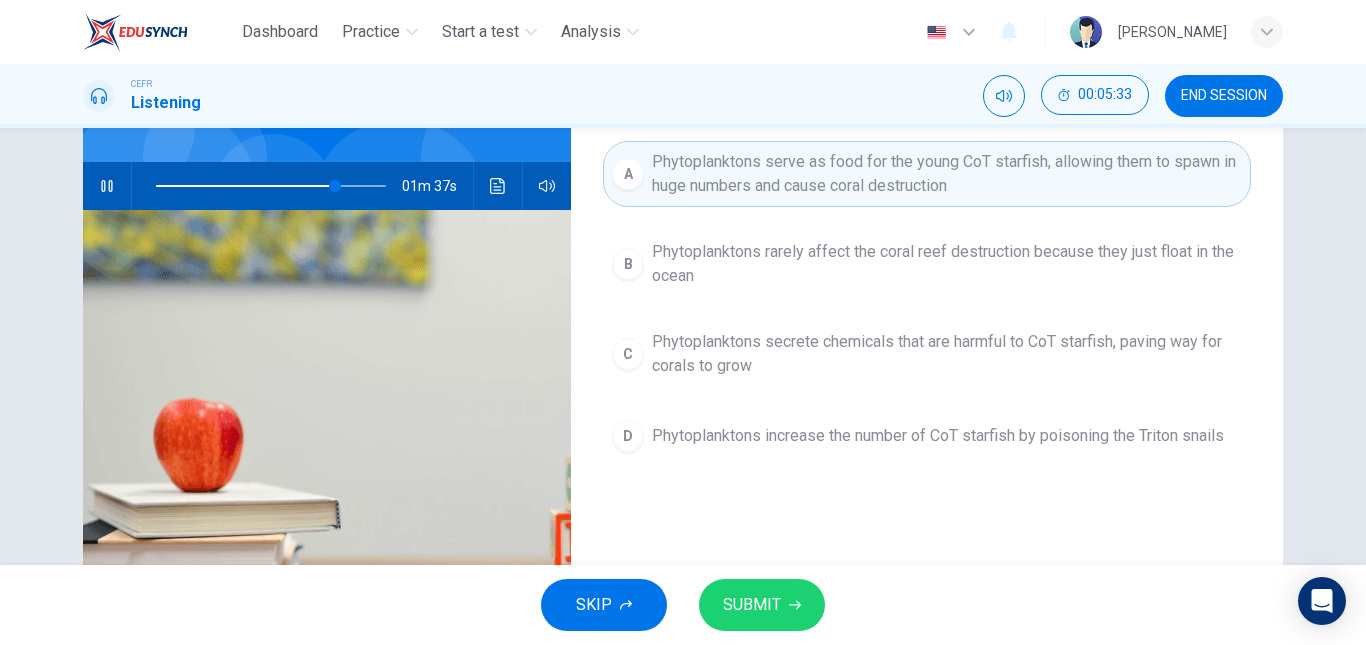 scroll, scrollTop: 188, scrollLeft: 0, axis: vertical 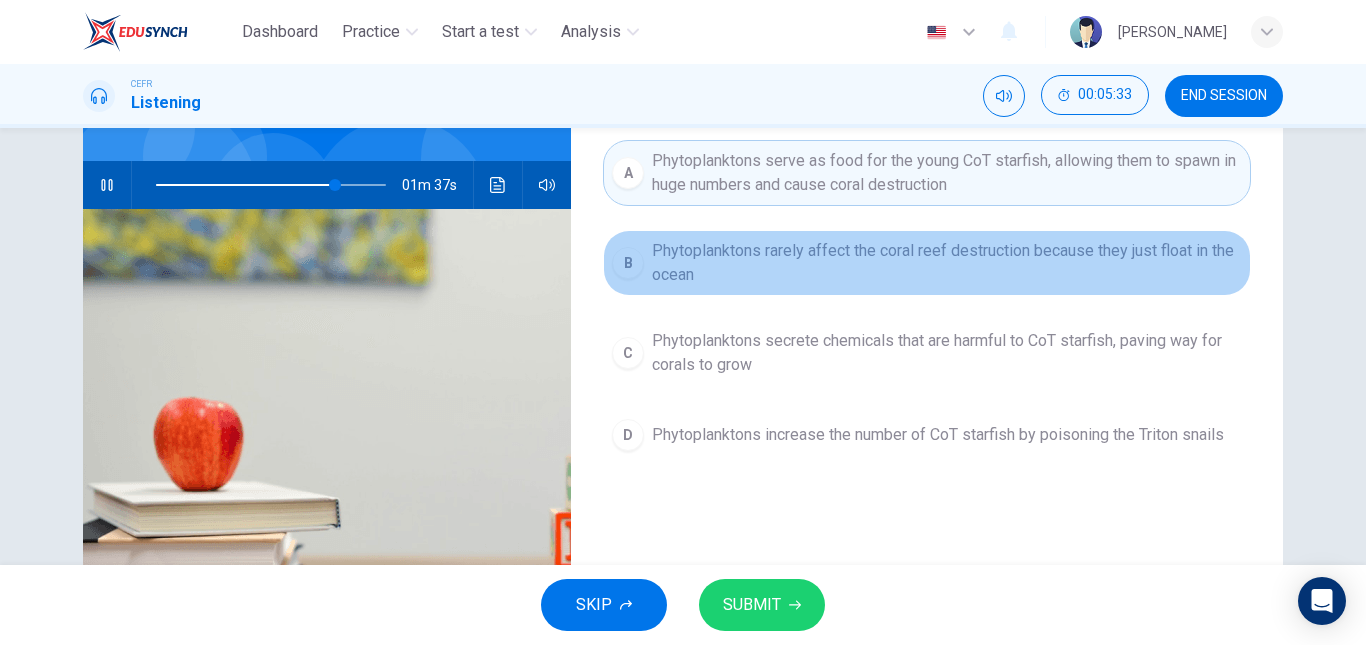 click on "Phytoplanktons rarely affect the coral reef destruction because they just float in the ocean" at bounding box center [947, 263] 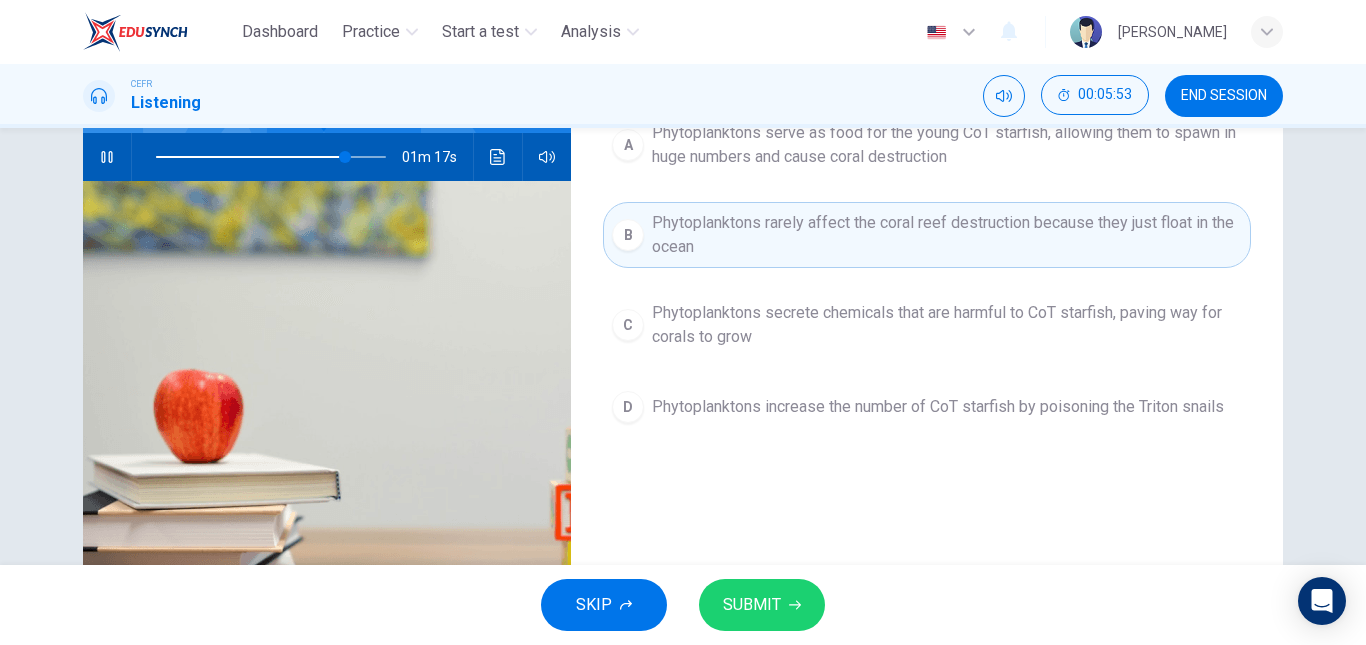 scroll, scrollTop: 217, scrollLeft: 0, axis: vertical 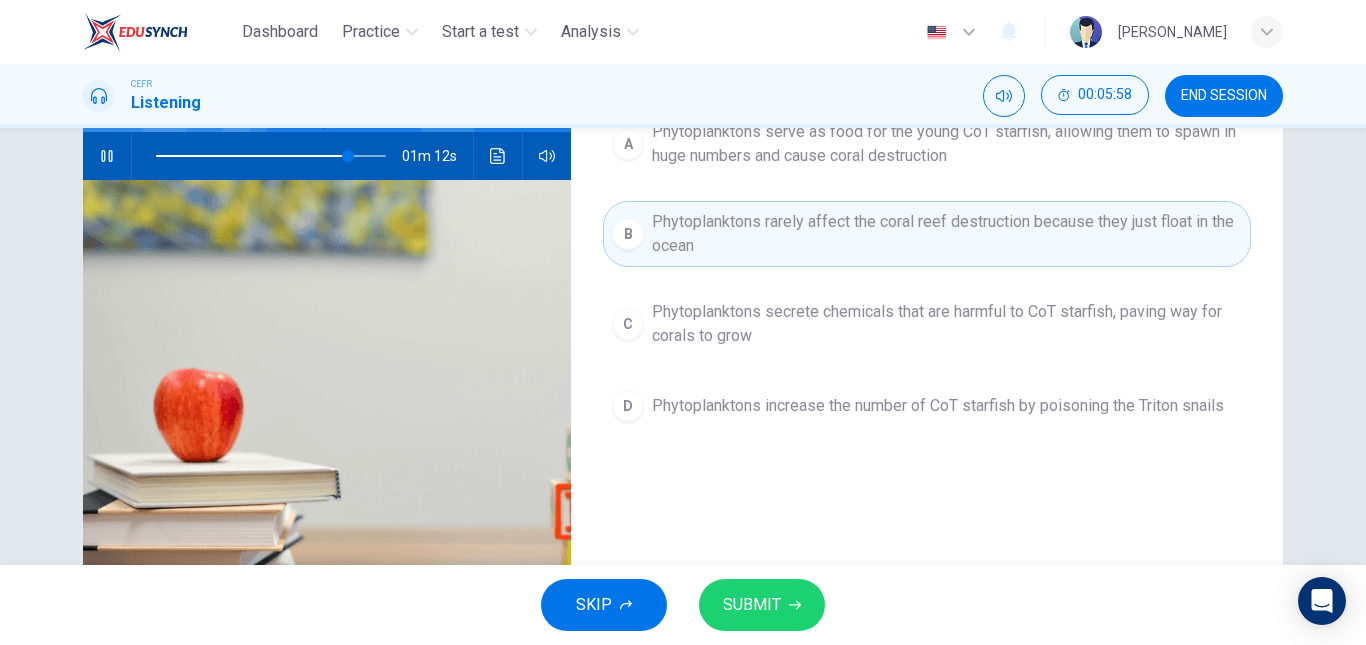 click on "Phytoplanktons increase the number of CoT starfish by poisoning the Triton snails" at bounding box center [938, 406] 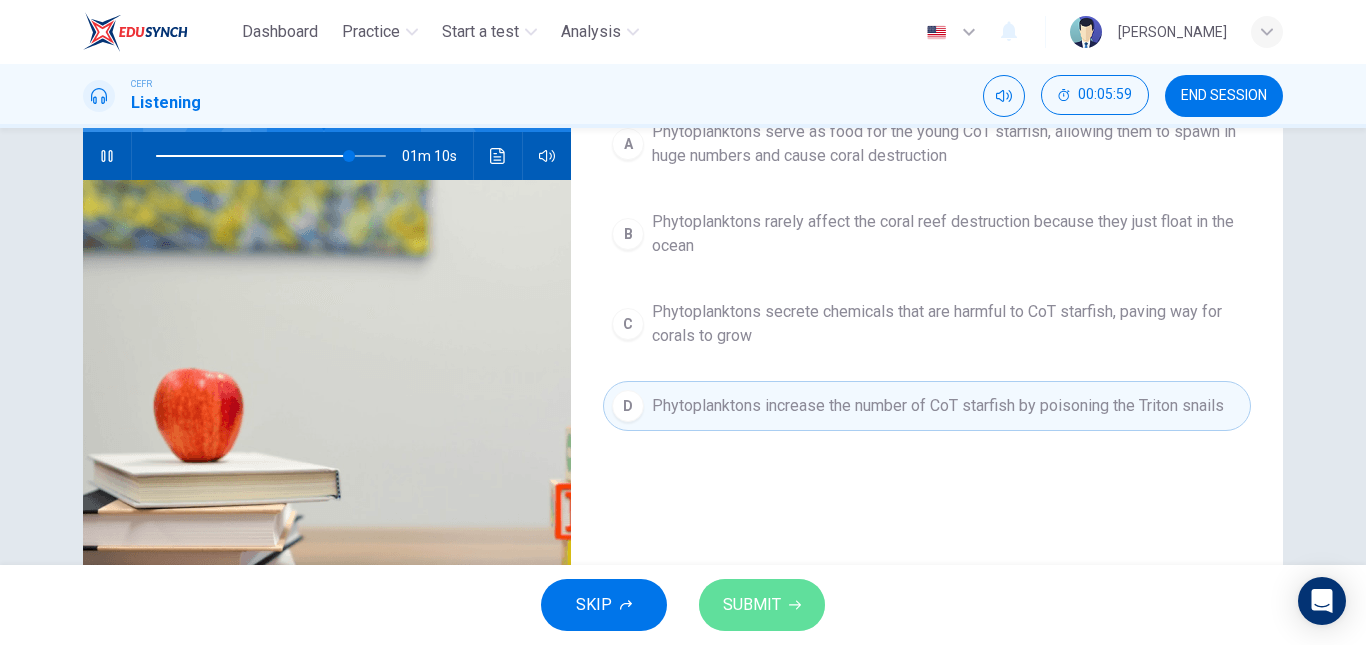 click on "SUBMIT" at bounding box center (752, 605) 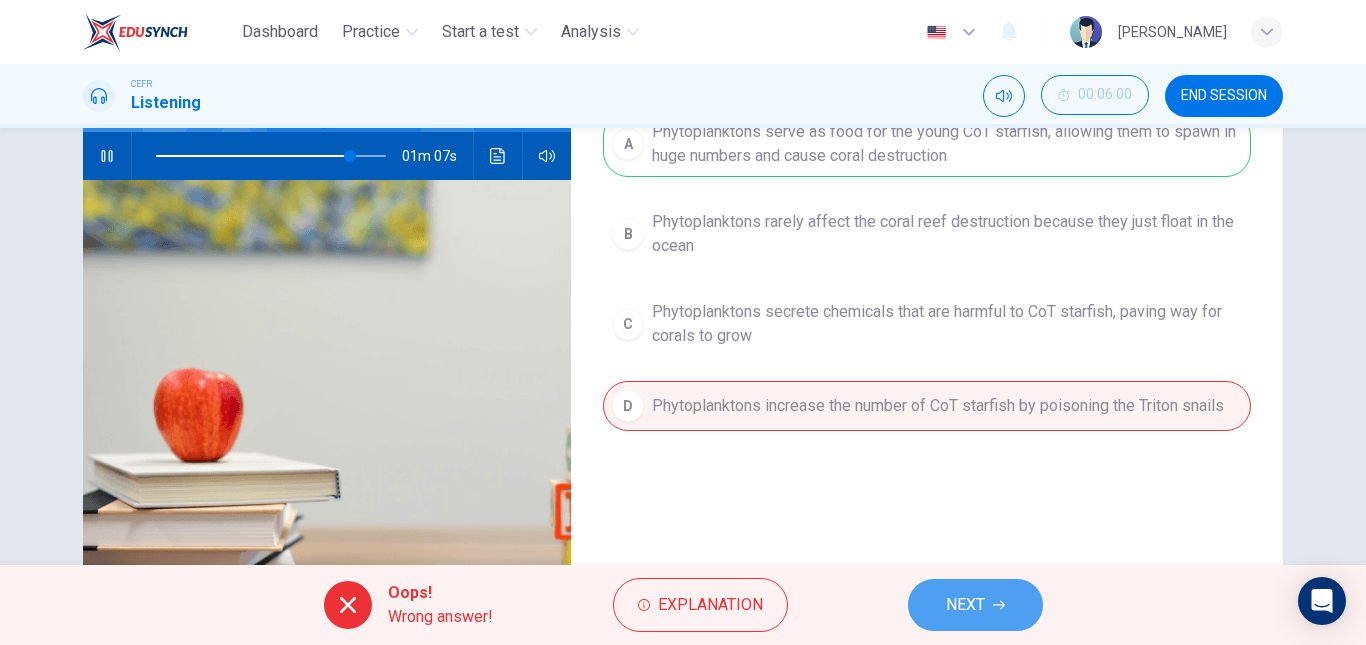 click on "NEXT" at bounding box center (965, 605) 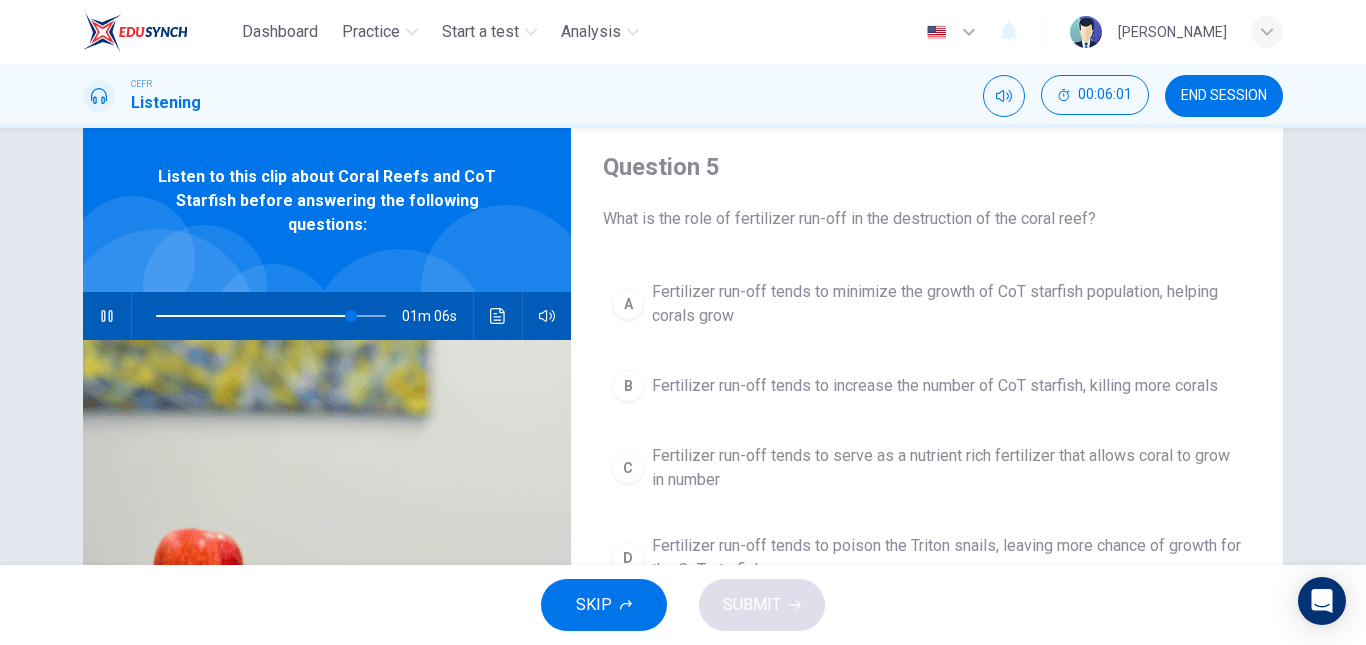 scroll, scrollTop: 56, scrollLeft: 0, axis: vertical 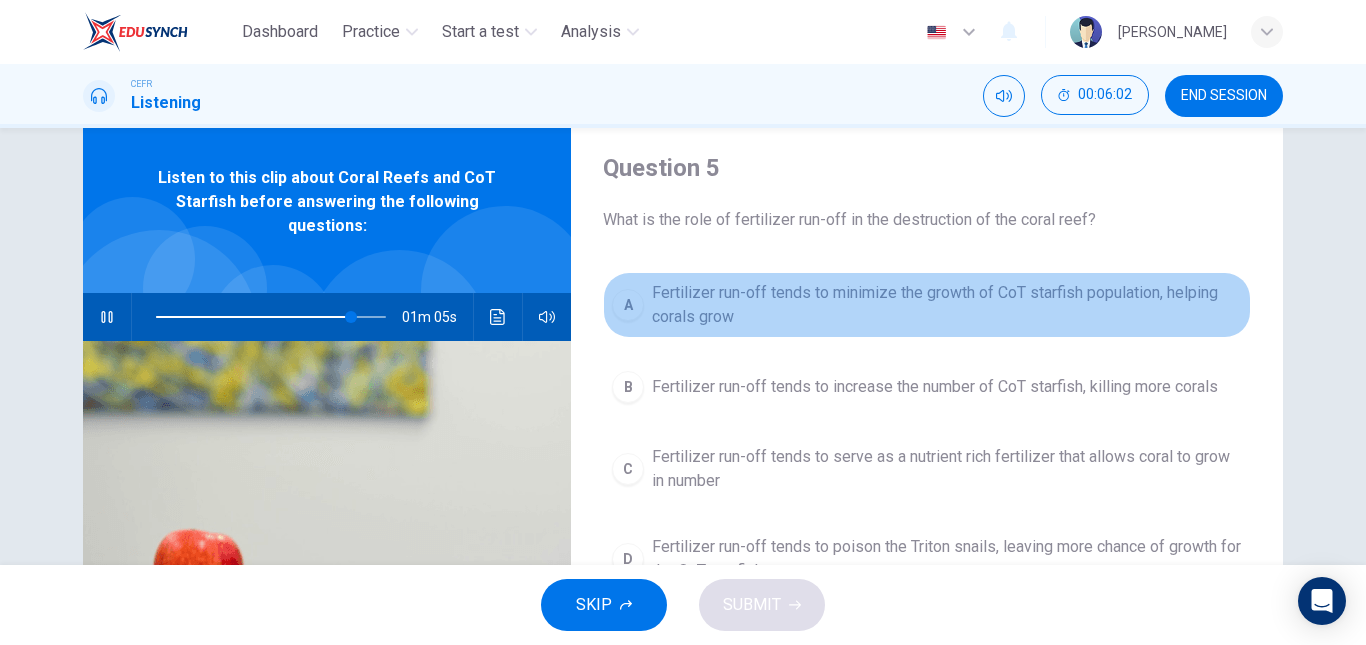 click on "A Fertilizer run-off tends to minimize the growth of CoT starfish population, helping corals grow" at bounding box center (927, 305) 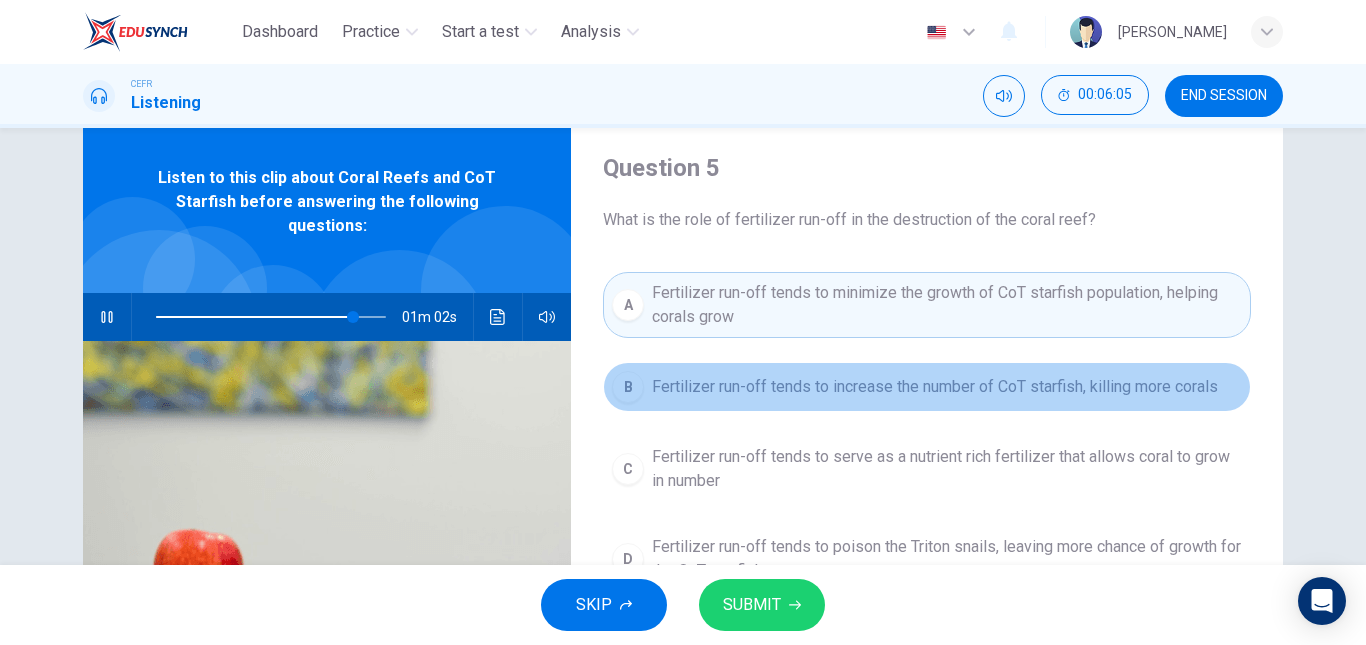 click on "Fertilizer run-off tends to increase the number of CoT starfish, killing more corals" at bounding box center [935, 387] 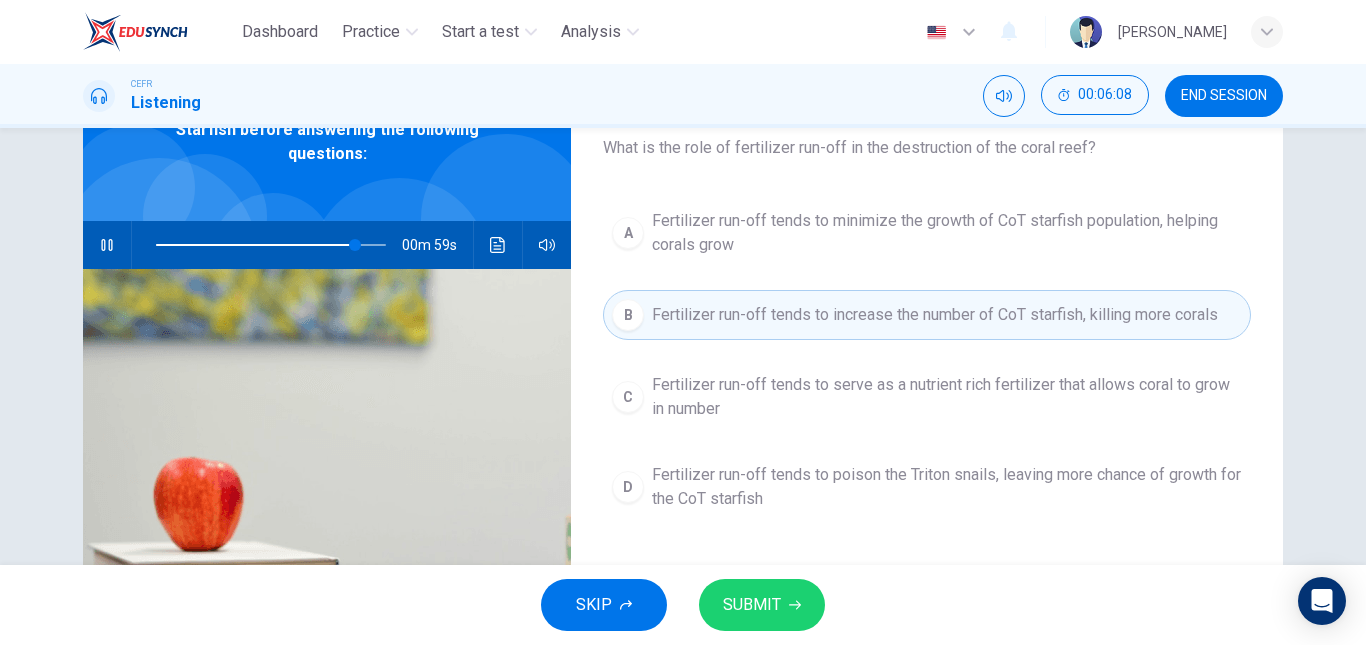 scroll, scrollTop: 130, scrollLeft: 0, axis: vertical 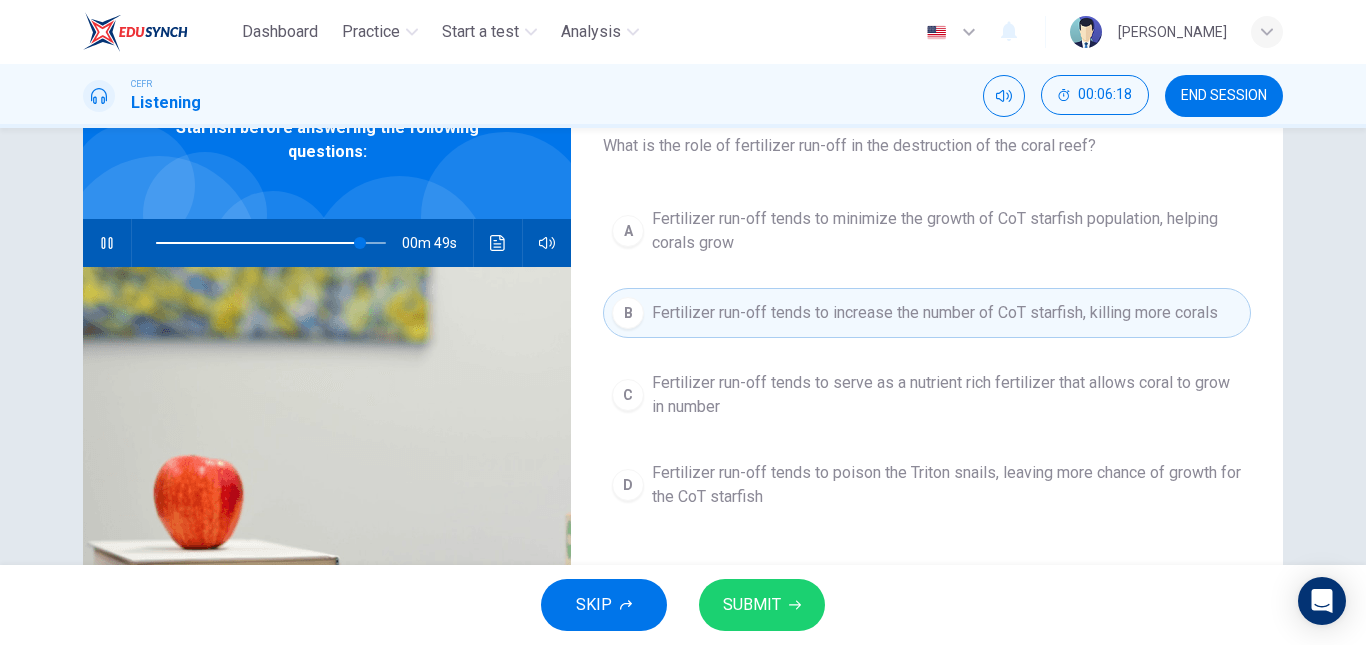 click on "SUBMIT" at bounding box center (762, 605) 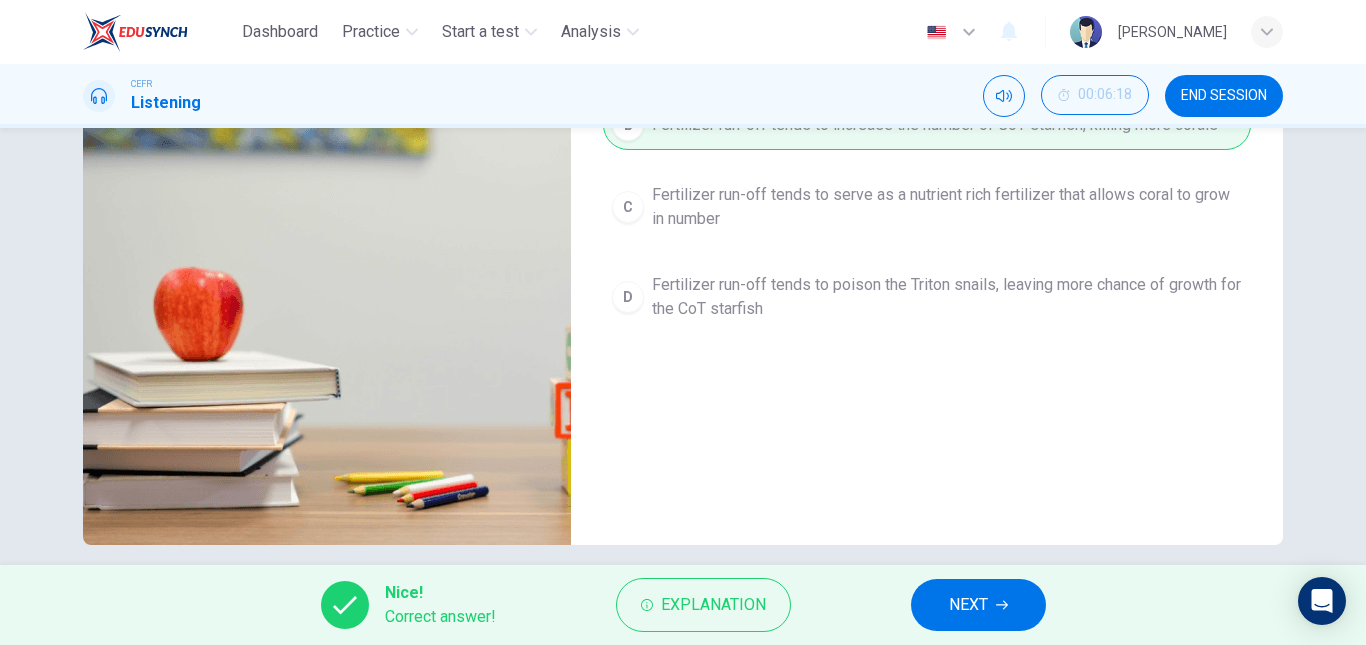 scroll, scrollTop: 324, scrollLeft: 0, axis: vertical 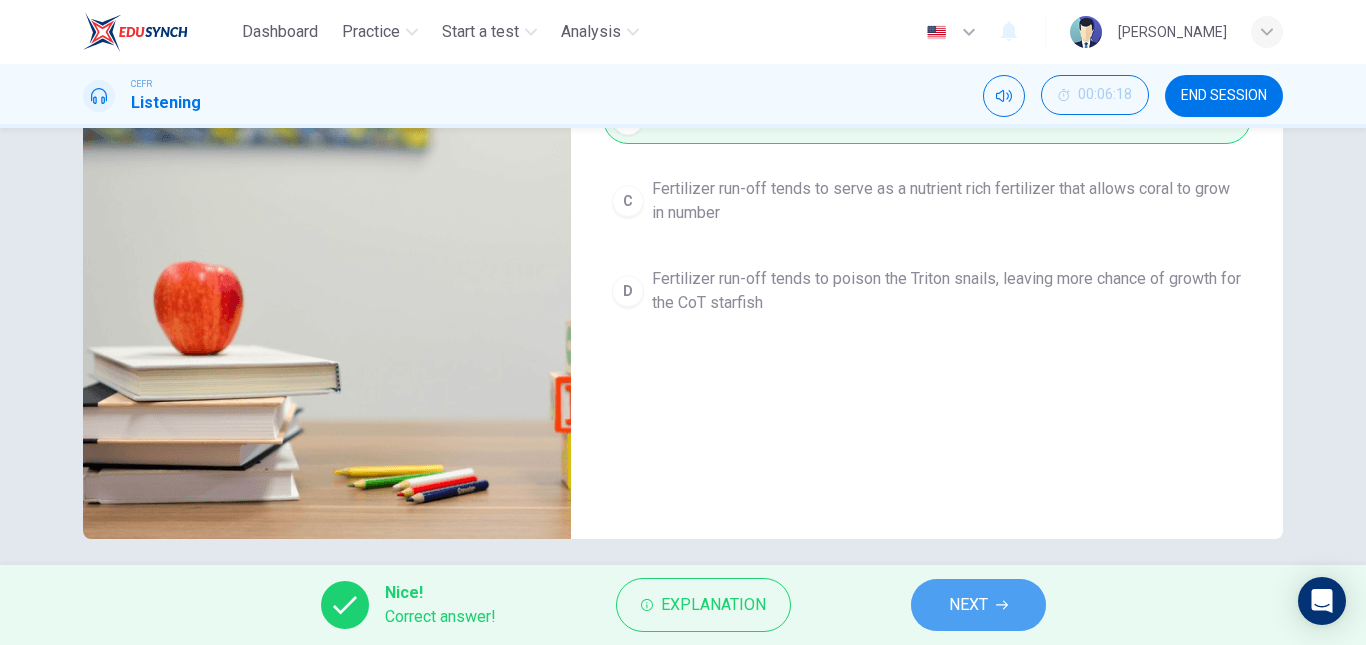 click on "NEXT" at bounding box center [968, 605] 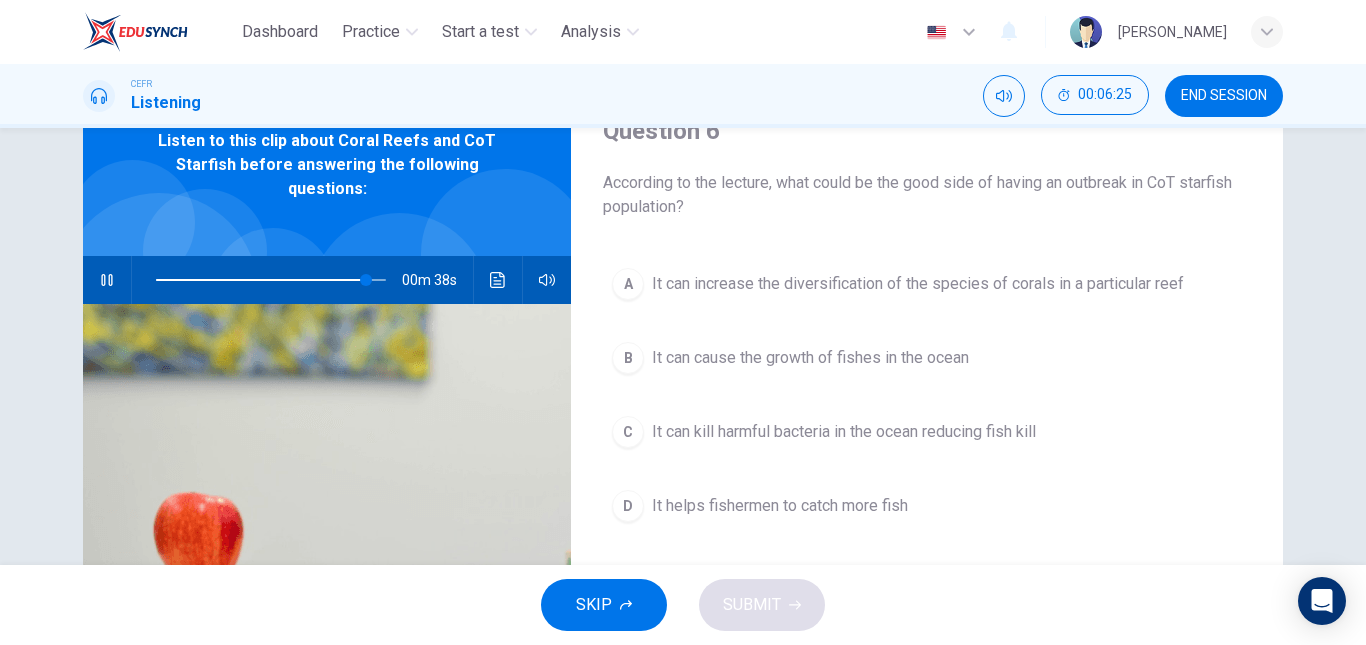 scroll, scrollTop: 93, scrollLeft: 0, axis: vertical 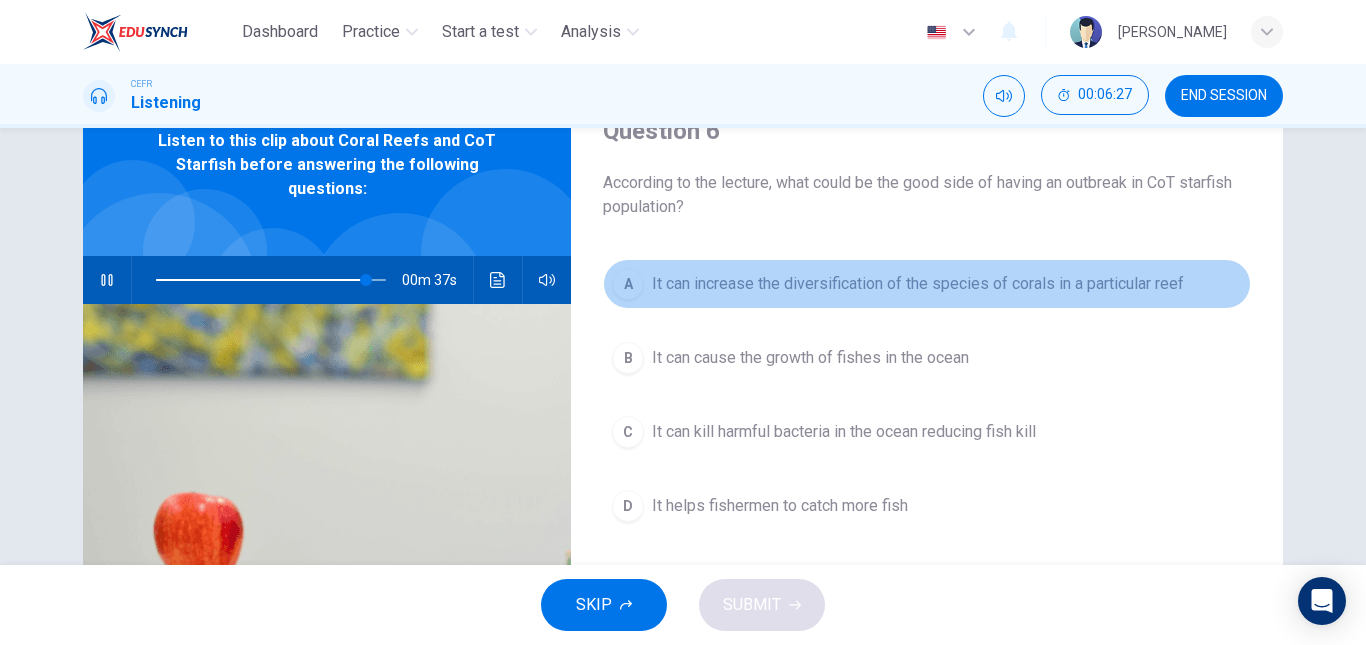 click on "It can increase the diversification of the species of corals in a particular reef" at bounding box center [918, 284] 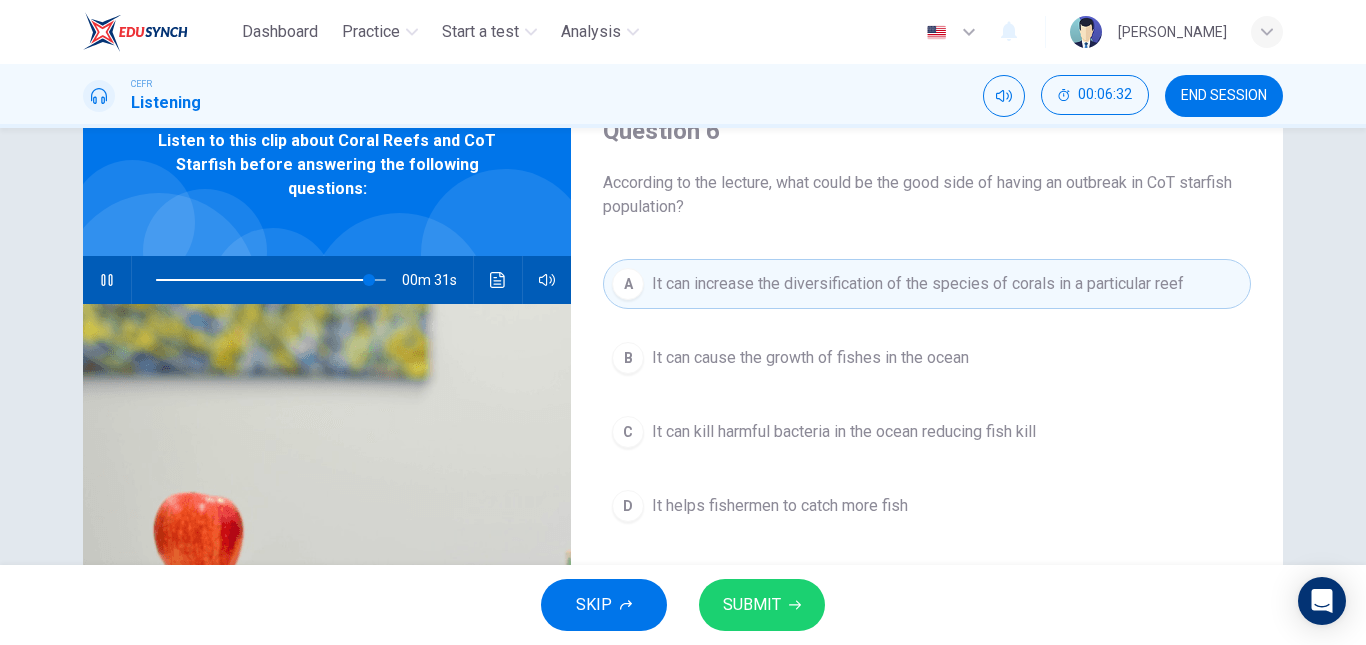 click on "It can cause the growth of fishes in the ocean" at bounding box center [810, 358] 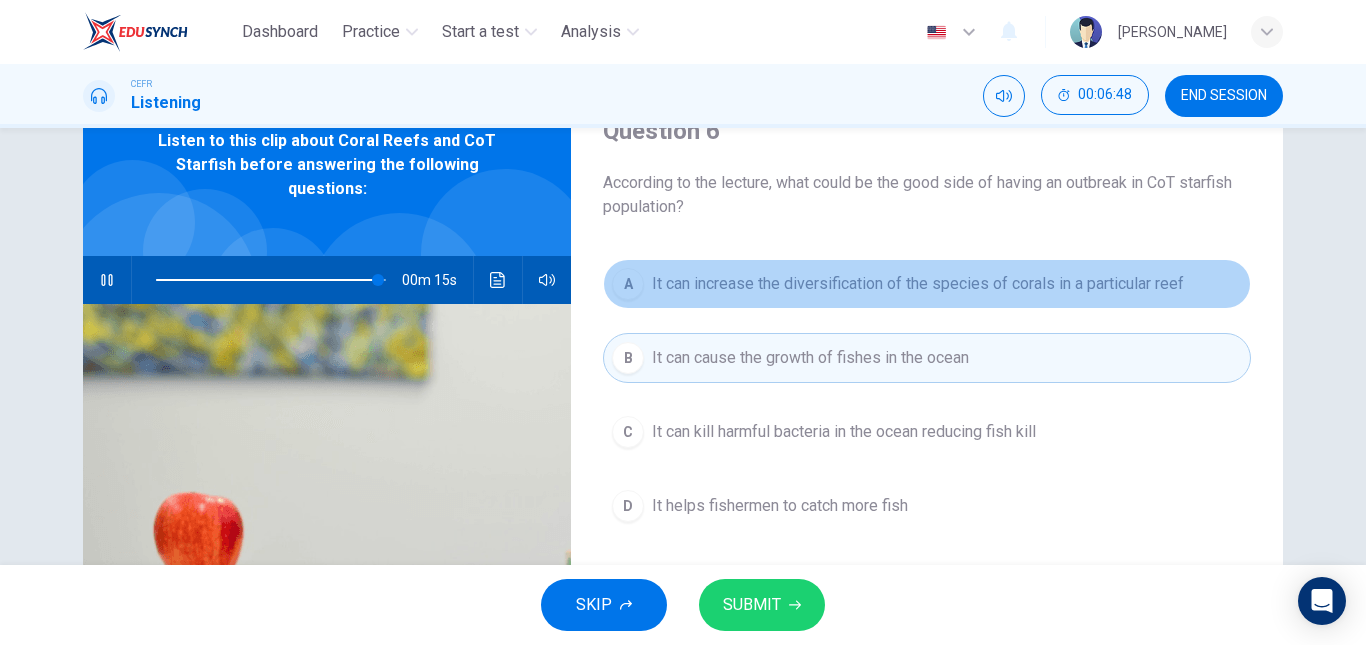 click on "It can increase the diversification of the species of corals in a particular reef" at bounding box center [918, 284] 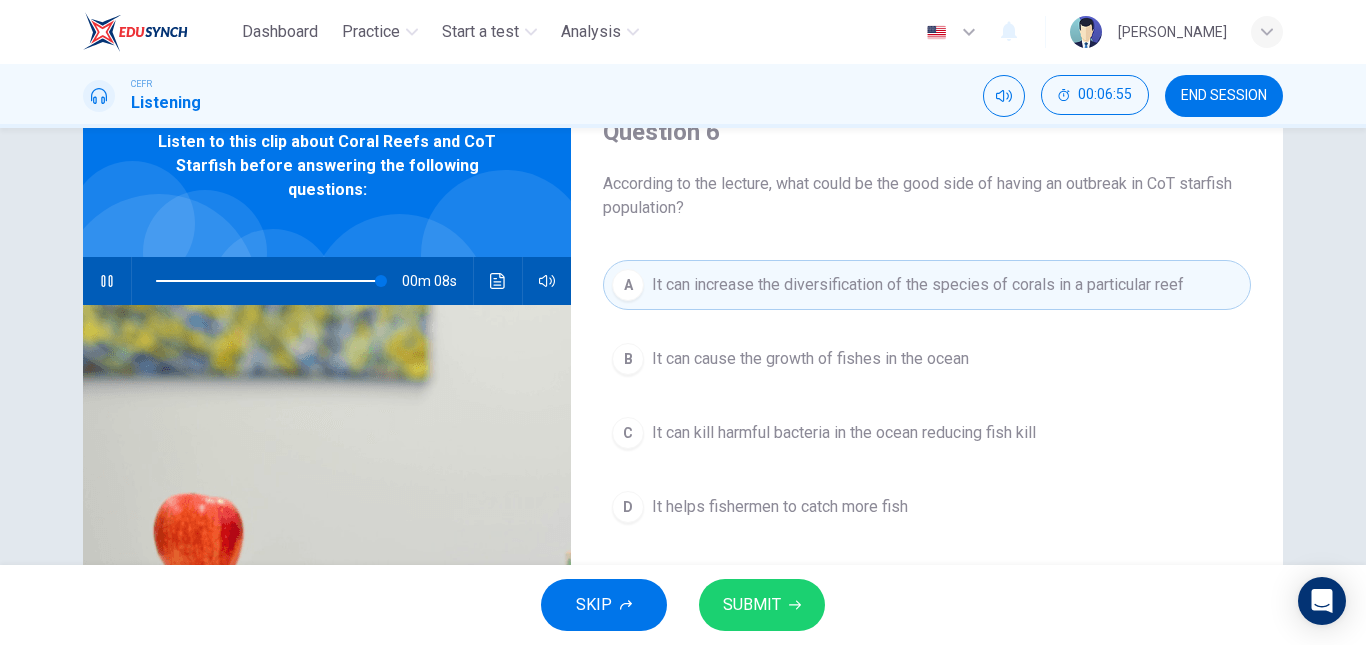 scroll, scrollTop: 92, scrollLeft: 0, axis: vertical 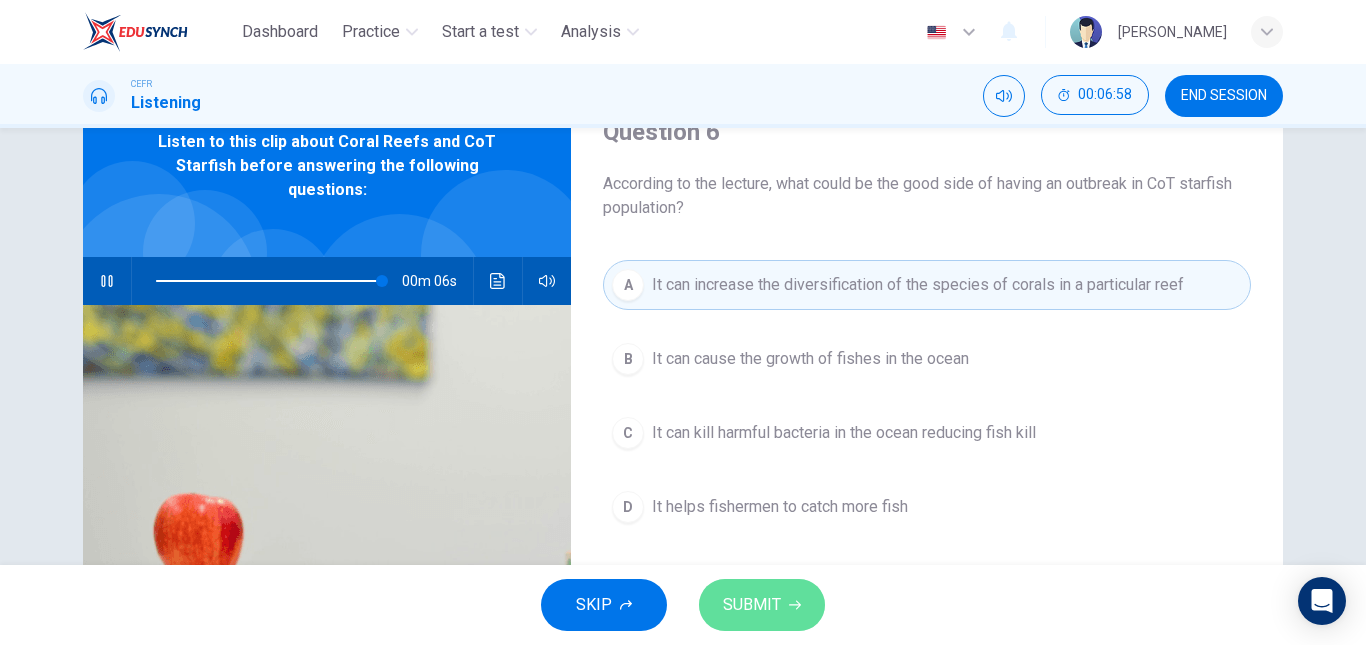 click on "SUBMIT" at bounding box center (752, 605) 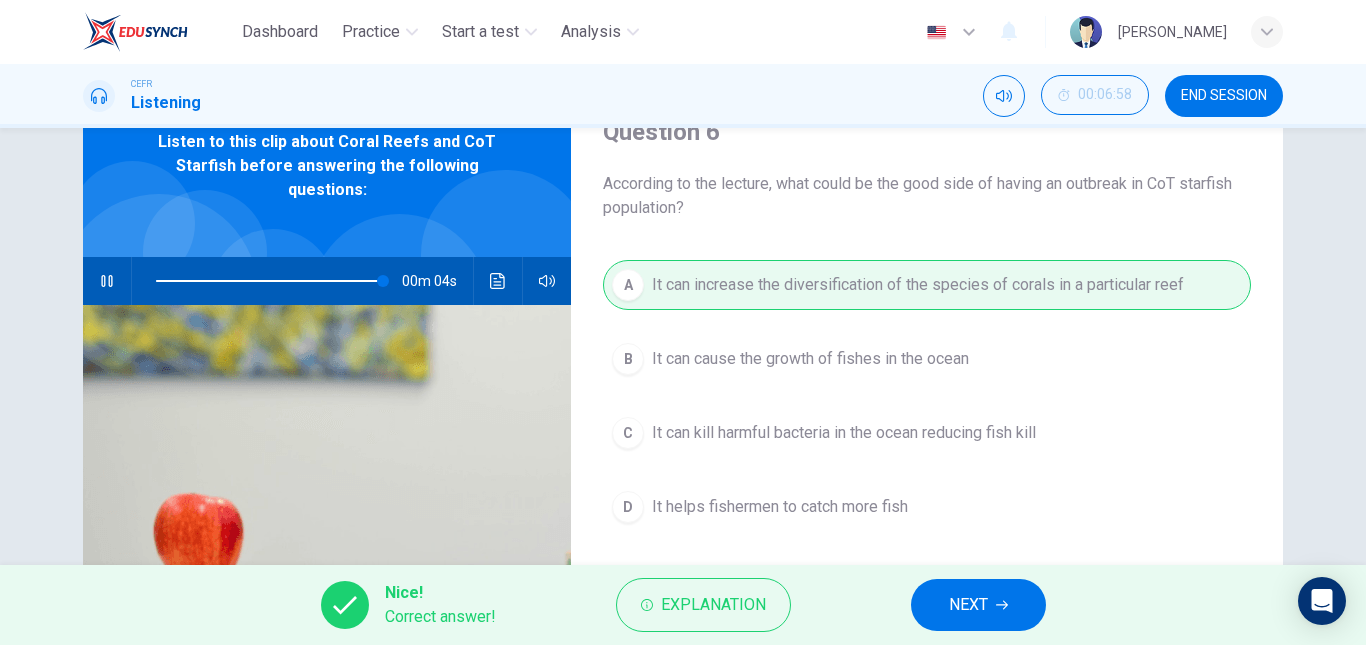 type on "99" 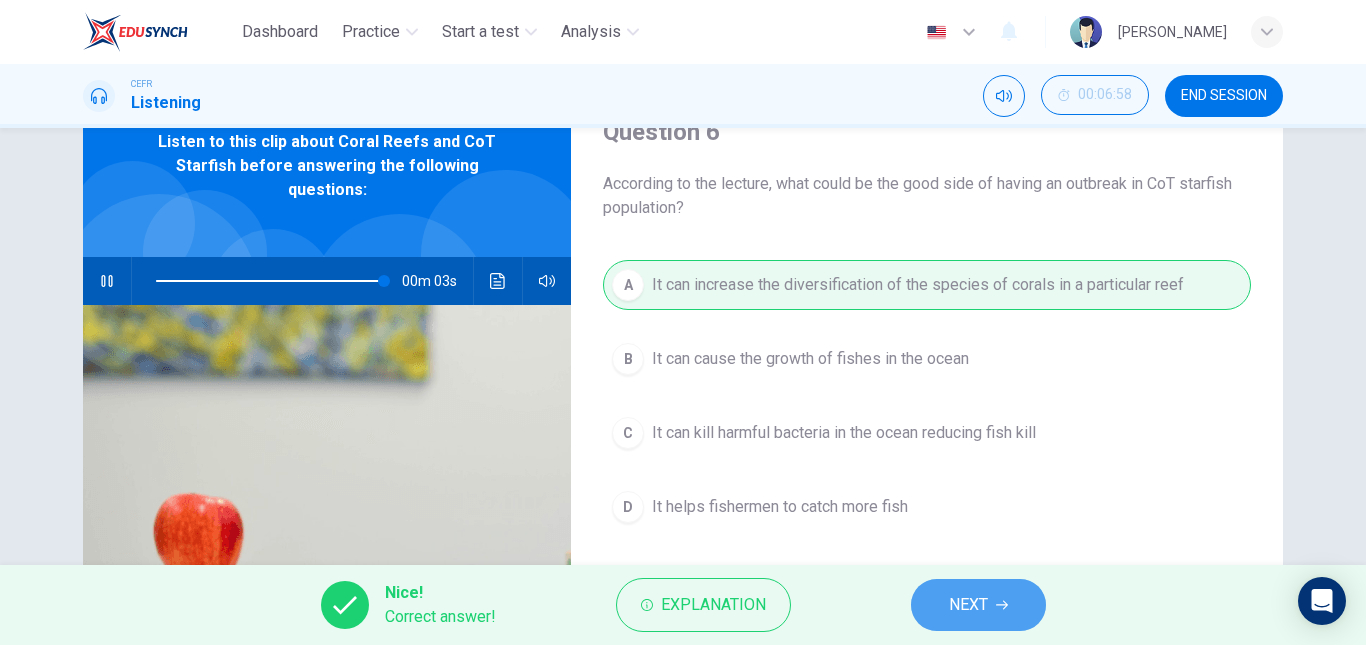 click on "NEXT" at bounding box center [978, 605] 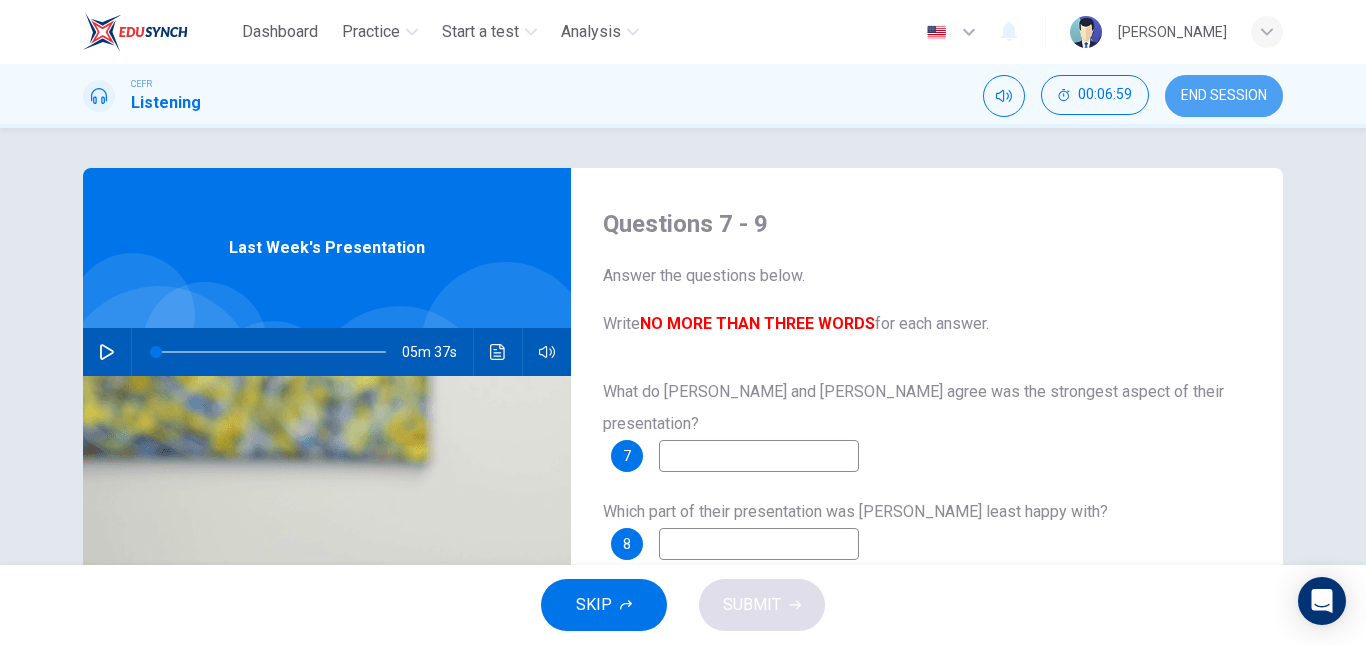 click on "END SESSION" at bounding box center [1224, 96] 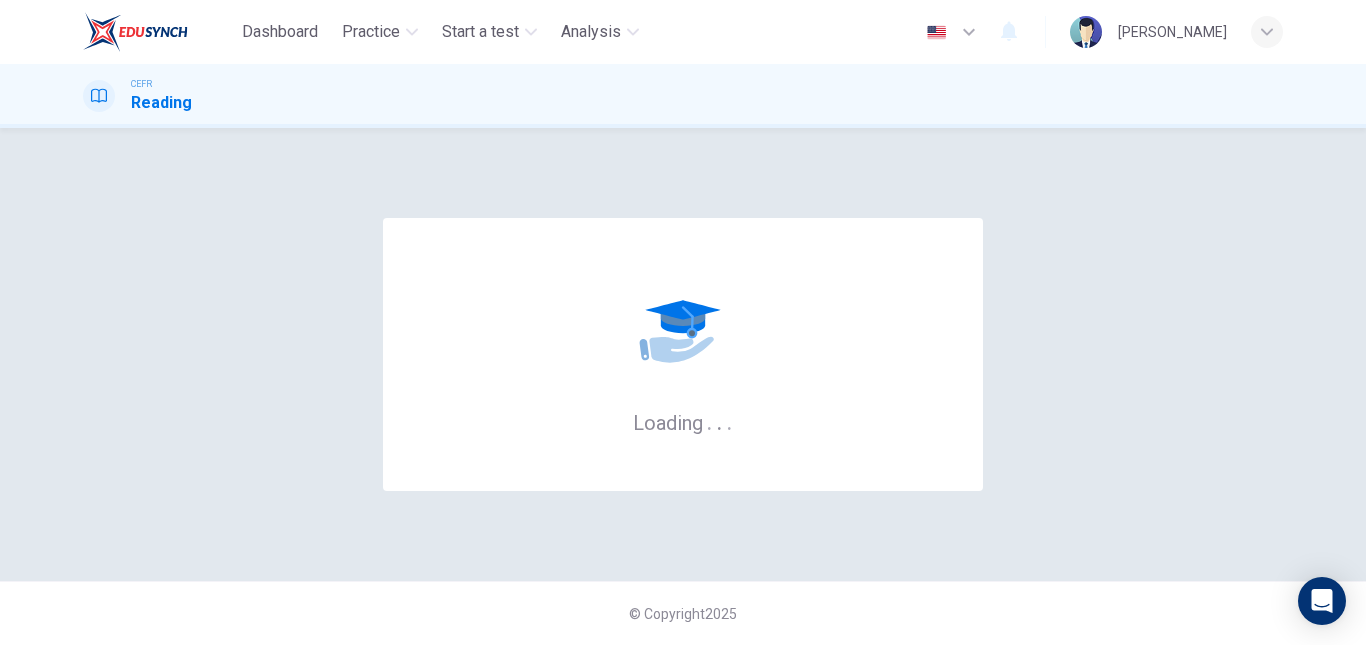 scroll, scrollTop: 0, scrollLeft: 0, axis: both 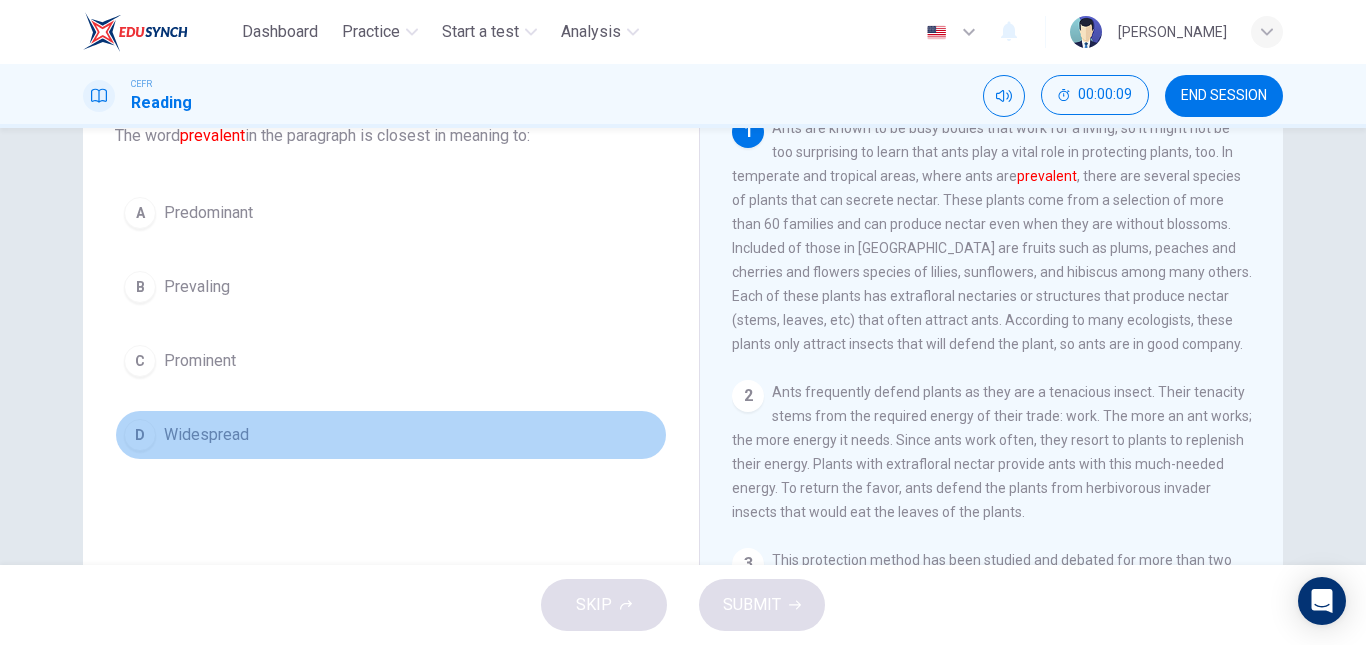 click on "Widespread" at bounding box center [206, 435] 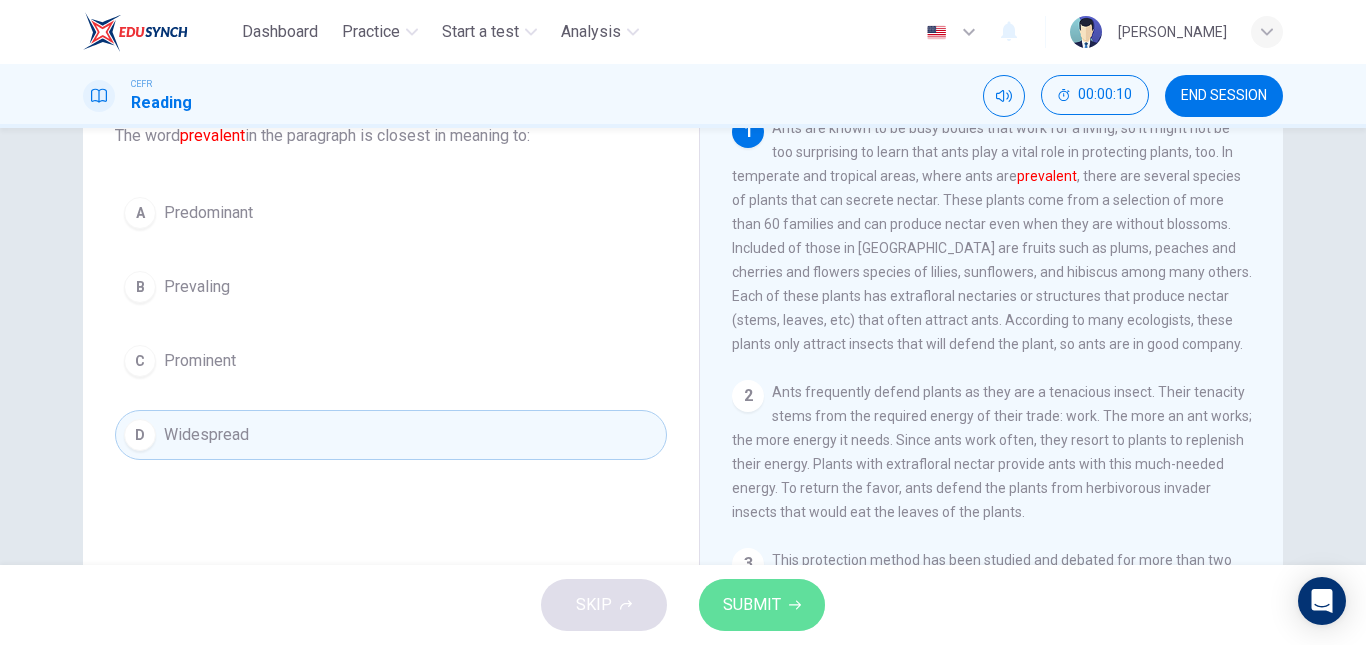 click on "SUBMIT" at bounding box center [752, 605] 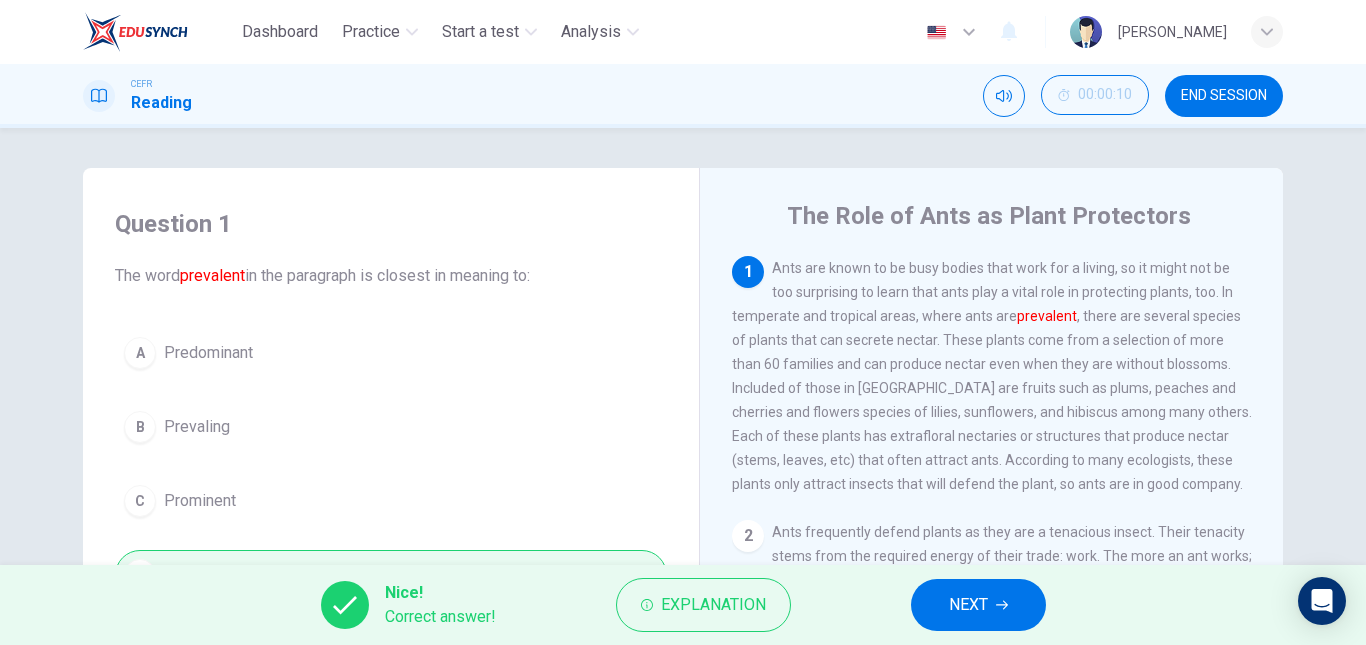 scroll, scrollTop: 0, scrollLeft: 0, axis: both 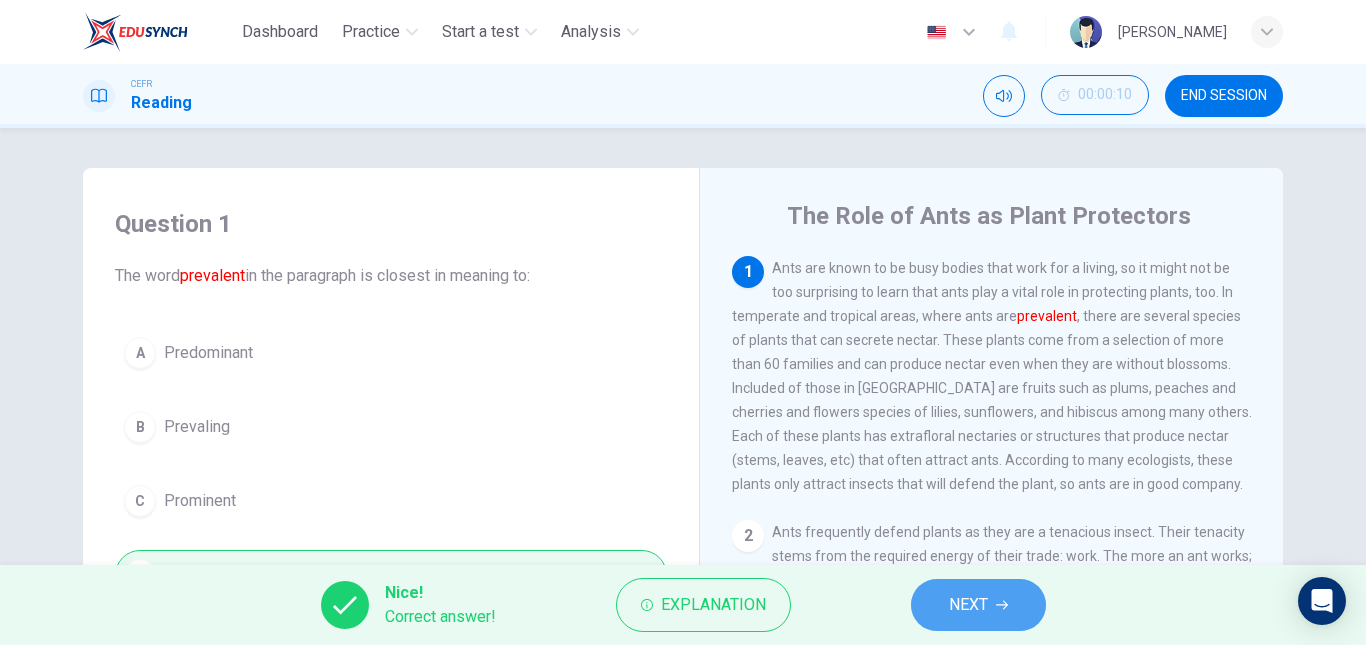 click on "NEXT" at bounding box center [978, 605] 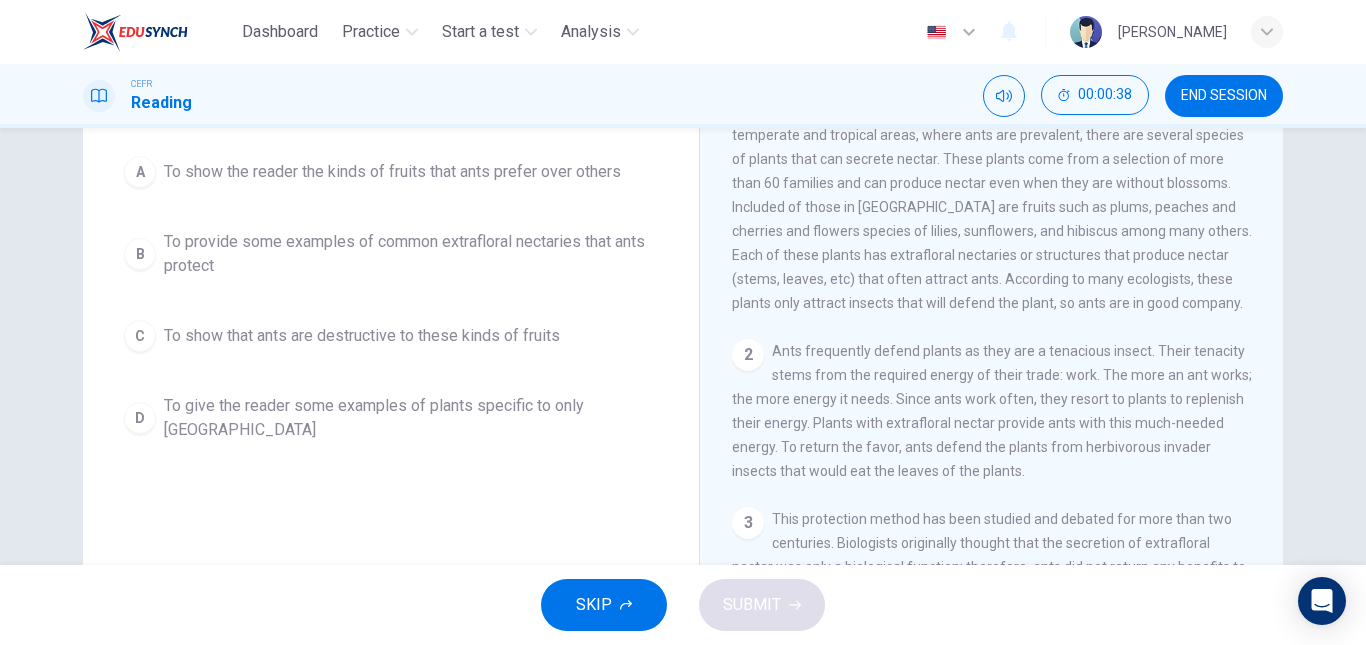 scroll, scrollTop: 181, scrollLeft: 0, axis: vertical 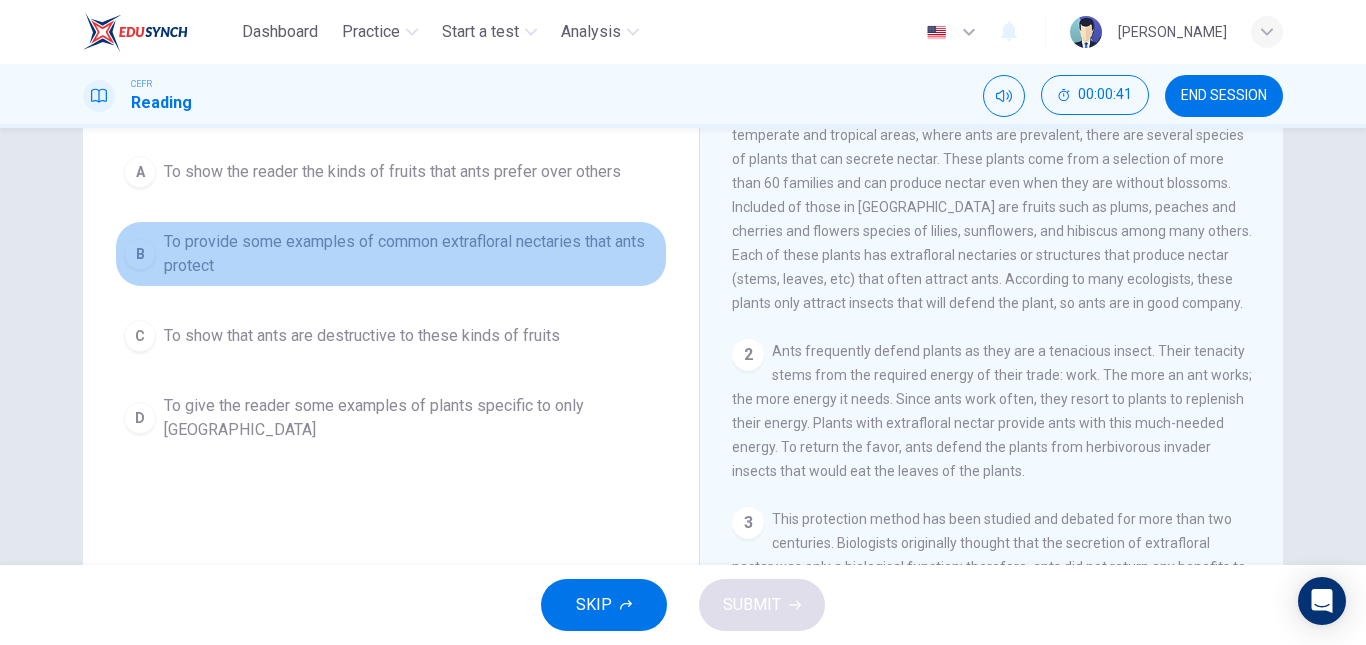 click on "To provide some examples of common extrafloral nectaries that ants protect" at bounding box center (411, 254) 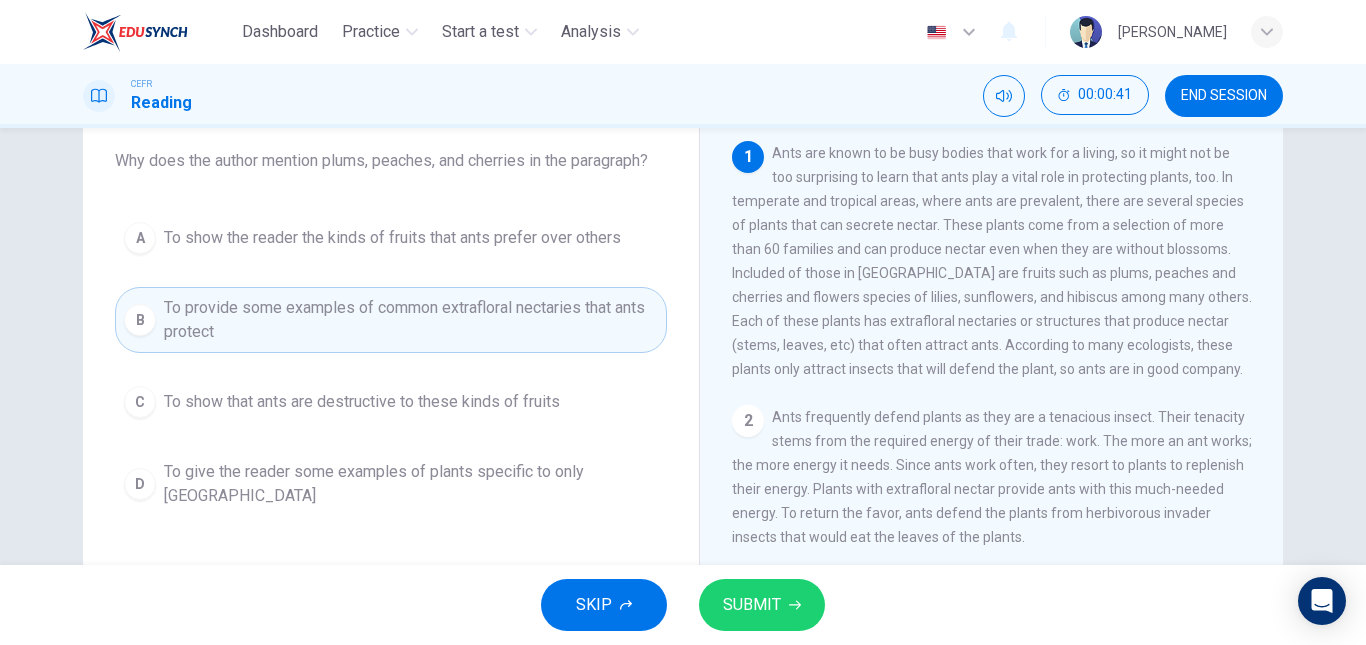 scroll, scrollTop: 114, scrollLeft: 0, axis: vertical 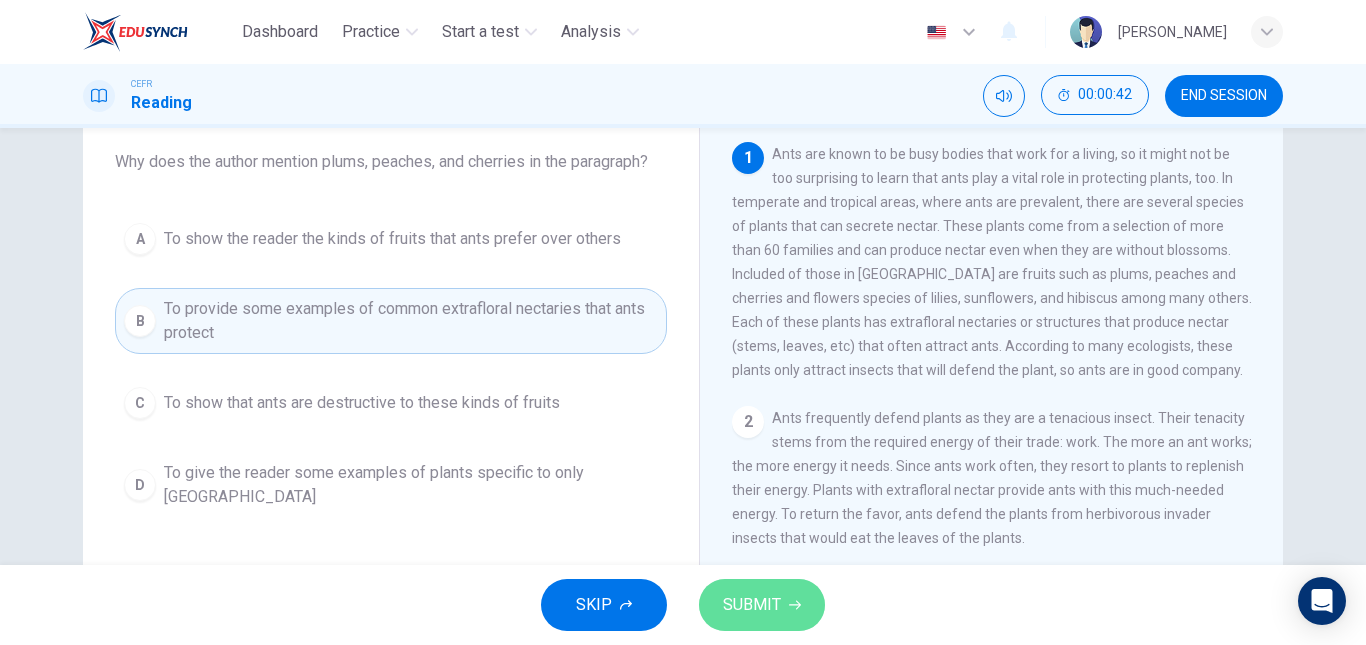 click on "SUBMIT" at bounding box center (762, 605) 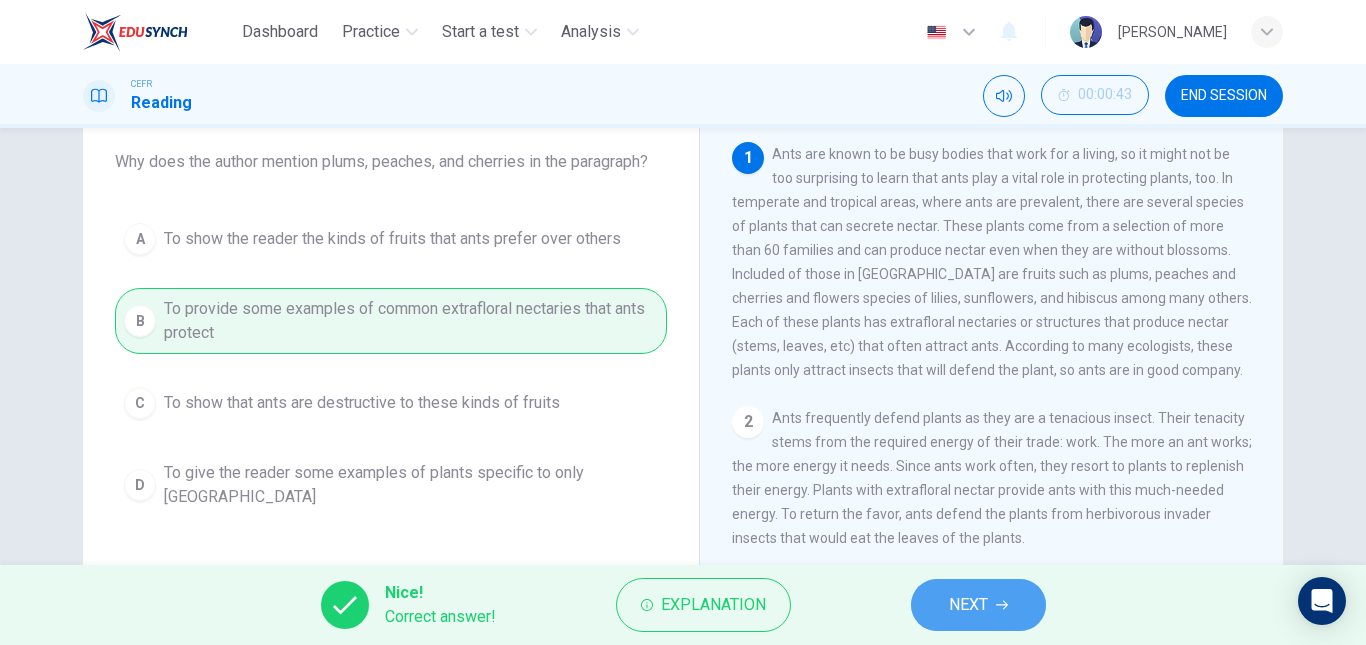 click on "NEXT" at bounding box center (978, 605) 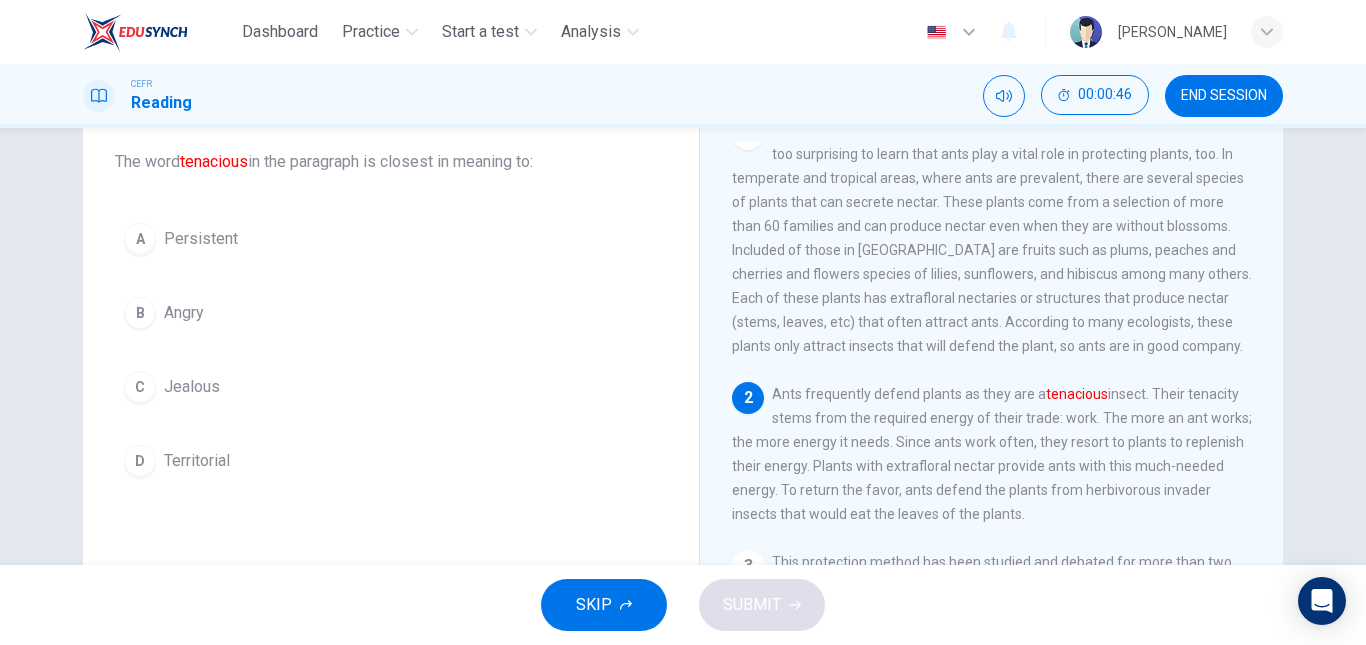 scroll, scrollTop: 22, scrollLeft: 0, axis: vertical 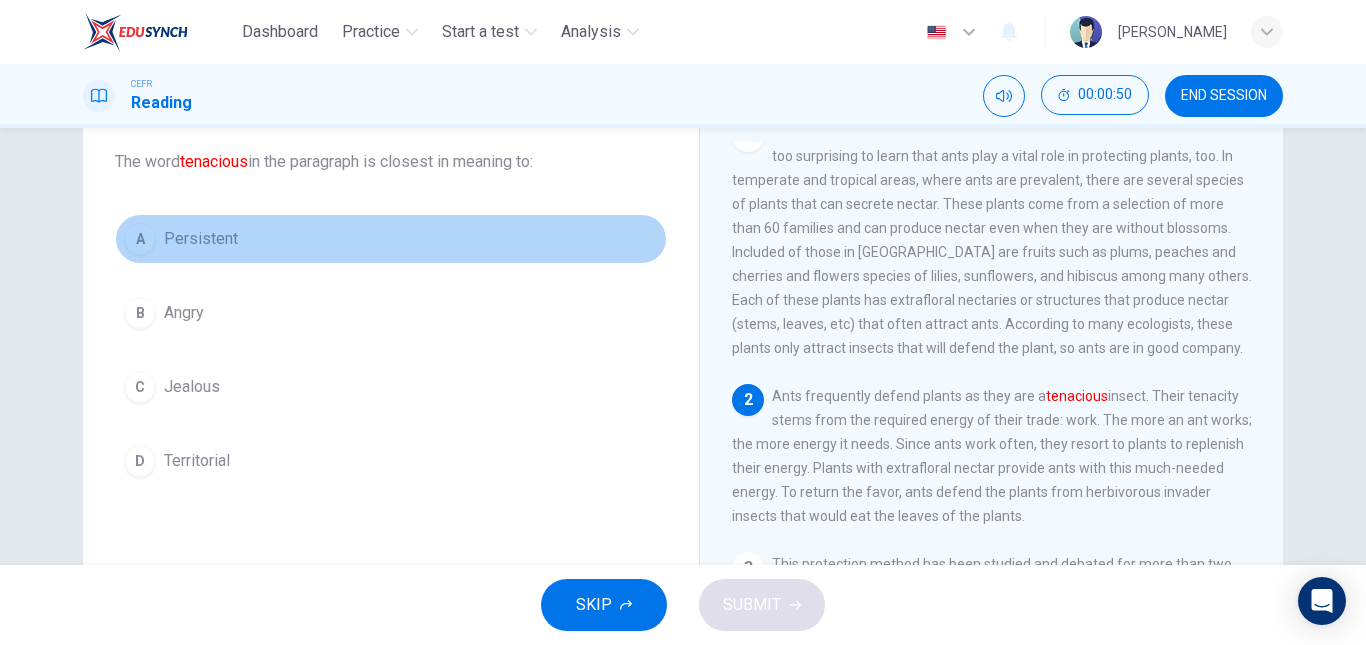 click on "A  Persistent" at bounding box center [391, 239] 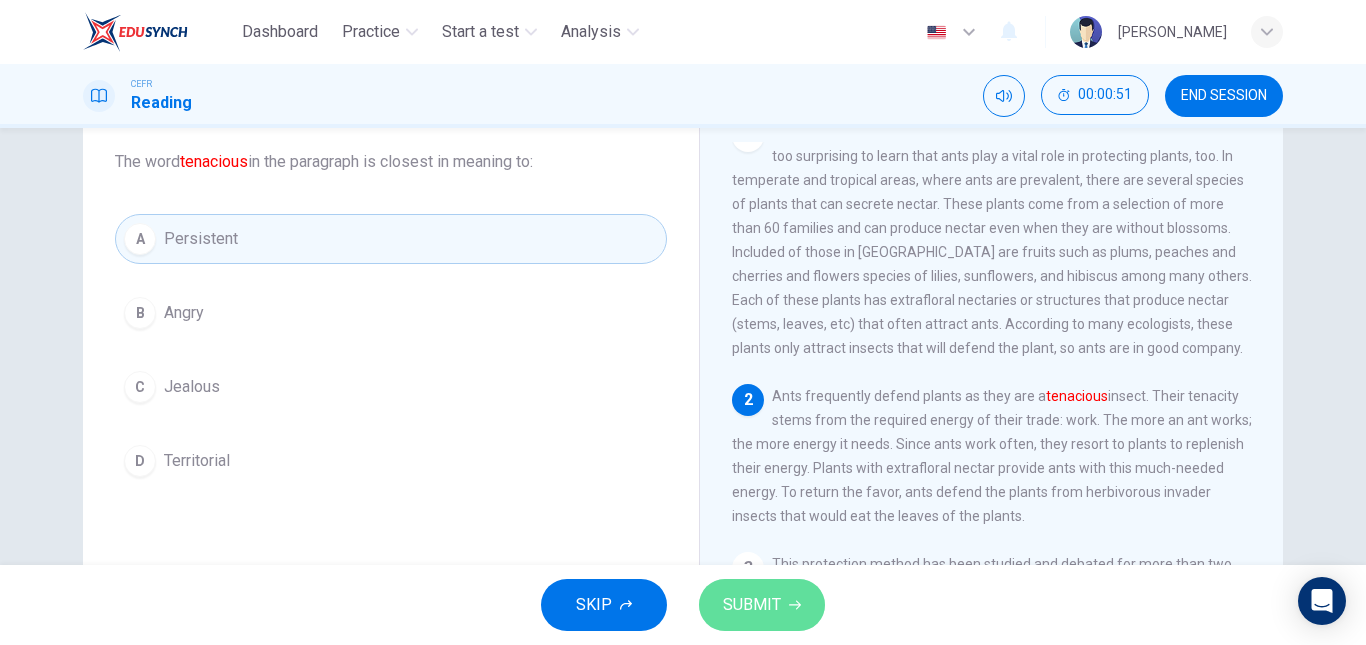 click on "SUBMIT" at bounding box center (752, 605) 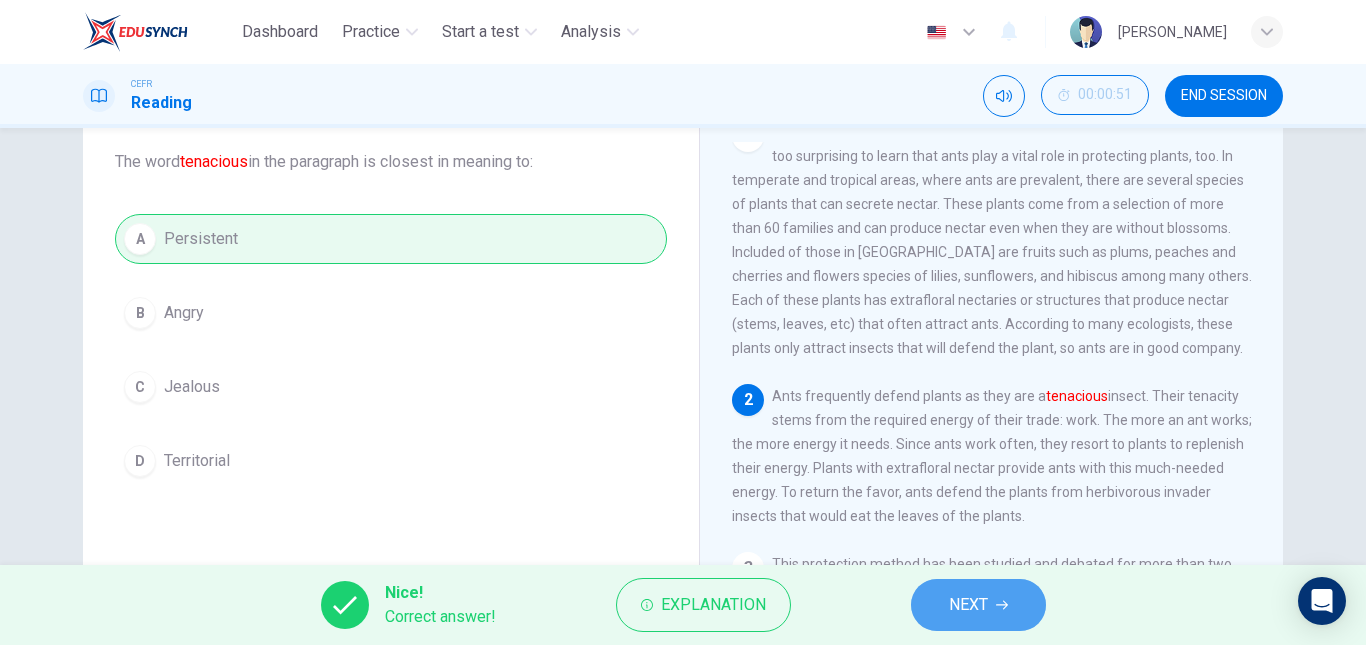 click on "NEXT" at bounding box center [968, 605] 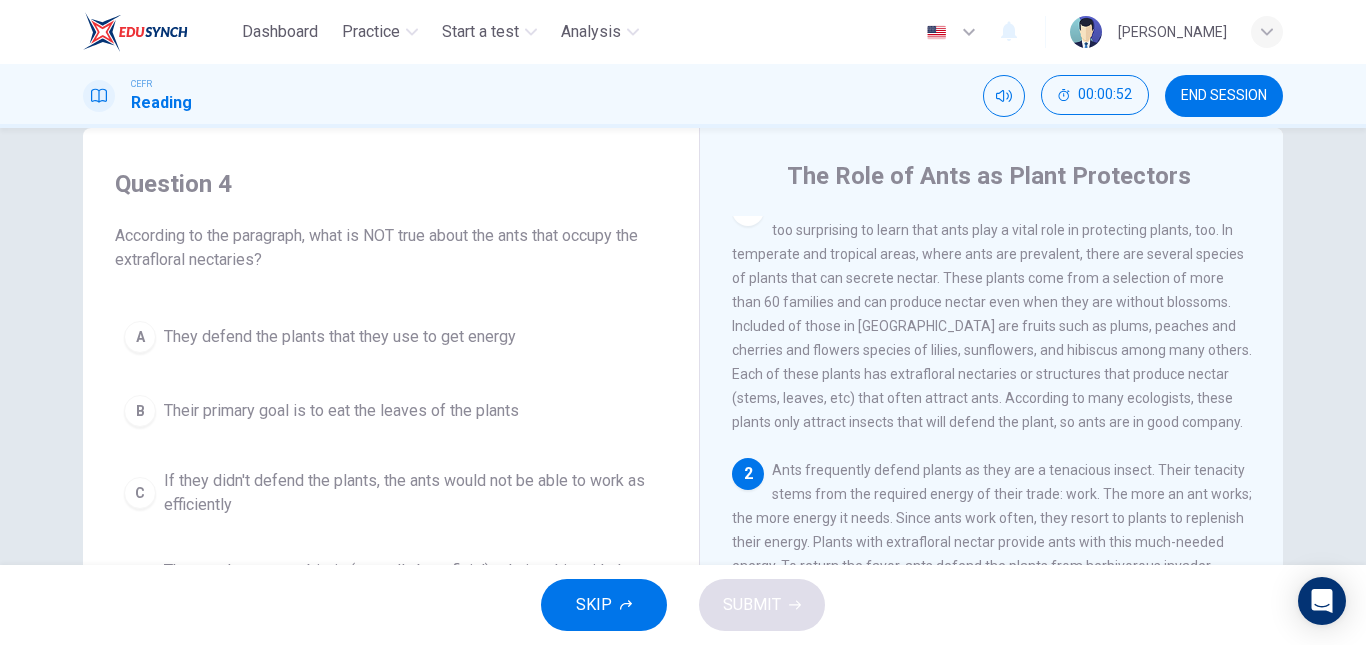 scroll, scrollTop: 40, scrollLeft: 0, axis: vertical 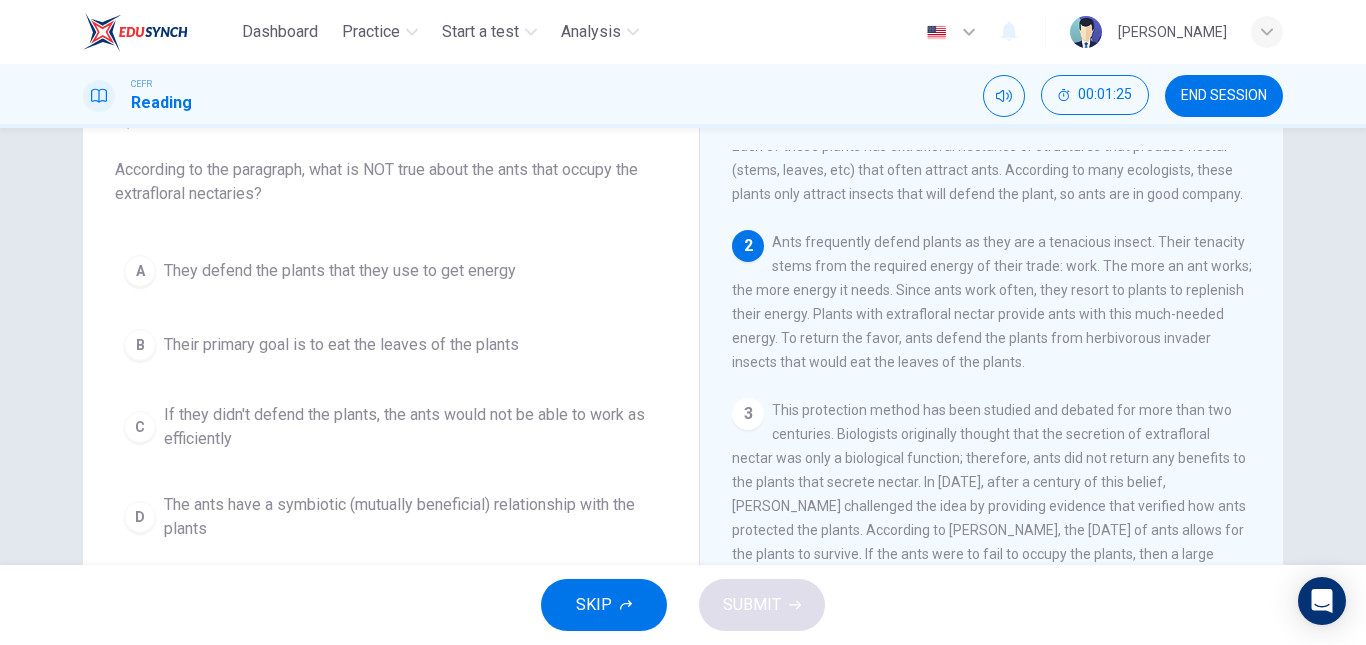 click on "Their primary goal is to eat the leaves of the plants" at bounding box center [341, 345] 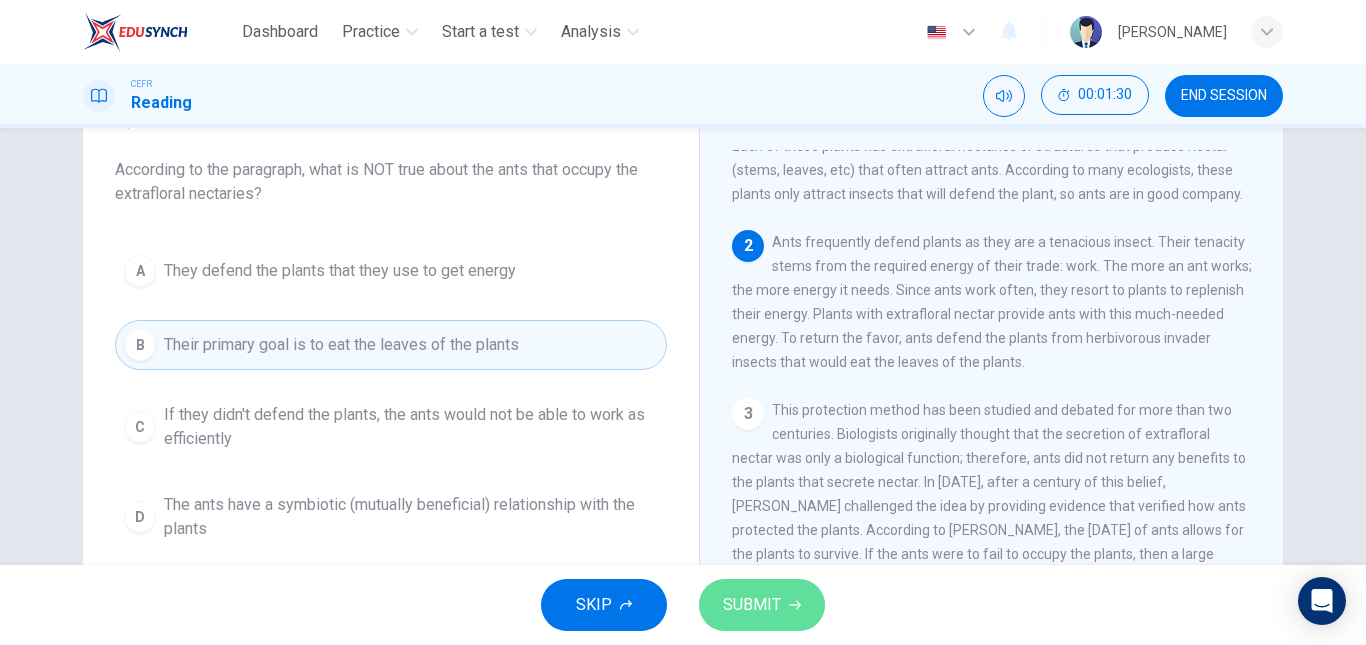 click on "SUBMIT" at bounding box center (752, 605) 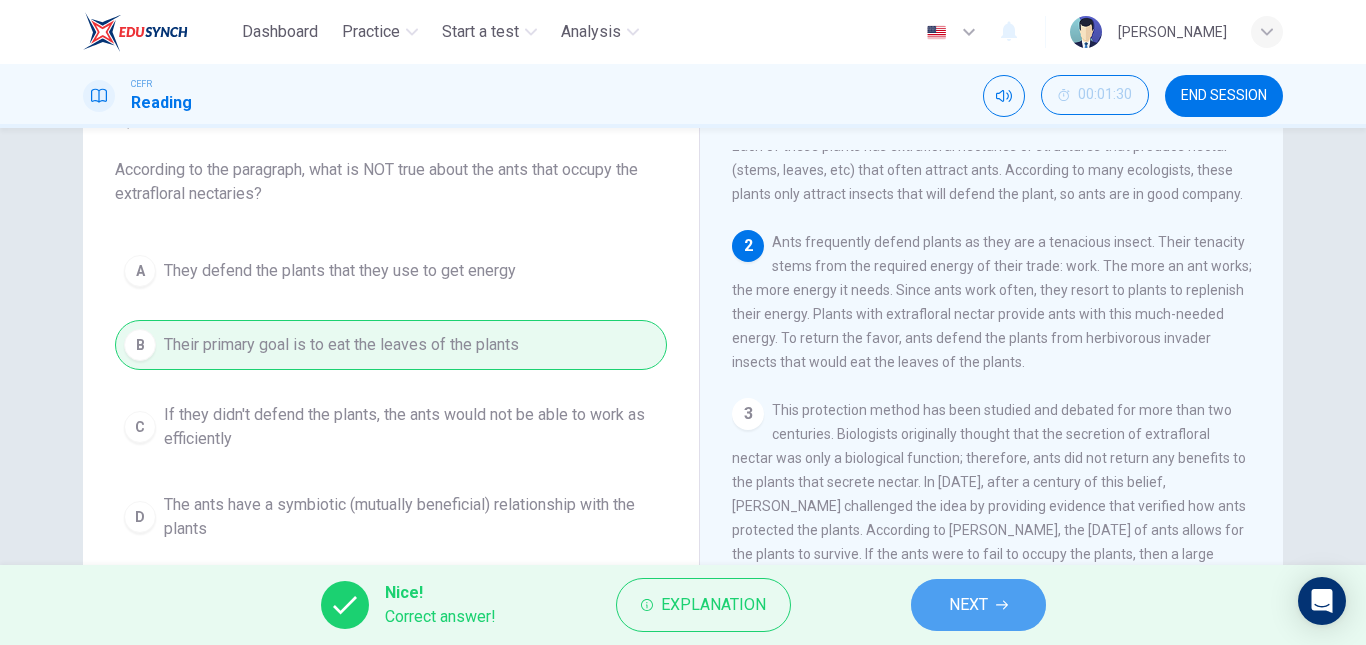 click on "NEXT" at bounding box center [968, 605] 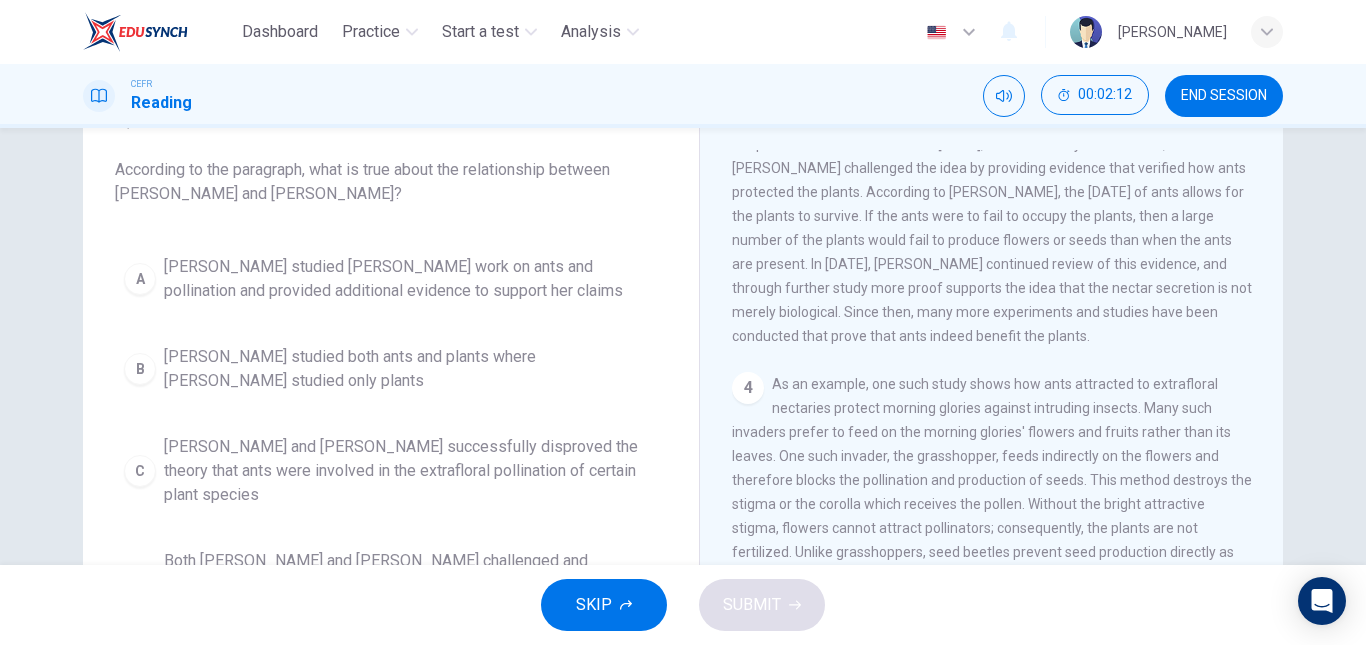 scroll, scrollTop: 522, scrollLeft: 0, axis: vertical 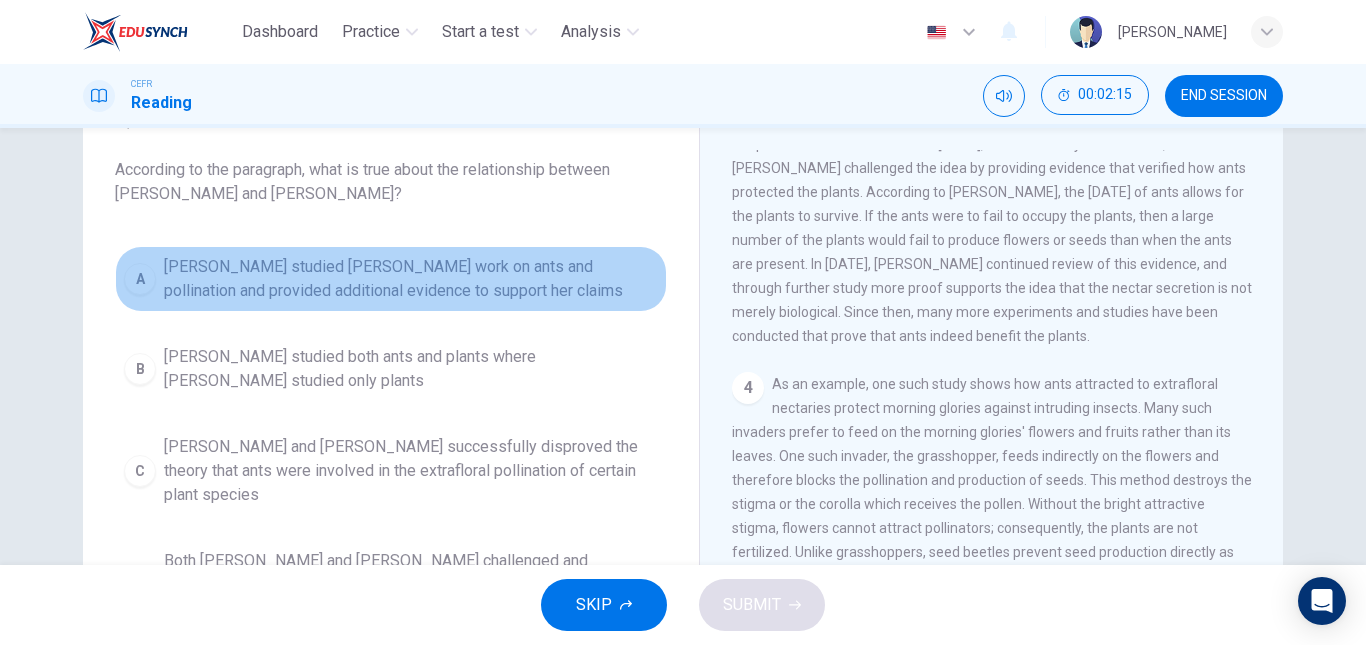 click on "[PERSON_NAME] studied [PERSON_NAME] work on ants and pollination and provided additional evidence to support her claims" at bounding box center [411, 279] 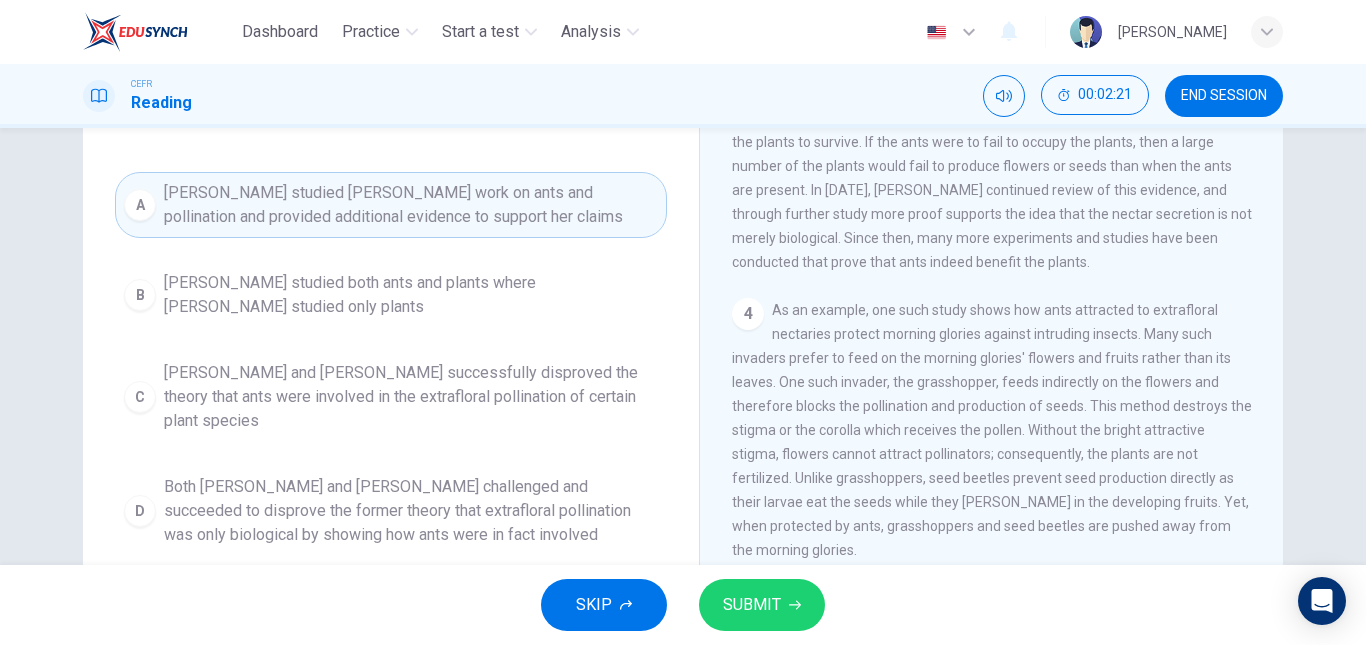 scroll, scrollTop: 195, scrollLeft: 0, axis: vertical 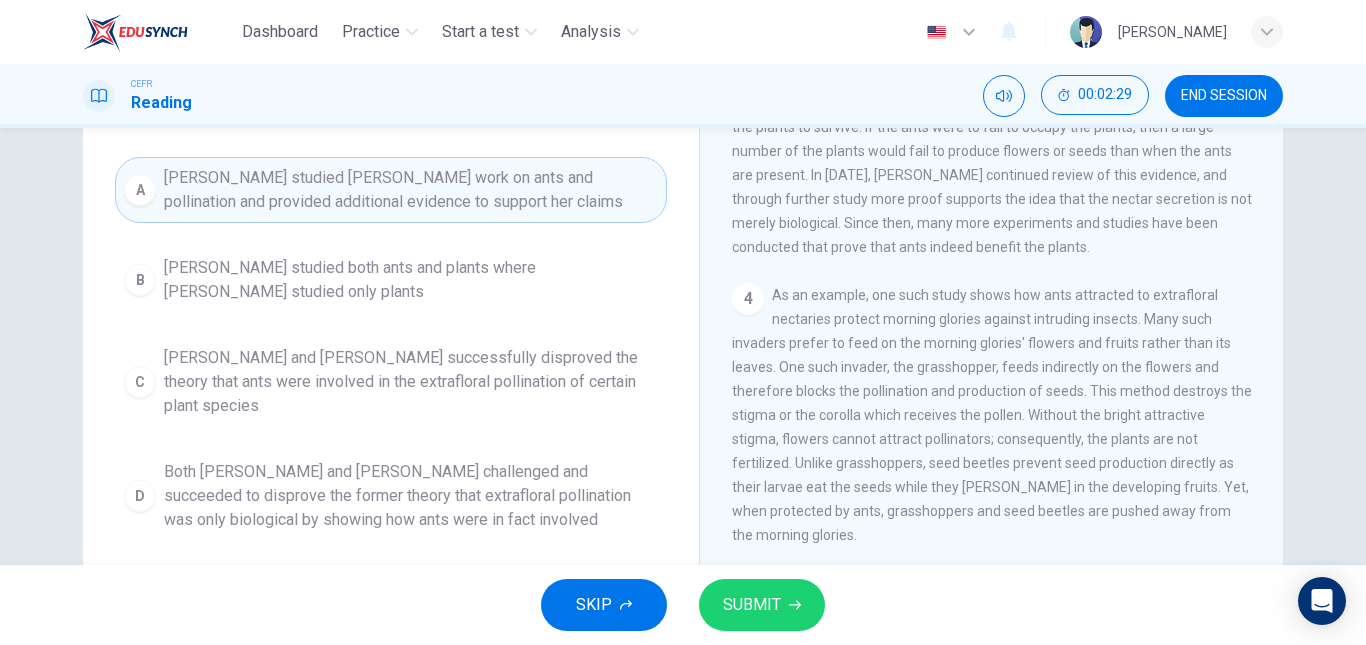 click on "As an example, one such study shows how ants attracted to extrafloral nectaries protect morning glories against intruding insects. Many such invaders prefer to feed on the morning glories' flowers and fruits rather than its leaves. One such invader, the grasshopper, feeds indirectly on the flowers and therefore blocks the pollination and production of seeds. This method destroys the stigma or the corolla which receives the pollen. Without the bright attractive stigma, flowers cannot attract pollinators; consequently, the plants are not fertilized. Unlike grasshoppers, seed beetles prevent seed production directly as their larvae eat the seeds while they [PERSON_NAME] in the developing fruits. Yet, when protected by ants, grasshoppers and seed beetles are pushed away from the morning glories." at bounding box center (992, 415) 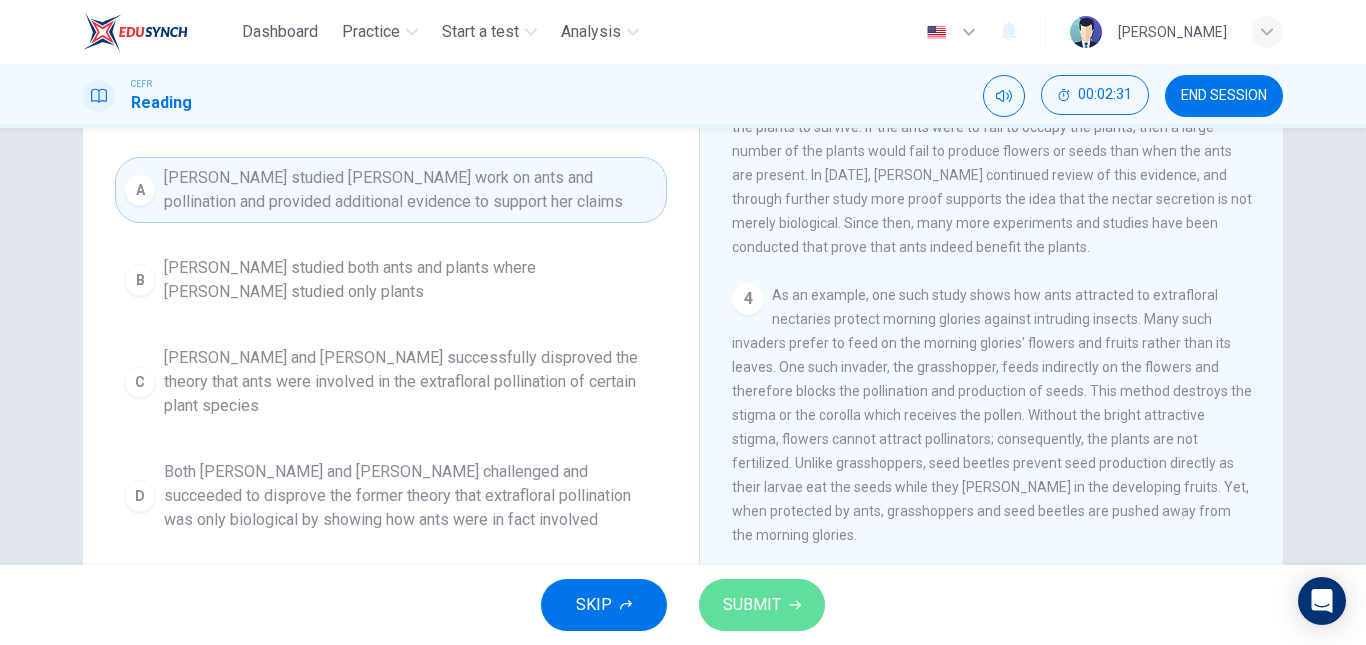 click on "SUBMIT" at bounding box center (762, 605) 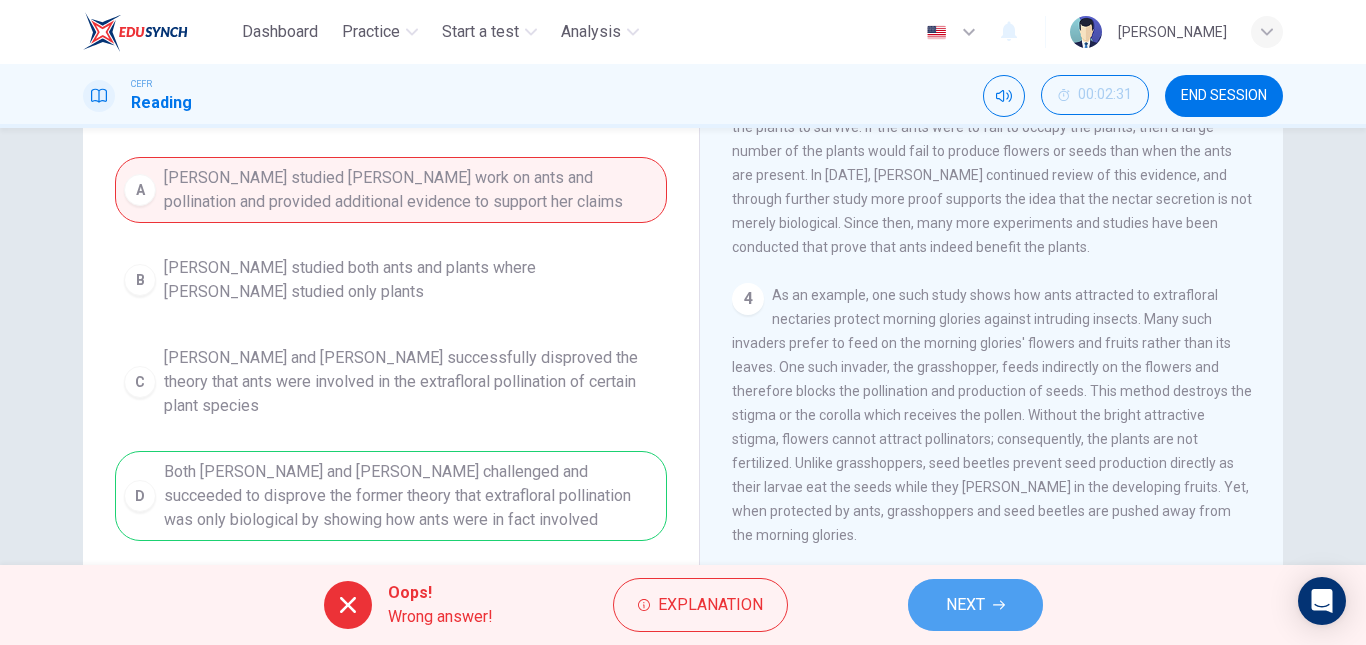 click on "NEXT" at bounding box center (965, 605) 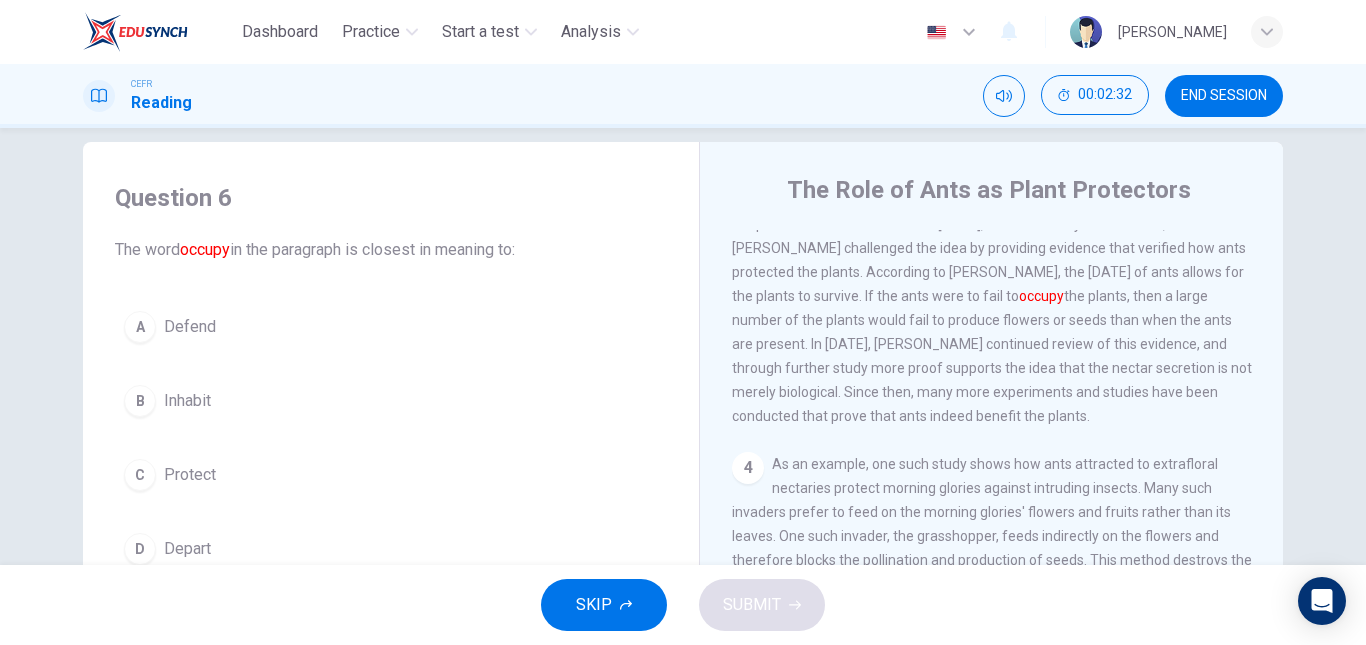 scroll, scrollTop: 25, scrollLeft: 0, axis: vertical 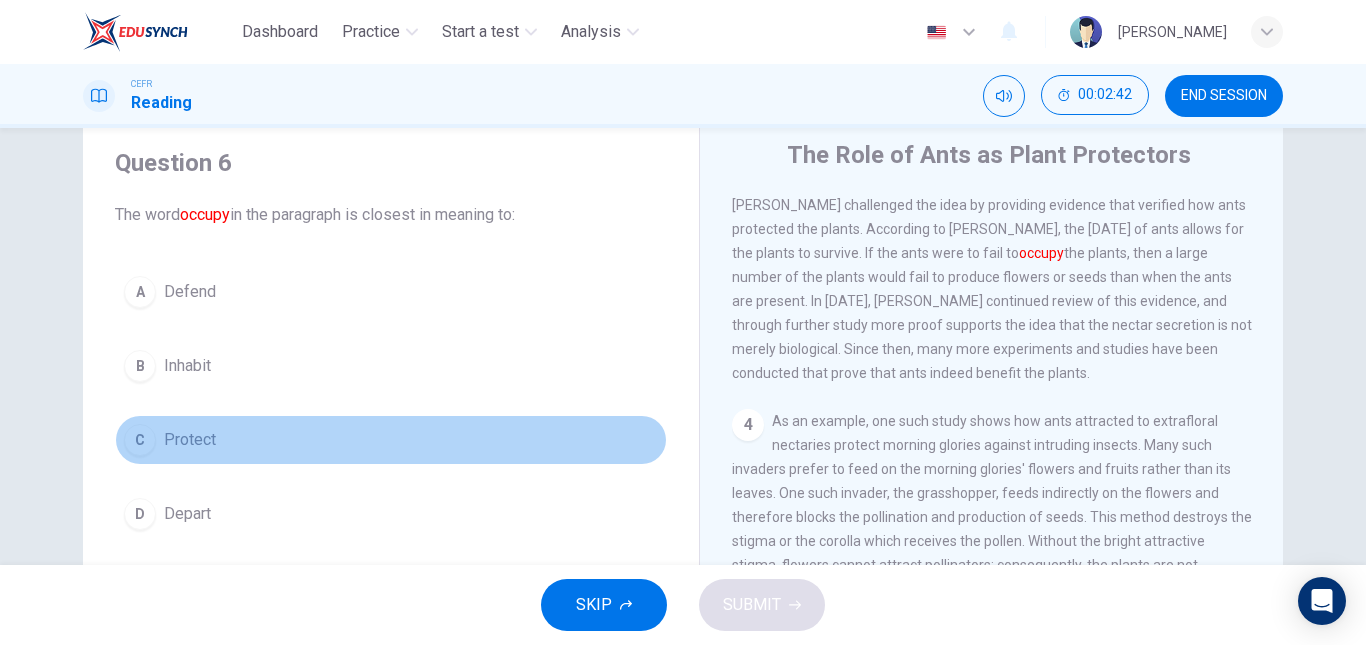 click on "Protect" at bounding box center [190, 440] 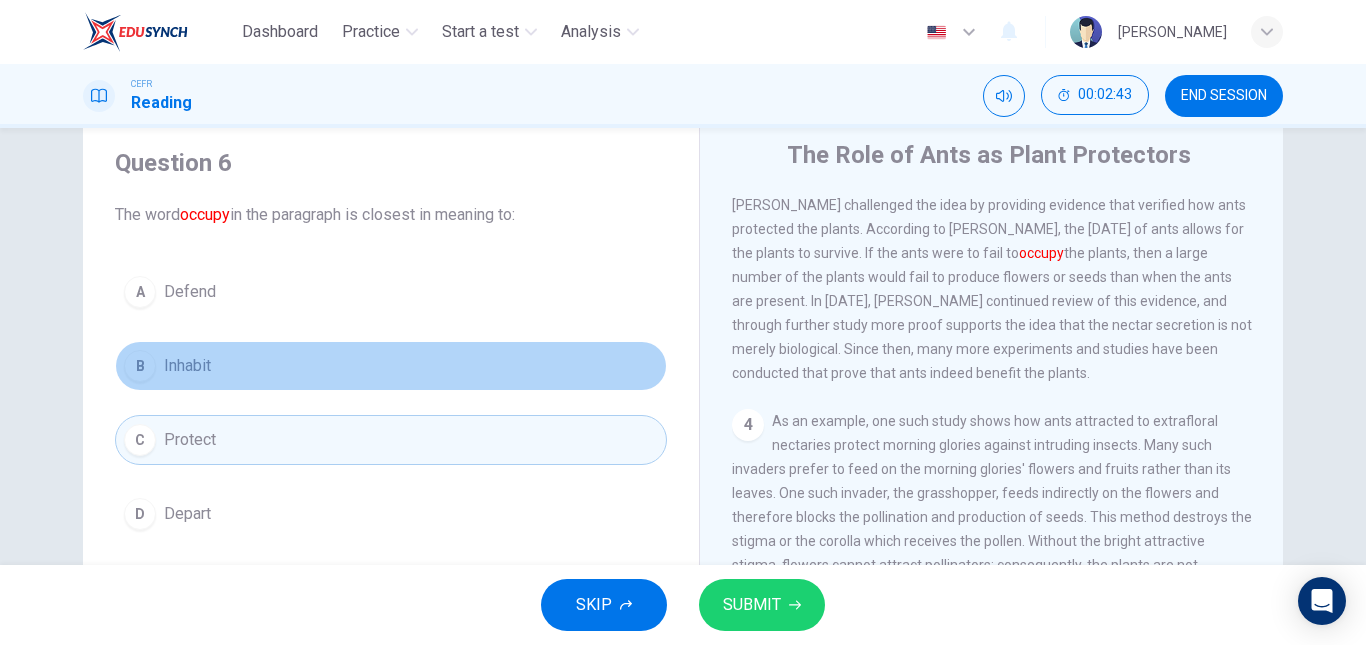click on "B Inhabit" at bounding box center [391, 366] 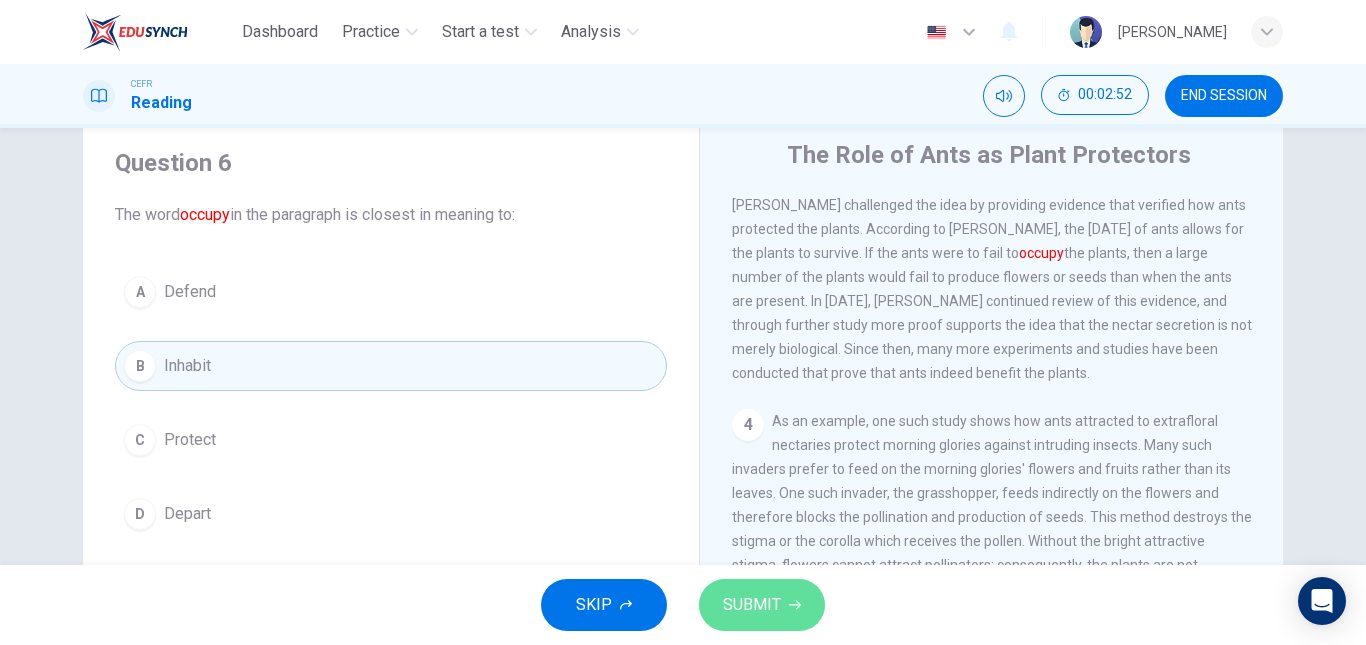 click on "SUBMIT" at bounding box center [752, 605] 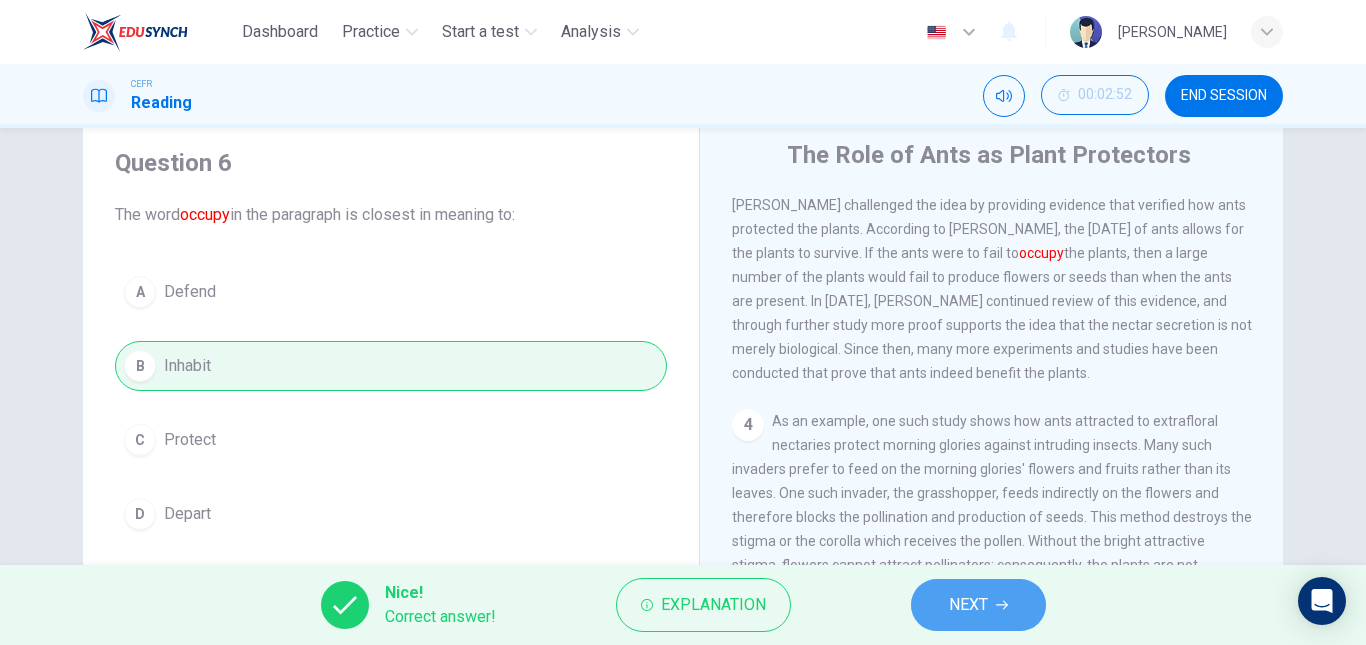click on "NEXT" at bounding box center (968, 605) 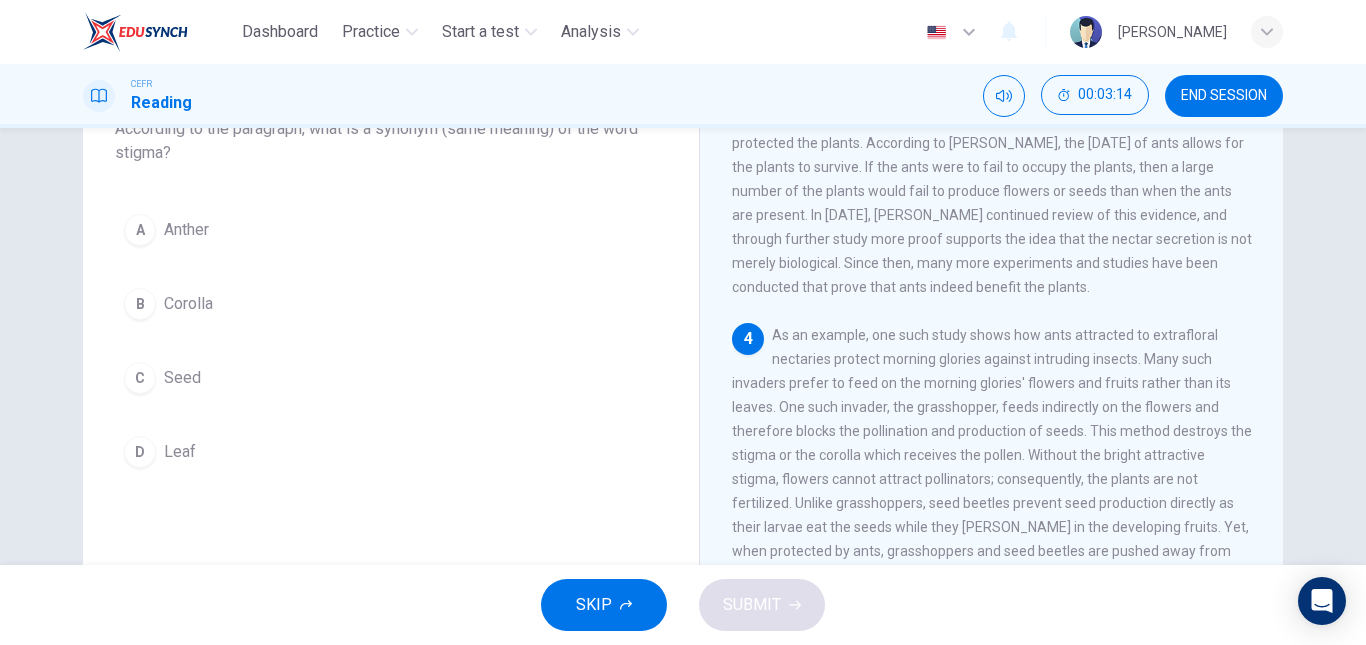 scroll, scrollTop: 145, scrollLeft: 0, axis: vertical 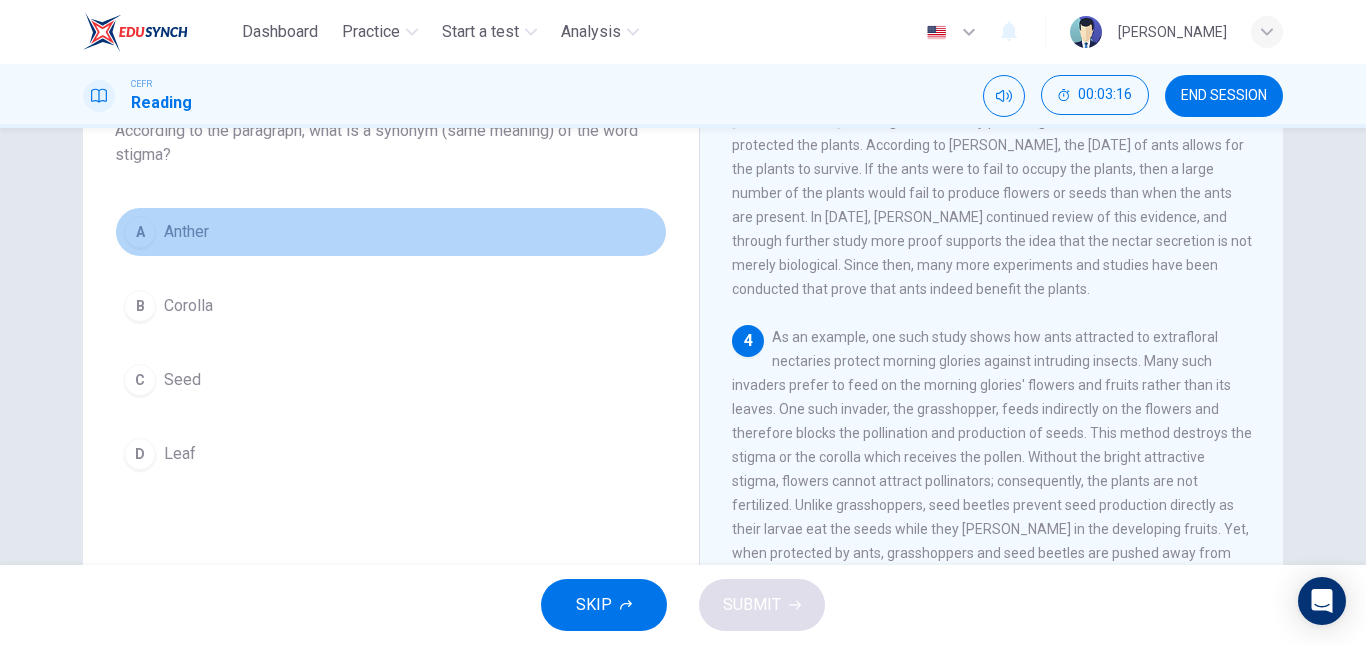 click on "Anther" at bounding box center [186, 232] 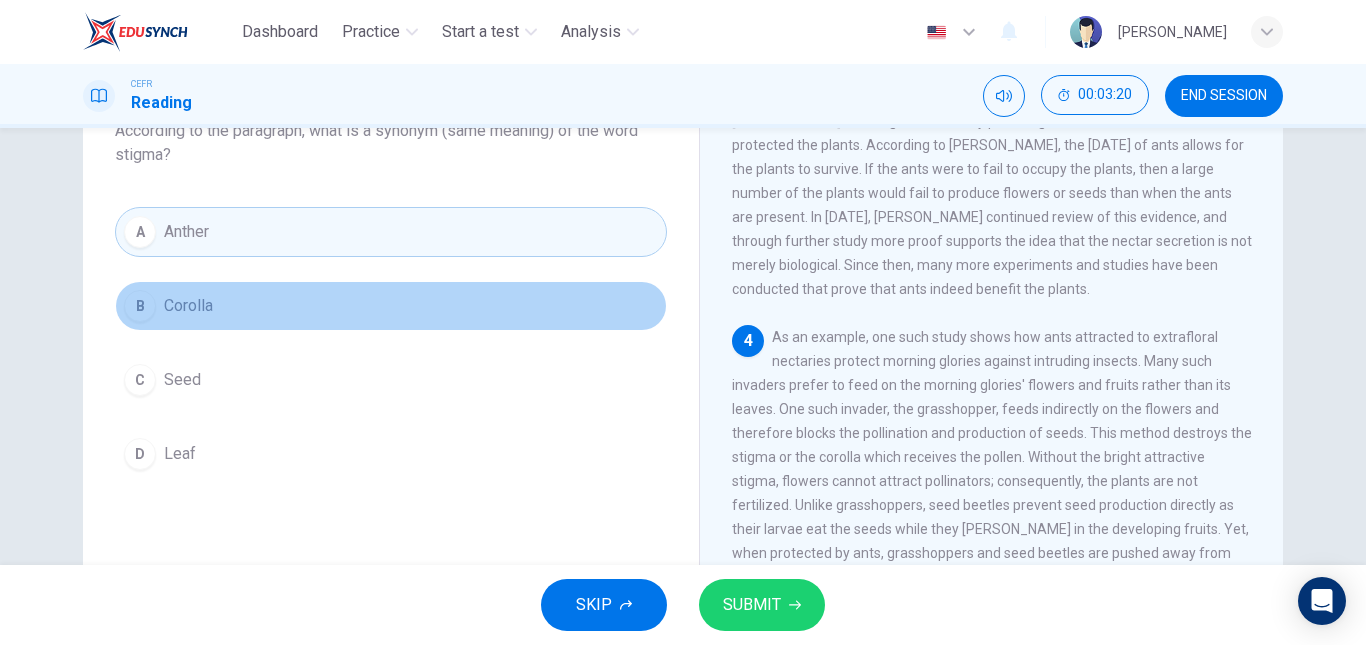 click on "Corolla" at bounding box center [188, 306] 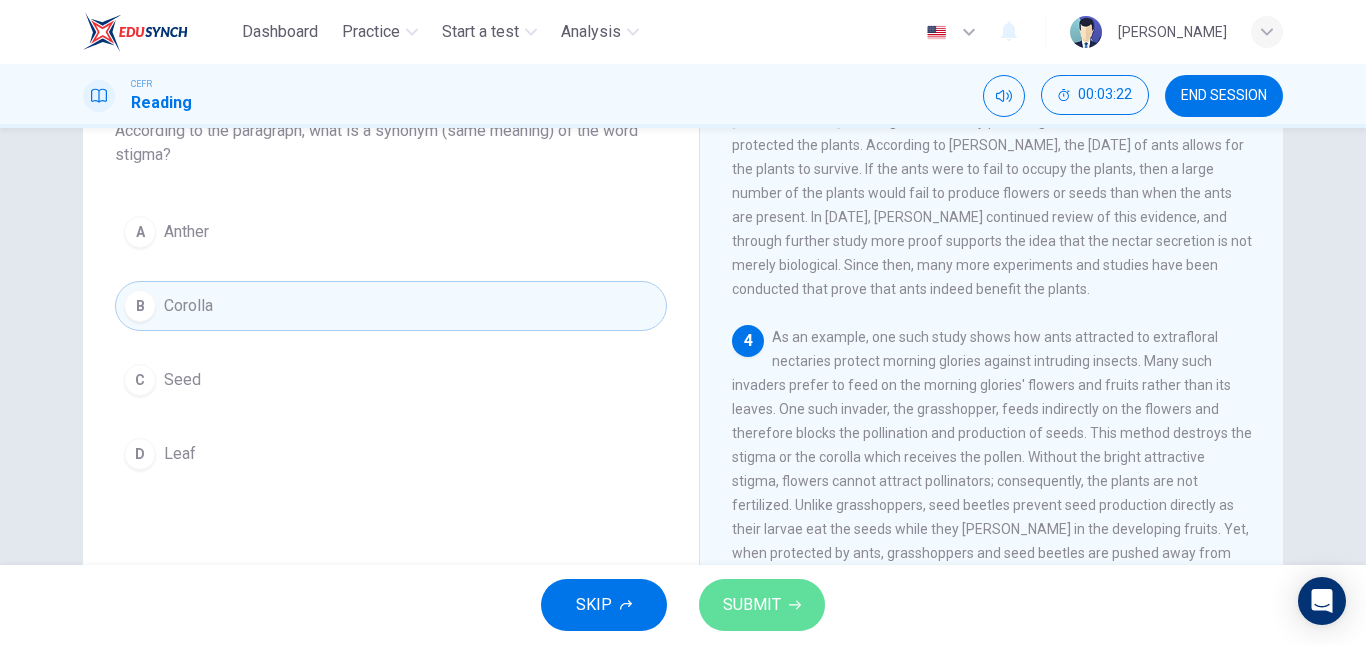 click on "SUBMIT" at bounding box center [752, 605] 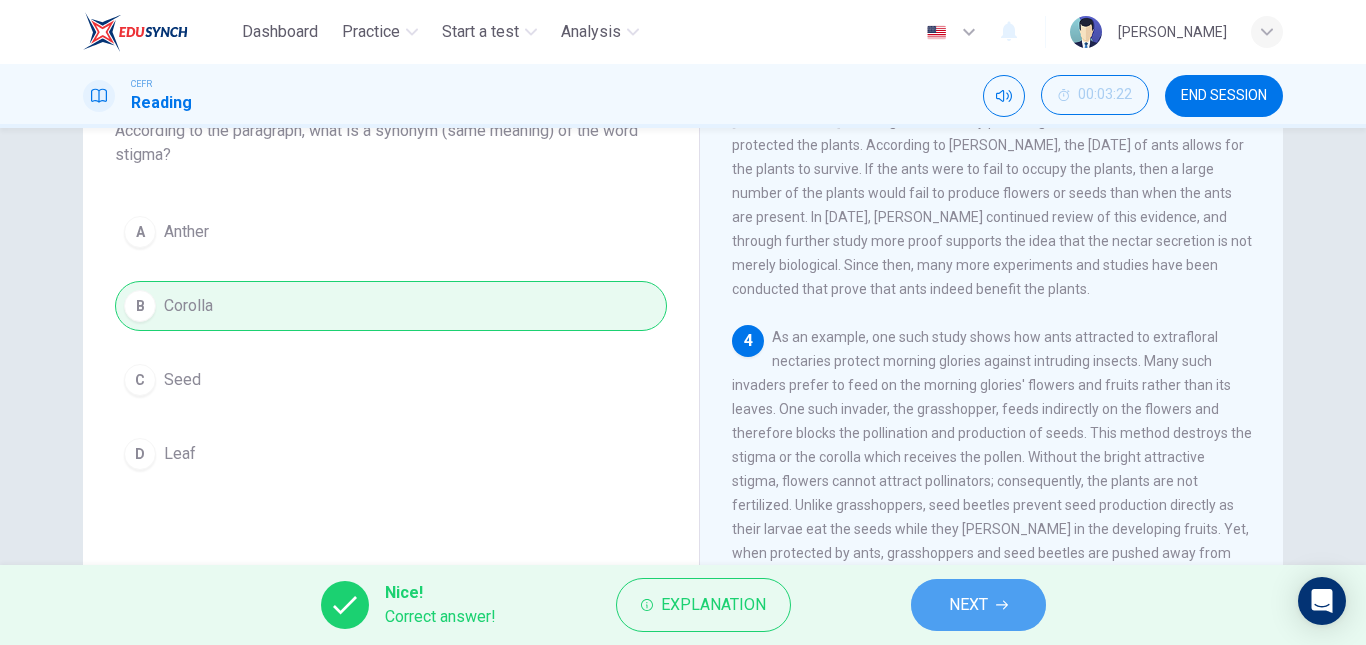 click on "NEXT" at bounding box center (968, 605) 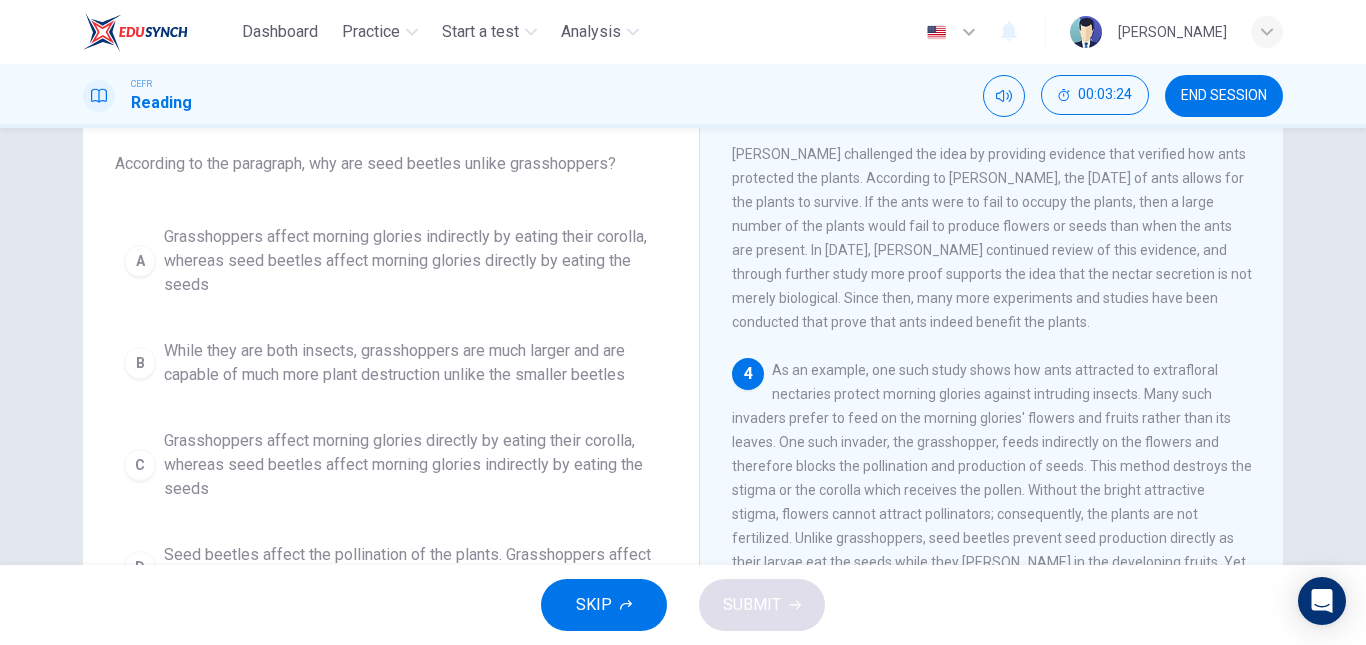 scroll, scrollTop: 112, scrollLeft: 0, axis: vertical 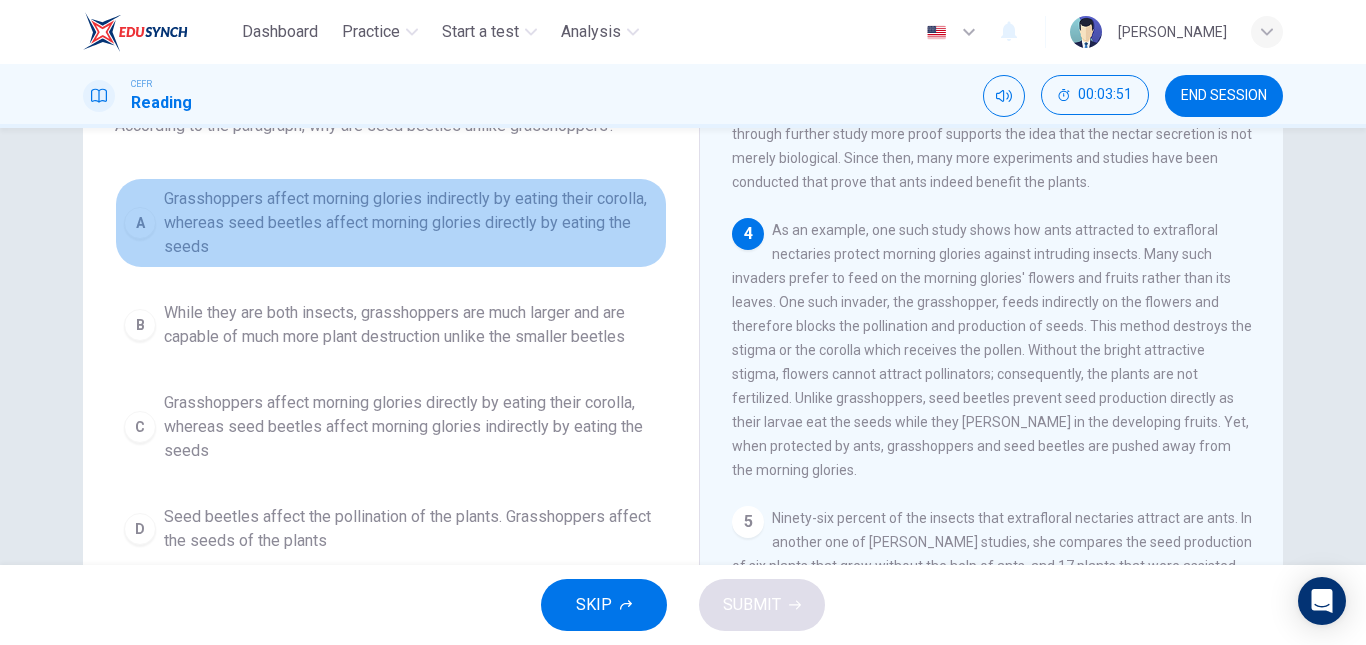 click on "Grasshoppers affect morning glories indirectly by eating their corolla, whereas seed beetles affect morning glories directly by eating the seeds" at bounding box center (411, 223) 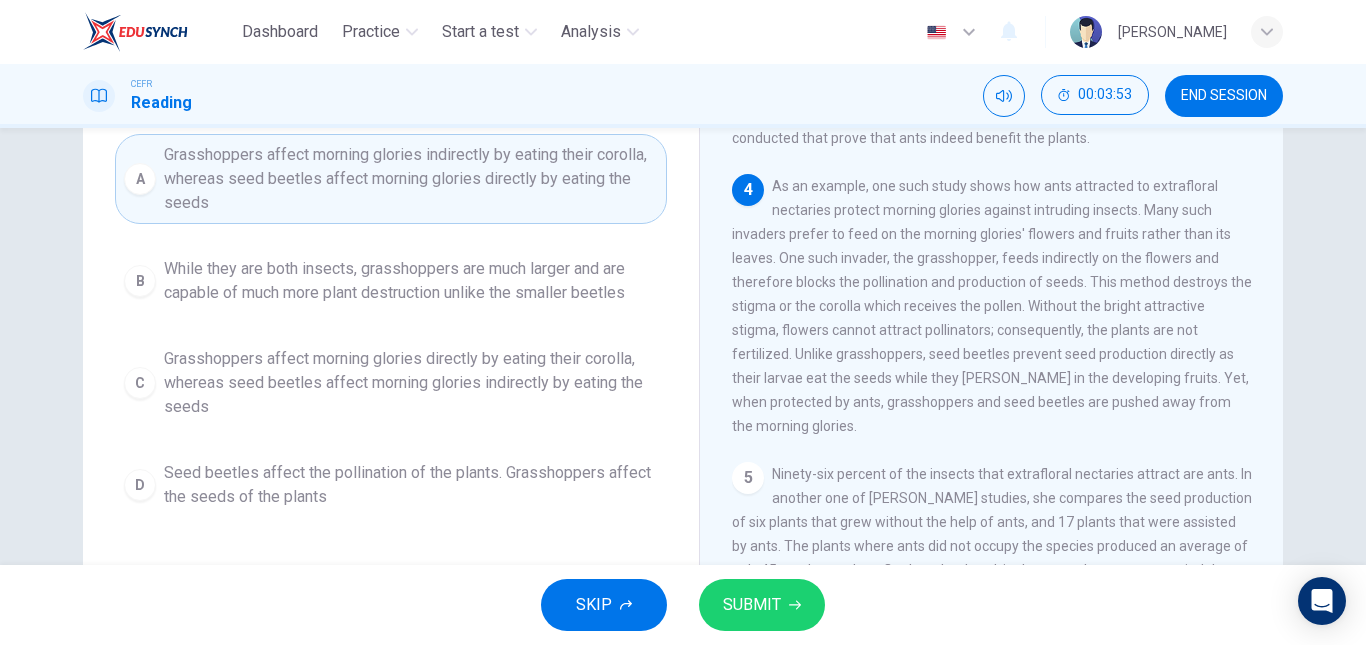 scroll, scrollTop: 194, scrollLeft: 0, axis: vertical 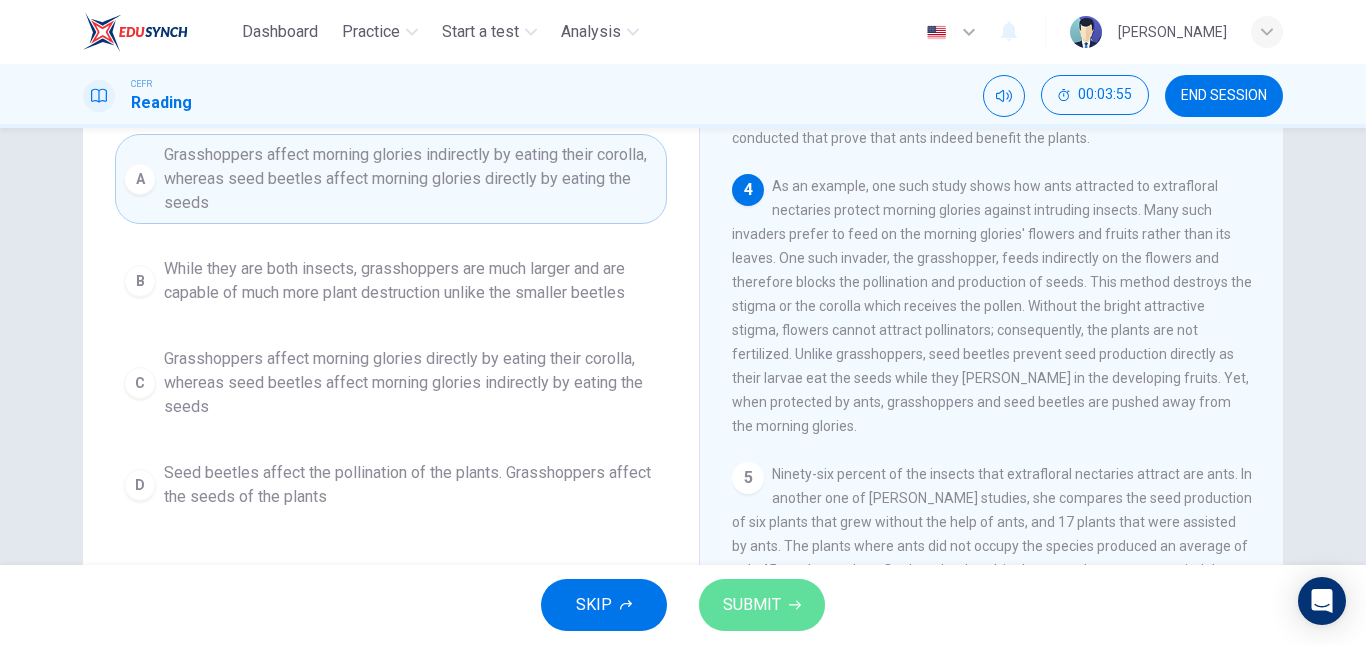 click on "SUBMIT" at bounding box center (762, 605) 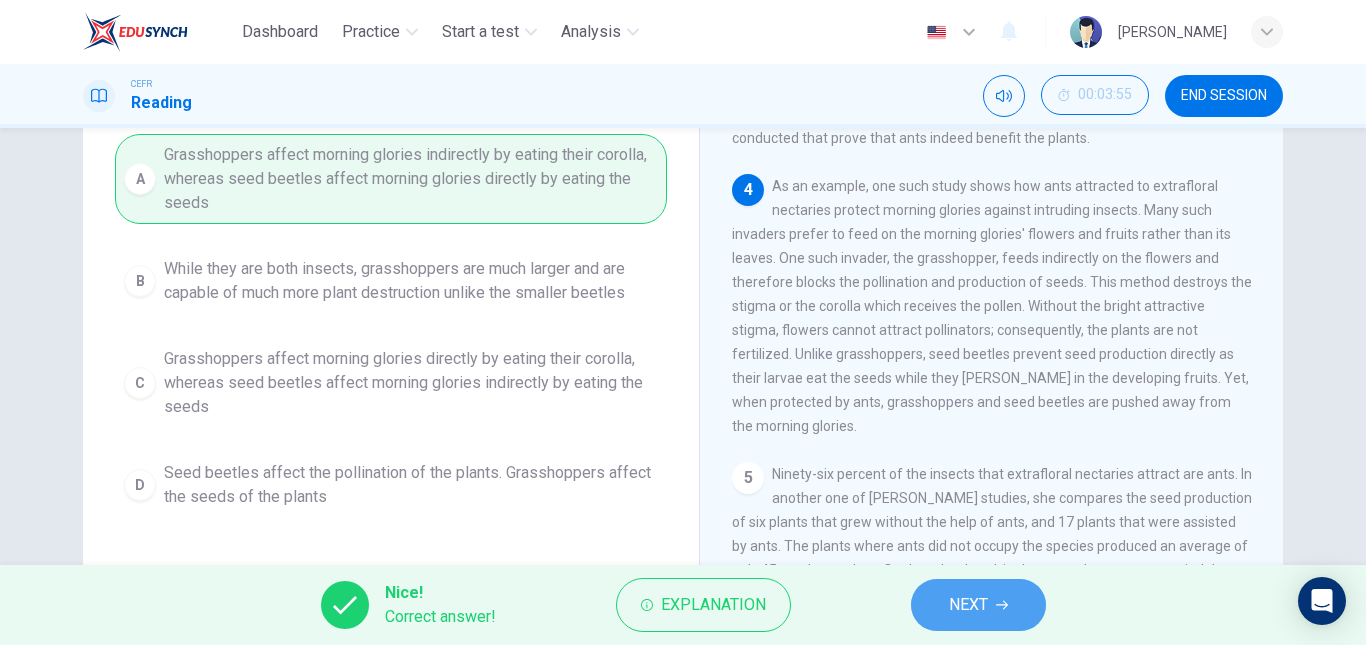 click on "NEXT" at bounding box center (978, 605) 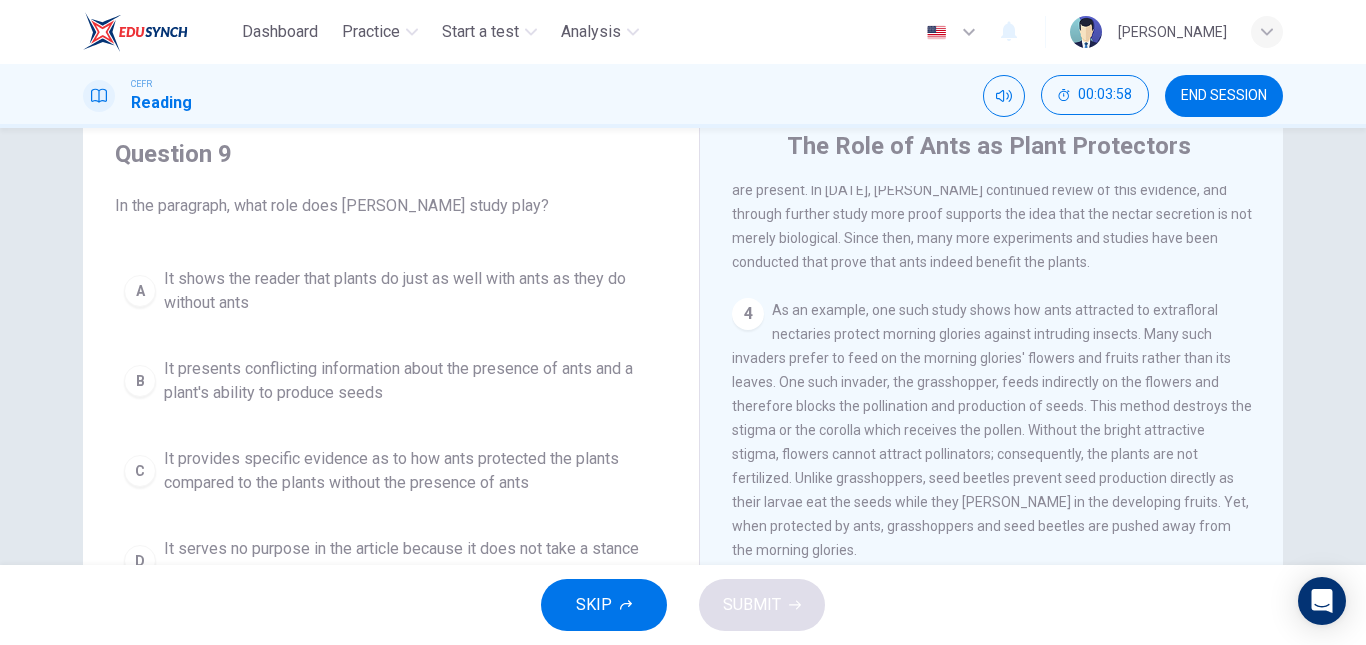 scroll, scrollTop: 338, scrollLeft: 0, axis: vertical 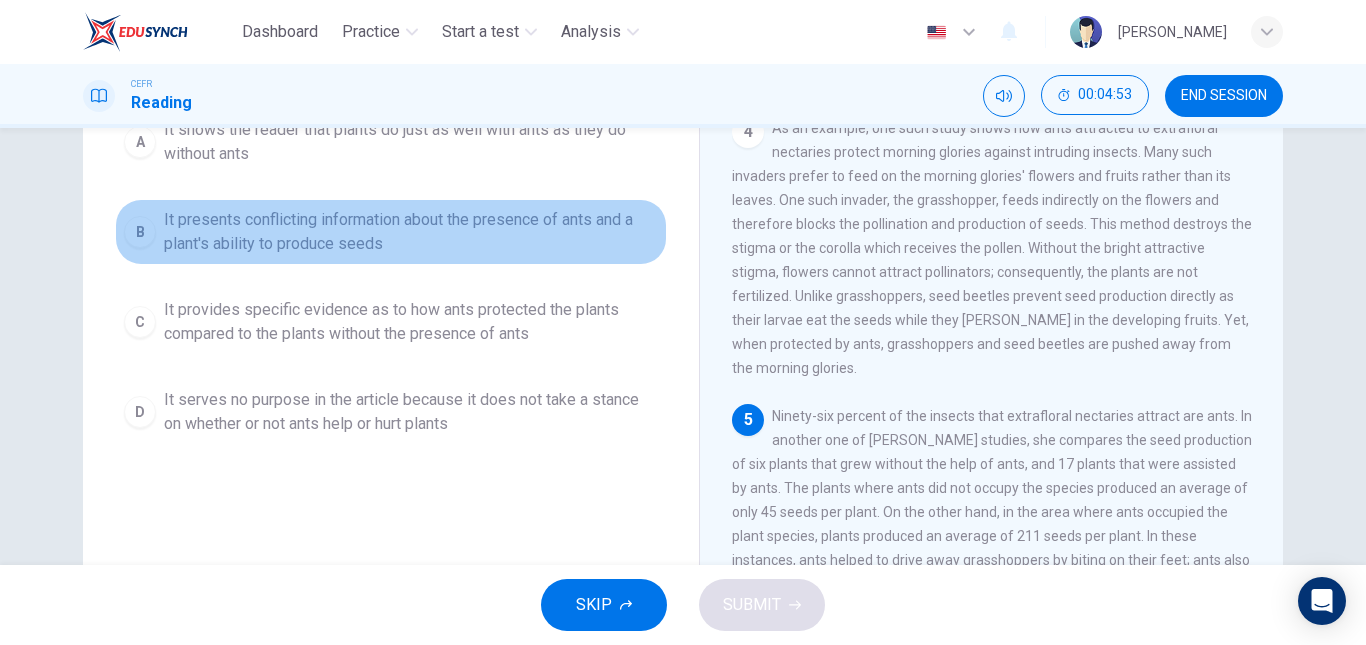 click on "It presents conflicting information about the presence of ants and a plant's ability to produce seeds" at bounding box center (411, 232) 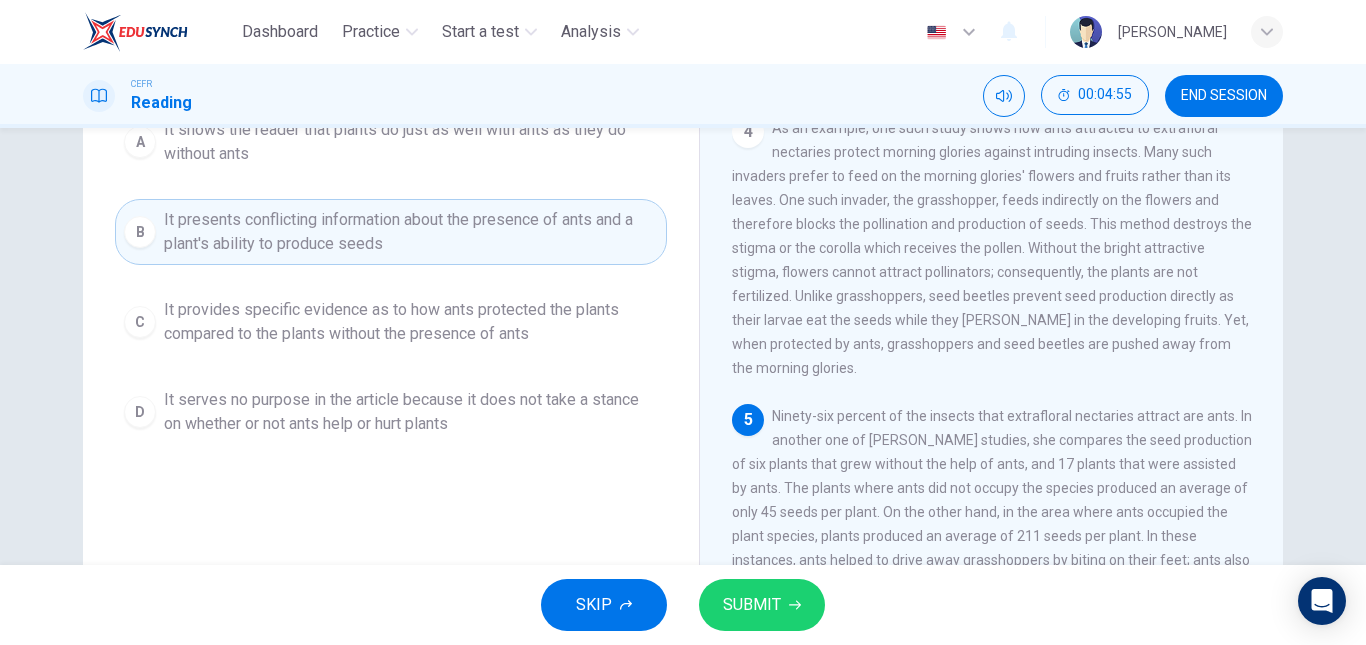 scroll, scrollTop: 272, scrollLeft: 0, axis: vertical 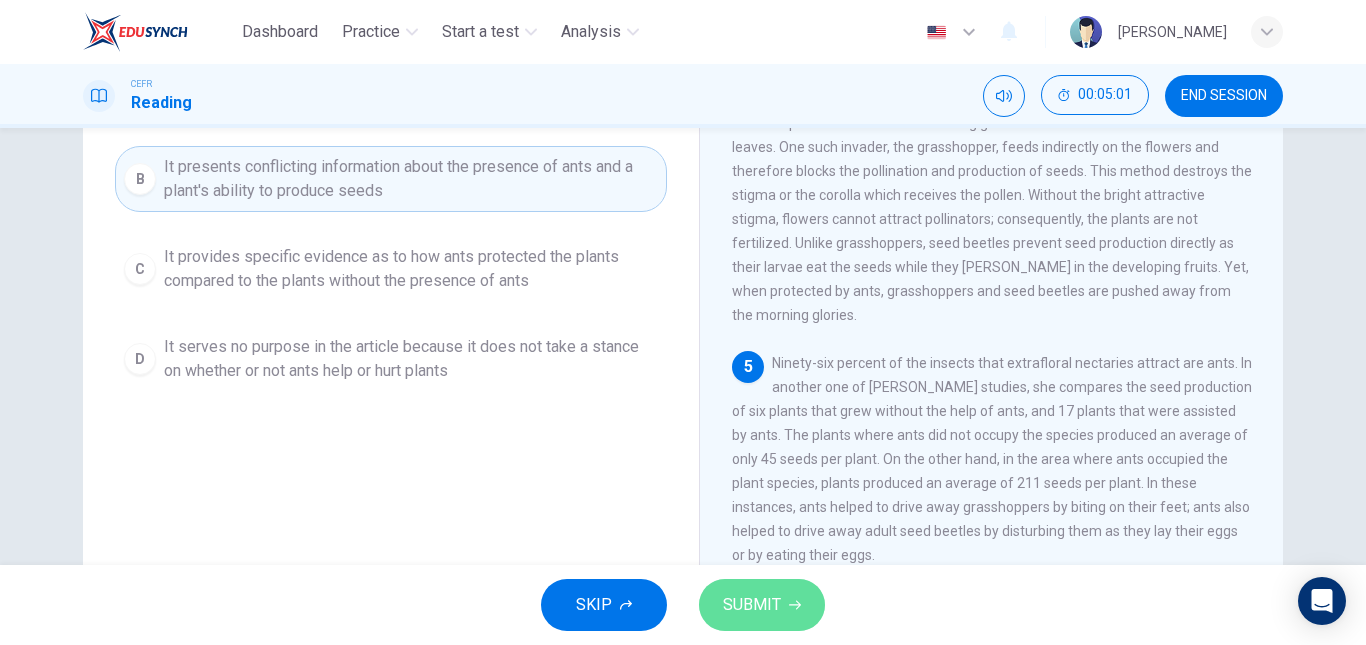 click on "SUBMIT" at bounding box center [762, 605] 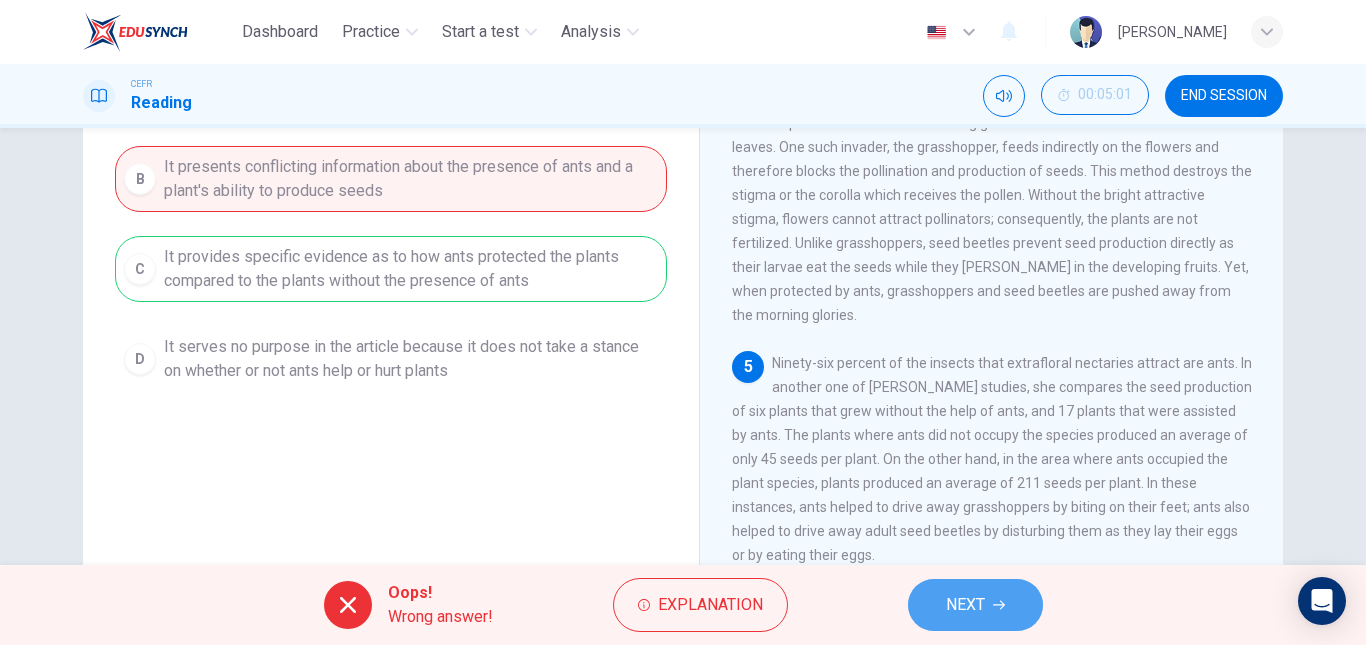 click on "NEXT" at bounding box center (965, 605) 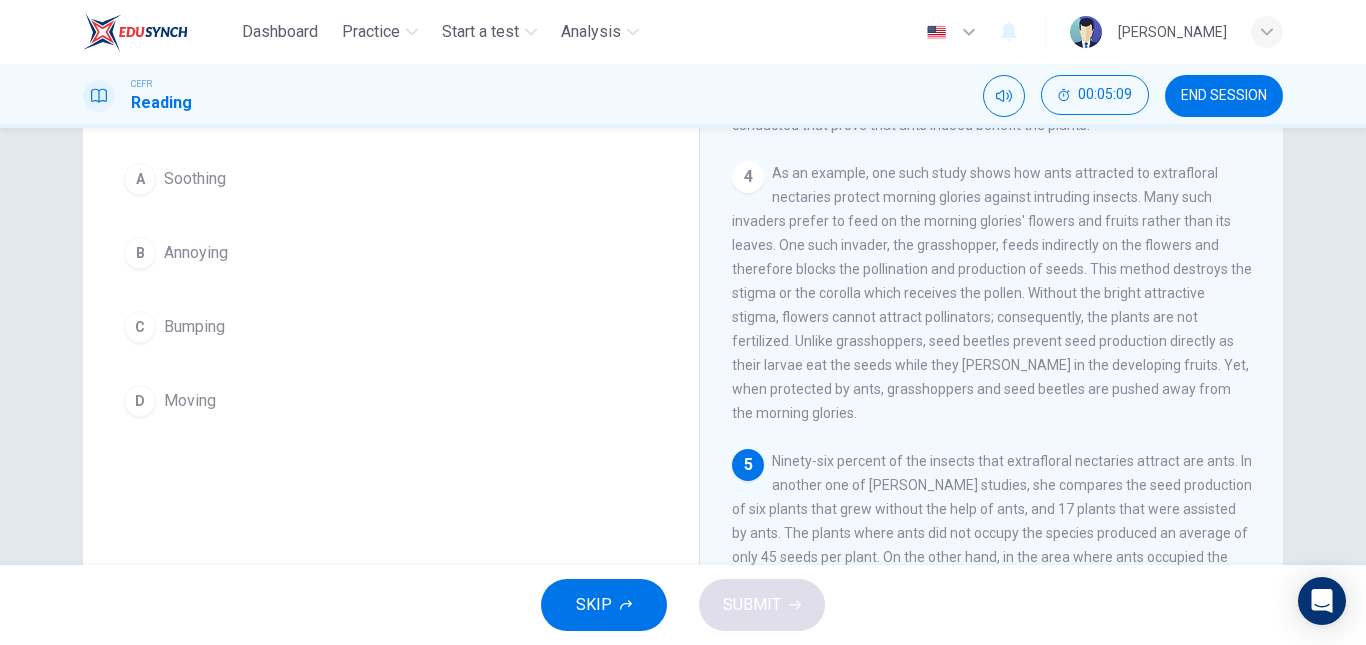 scroll, scrollTop: 171, scrollLeft: 0, axis: vertical 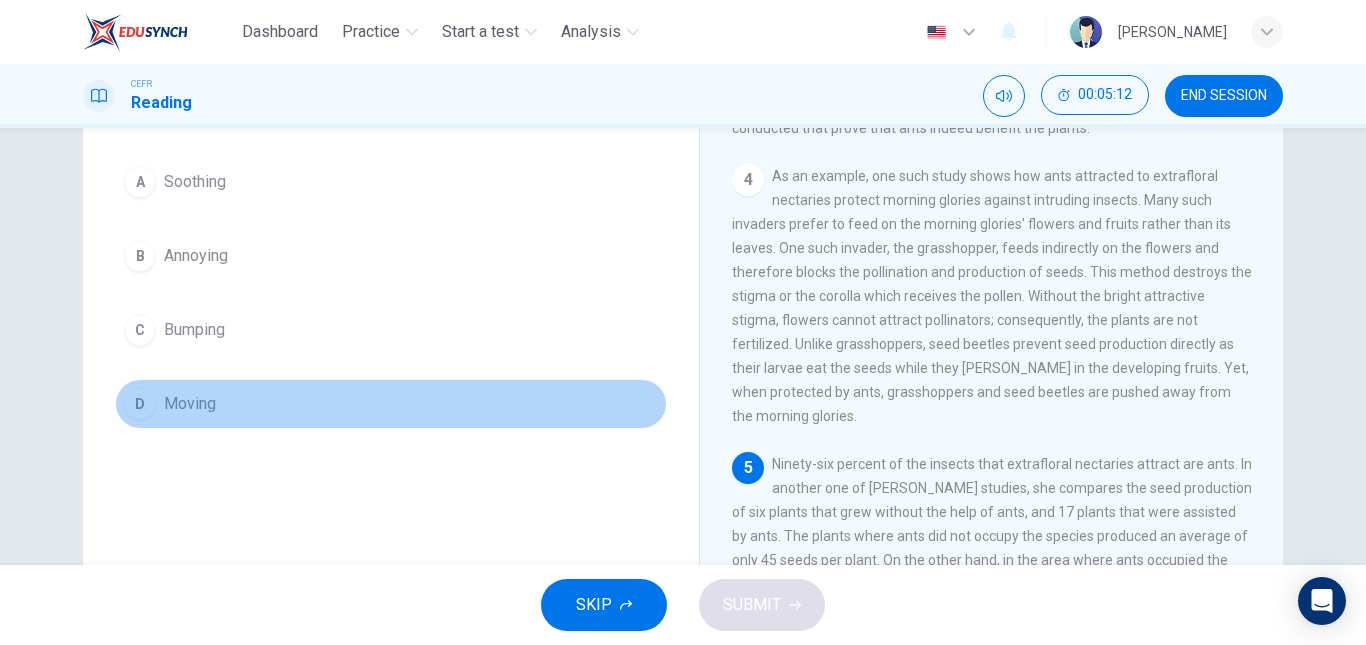 click on "Moving" at bounding box center [190, 404] 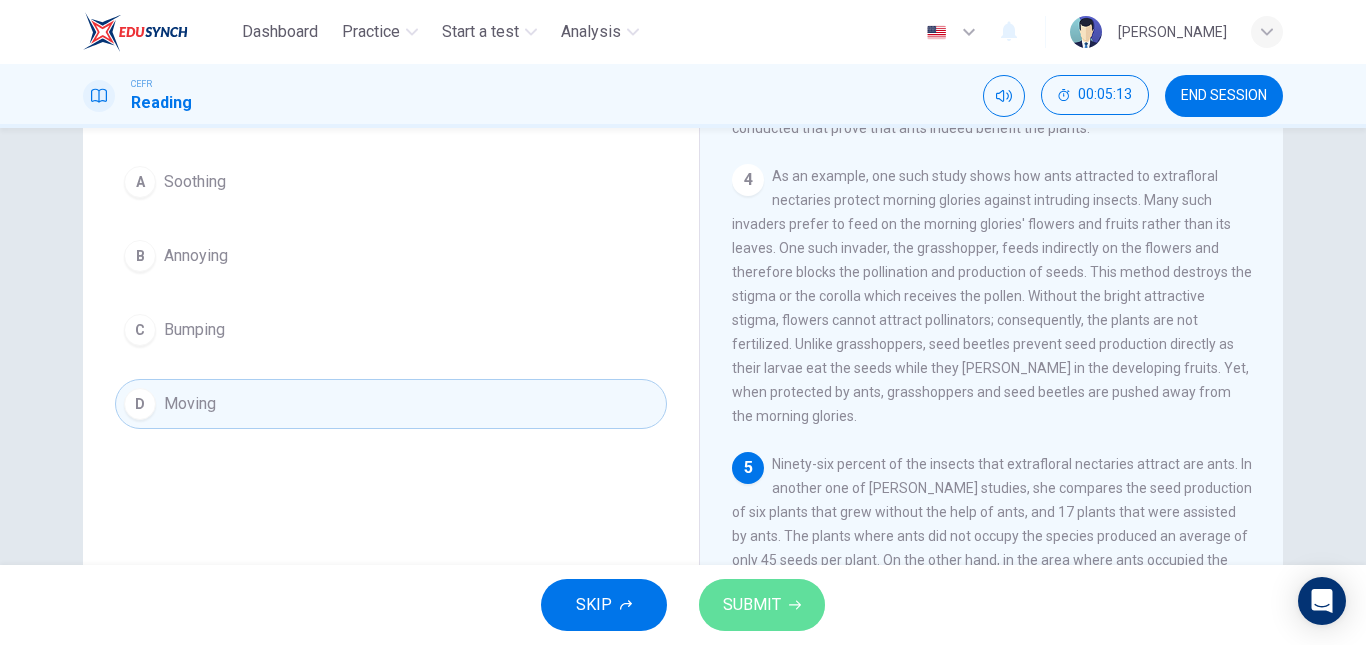 click on "SUBMIT" at bounding box center (752, 605) 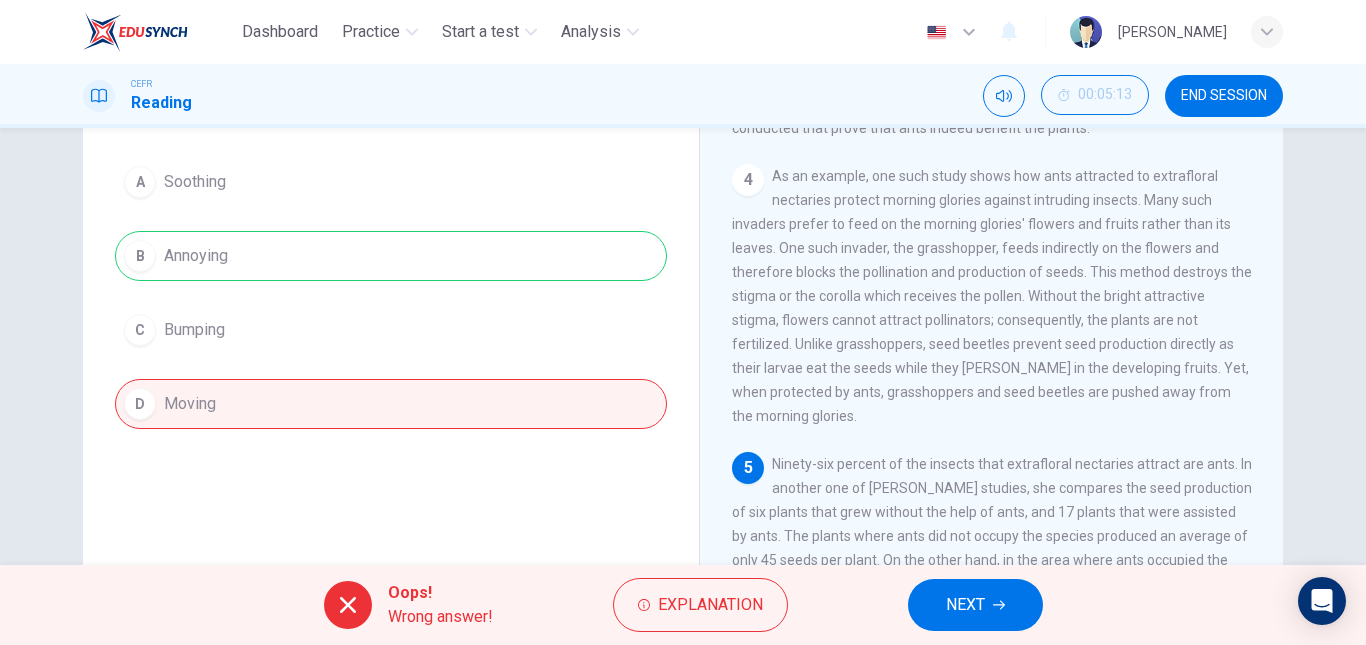 drag, startPoint x: 911, startPoint y: 589, endPoint x: 934, endPoint y: 597, distance: 24.351591 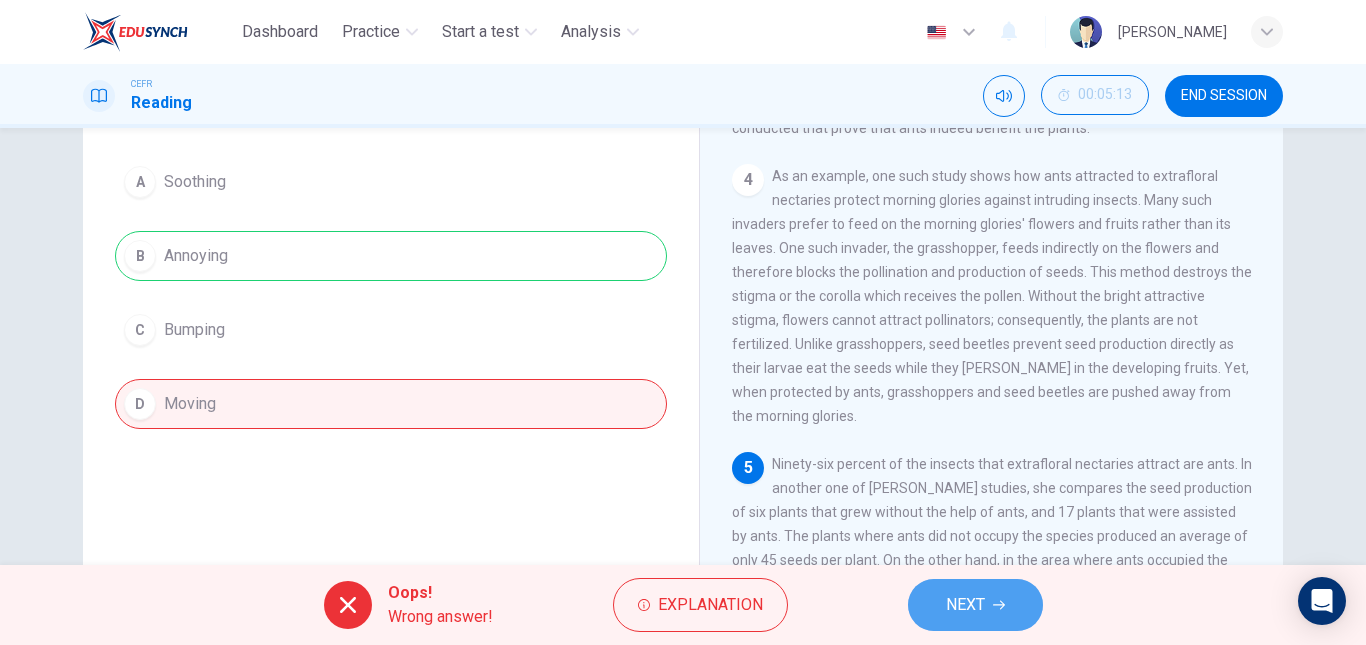 click on "NEXT" at bounding box center (975, 605) 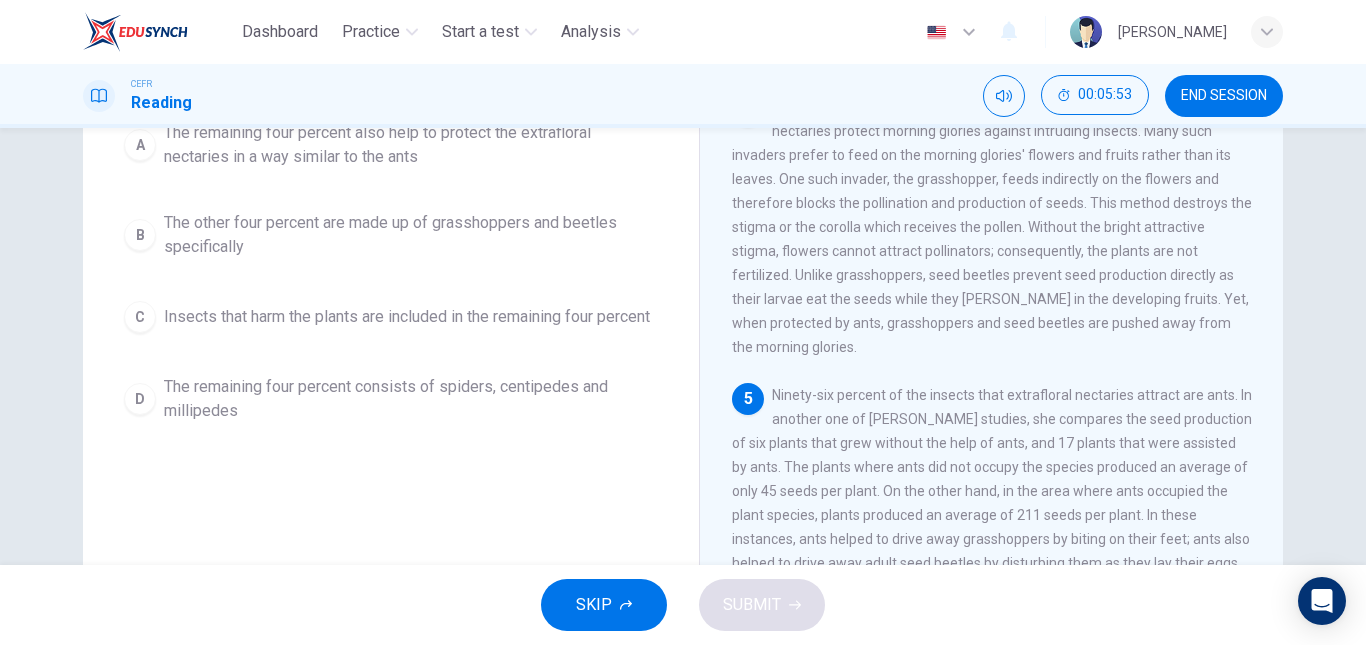 scroll, scrollTop: 239, scrollLeft: 0, axis: vertical 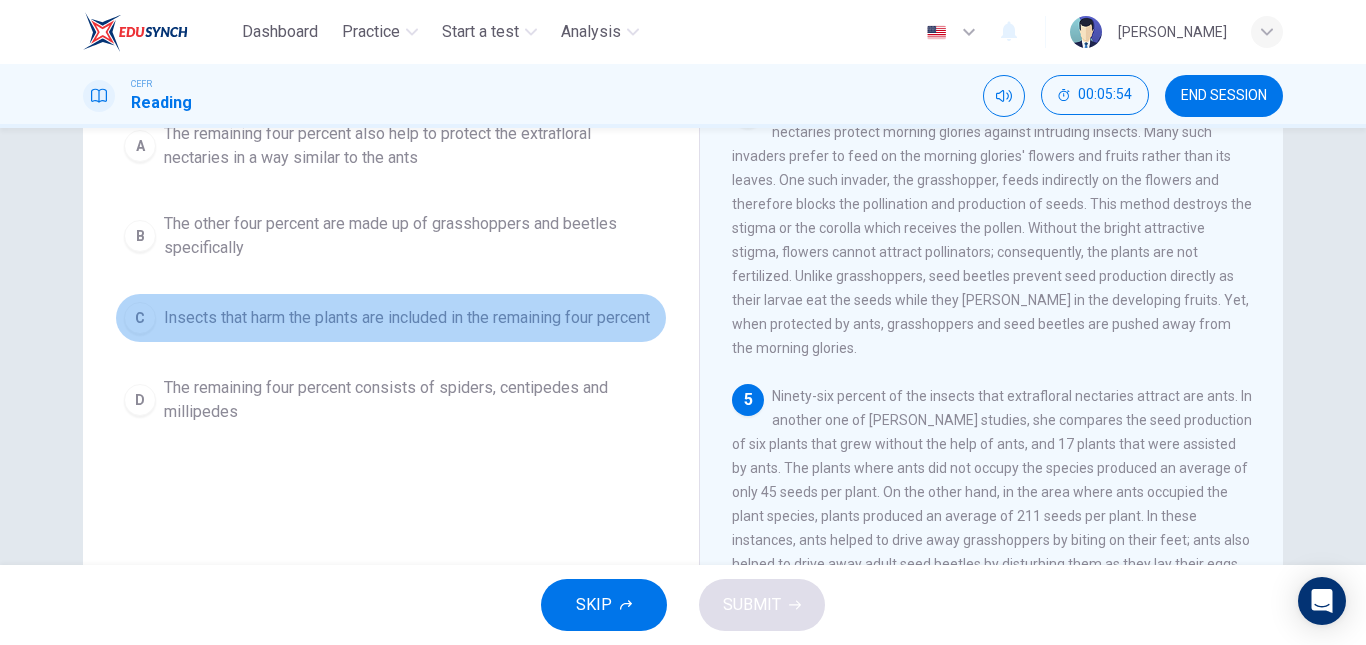 click on "Insects that harm the plants are included in the remaining four percent" at bounding box center [407, 318] 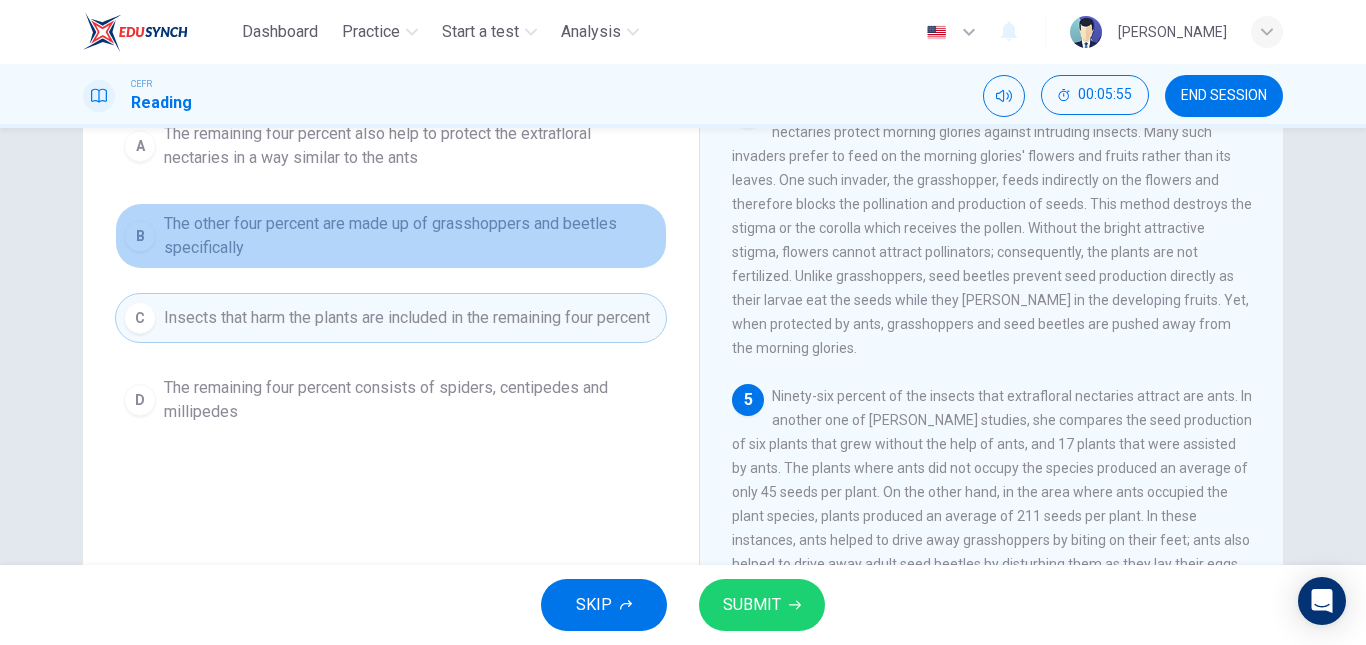 click on "The other four percent are made up of grasshoppers and beetles specifically" at bounding box center (411, 236) 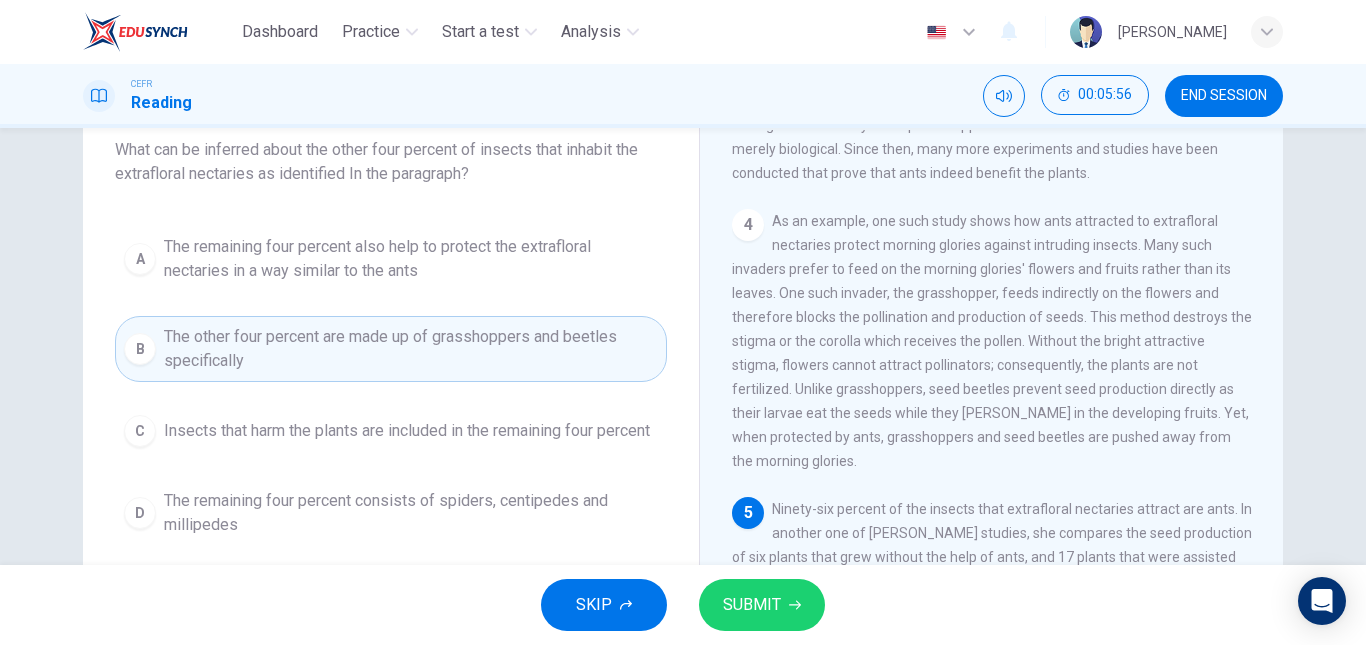 scroll, scrollTop: 125, scrollLeft: 0, axis: vertical 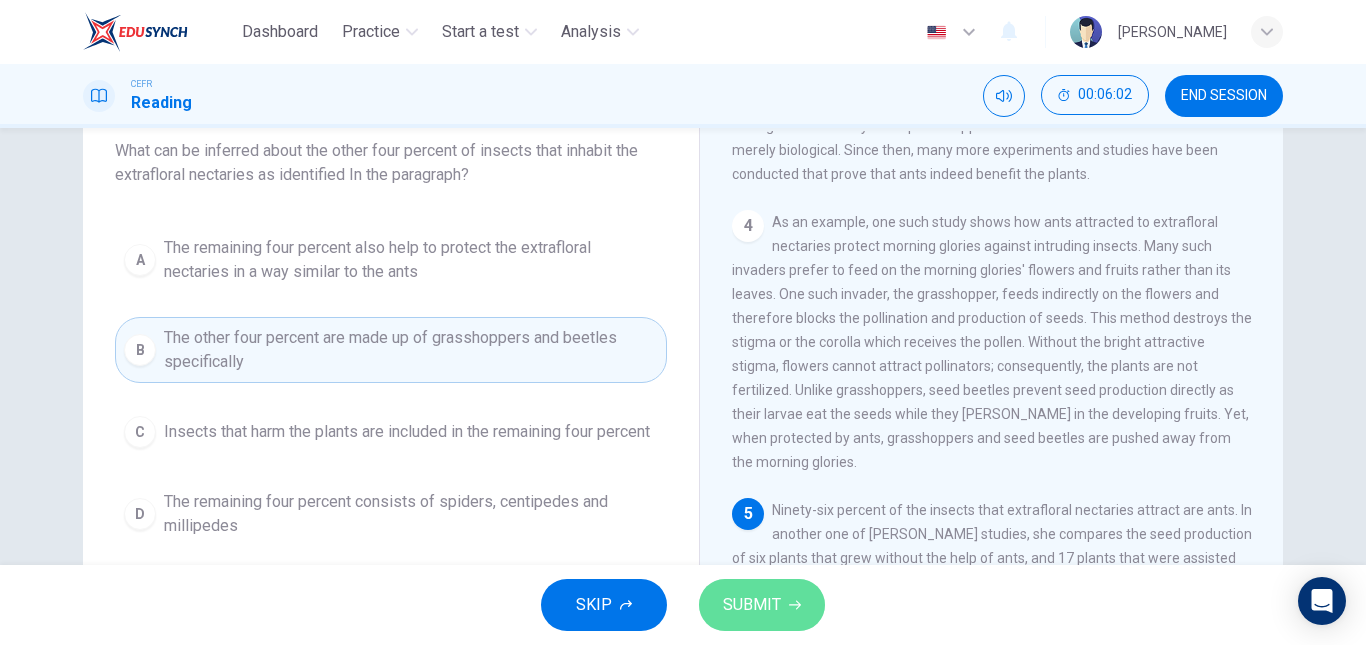 click on "SUBMIT" at bounding box center [762, 605] 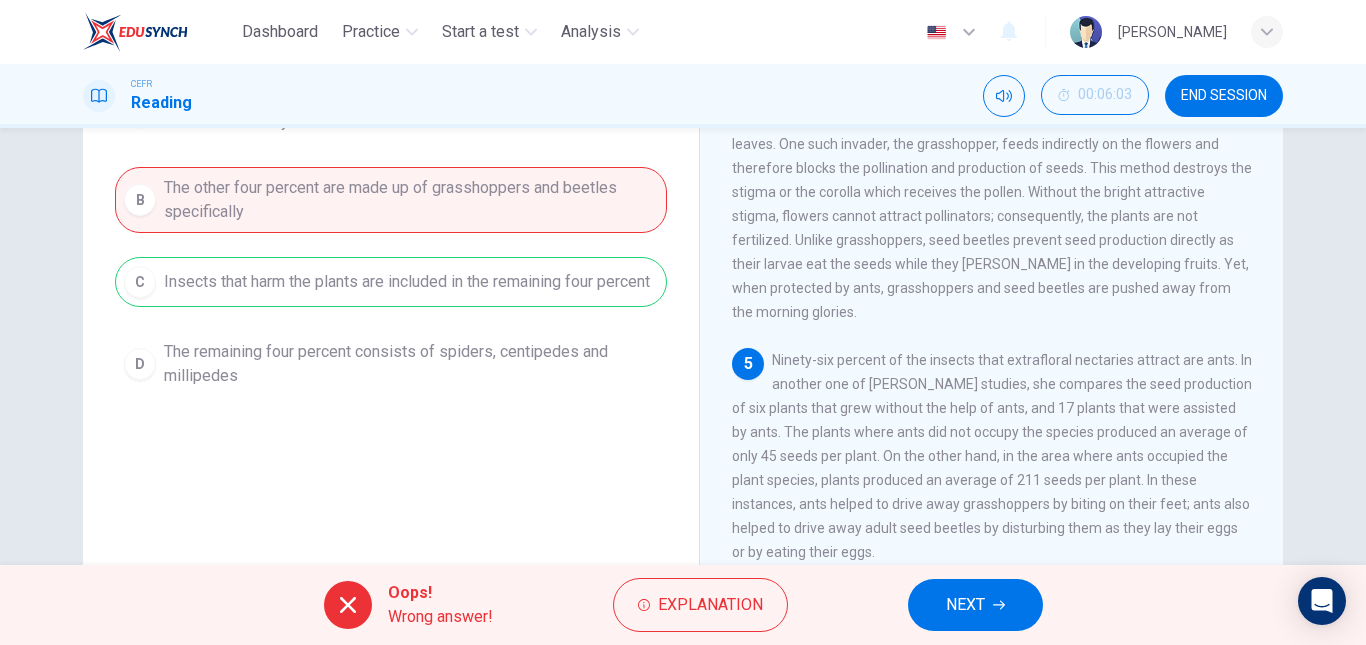 scroll, scrollTop: 276, scrollLeft: 0, axis: vertical 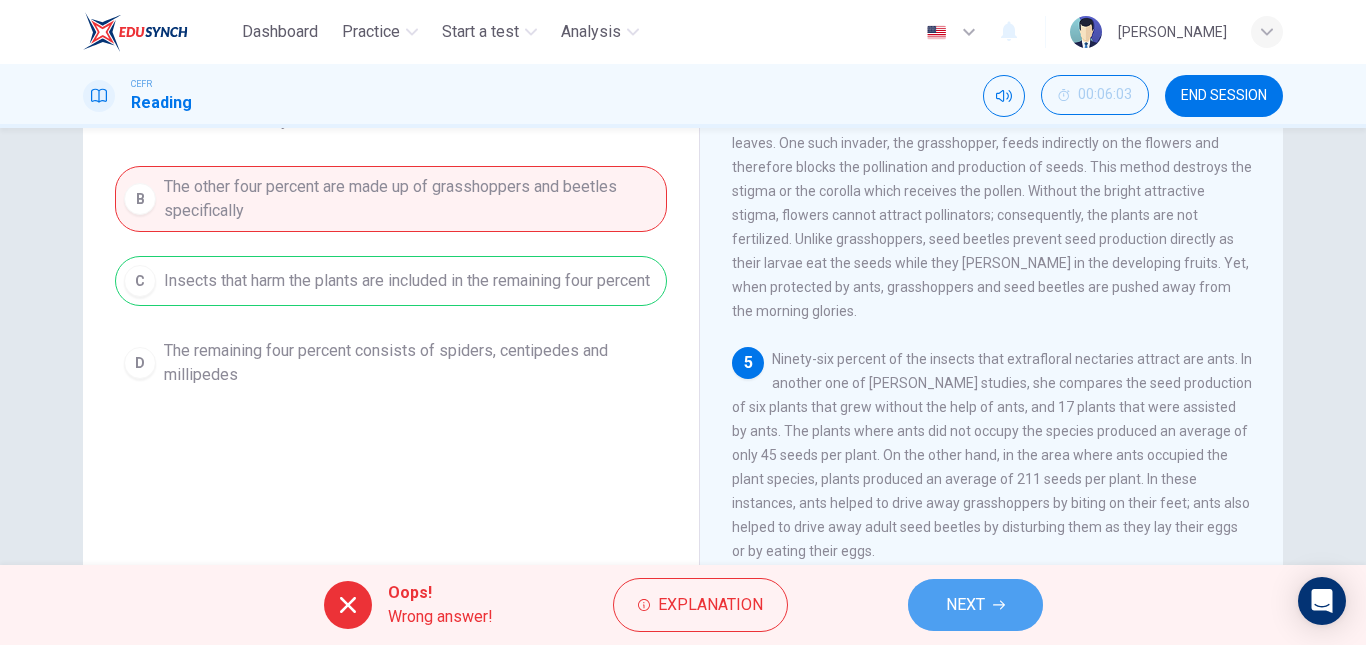 click on "NEXT" at bounding box center (975, 605) 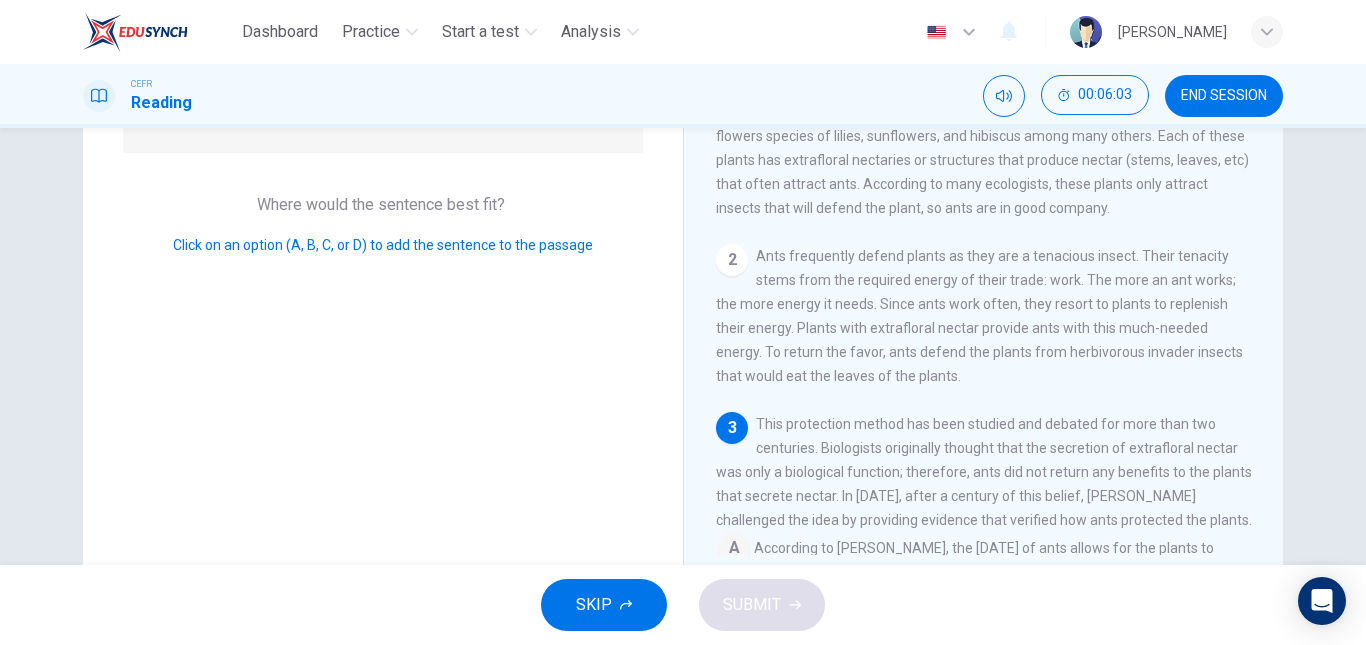 scroll, scrollTop: 393, scrollLeft: 0, axis: vertical 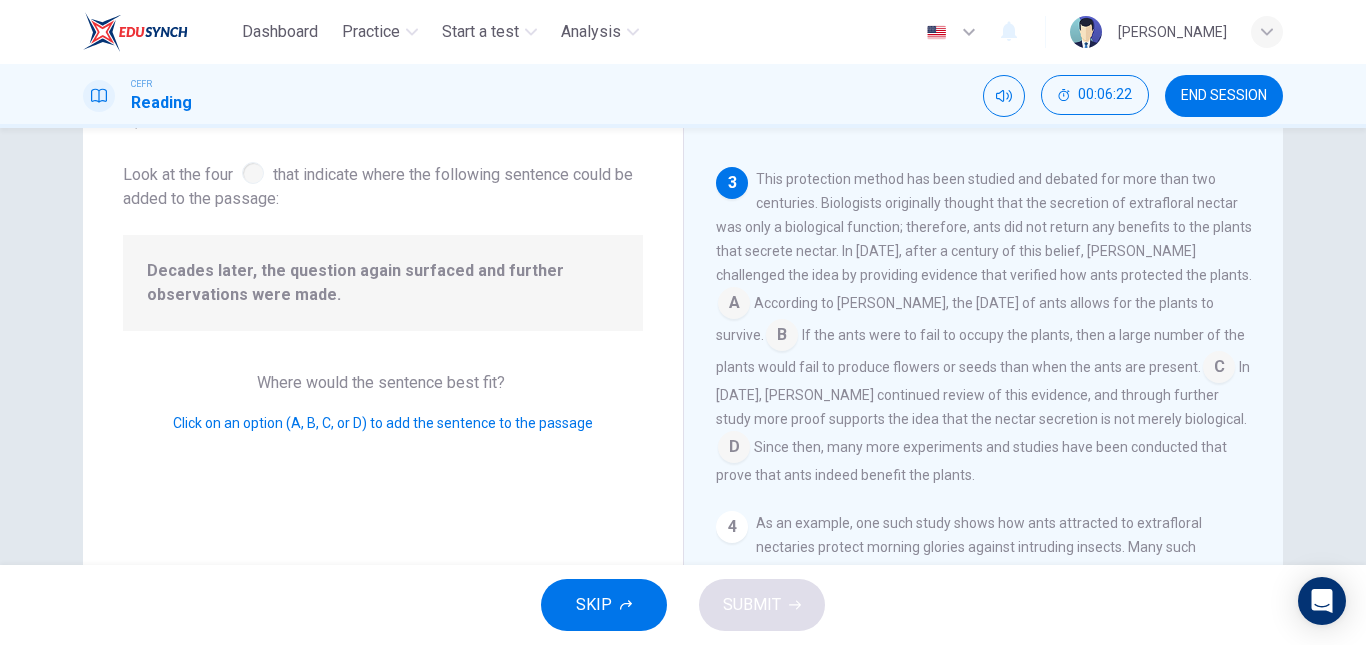 click at bounding box center (734, 449) 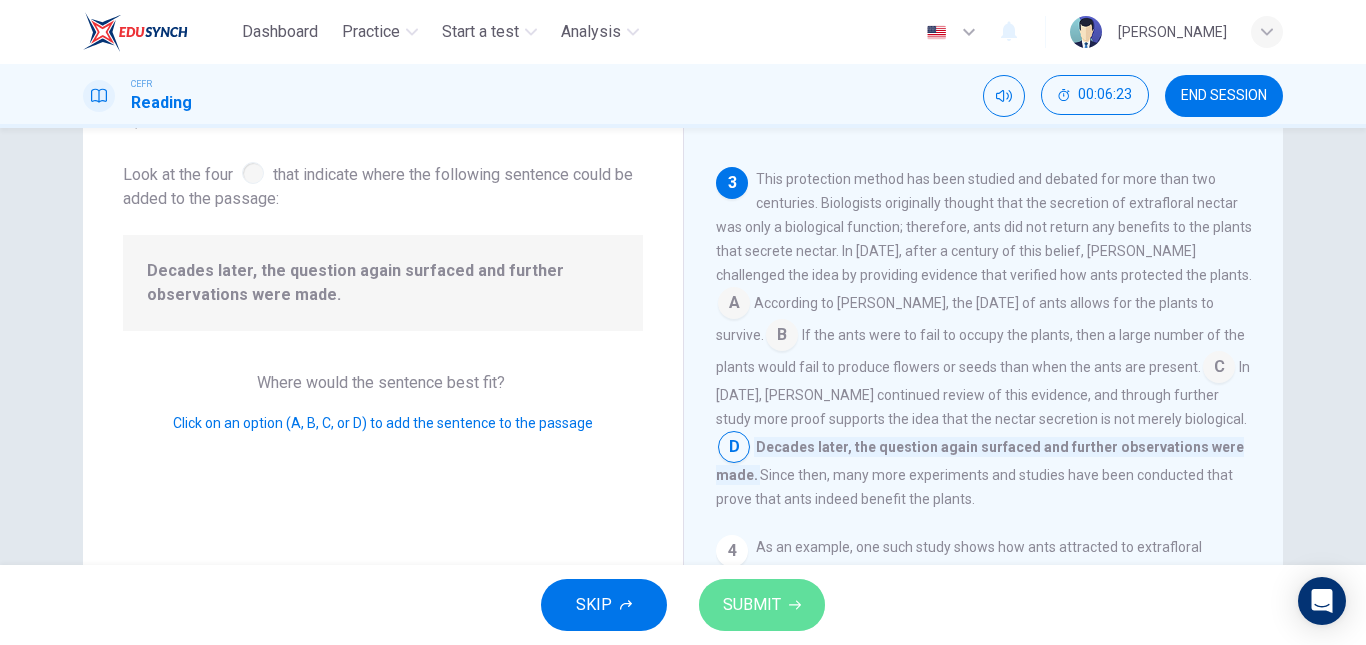 click on "SUBMIT" at bounding box center (762, 605) 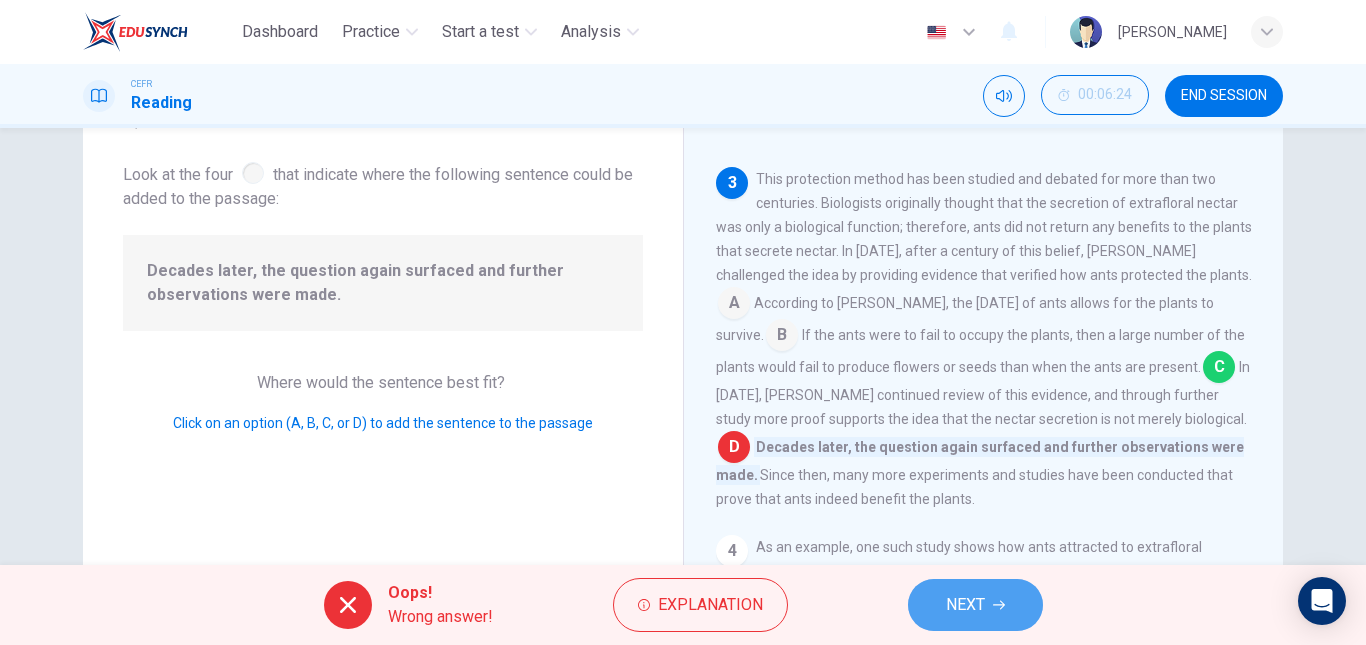 click on "NEXT" at bounding box center (975, 605) 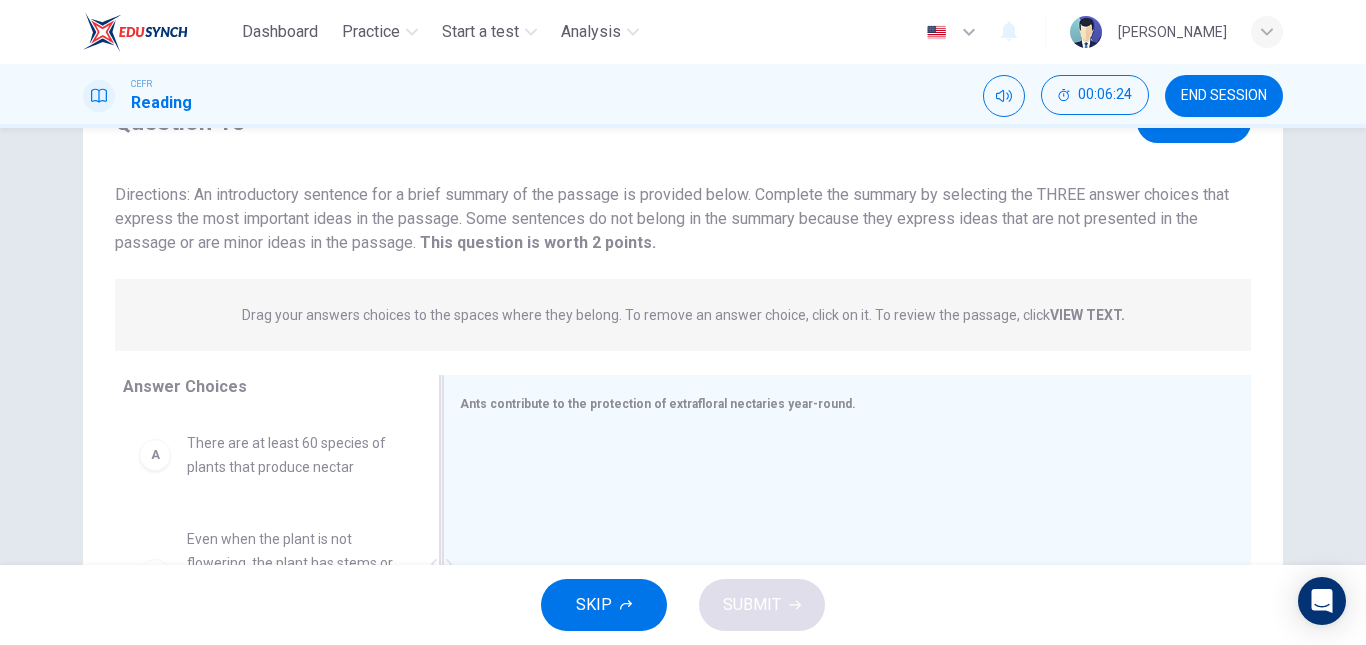 scroll, scrollTop: 0, scrollLeft: 0, axis: both 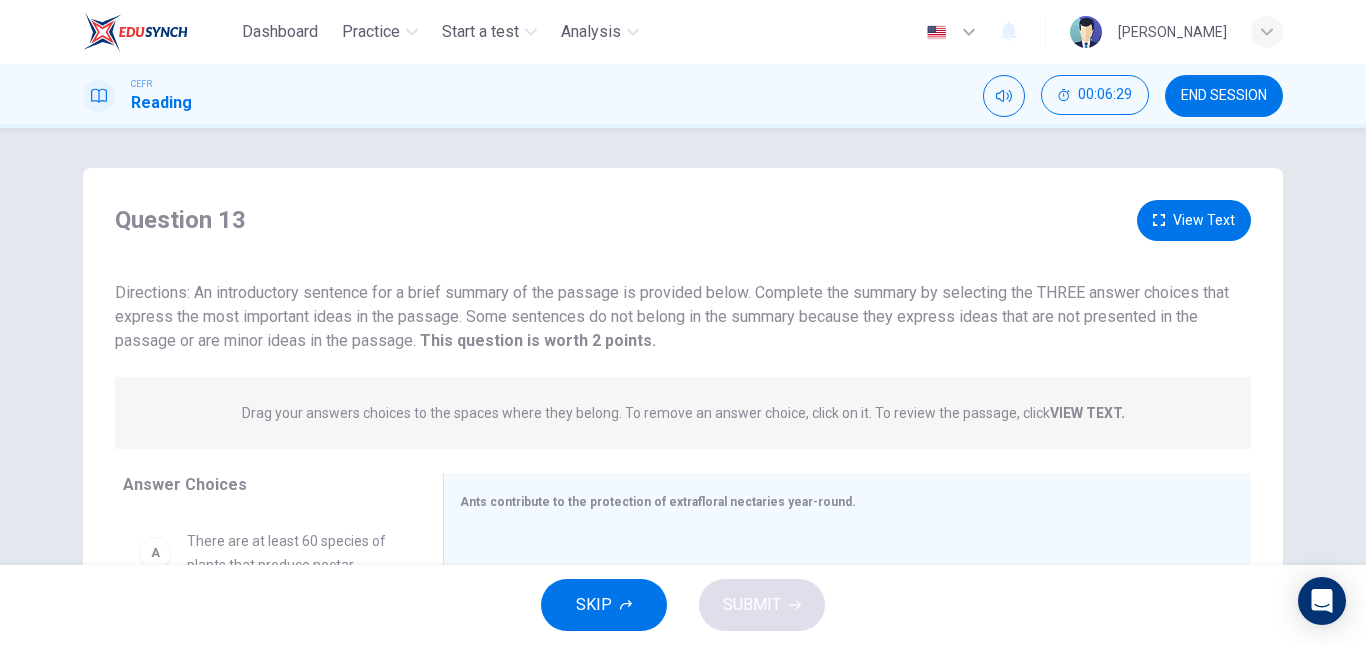 click on "END SESSION" at bounding box center [1224, 96] 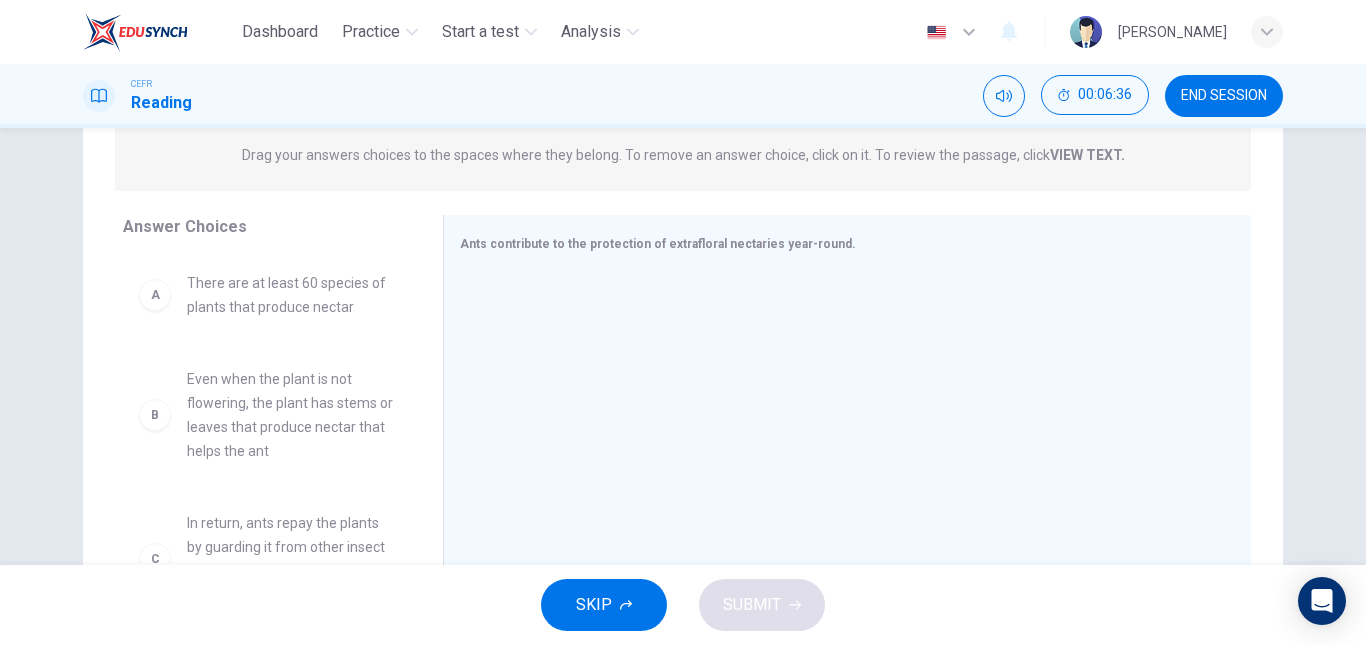 scroll, scrollTop: 259, scrollLeft: 0, axis: vertical 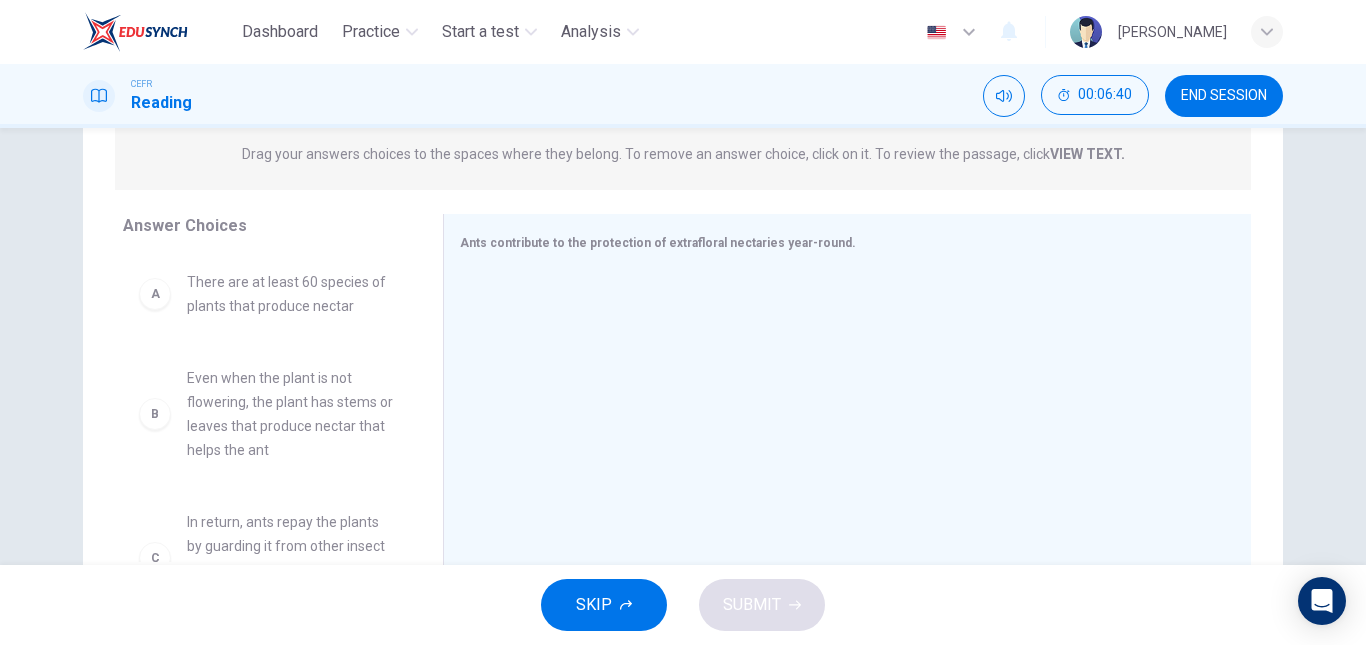 click on "There are at least 60 species of plants that produce nectar" at bounding box center [291, 294] 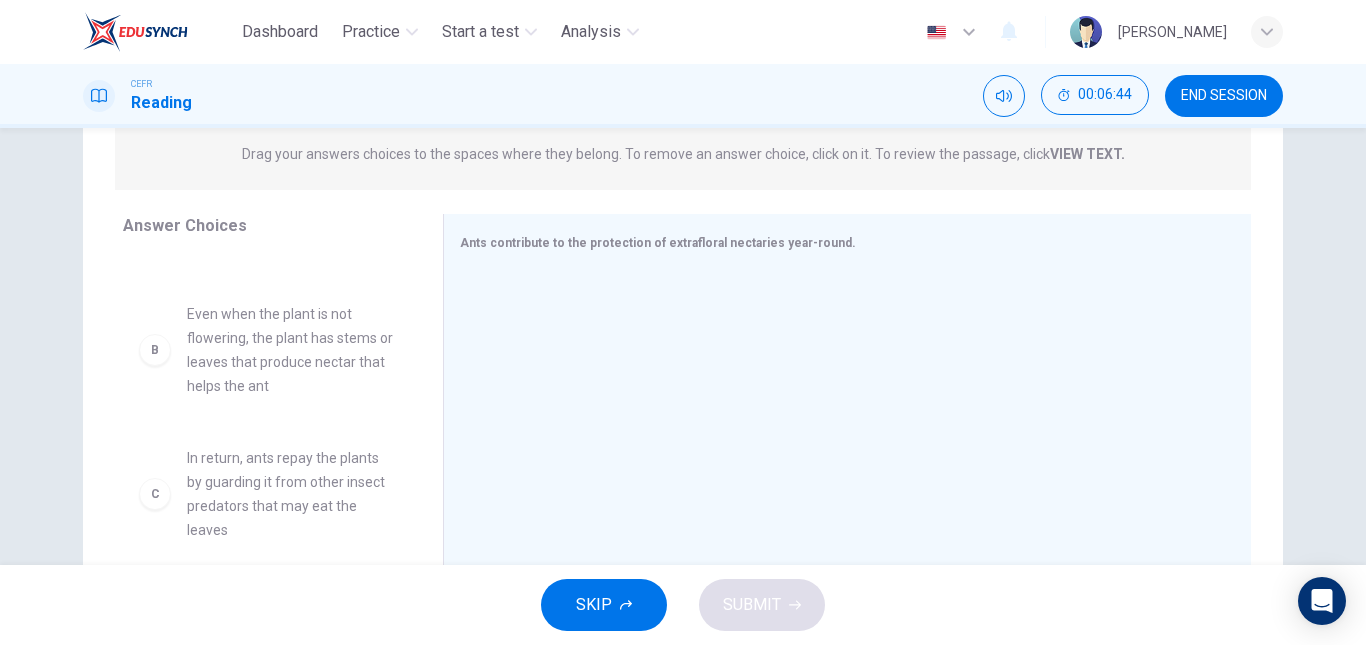 scroll, scrollTop: 0, scrollLeft: 0, axis: both 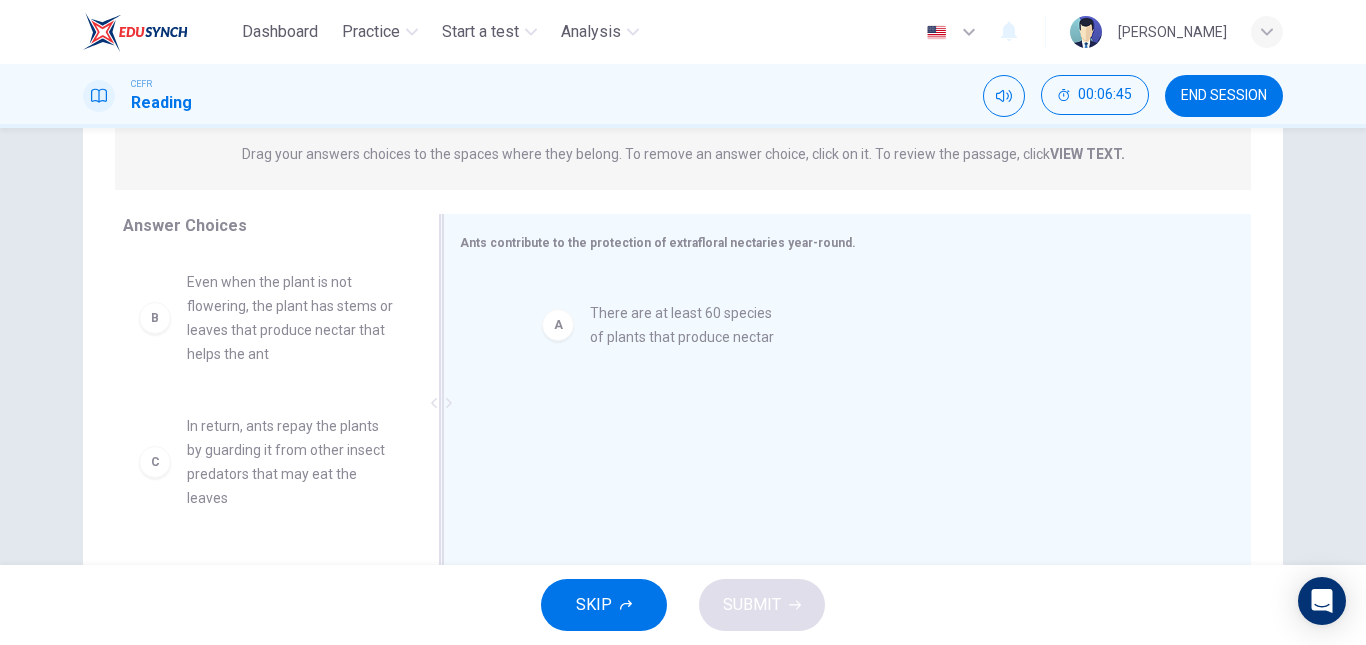 drag, startPoint x: 297, startPoint y: 311, endPoint x: 723, endPoint y: 340, distance: 426.98596 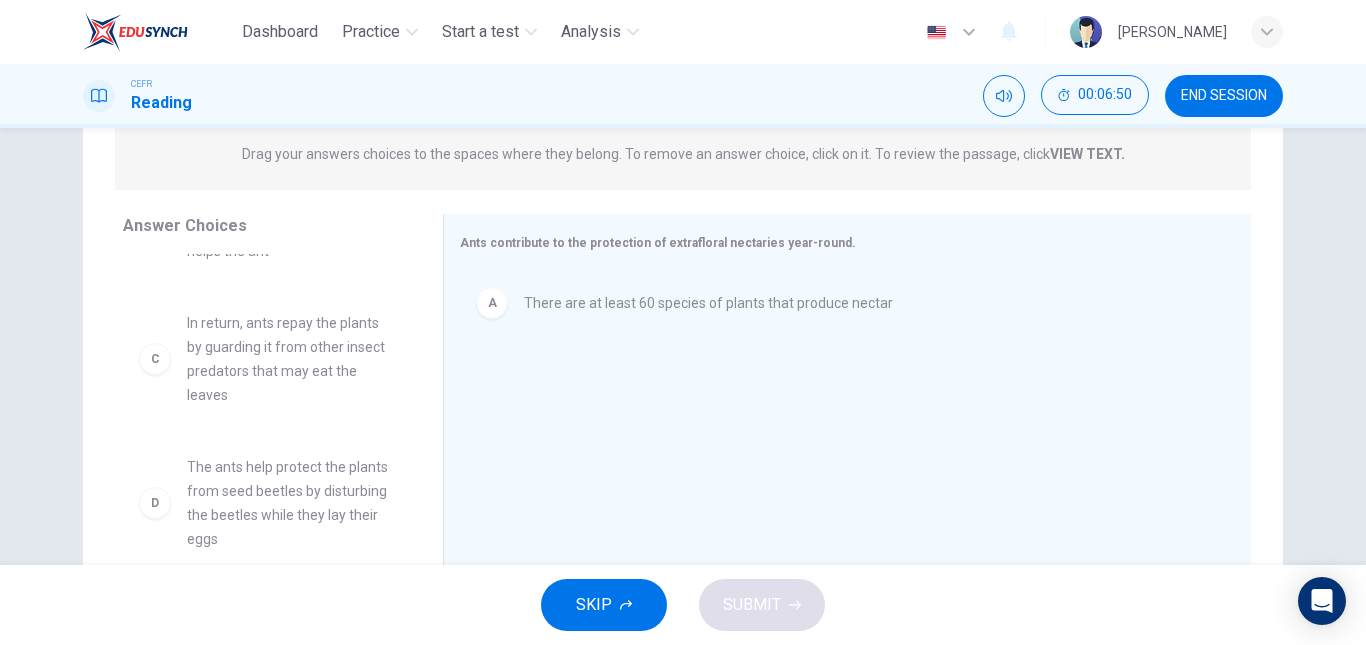 scroll, scrollTop: 104, scrollLeft: 0, axis: vertical 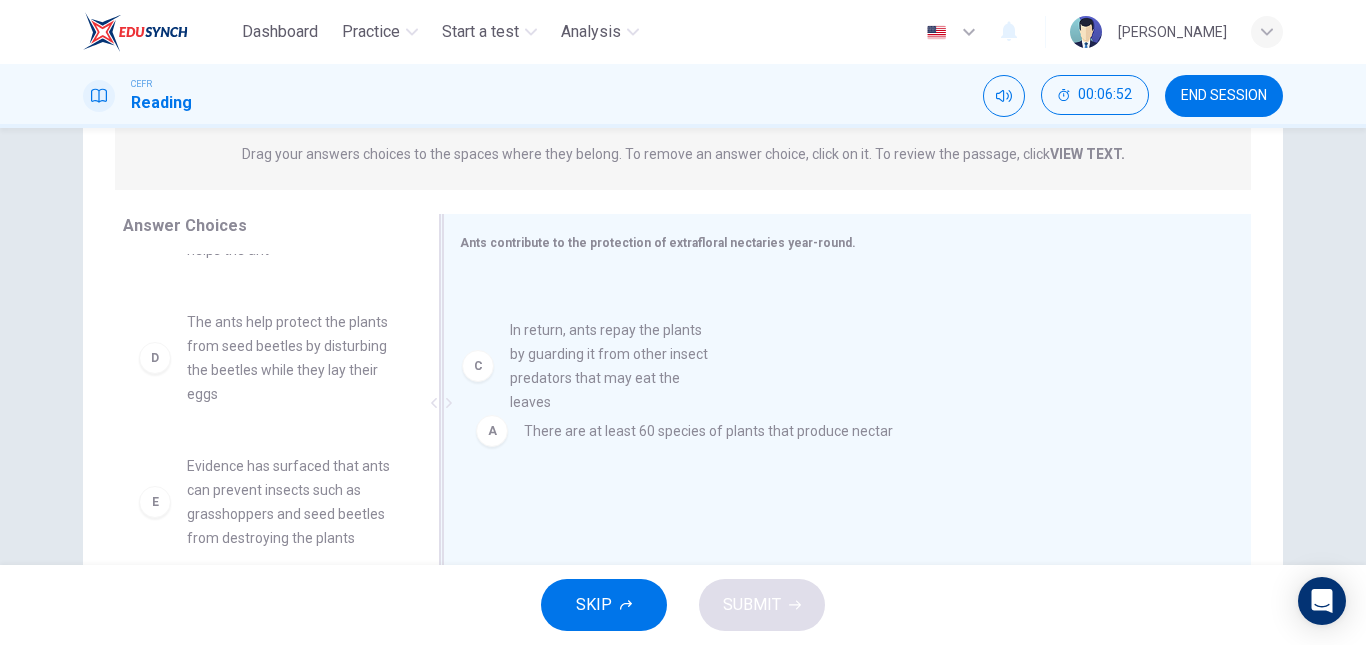 drag, startPoint x: 290, startPoint y: 365, endPoint x: 647, endPoint y: 366, distance: 357.0014 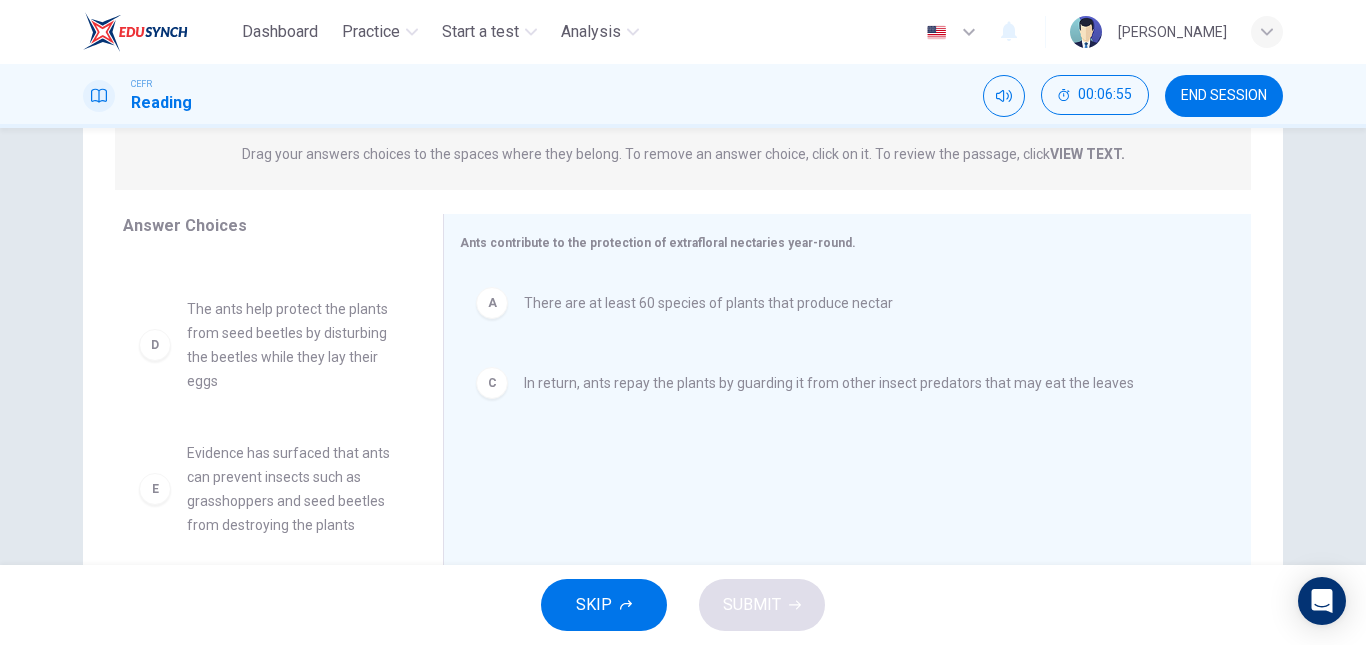 scroll, scrollTop: 112, scrollLeft: 0, axis: vertical 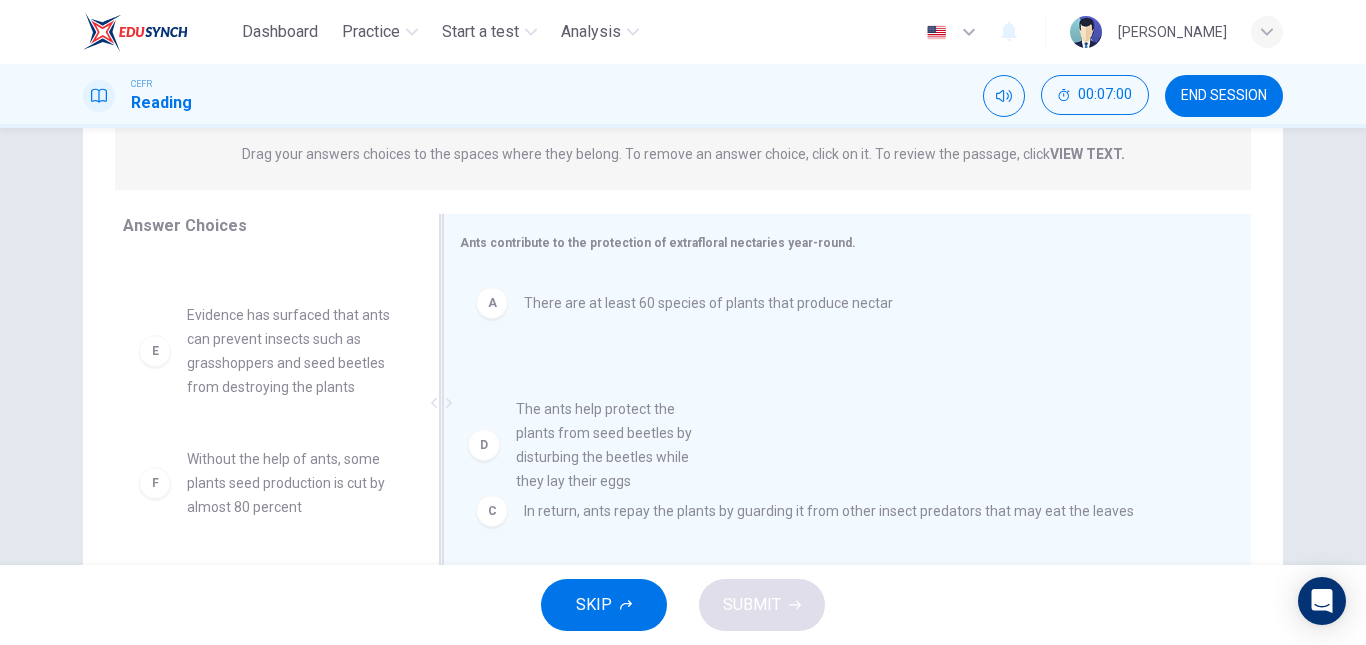 drag, startPoint x: 312, startPoint y: 326, endPoint x: 665, endPoint y: 425, distance: 366.6197 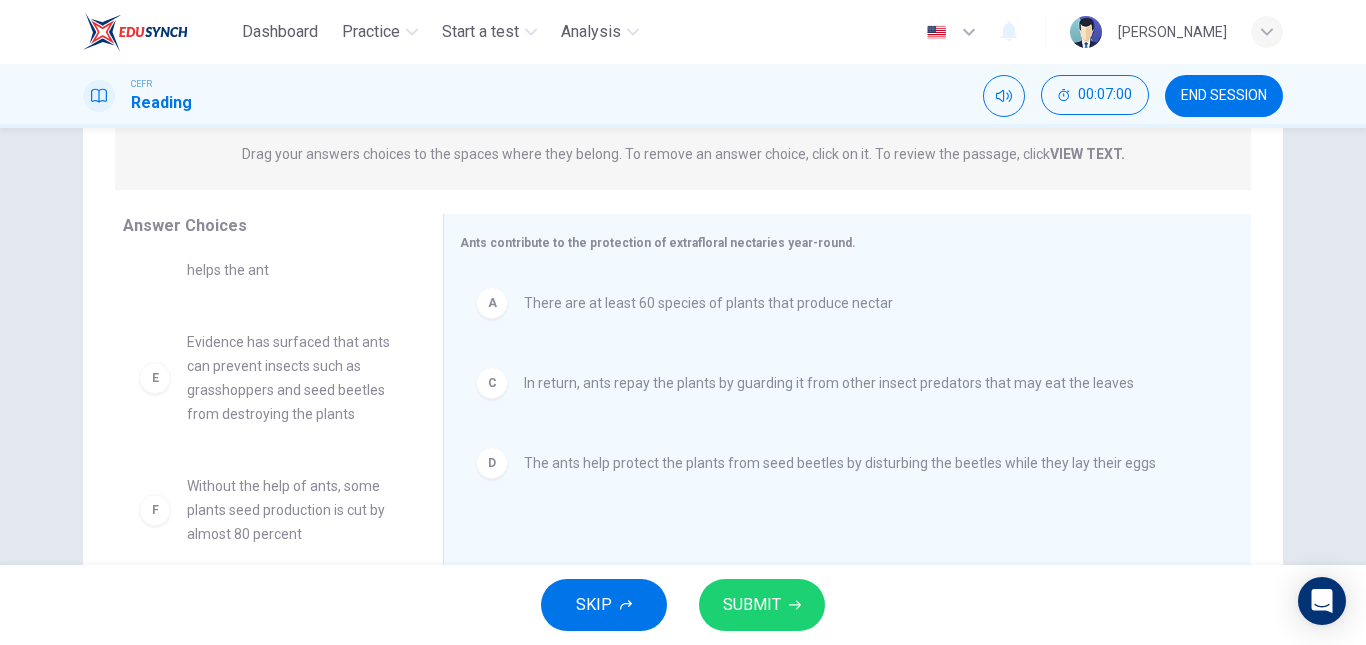scroll, scrollTop: 108, scrollLeft: 0, axis: vertical 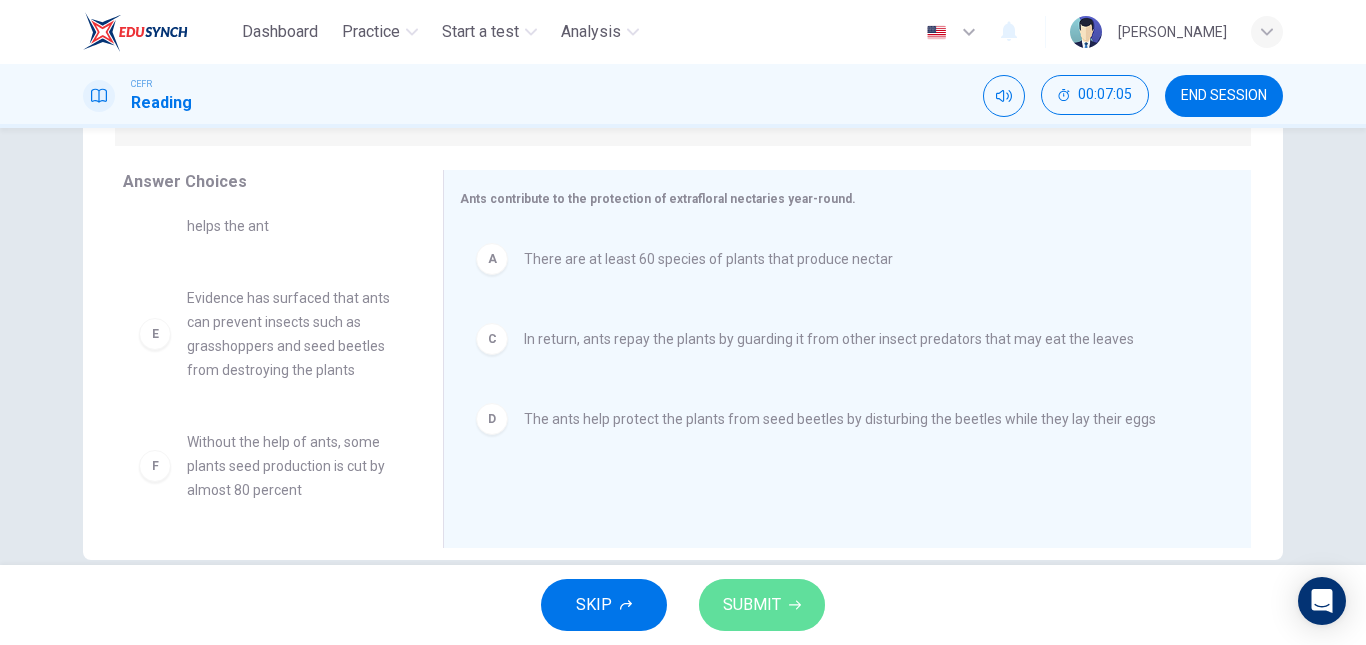 click on "SUBMIT" at bounding box center [762, 605] 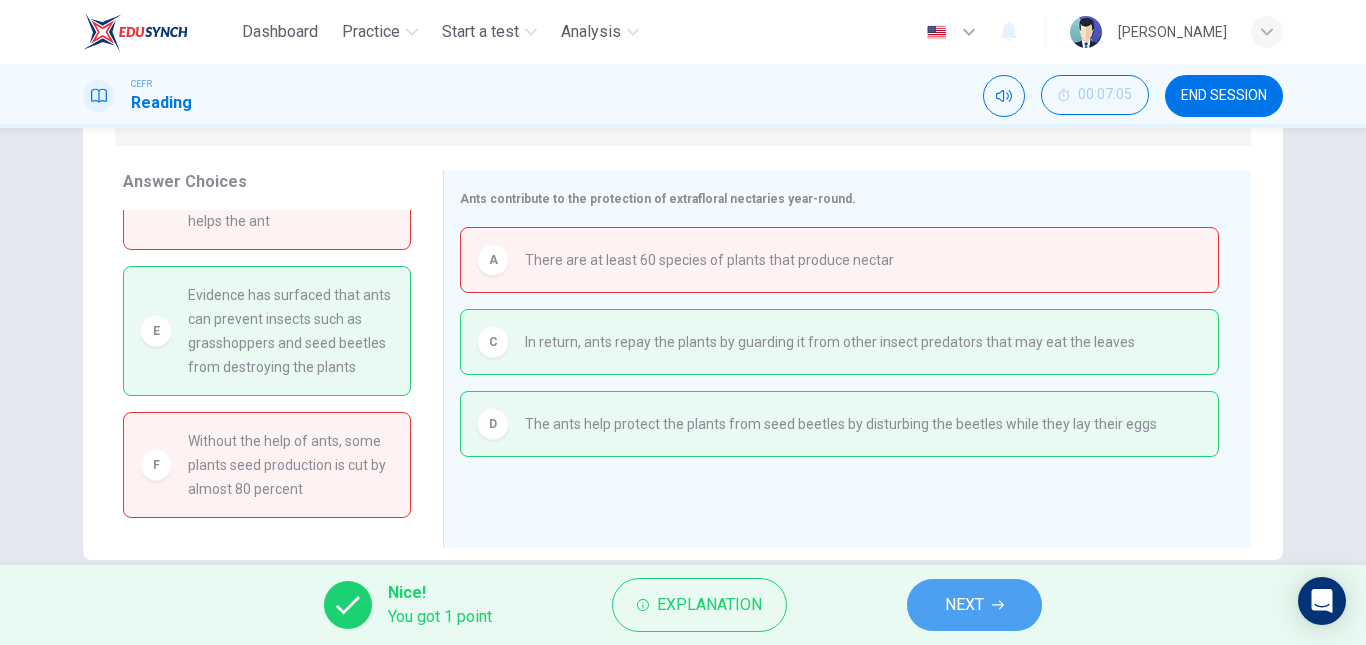 click on "NEXT" at bounding box center [964, 605] 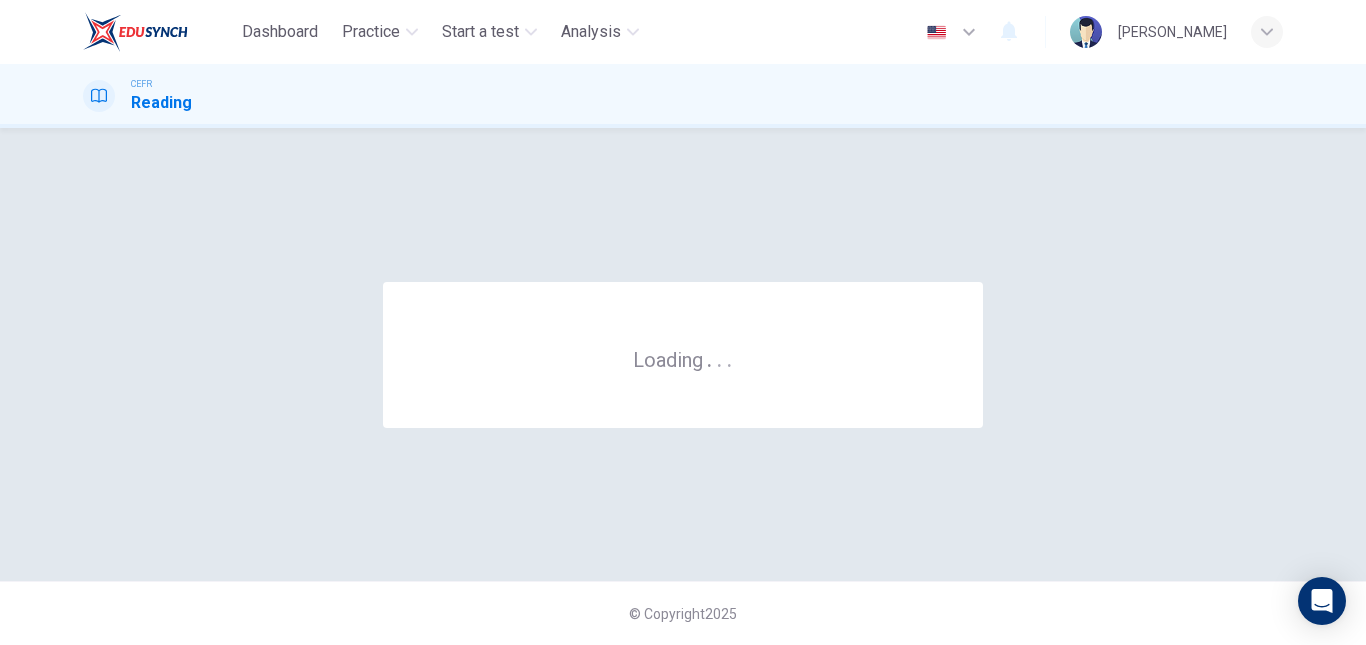 scroll, scrollTop: 0, scrollLeft: 0, axis: both 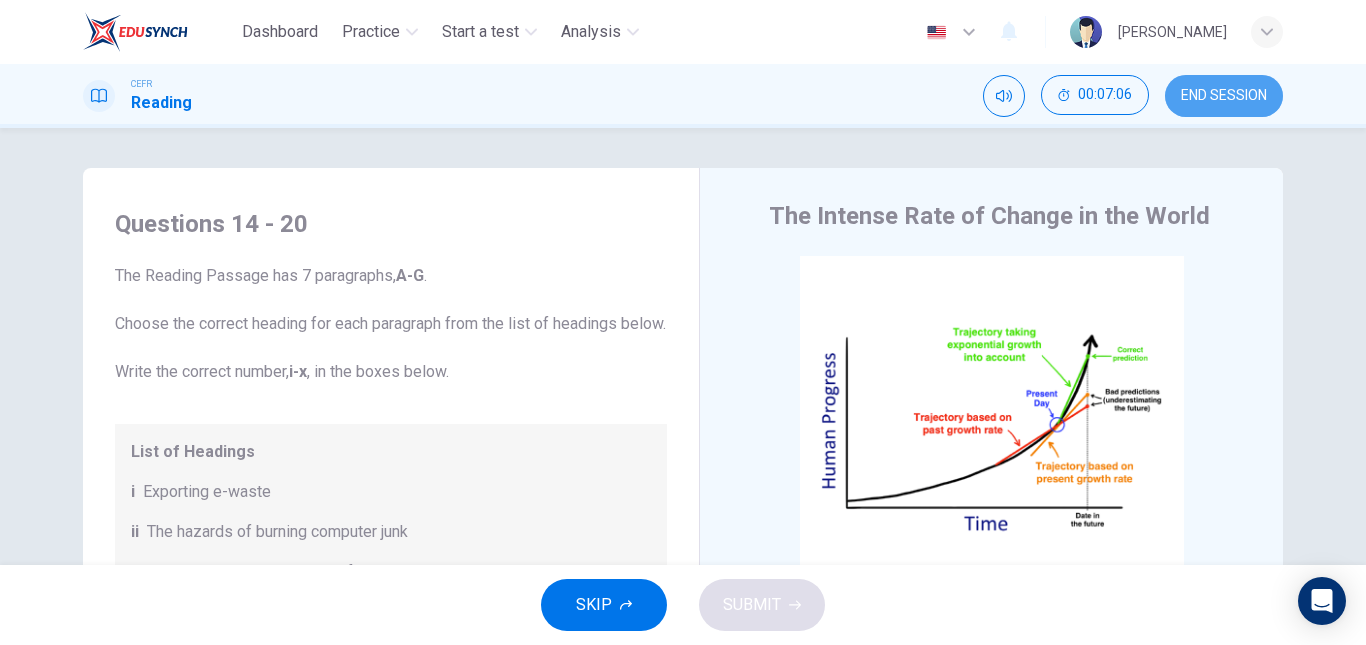 click on "END SESSION" at bounding box center (1224, 96) 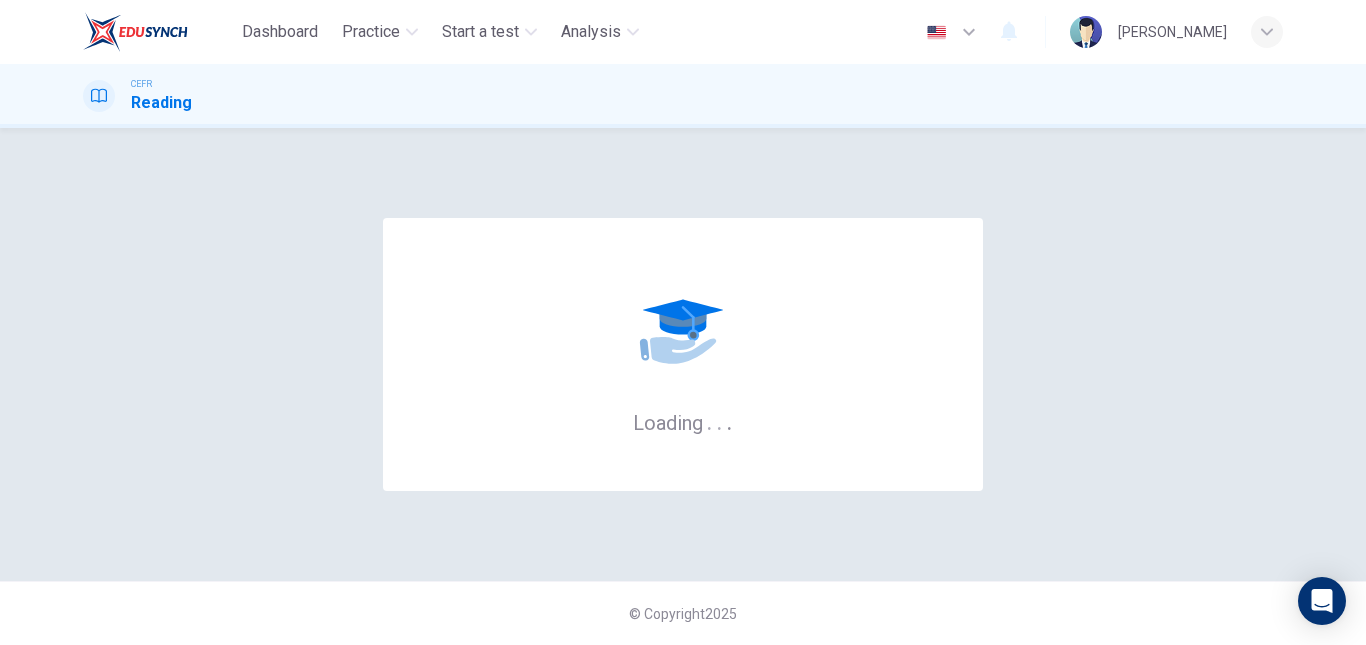 scroll, scrollTop: 0, scrollLeft: 0, axis: both 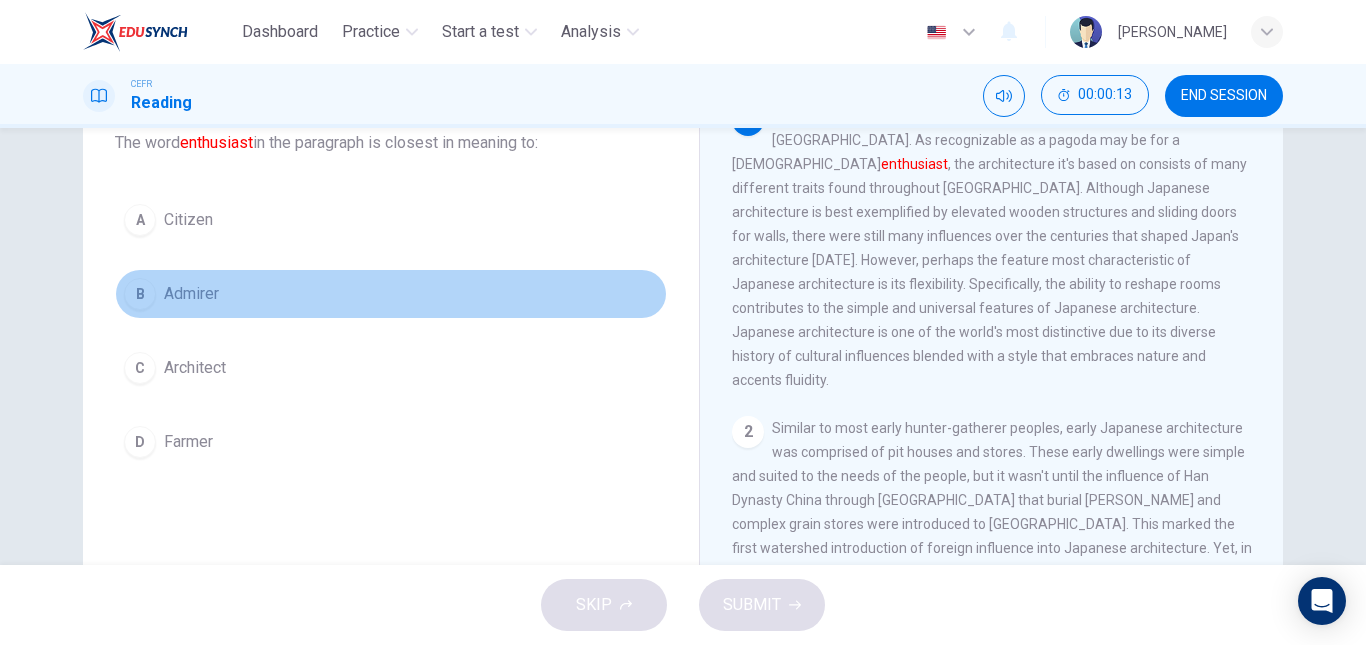 click on "B" at bounding box center (140, 294) 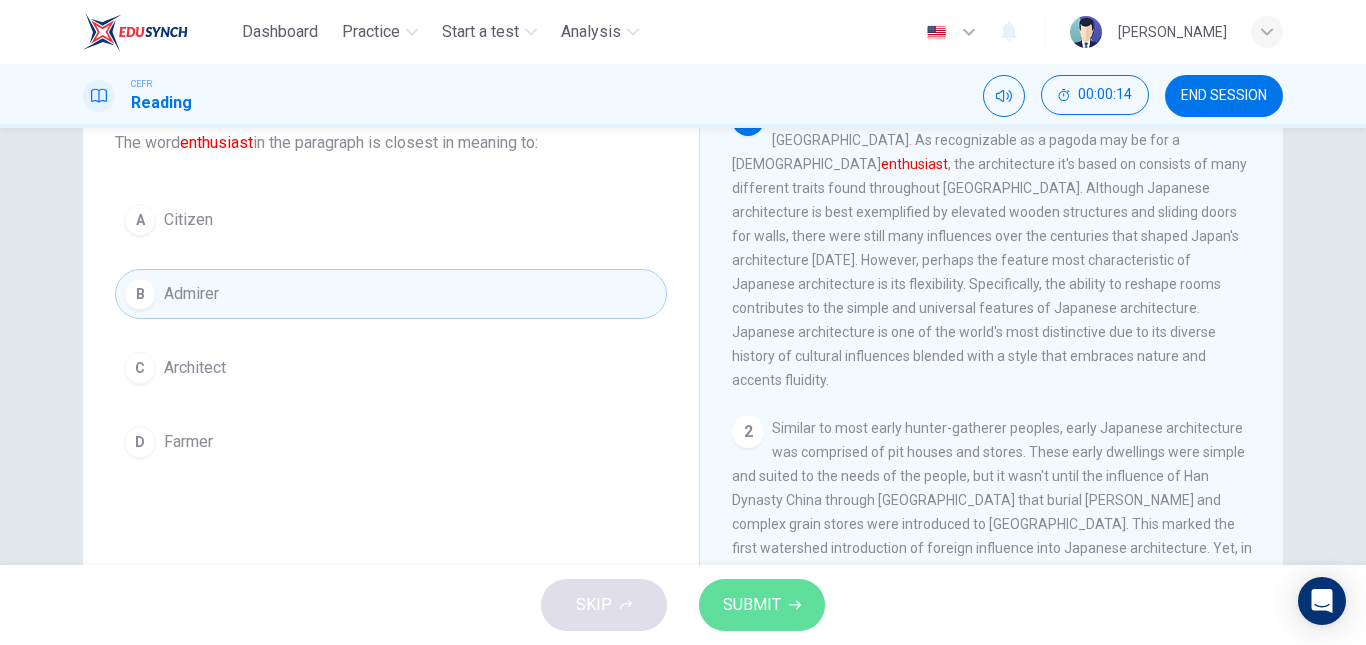 click on "SUBMIT" at bounding box center (762, 605) 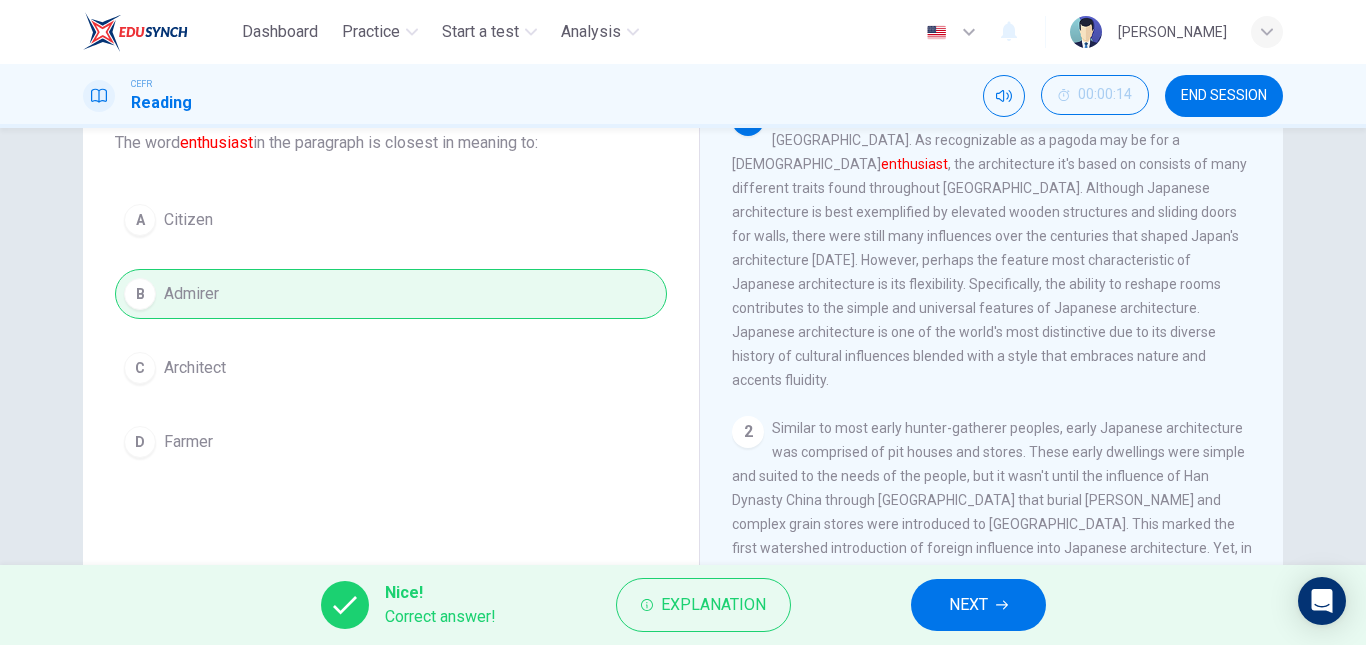 click on "Nice! Correct answer! Explanation NEXT" at bounding box center [683, 605] 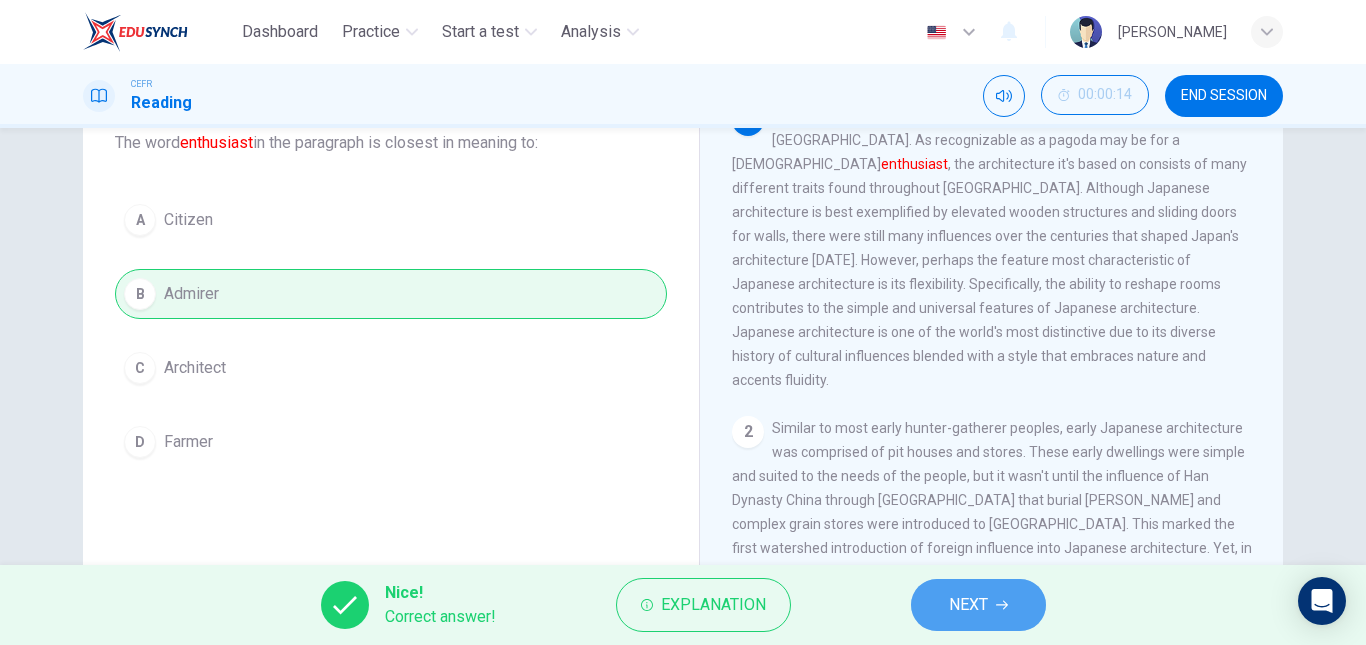 click on "NEXT" at bounding box center [978, 605] 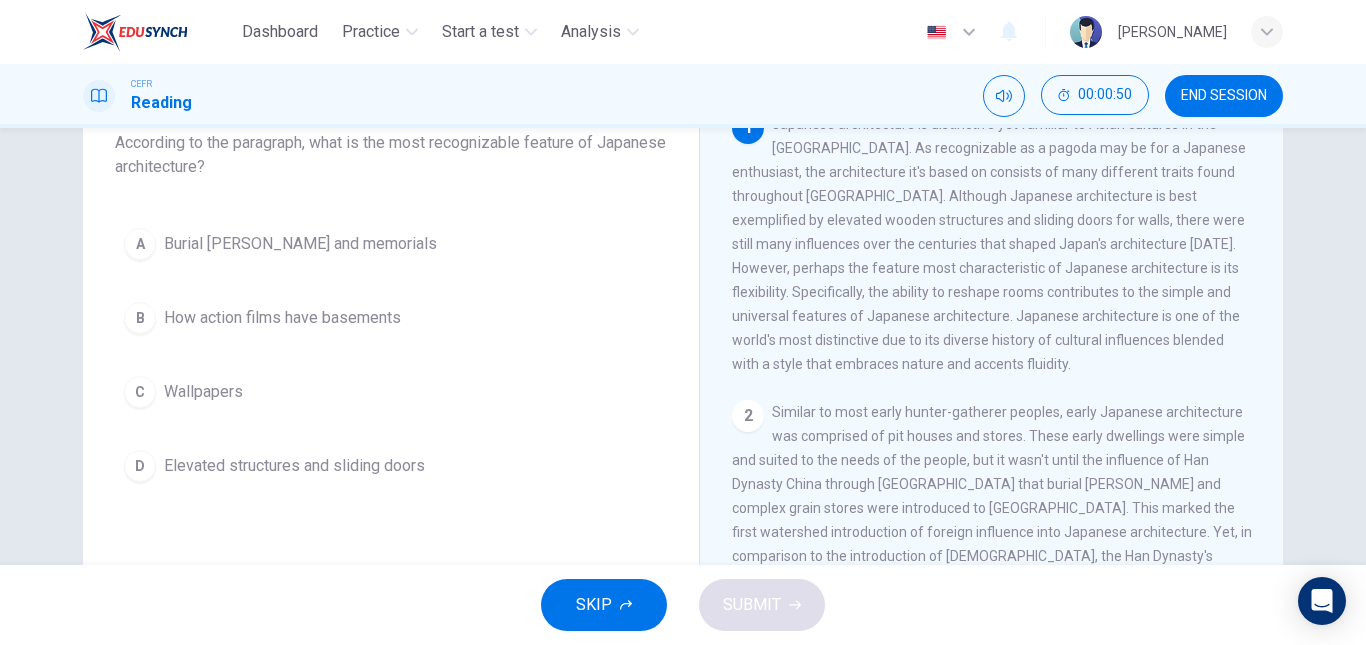 scroll, scrollTop: 10, scrollLeft: 0, axis: vertical 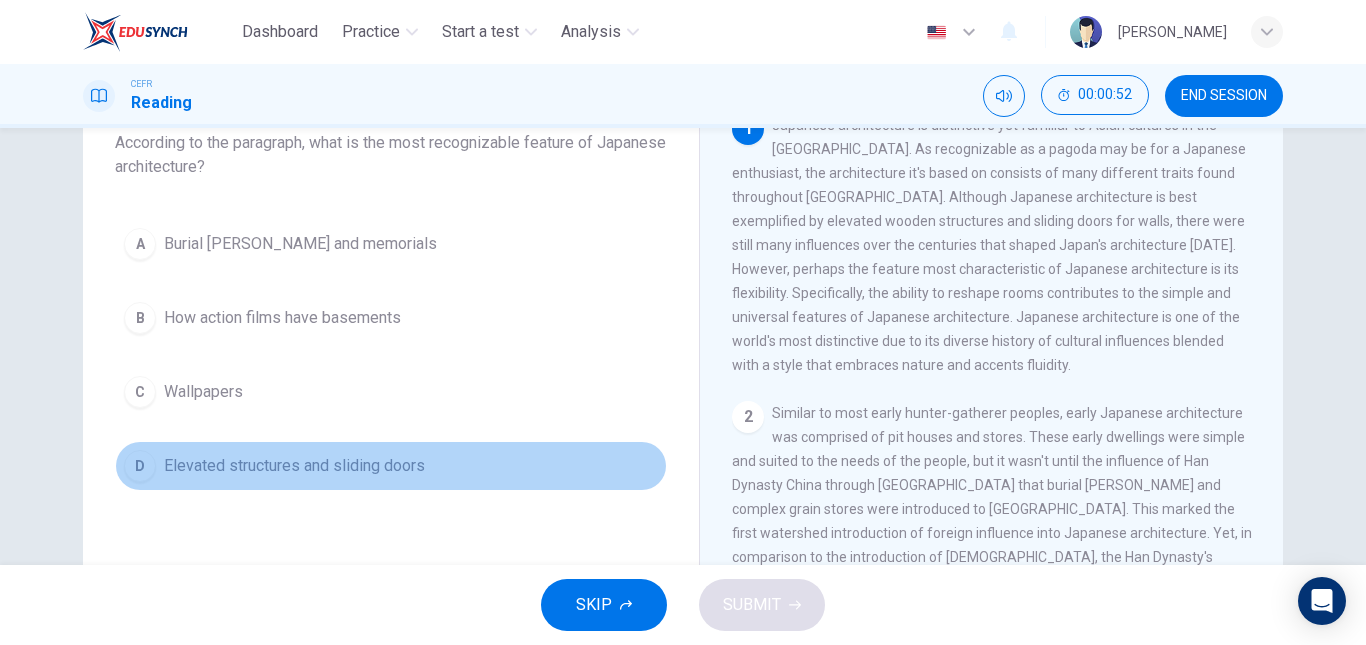 click on "Elevated structures and sliding doors" at bounding box center (294, 466) 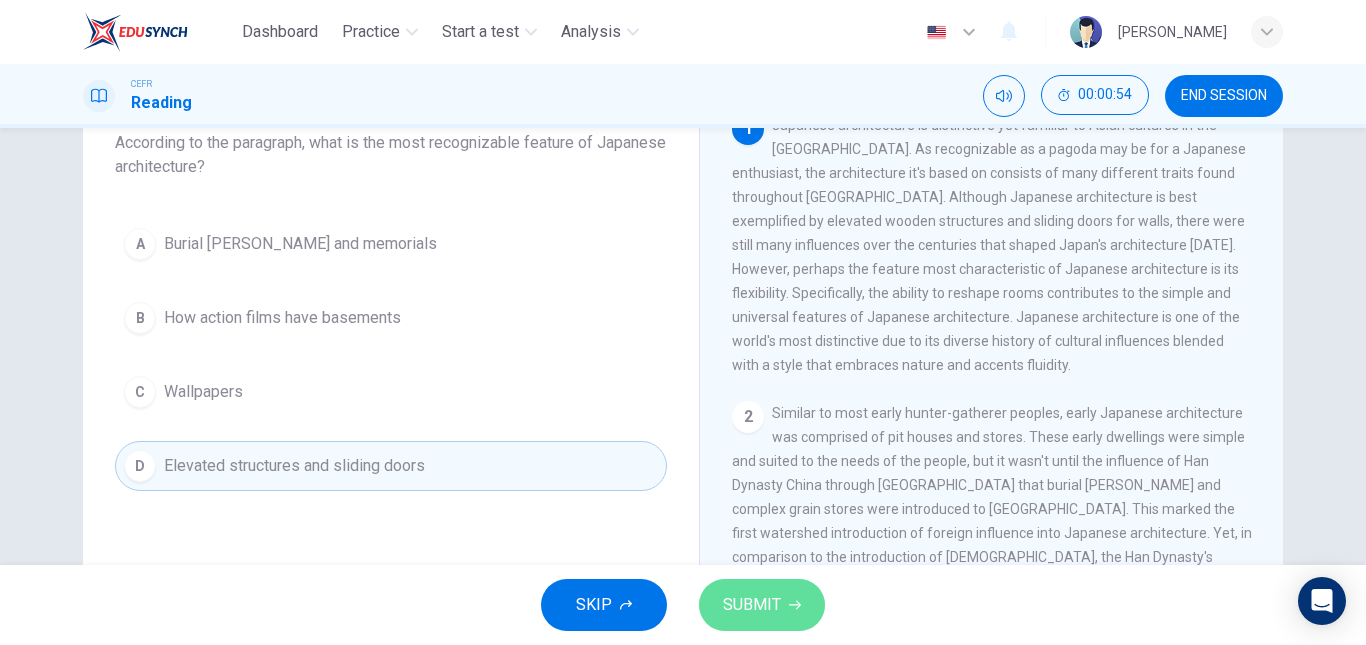 click on "SUBMIT" at bounding box center (752, 605) 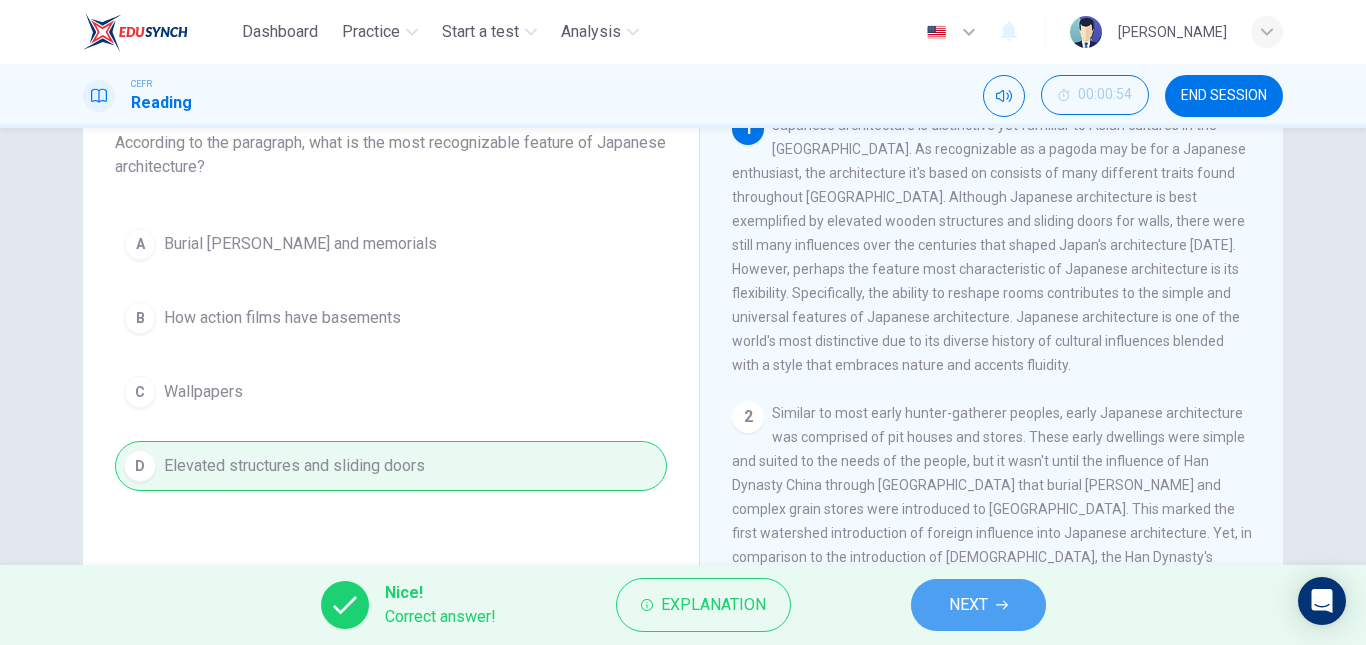 click on "NEXT" at bounding box center [978, 605] 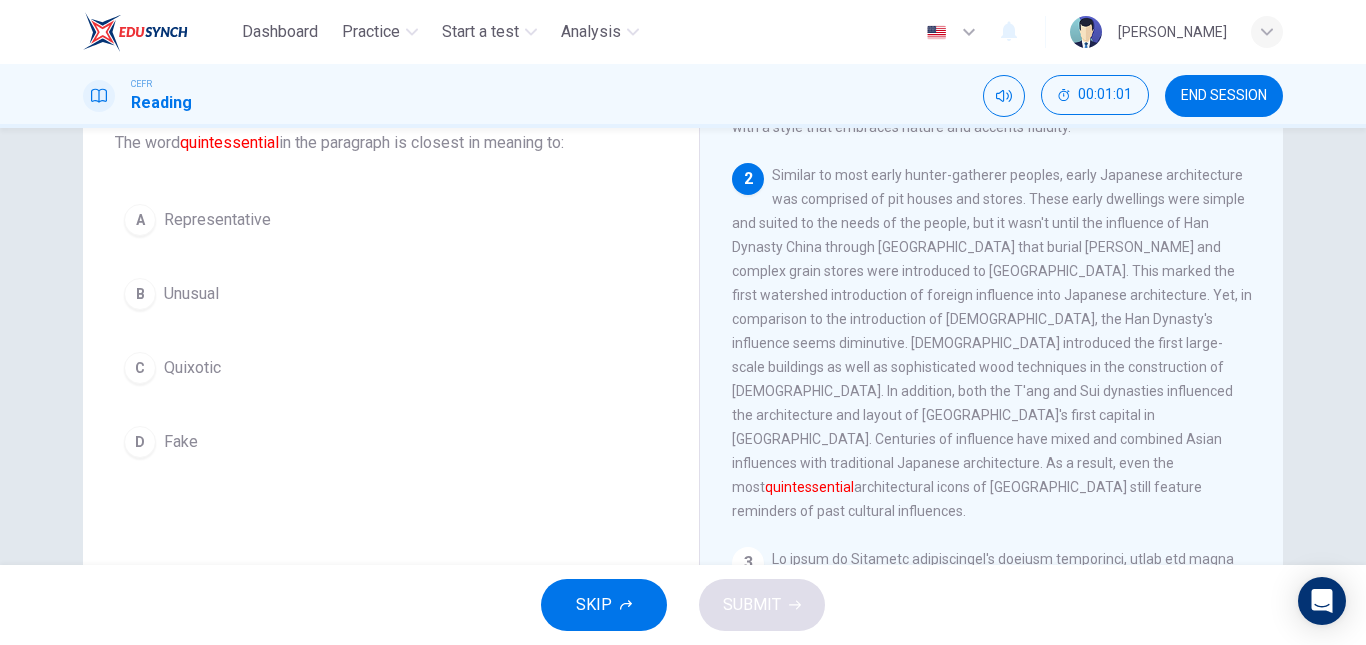scroll, scrollTop: 249, scrollLeft: 0, axis: vertical 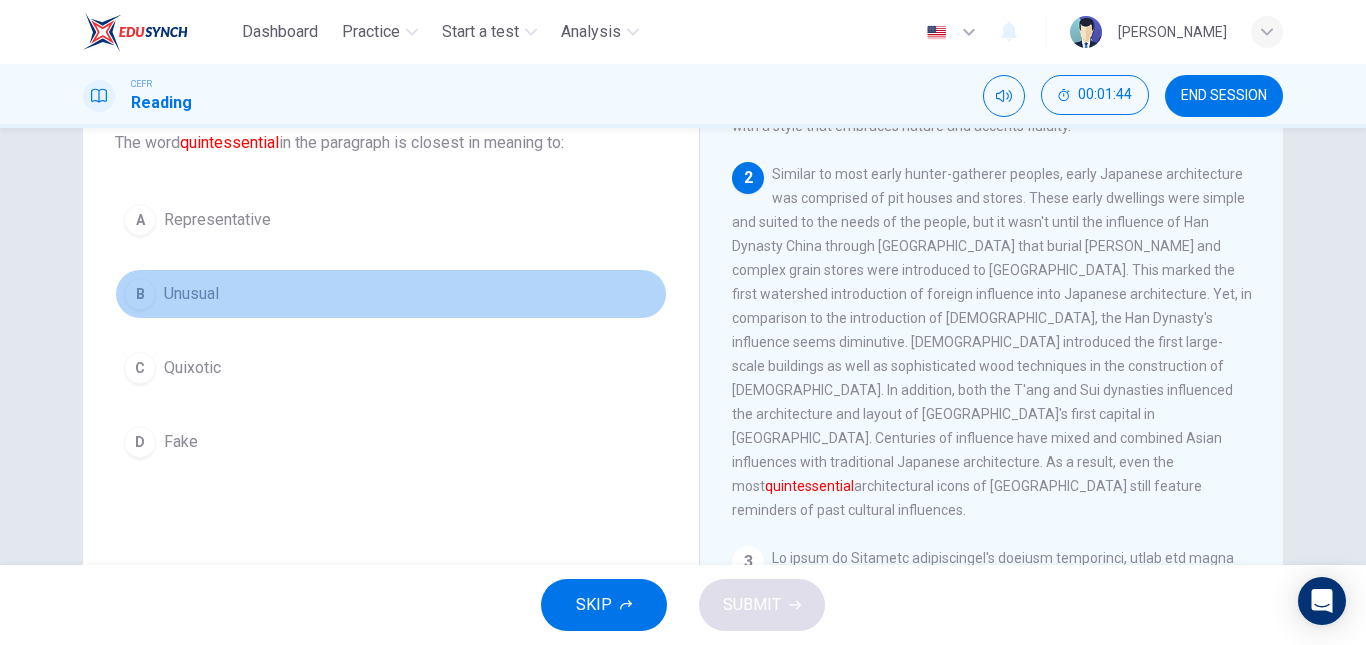 click on "B Unusual" at bounding box center (391, 294) 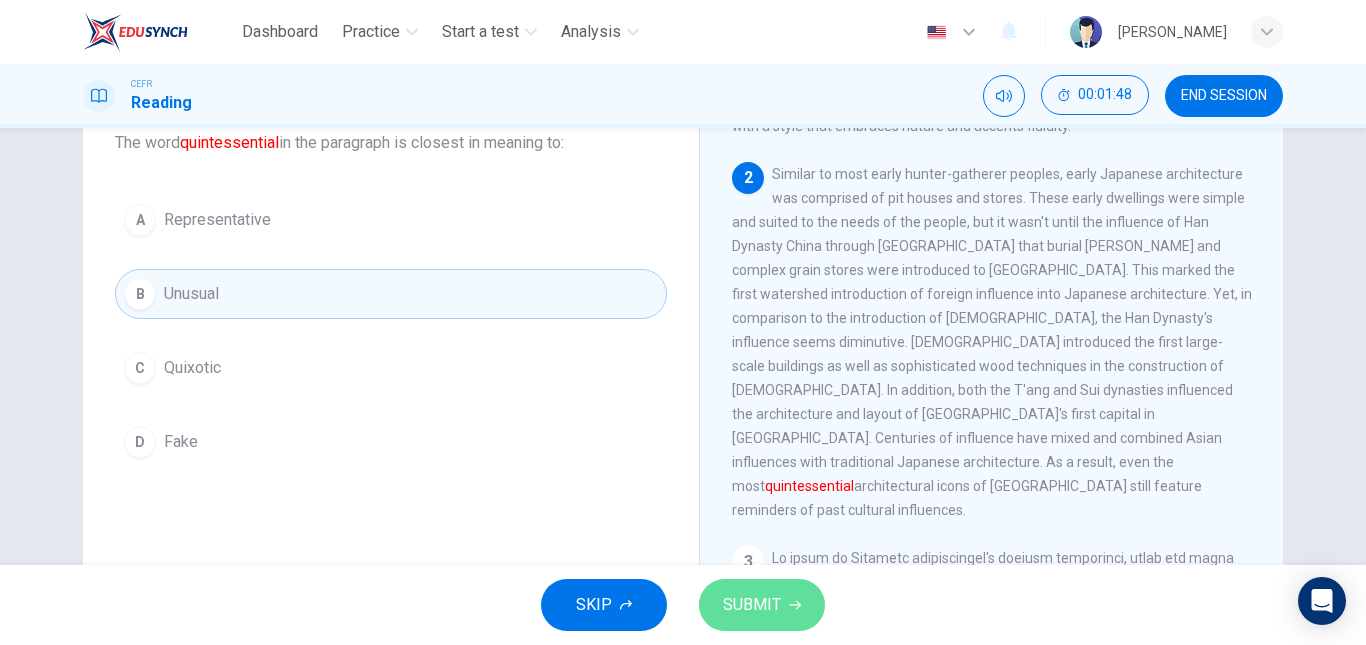 click on "SUBMIT" at bounding box center (752, 605) 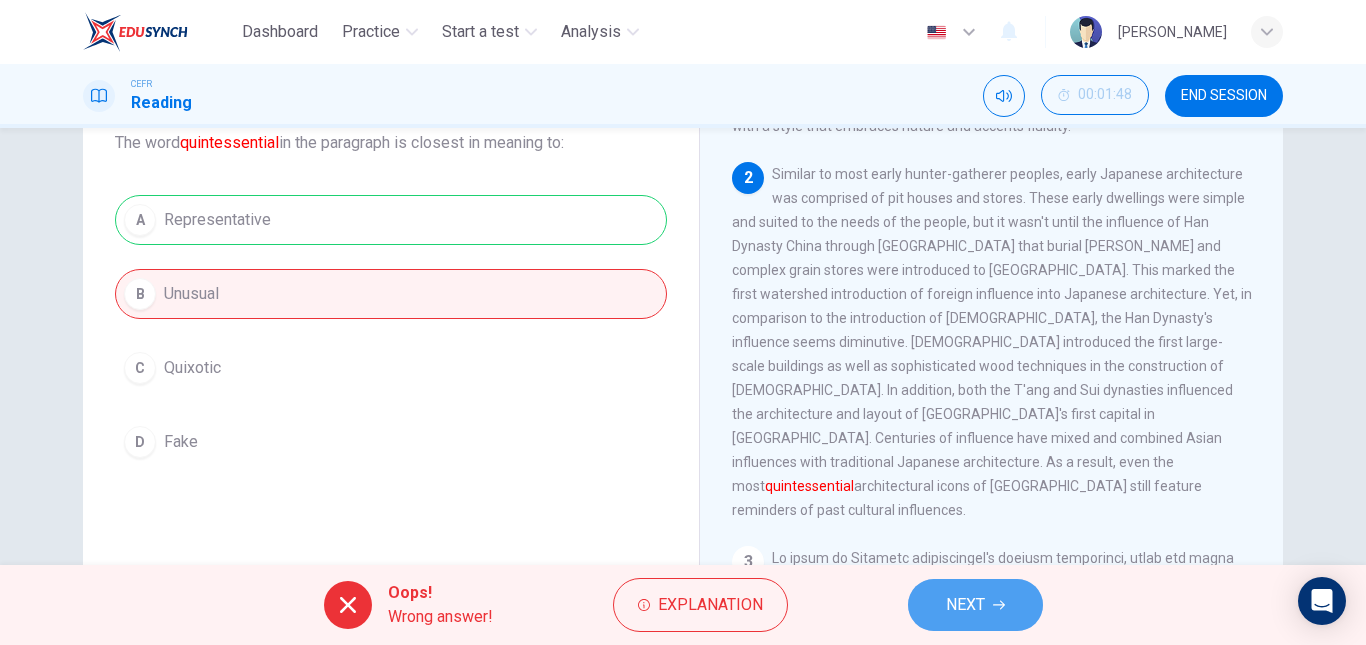 click on "NEXT" at bounding box center (965, 605) 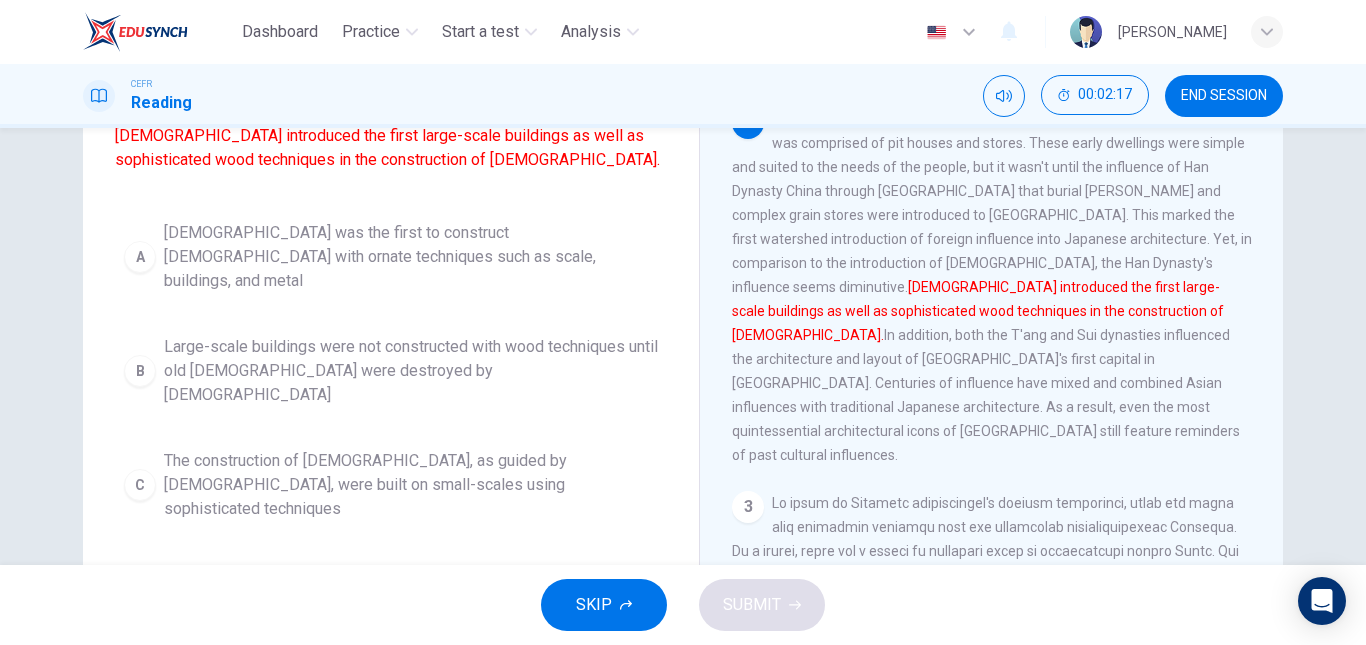 scroll, scrollTop: 186, scrollLeft: 0, axis: vertical 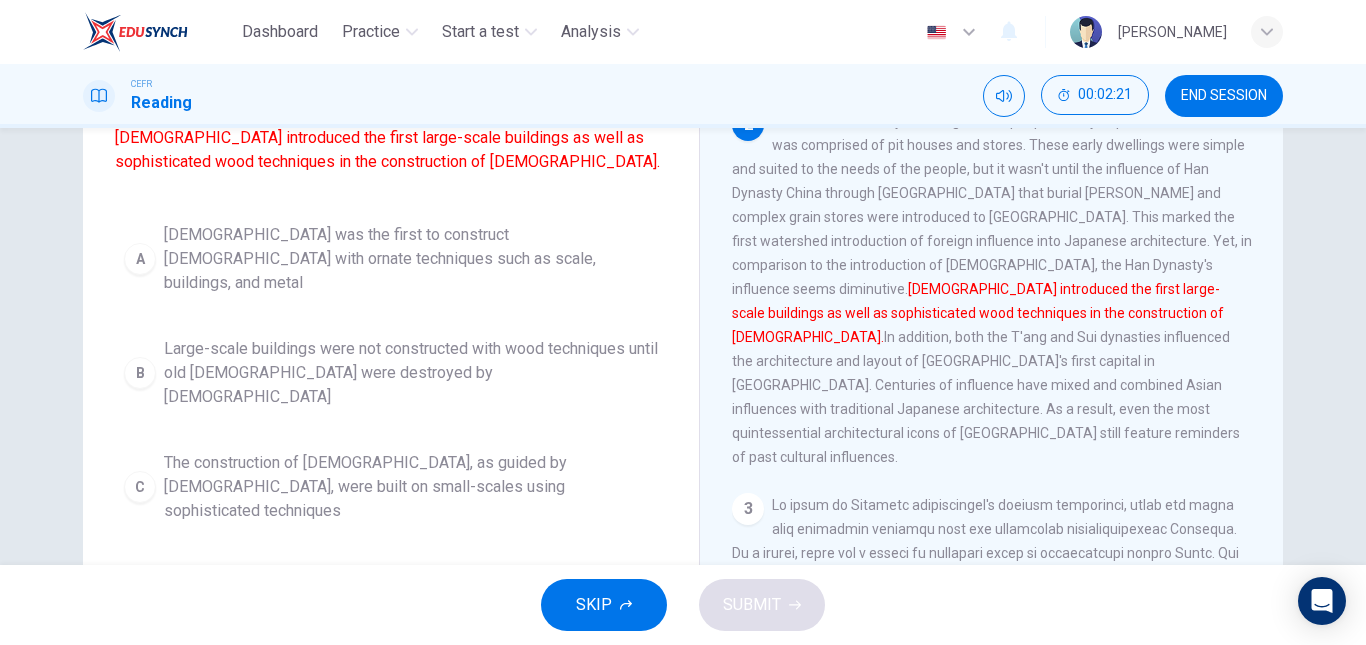 click on "Buddhism was the first to construct temples with ornate techniques such as scale, buildings, and metal" at bounding box center [411, 259] 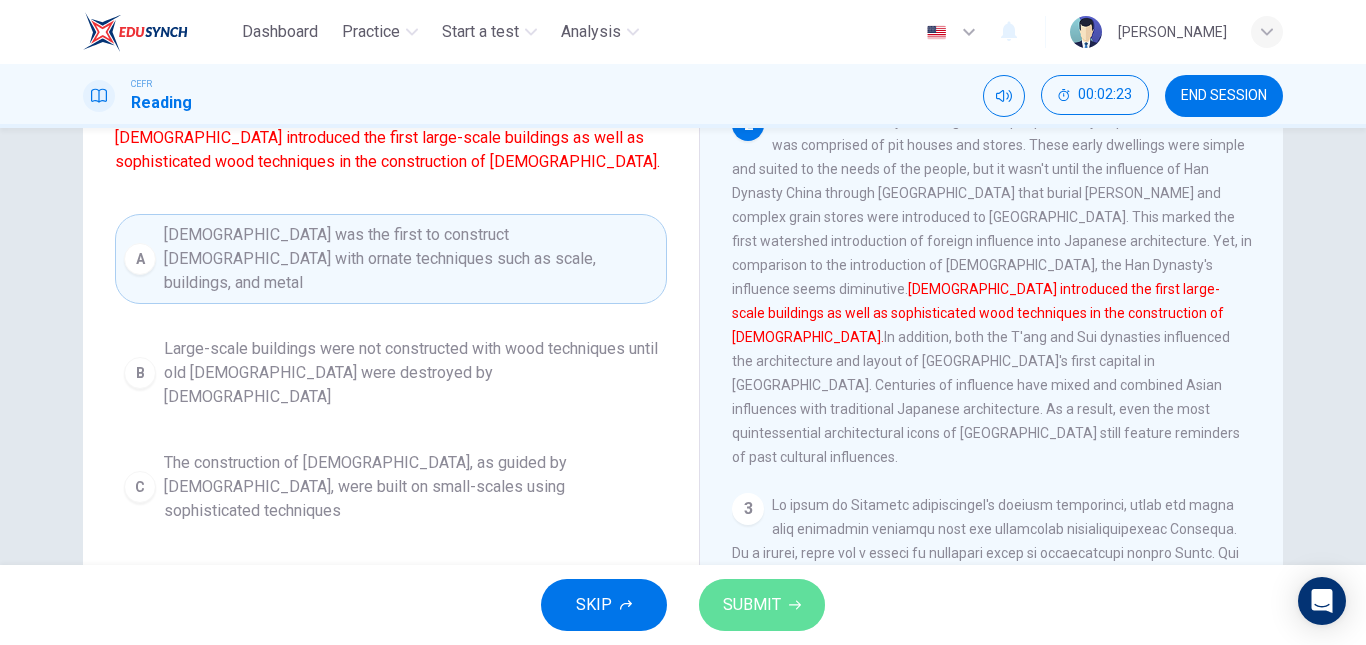 click on "SUBMIT" at bounding box center [752, 605] 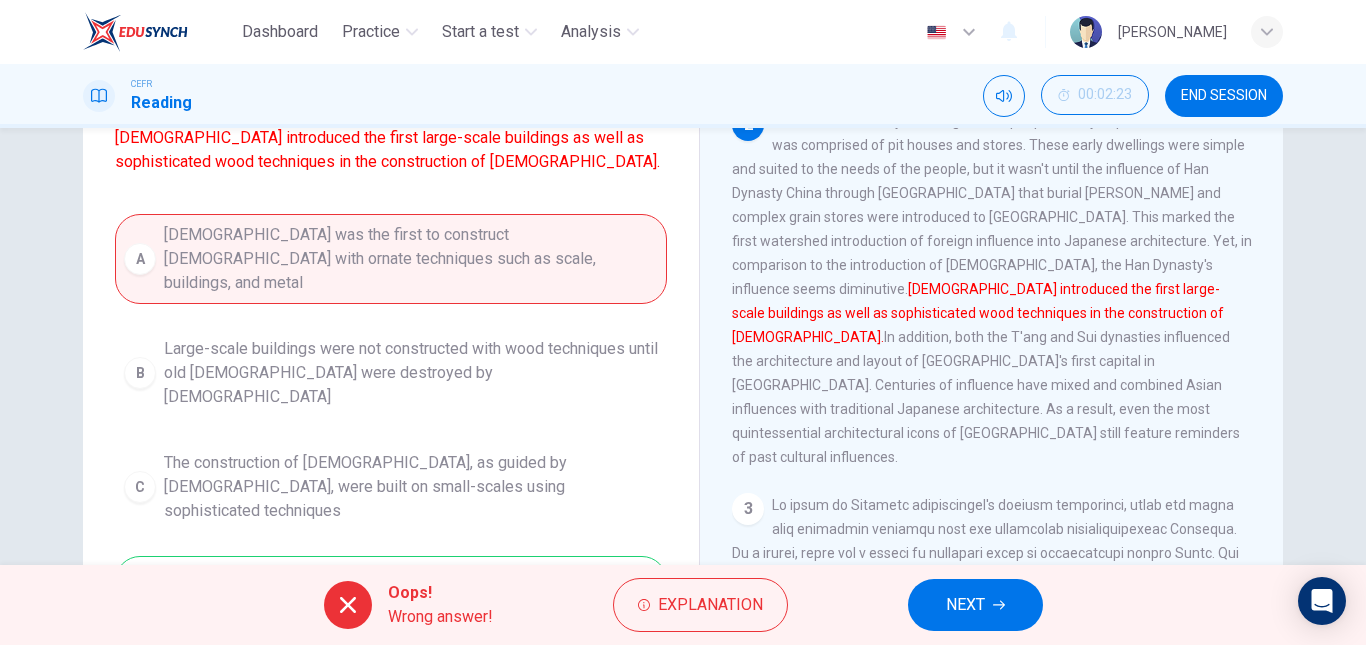 scroll, scrollTop: 338, scrollLeft: 0, axis: vertical 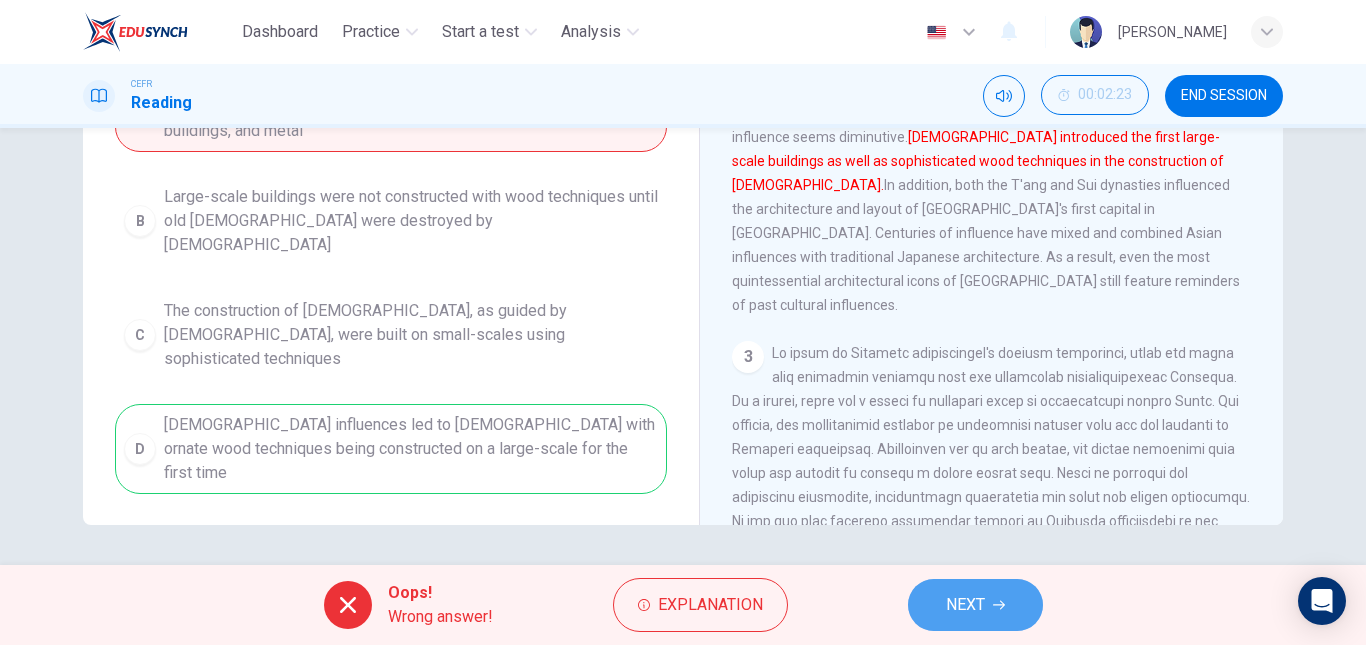 click on "NEXT" at bounding box center [965, 605] 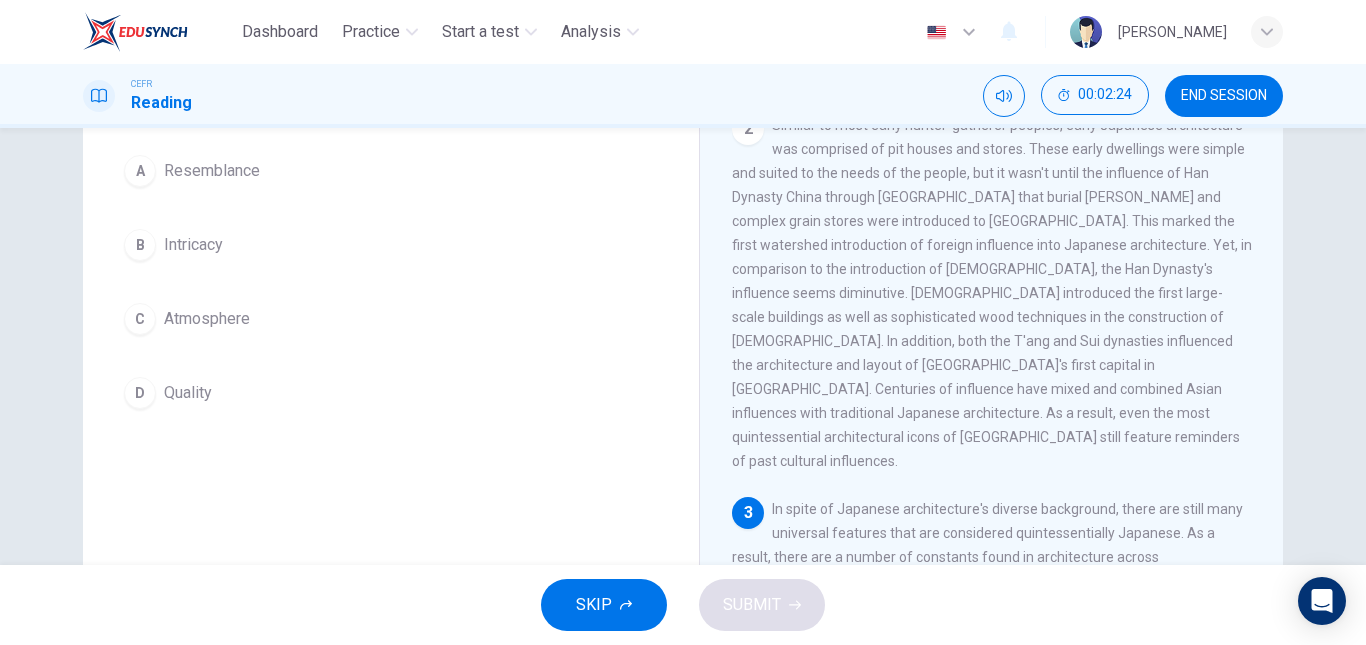 scroll, scrollTop: 90, scrollLeft: 0, axis: vertical 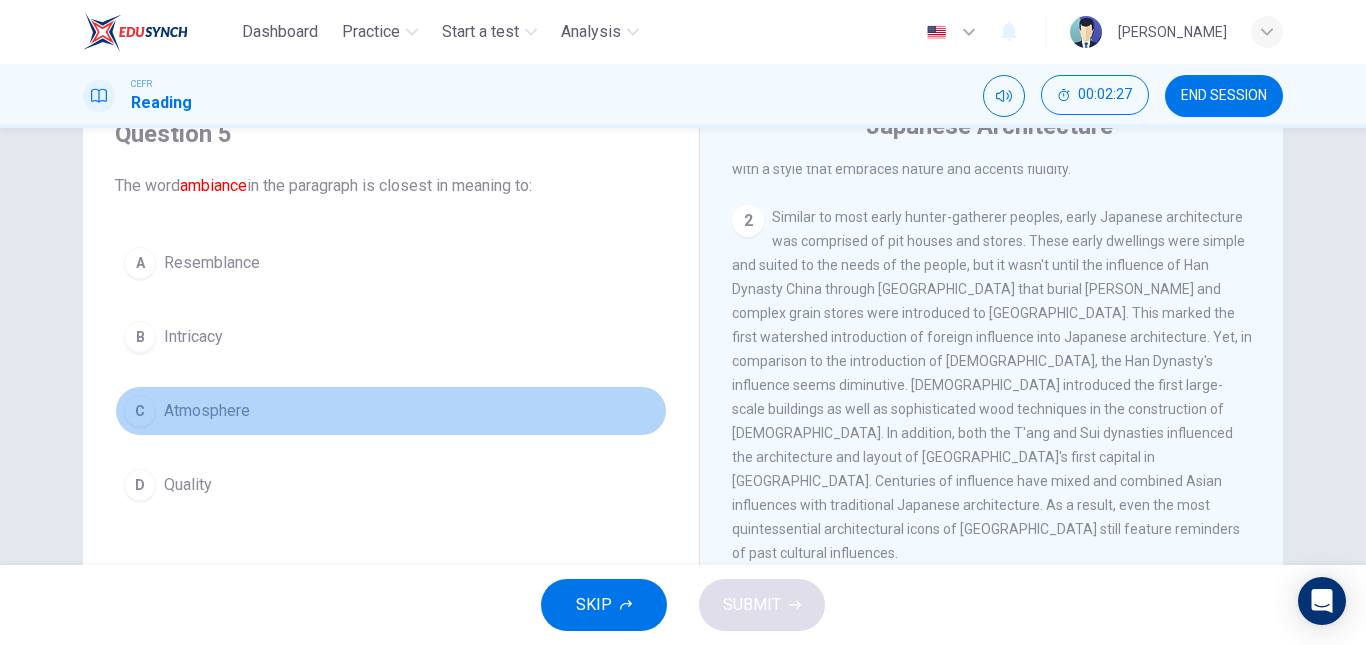 click on "Atmosphere" at bounding box center [207, 411] 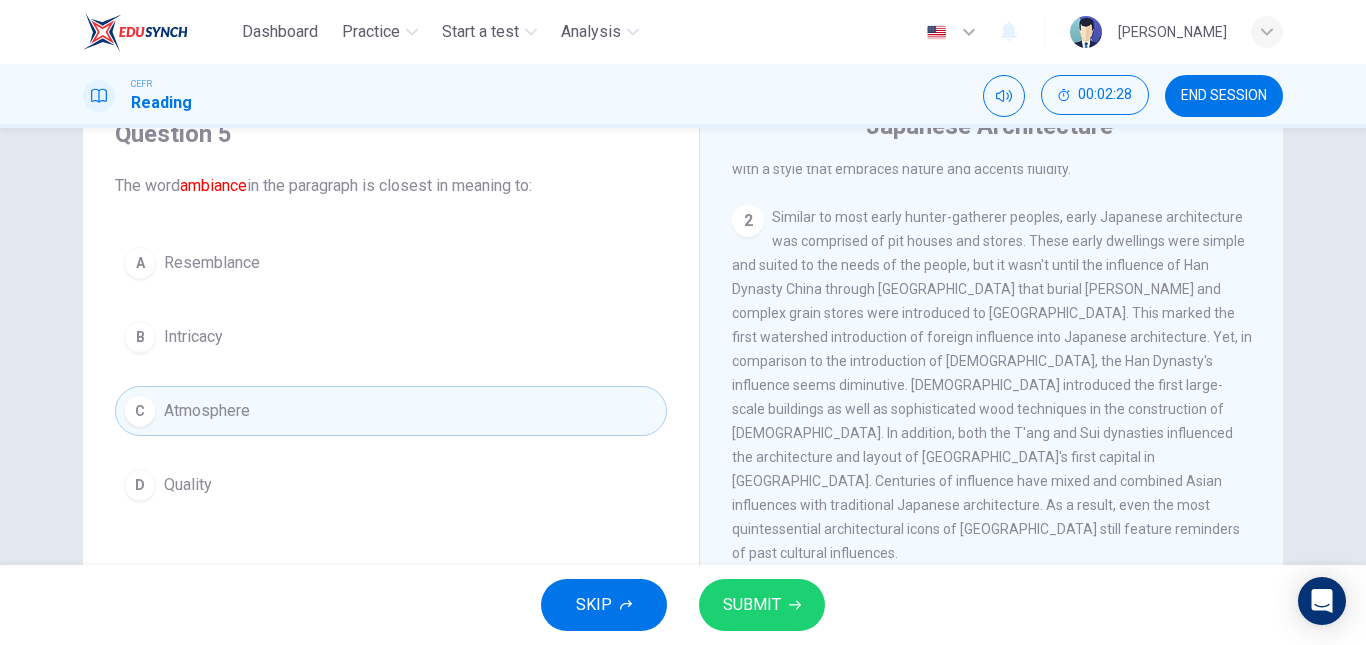 click on "SUBMIT" at bounding box center (752, 605) 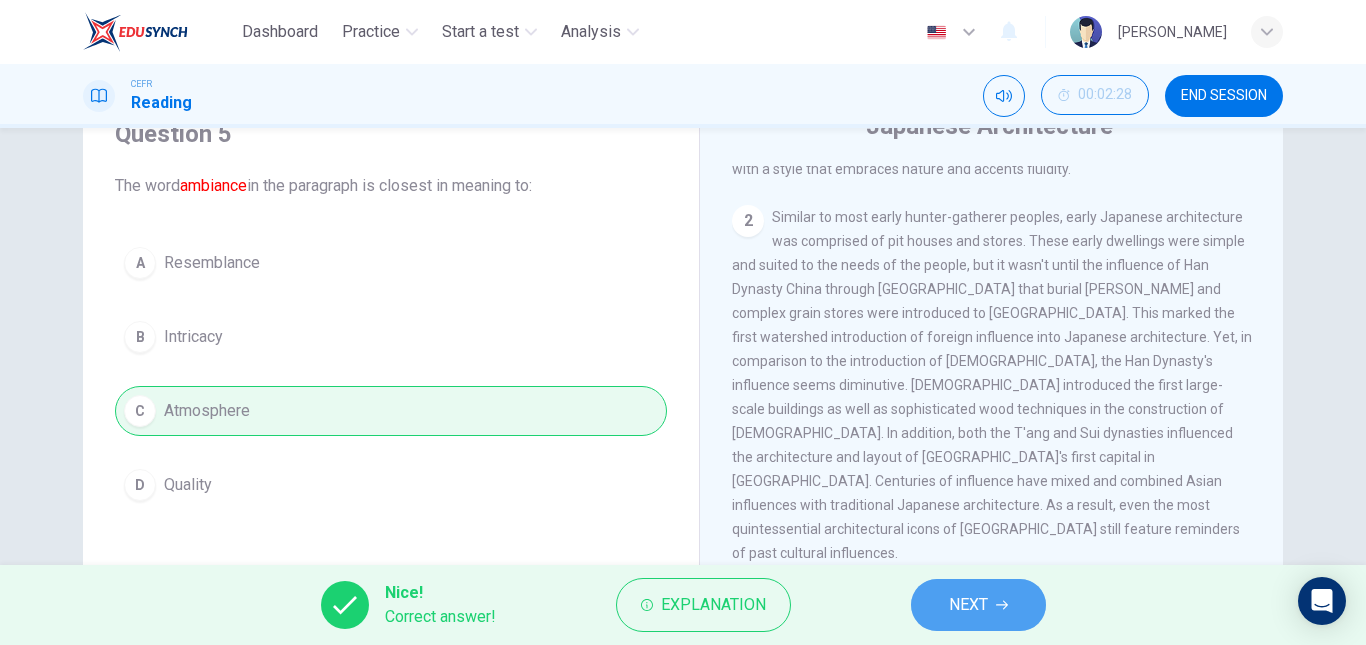 click on "NEXT" at bounding box center [978, 605] 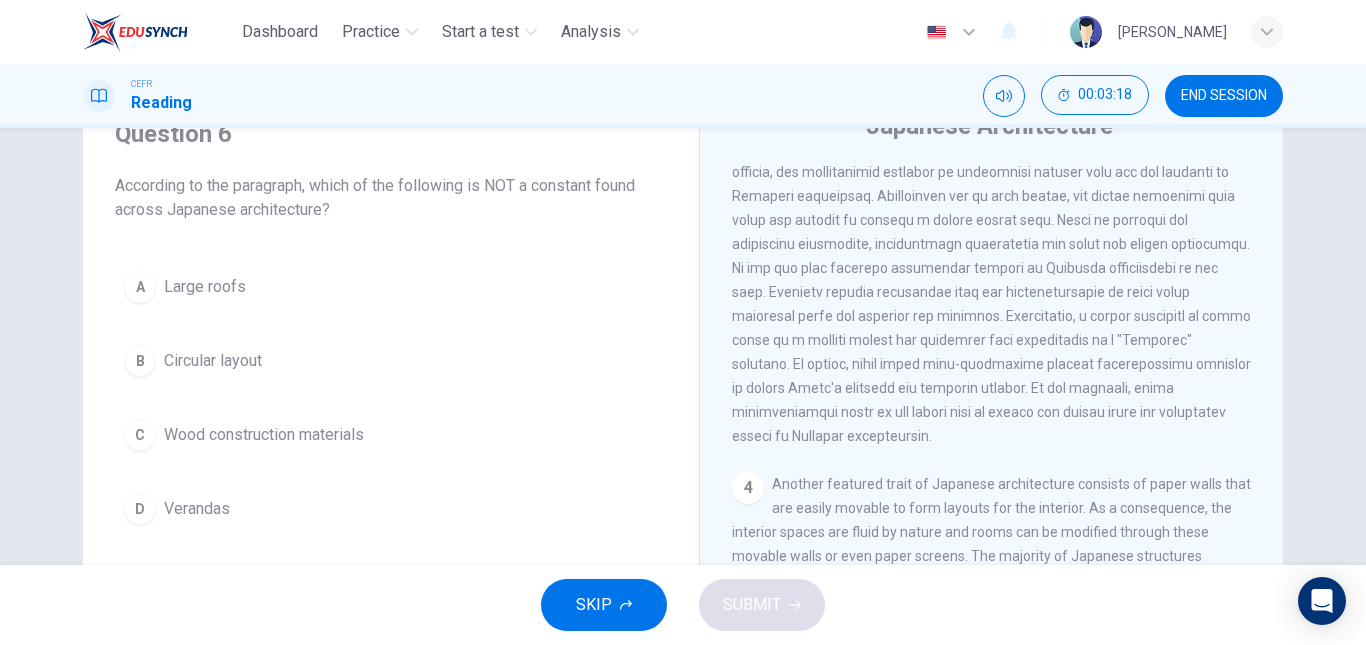 scroll, scrollTop: 751, scrollLeft: 0, axis: vertical 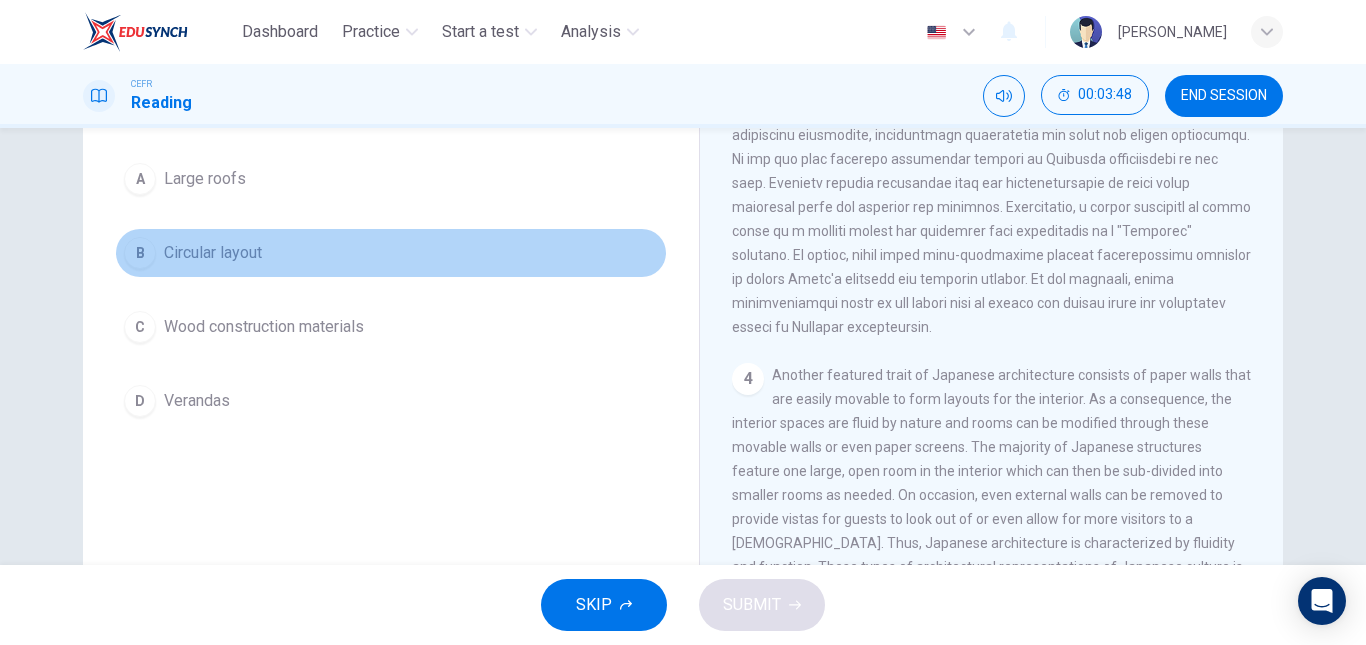 click on "B Circular layout" at bounding box center (391, 253) 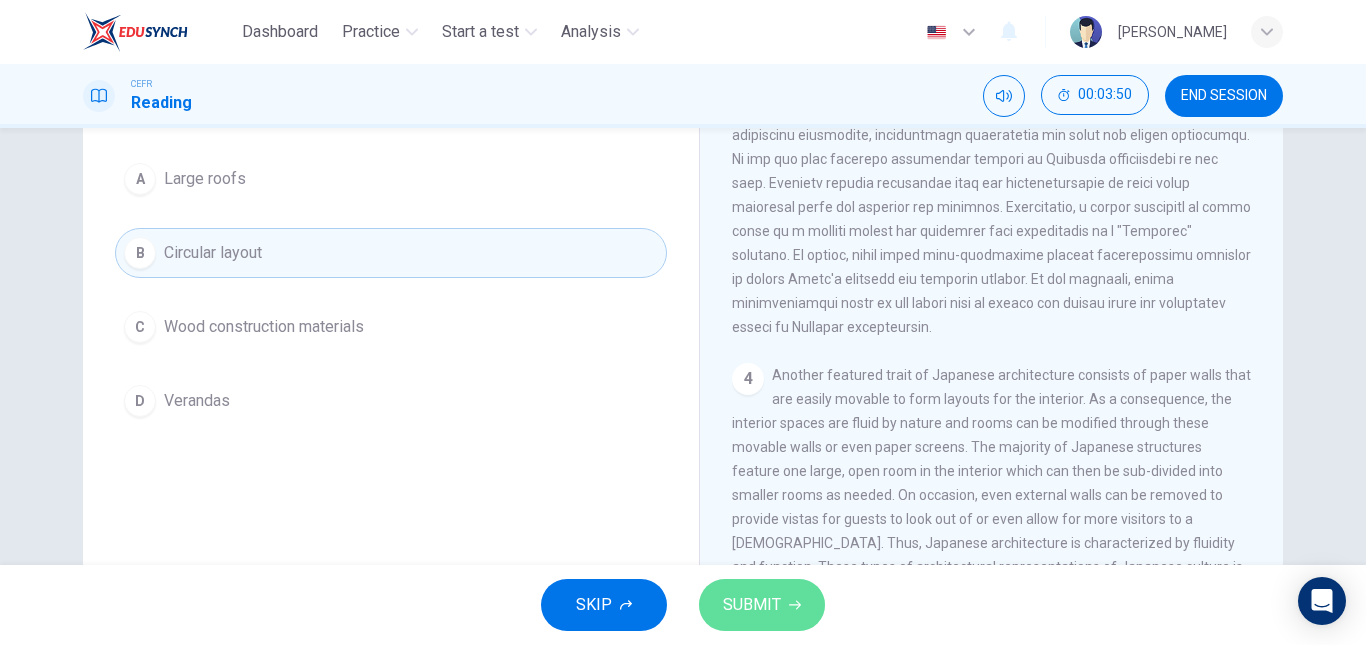 click on "SUBMIT" at bounding box center [752, 605] 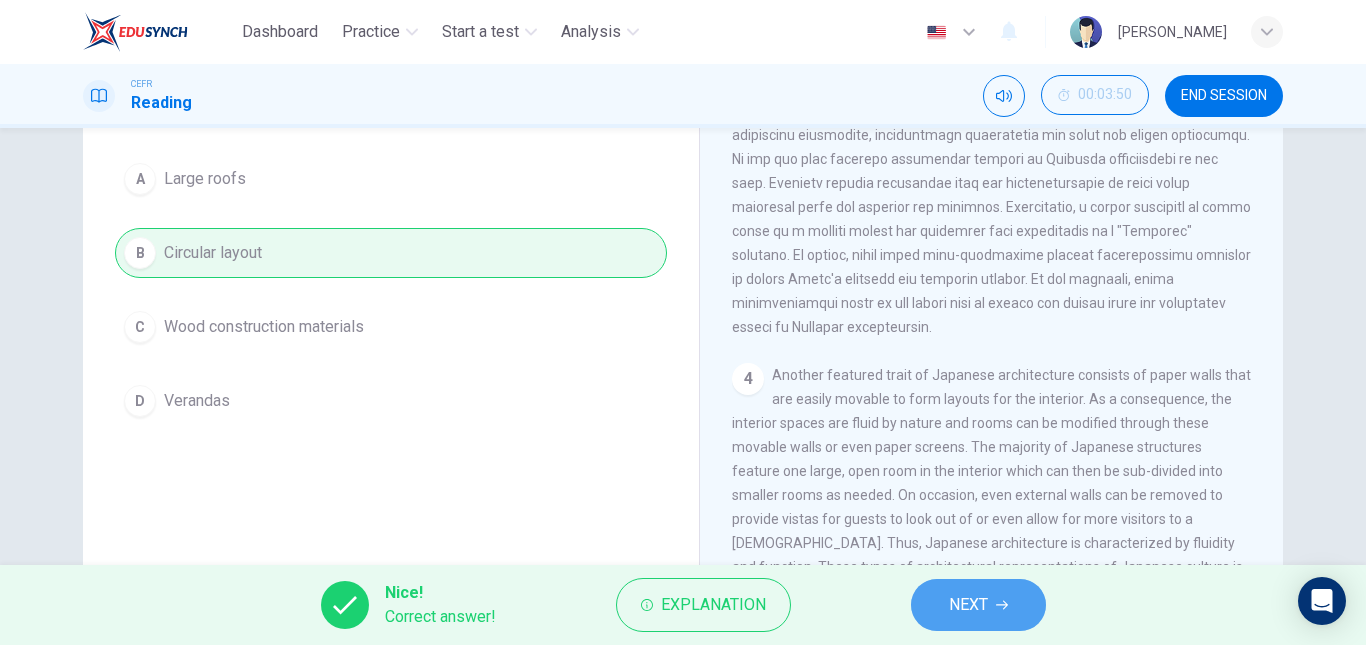 click on "NEXT" at bounding box center (968, 605) 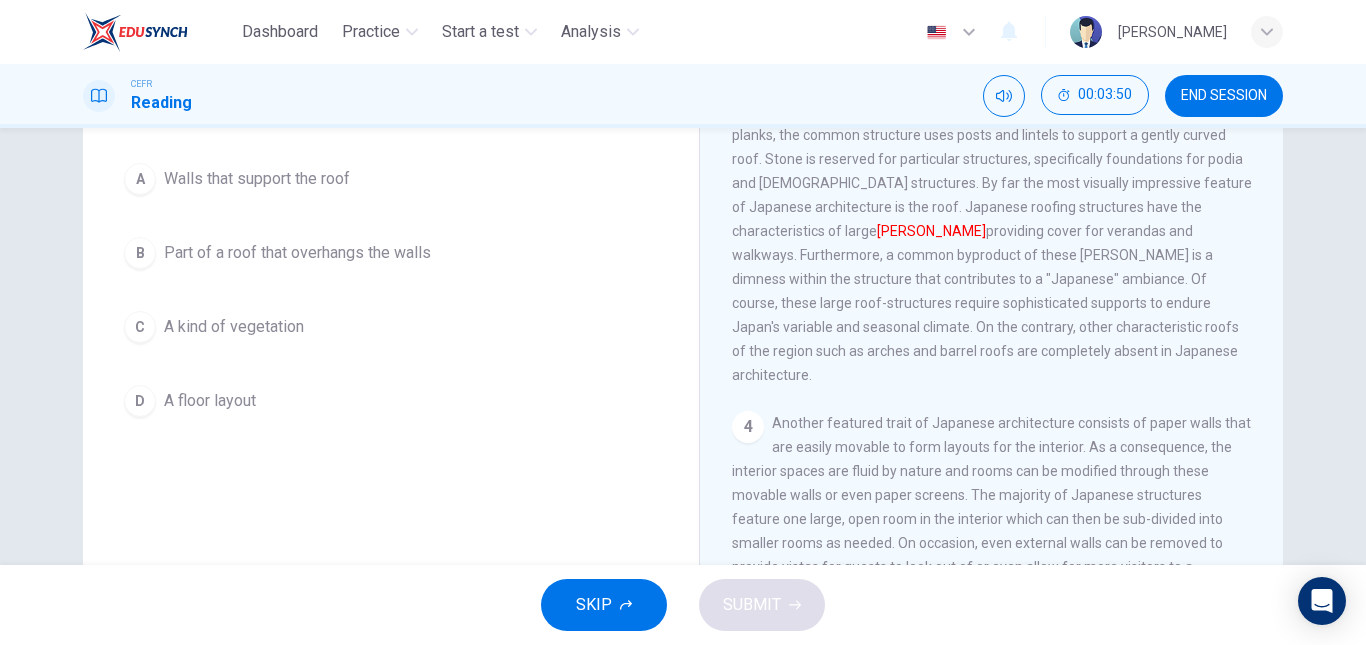 scroll, scrollTop: 0, scrollLeft: 0, axis: both 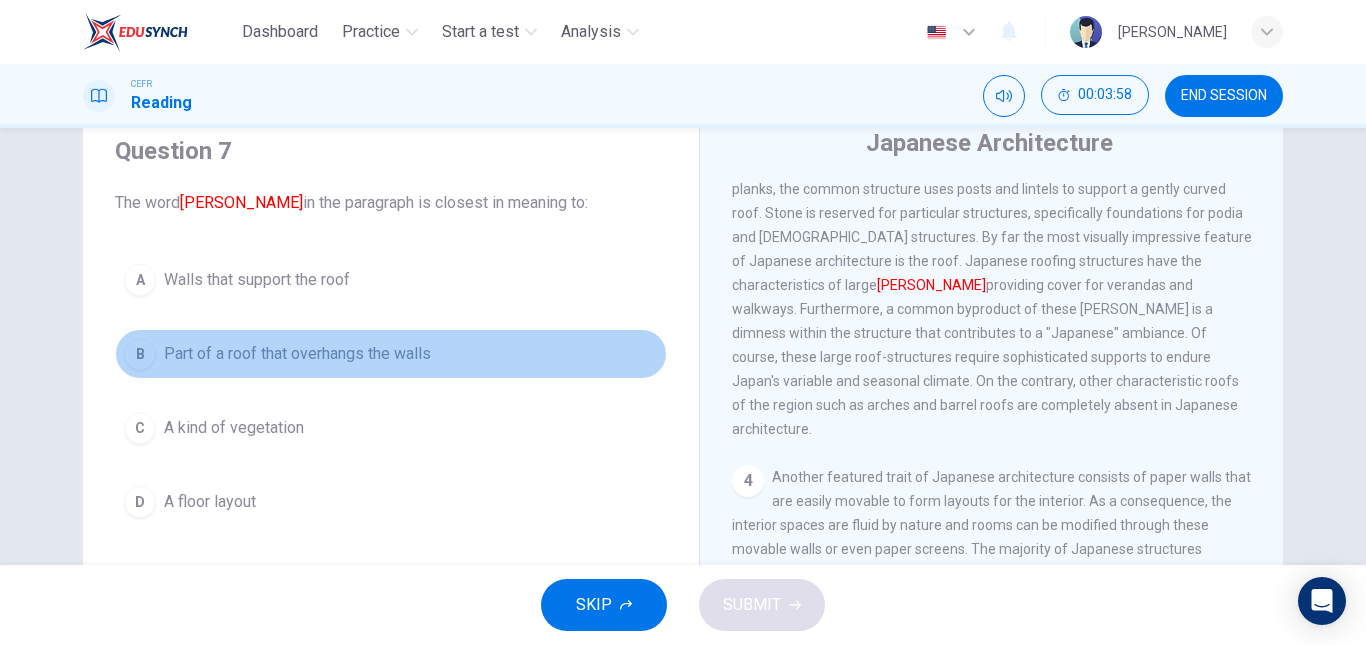 click on "B Part of a roof that overhangs the walls" at bounding box center (391, 354) 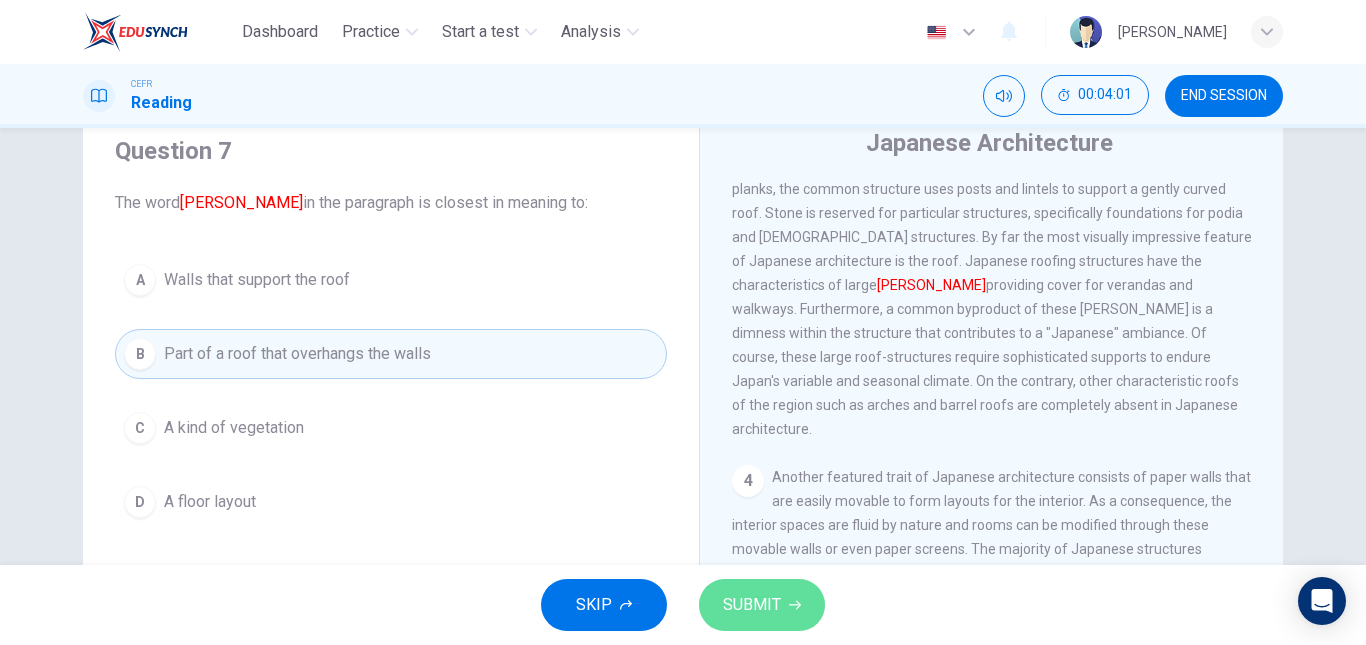 click on "SUBMIT" at bounding box center (752, 605) 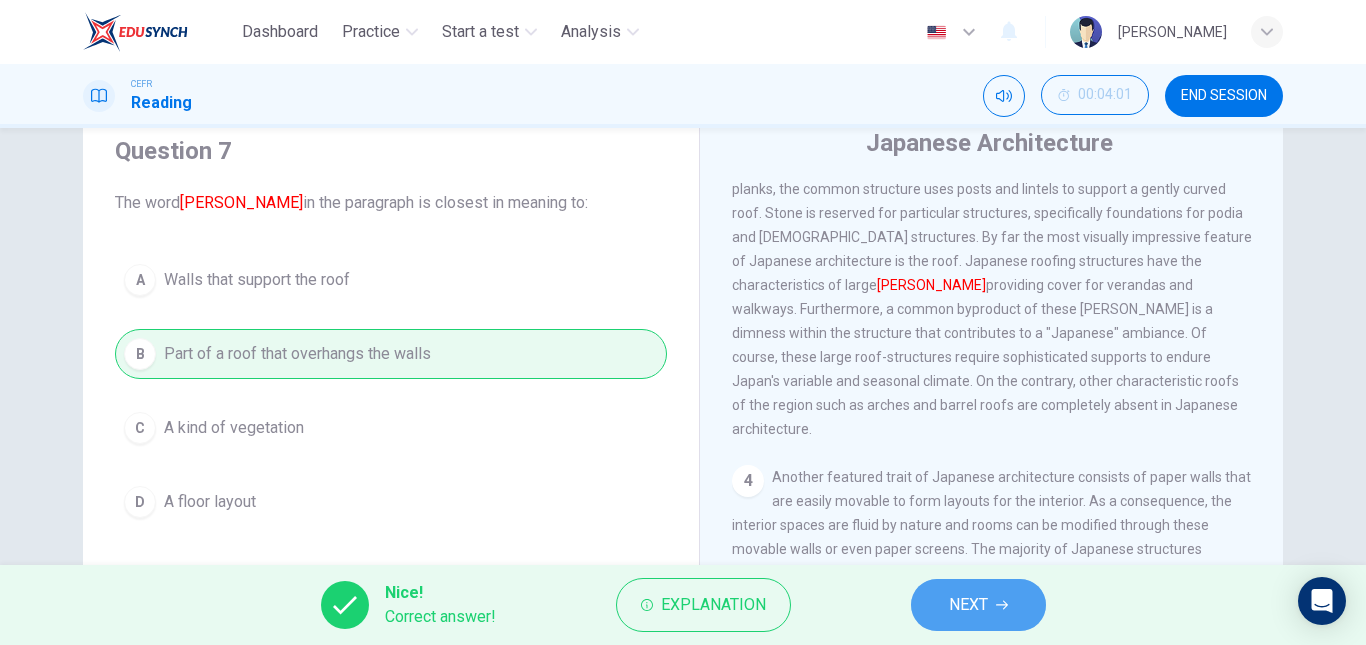 click on "NEXT" at bounding box center (978, 605) 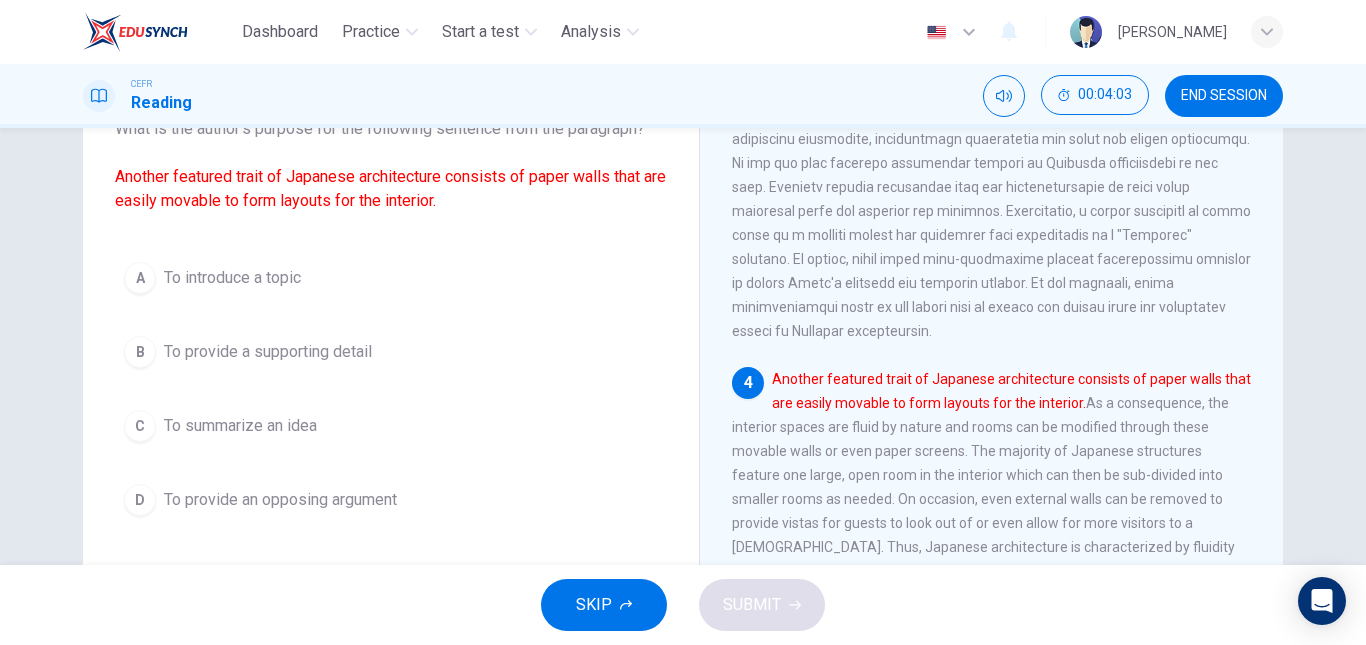 scroll, scrollTop: 147, scrollLeft: 0, axis: vertical 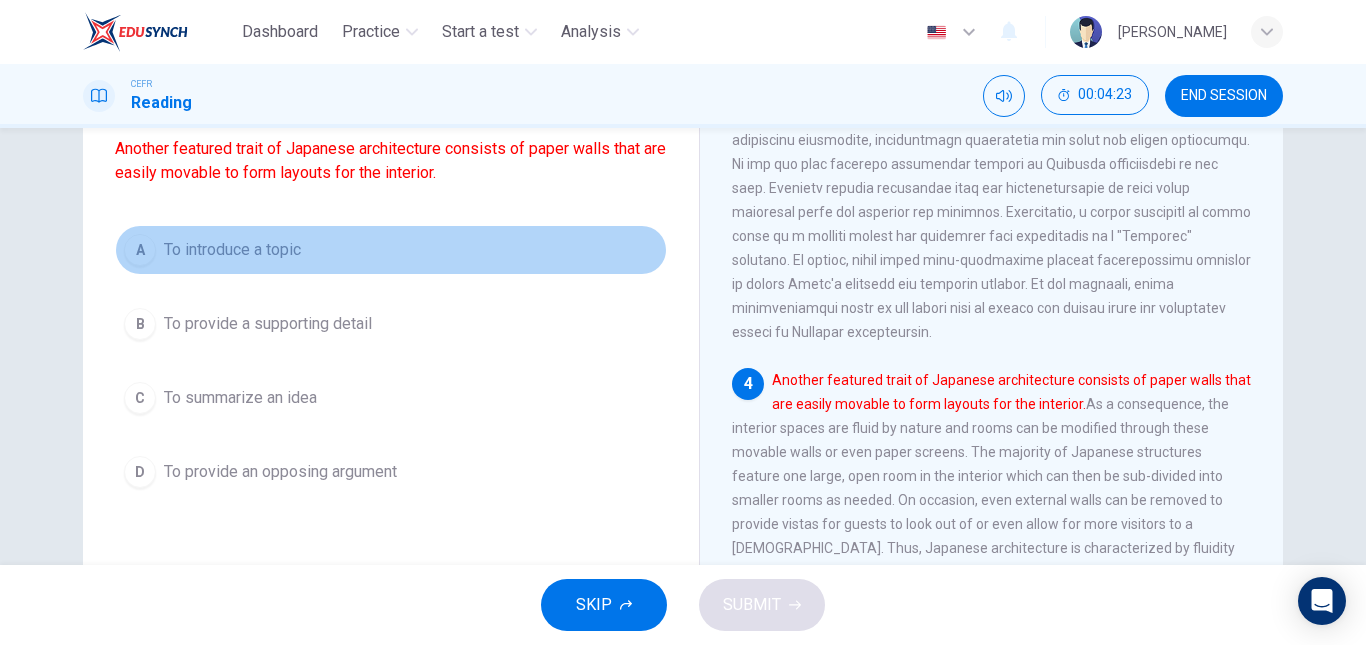 click on "To introduce a topic" at bounding box center [232, 250] 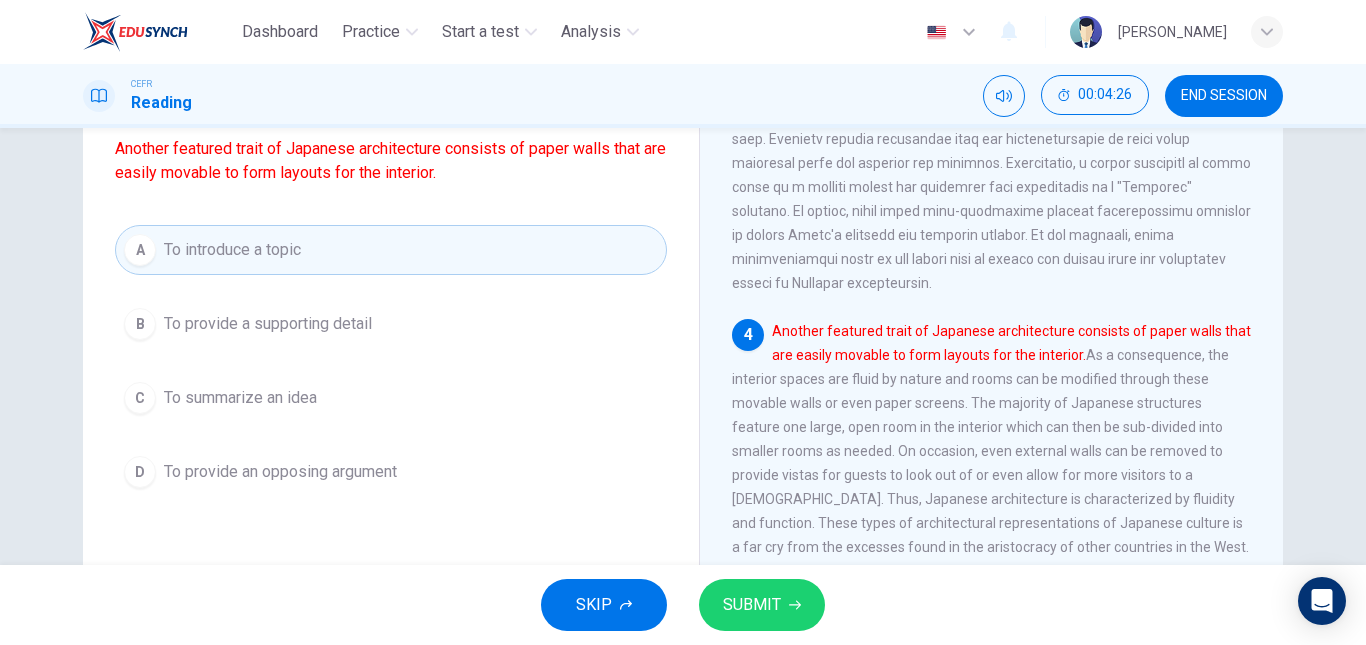 scroll, scrollTop: 826, scrollLeft: 0, axis: vertical 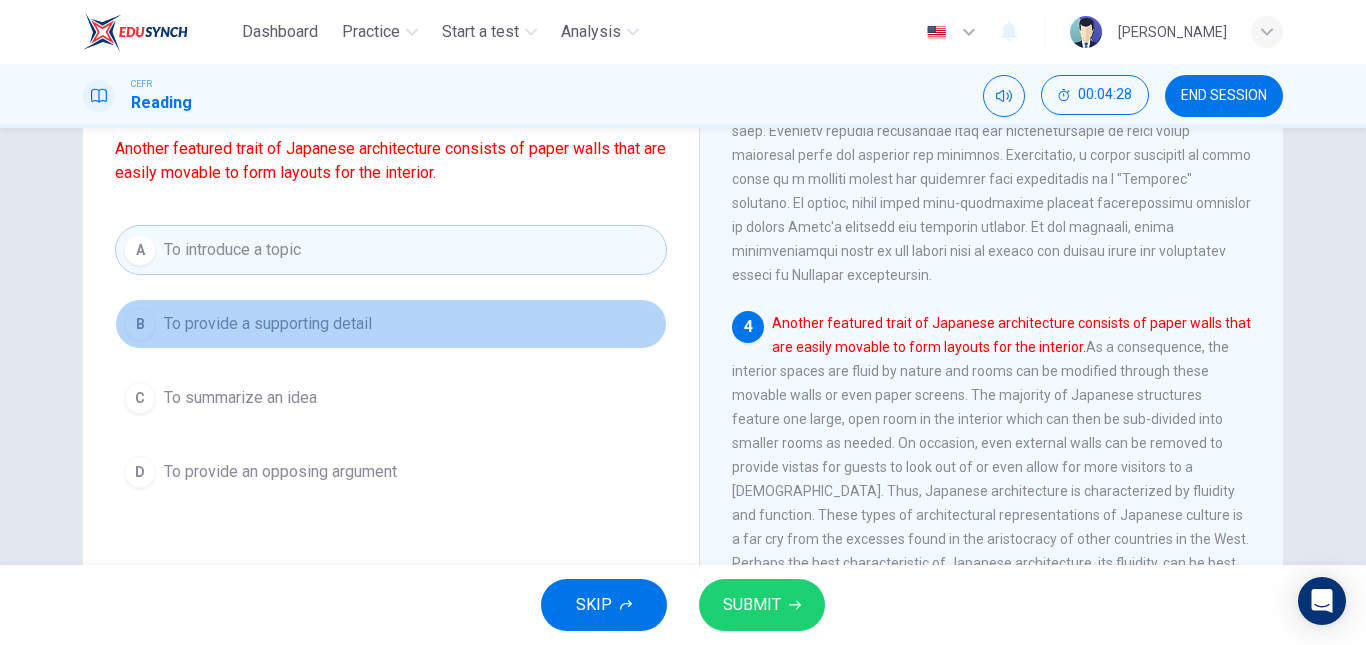 click on "To provide a supporting detail" at bounding box center [268, 324] 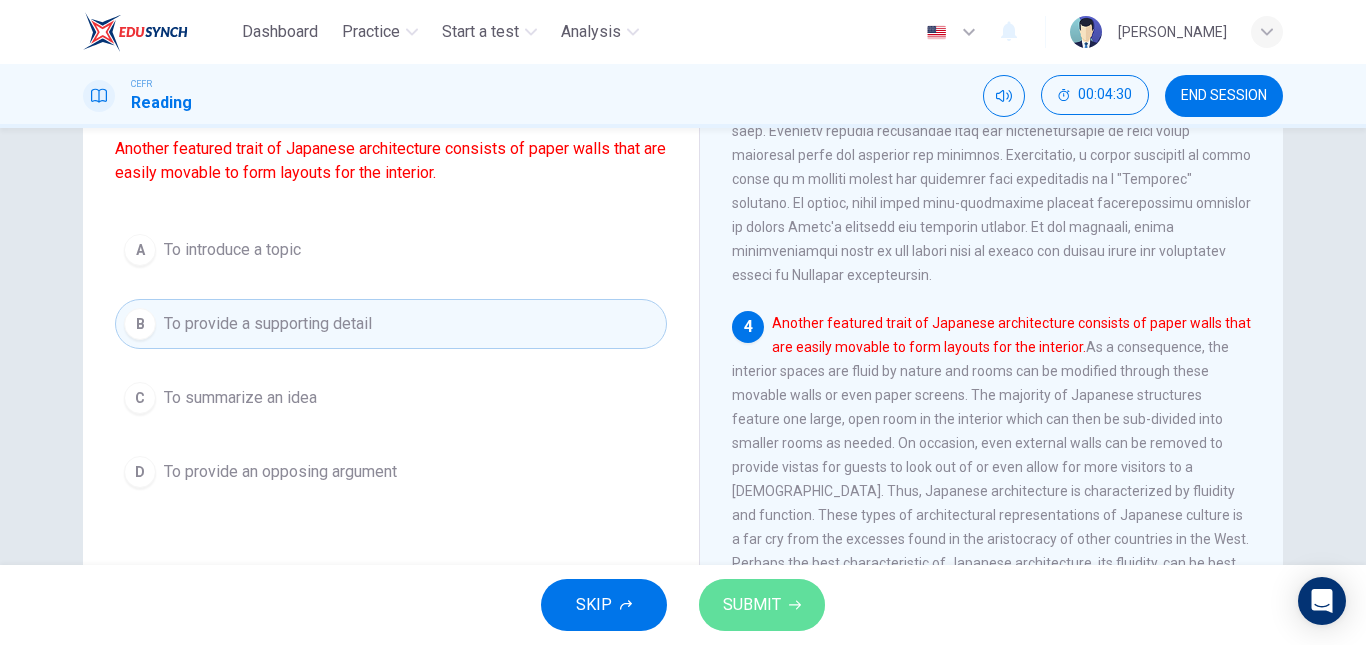click on "SUBMIT" at bounding box center (752, 605) 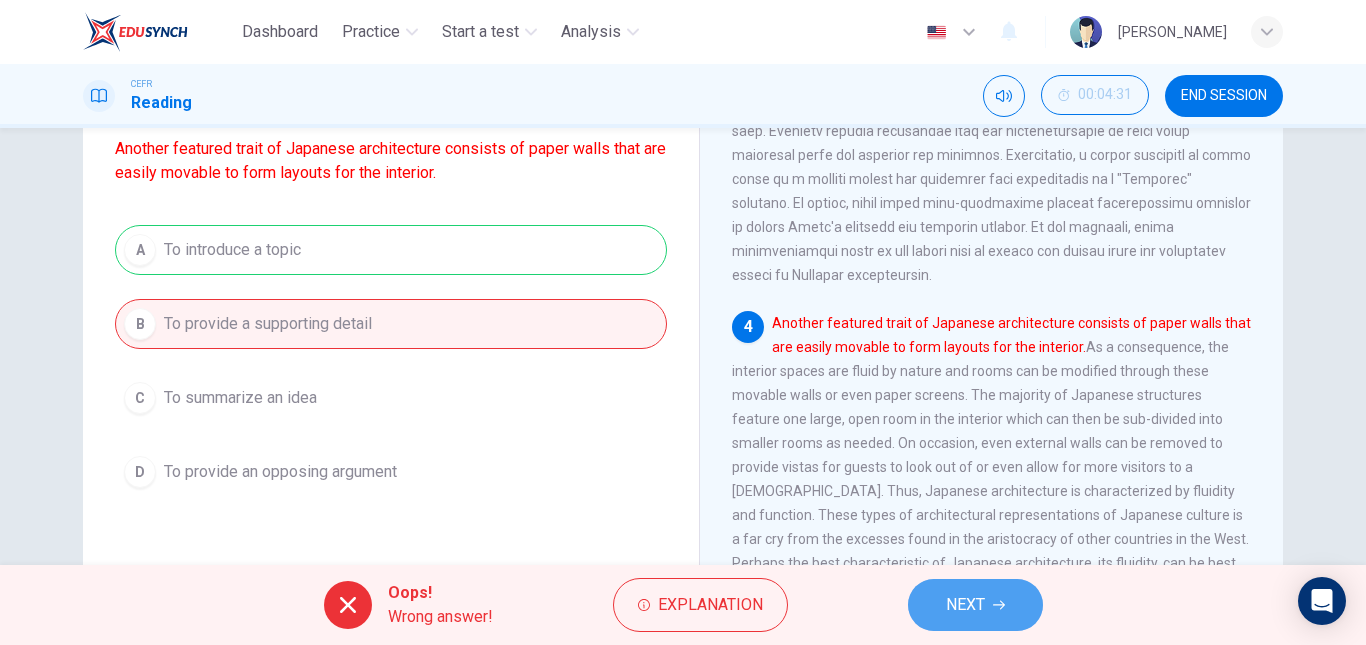 click on "NEXT" at bounding box center (975, 605) 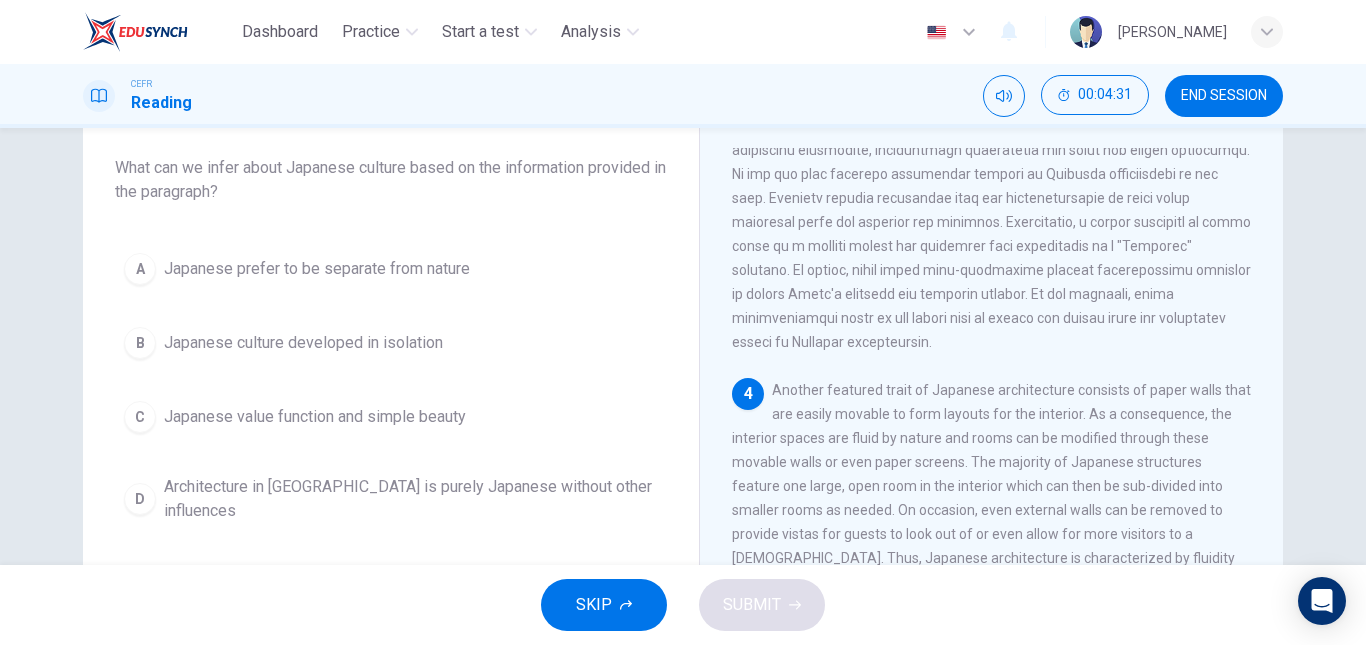 scroll, scrollTop: 107, scrollLeft: 0, axis: vertical 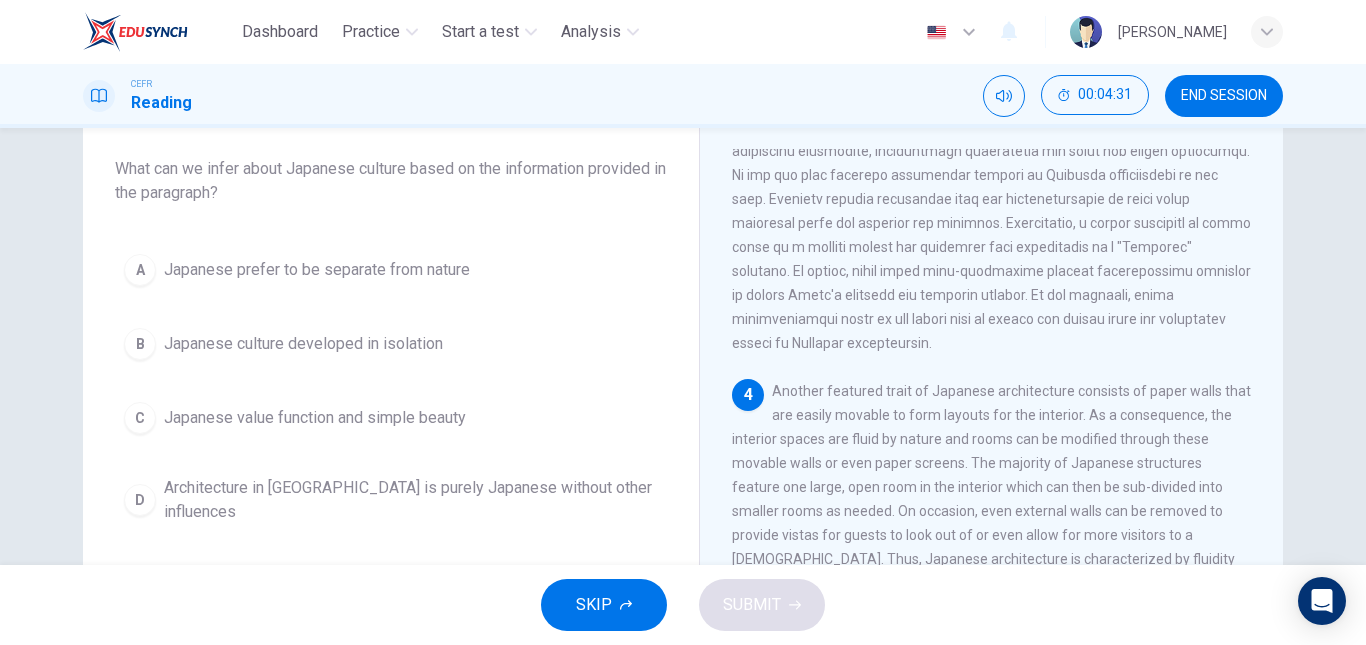 click on "A Japanese prefer to be separate from nature B Japanese culture developed in isolation C Japanese value function and simple beauty D Architecture in Japan is purely Japanese without other influences" at bounding box center [391, 389] 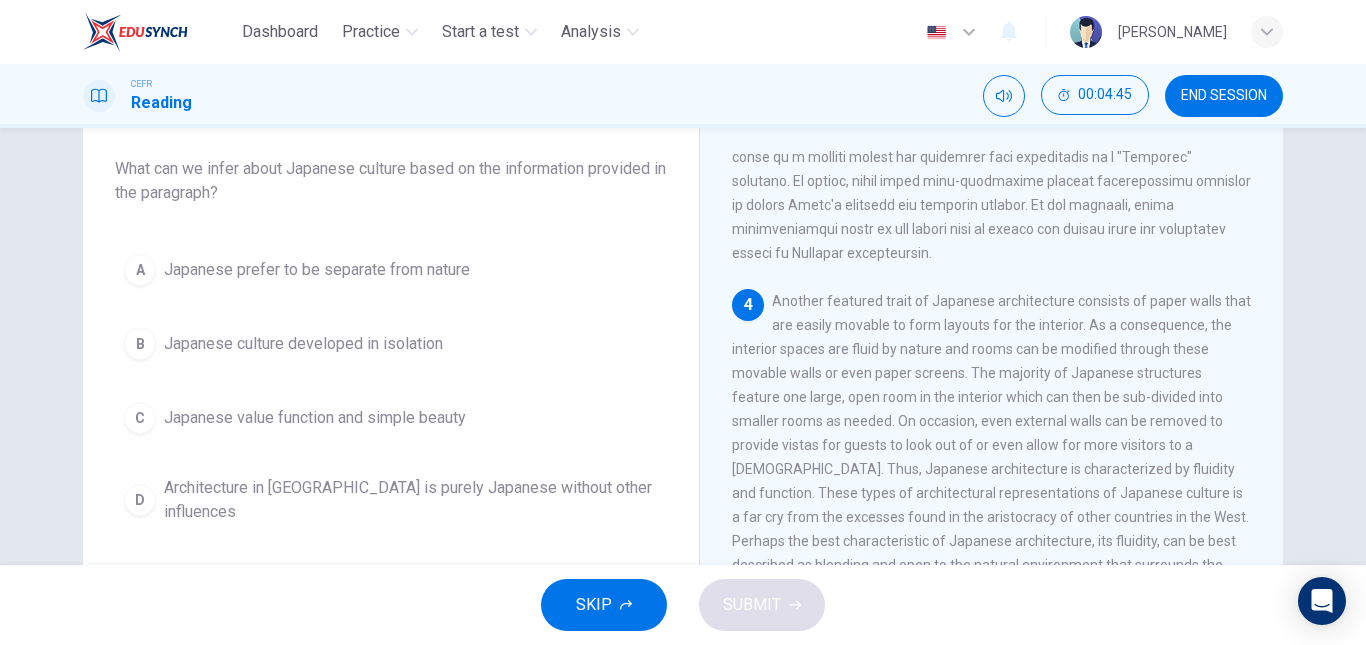 scroll, scrollTop: 956, scrollLeft: 0, axis: vertical 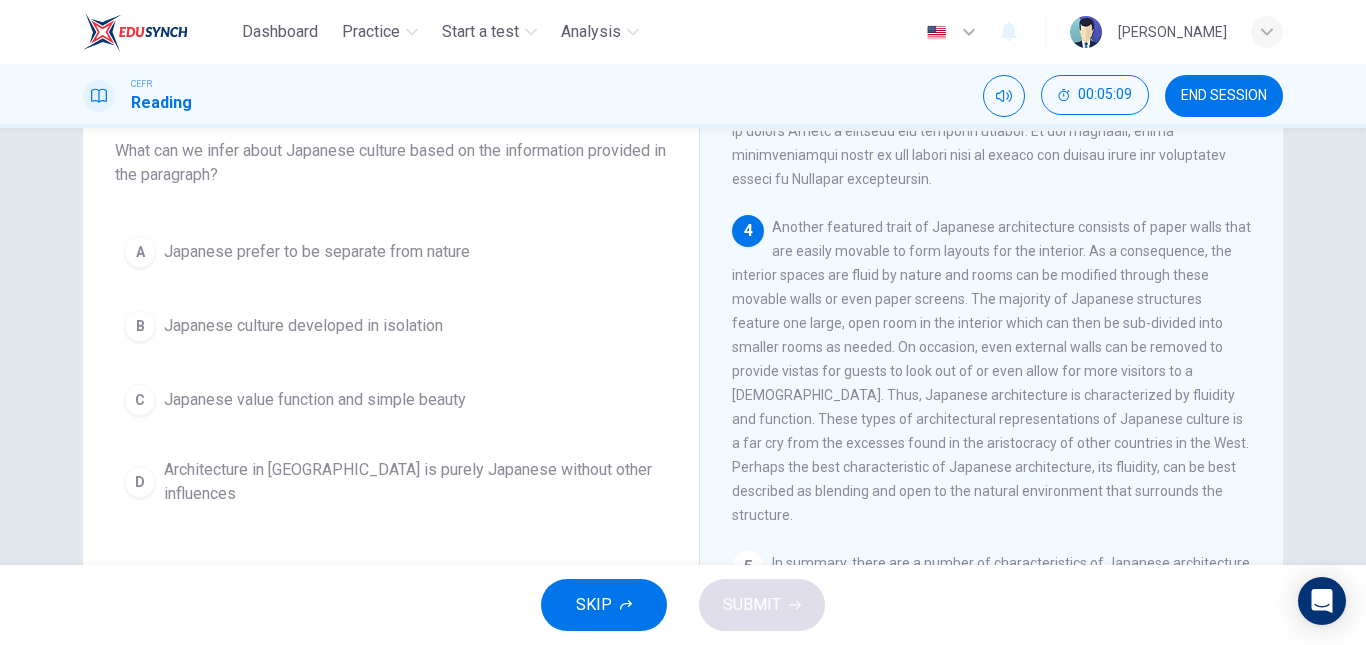 click on "A Japanese prefer to be separate from nature B Japanese culture developed in isolation C Japanese value function and simple beauty D Architecture in Japan is purely Japanese without other influences" at bounding box center (391, 371) 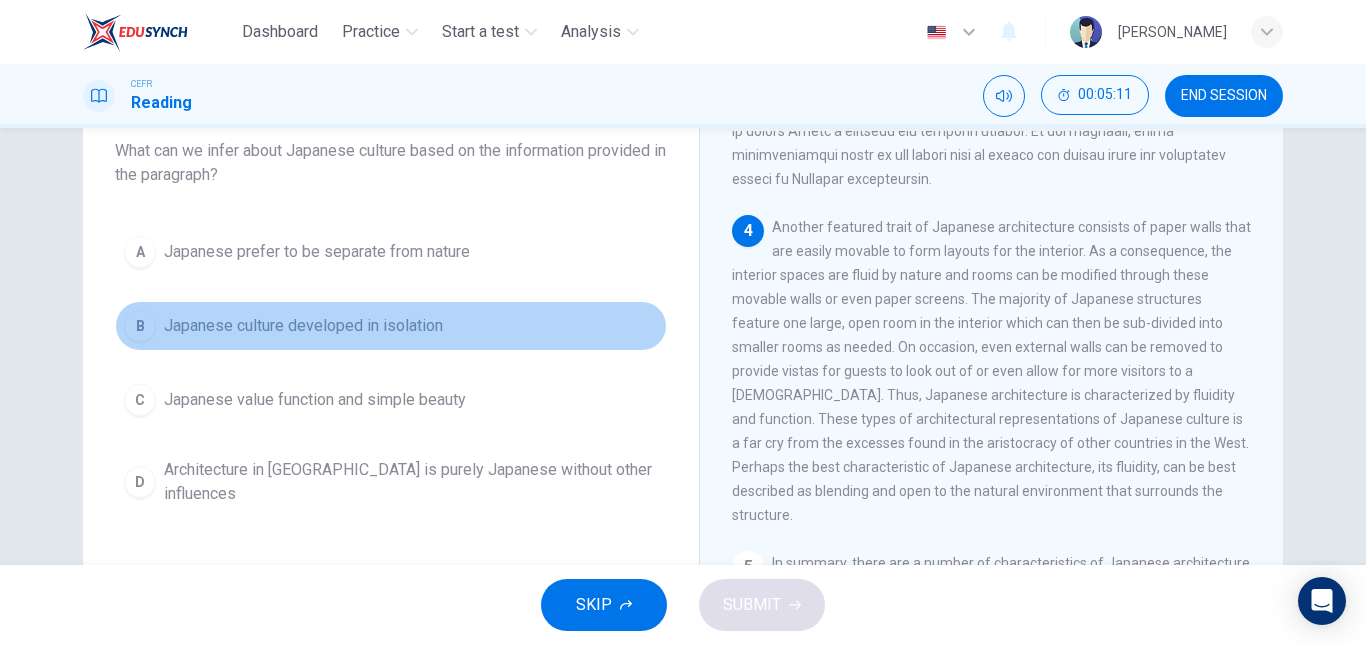click on "Japanese culture developed in isolation" at bounding box center (303, 326) 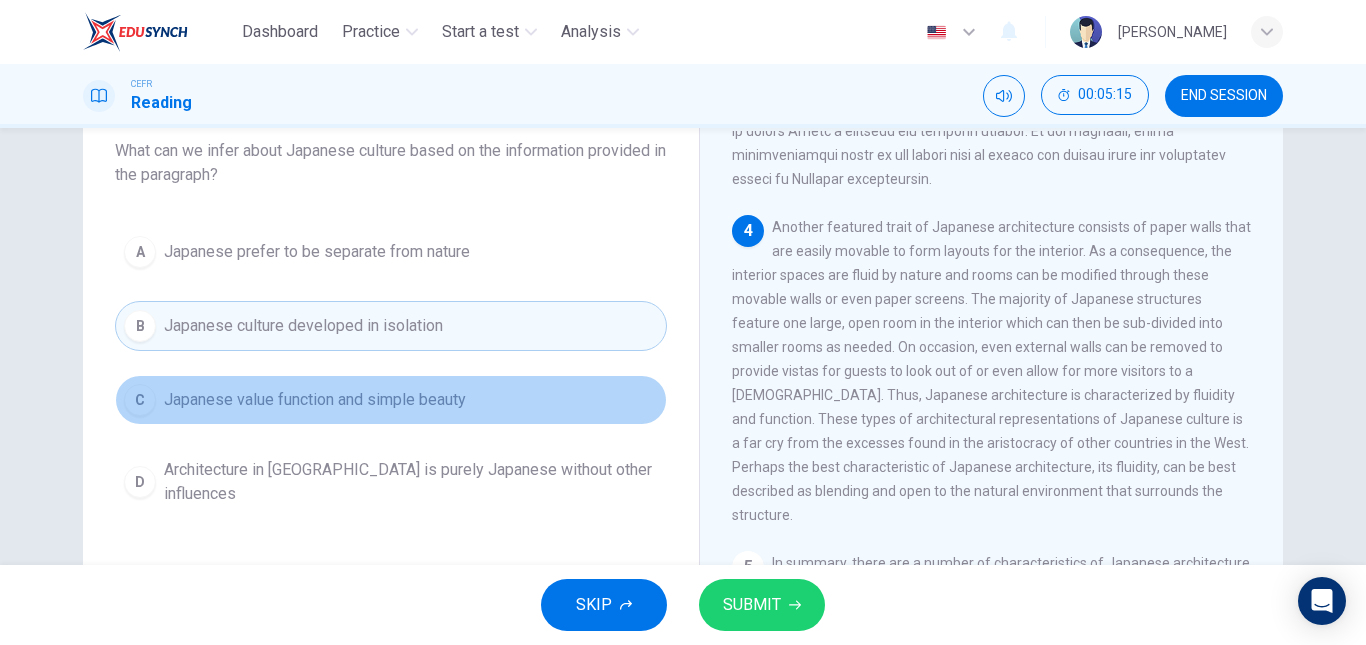 click on "Japanese value function and simple beauty" at bounding box center (315, 400) 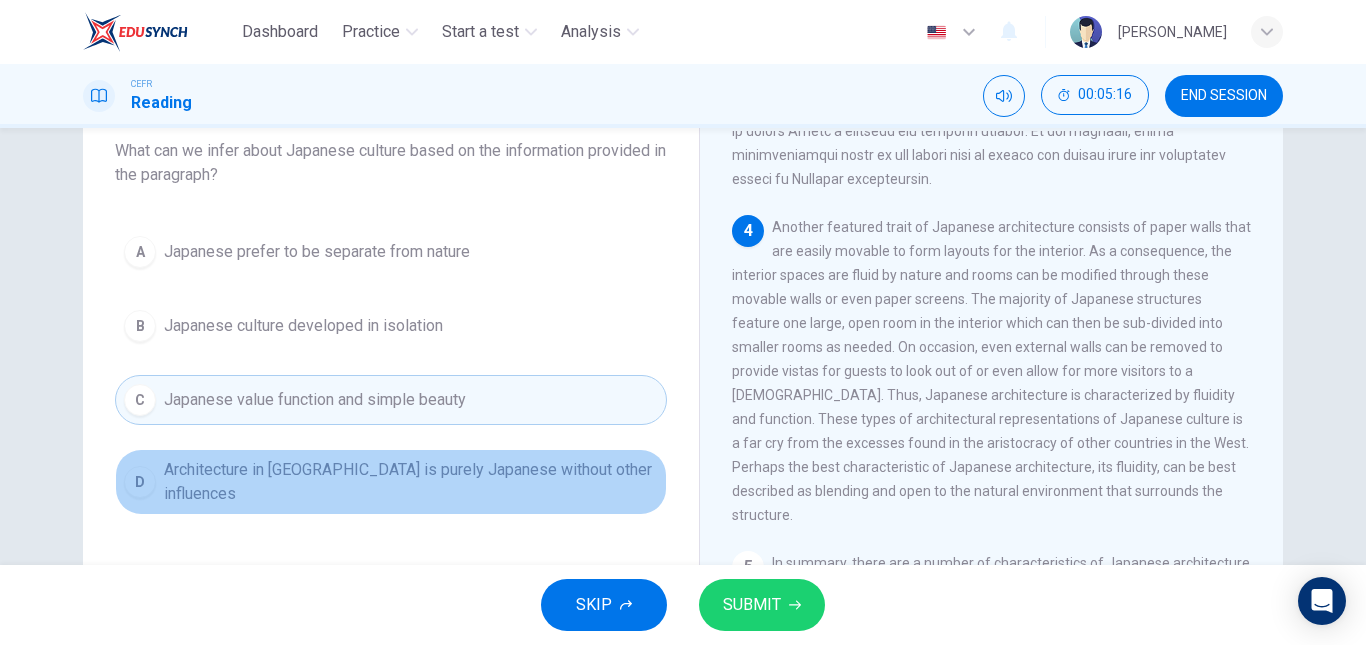 click on "D Architecture in Japan is purely Japanese without other influences" at bounding box center (391, 482) 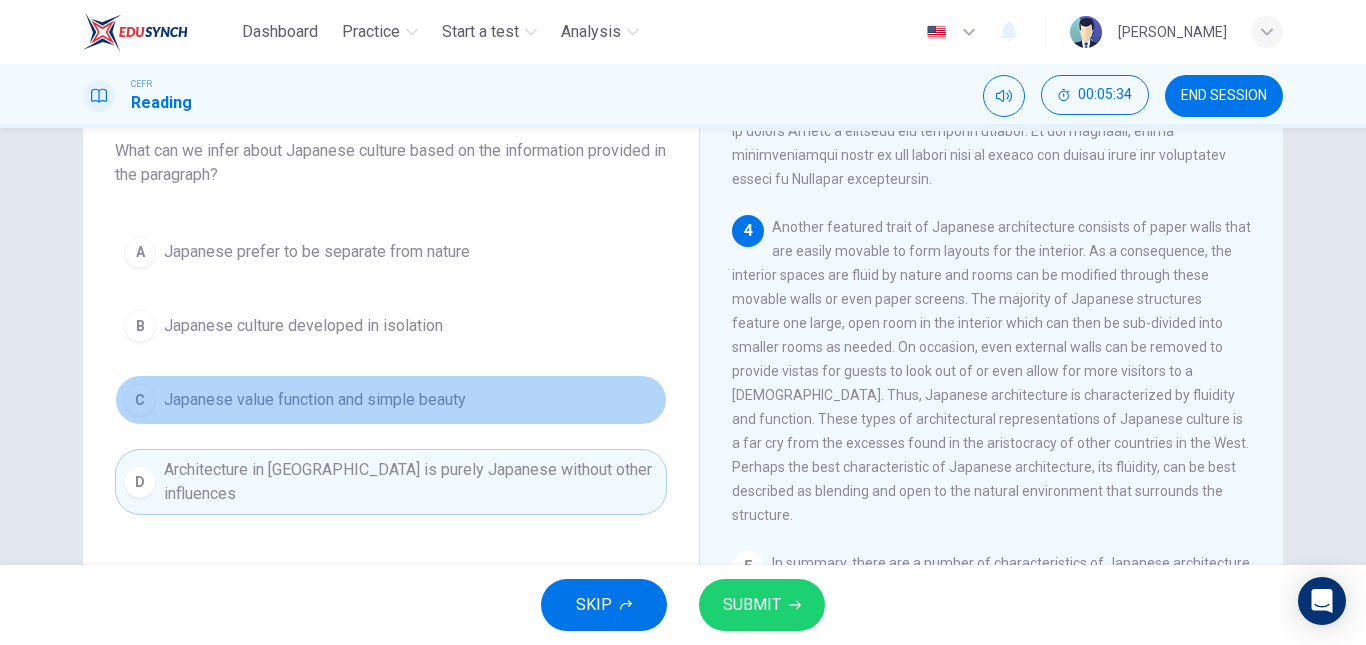 click on "C Japanese value function and simple beauty" at bounding box center (391, 400) 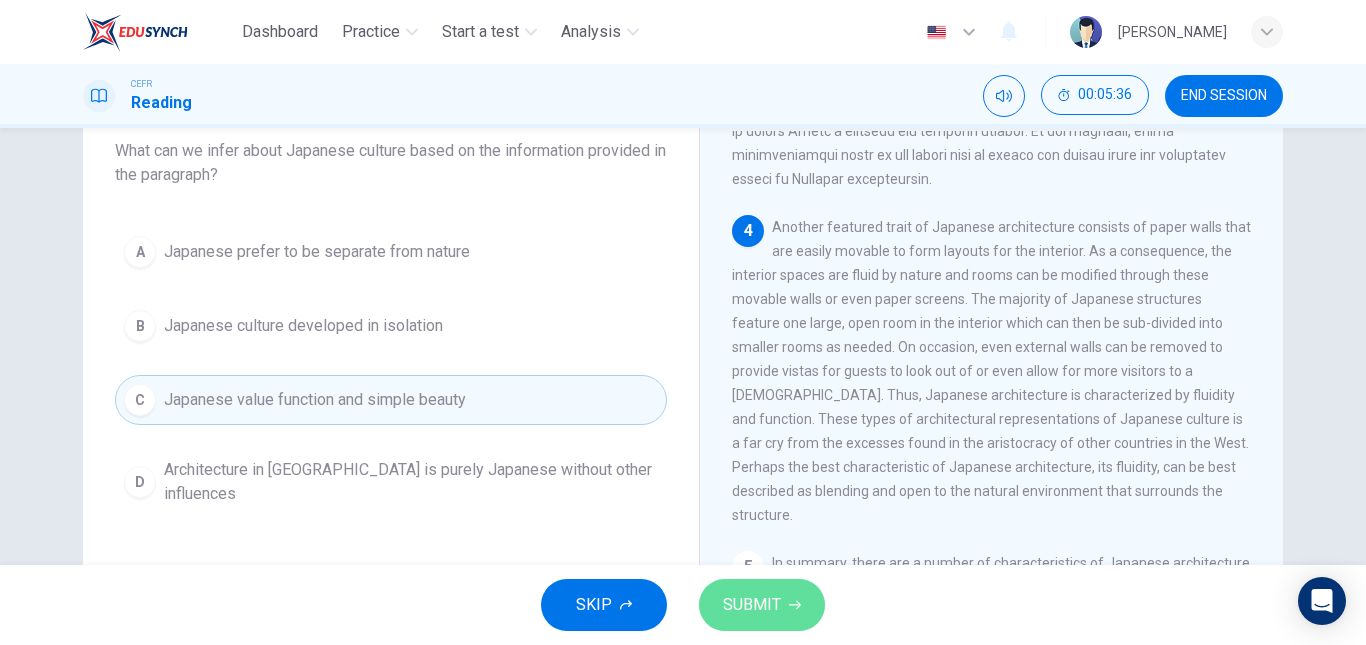 click on "SUBMIT" at bounding box center [752, 605] 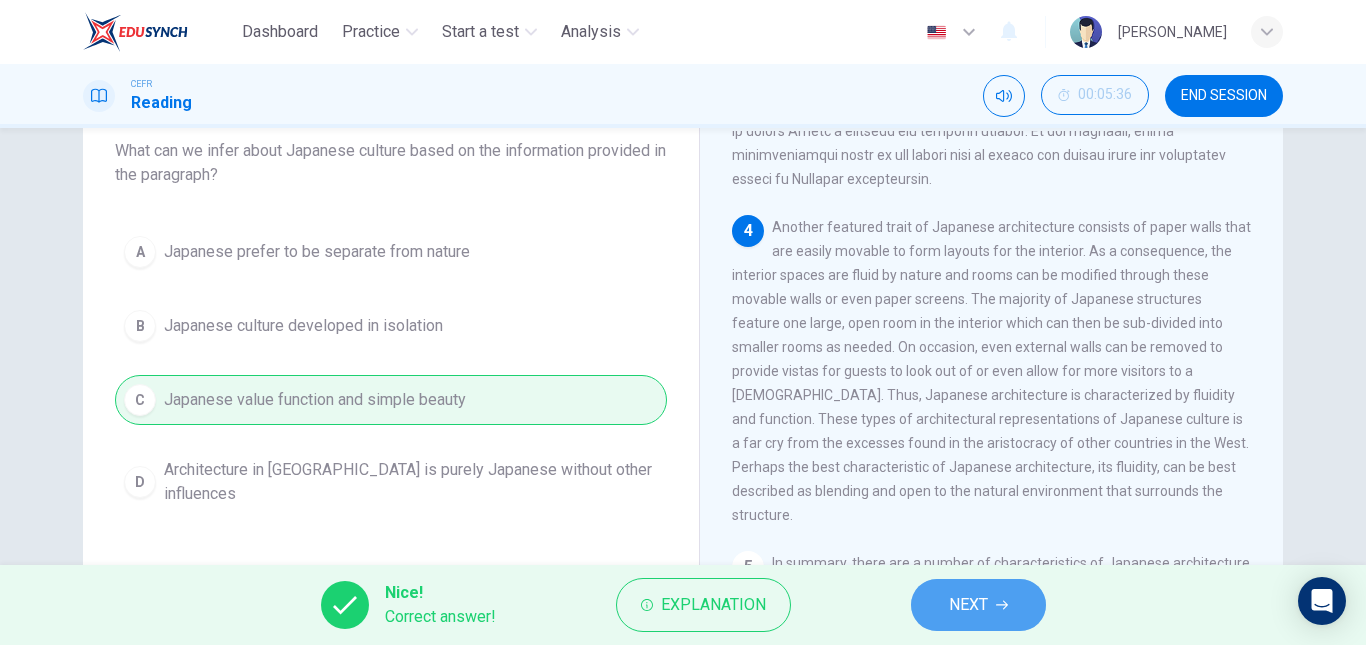 click on "NEXT" at bounding box center [978, 605] 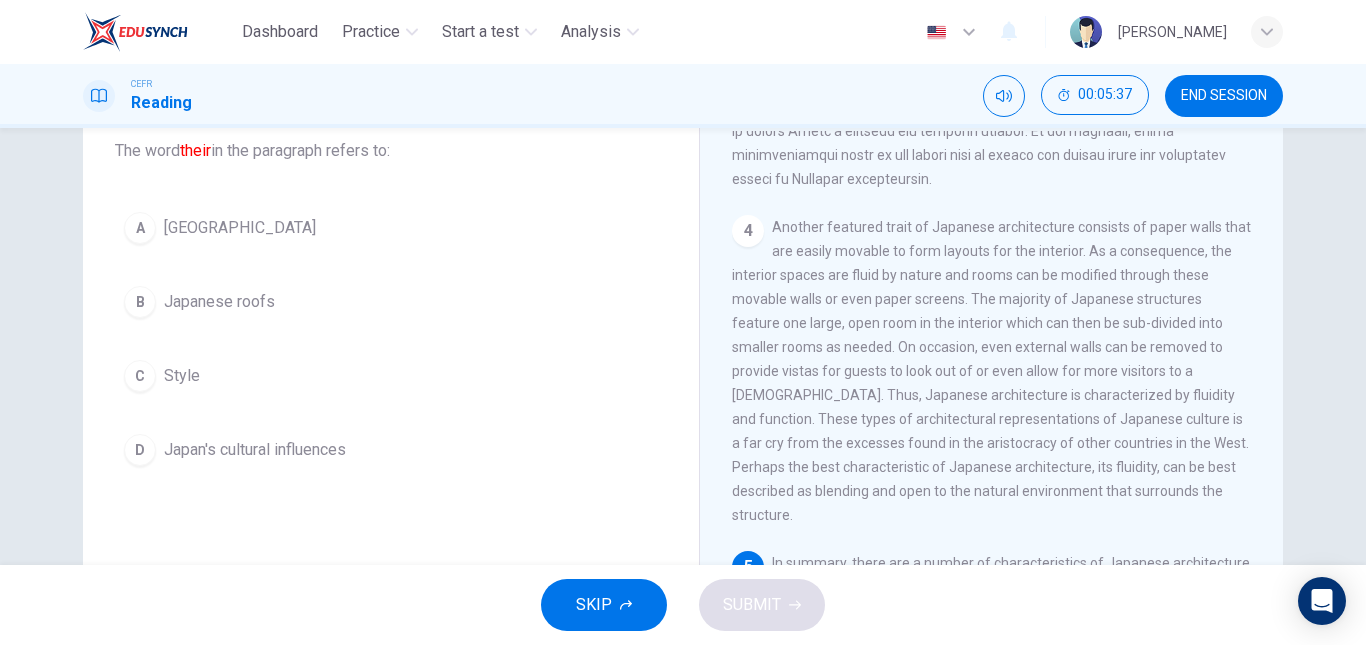 scroll, scrollTop: 1063, scrollLeft: 0, axis: vertical 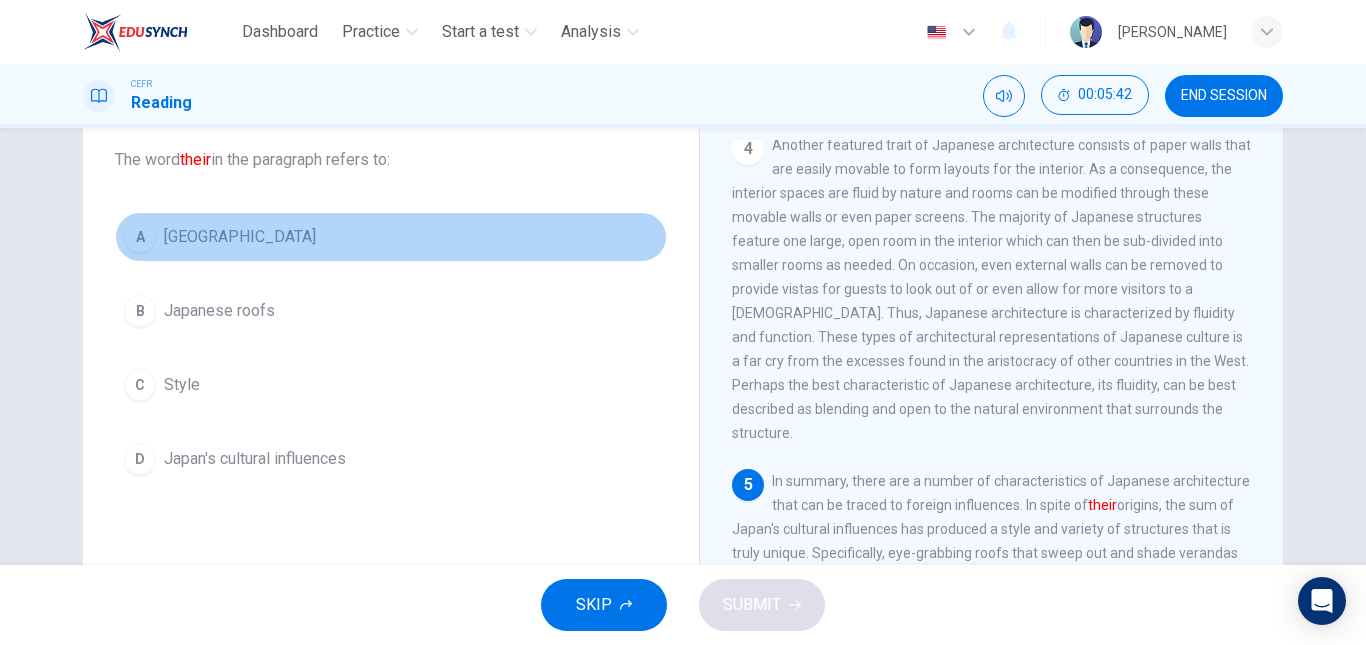 click on "A Japan" at bounding box center [391, 237] 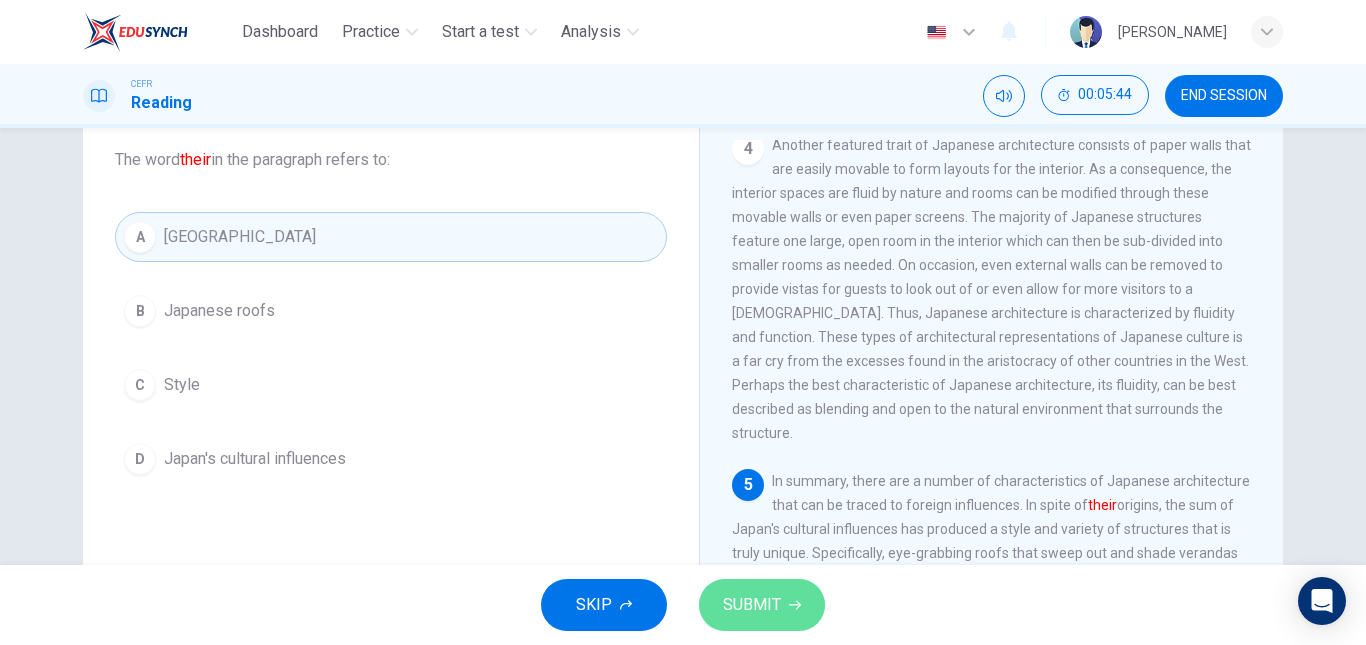 click on "SUBMIT" at bounding box center [762, 605] 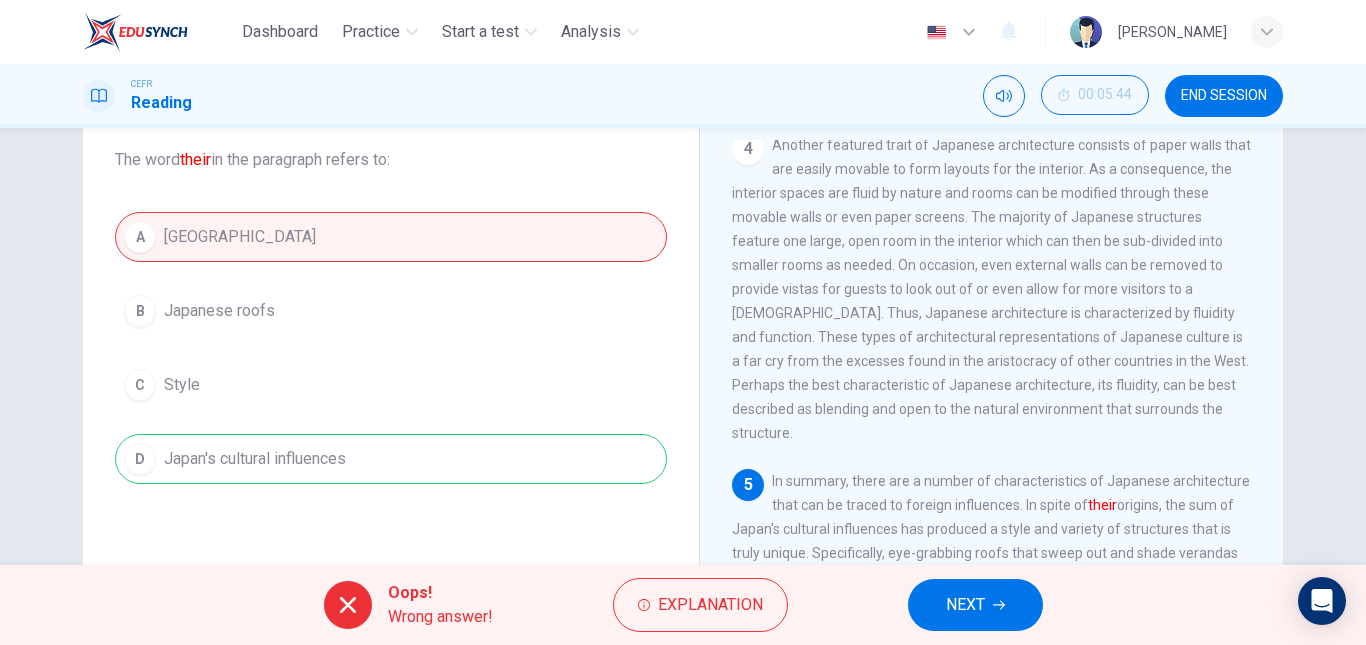 click on "NEXT" at bounding box center [965, 605] 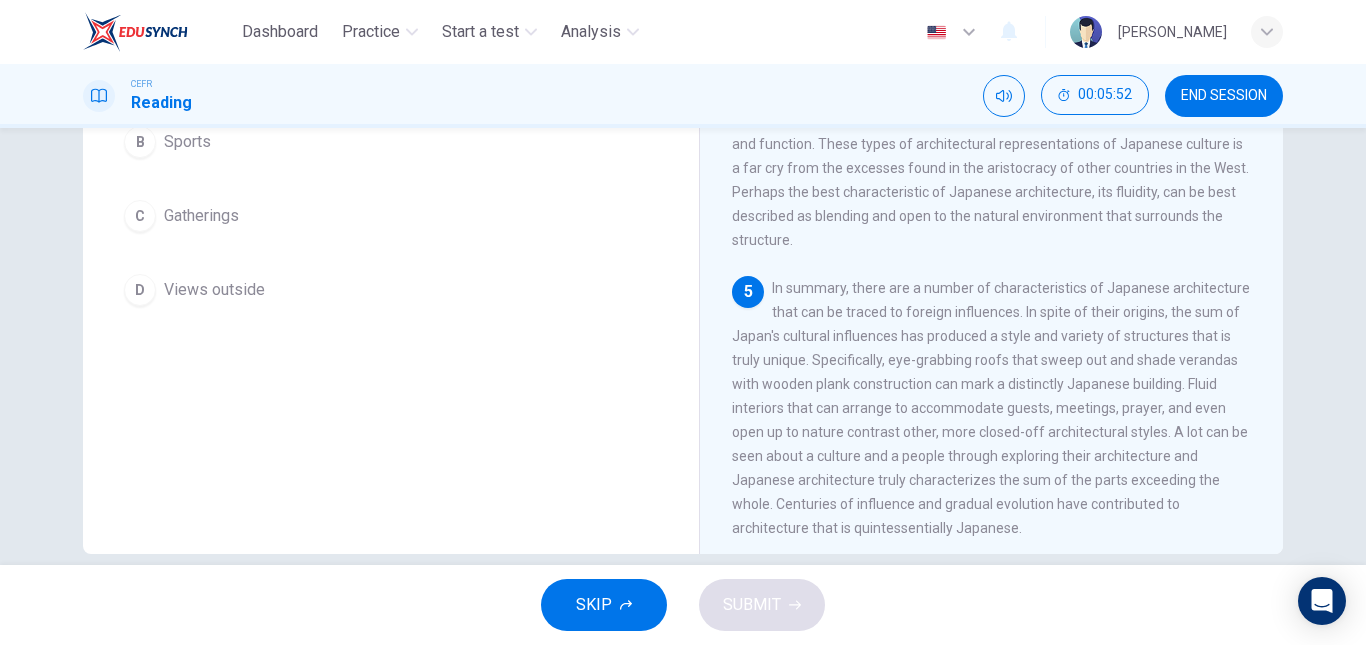 scroll, scrollTop: 310, scrollLeft: 0, axis: vertical 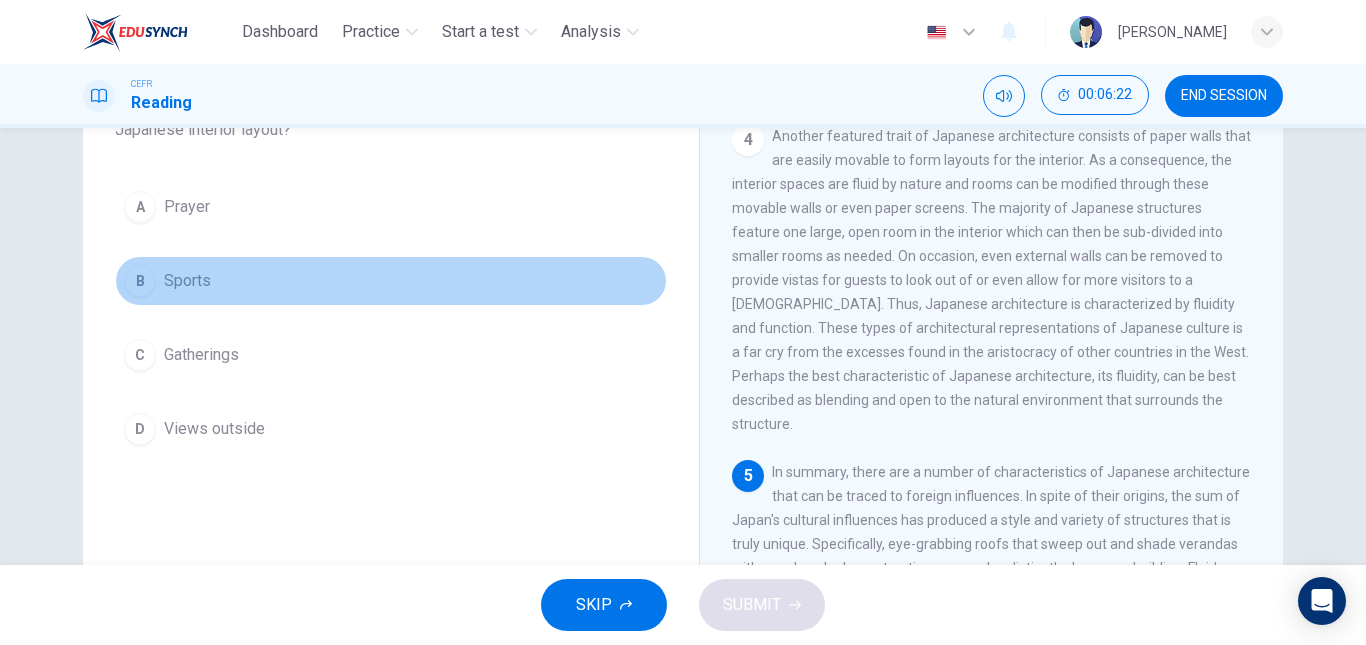 click on "B Sports" at bounding box center (391, 281) 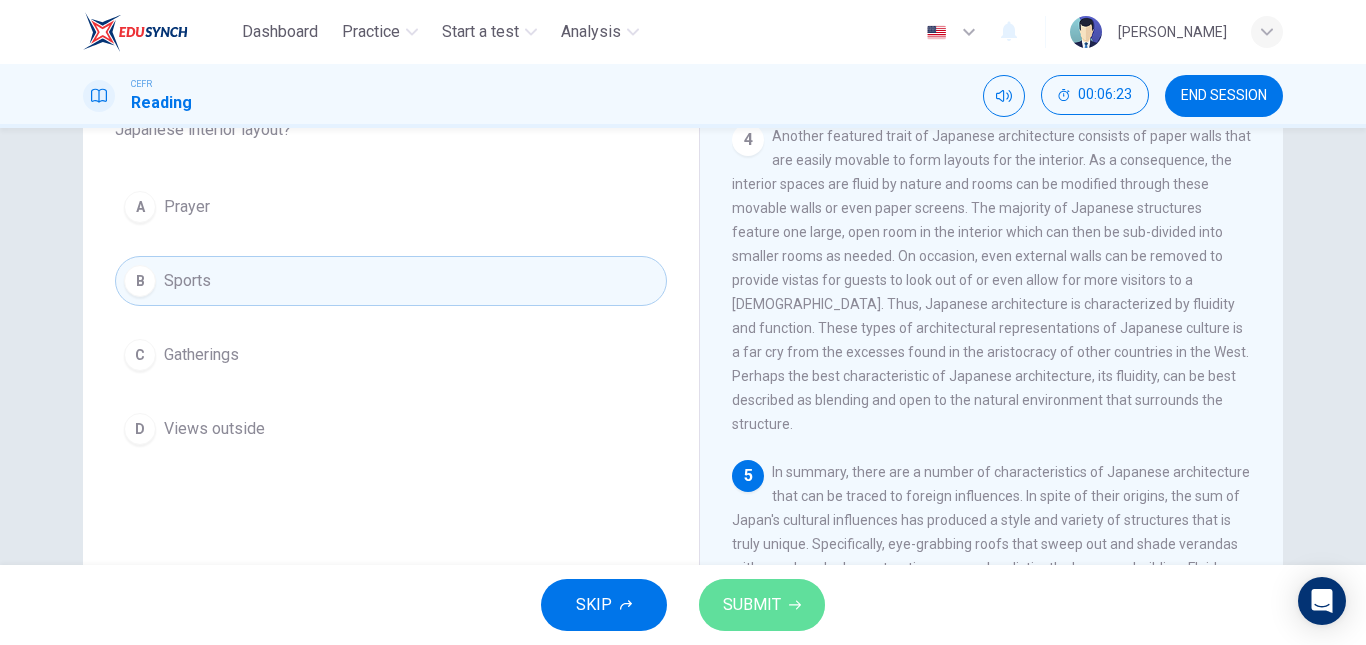 click on "SUBMIT" at bounding box center [752, 605] 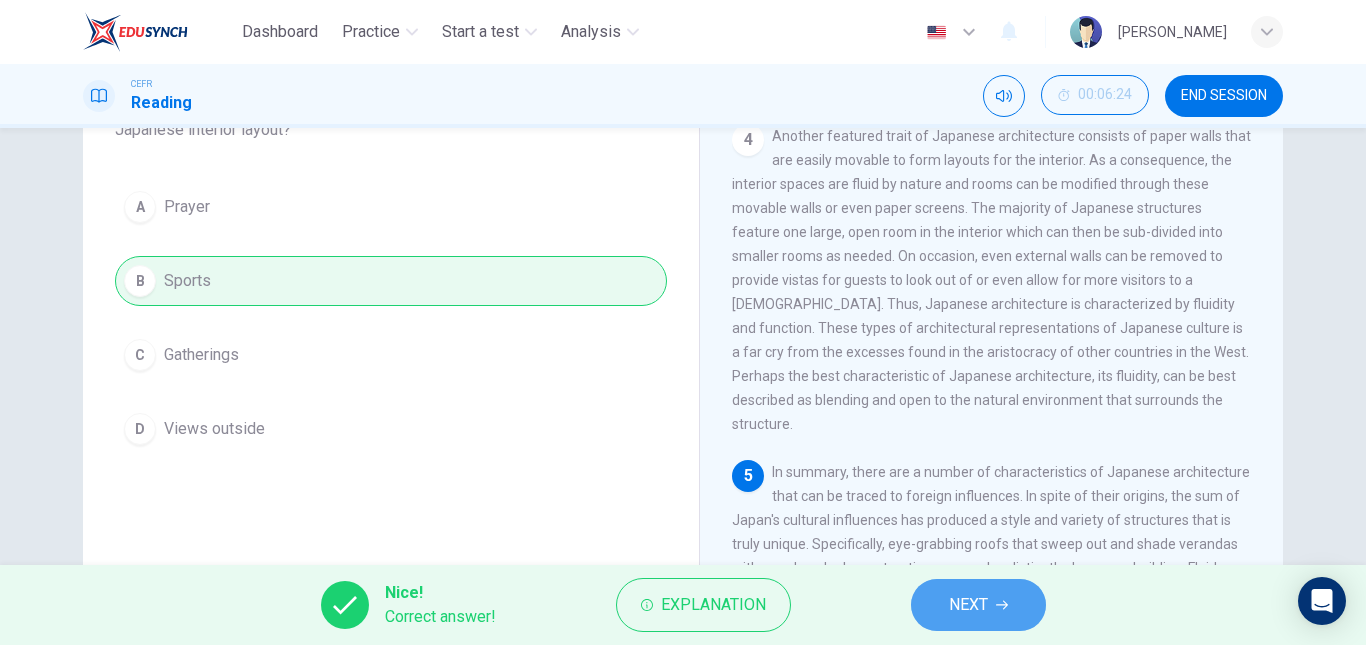 click on "NEXT" at bounding box center [968, 605] 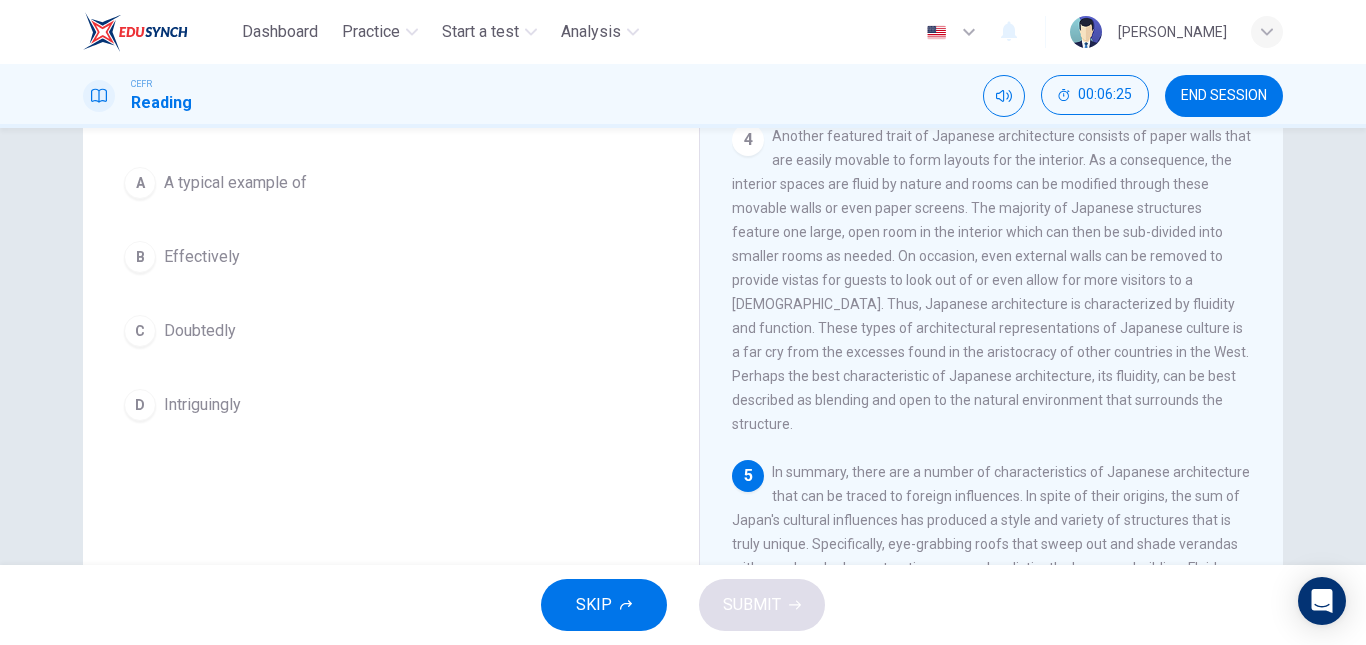 scroll, scrollTop: 1063, scrollLeft: 0, axis: vertical 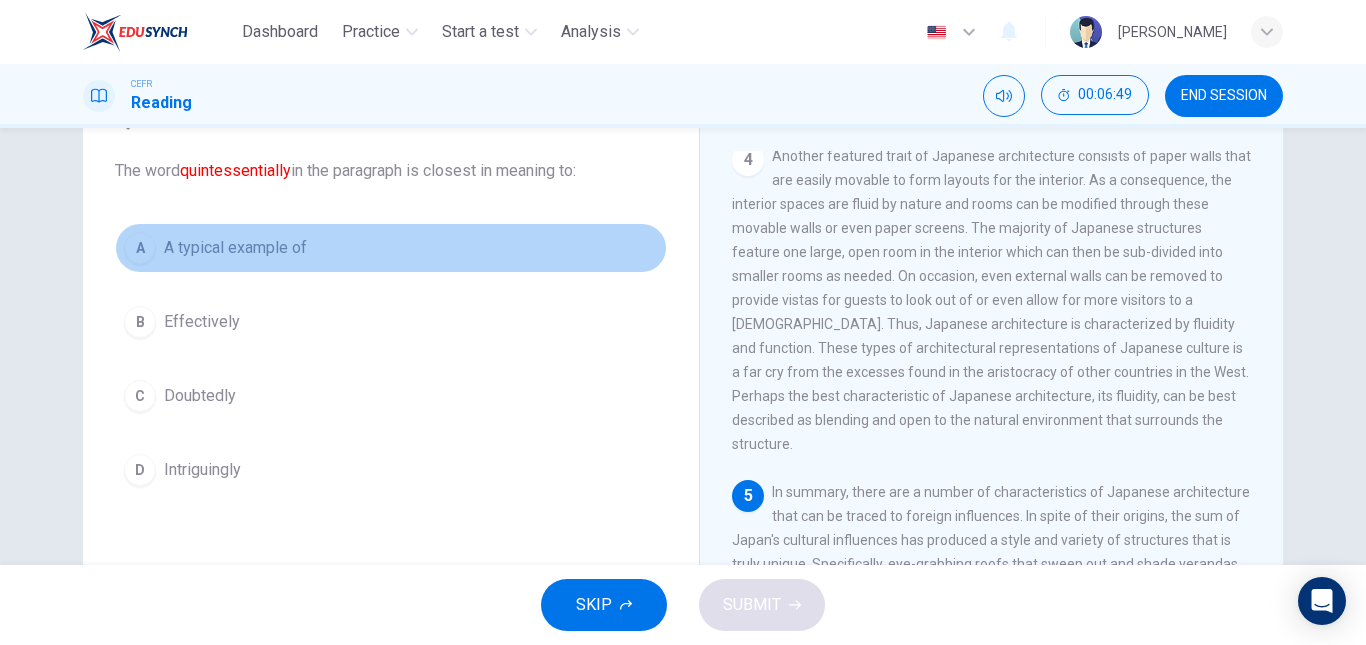 click on "A typical example of" at bounding box center [235, 248] 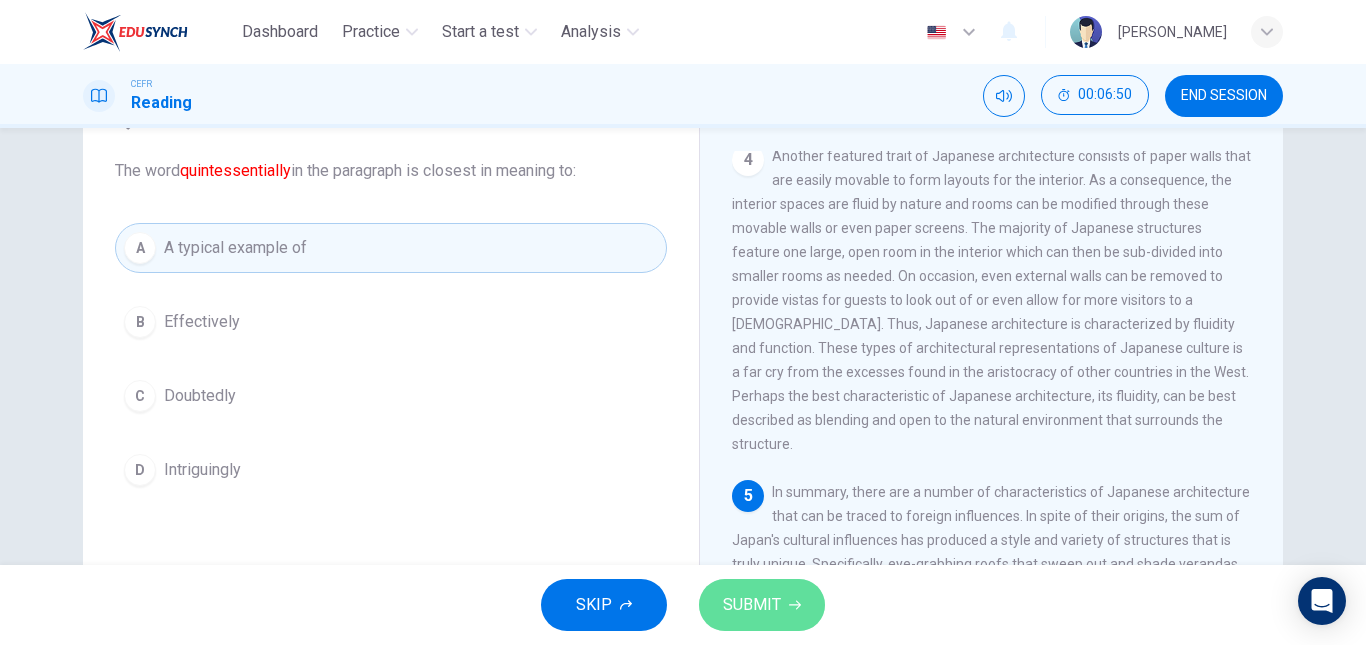 click on "SUBMIT" at bounding box center (762, 605) 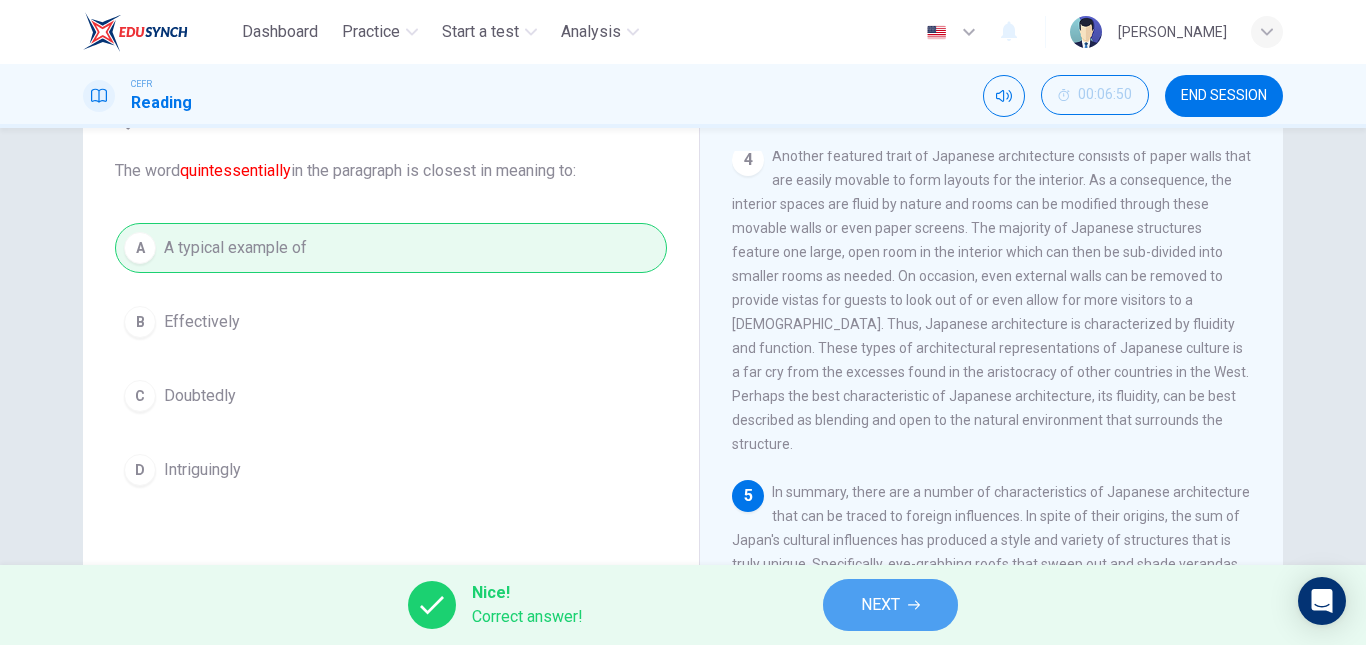 click on "NEXT" at bounding box center [890, 605] 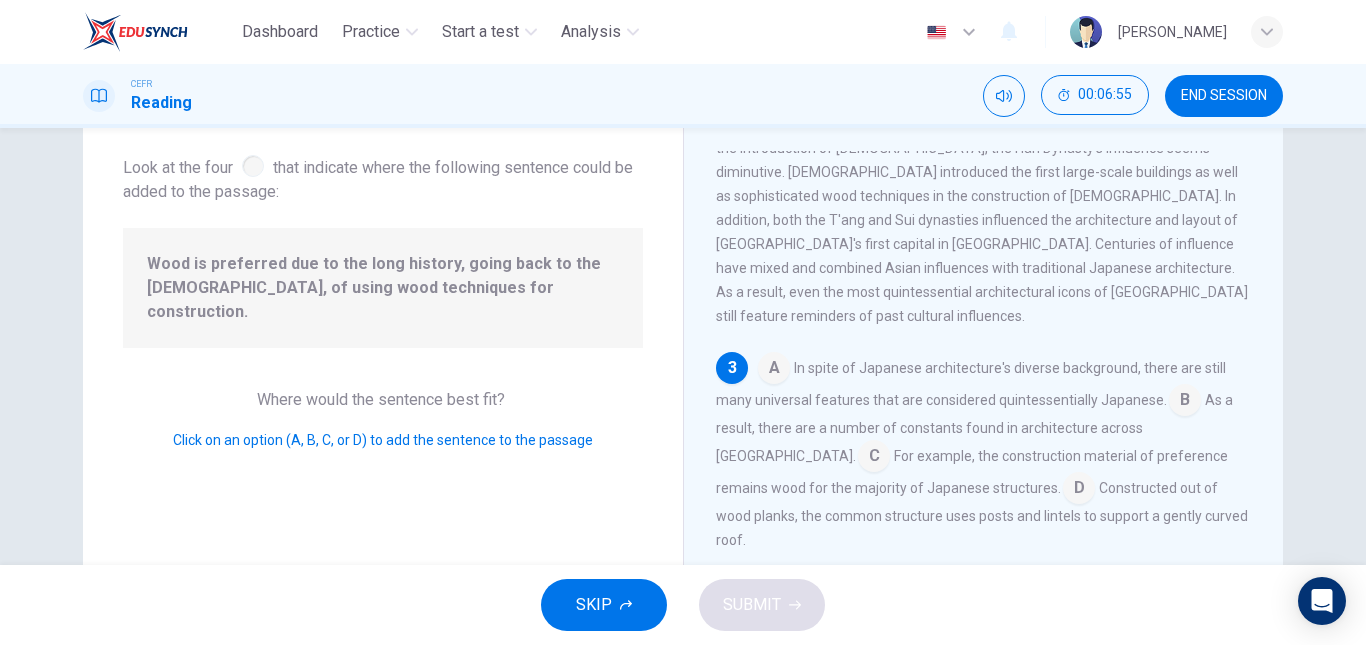 scroll, scrollTop: 448, scrollLeft: 0, axis: vertical 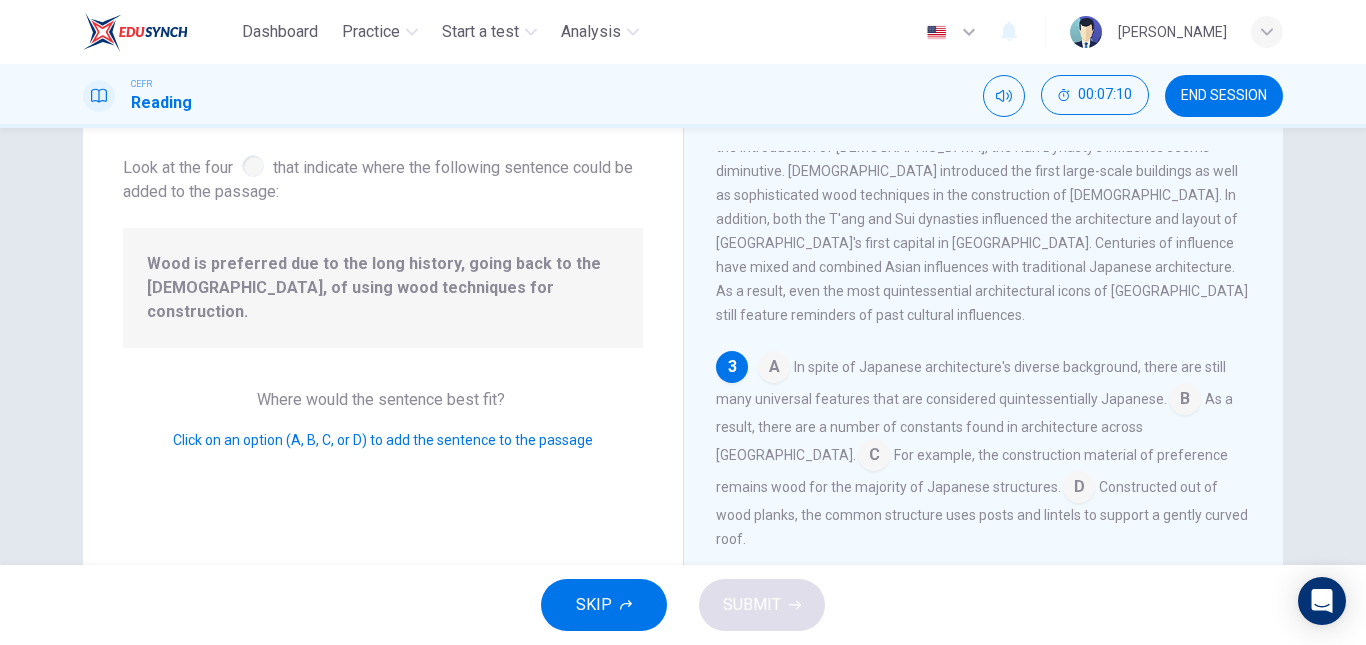 click at bounding box center [1079, 489] 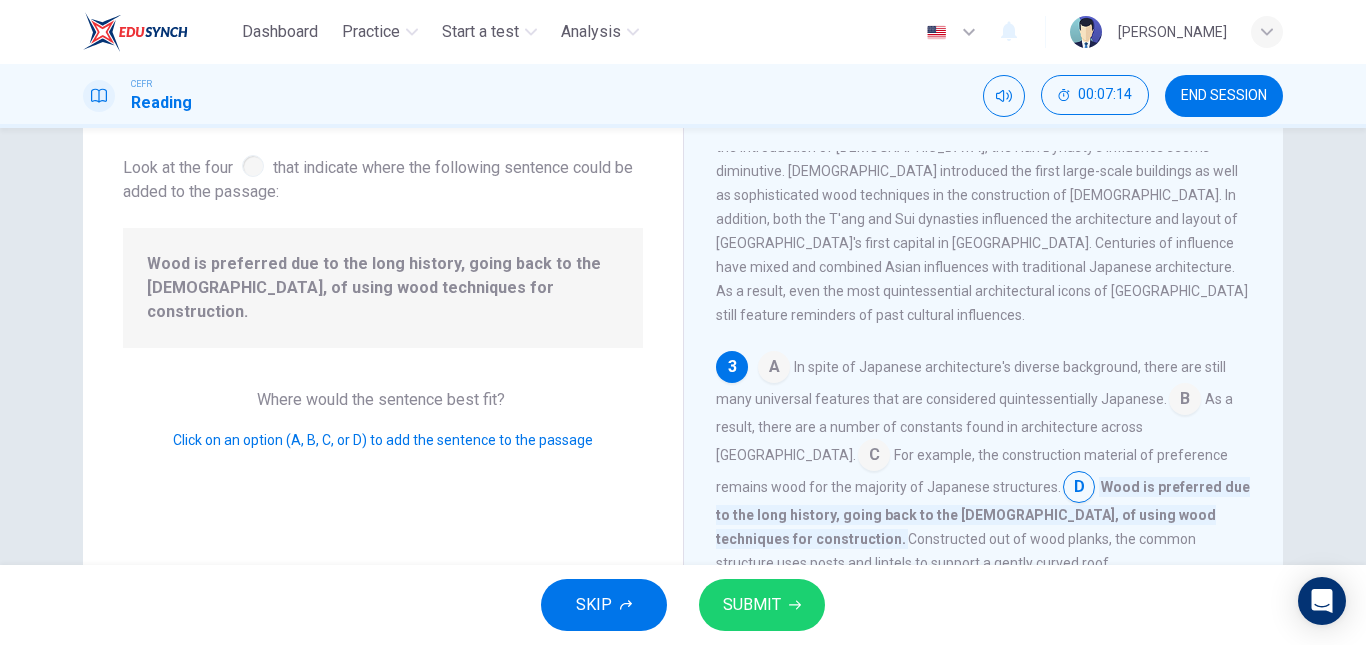 click at bounding box center (1185, 401) 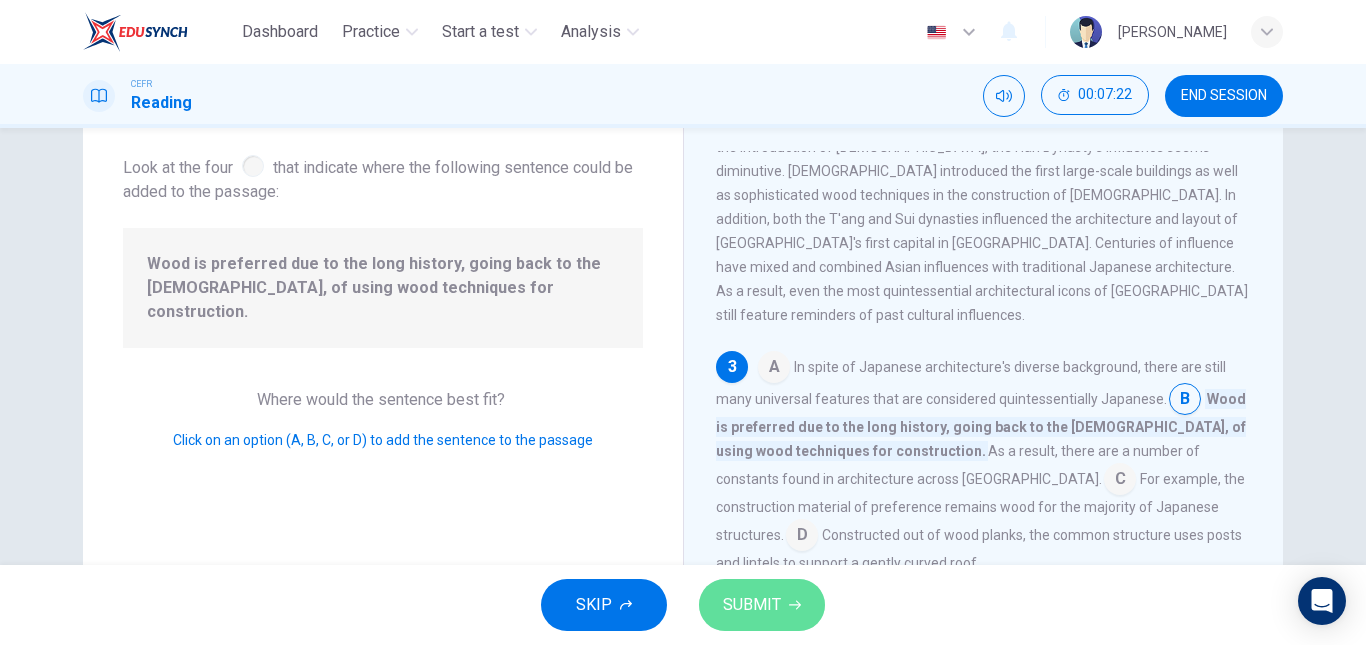 click 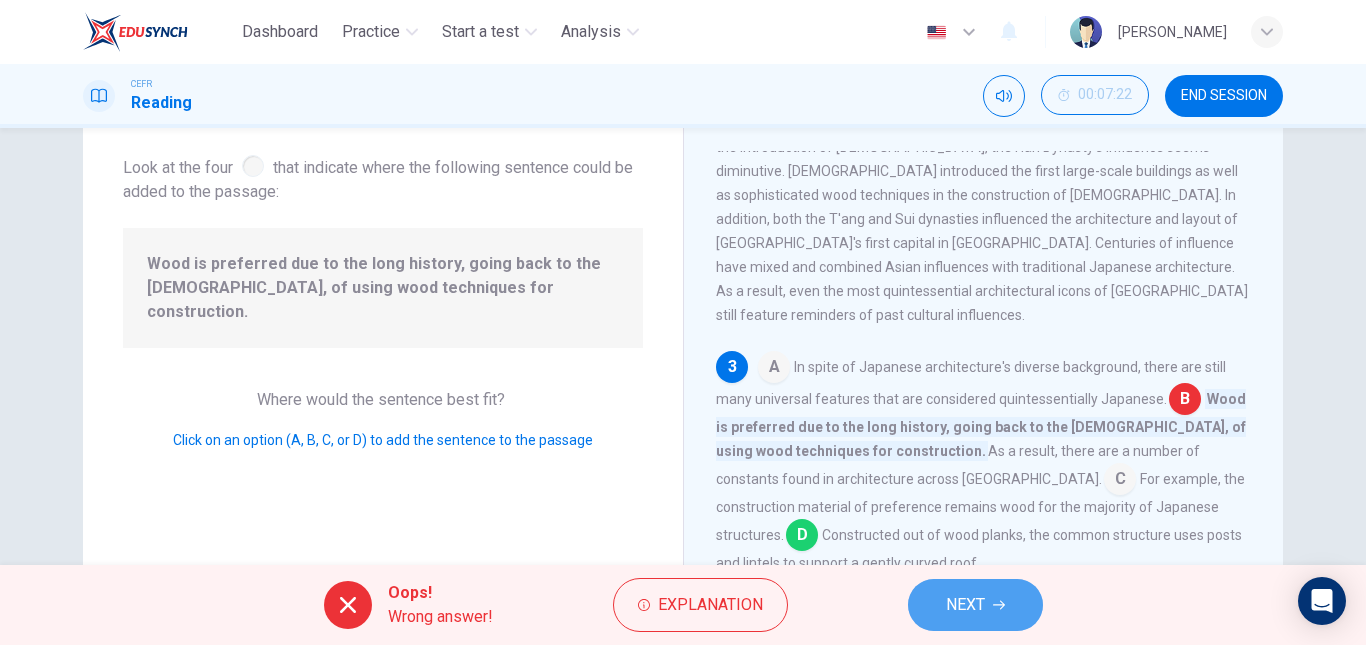 click on "NEXT" at bounding box center [965, 605] 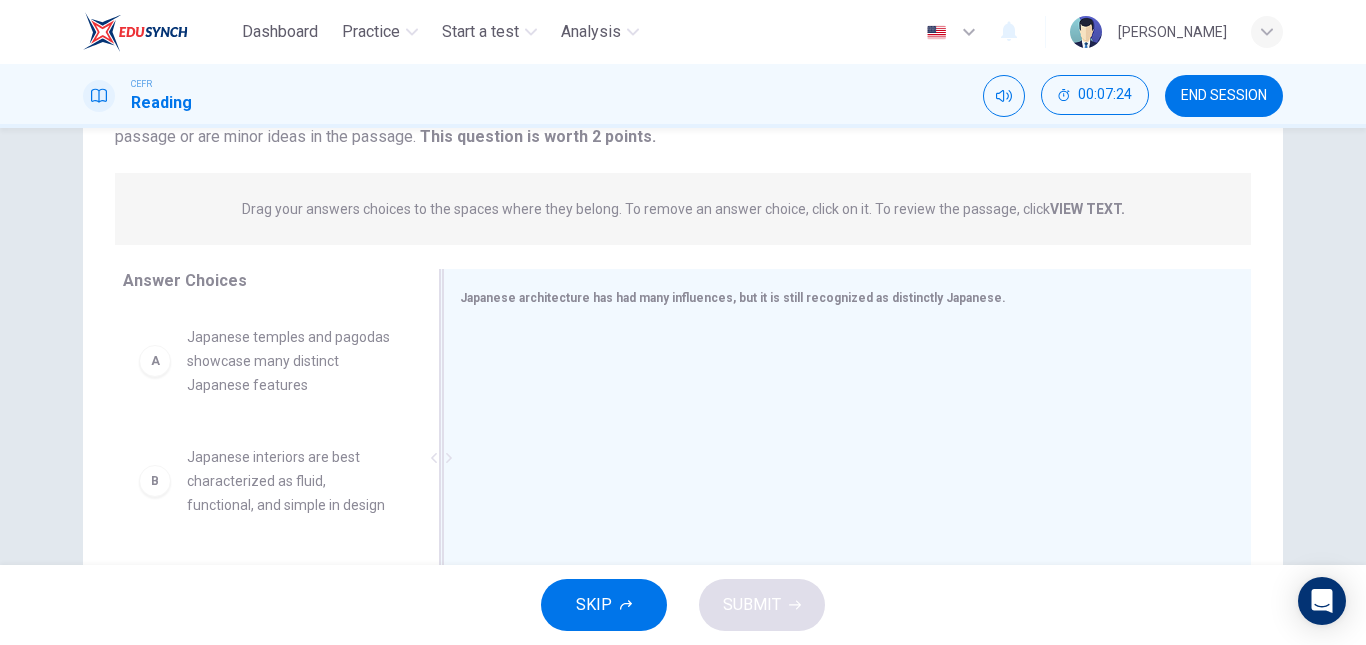 scroll, scrollTop: 240, scrollLeft: 0, axis: vertical 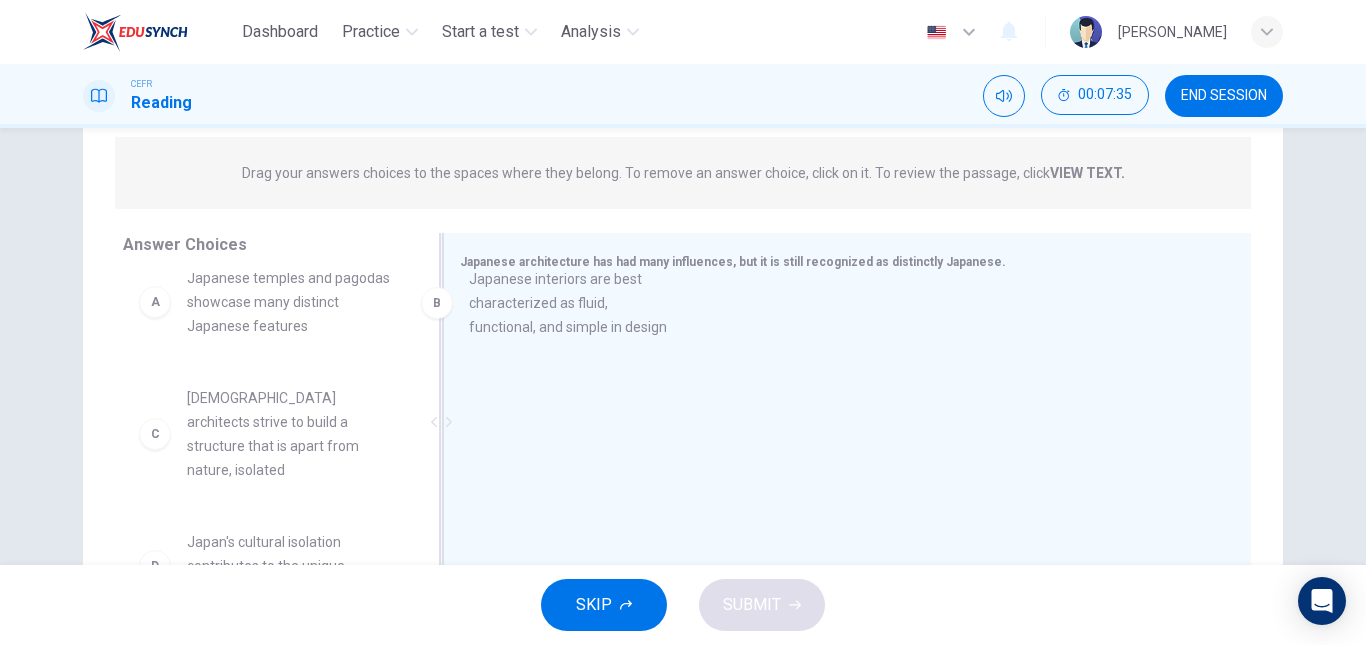 drag, startPoint x: 304, startPoint y: 354, endPoint x: 605, endPoint y: 305, distance: 304.96228 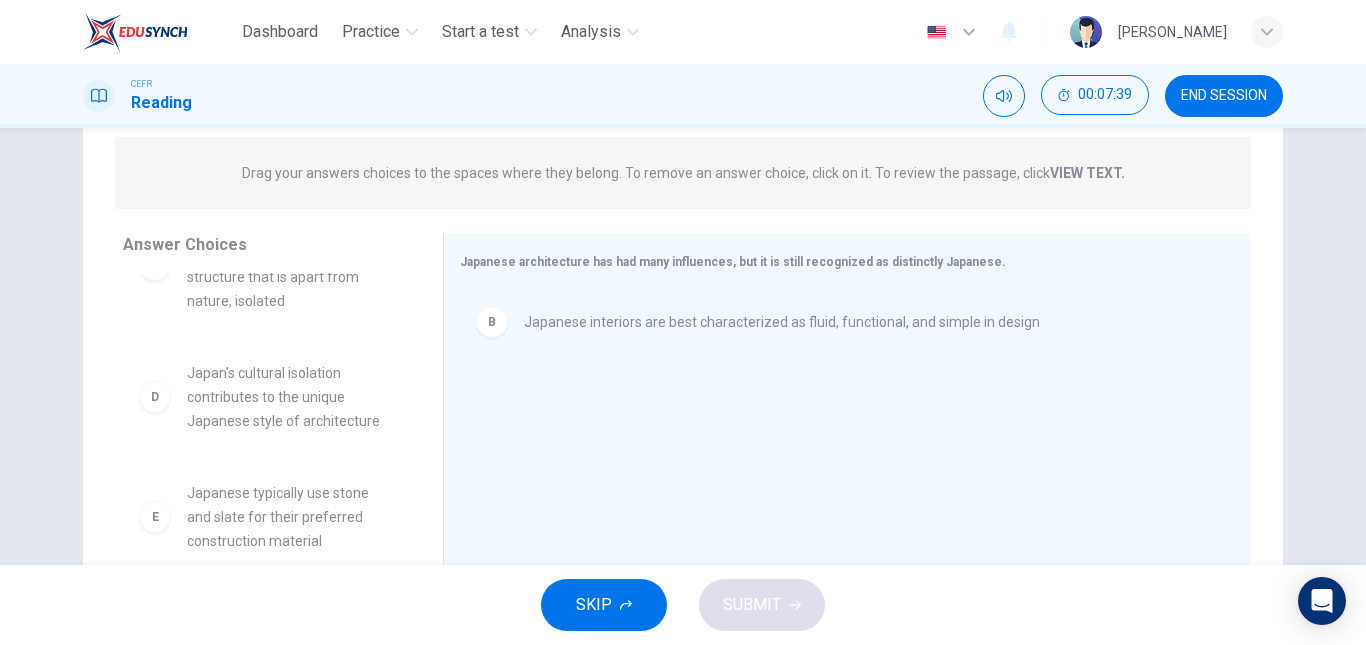 scroll, scrollTop: 276, scrollLeft: 0, axis: vertical 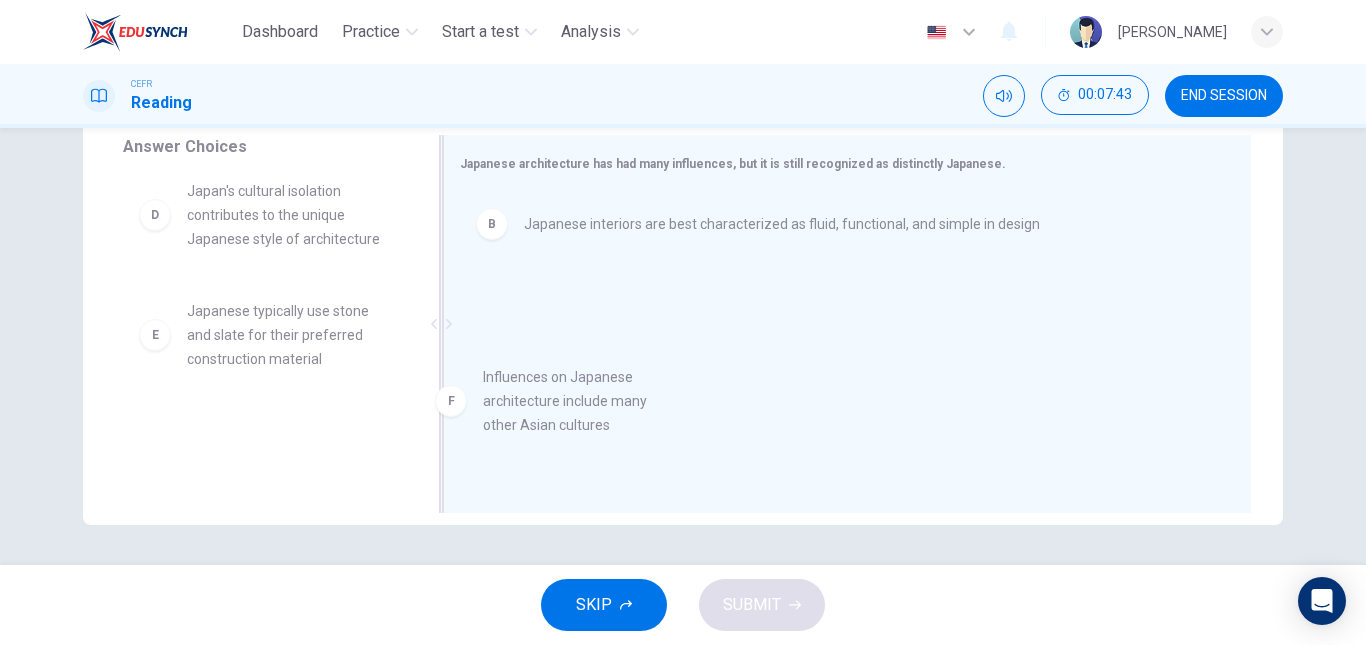 drag, startPoint x: 318, startPoint y: 452, endPoint x: 688, endPoint y: 391, distance: 374.99466 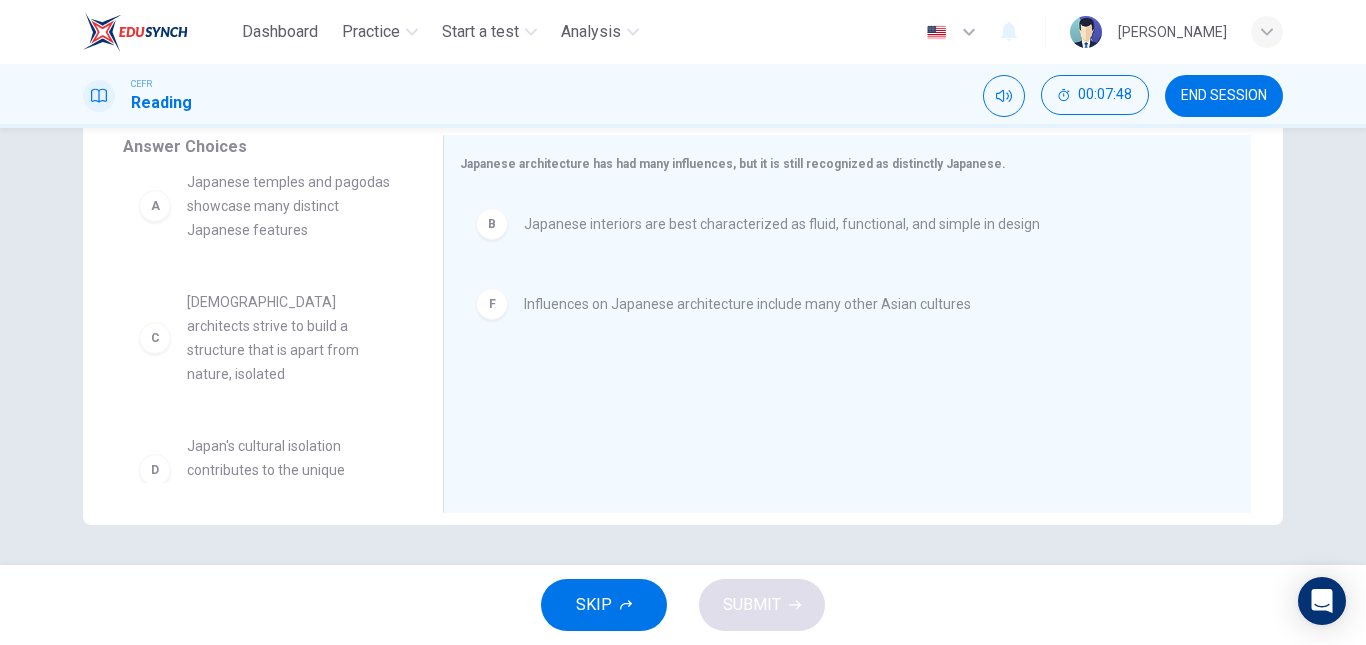 scroll, scrollTop: 22, scrollLeft: 0, axis: vertical 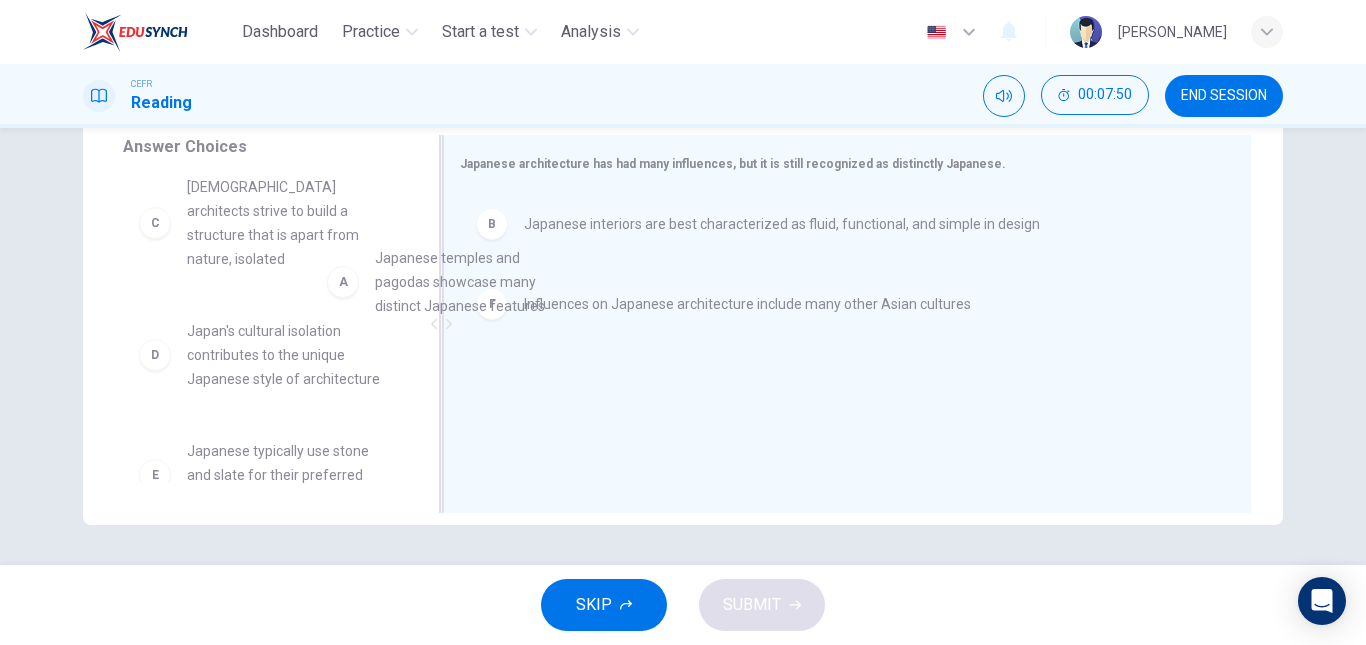 drag, startPoint x: 292, startPoint y: 238, endPoint x: 560, endPoint y: 349, distance: 290.07758 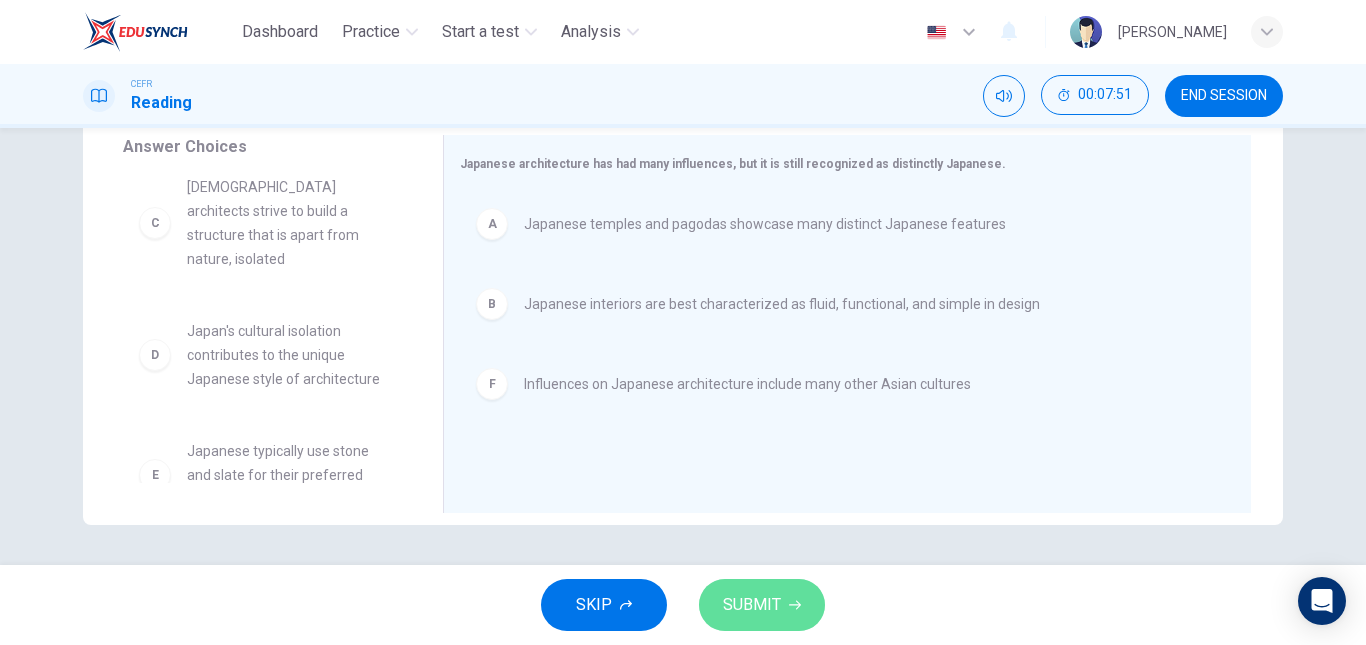 click on "SUBMIT" at bounding box center (762, 605) 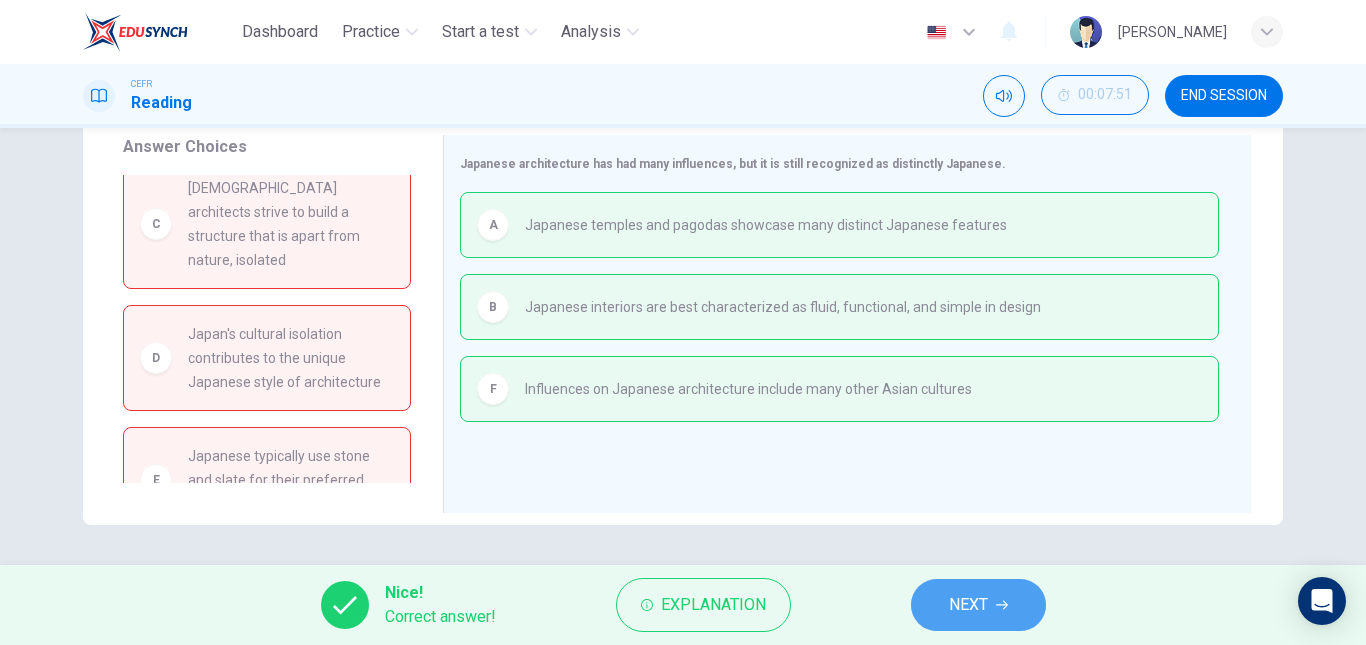 click on "NEXT" at bounding box center [978, 605] 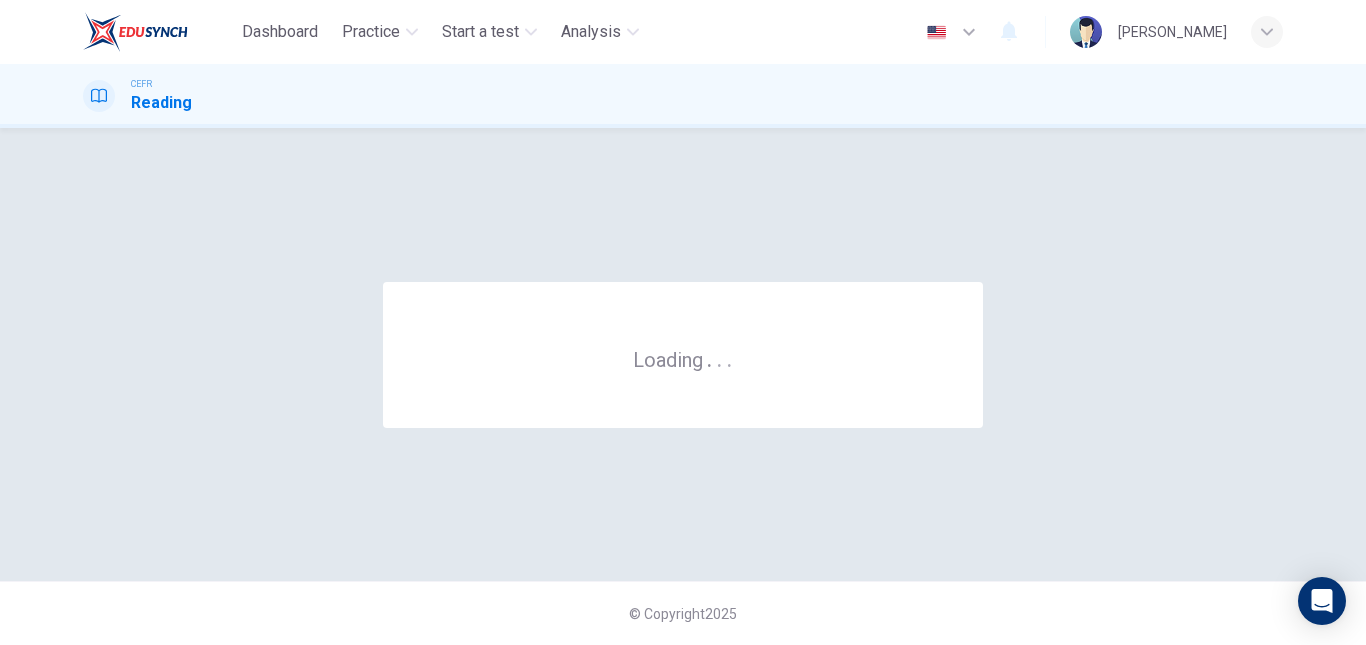 scroll, scrollTop: 0, scrollLeft: 0, axis: both 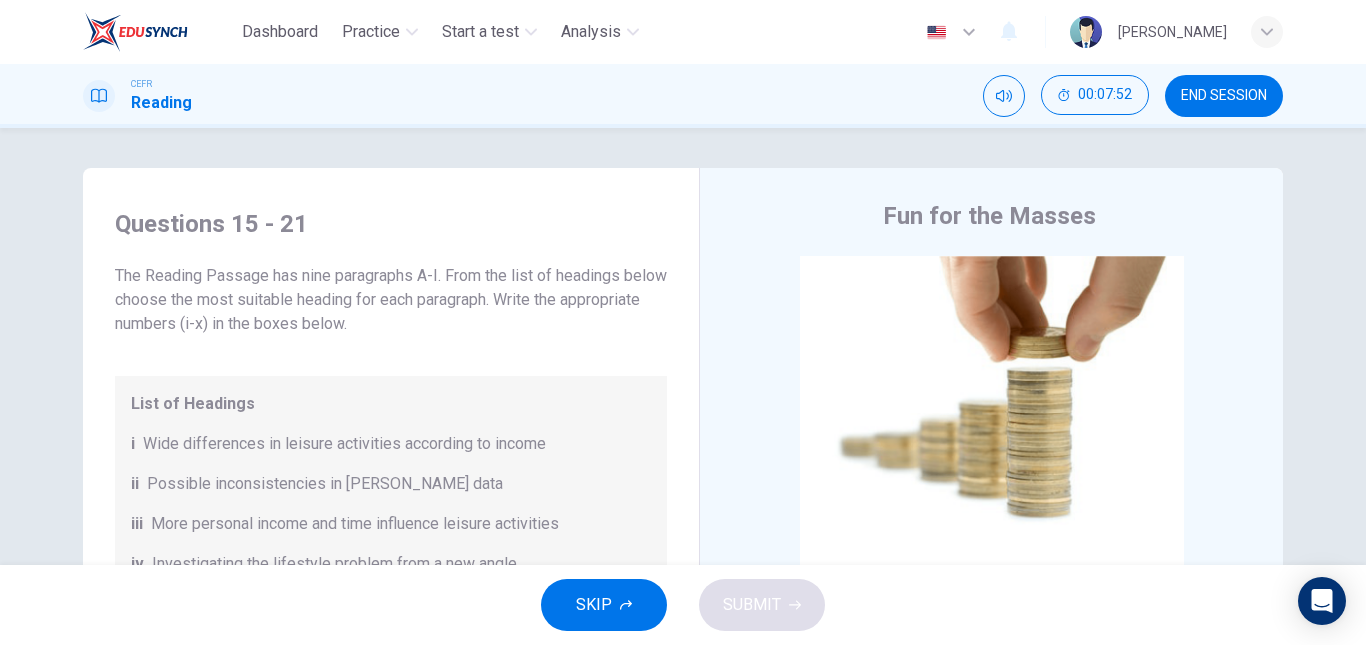 click on "END SESSION" at bounding box center (1224, 96) 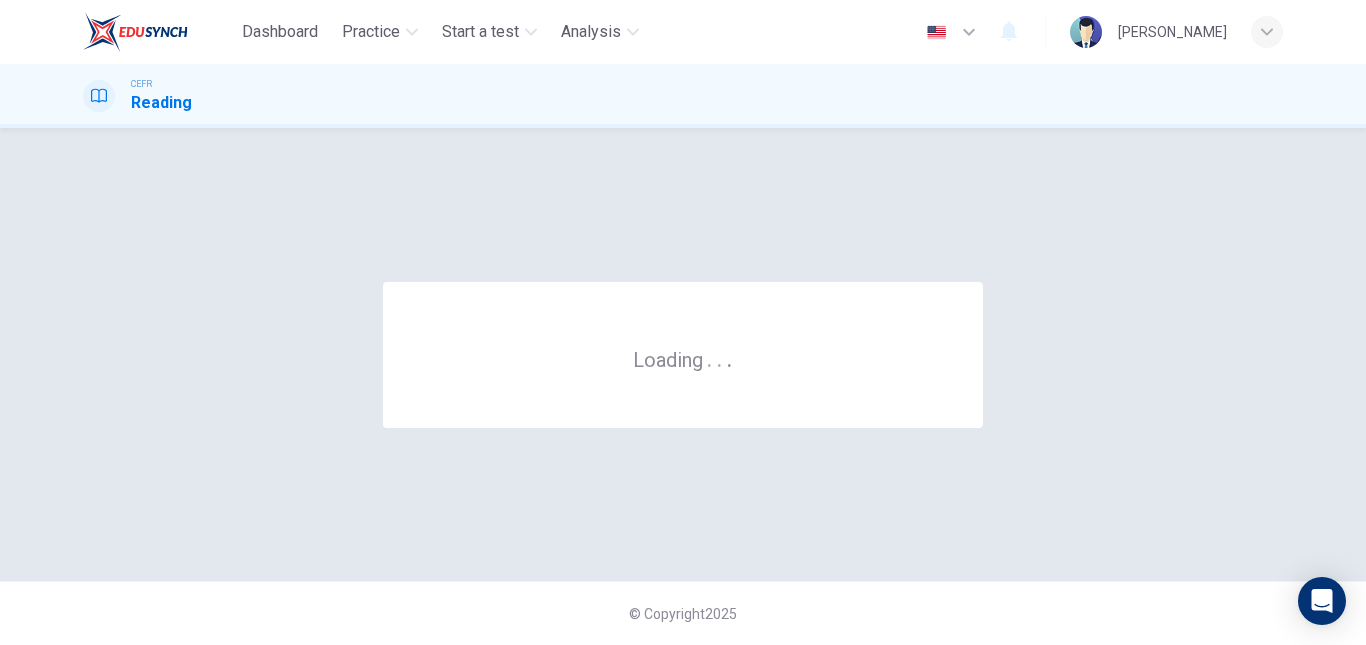 scroll, scrollTop: 0, scrollLeft: 0, axis: both 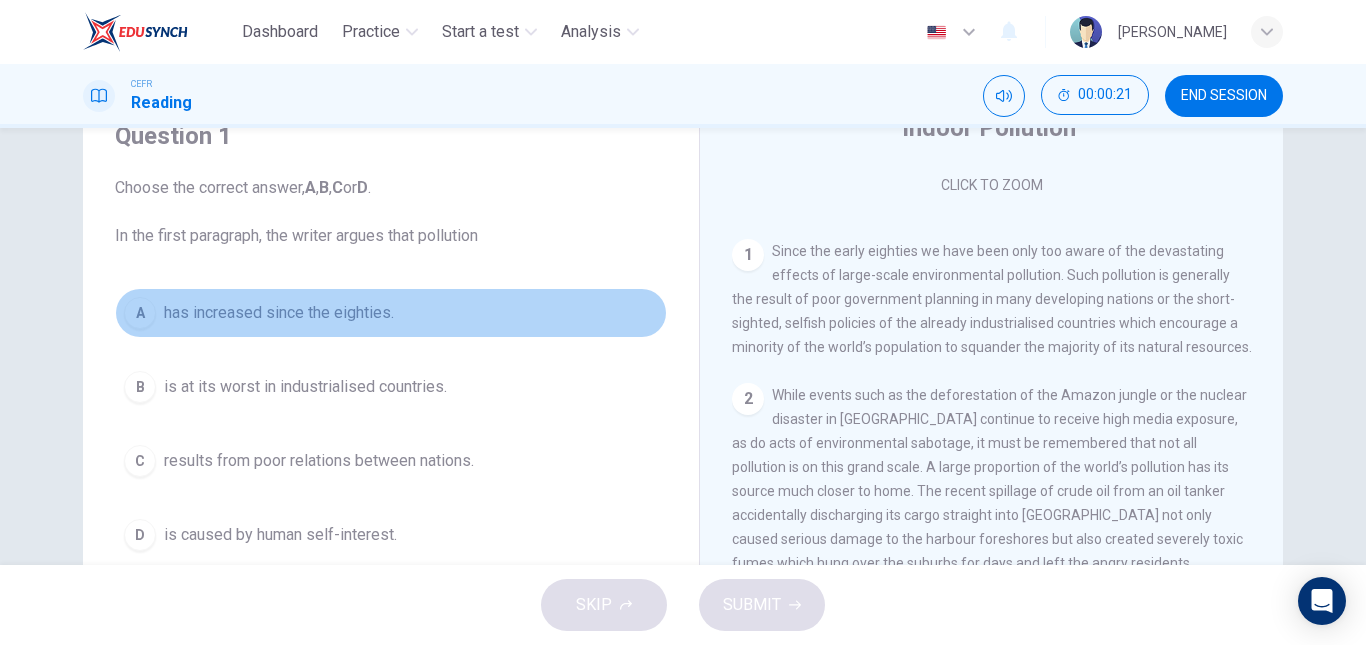 click on "A has increased since the eighties." at bounding box center (391, 313) 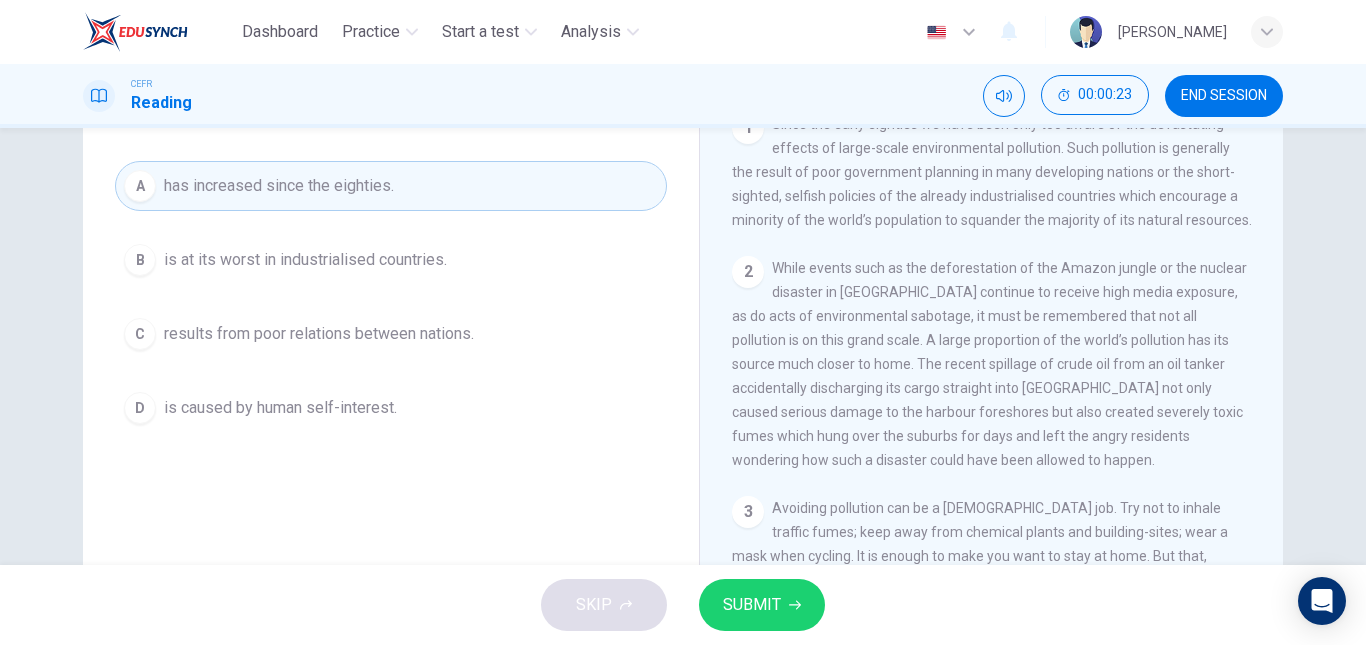 scroll, scrollTop: 216, scrollLeft: 0, axis: vertical 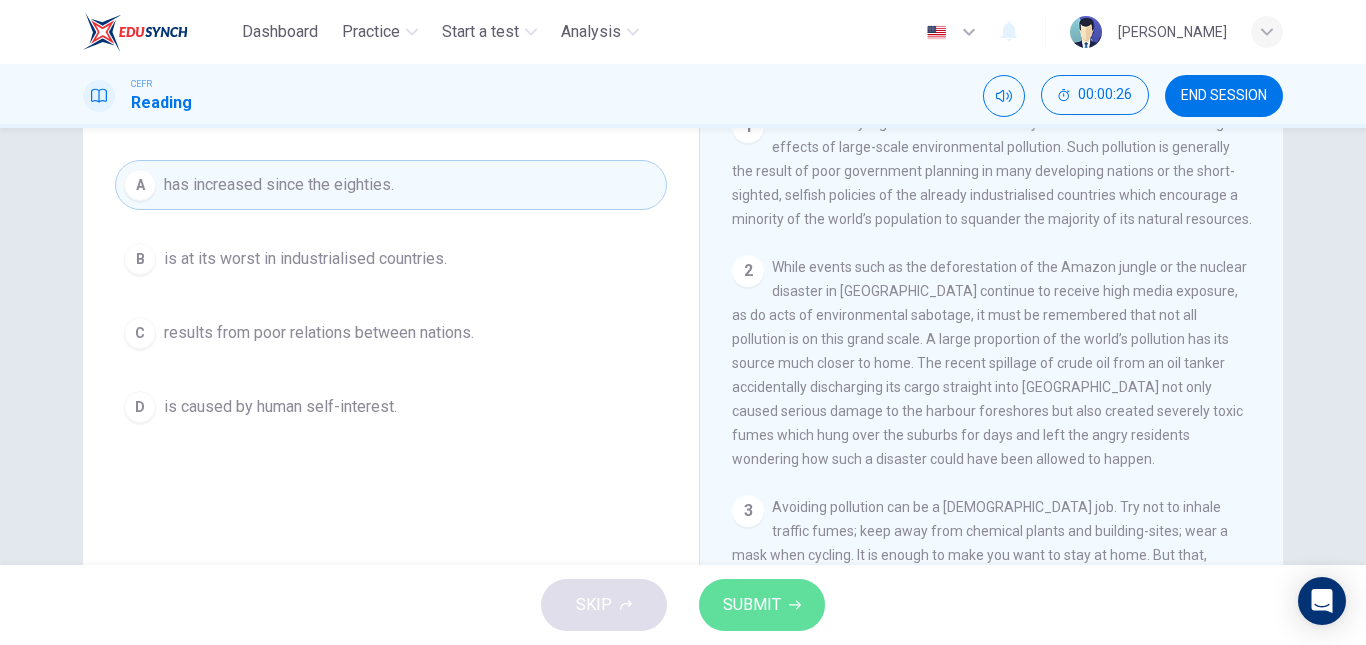 click on "SUBMIT" at bounding box center (762, 605) 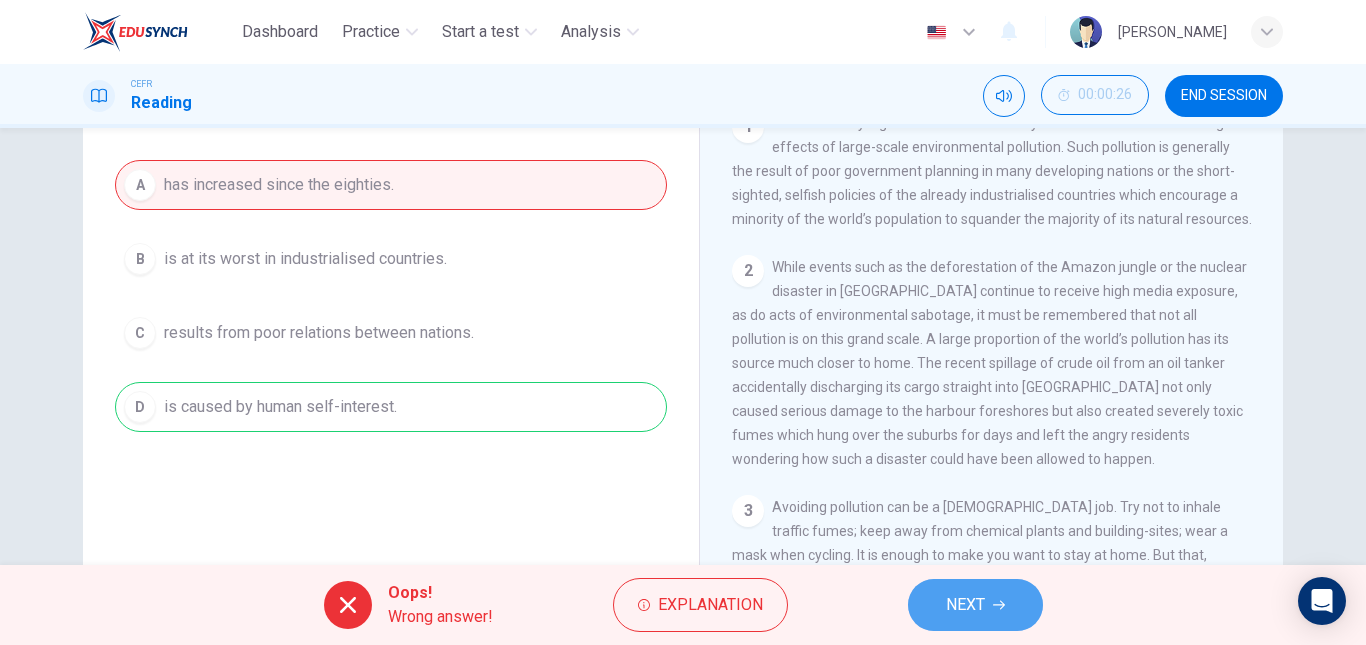 click on "NEXT" at bounding box center (965, 605) 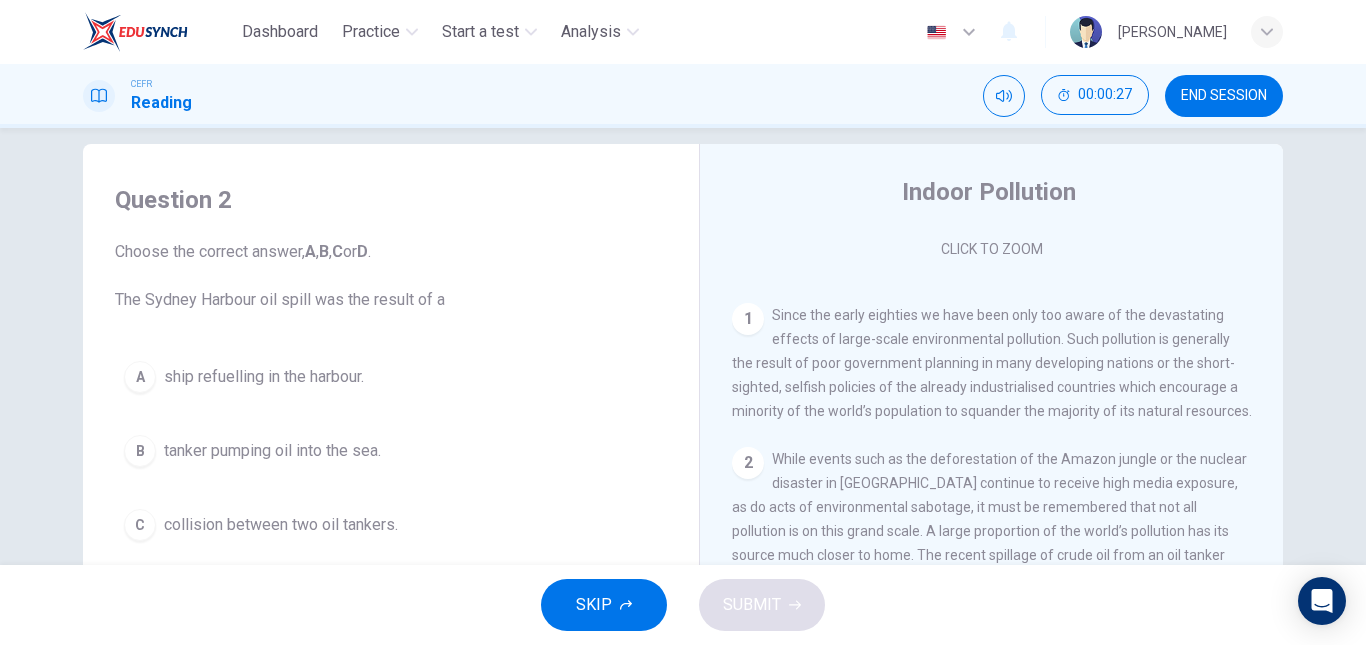 scroll, scrollTop: 24, scrollLeft: 0, axis: vertical 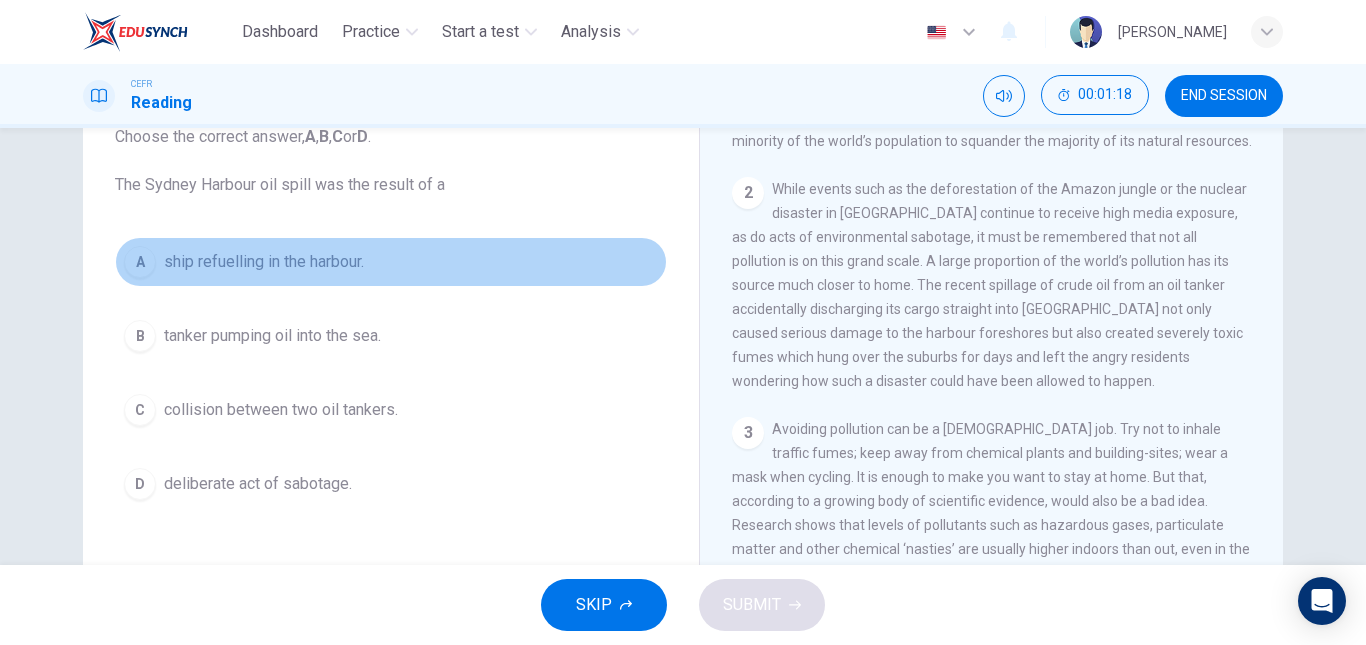 click on "ship refuelling in the harbour." at bounding box center [264, 262] 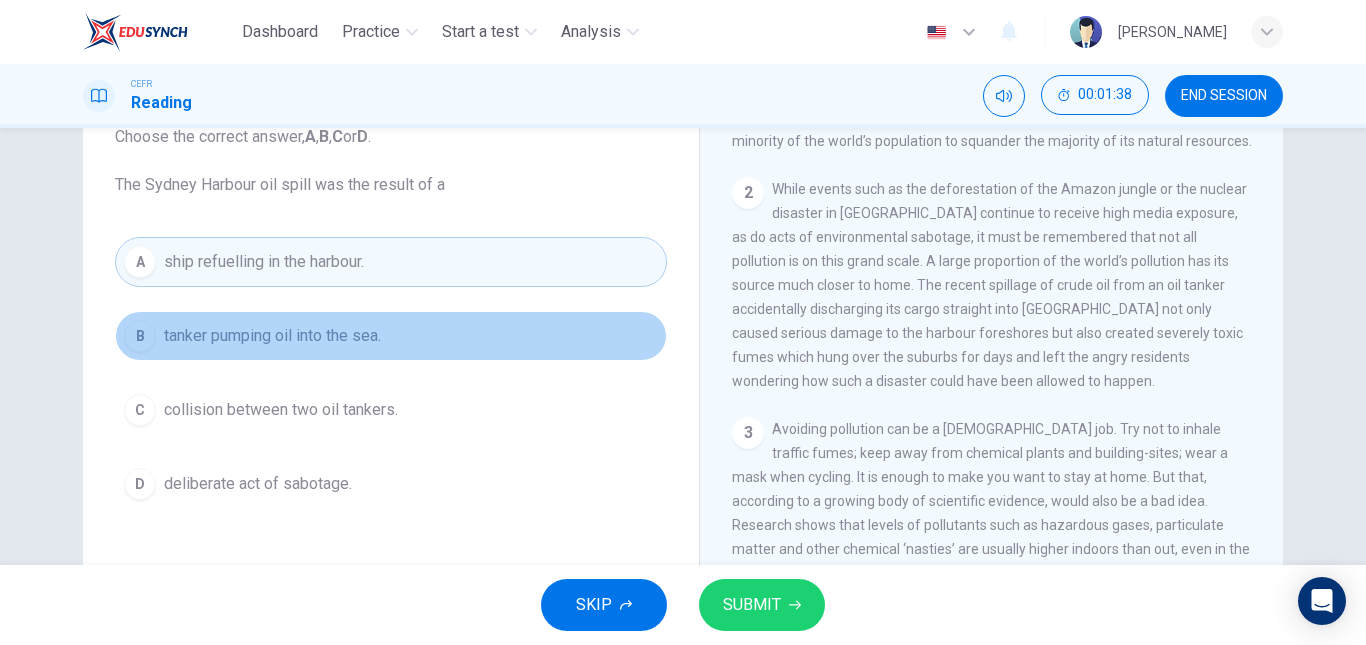 click on "tanker pumping oil into the sea." at bounding box center (272, 336) 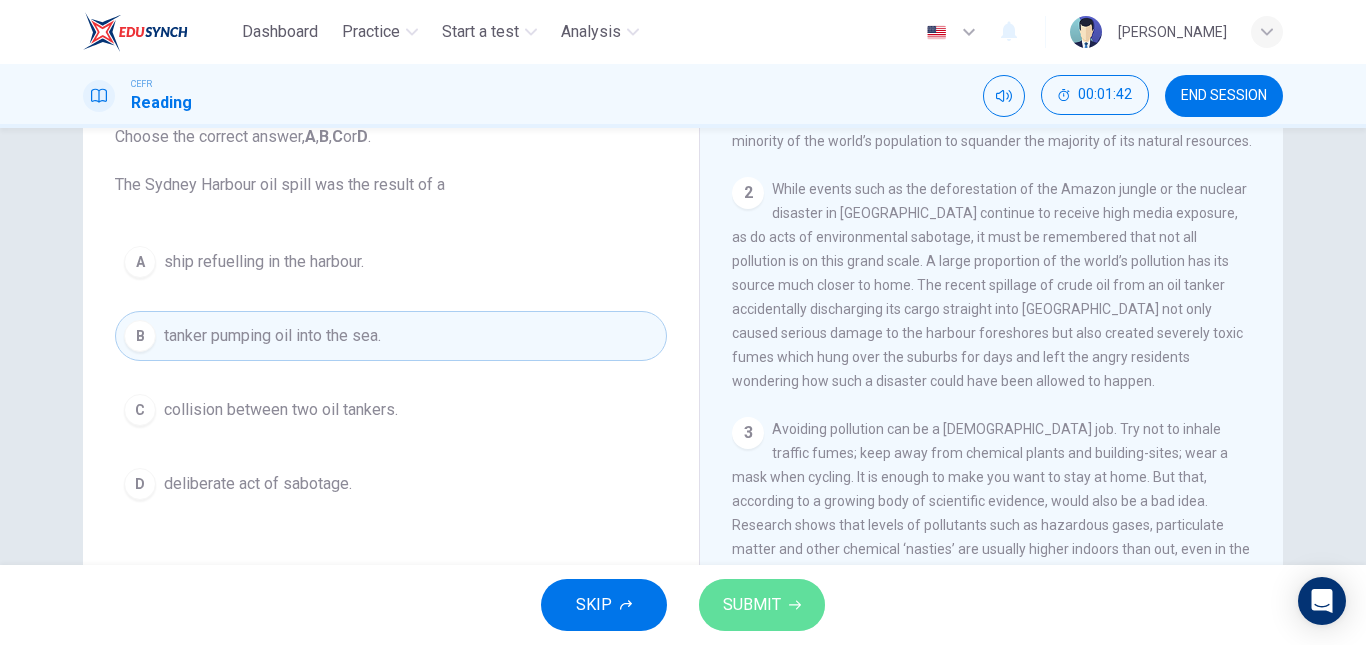 click on "SUBMIT" at bounding box center (762, 605) 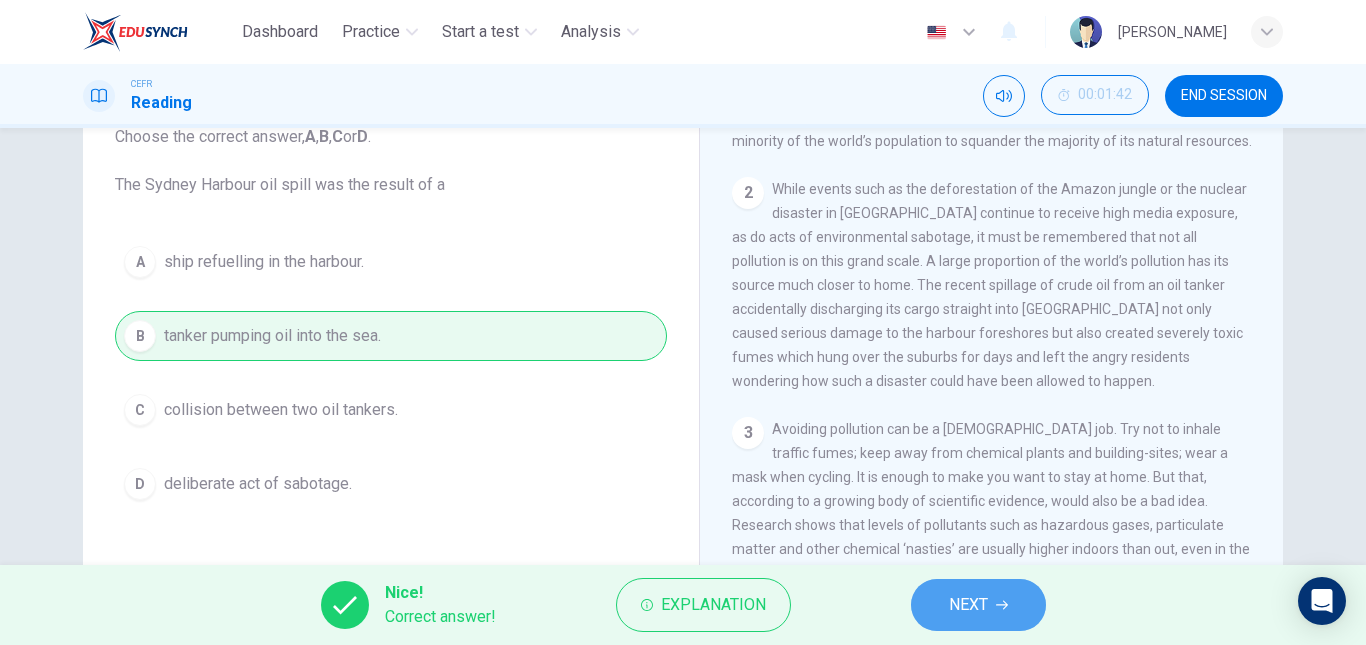 click on "NEXT" at bounding box center (978, 605) 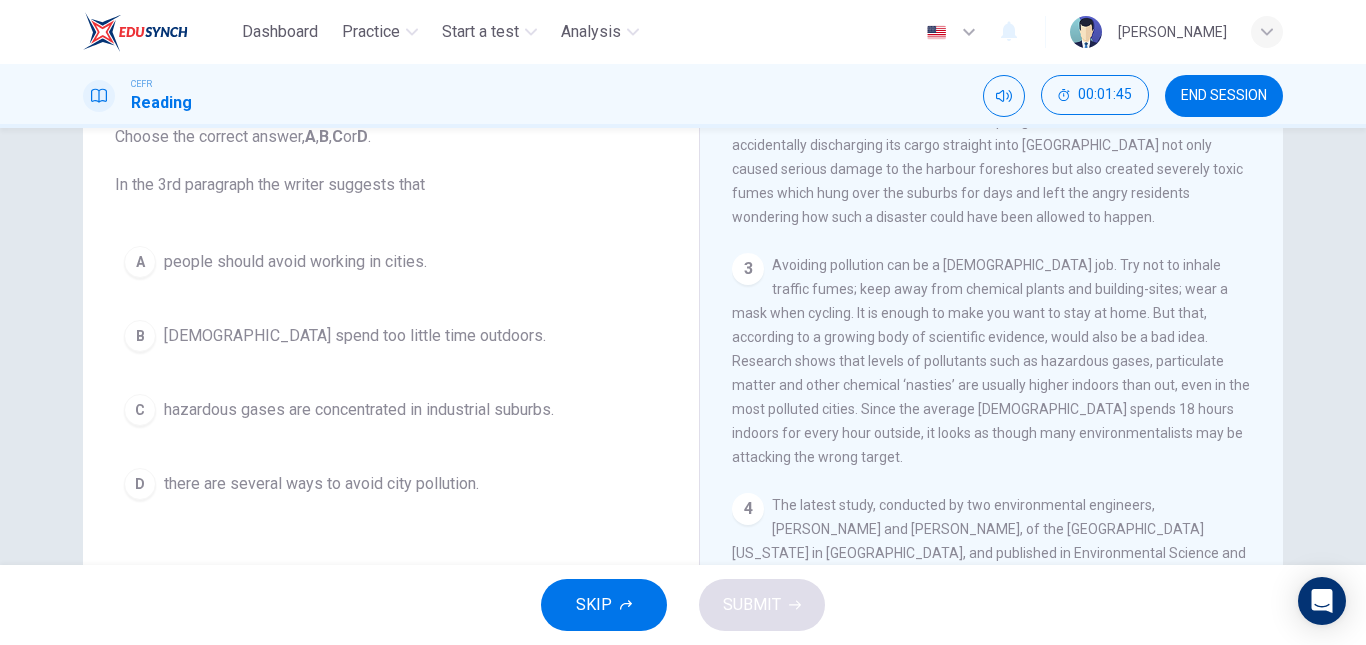 scroll, scrollTop: 670, scrollLeft: 0, axis: vertical 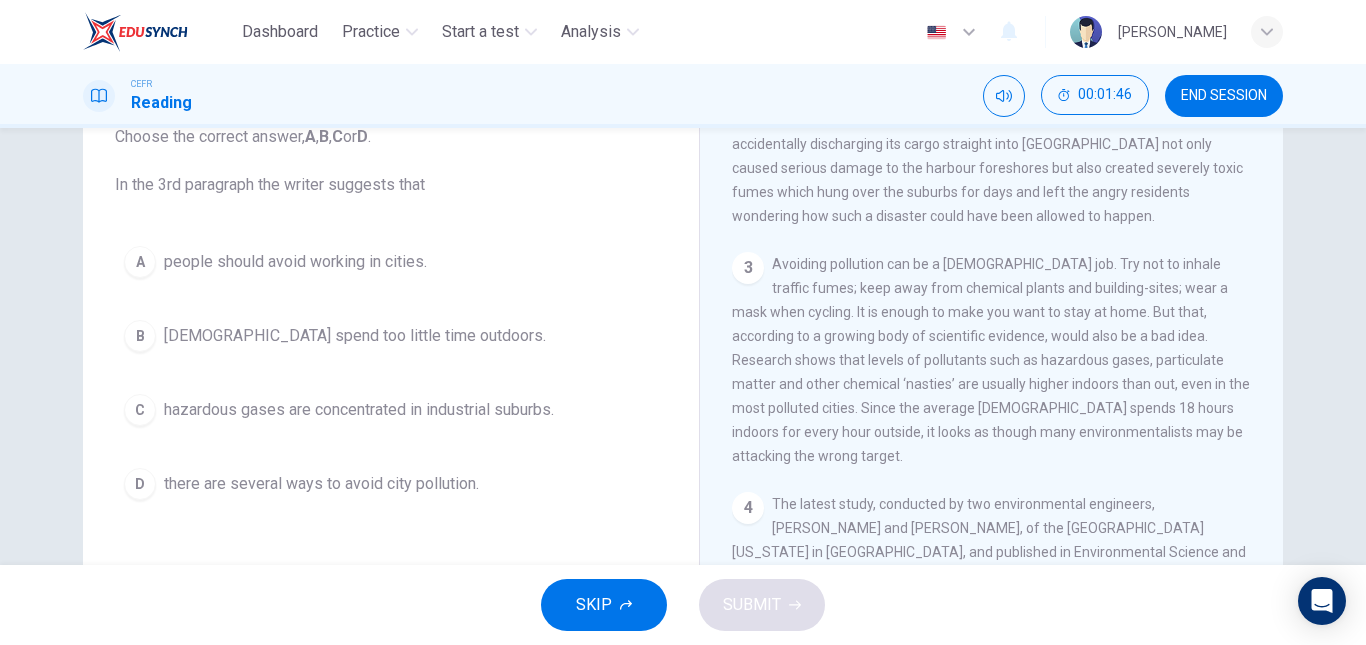 click on "3" at bounding box center (748, 268) 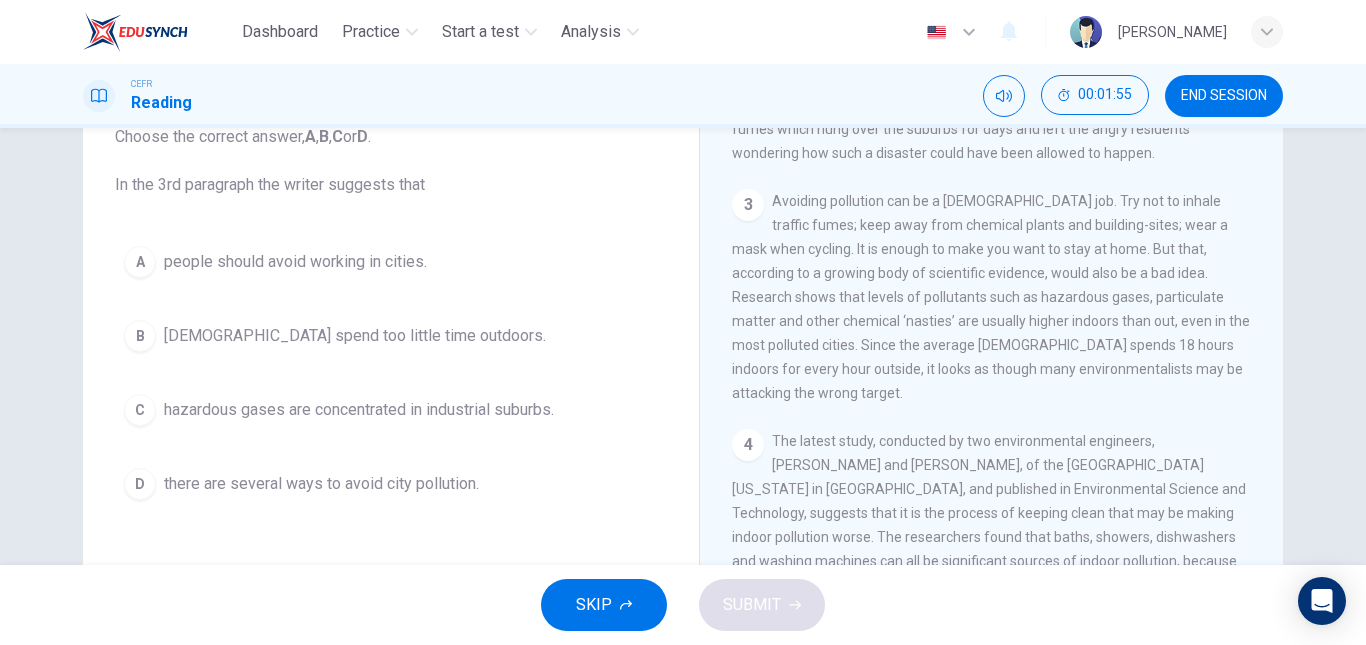 scroll, scrollTop: 733, scrollLeft: 0, axis: vertical 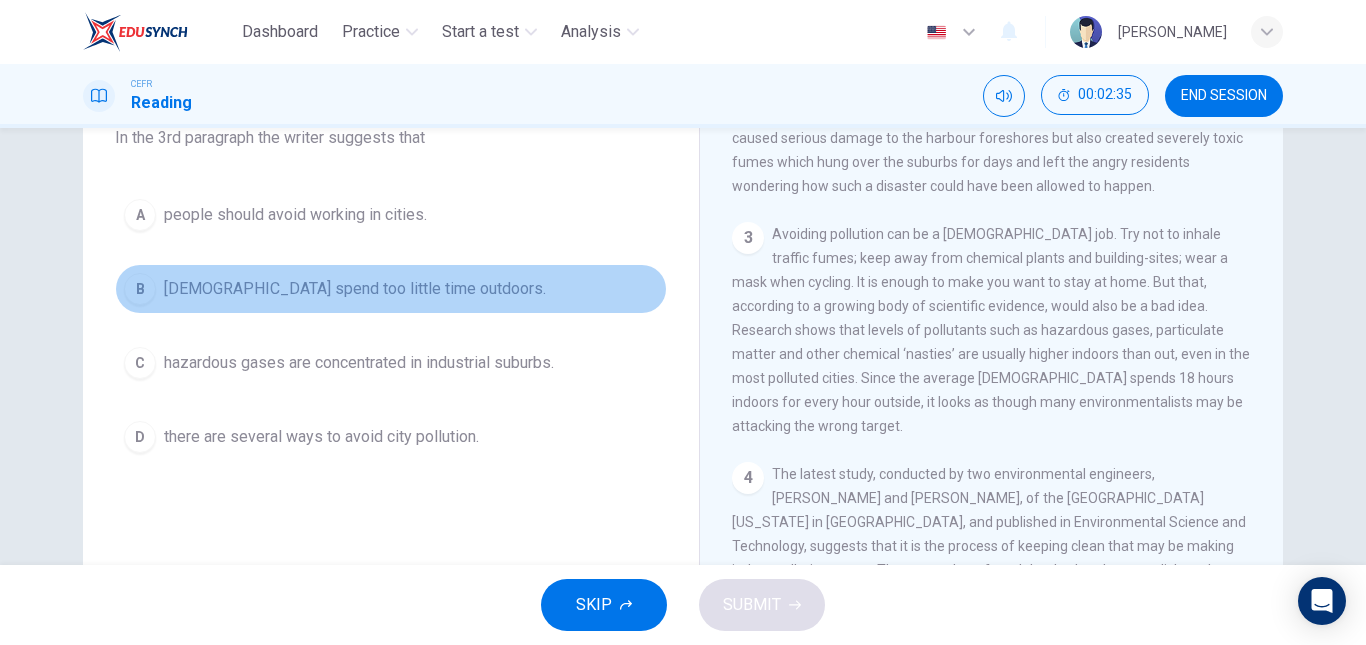 click on "[DEMOGRAPHIC_DATA] spend too little time outdoors." at bounding box center (355, 289) 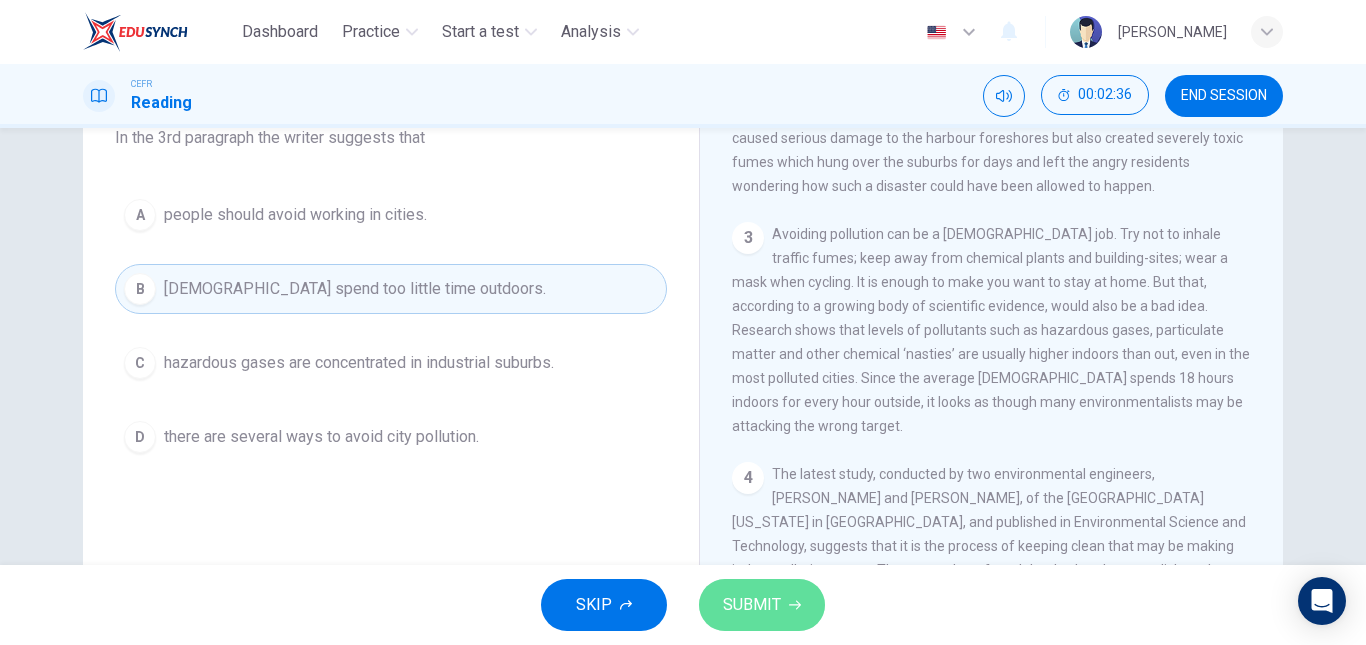 click on "SUBMIT" at bounding box center (752, 605) 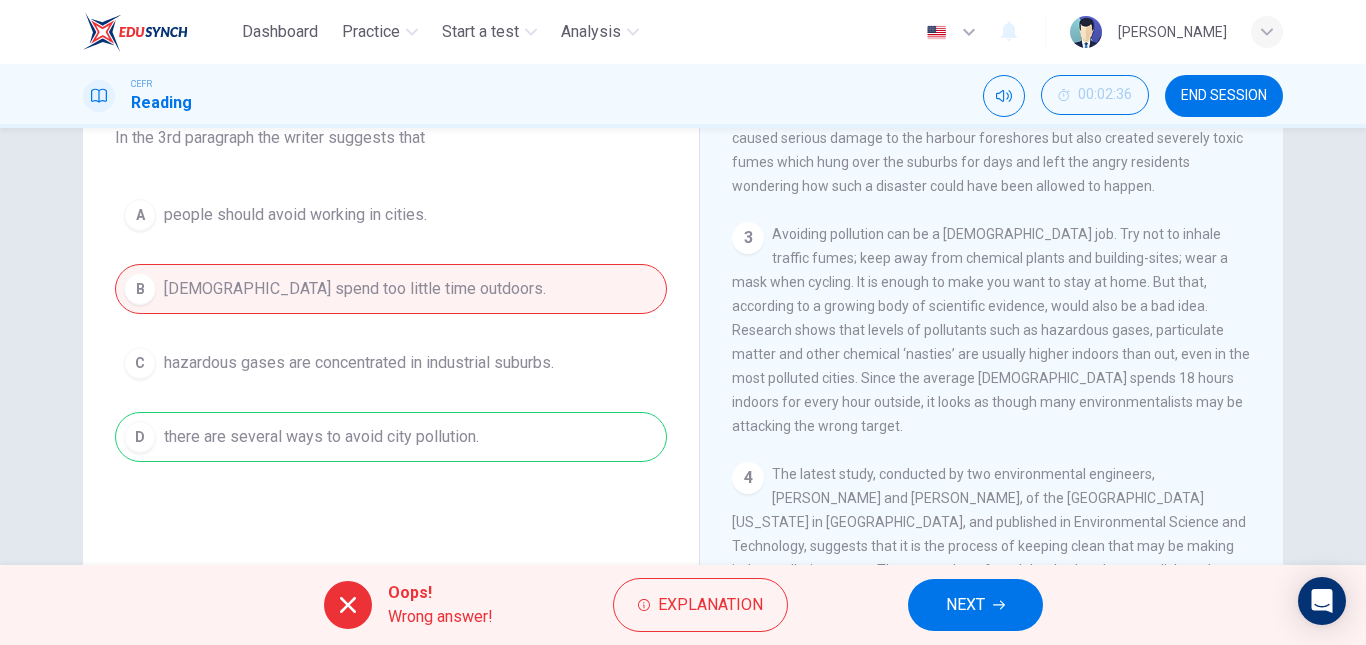 click on "NEXT" at bounding box center (975, 605) 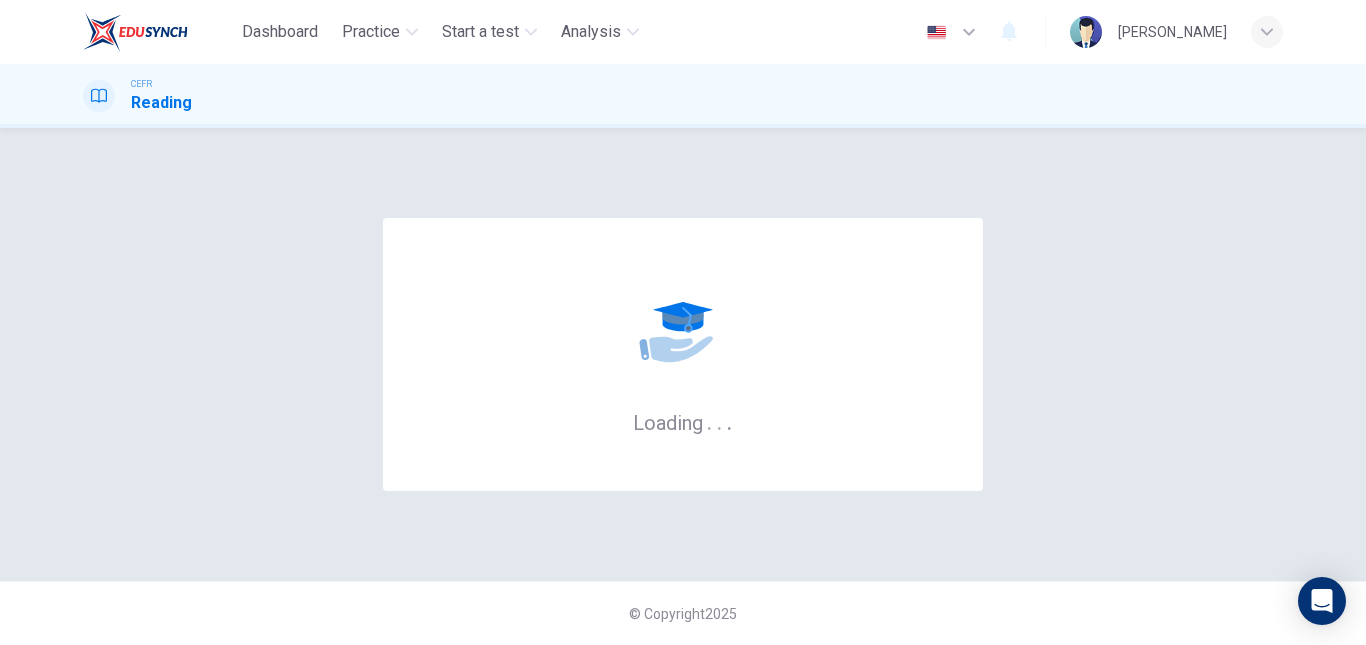 scroll, scrollTop: 0, scrollLeft: 0, axis: both 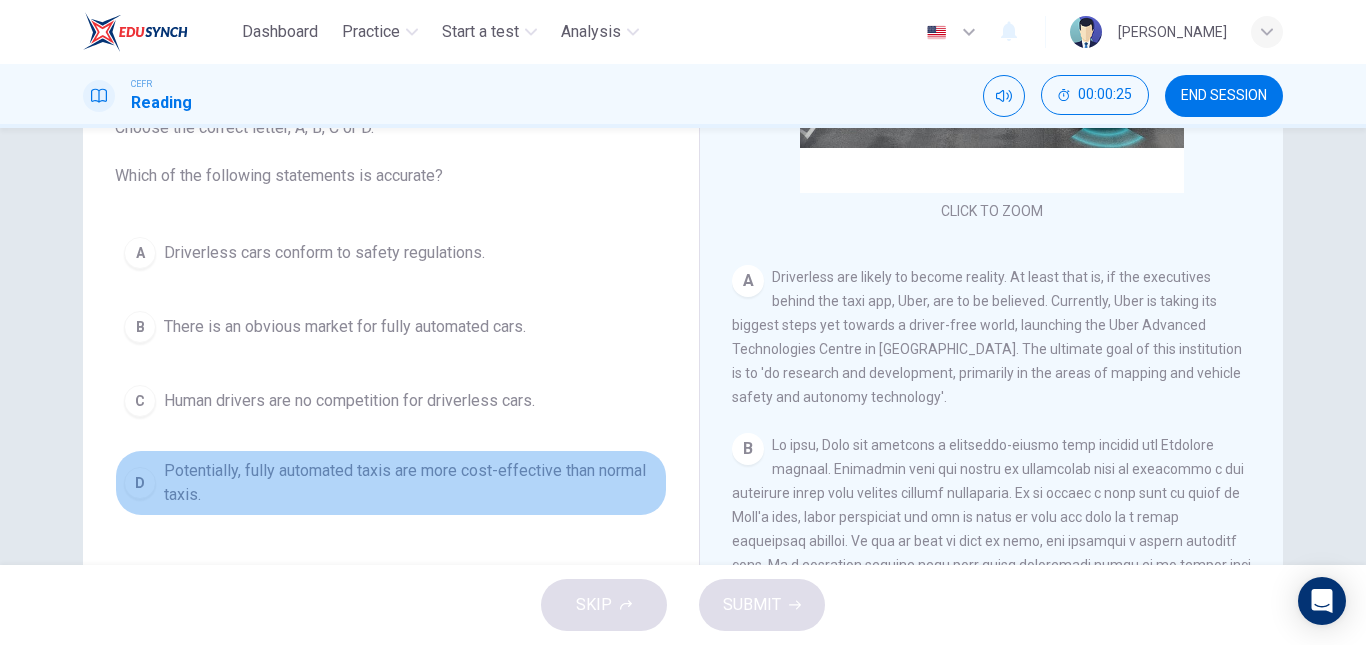 click on "Potentially, fully automated taxis are more cost-effective than normal taxis." at bounding box center [411, 483] 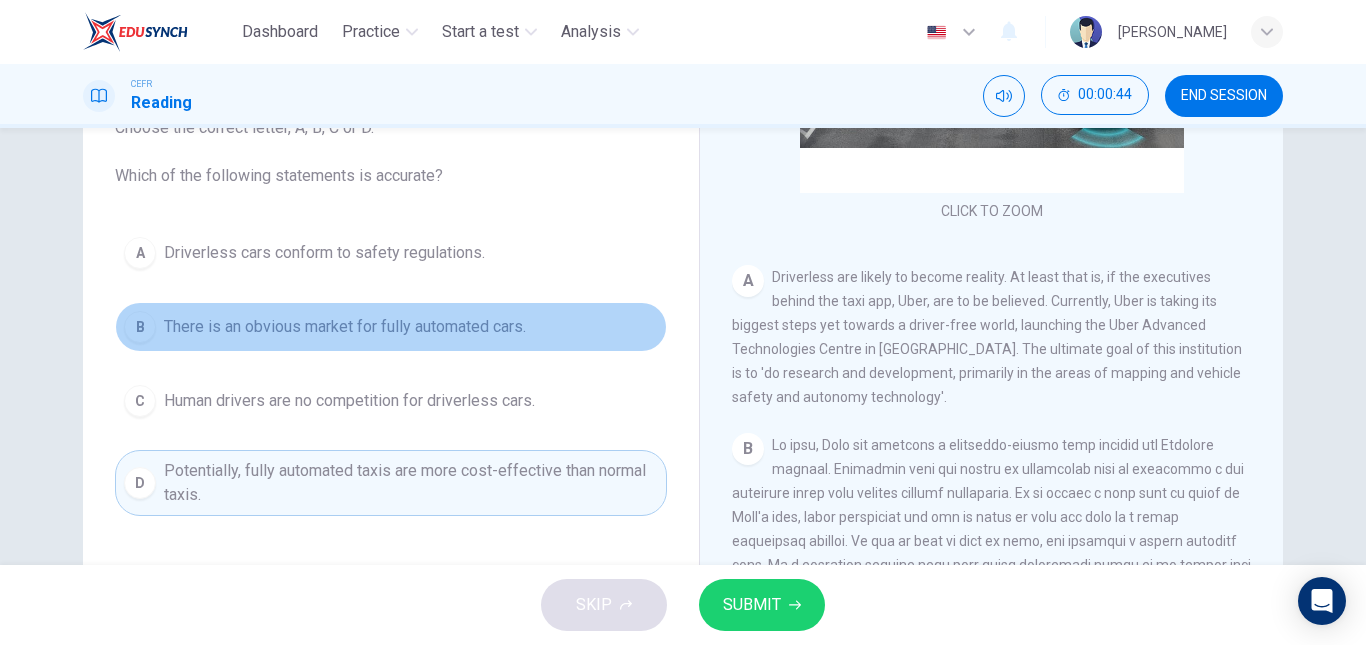 click on "There is an obvious market for fully automated cars." at bounding box center (345, 327) 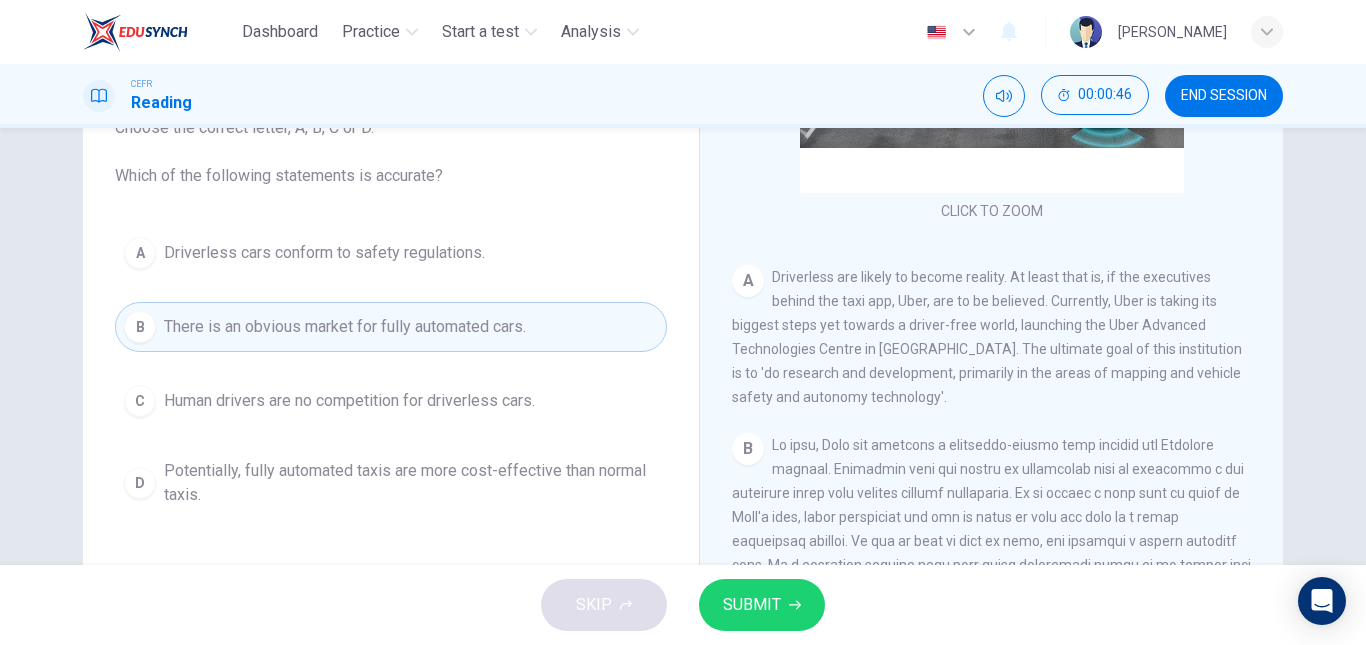 click on "SUBMIT" at bounding box center (752, 605) 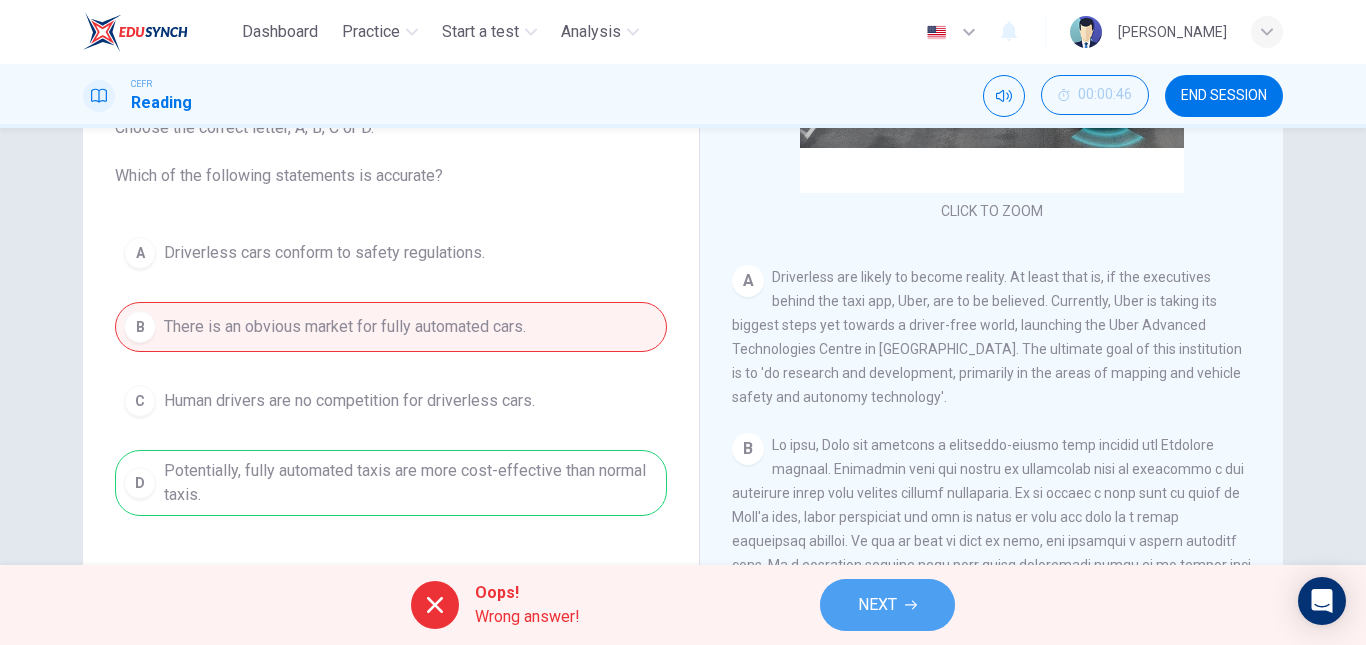 click on "NEXT" at bounding box center [877, 605] 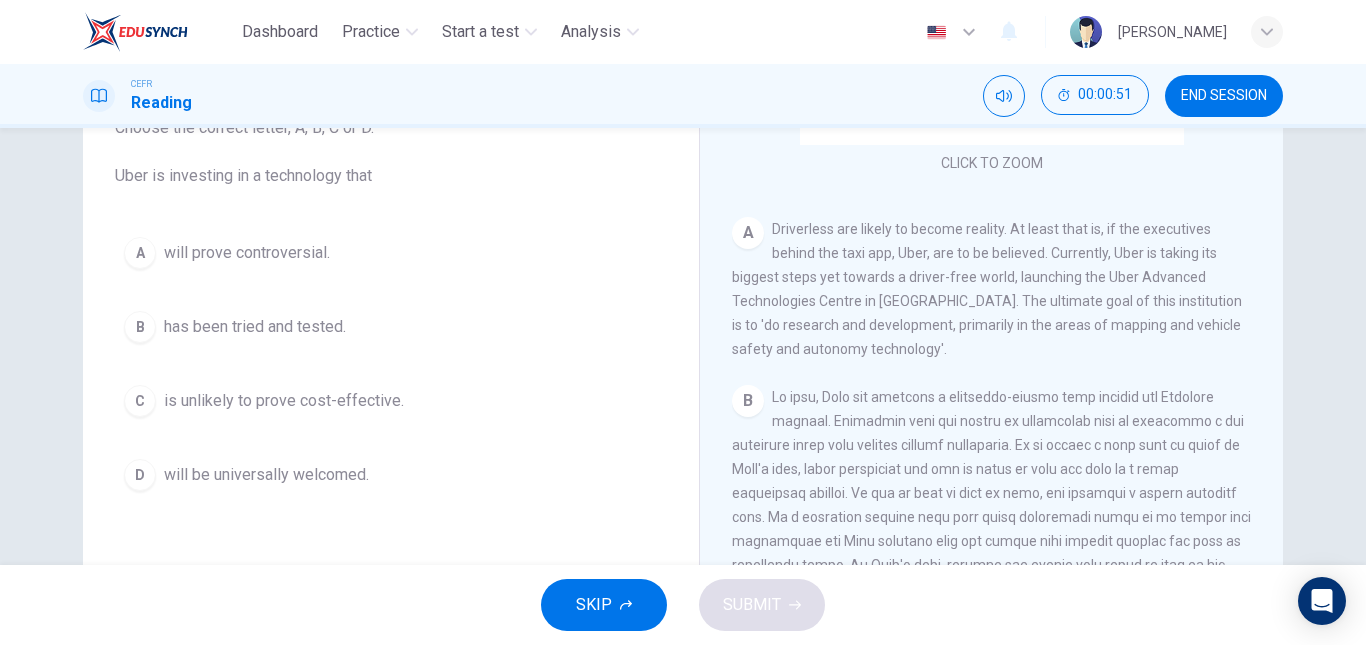 scroll, scrollTop: 192, scrollLeft: 0, axis: vertical 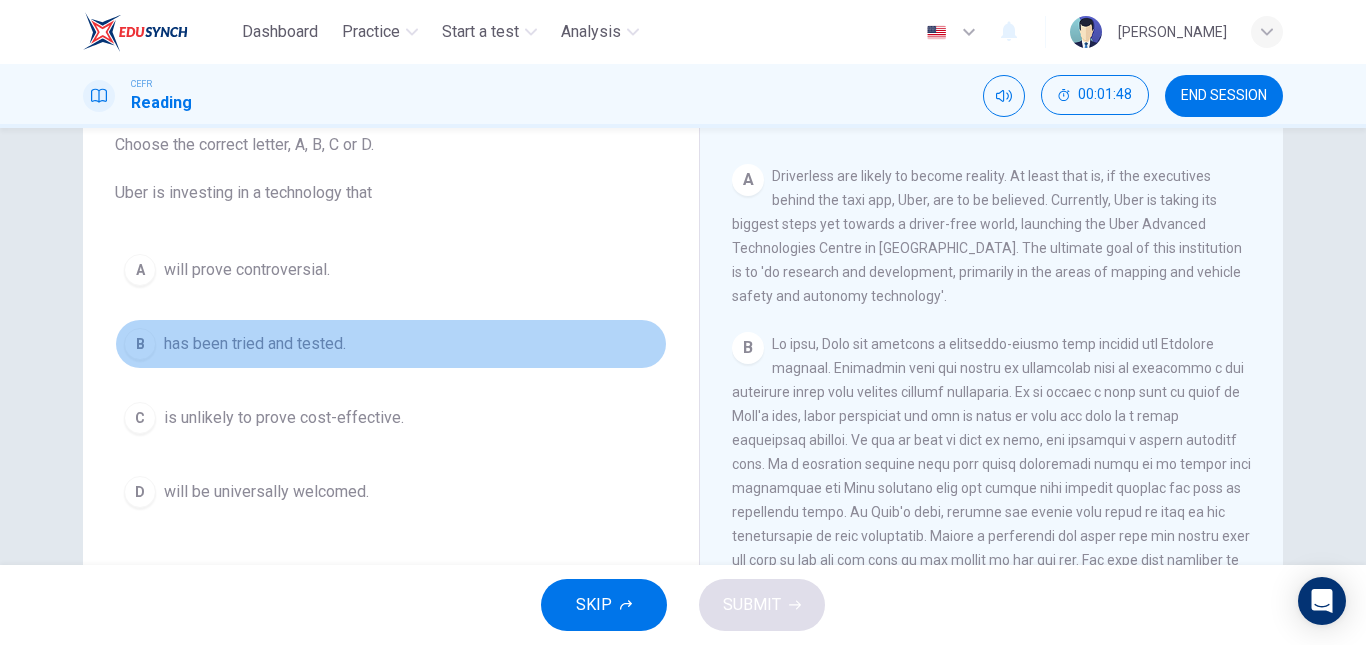 click on "has been tried and tested." at bounding box center (255, 344) 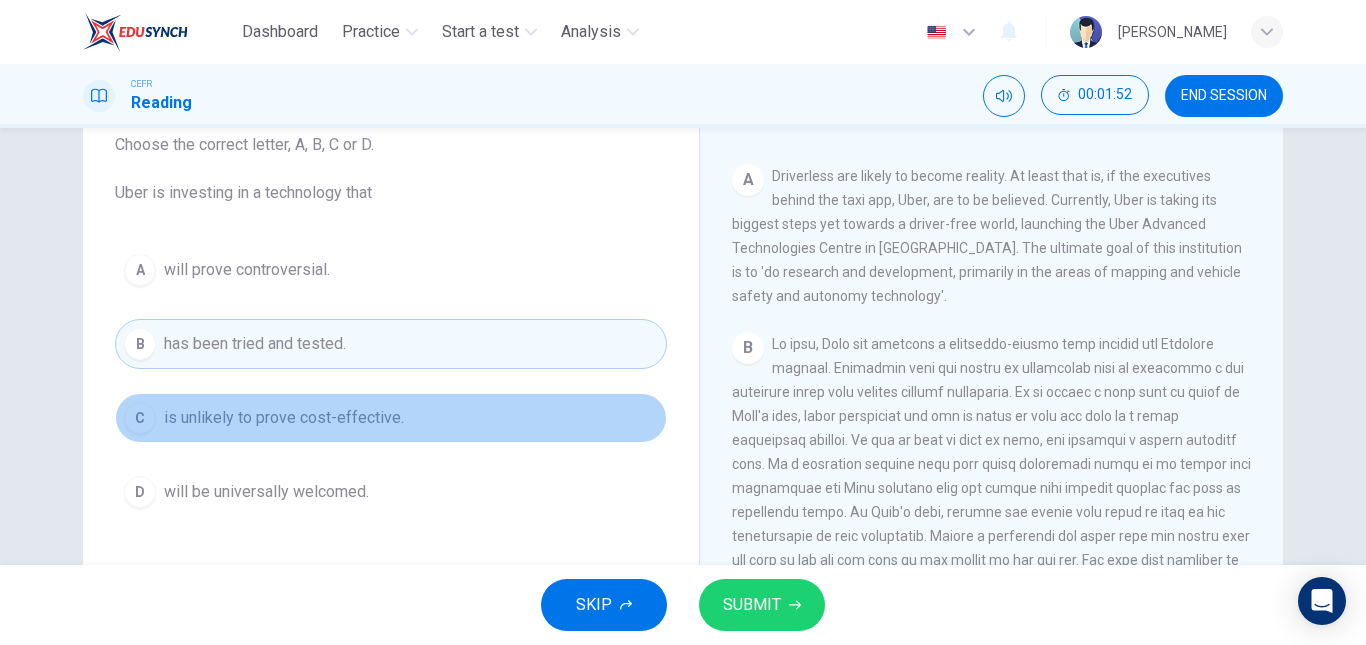 click on "is unlikely to prove cost-effective." at bounding box center (284, 418) 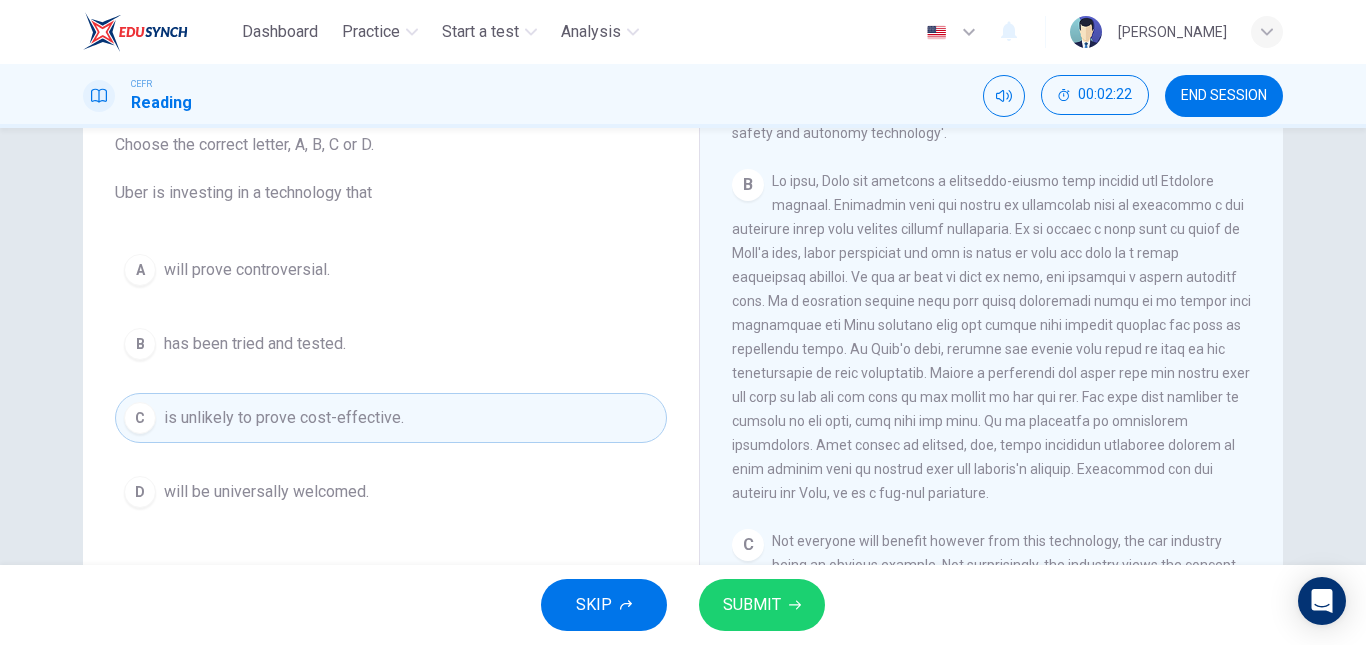 scroll, scrollTop: 545, scrollLeft: 0, axis: vertical 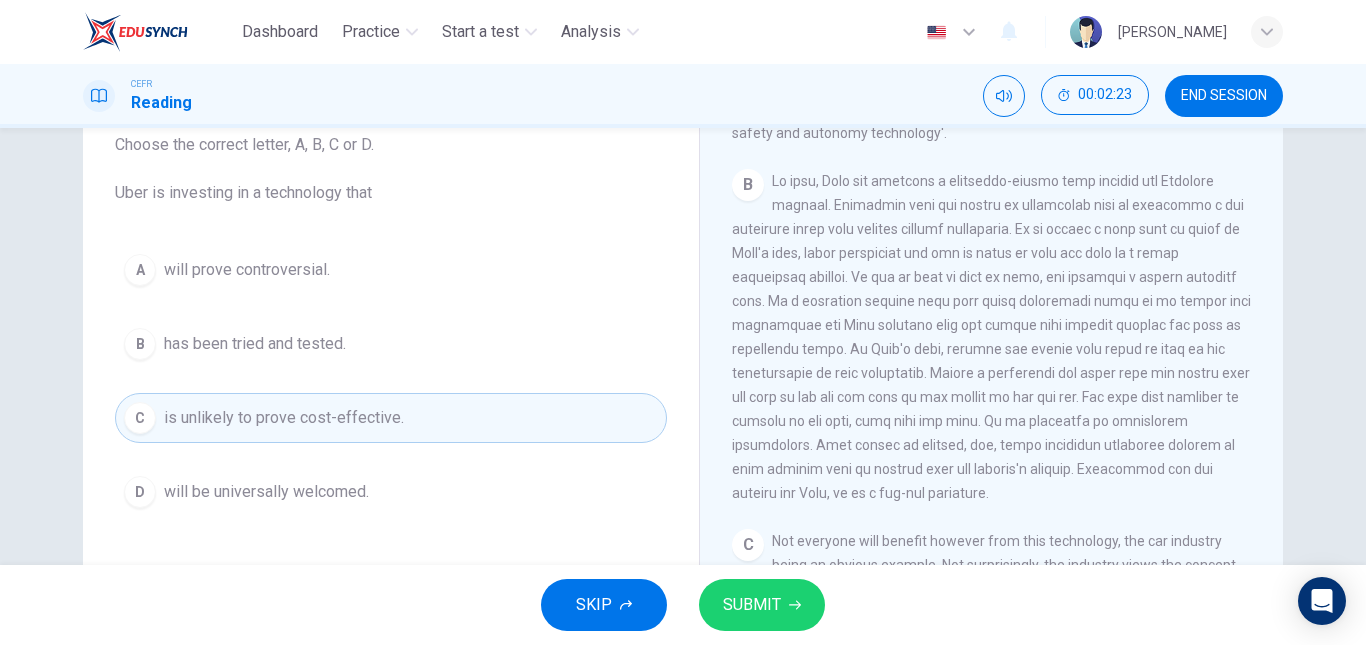 drag, startPoint x: 831, startPoint y: 426, endPoint x: 769, endPoint y: 286, distance: 153.11433 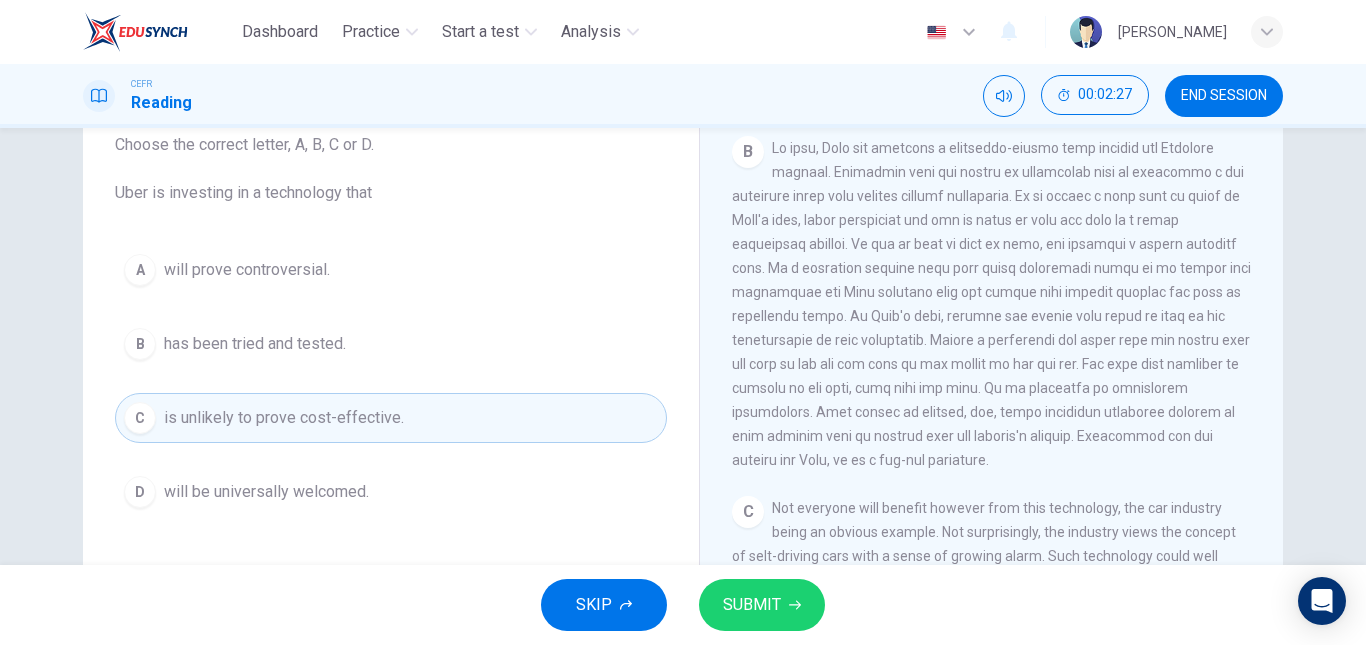 scroll, scrollTop: 580, scrollLeft: 0, axis: vertical 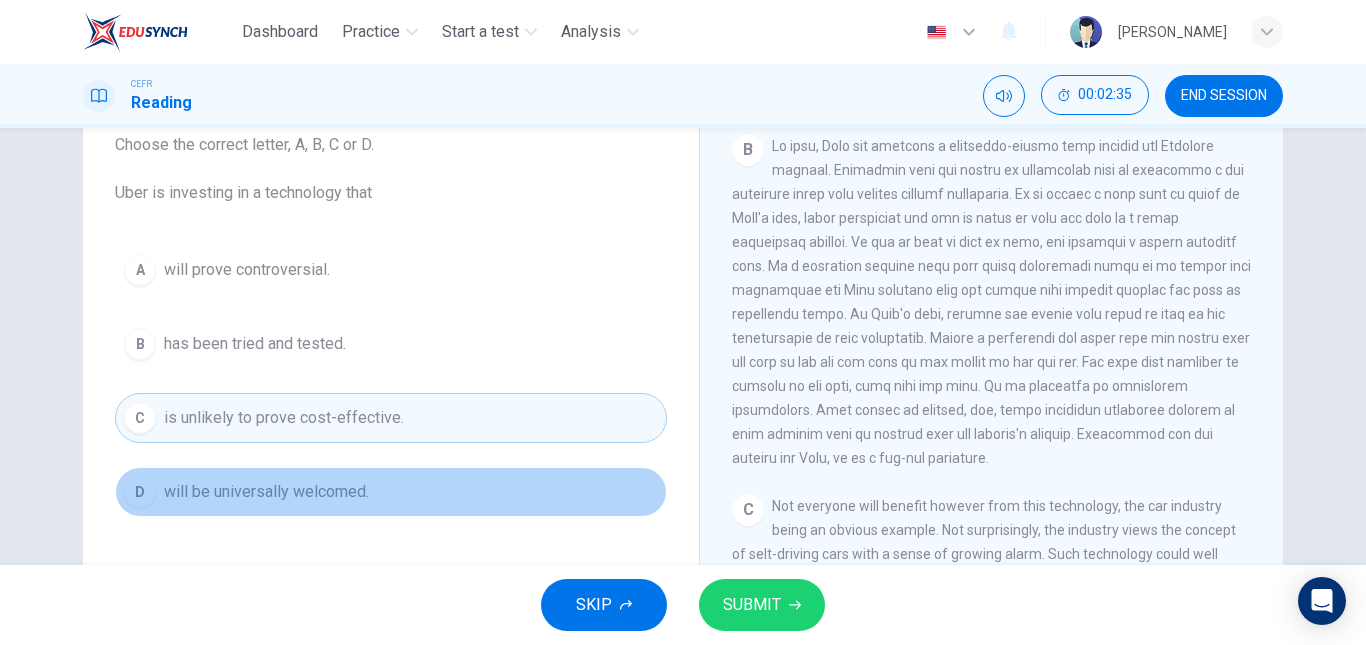click on "D will be universally welcomed." at bounding box center (391, 492) 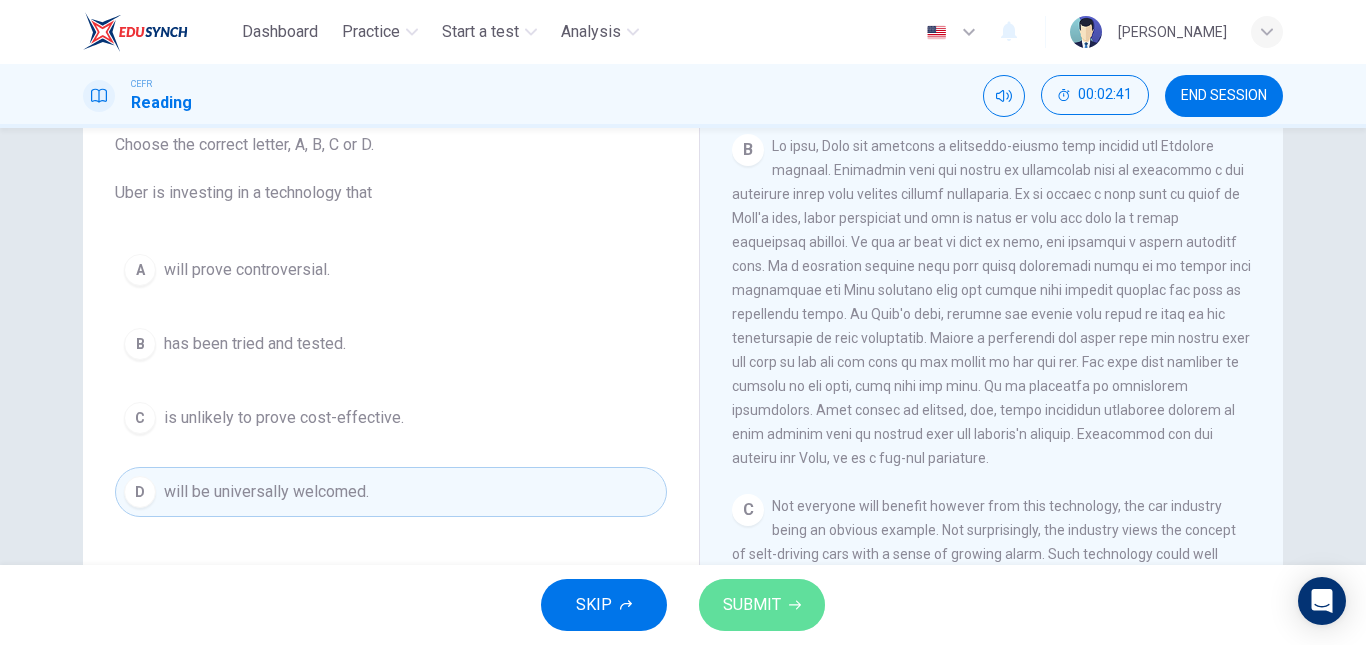 click on "SUBMIT" at bounding box center (762, 605) 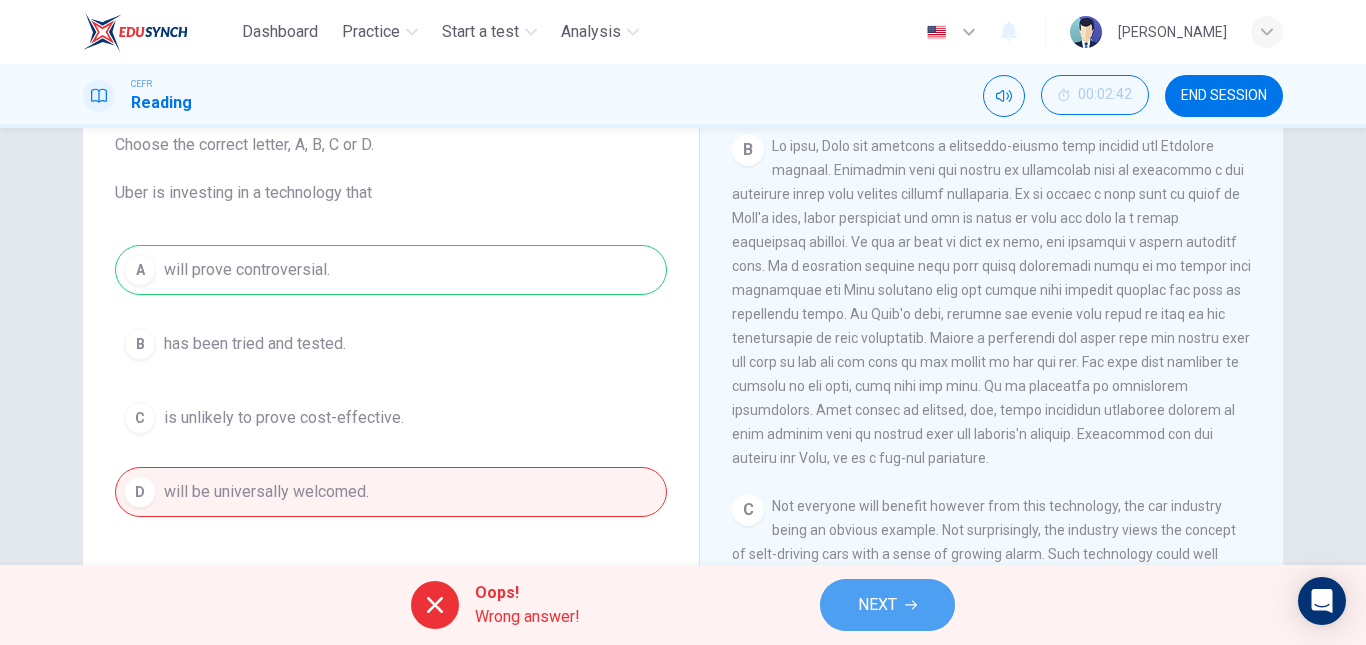 click on "NEXT" at bounding box center [887, 605] 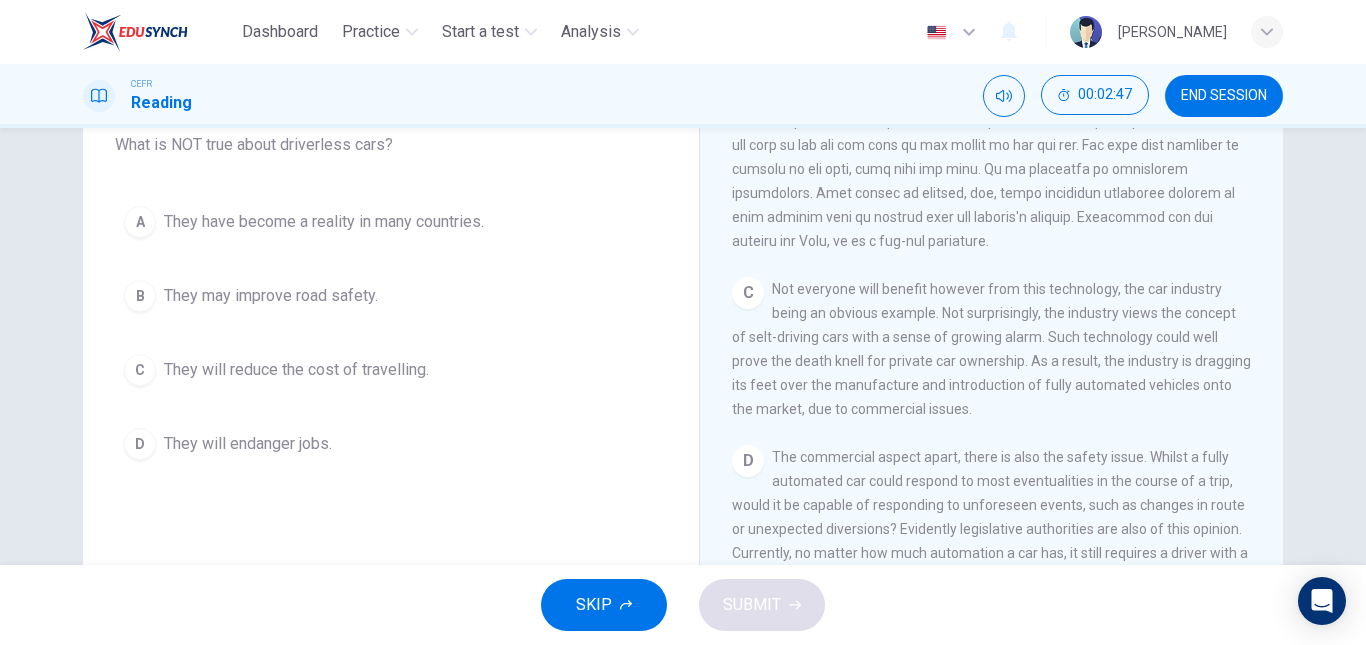 scroll, scrollTop: 796, scrollLeft: 0, axis: vertical 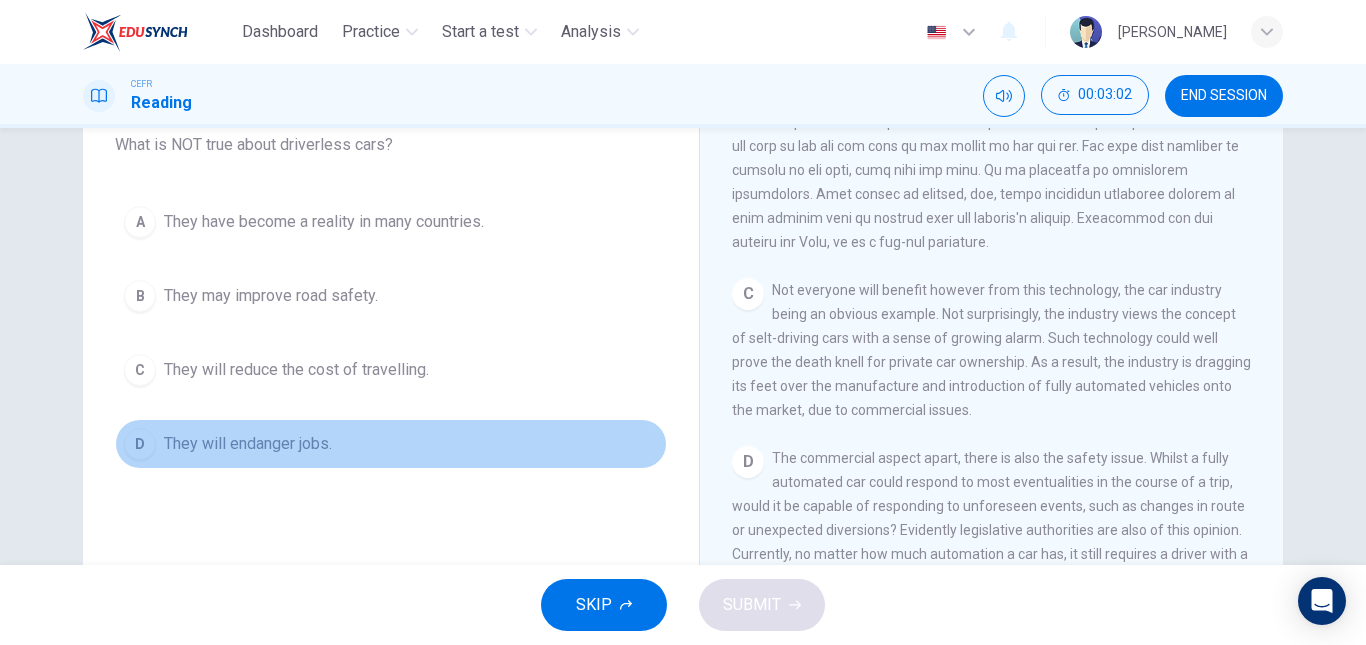 click on "D They will endanger jobs." at bounding box center [391, 444] 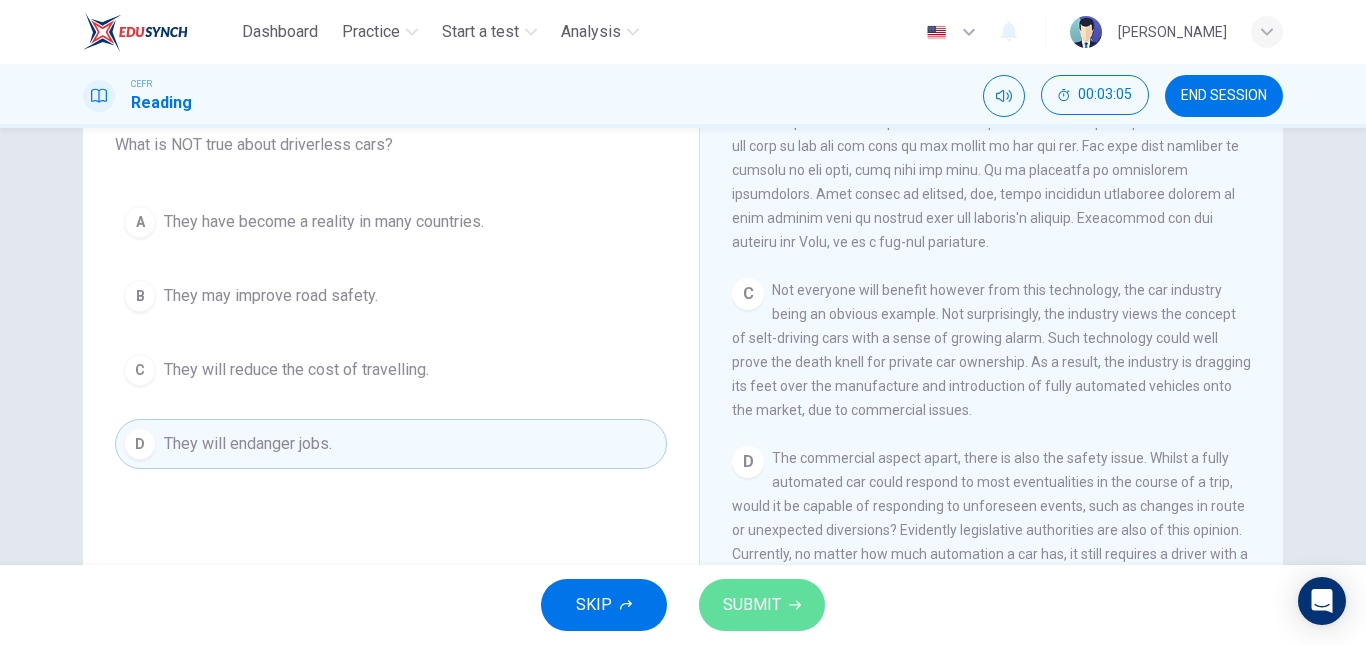 click on "SUBMIT" at bounding box center (762, 605) 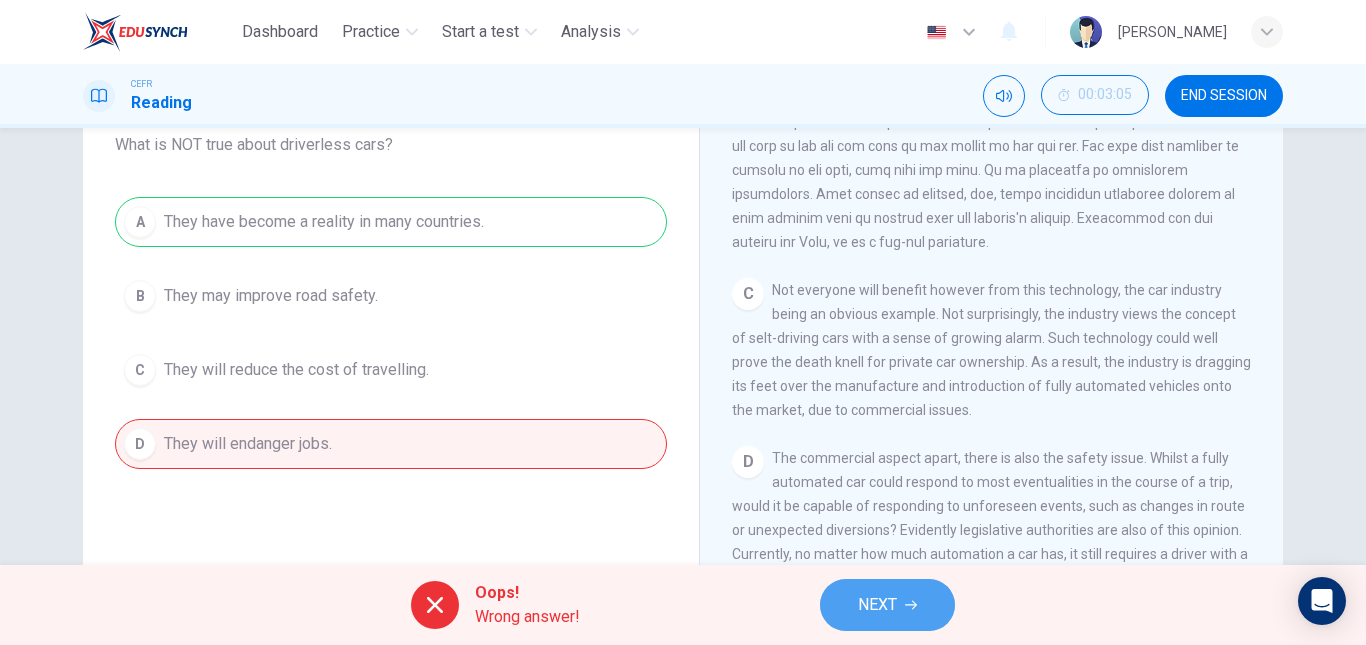 click on "NEXT" at bounding box center (887, 605) 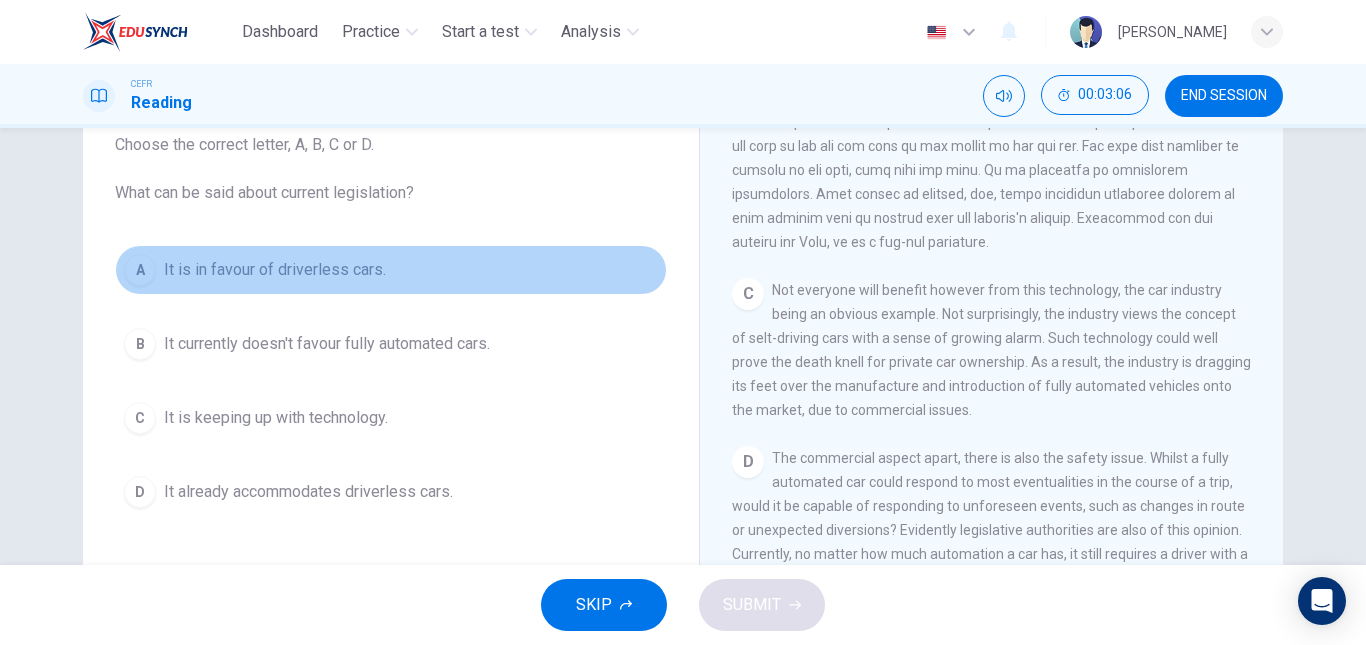 click on "A It is in favour of driverless cars." at bounding box center [391, 270] 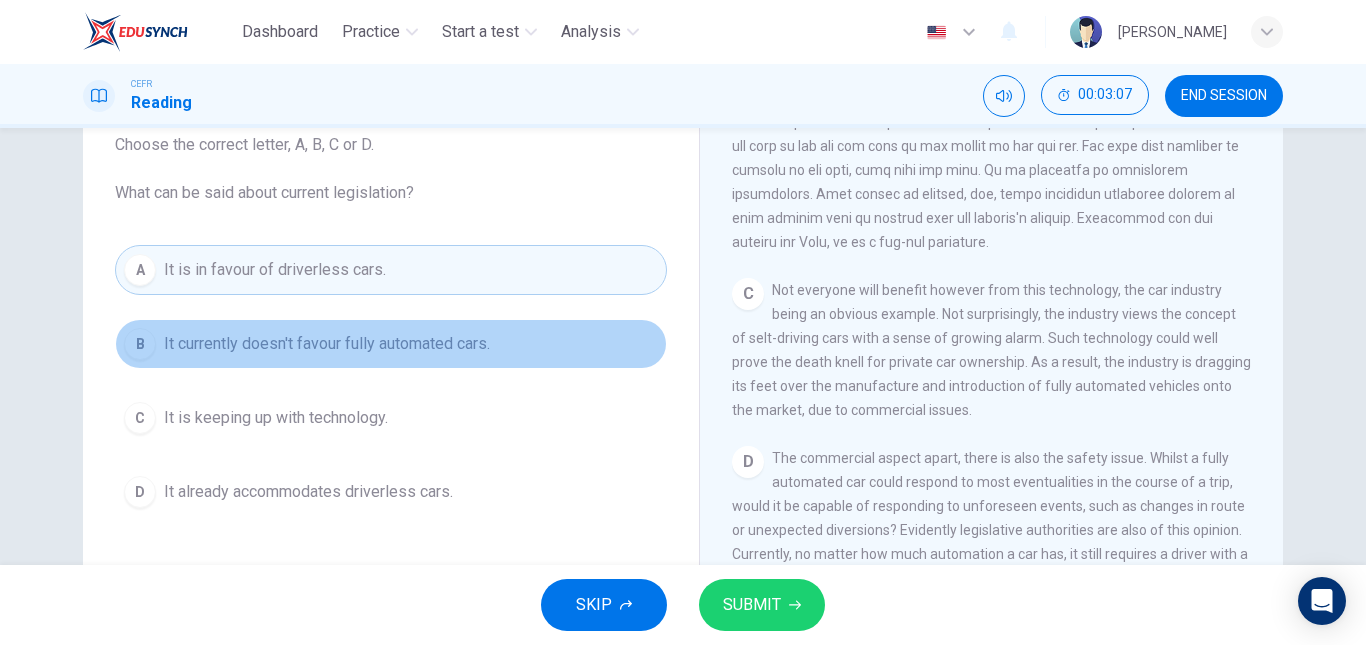 click on "It currently doesn't favour fully automated cars." at bounding box center (327, 344) 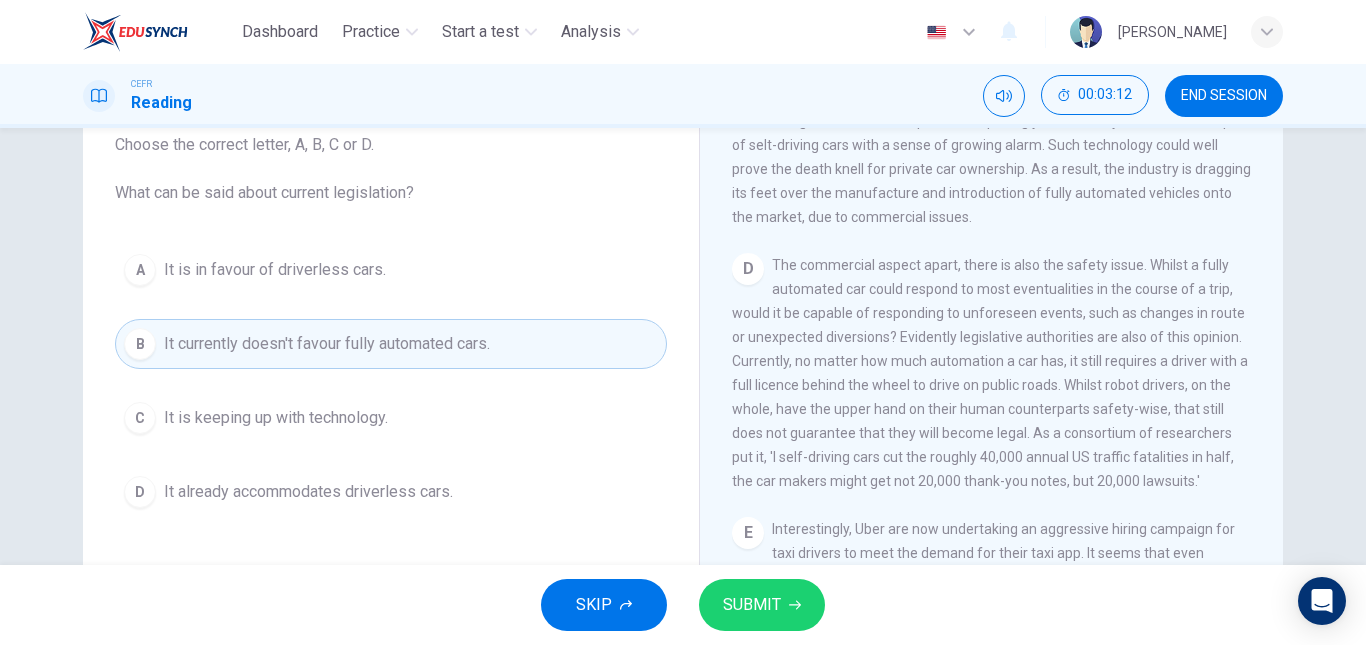 scroll, scrollTop: 997, scrollLeft: 0, axis: vertical 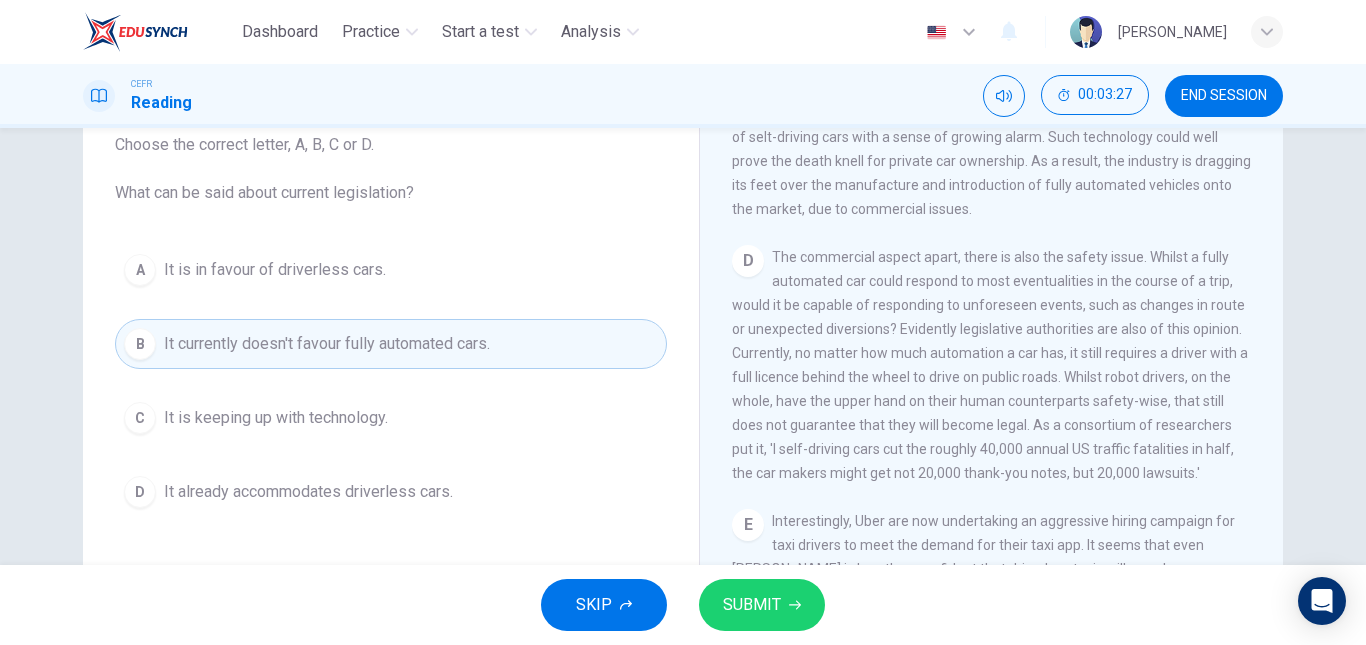 click on "SKIP SUBMIT" at bounding box center (683, 605) 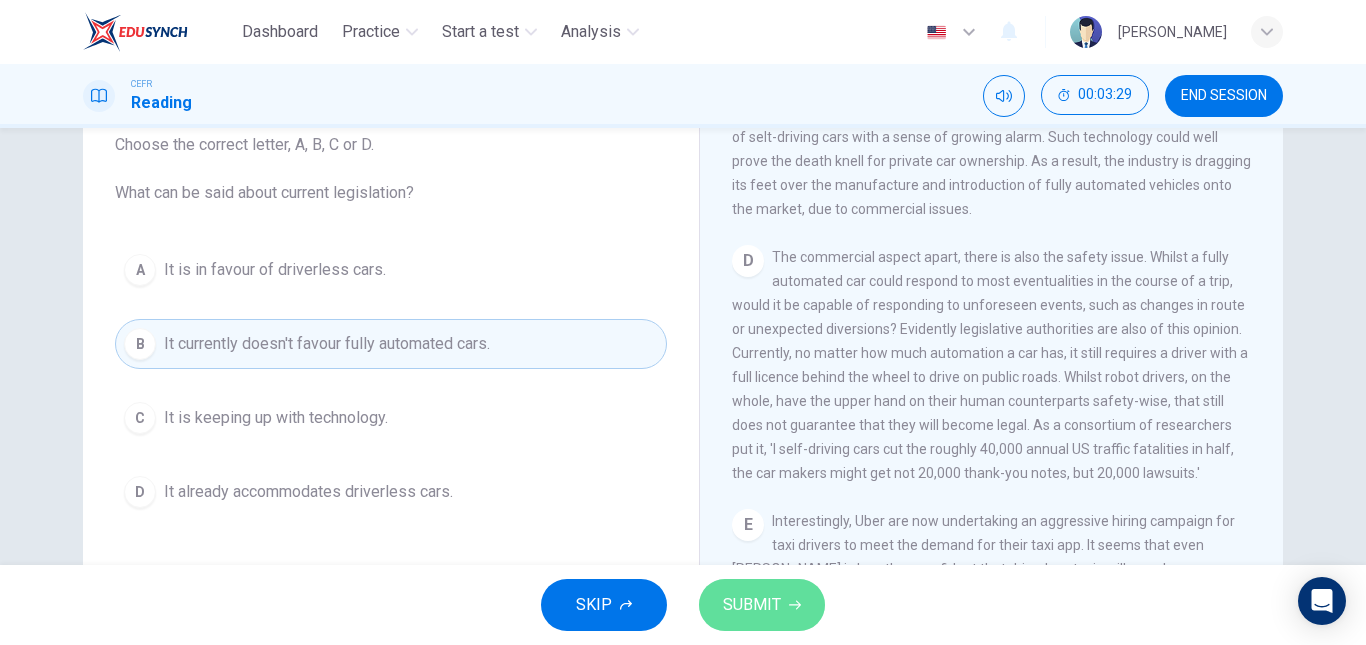 click on "SUBMIT" at bounding box center [752, 605] 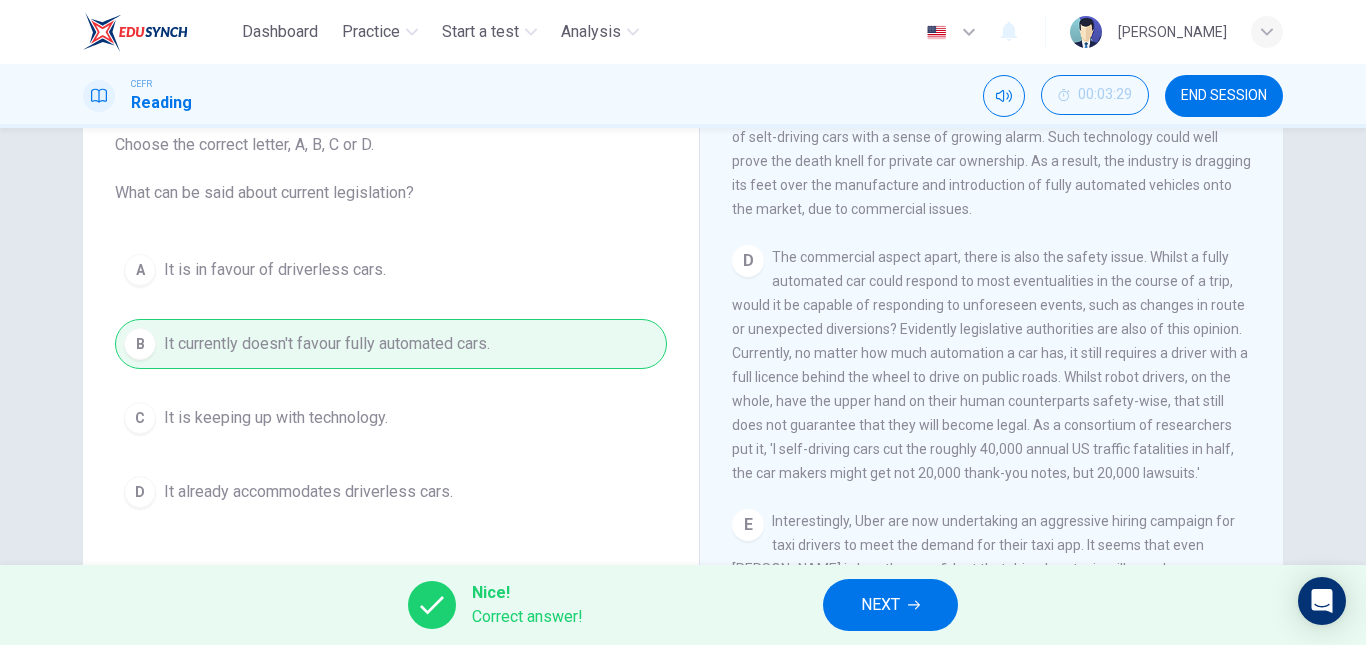 drag, startPoint x: 833, startPoint y: 570, endPoint x: 851, endPoint y: 580, distance: 20.59126 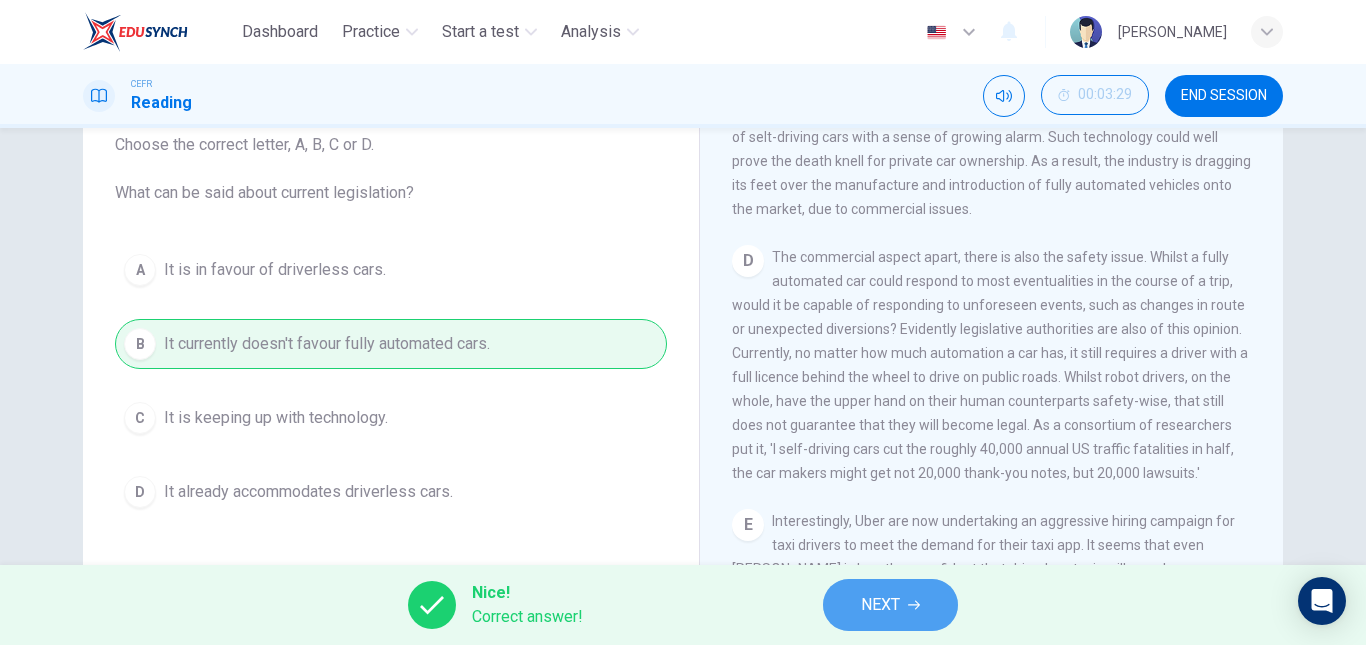 click on "NEXT" at bounding box center (890, 605) 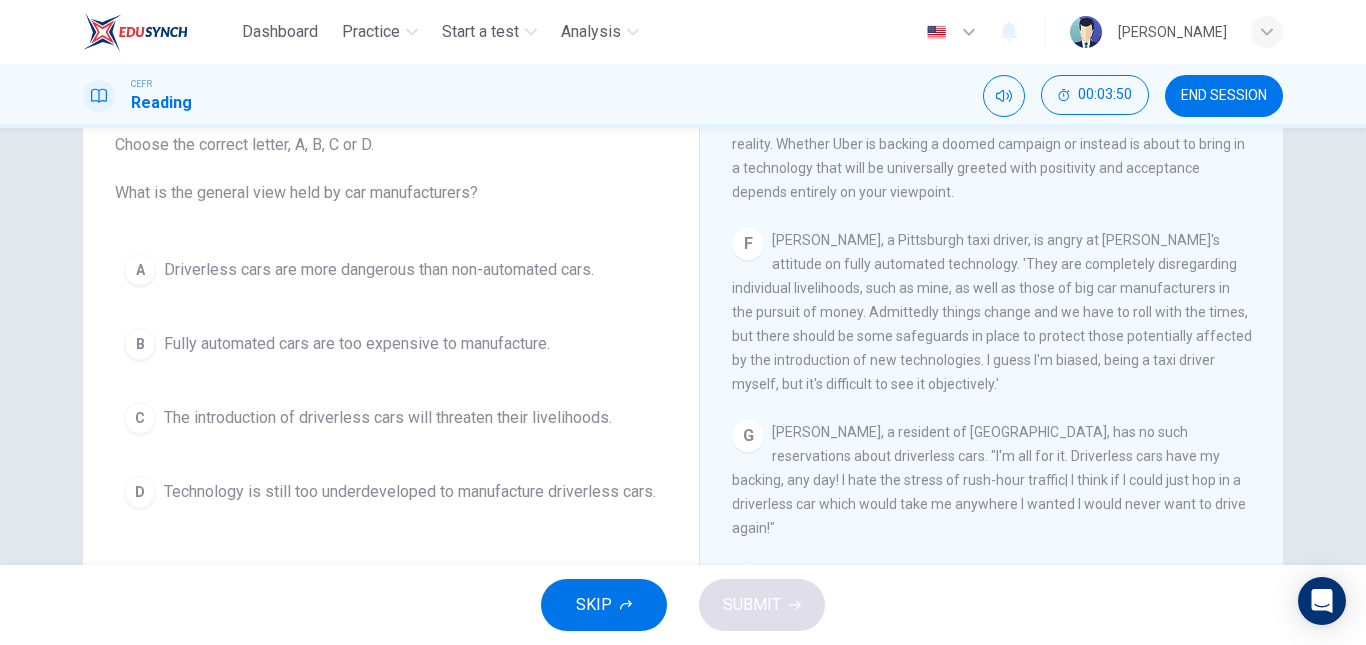 scroll, scrollTop: 1481, scrollLeft: 0, axis: vertical 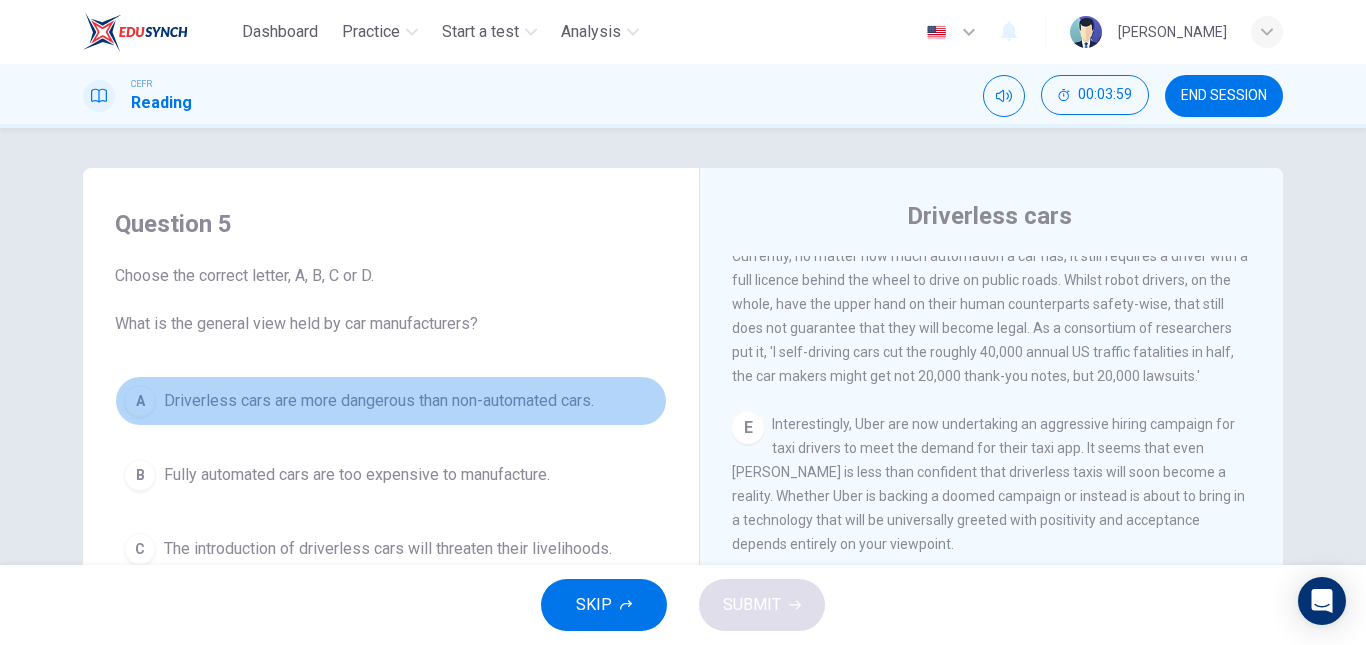 click on "Driverless cars are more dangerous than non-automated cars." at bounding box center [379, 401] 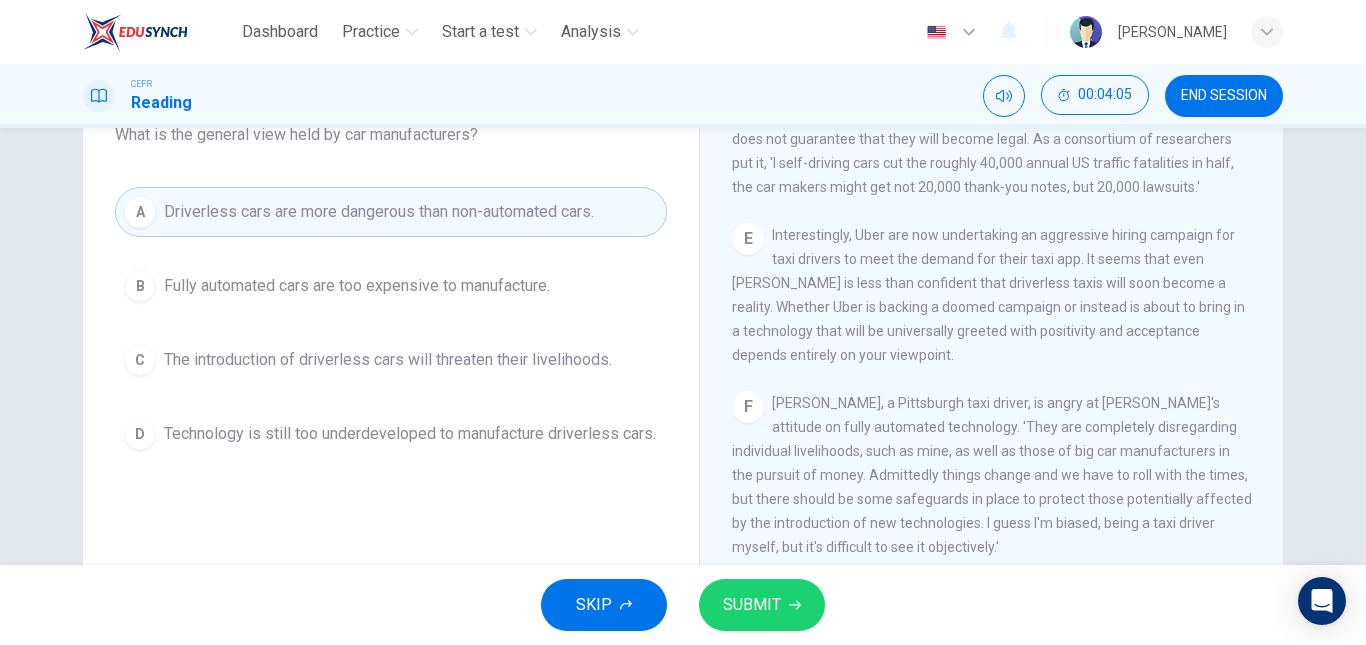 scroll, scrollTop: 190, scrollLeft: 0, axis: vertical 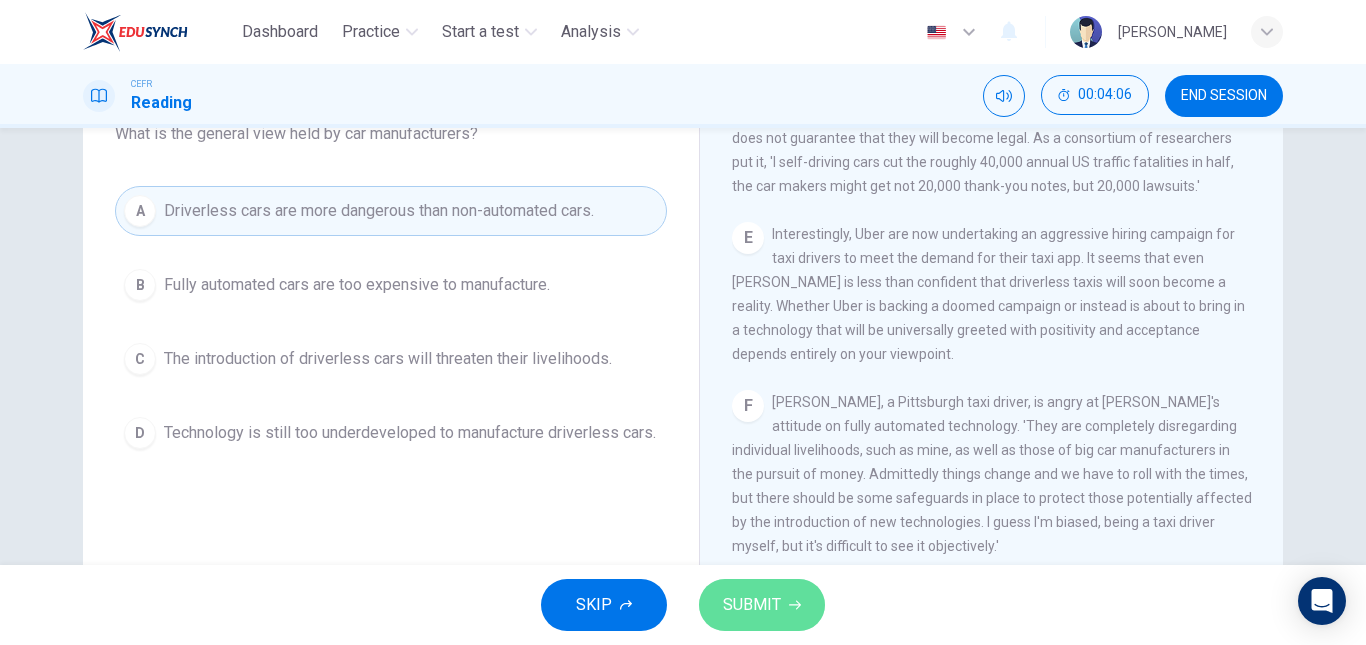 click on "SUBMIT" at bounding box center [762, 605] 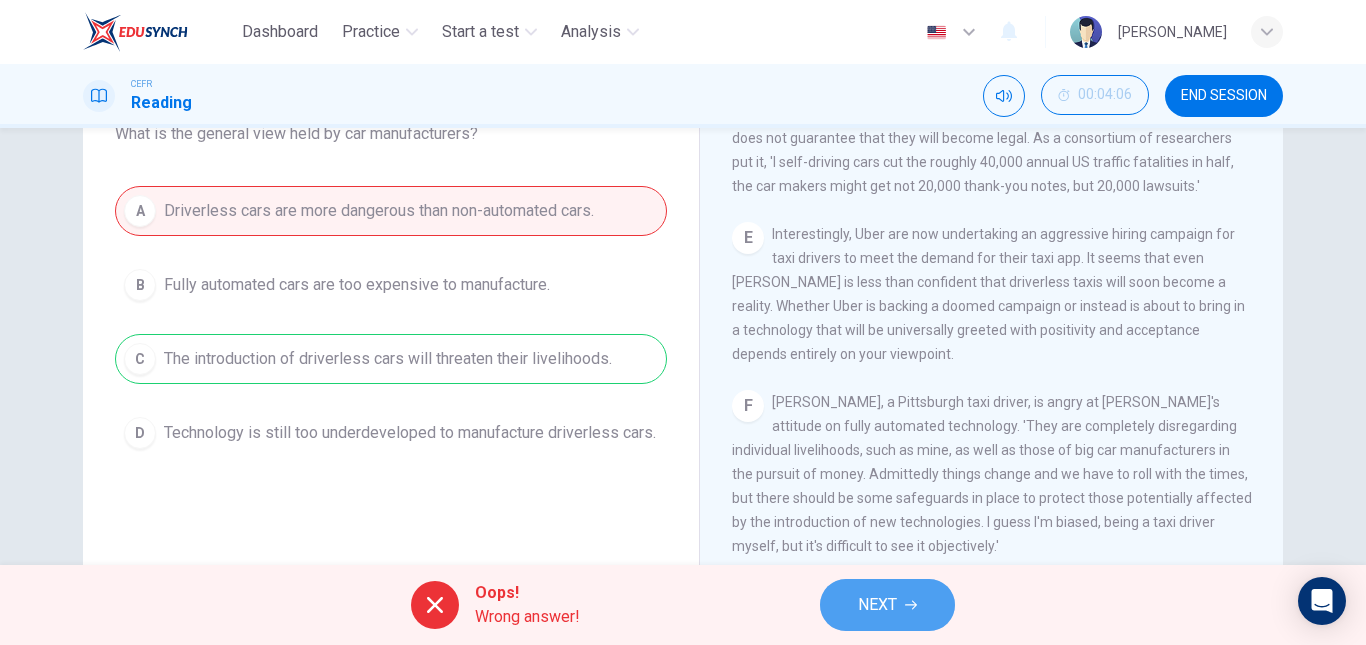 click on "NEXT" at bounding box center (887, 605) 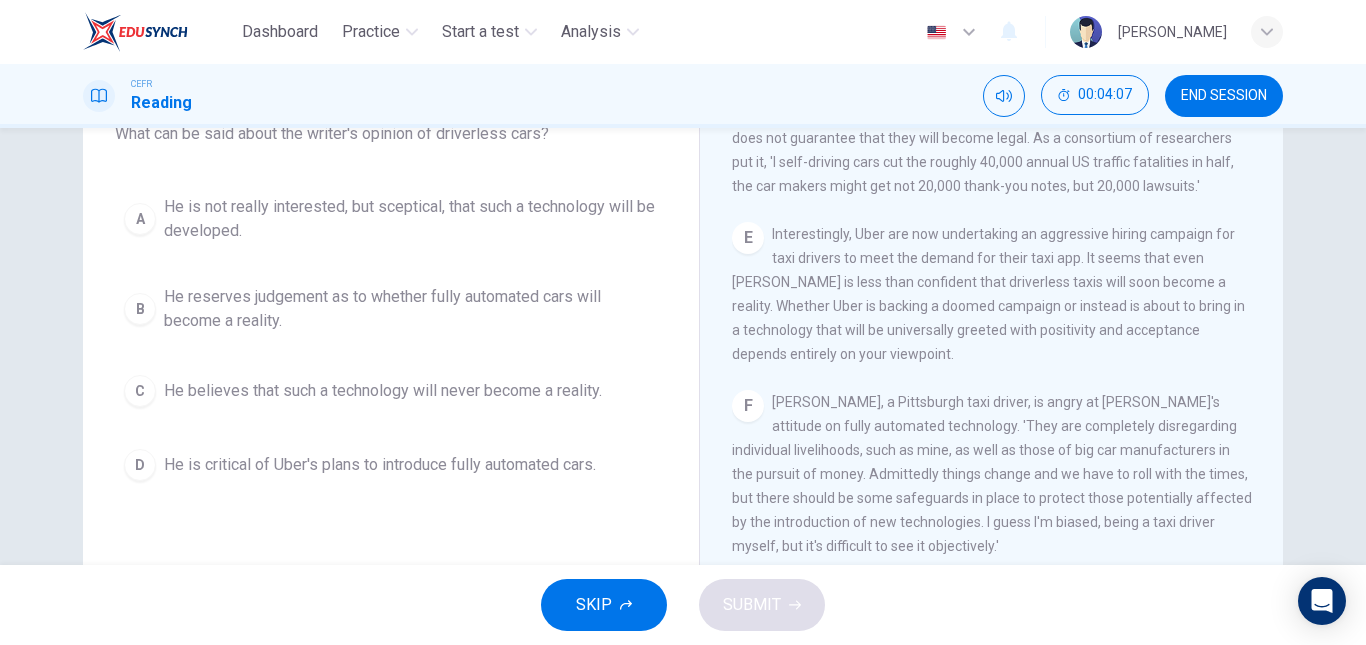click on "A He is not really interested, but sceptical, that such a technology will be developed. B He reserves judgement as to whether fully automated cars will become a reality. C He believes that such a technology will never become a reality. D He is critical of Uber's plans to introduce fully automated cars." at bounding box center (391, 338) 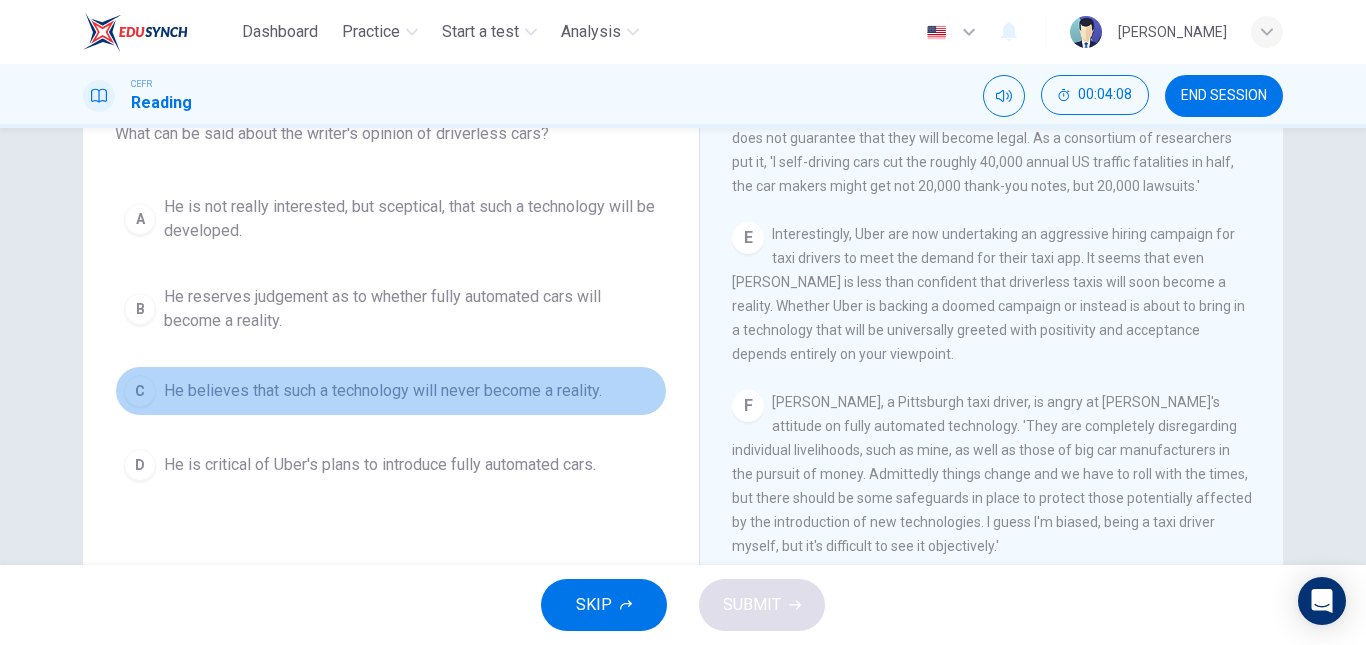 click on "C He believes that such a technology will never become a reality." at bounding box center (391, 391) 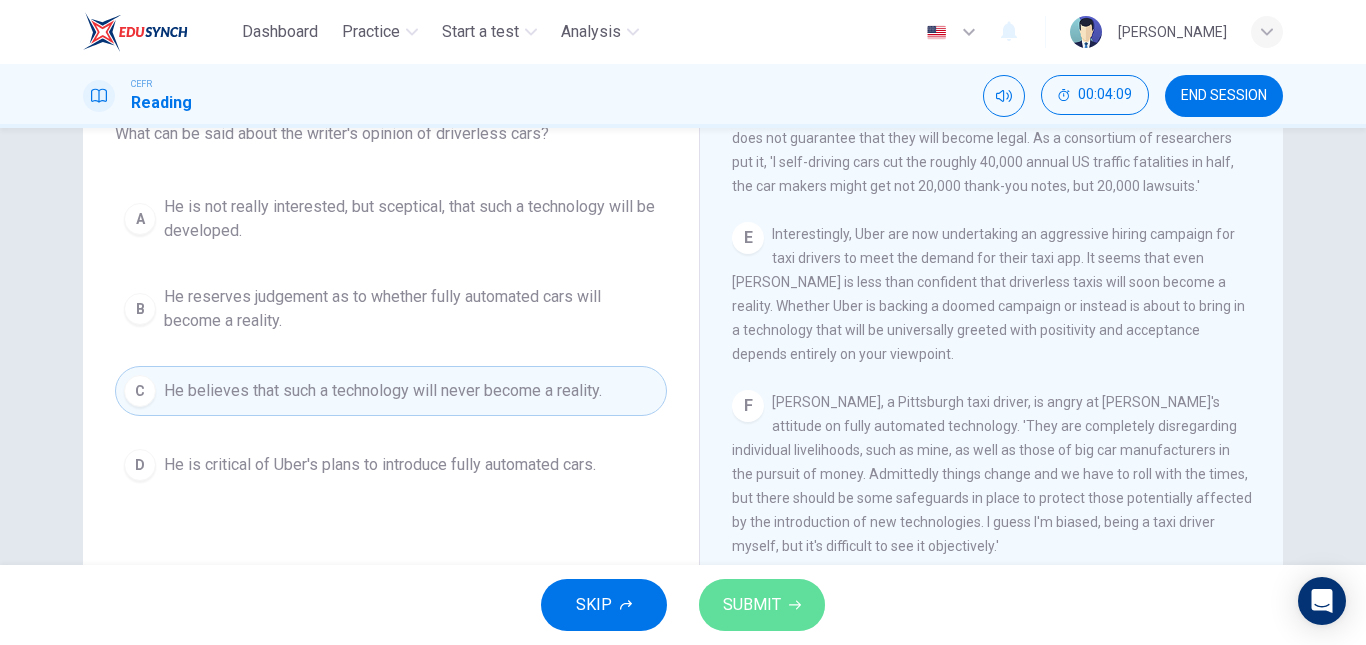 click on "SUBMIT" at bounding box center [762, 605] 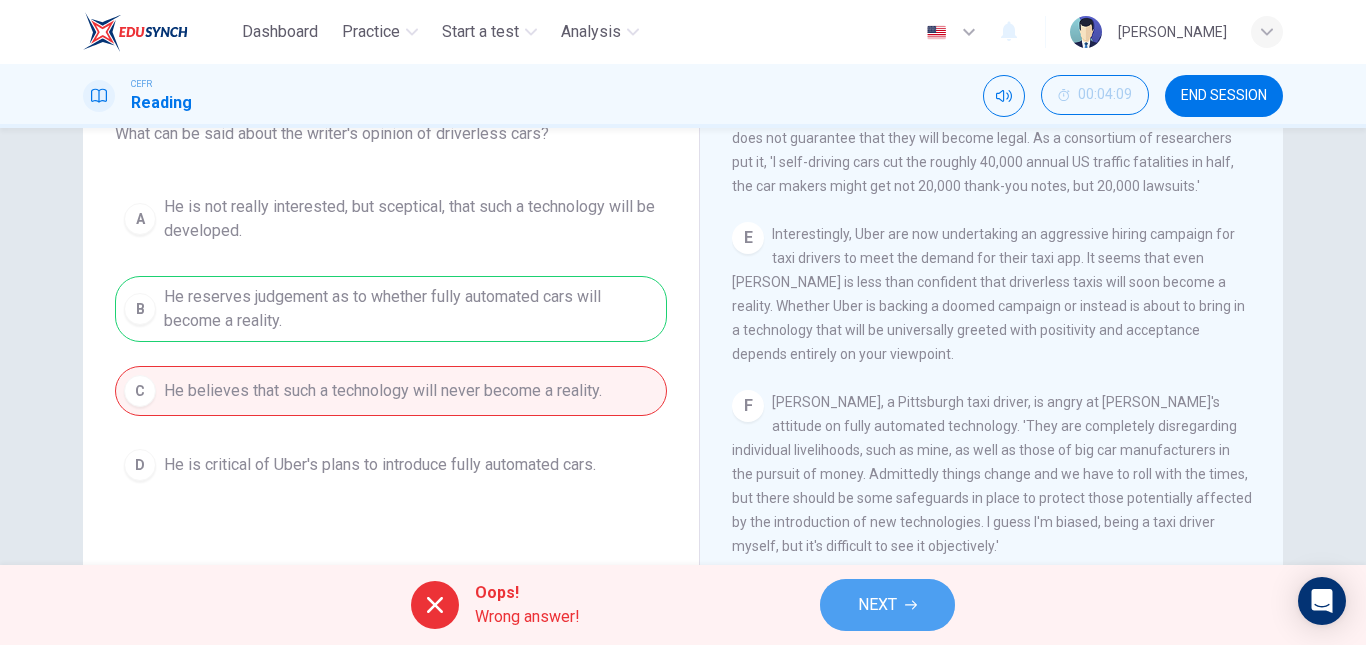 click on "NEXT" at bounding box center [877, 605] 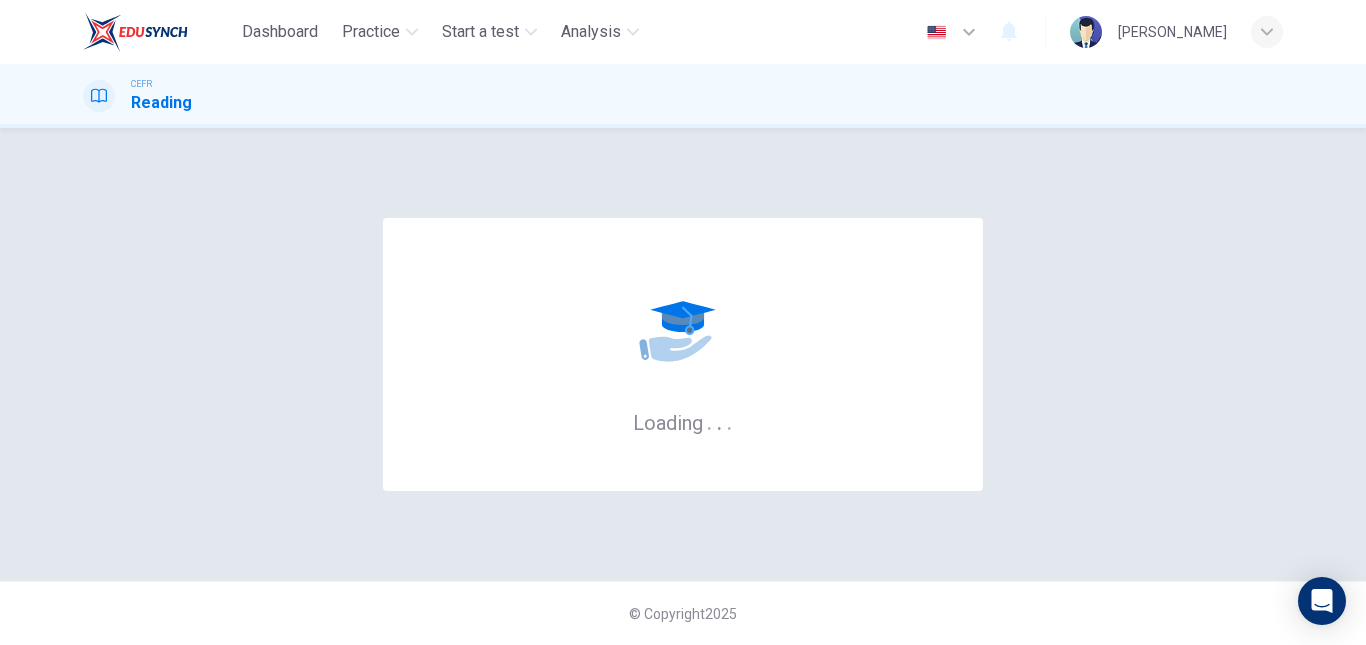 scroll, scrollTop: 0, scrollLeft: 0, axis: both 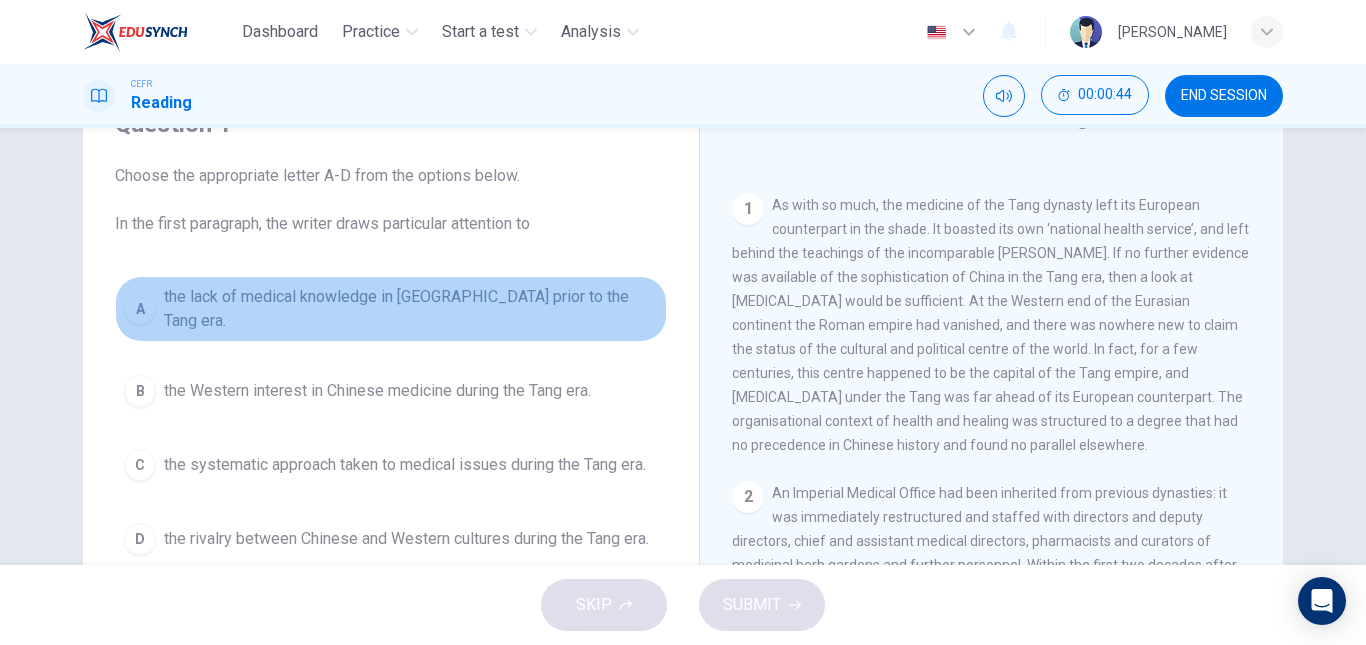 click on "the lack of medical knowledge in China prior to the Tang era." at bounding box center [411, 309] 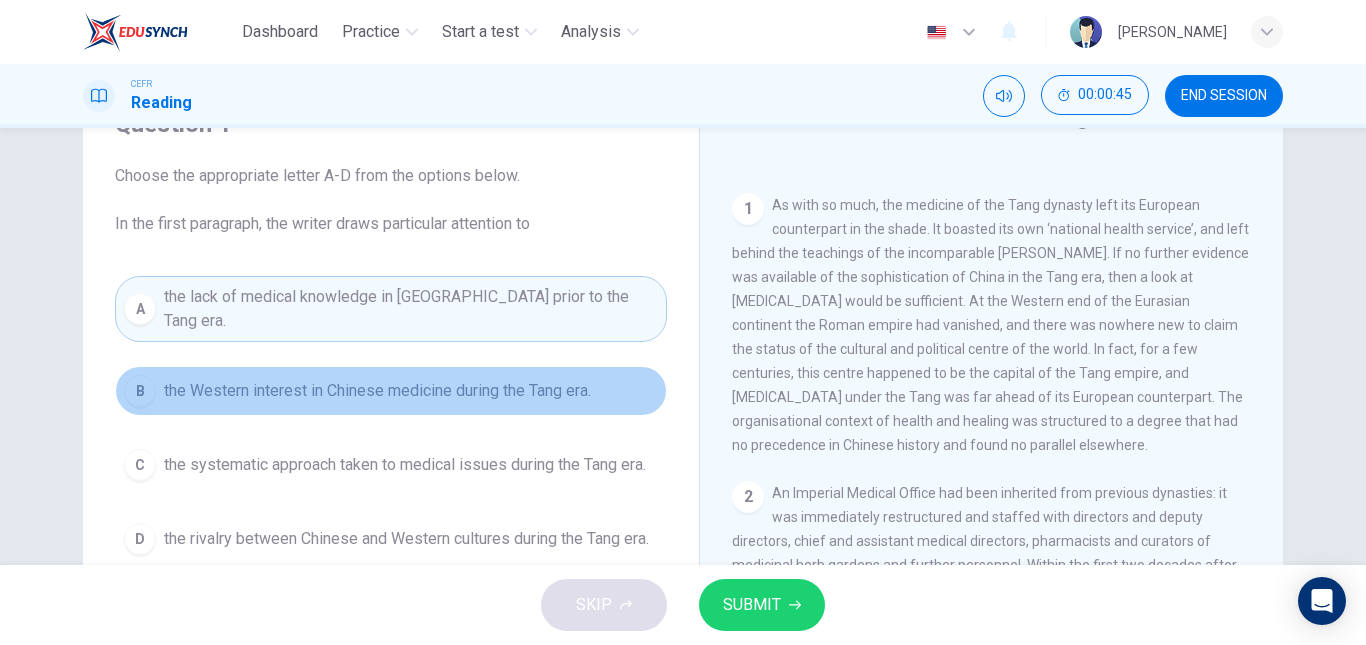 click on "the Western interest in Chinese medicine during the Tang era." at bounding box center [377, 391] 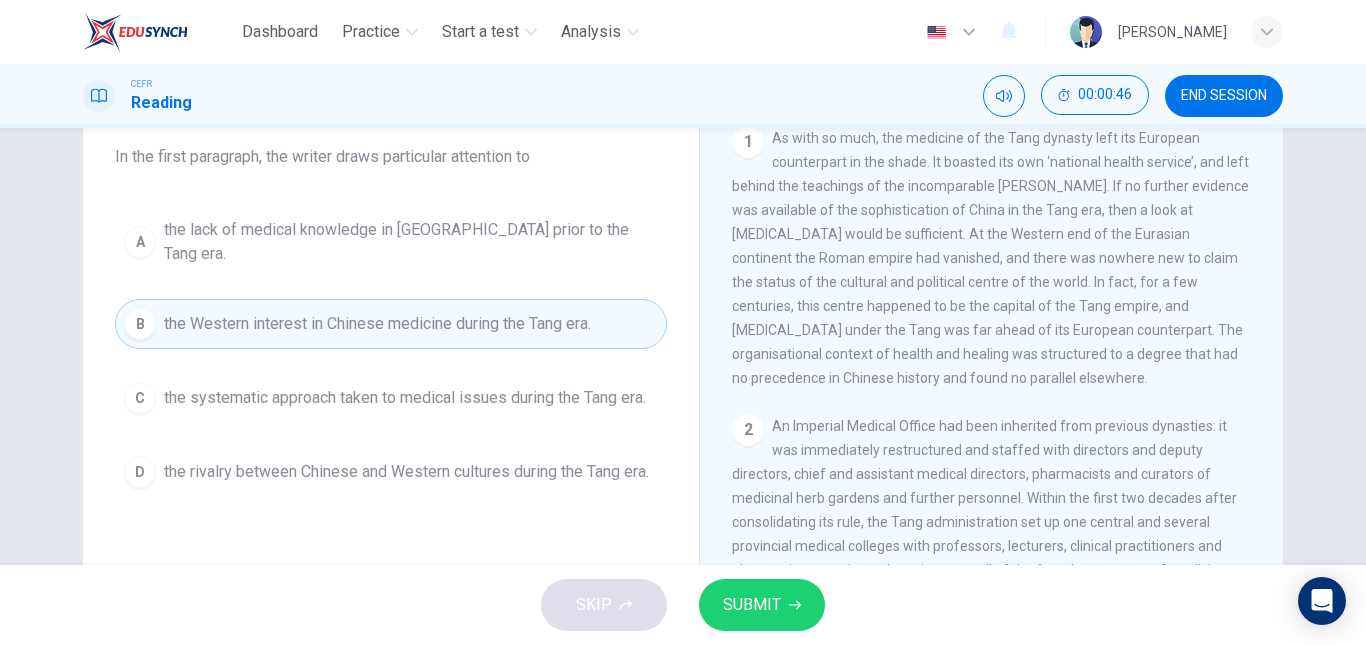 scroll, scrollTop: 168, scrollLeft: 0, axis: vertical 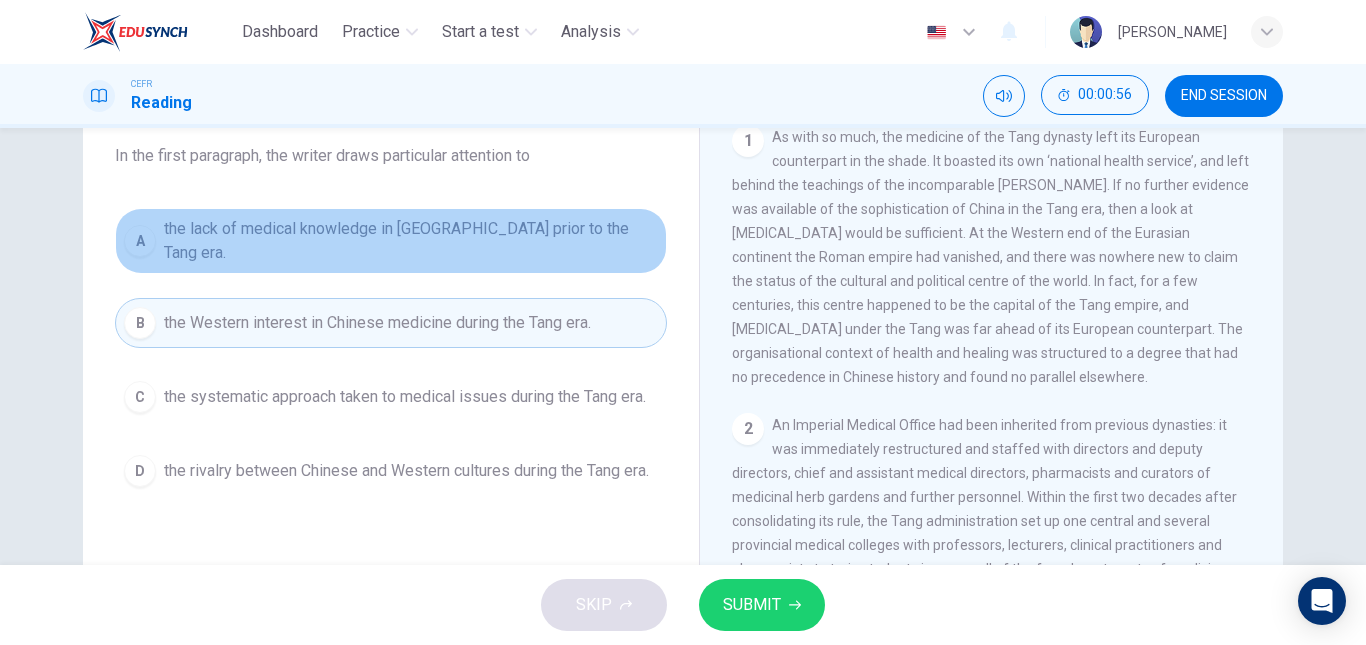 click on "the lack of medical knowledge in China prior to the Tang era." at bounding box center (411, 241) 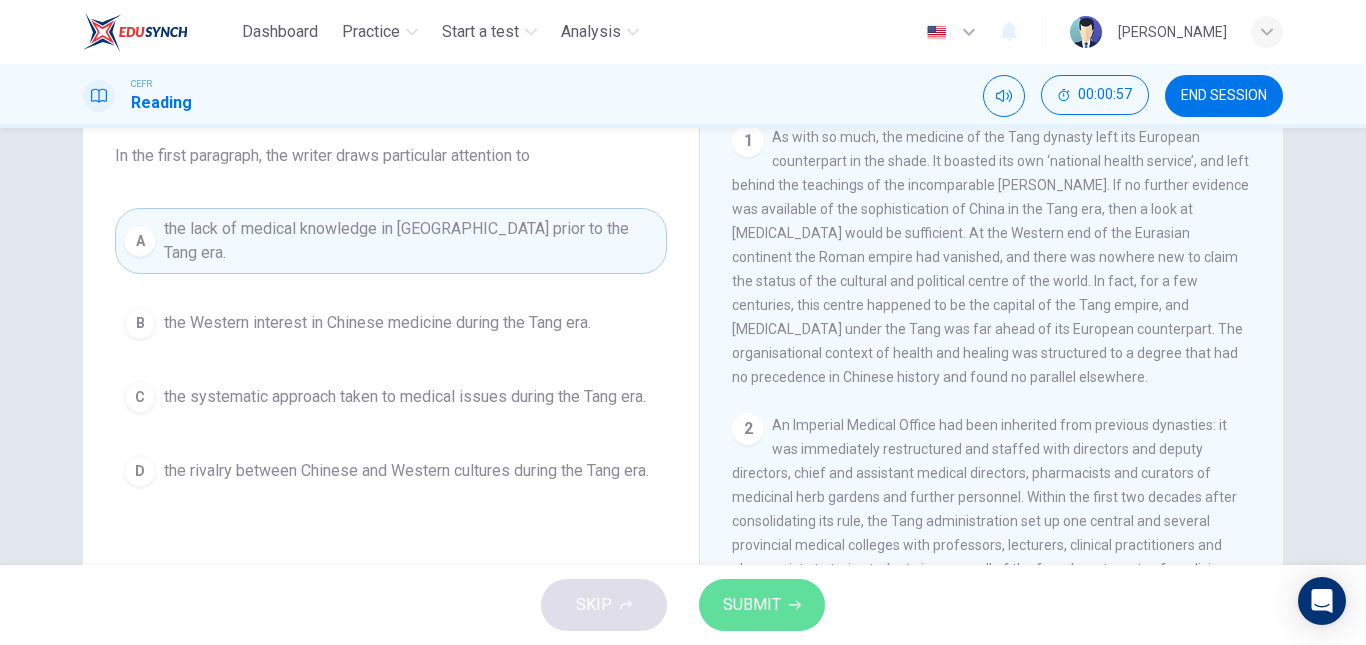 click on "SUBMIT" at bounding box center [762, 605] 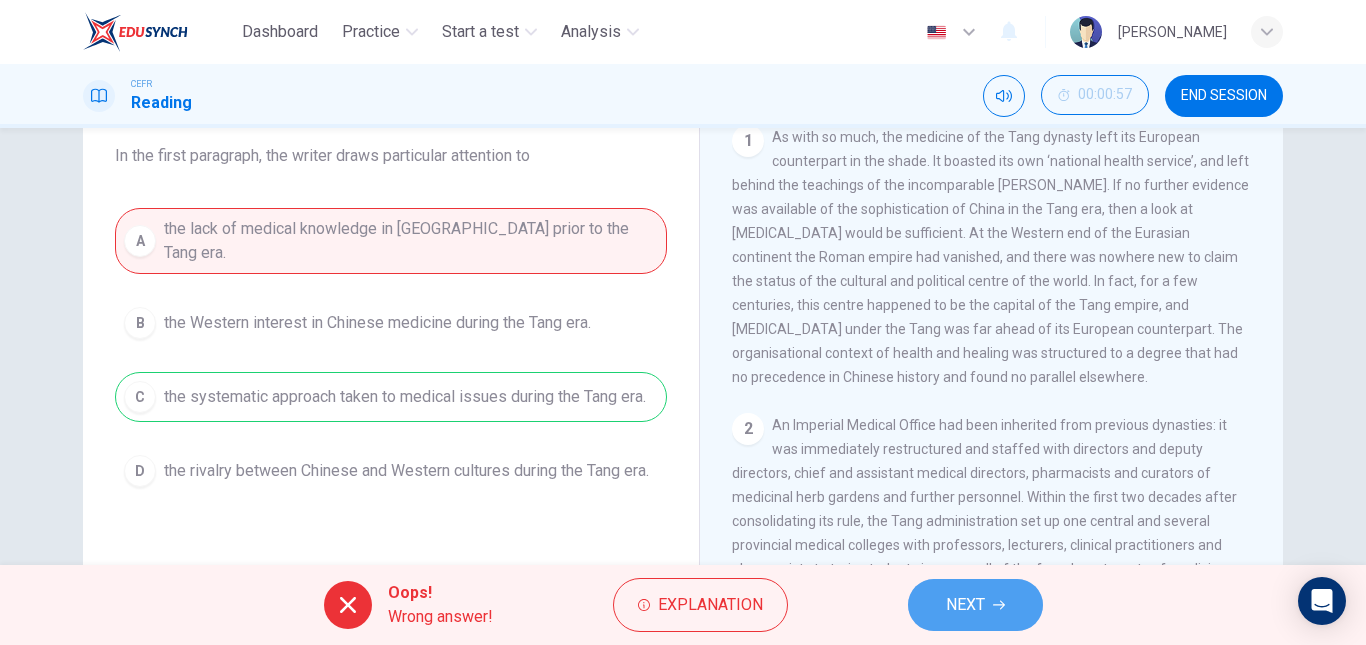 click on "NEXT" at bounding box center [965, 605] 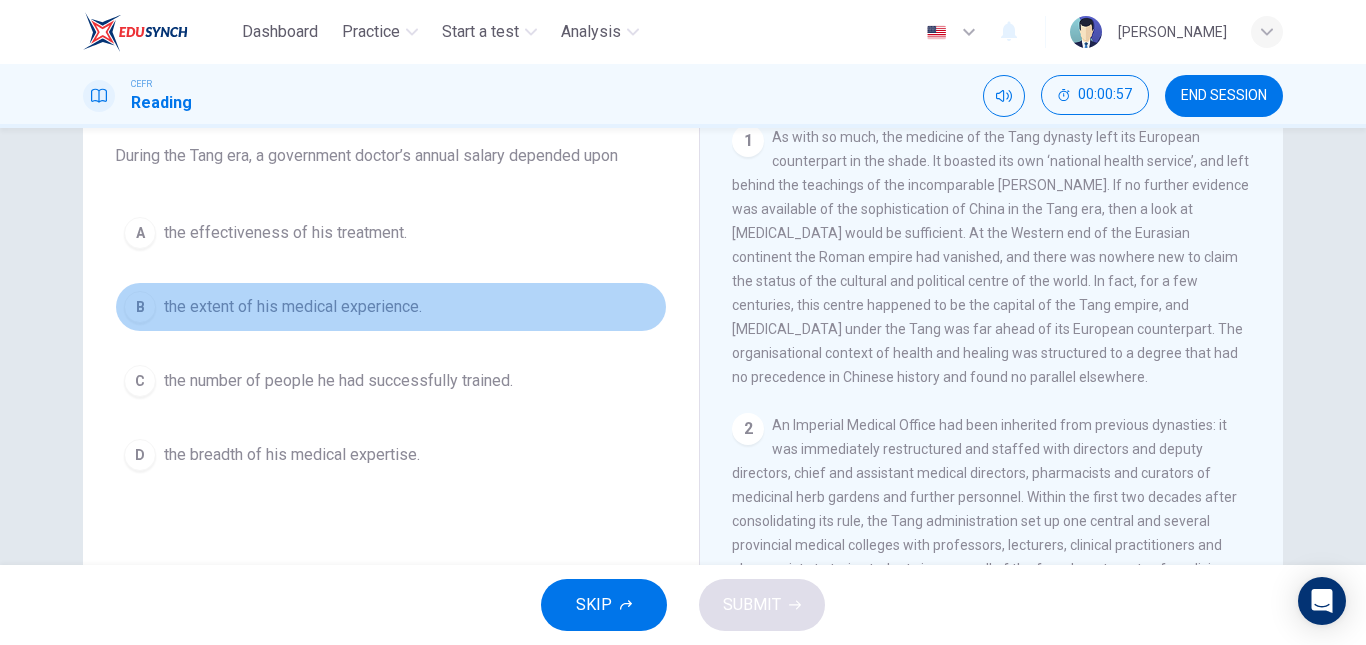 click on "B the extent of his medical experience." at bounding box center (391, 307) 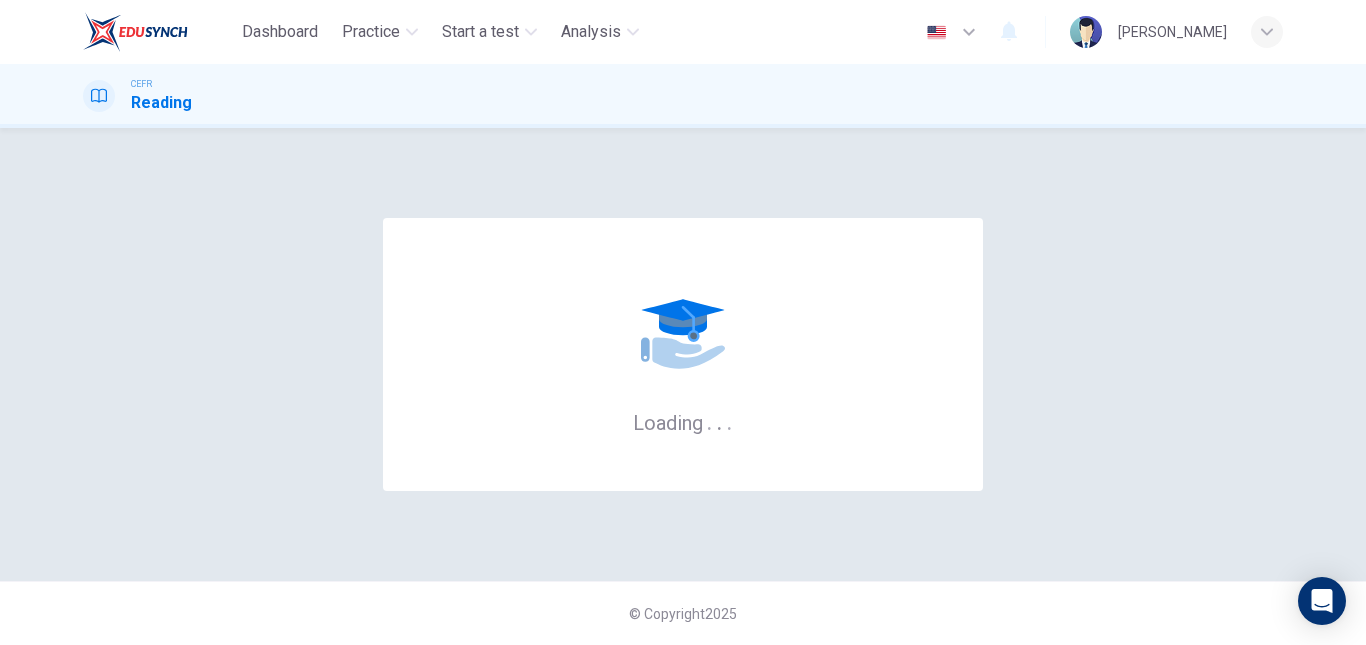 scroll, scrollTop: 0, scrollLeft: 0, axis: both 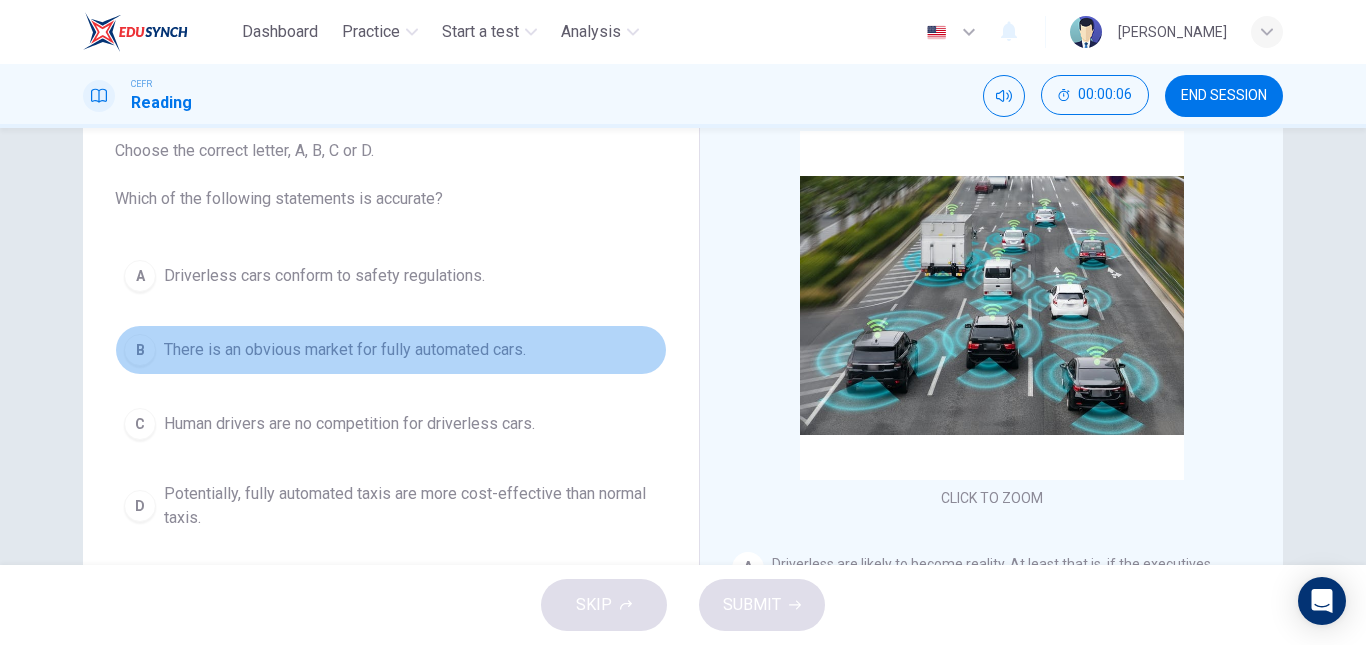 click on "There is an obvious market for fully automated cars." at bounding box center (345, 350) 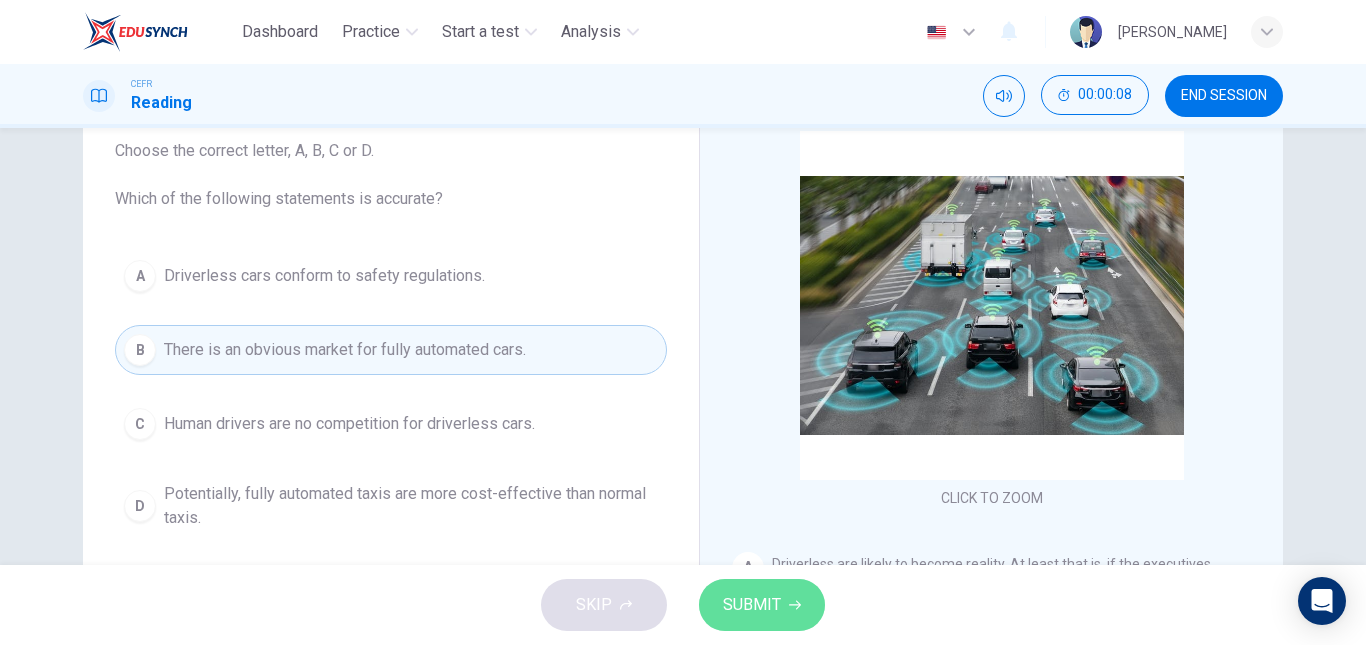click on "SUBMIT" at bounding box center (752, 605) 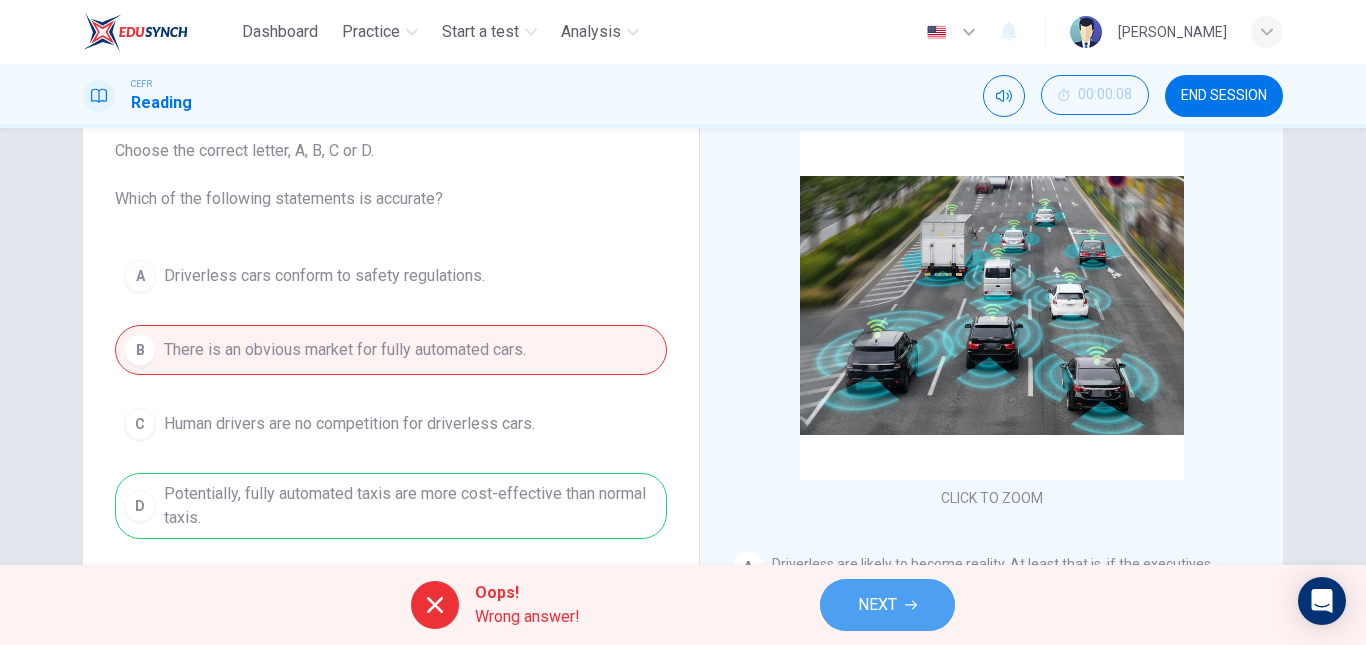 click on "NEXT" at bounding box center (887, 605) 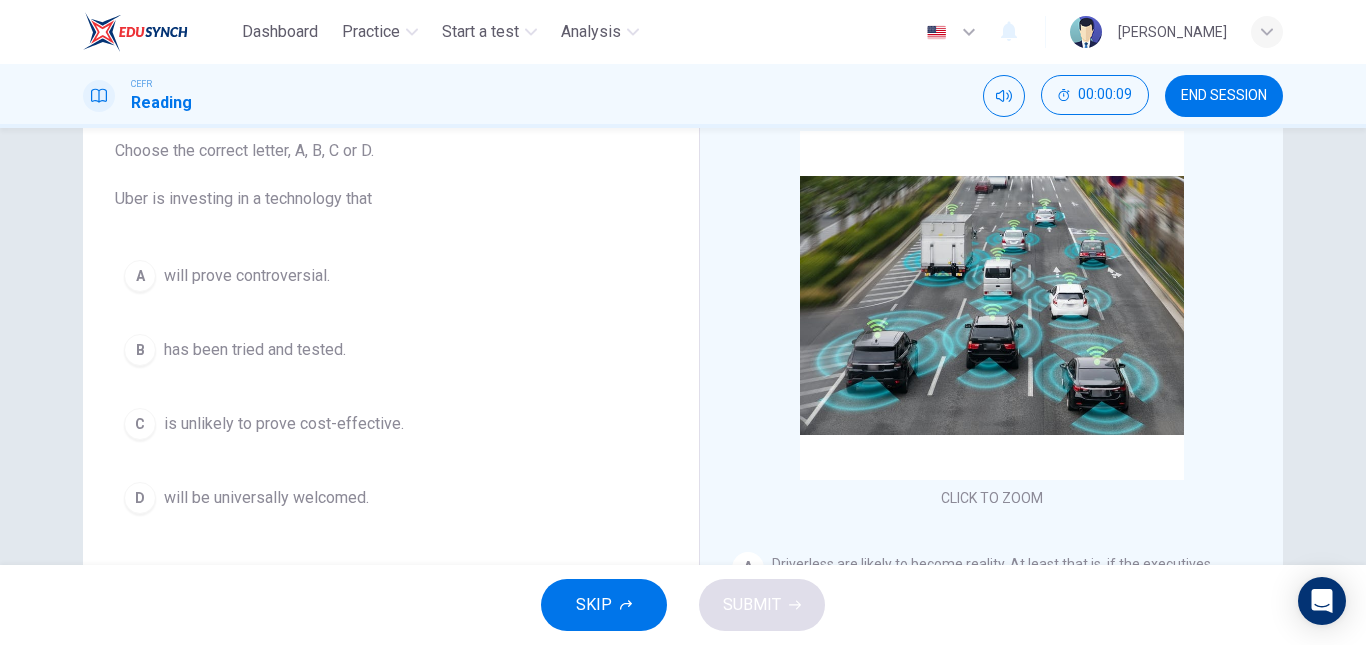 scroll, scrollTop: 163, scrollLeft: 0, axis: vertical 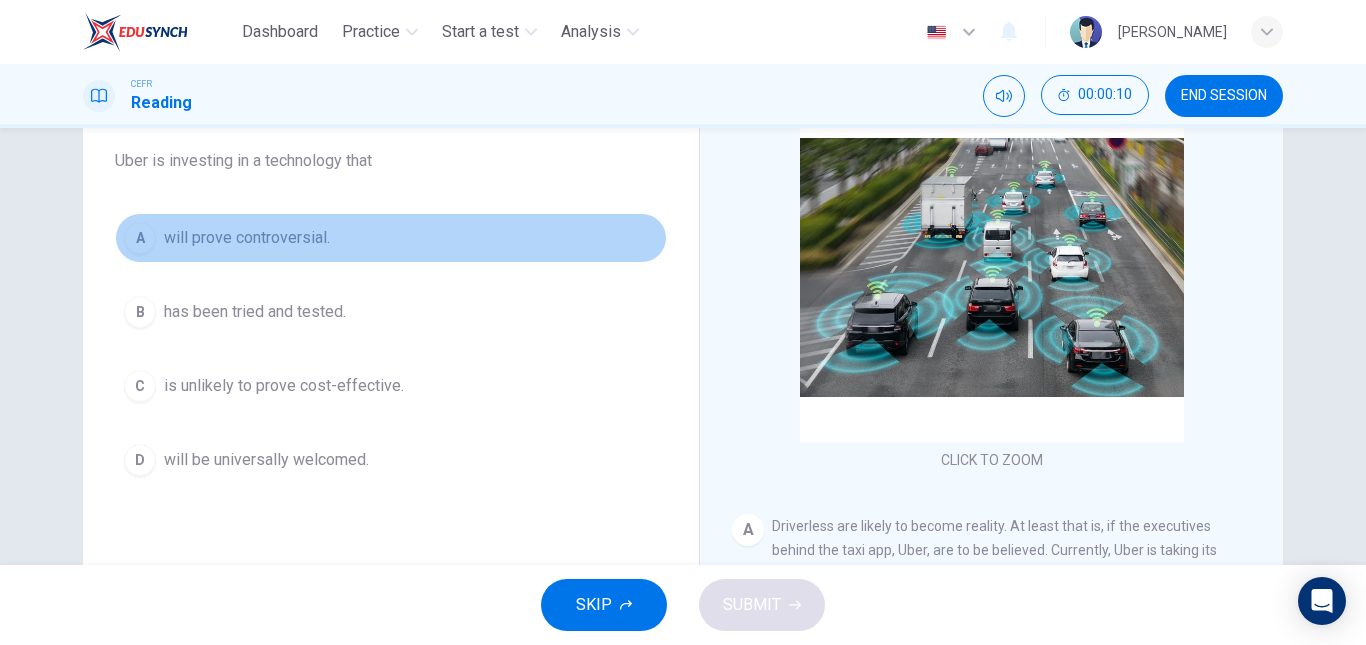 click on "A will prove controversial." at bounding box center (391, 238) 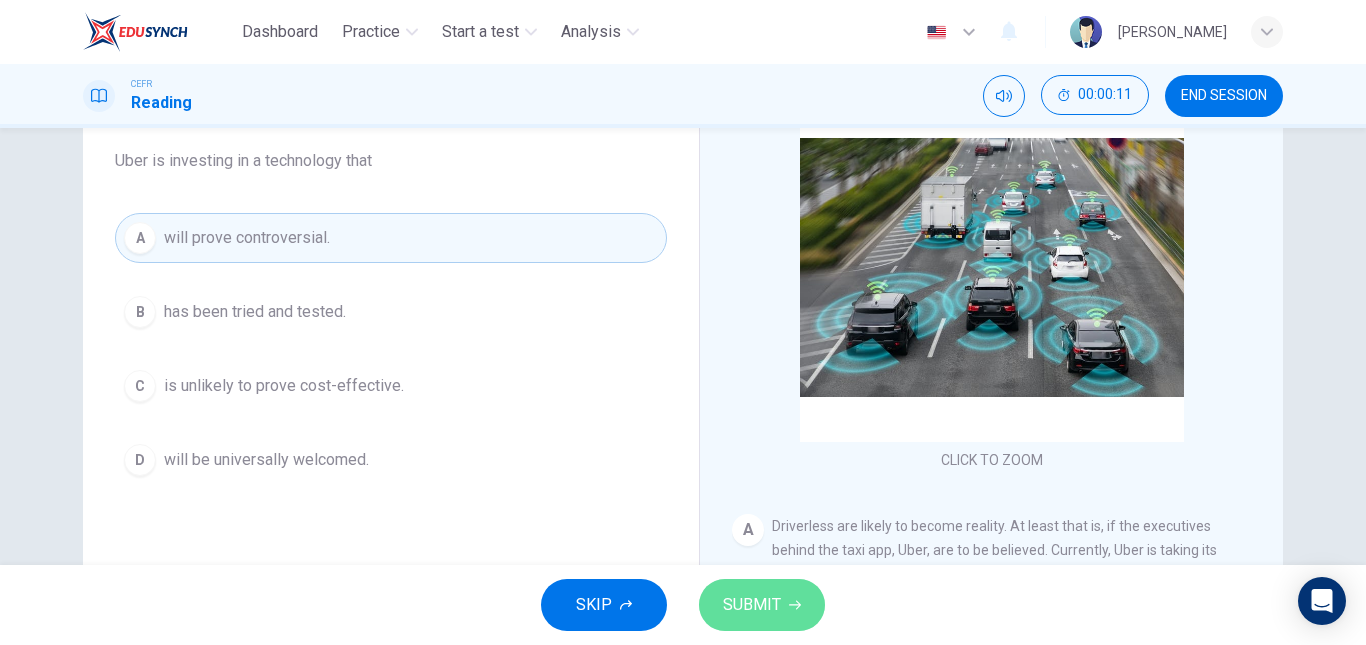 click on "SUBMIT" at bounding box center (752, 605) 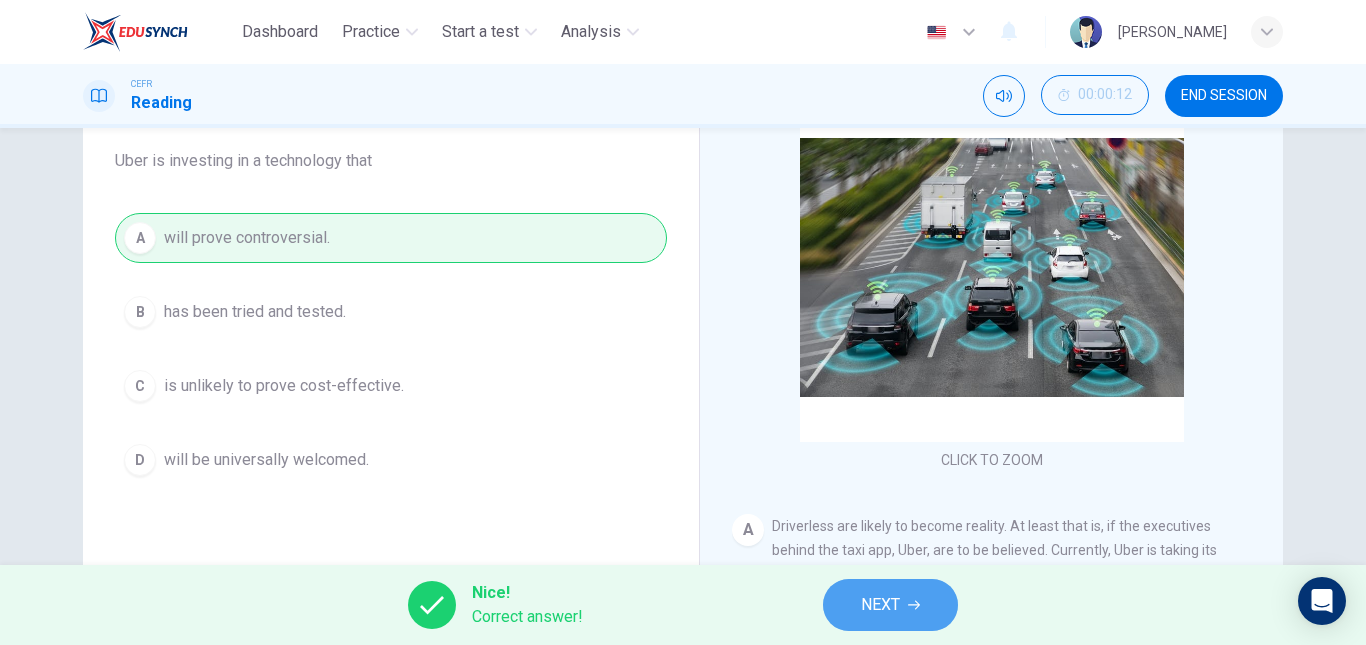 click on "NEXT" at bounding box center [880, 605] 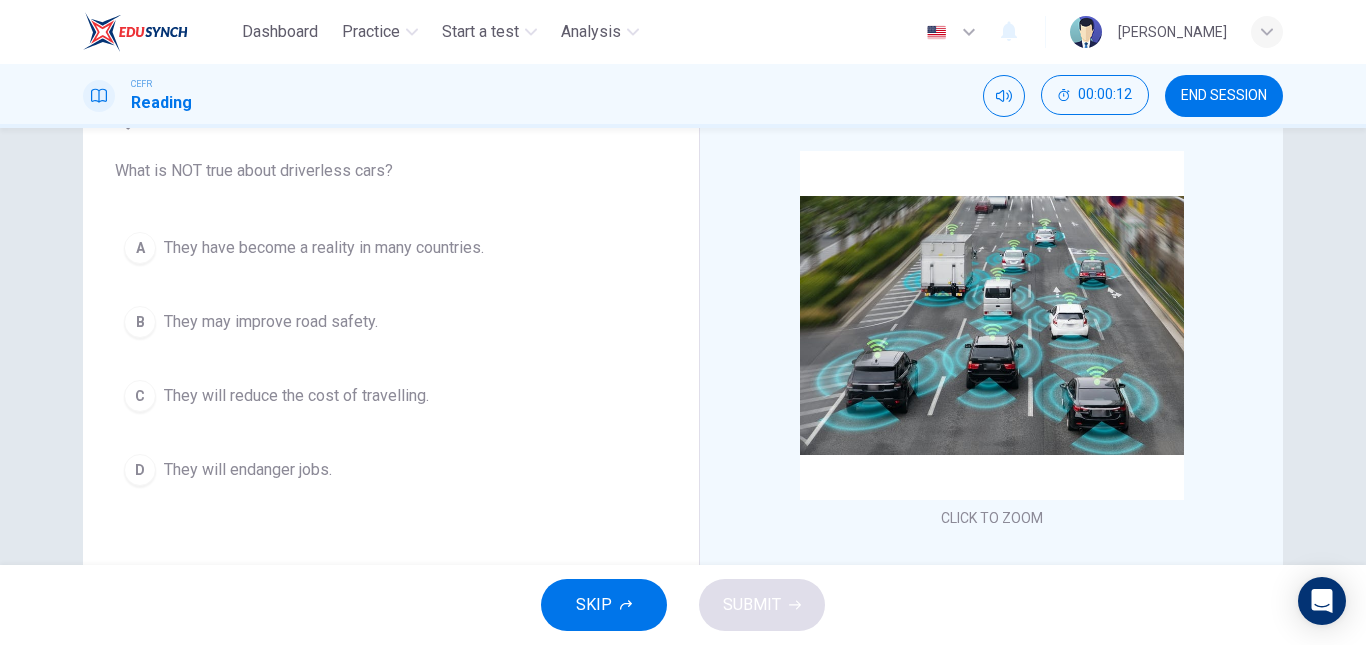 scroll, scrollTop: 105, scrollLeft: 0, axis: vertical 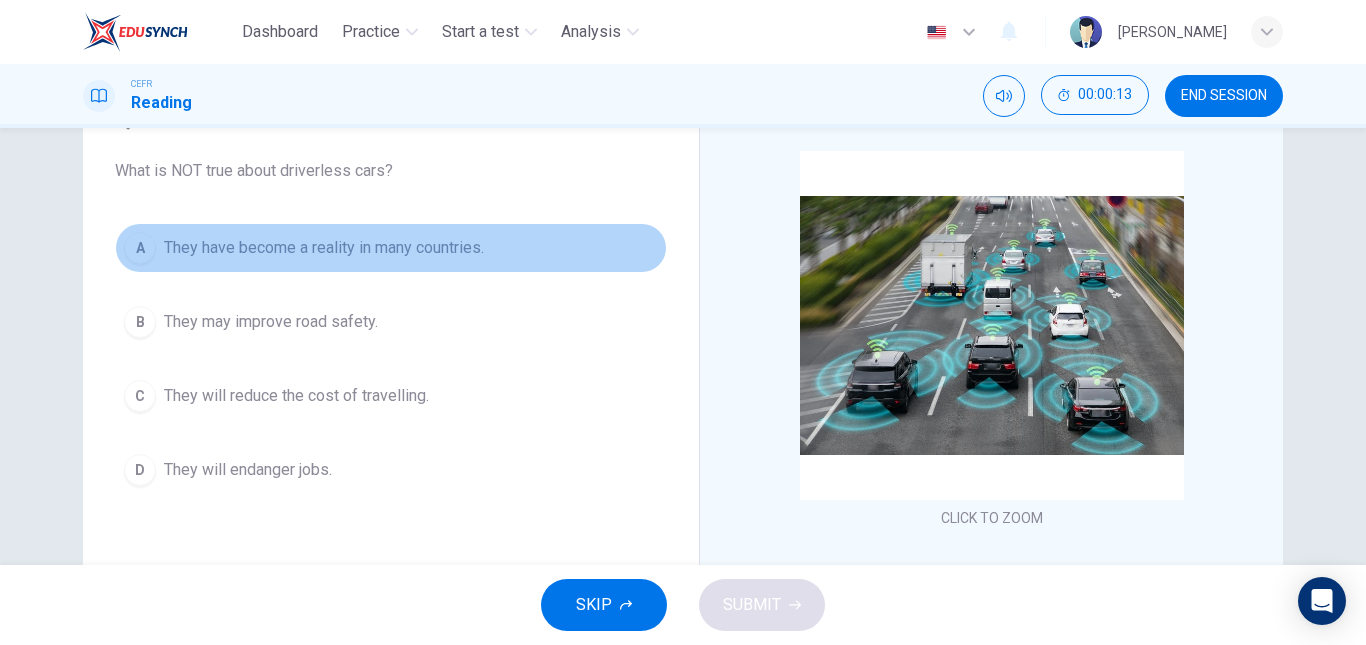 click on "A They have become a reality in many countries." at bounding box center (391, 248) 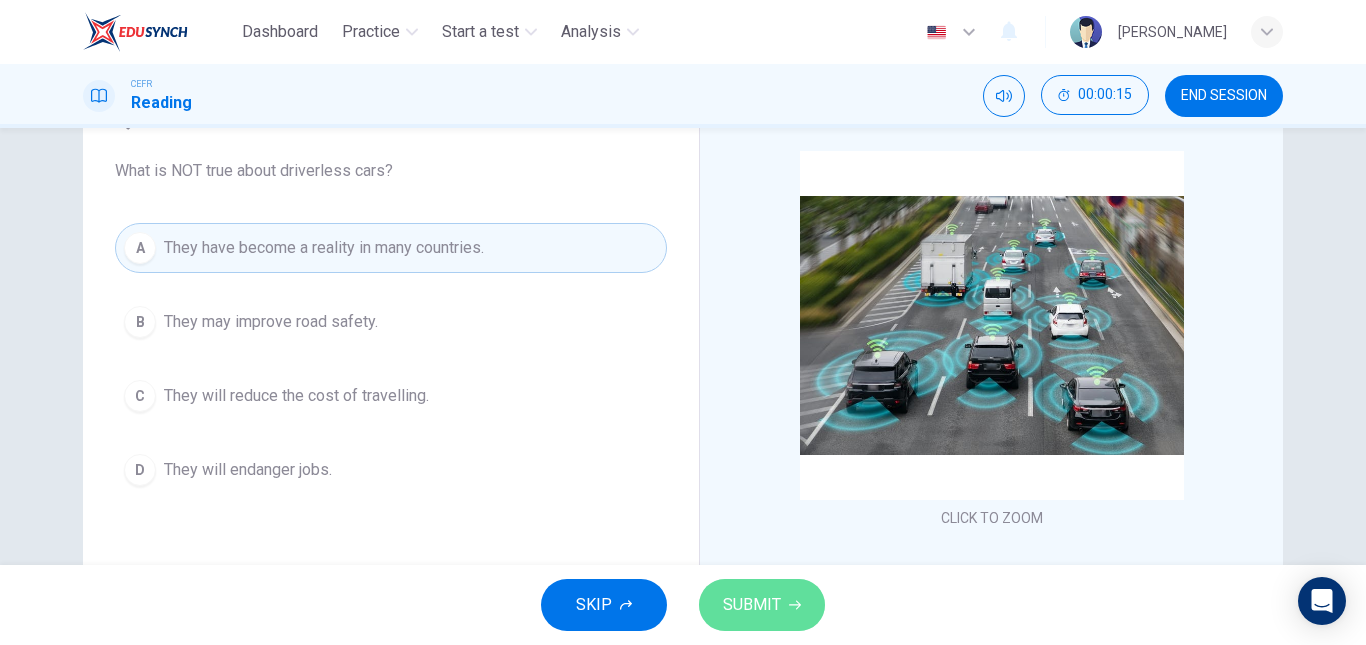 click on "SUBMIT" at bounding box center [762, 605] 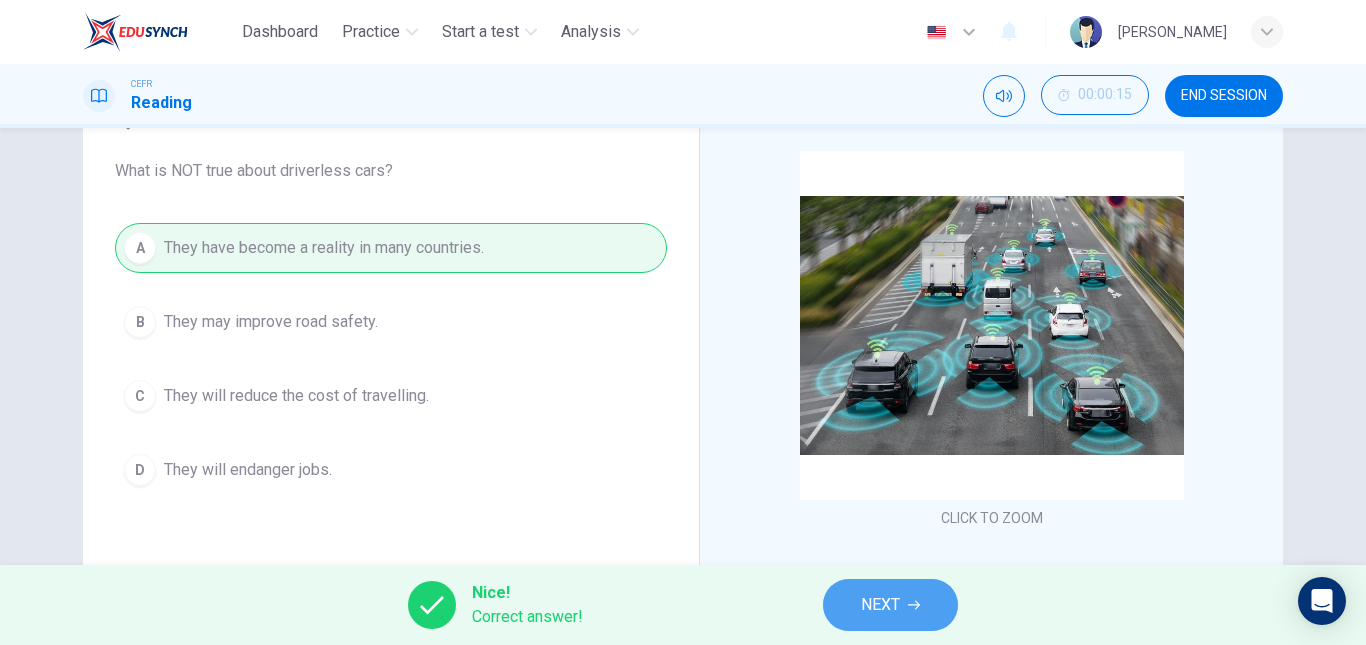 click on "NEXT" at bounding box center (880, 605) 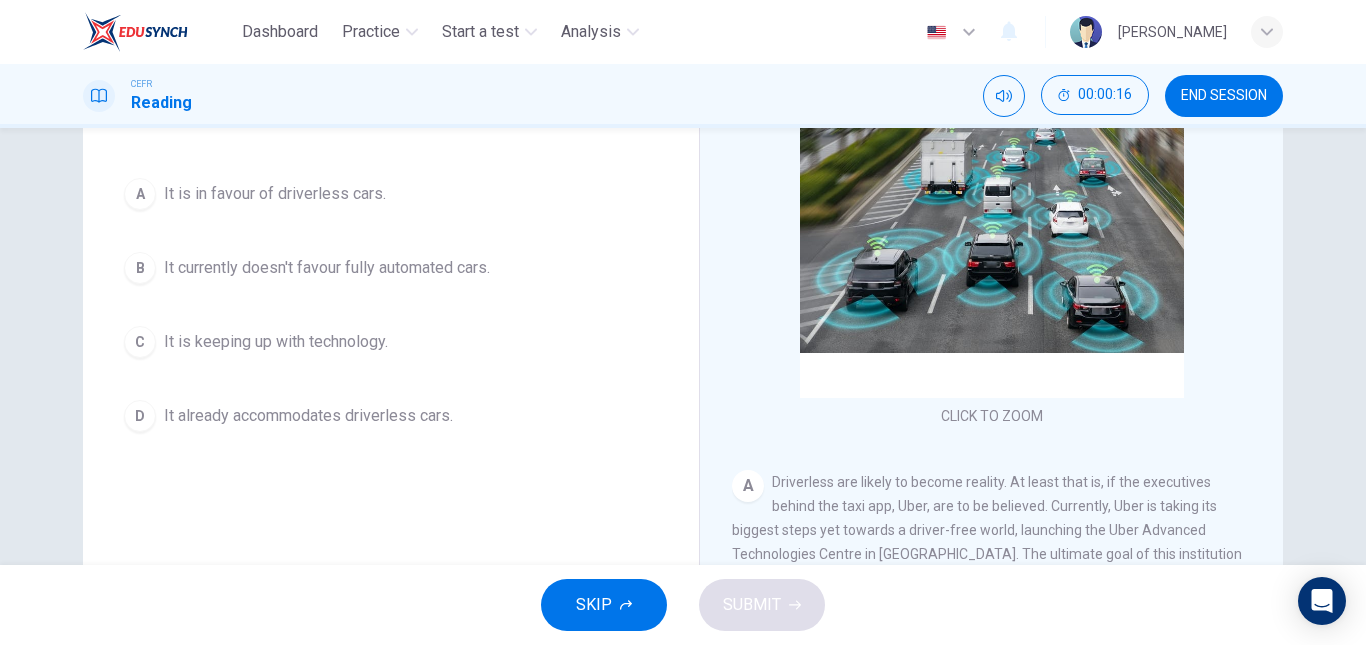scroll, scrollTop: 207, scrollLeft: 0, axis: vertical 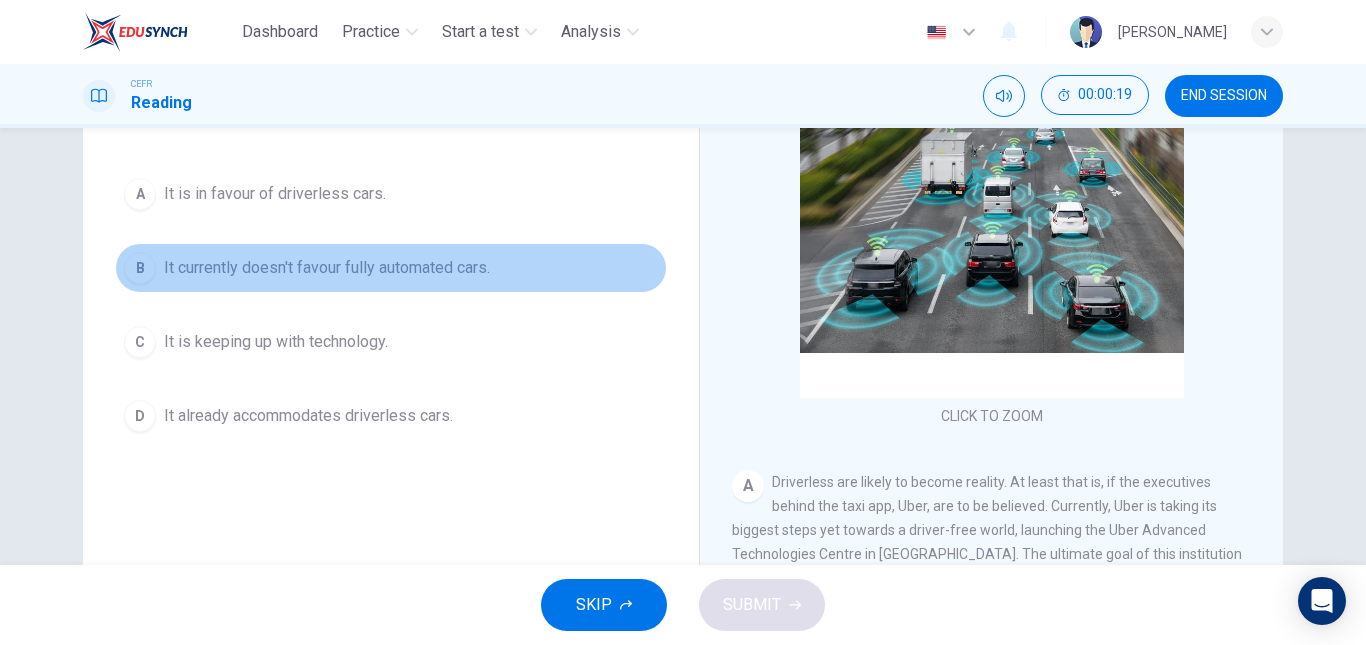 click on "It currently doesn't favour fully automated cars." at bounding box center (327, 268) 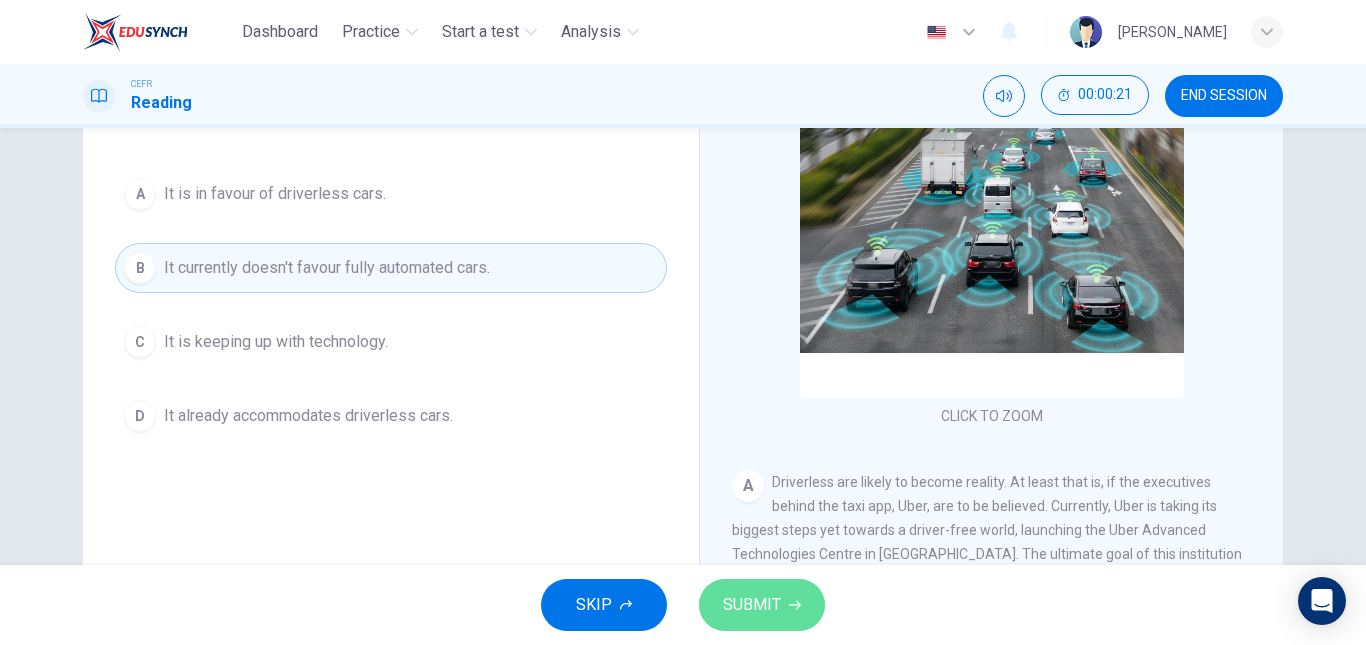click on "SUBMIT" at bounding box center (762, 605) 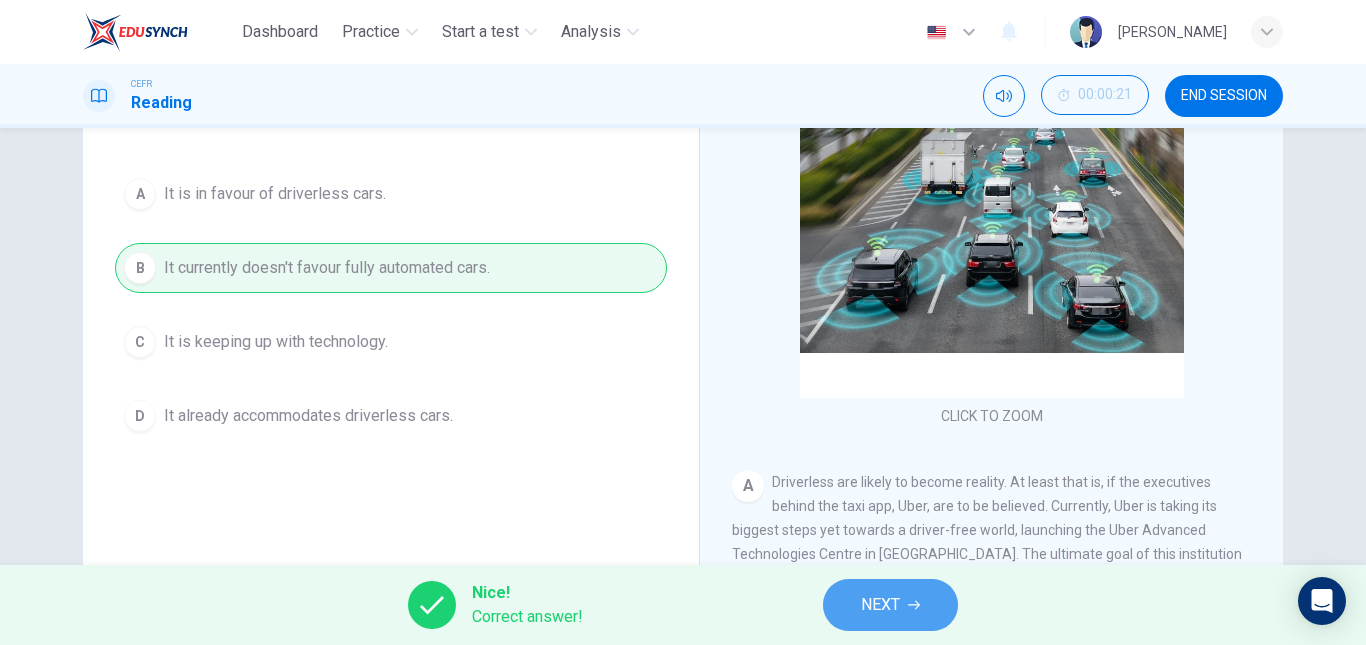 click on "NEXT" at bounding box center (890, 605) 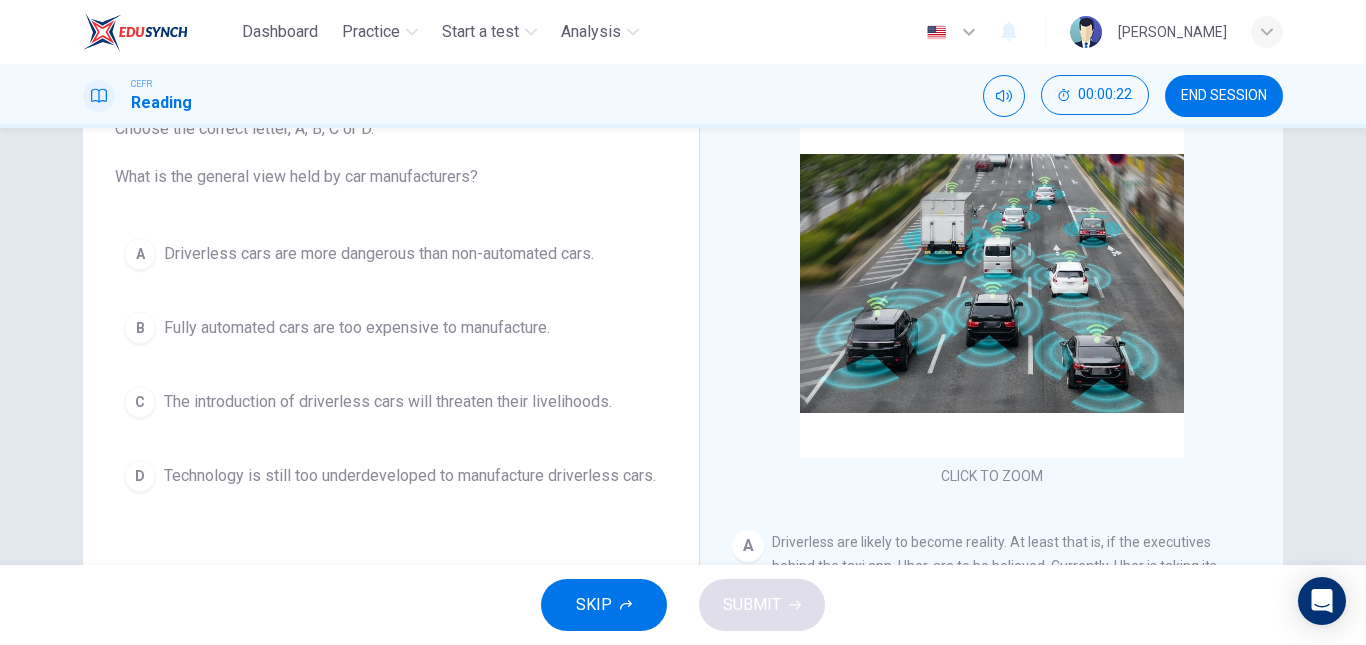 scroll, scrollTop: 146, scrollLeft: 0, axis: vertical 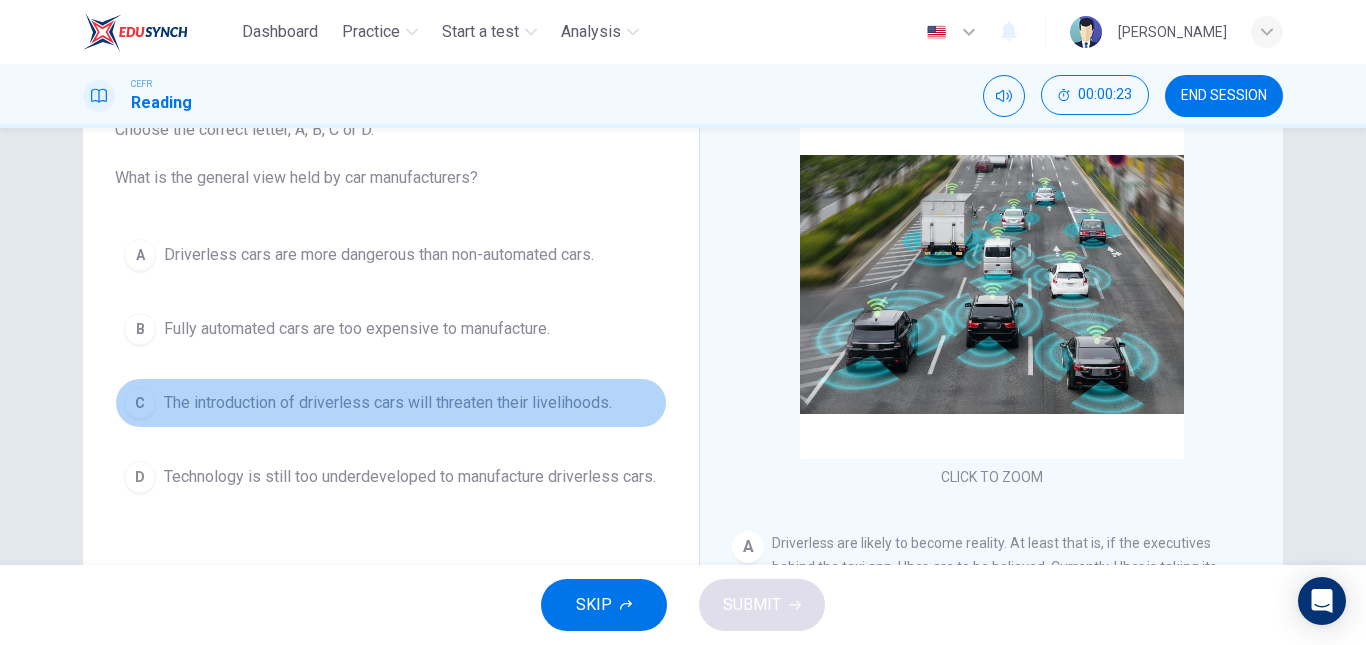 click on "The introduction of driverless cars will threaten their livelihoods." at bounding box center [388, 403] 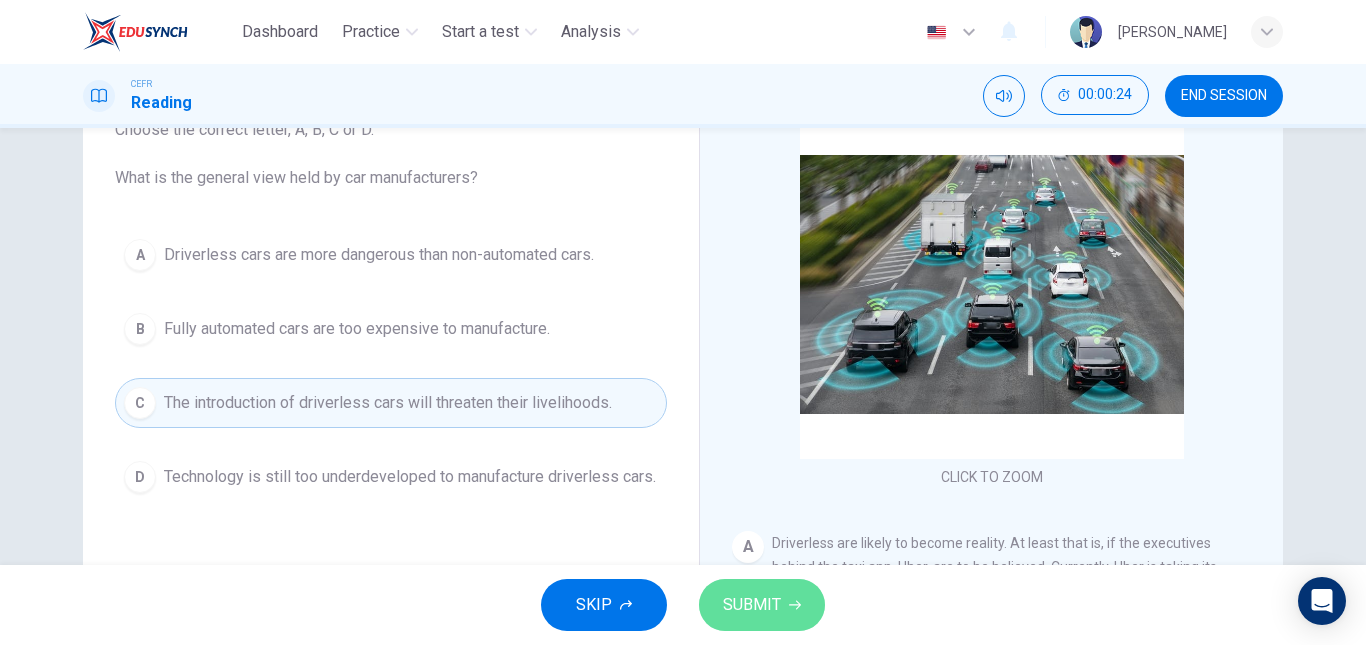 click 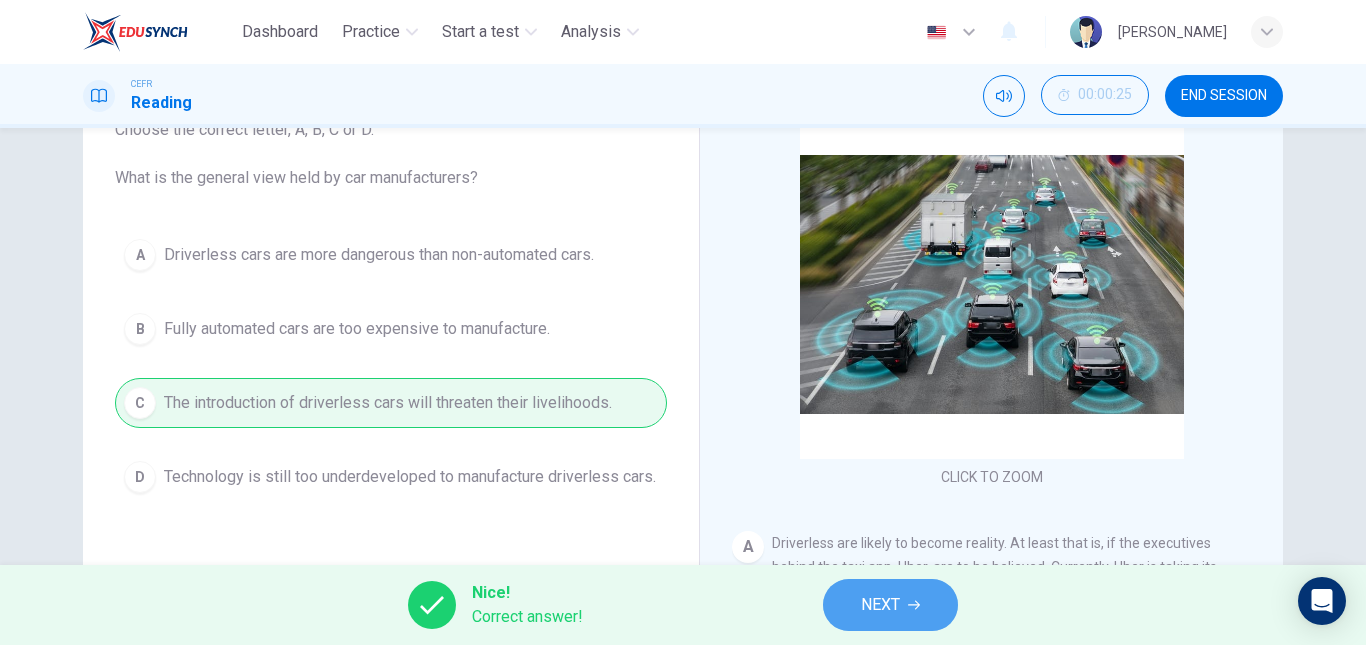 click on "NEXT" at bounding box center (880, 605) 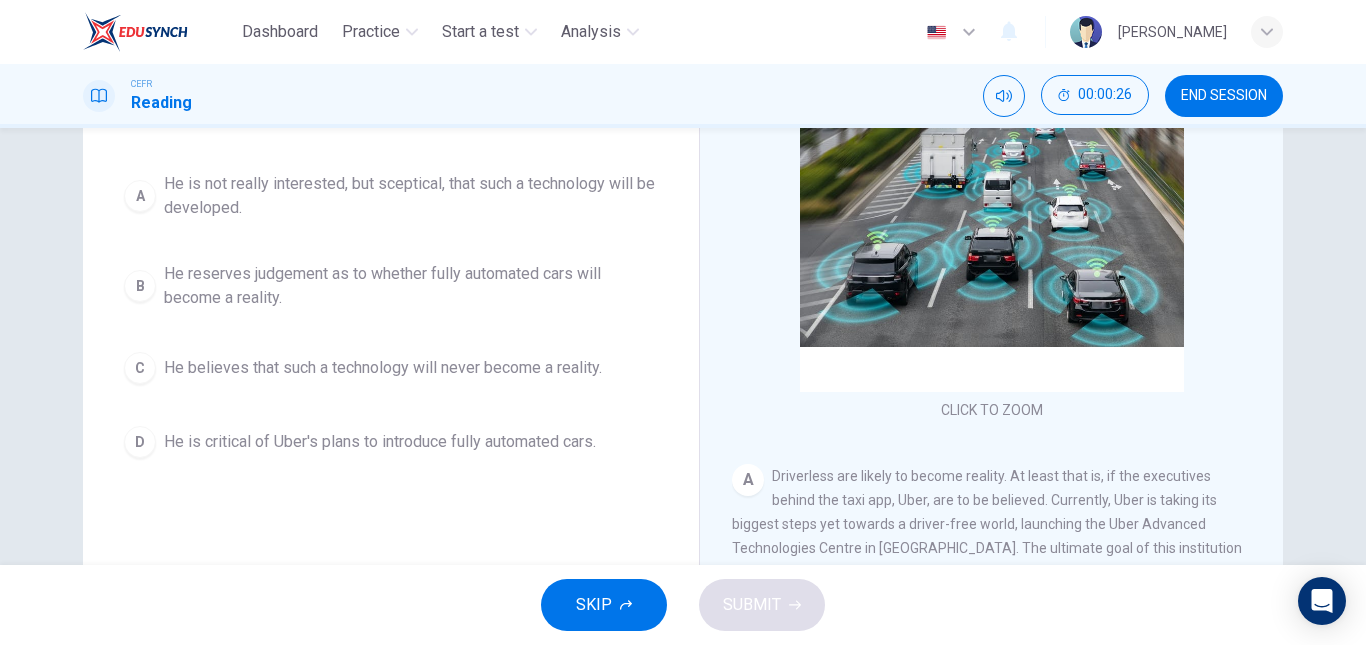 scroll, scrollTop: 235, scrollLeft: 0, axis: vertical 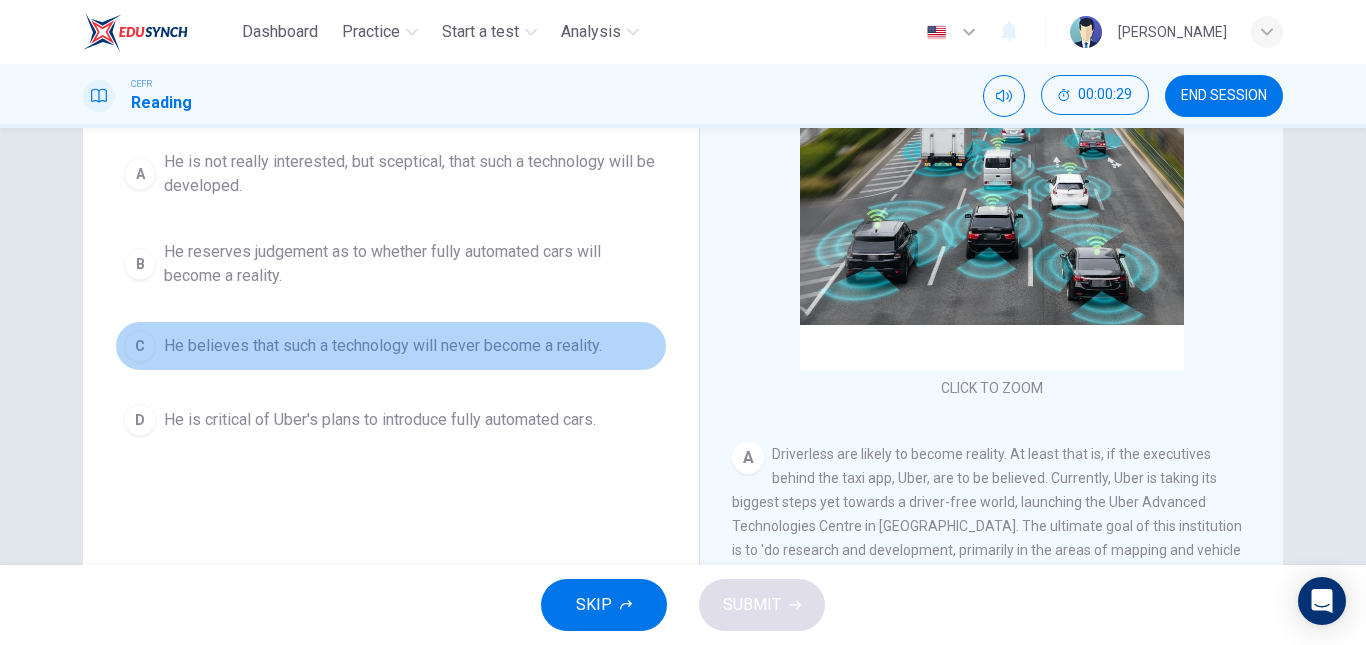 click on "He believes that such a technology will never become a reality." at bounding box center (383, 346) 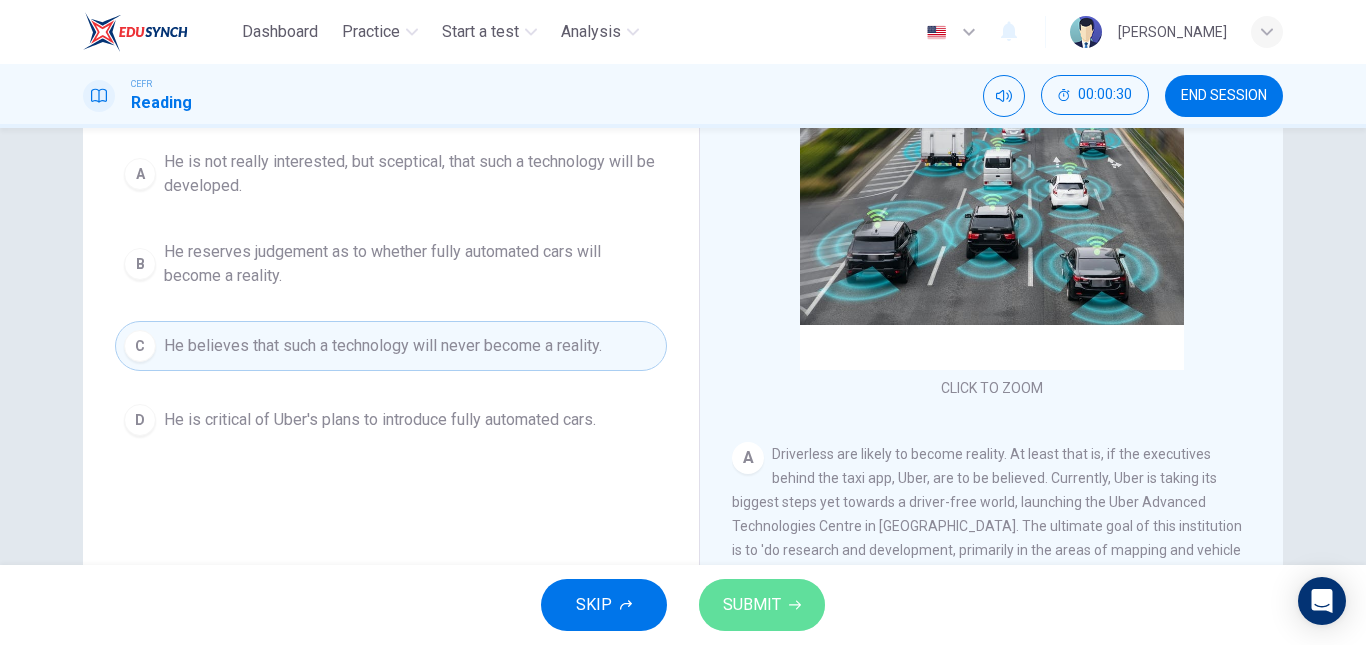 click on "SUBMIT" at bounding box center [752, 605] 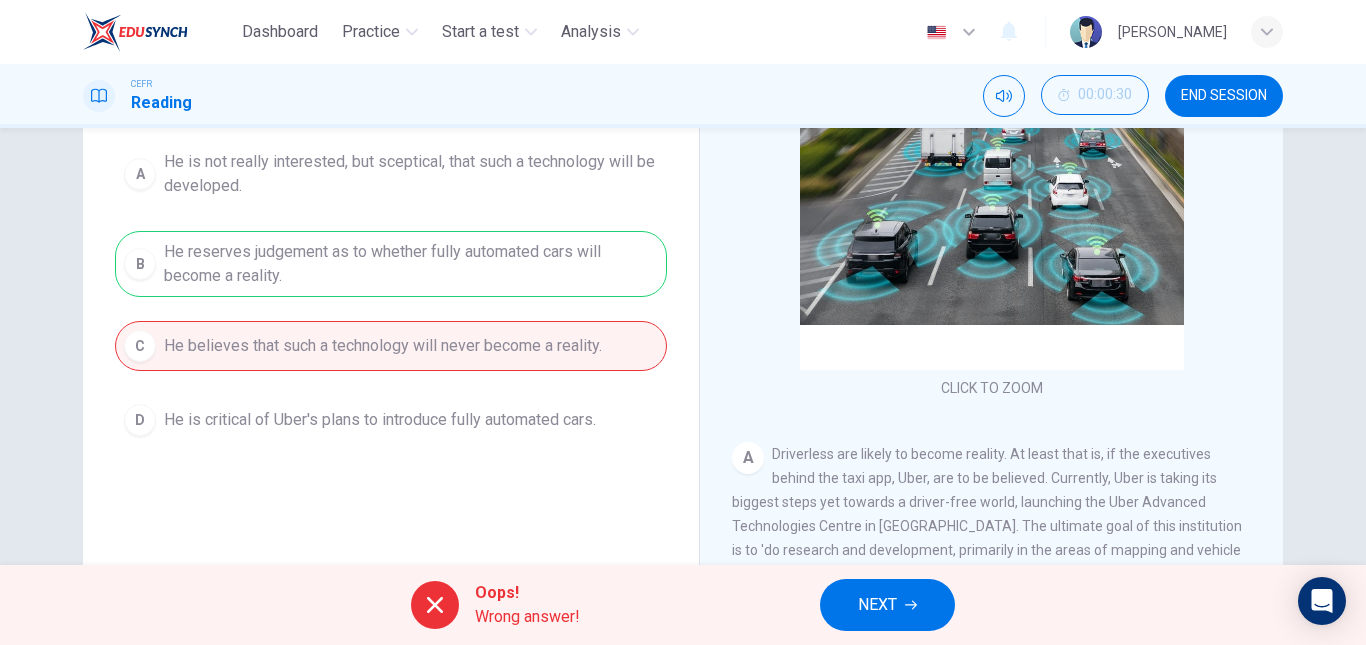 click on "NEXT" at bounding box center (877, 605) 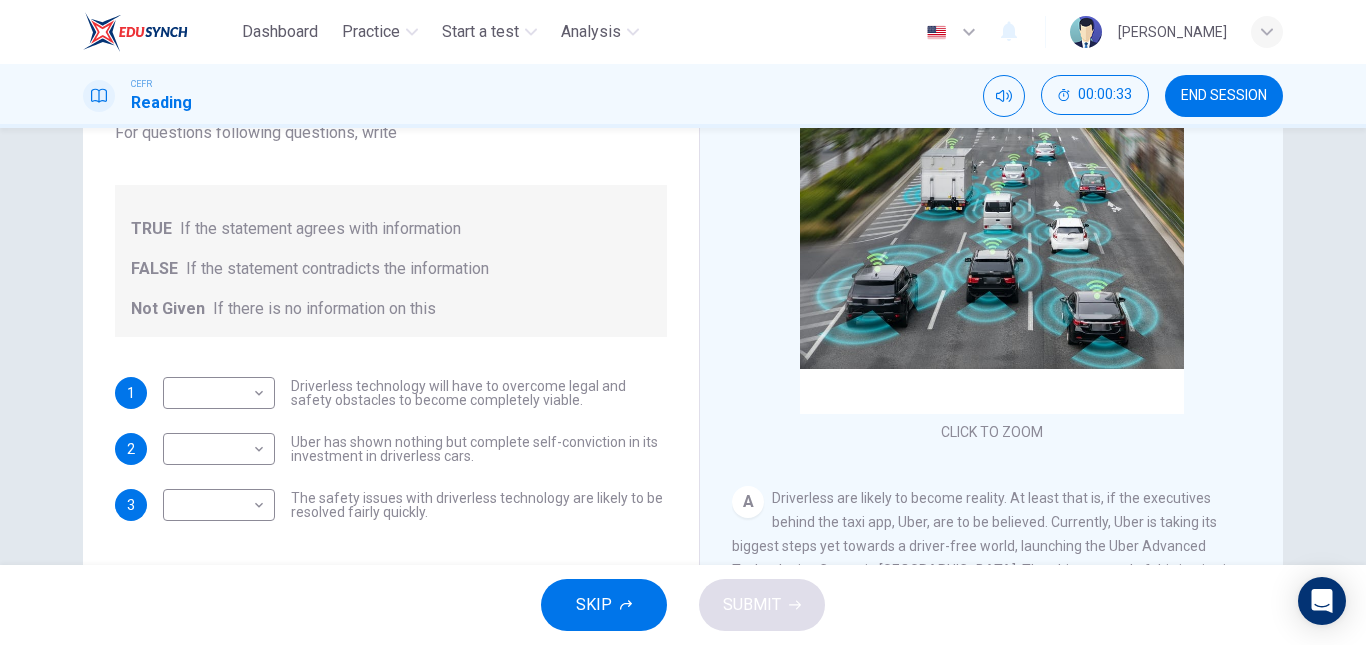 scroll, scrollTop: 195, scrollLeft: 0, axis: vertical 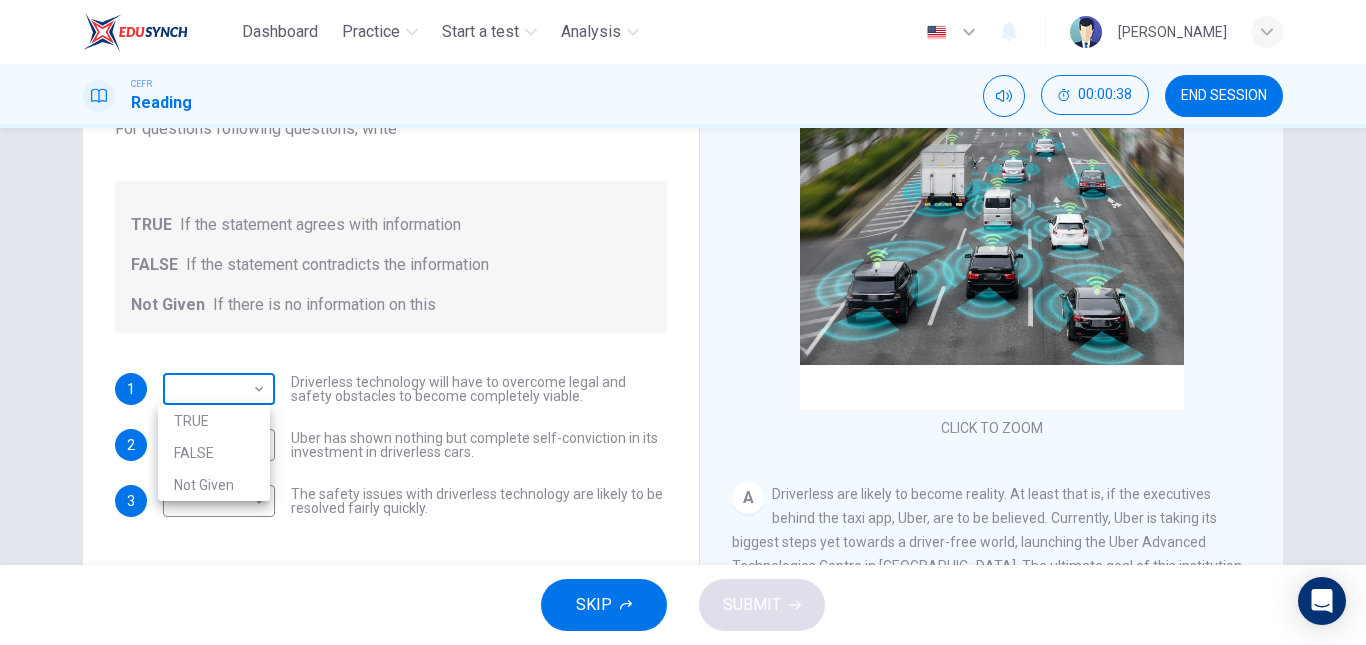 click on "Dashboard Practice Start a test Analysis English en ​ MESLIYAH MADILI CEFR Reading 00:00:38 END SESSION Question 7 Do the following statements agree with the information given in the text? For questions following questions, write TRUE If the statement agrees with information FALSE If the statement contradicts the information Not Given If there is no information on this 1 ​ ​ Driverless technology will have to overcome legal and safety obstacles to become completely viable. 2 ​ ​ Uber has shown nothing but complete self-conviction in its investment in driverless cars. 3 ​ ​ The safety issues with driverless technology are likely to be resolved fairly quickly. Driverless cars CLICK TO ZOOM Click to Zoom A B C D E F G H SKIP SUBMIT Dashboard Practice Start a test Analysis Notifications © Copyright  2025
TRUE FALSE Not Given" at bounding box center (683, 322) 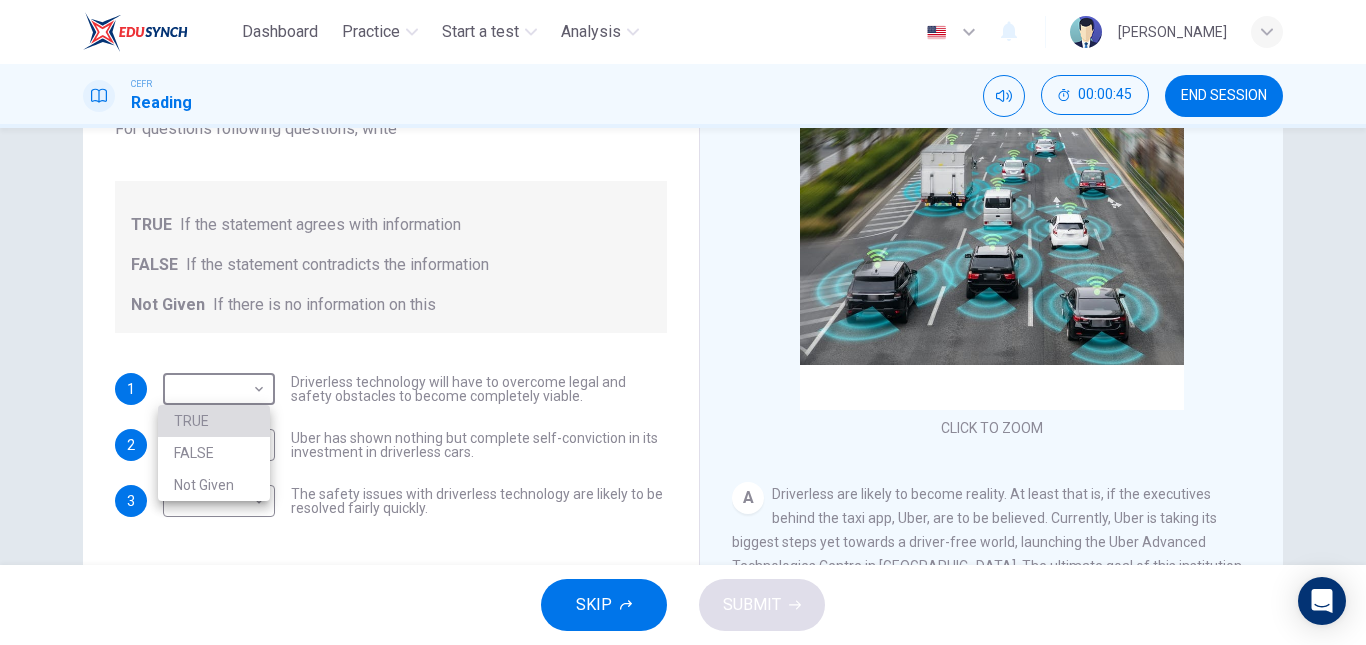 click on "TRUE" at bounding box center [214, 421] 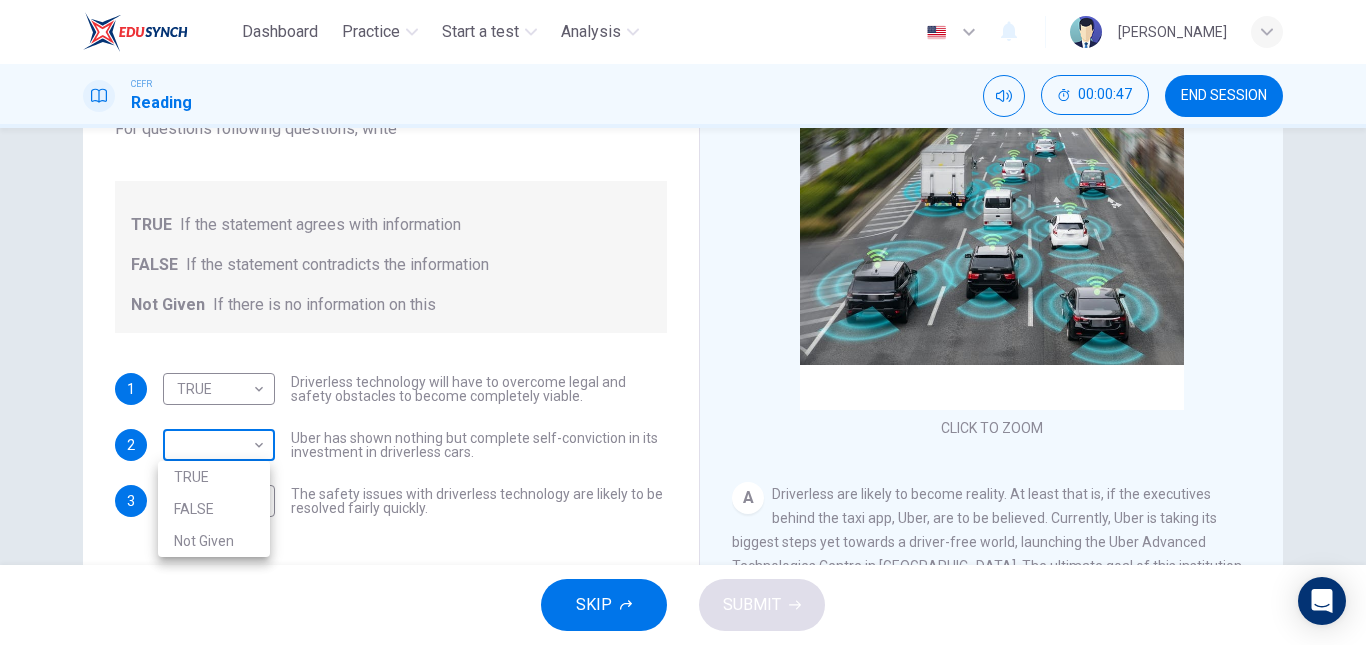 click on "Dashboard Practice Start a test Analysis English en ​ MESLIYAH MADILI CEFR Reading 00:00:47 END SESSION Question 7 Do the following statements agree with the information given in the text? For questions following questions, write TRUE If the statement agrees with information FALSE If the statement contradicts the information Not Given If there is no information on this 1 TRUE TRUE ​ Driverless technology will have to overcome legal and safety obstacles to become completely viable. 2 ​ ​ Uber has shown nothing but complete self-conviction in its investment in driverless cars. 3 ​ ​ The safety issues with driverless technology are likely to be resolved fairly quickly. Driverless cars CLICK TO ZOOM Click to Zoom A B C D E F G H SKIP SUBMIT Dashboard Practice Start a test Analysis Notifications © Copyright  2025
TRUE FALSE Not Given" at bounding box center (683, 322) 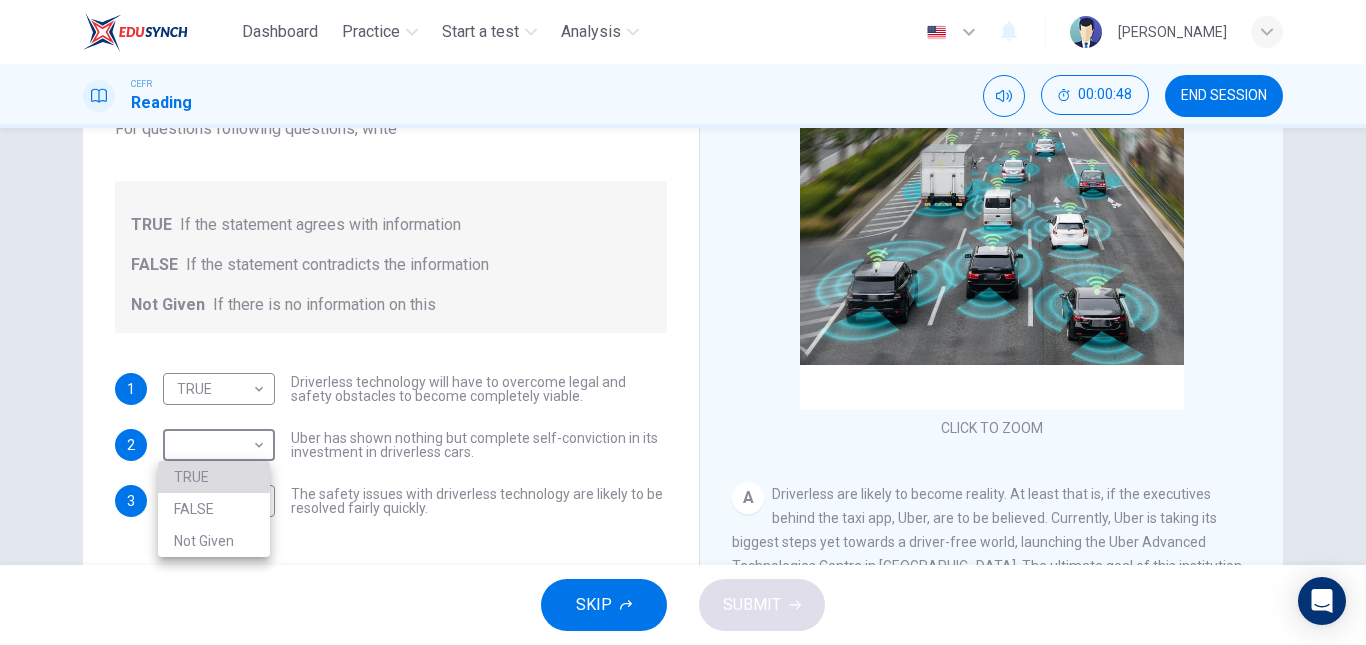 click on "TRUE" at bounding box center (214, 477) 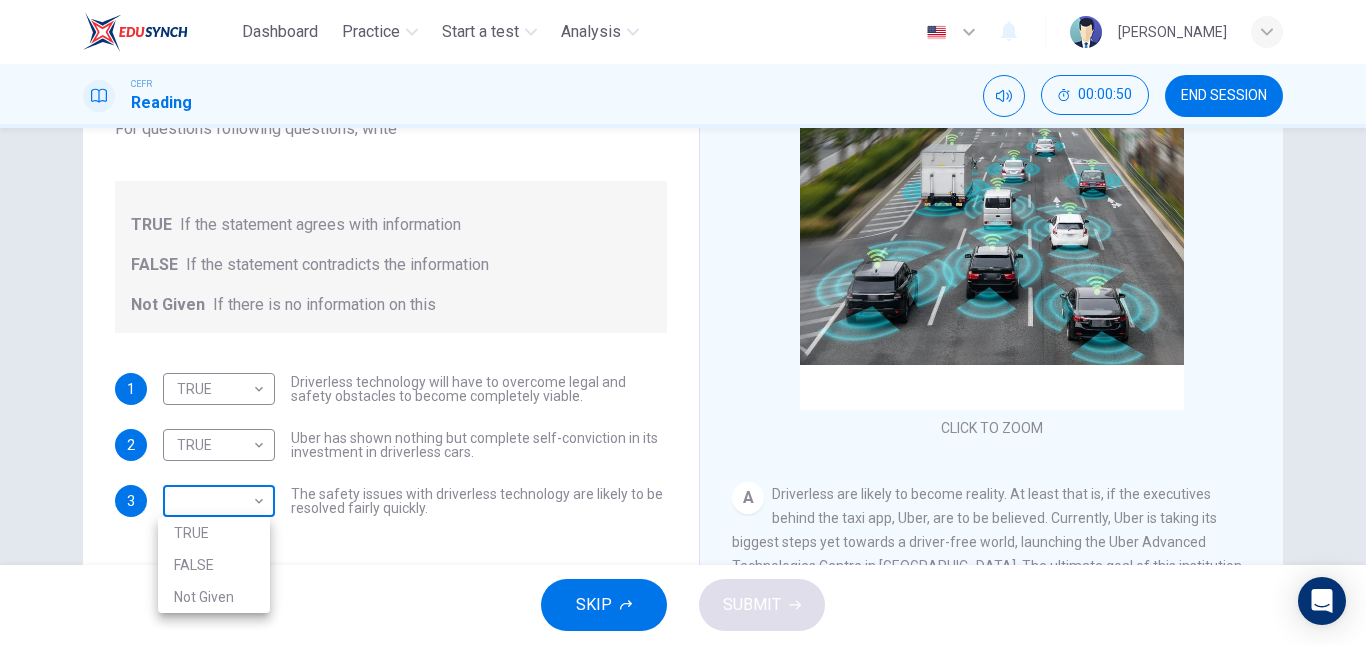 click on "Dashboard Practice Start a test Analysis English en ​ MESLIYAH MADILI CEFR Reading 00:00:50 END SESSION Question 7 Do the following statements agree with the information given in the text? For questions following questions, write TRUE If the statement agrees with information FALSE If the statement contradicts the information Not Given If there is no information on this 1 TRUE TRUE ​ Driverless technology will have to overcome legal and safety obstacles to become completely viable. 2 TRUE TRUE ​ Uber has shown nothing but complete self-conviction in its investment in driverless cars. 3 ​ ​ The safety issues with driverless technology are likely to be resolved fairly quickly. Driverless cars CLICK TO ZOOM Click to Zoom A B C D E F G H SKIP SUBMIT Dashboard Practice Start a test Analysis Notifications © Copyright  2025
TRUE FALSE Not Given" at bounding box center (683, 322) 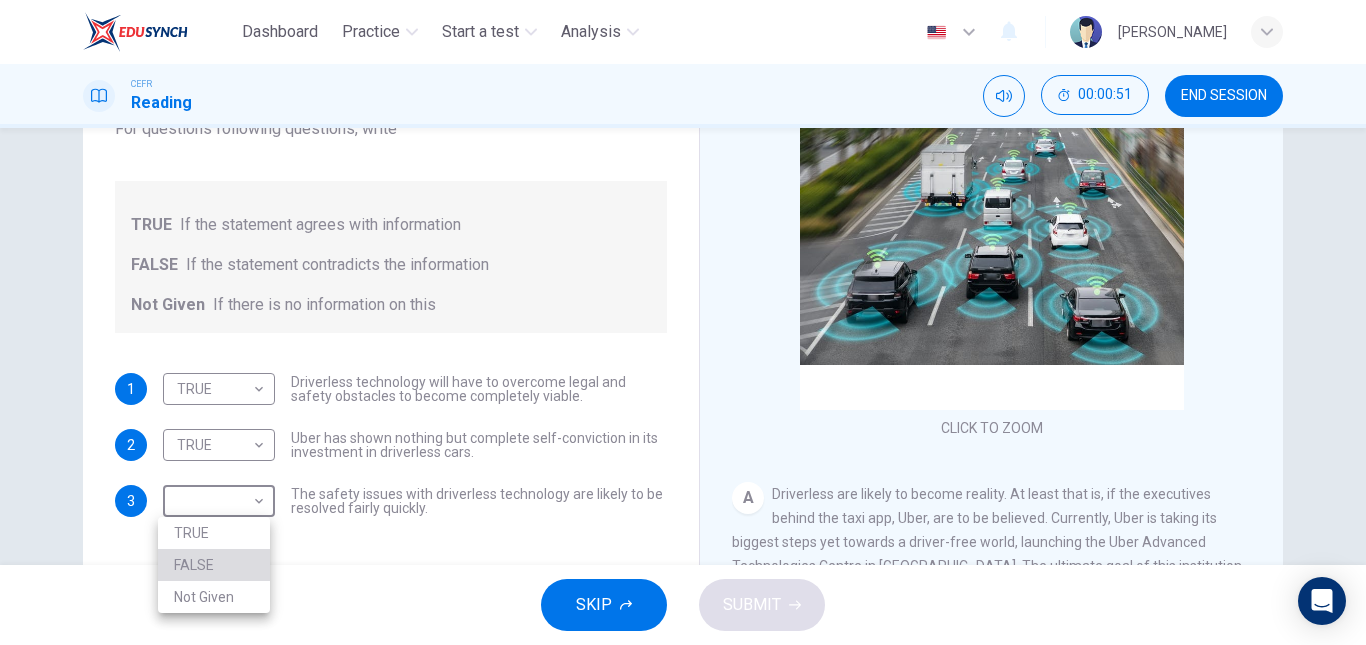 click on "FALSE" at bounding box center (214, 565) 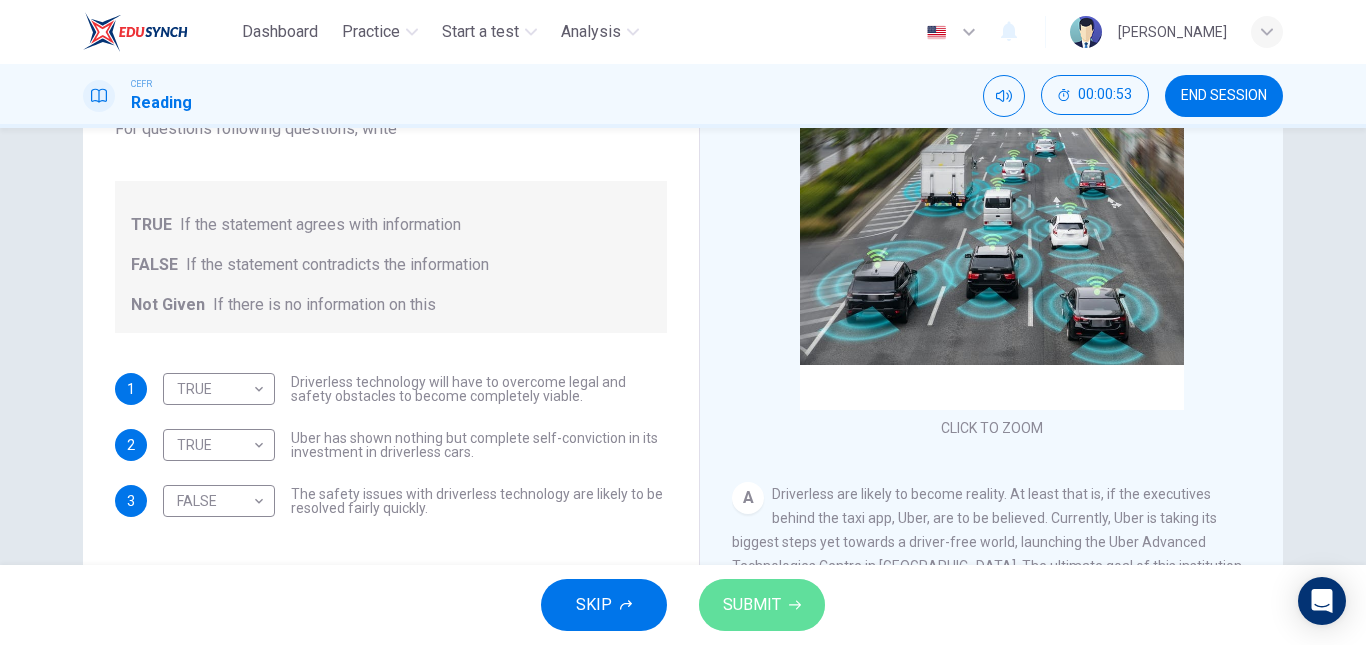 click on "SUBMIT" at bounding box center (752, 605) 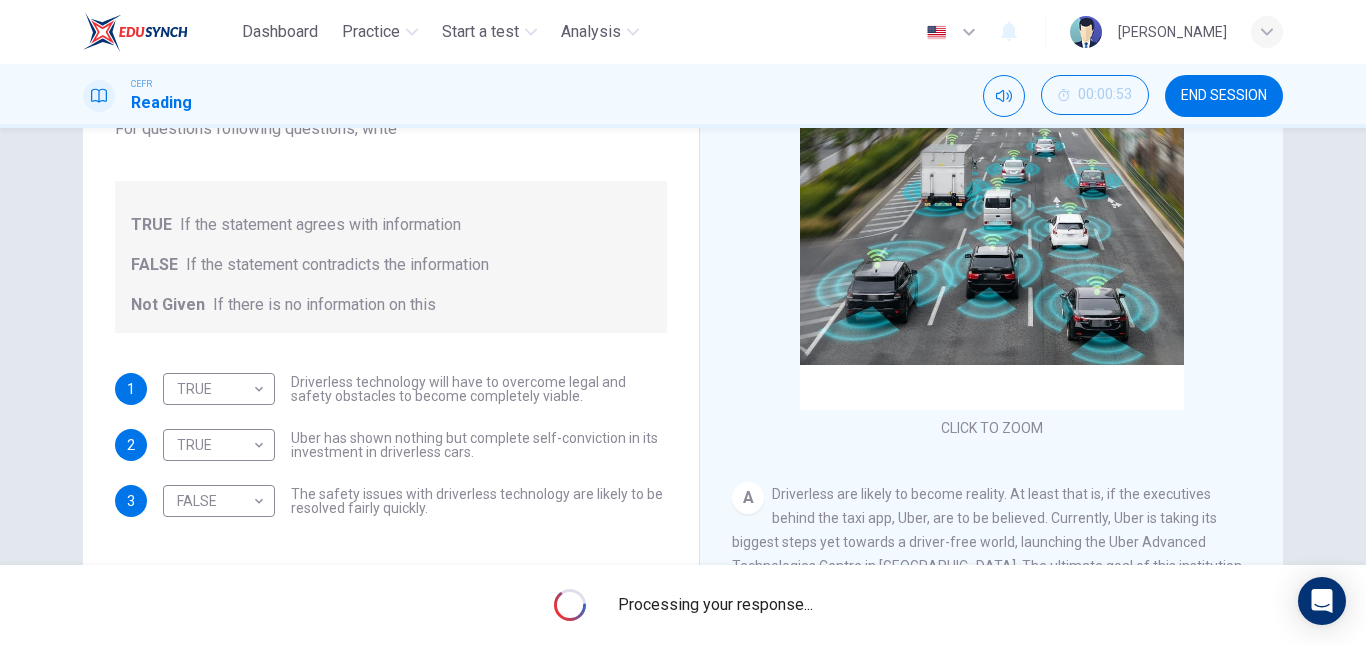 scroll, scrollTop: 338, scrollLeft: 0, axis: vertical 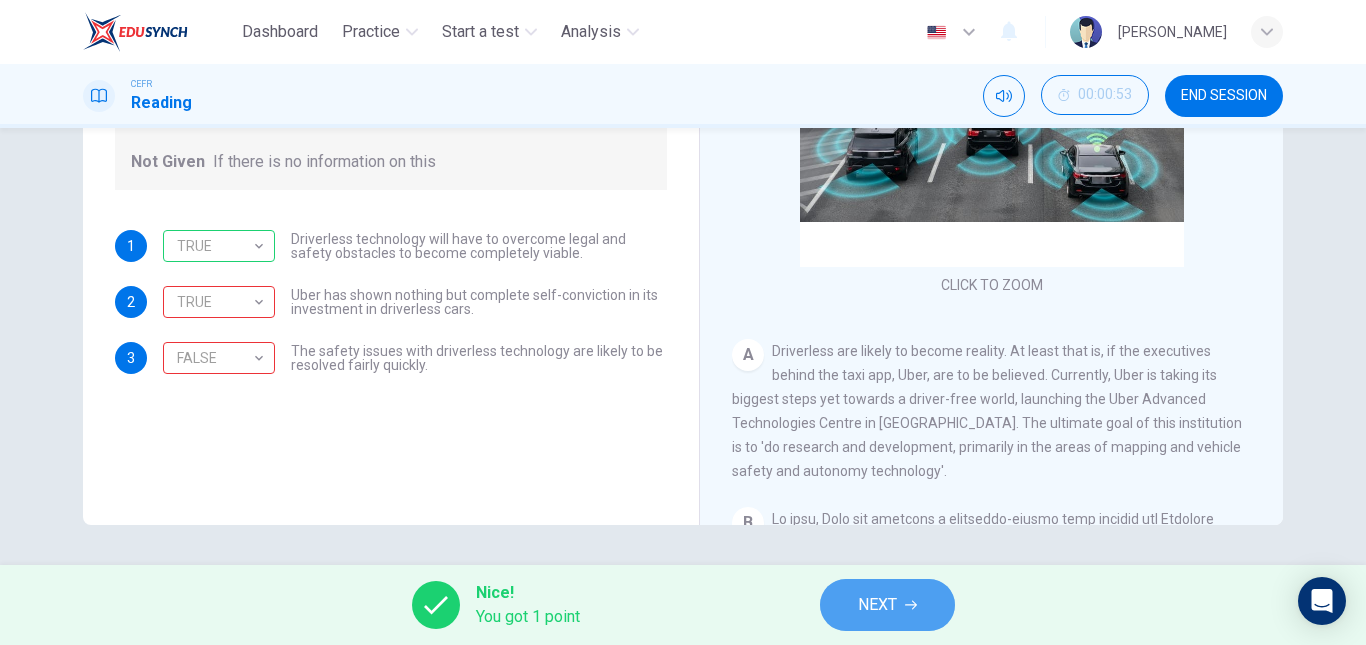 click on "NEXT" at bounding box center (887, 605) 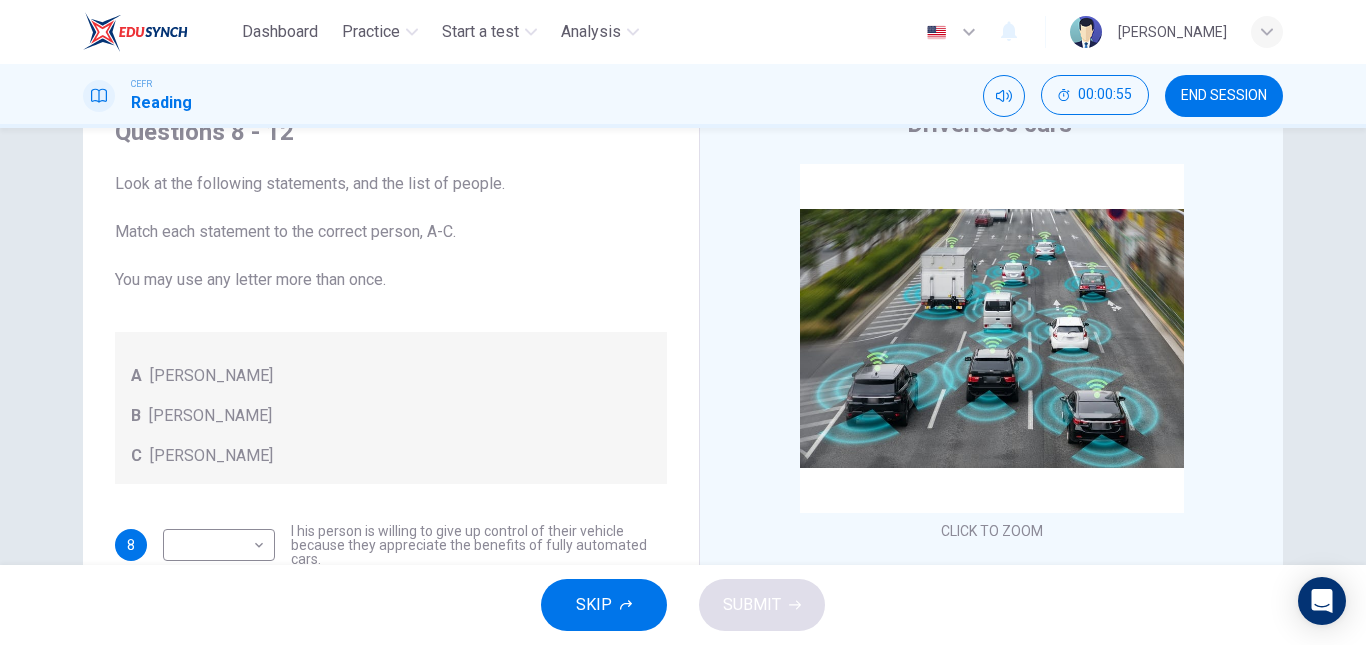 scroll, scrollTop: 90, scrollLeft: 0, axis: vertical 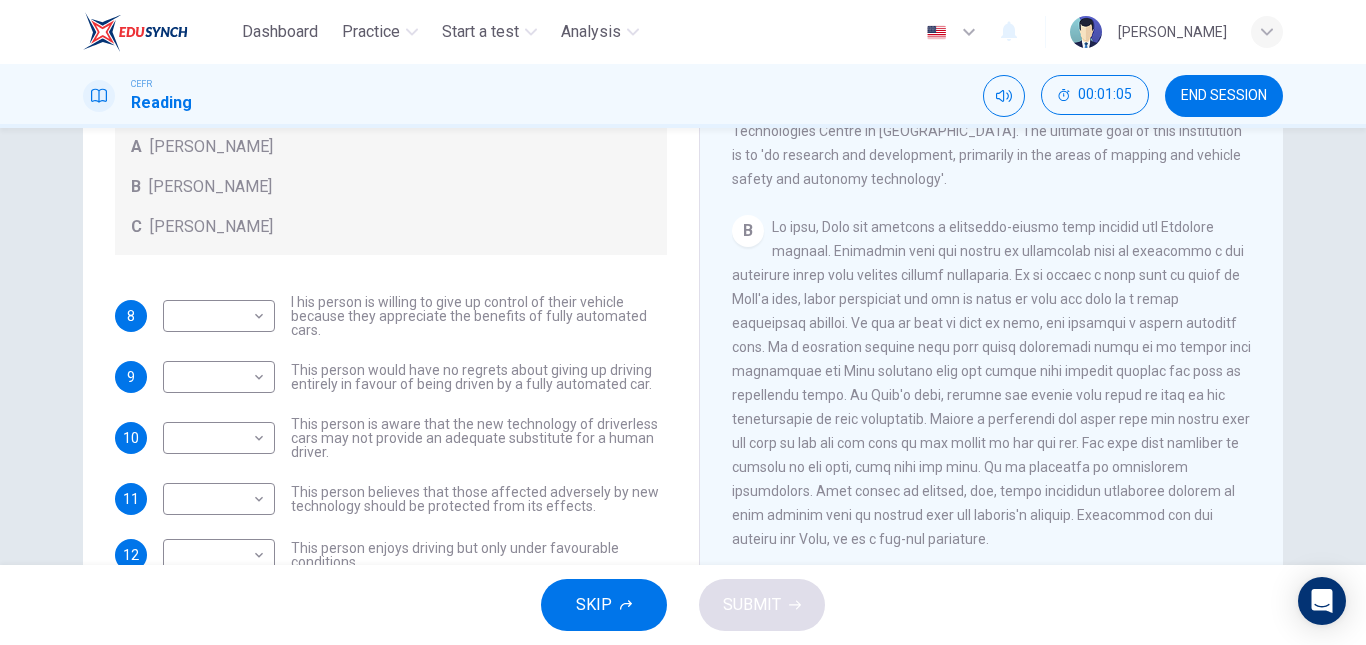 click at bounding box center (991, 383) 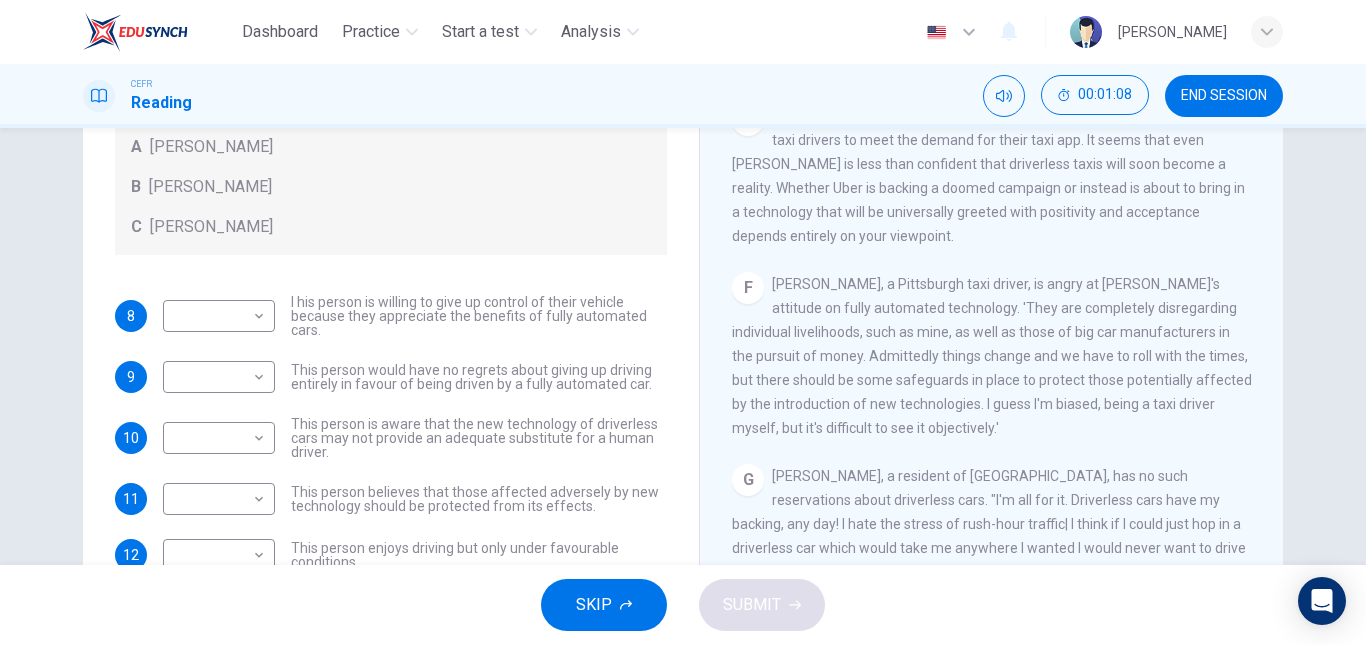 scroll, scrollTop: 1281, scrollLeft: 0, axis: vertical 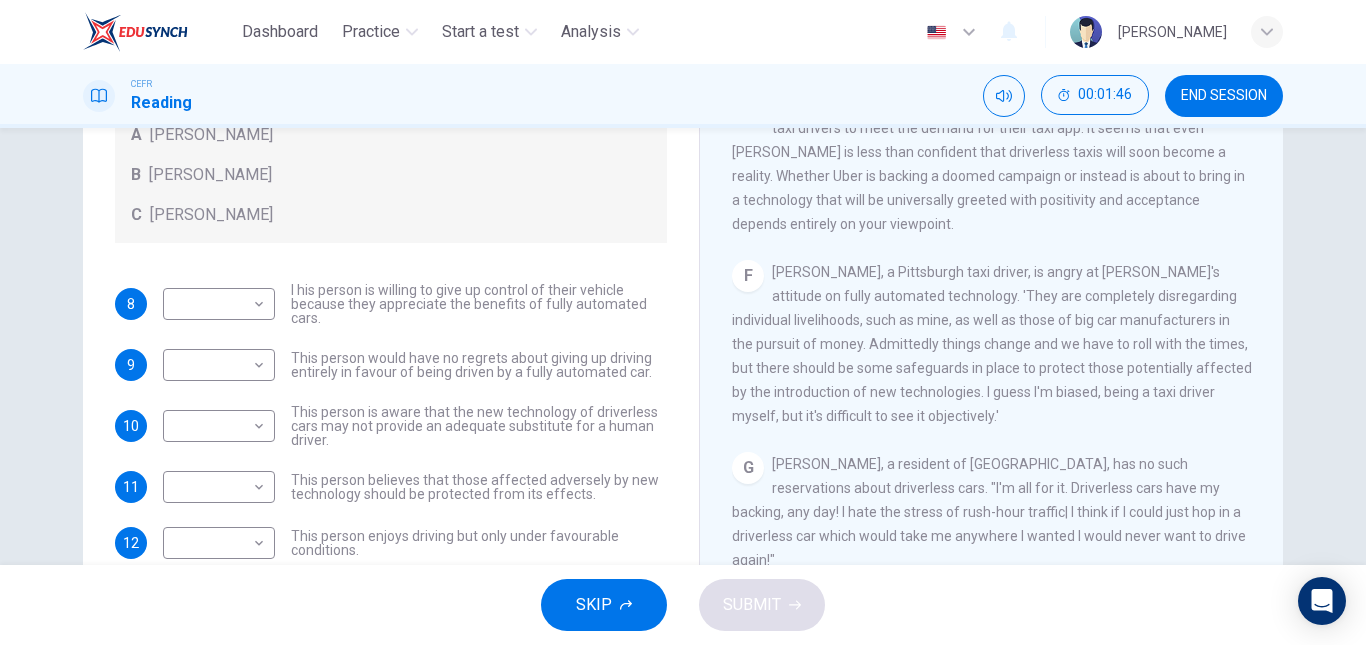 click on "This person is aware that the new technology of driverless cars may not provide an adequate substitute for a human driver." at bounding box center [479, 426] 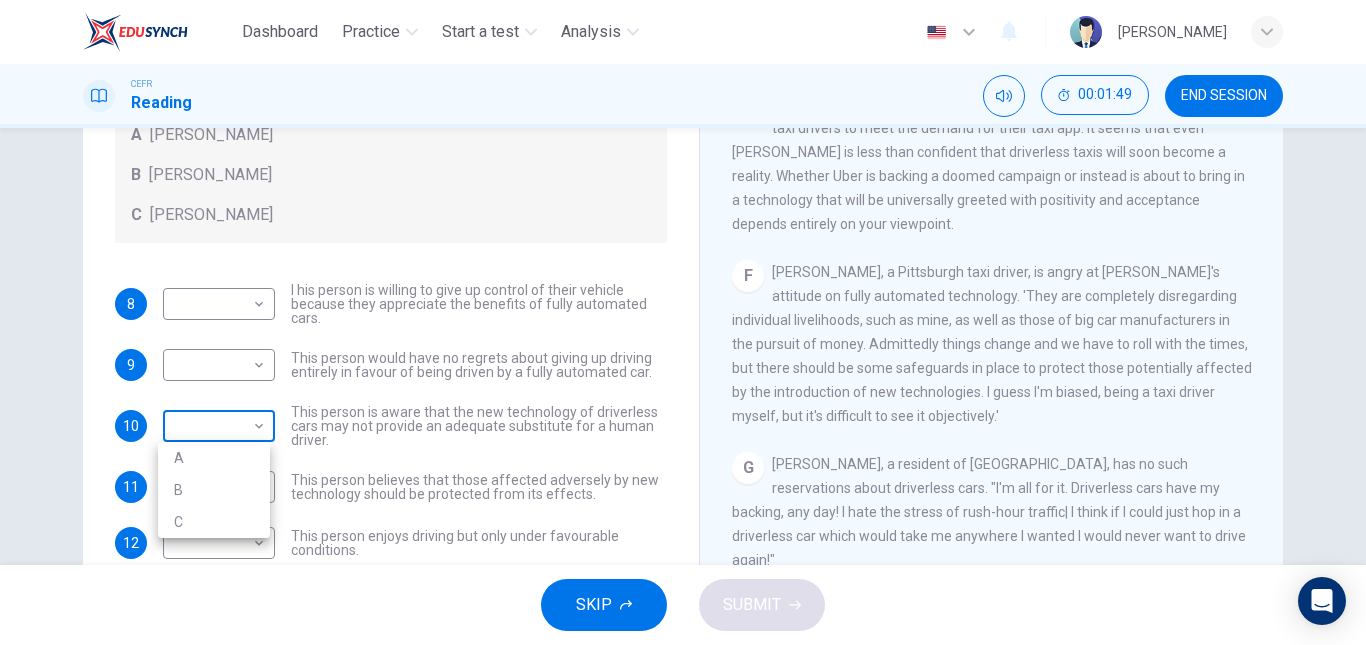 click on "Dashboard Practice Start a test Analysis English en ​ MESLIYAH MADILI CEFR Reading 00:01:49 END SESSION Questions 8 - 12 Look at the following statements, and the list of people. Match each statement to the correct person, A-C. You may use any letter more than once.
A [PERSON_NAME] B [PERSON_NAME] C [PERSON_NAME] 8 ​ ​ I his person is willing to give up control of their vehicle because they appreciate the benefits of fully automated cars. 9 ​ ​ This person would have no regrets about giving up driving entirely in favour of being driven by a fully automated car. 10 ​ ​ This person is aware that the new technology of driverless cars may not provide an adequate substitute for a human driver. 11 ​ ​ This person believes that those affected adversely by new technology should be protected from its effects. 12 ​ ​ This person enjoys driving but only under favourable conditions. Driverless cars CLICK TO ZOOM Click to Zoom A B C D E F G H SKIP SUBMIT Dashboard Practice Start a test Analysis" at bounding box center (683, 322) 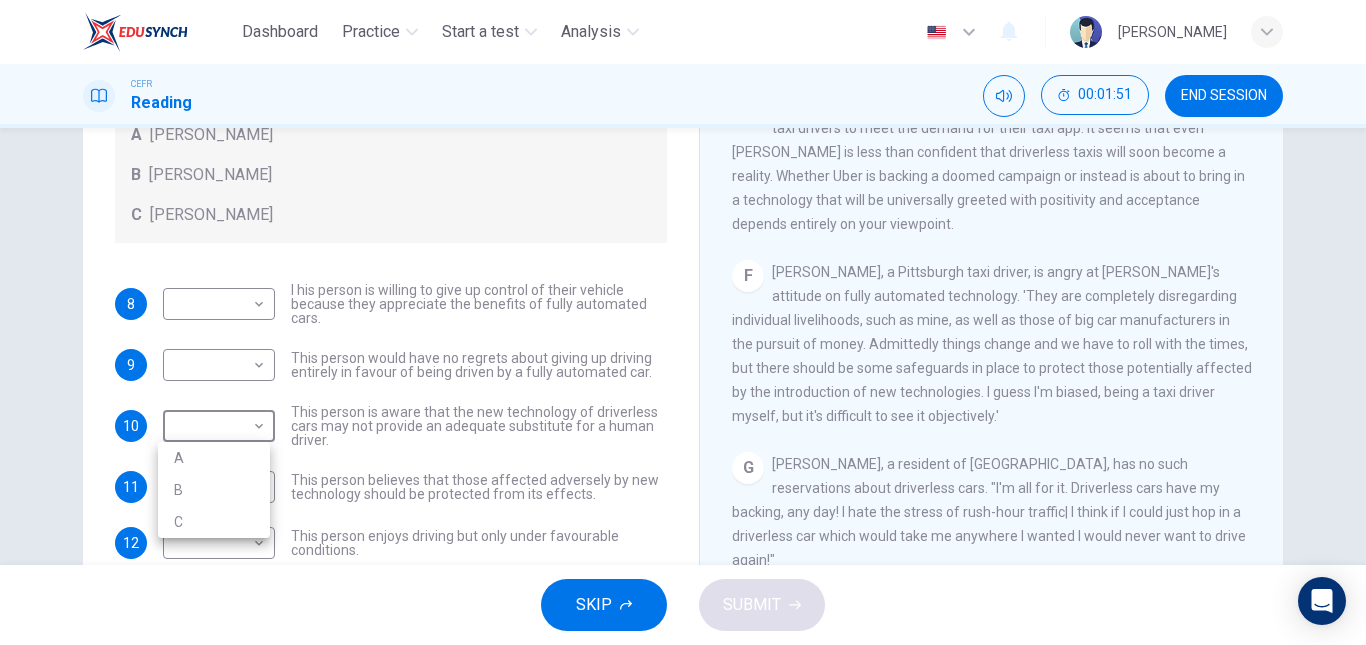 click at bounding box center (683, 322) 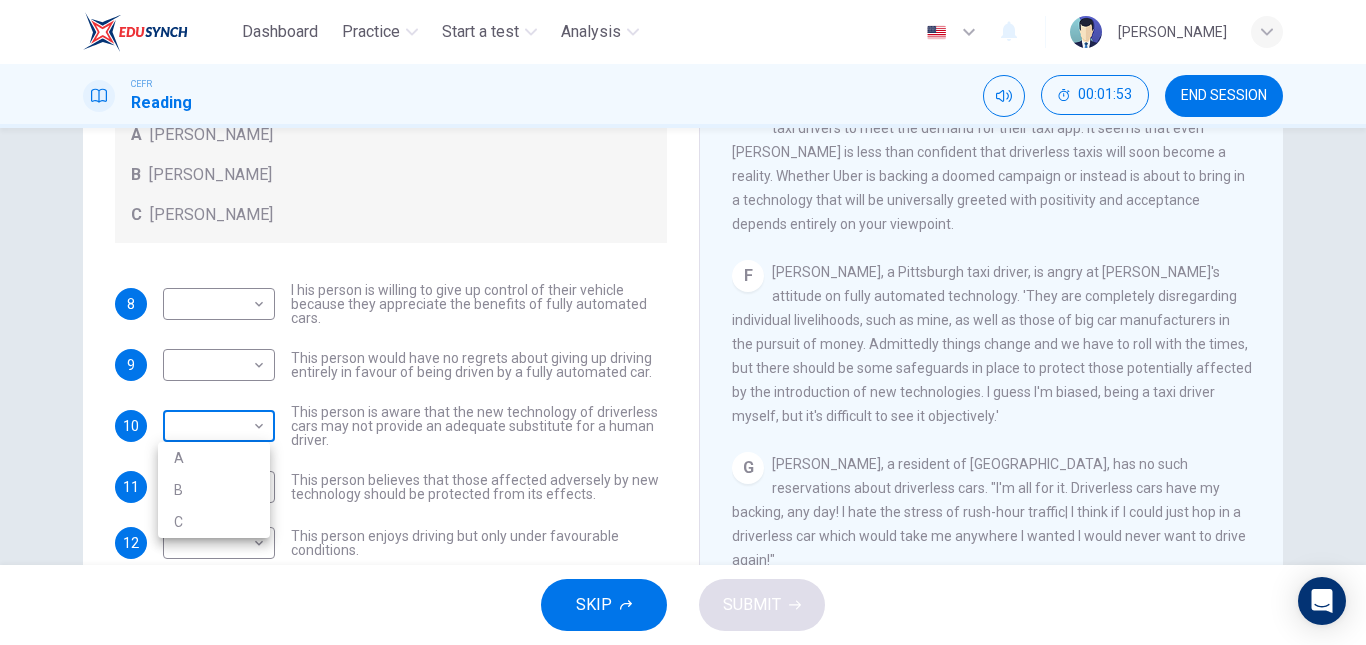 click on "Dashboard Practice Start a test Analysis English en ​ MESLIYAH MADILI CEFR Reading 00:01:53 END SESSION Questions 8 - 12 Look at the following statements, and the list of people. Match each statement to the correct person, A-C. You may use any letter more than once.
A [PERSON_NAME] B [PERSON_NAME] C [PERSON_NAME] 8 ​ ​ I his person is willing to give up control of their vehicle because they appreciate the benefits of fully automated cars. 9 ​ ​ This person would have no regrets about giving up driving entirely in favour of being driven by a fully automated car. 10 ​ ​ This person is aware that the new technology of driverless cars may not provide an adequate substitute for a human driver. 11 ​ ​ This person believes that those affected adversely by new technology should be protected from its effects. 12 ​ ​ This person enjoys driving but only under favourable conditions. Driverless cars CLICK TO ZOOM Click to Zoom A B C D E F G H SKIP SUBMIT Dashboard Practice Start a test Analysis" at bounding box center (683, 322) 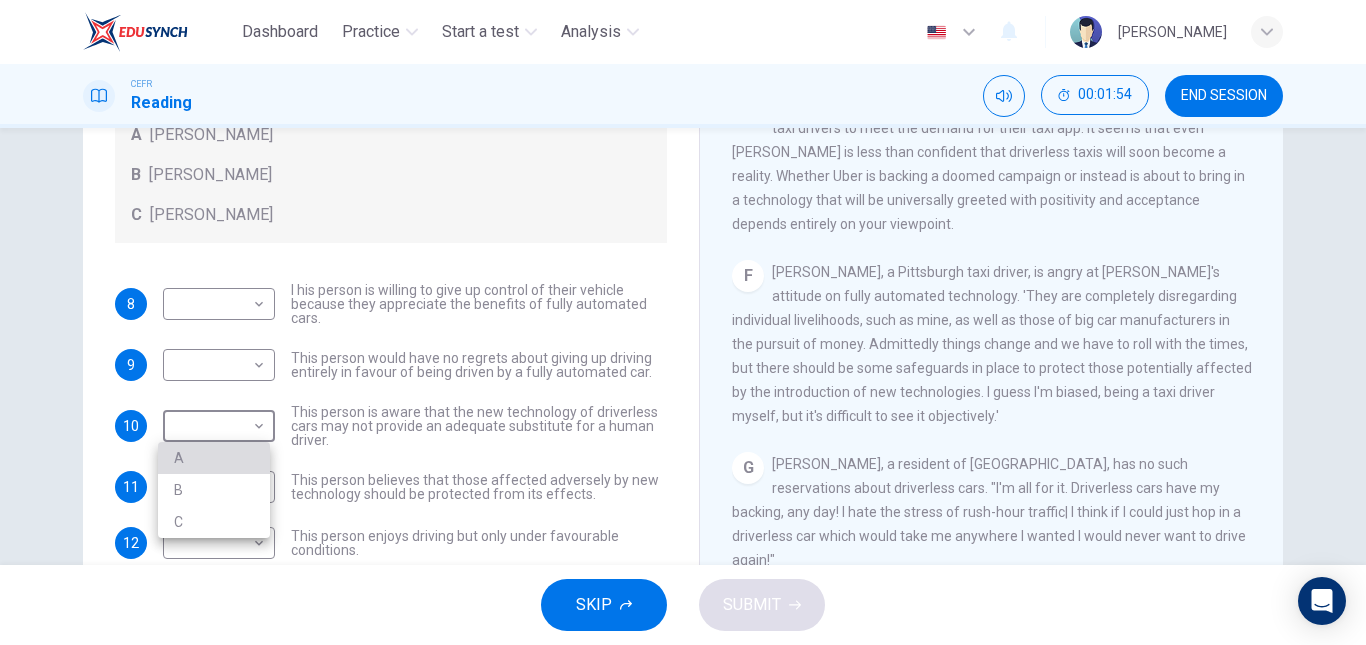 click on "A" at bounding box center (214, 458) 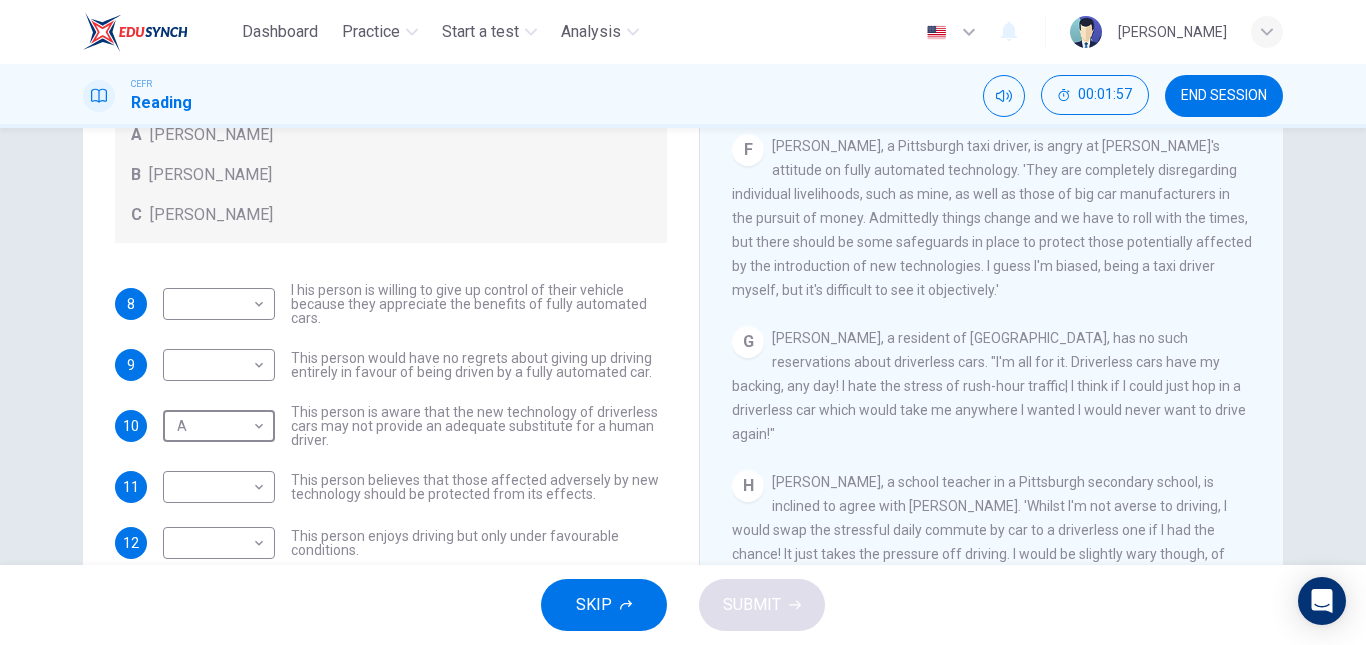 scroll, scrollTop: 1408, scrollLeft: 0, axis: vertical 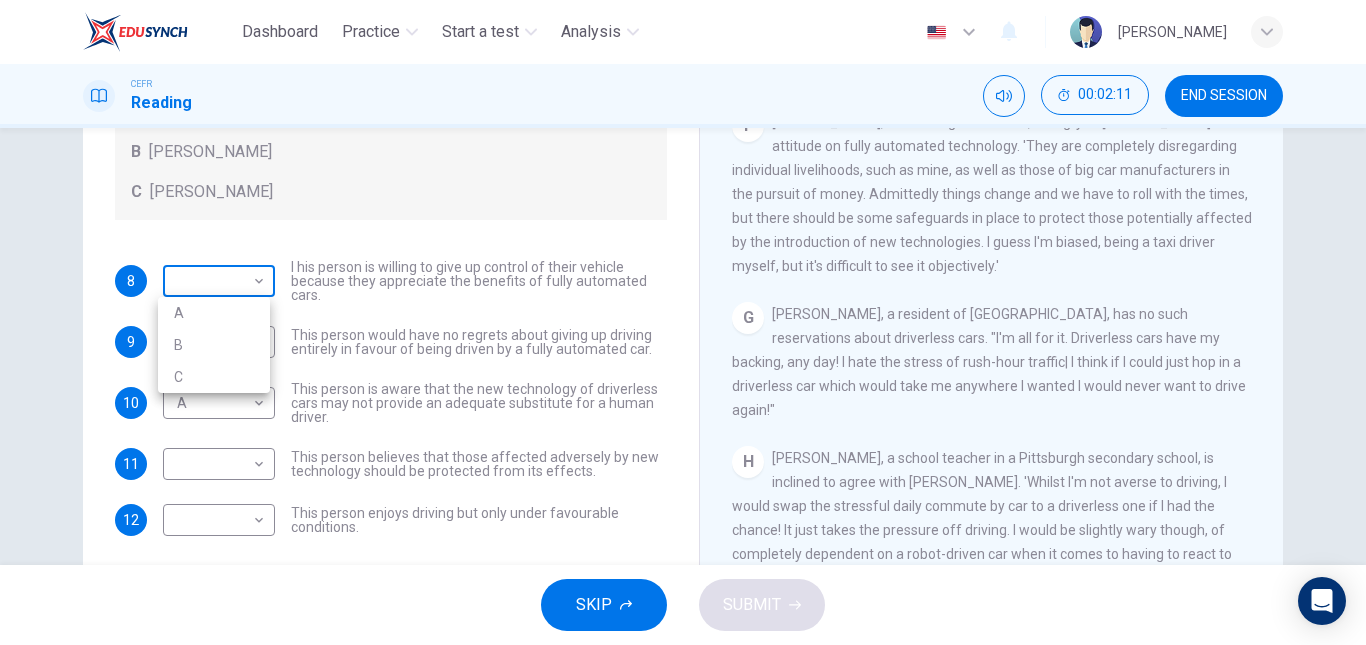click on "Dashboard Practice Start a test Analysis English en ​ MESLIYAH MADILI CEFR Reading 00:02:11 END SESSION Questions 8 - 12 Look at the following statements, and the list of people. Match each statement to the correct person, A-C. You may use any letter more than once.
A [PERSON_NAME] B [PERSON_NAME] C [PERSON_NAME] 8 ​ ​ I his person is willing to give up control of their vehicle because they appreciate the benefits of fully automated cars. 9 ​ ​ This person would have no regrets about giving up driving entirely in favour of being driven by a fully automated car. 10 A A ​ This person is aware that the new technology of driverless cars may not provide an adequate substitute for a human driver. 11 ​ ​ This person believes that those affected adversely by new technology should be protected from its effects. 12 ​ ​ This person enjoys driving but only under favourable conditions. Driverless cars CLICK TO ZOOM Click to Zoom A B C D E F G H SKIP SUBMIT Dashboard Practice Start a test Analysis" at bounding box center [683, 322] 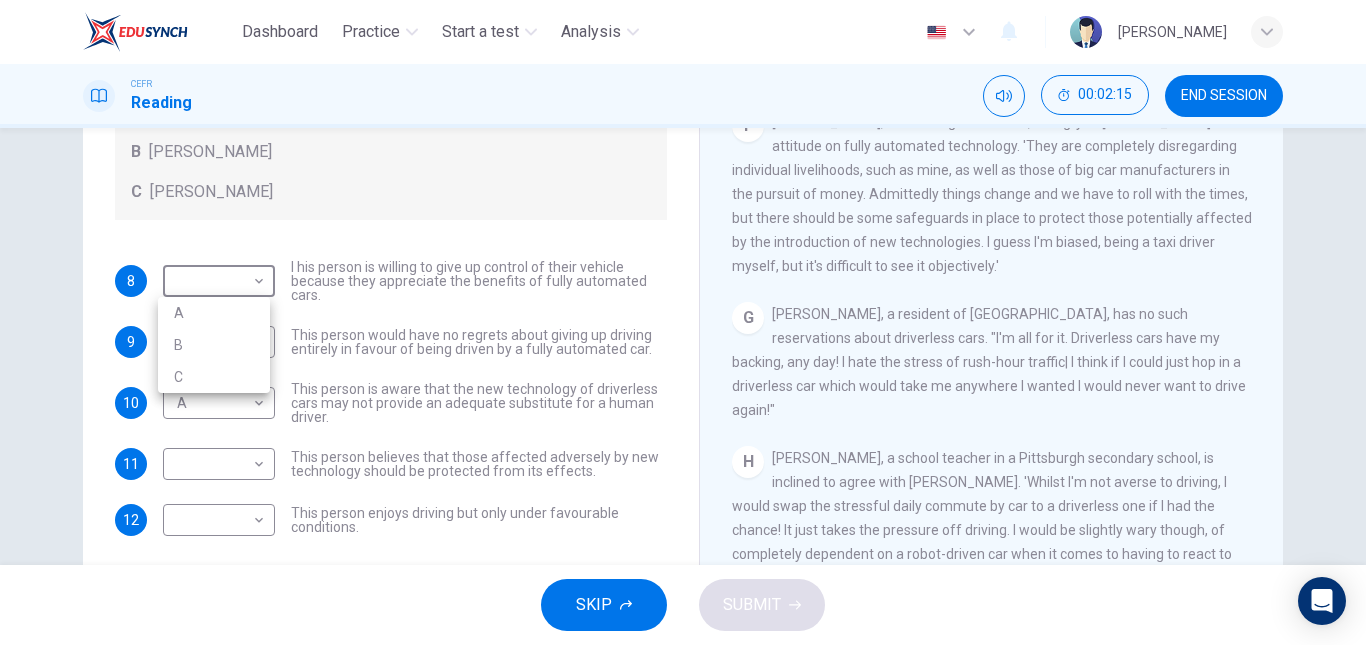 click at bounding box center [683, 322] 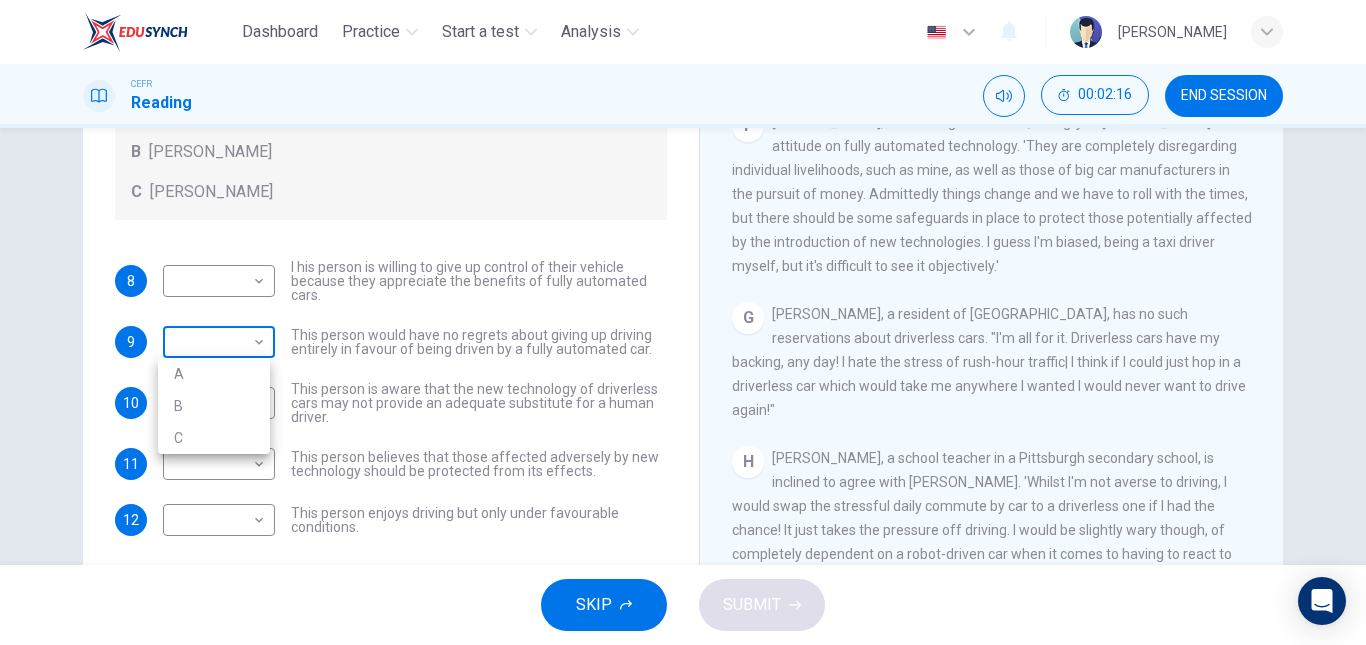 click on "Dashboard Practice Start a test Analysis English en ​ MESLIYAH MADILI CEFR Reading 00:02:16 END SESSION Questions 8 - 12 Look at the following statements, and the list of people. Match each statement to the correct person, A-C. You may use any letter more than once.
A [PERSON_NAME] B [PERSON_NAME] C [PERSON_NAME] 8 ​ ​ I his person is willing to give up control of their vehicle because they appreciate the benefits of fully automated cars. 9 ​ ​ This person would have no regrets about giving up driving entirely in favour of being driven by a fully automated car. 10 A A ​ This person is aware that the new technology of driverless cars may not provide an adequate substitute for a human driver. 11 ​ ​ This person believes that those affected adversely by new technology should be protected from its effects. 12 ​ ​ This person enjoys driving but only under favourable conditions. Driverless cars CLICK TO ZOOM Click to Zoom A B C D E F G H SKIP SUBMIT Dashboard Practice Start a test Analysis" at bounding box center [683, 322] 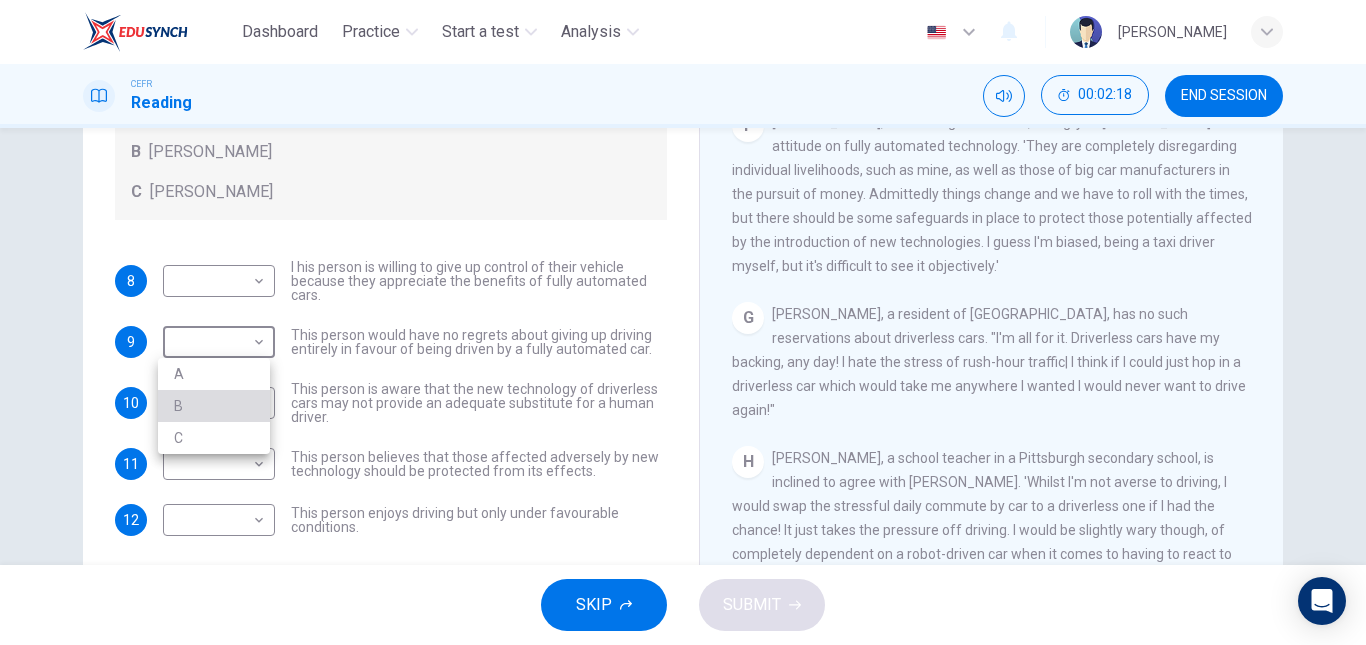 click on "B" at bounding box center (214, 406) 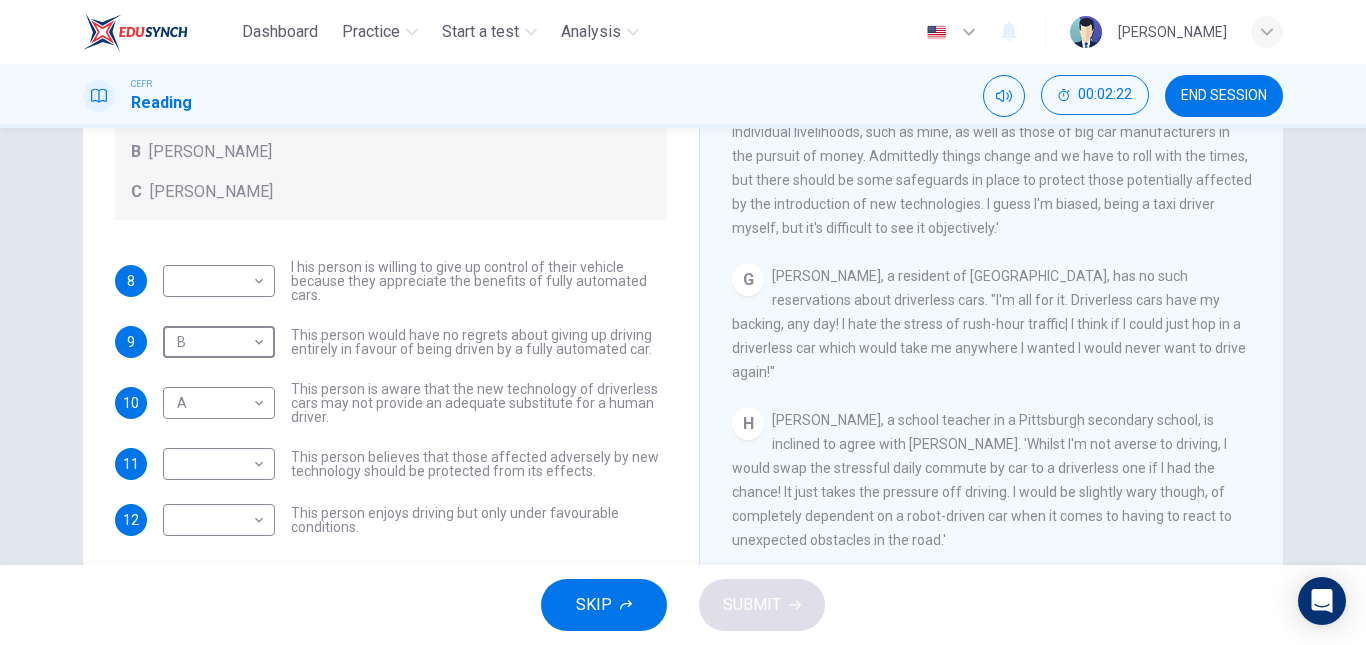scroll, scrollTop: 1481, scrollLeft: 0, axis: vertical 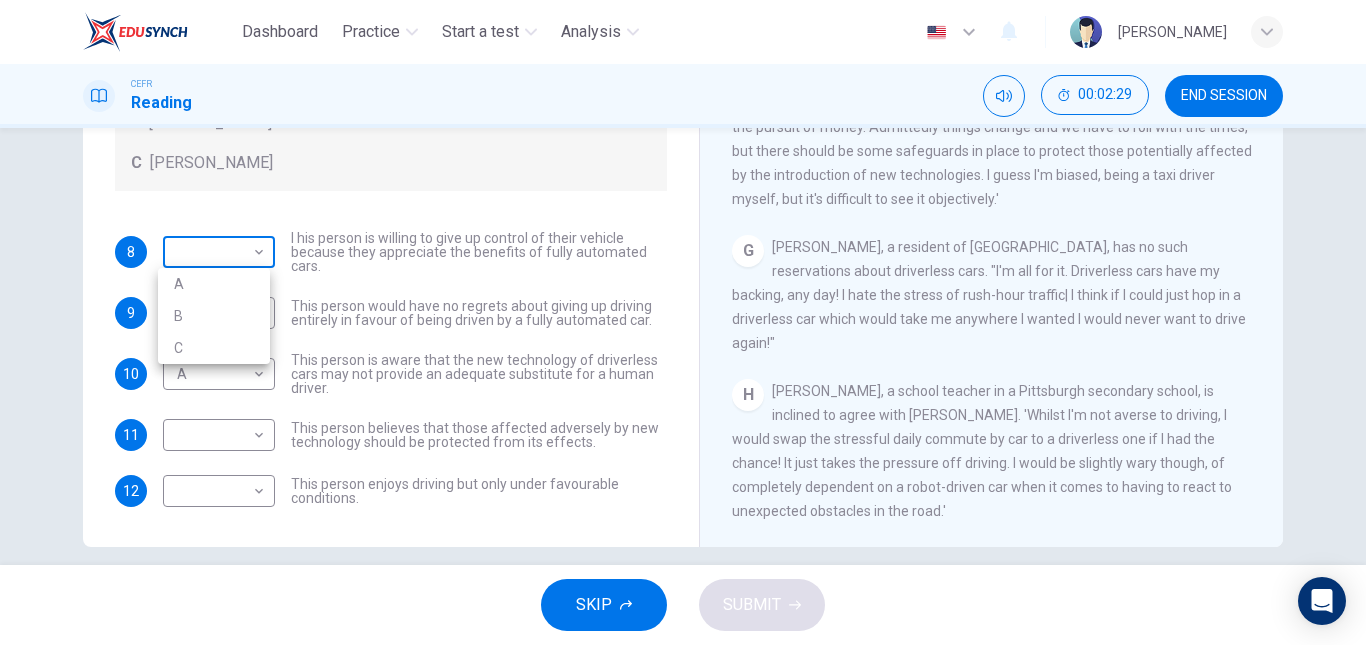 click on "Dashboard Practice Start a test Analysis English en ​ MESLIYAH MADILI CEFR Reading 00:02:29 END SESSION Questions 8 - 12 Look at the following statements, and the list of people. Match each statement to the correct person, A-C. You may use any letter more than once.
A [PERSON_NAME] B [PERSON_NAME] C [PERSON_NAME] 8 ​ ​ I his person is willing to give up control of their vehicle because they appreciate the benefits of fully automated cars. 9 B B ​ This person would have no regrets about giving up driving entirely in favour of being driven by a fully automated car. 10 A A ​ This person is aware that the new technology of driverless cars may not provide an adequate substitute for a human driver. 11 ​ ​ This person believes that those affected adversely by new technology should be protected from its effects. 12 ​ ​ This person enjoys driving but only under favourable conditions. Driverless cars CLICK TO ZOOM Click to Zoom A B C D E F G H SKIP SUBMIT Dashboard Practice Start a test Analysis" at bounding box center [683, 322] 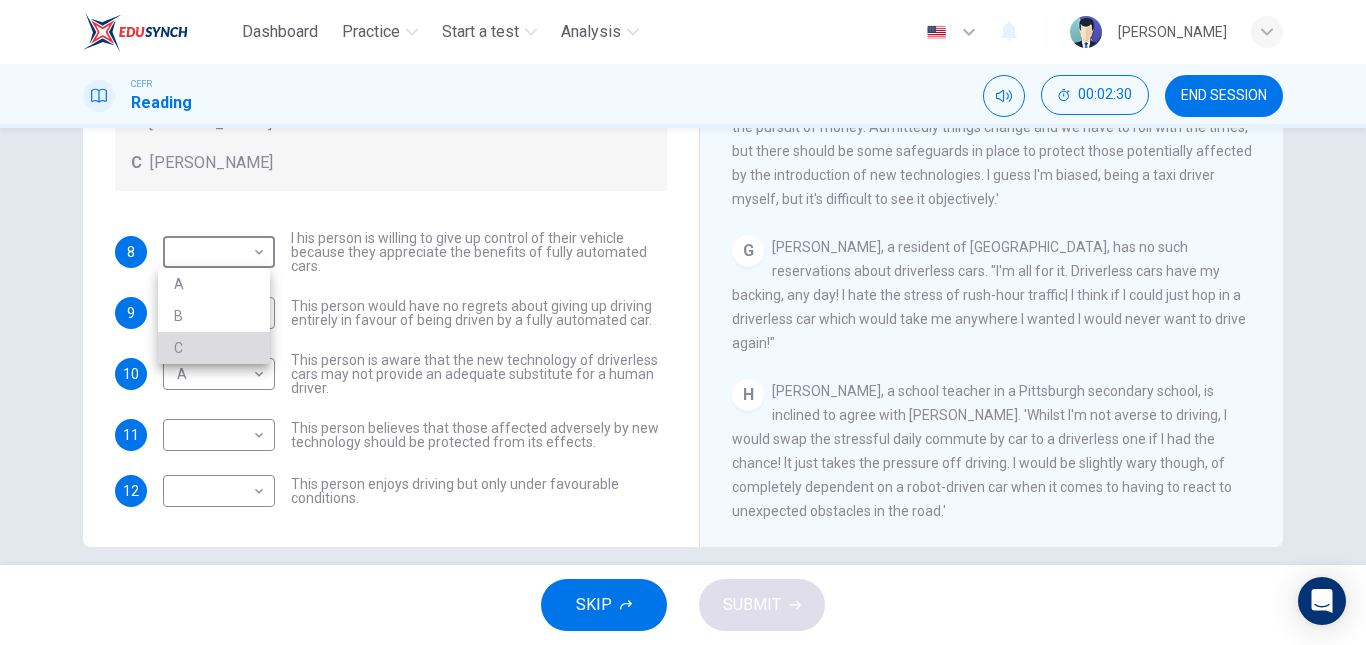 click on "C" at bounding box center [214, 348] 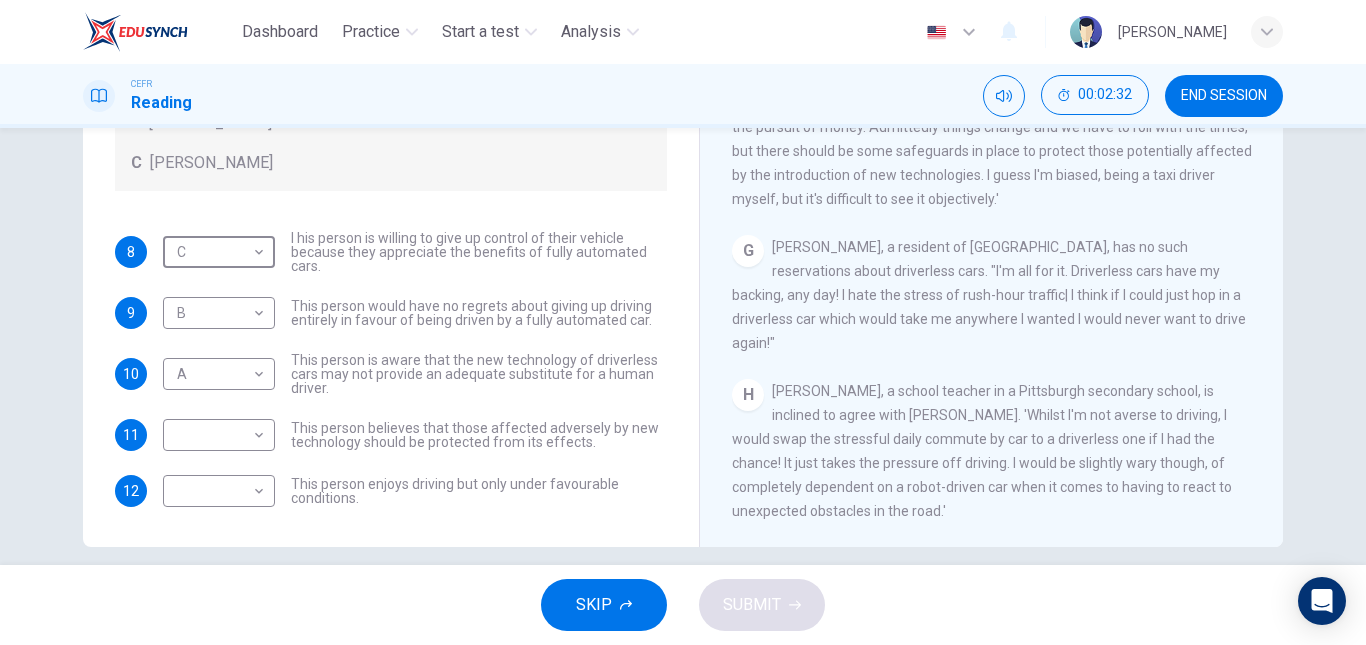 scroll, scrollTop: 338, scrollLeft: 0, axis: vertical 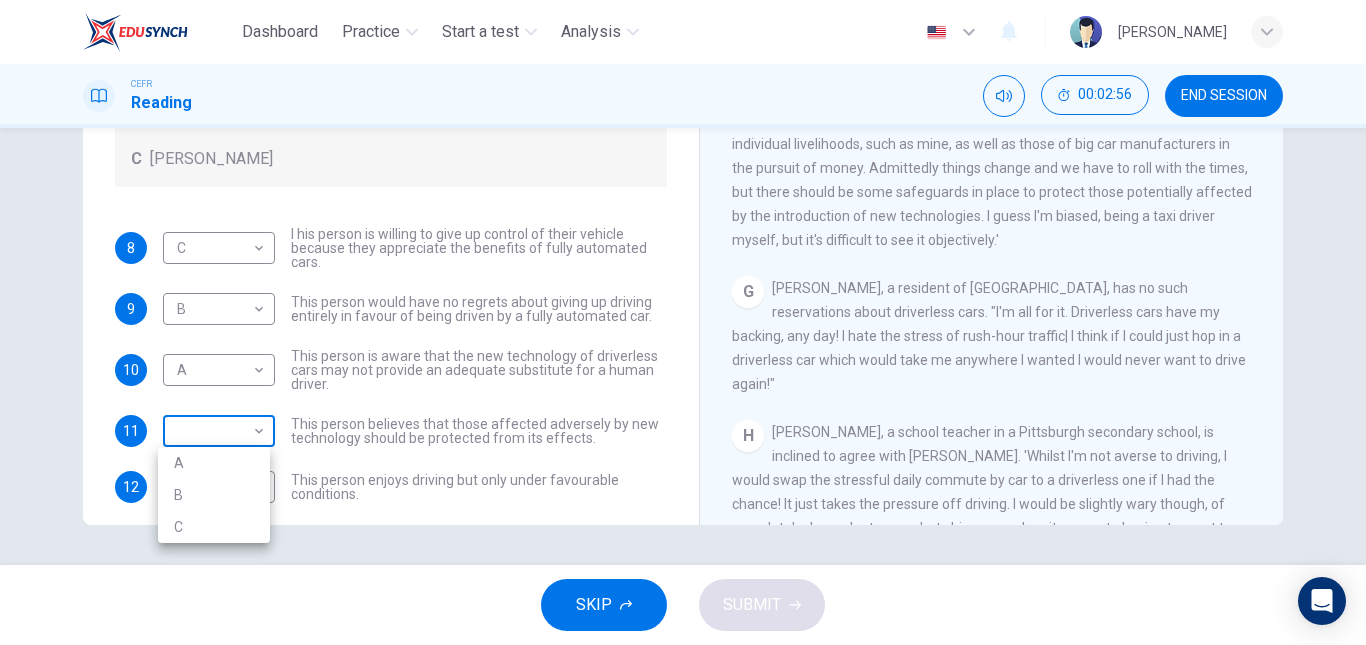 click on "Dashboard Practice Start a test Analysis English en ​ MESLIYAH MADILI CEFR Reading 00:02:56 END SESSION Questions 8 - 12 Look at the following statements, and the list of people. Match each statement to the correct person, A-C. You may use any letter more than once.
A [PERSON_NAME] B [PERSON_NAME] C [PERSON_NAME] 8 C C ​ I his person is willing to give up control of their vehicle because they appreciate the benefits of fully automated cars. 9 B B ​ This person would have no regrets about giving up driving entirely in favour of being driven by a fully automated car. 10 A A ​ This person is aware that the new technology of driverless cars may not provide an adequate substitute for a human driver. 11 ​ ​ This person believes that those affected adversely by new technology should be protected from its effects. 12 ​ ​ This person enjoys driving but only under favourable conditions. Driverless cars CLICK TO ZOOM Click to Zoom A B C D E F G H SKIP SUBMIT Dashboard Practice Start a test Analysis" at bounding box center [683, 322] 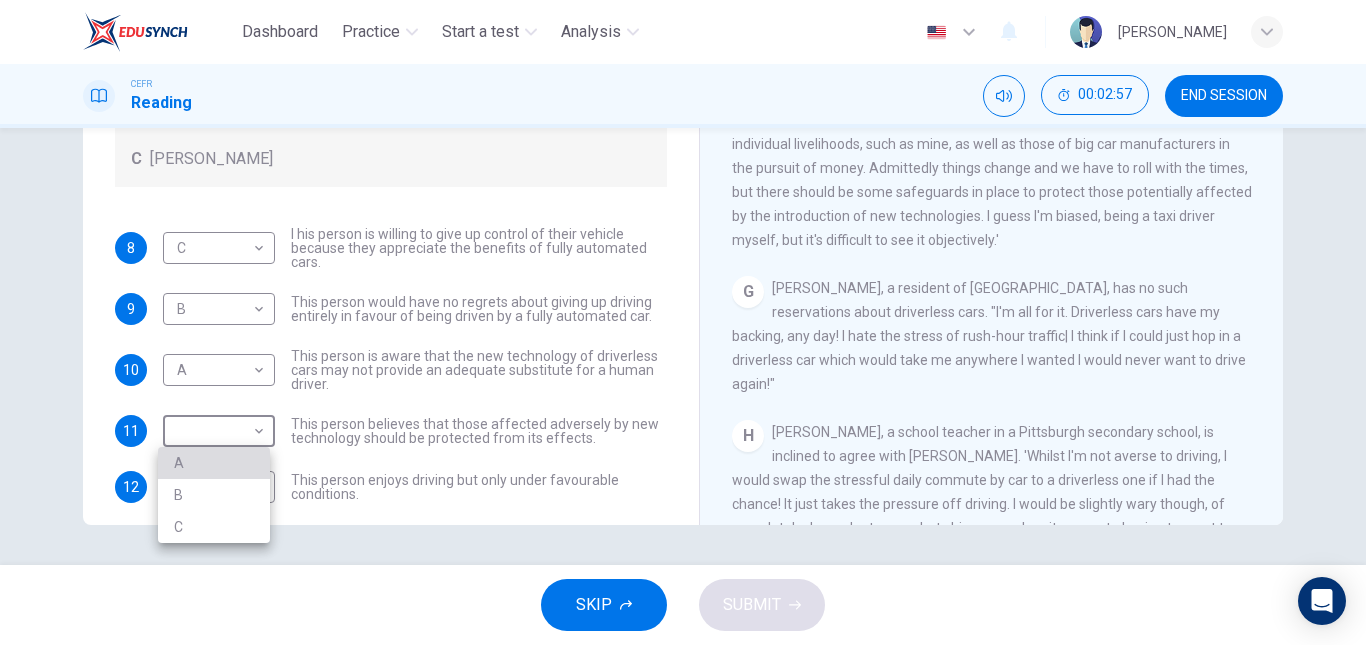 click on "A" at bounding box center [214, 463] 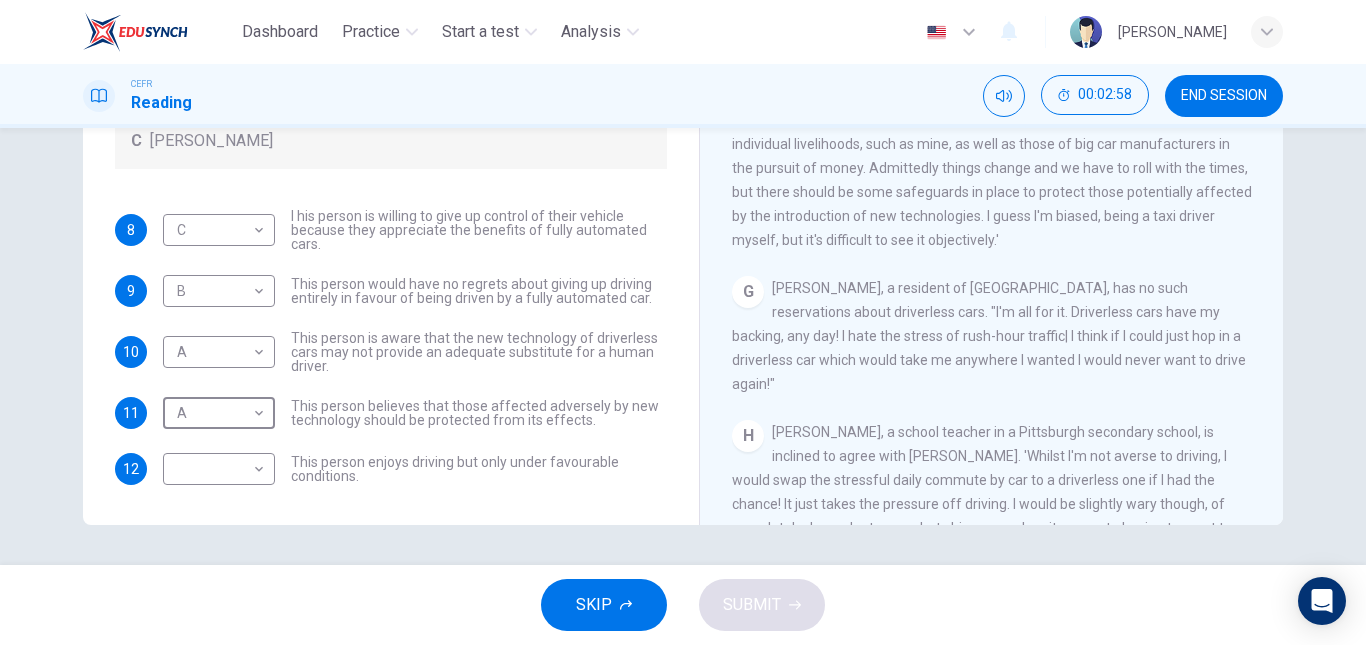 scroll, scrollTop: 69, scrollLeft: 0, axis: vertical 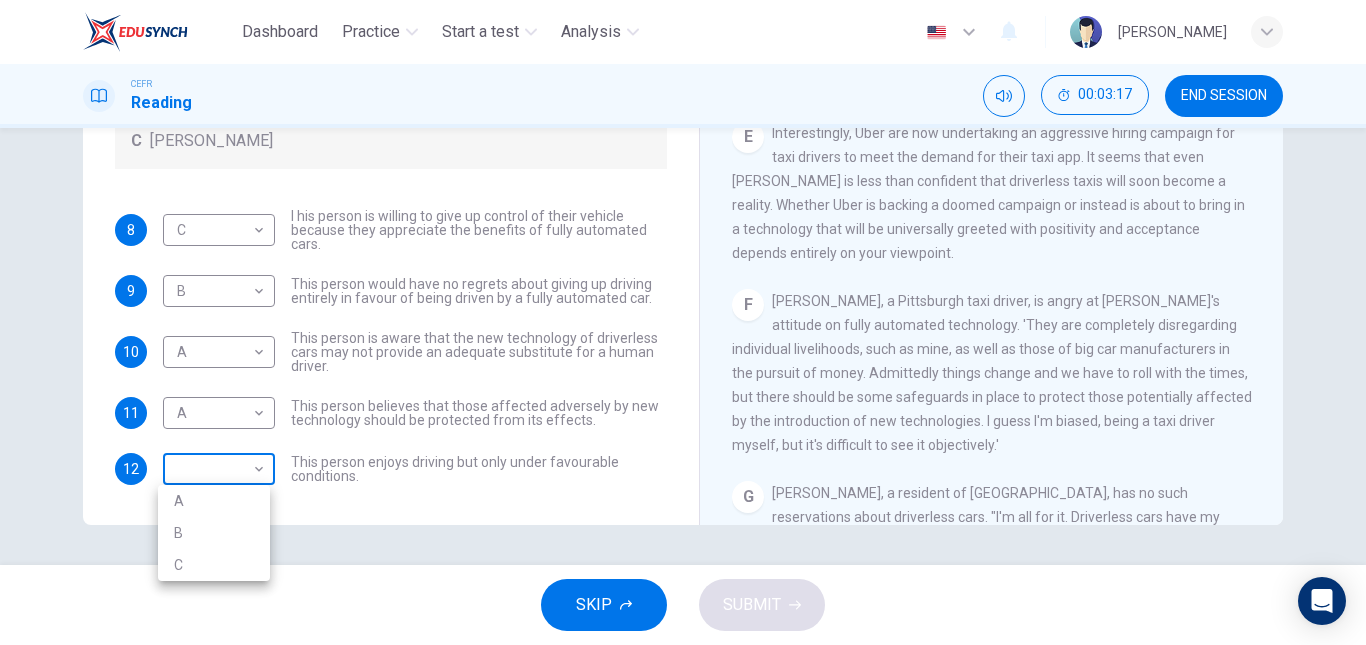 click on "Dashboard Practice Start a test Analysis English en ​ MESLIYAH MADILI CEFR Reading 00:03:17 END SESSION Questions 8 - 12 Look at the following statements, and the list of people. Match each statement to the correct person, A-C. You may use any letter more than once.
A [PERSON_NAME] B [PERSON_NAME] C [PERSON_NAME] 8 C C ​ I his person is willing to give up control of their vehicle because they appreciate the benefits of fully automated cars. 9 B B ​ This person would have no regrets about giving up driving entirely in favour of being driven by a fully automated car. 10 A A ​ This person is aware that the new technology of driverless cars may not provide an adequate substitute for a human driver. 11 A A ​ This person believes that those affected adversely by new technology should be protected from its effects. 12 ​ ​ This person enjoys driving but only under favourable conditions. Driverless cars CLICK TO ZOOM Click to Zoom A B C D E F G H SKIP SUBMIT Dashboard Practice Start a test Analysis" at bounding box center [683, 322] 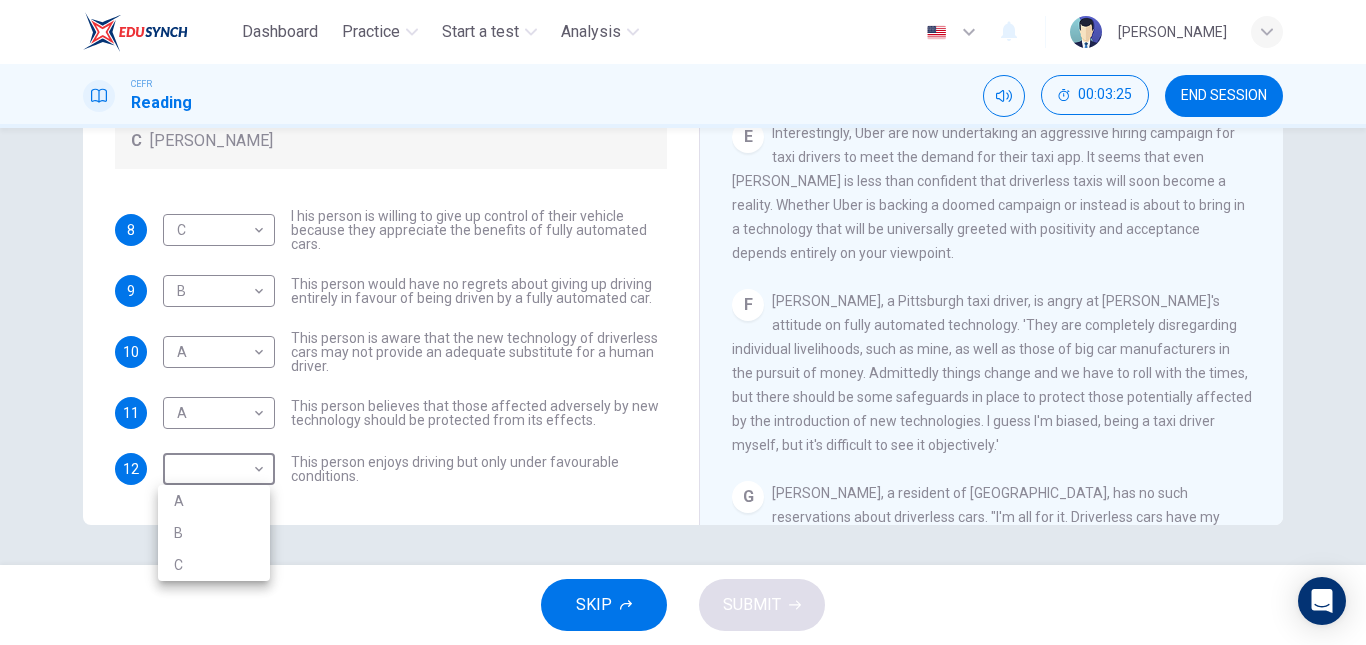 click at bounding box center [683, 322] 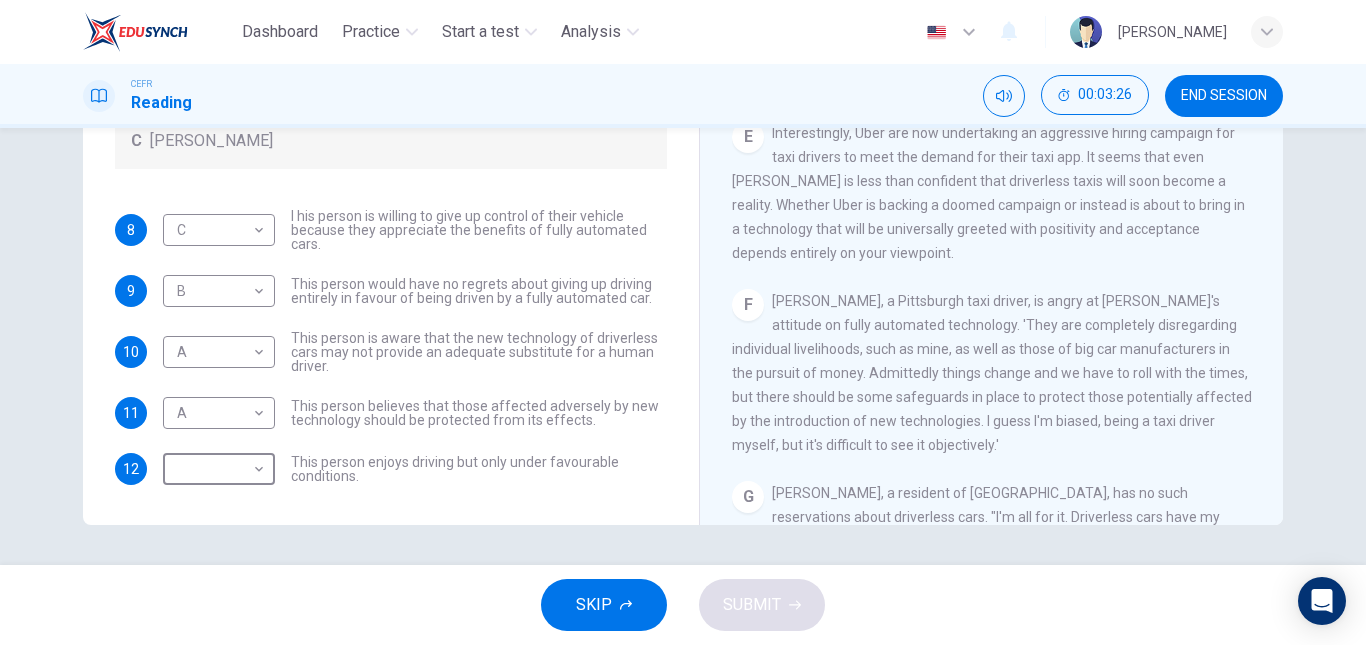 scroll, scrollTop: 1481, scrollLeft: 0, axis: vertical 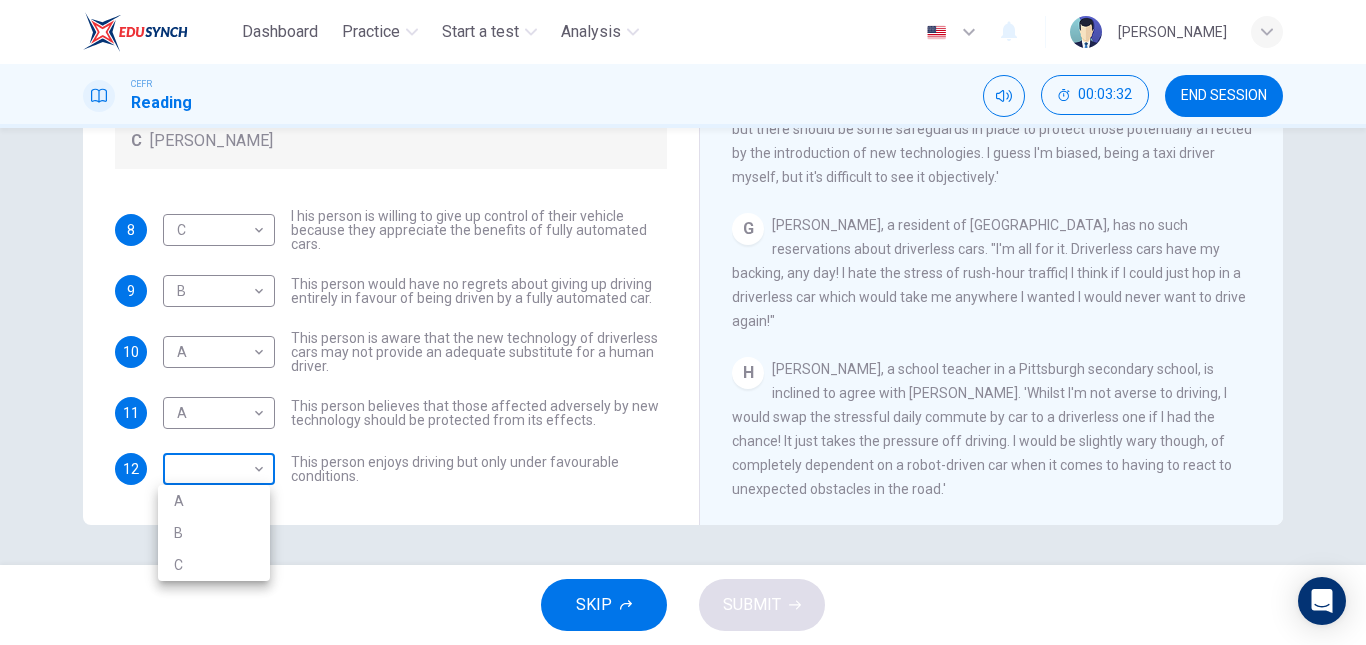 click on "Dashboard Practice Start a test Analysis English en ​ MESLIYAH MADILI CEFR Reading 00:03:32 END SESSION Questions 8 - 12 Look at the following statements, and the list of people. Match each statement to the correct person, A-C. You may use any letter more than once.
A [PERSON_NAME] B [PERSON_NAME] C [PERSON_NAME] 8 C C ​ I his person is willing to give up control of their vehicle because they appreciate the benefits of fully automated cars. 9 B B ​ This person would have no regrets about giving up driving entirely in favour of being driven by a fully automated car. 10 A A ​ This person is aware that the new technology of driverless cars may not provide an adequate substitute for a human driver. 11 A A ​ This person believes that those affected adversely by new technology should be protected from its effects. 12 ​ ​ This person enjoys driving but only under favourable conditions. Driverless cars CLICK TO ZOOM Click to Zoom A B C D E F G H SKIP SUBMIT Dashboard Practice Start a test Analysis" at bounding box center [683, 322] 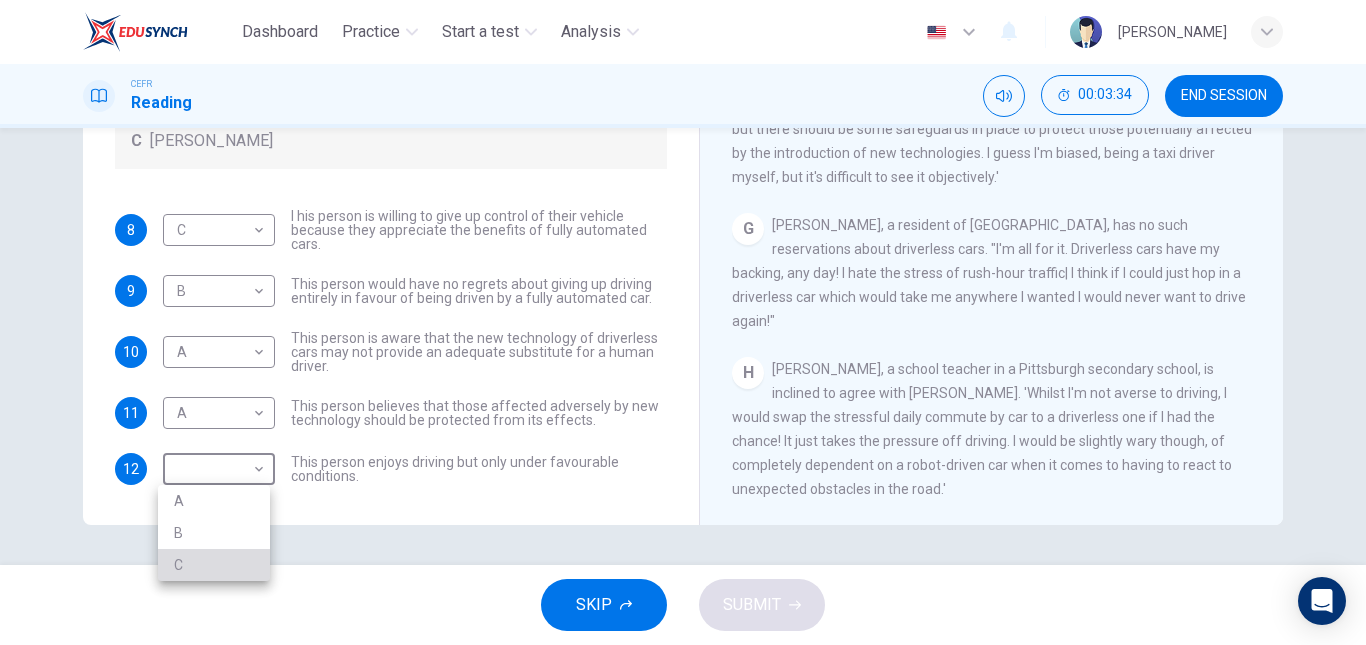 click on "C" at bounding box center [214, 565] 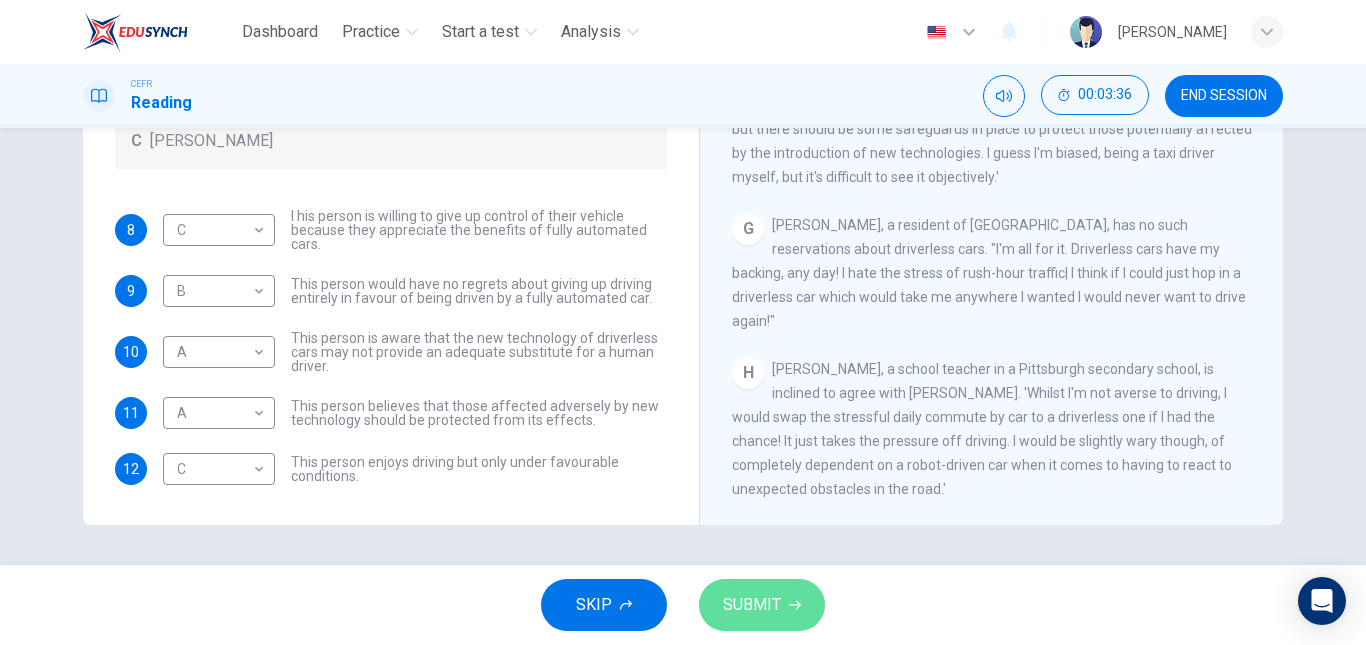 click on "SUBMIT" at bounding box center [752, 605] 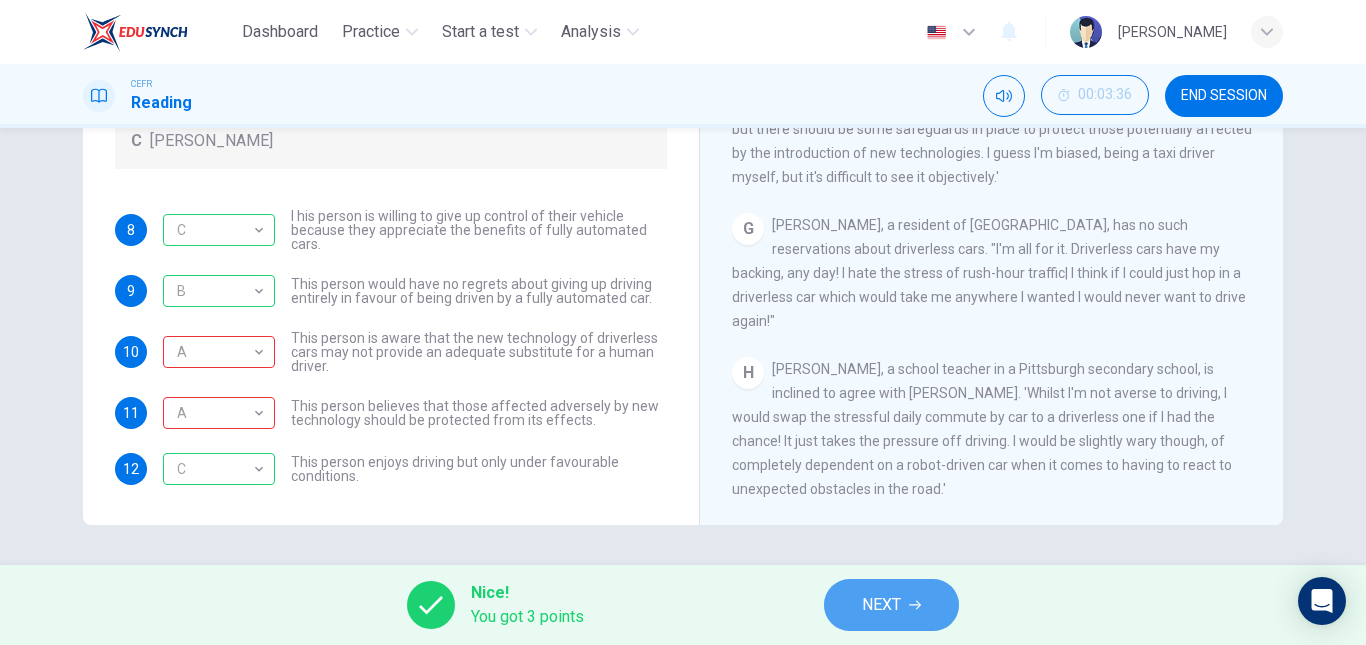 click on "NEXT" at bounding box center [881, 605] 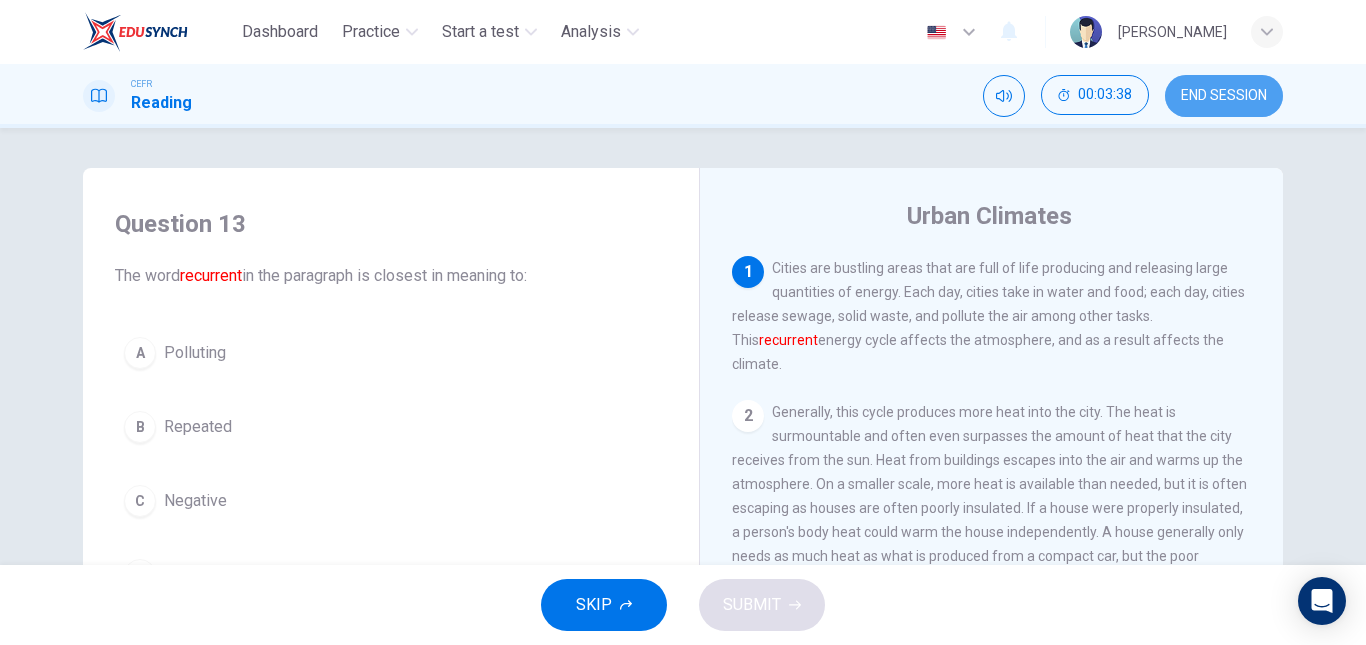 click on "END SESSION" at bounding box center [1224, 96] 